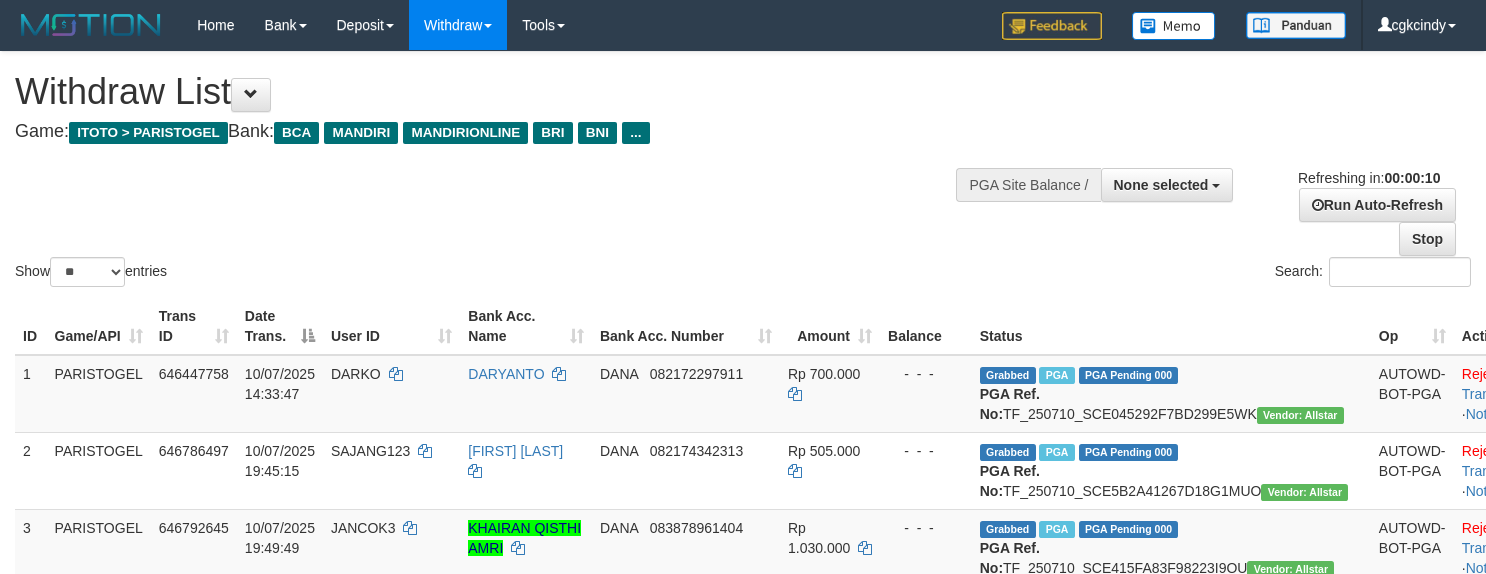 select 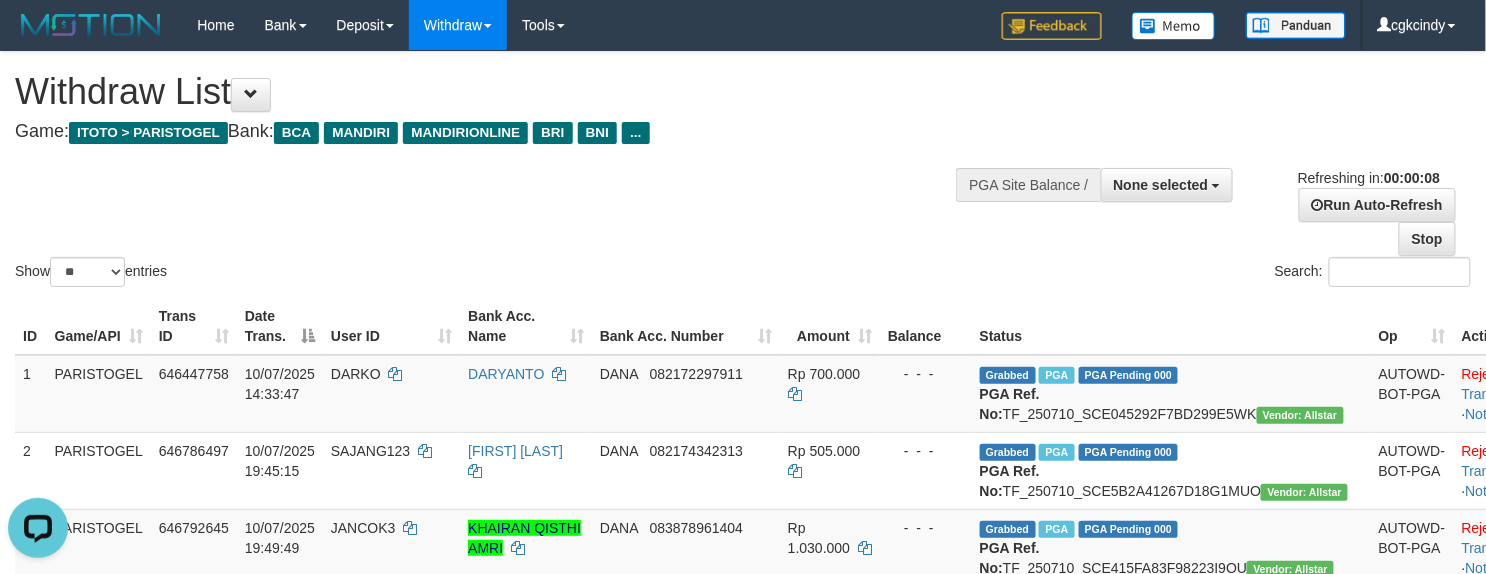 scroll, scrollTop: 0, scrollLeft: 0, axis: both 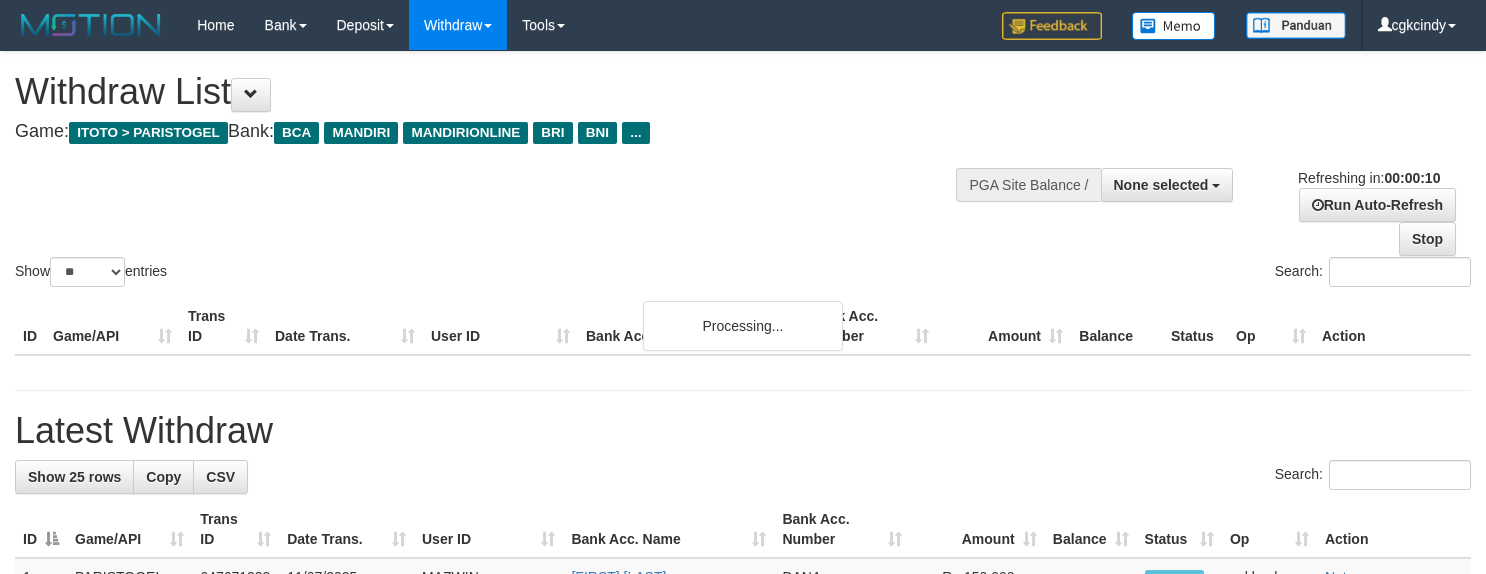 select 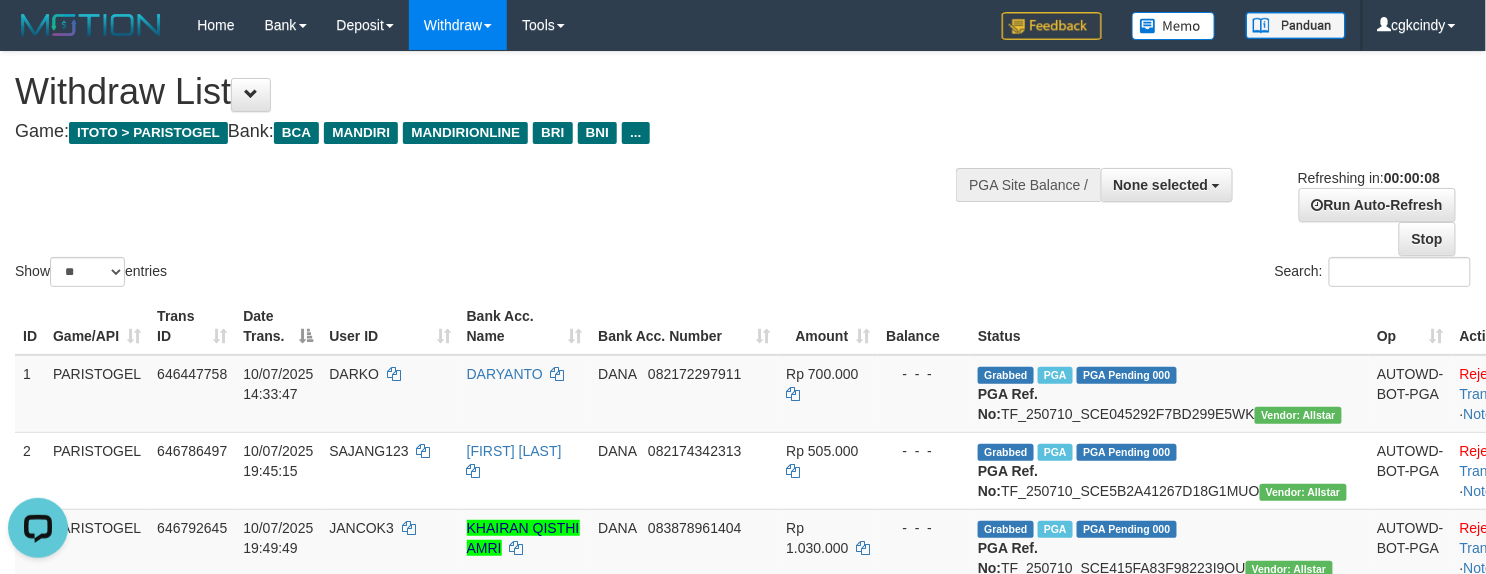 scroll, scrollTop: 0, scrollLeft: 0, axis: both 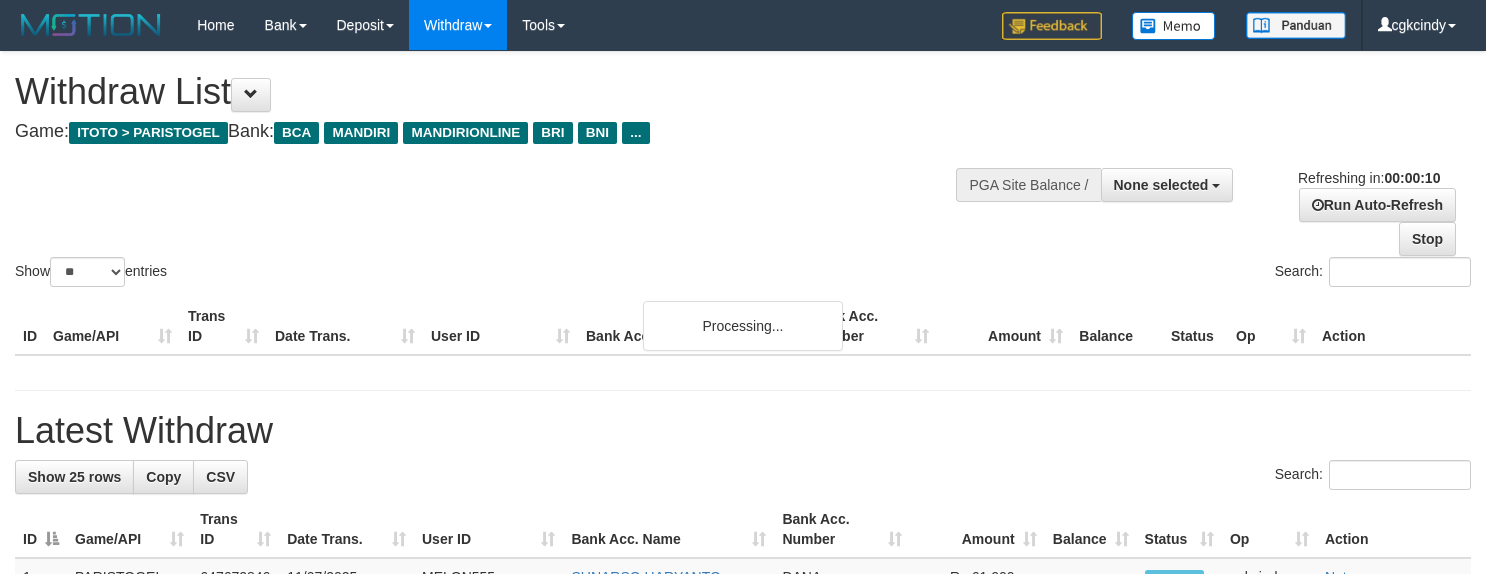 select 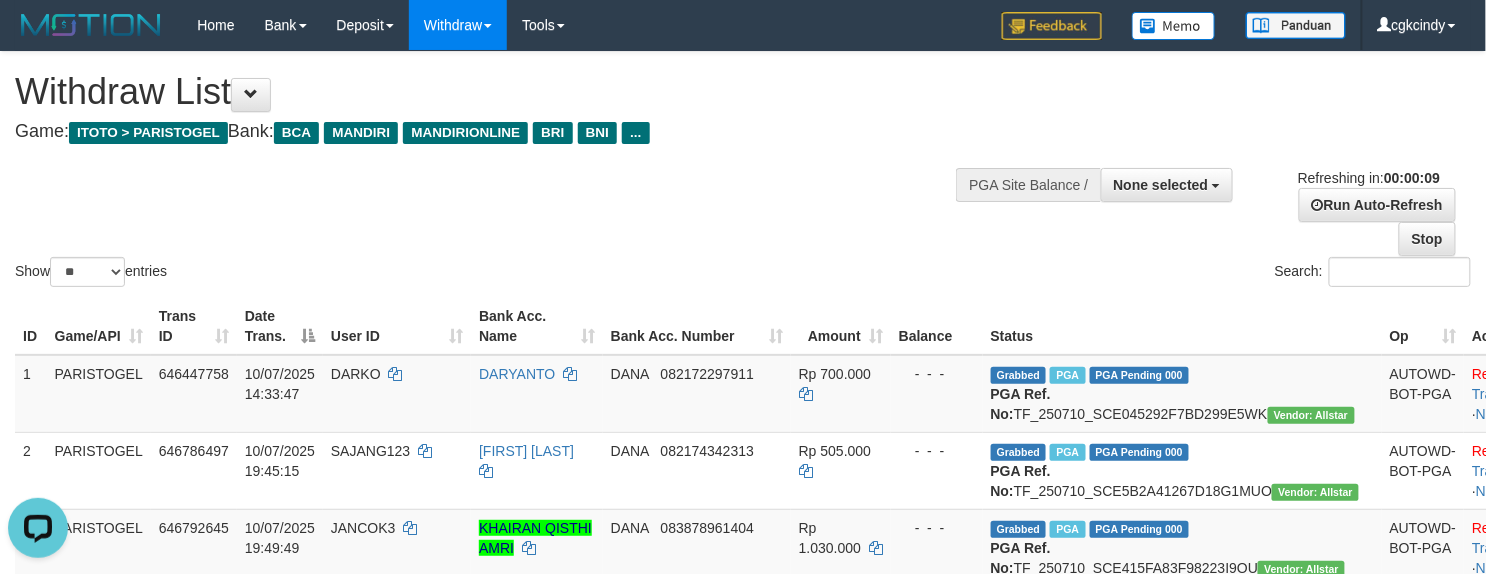 scroll, scrollTop: 0, scrollLeft: 0, axis: both 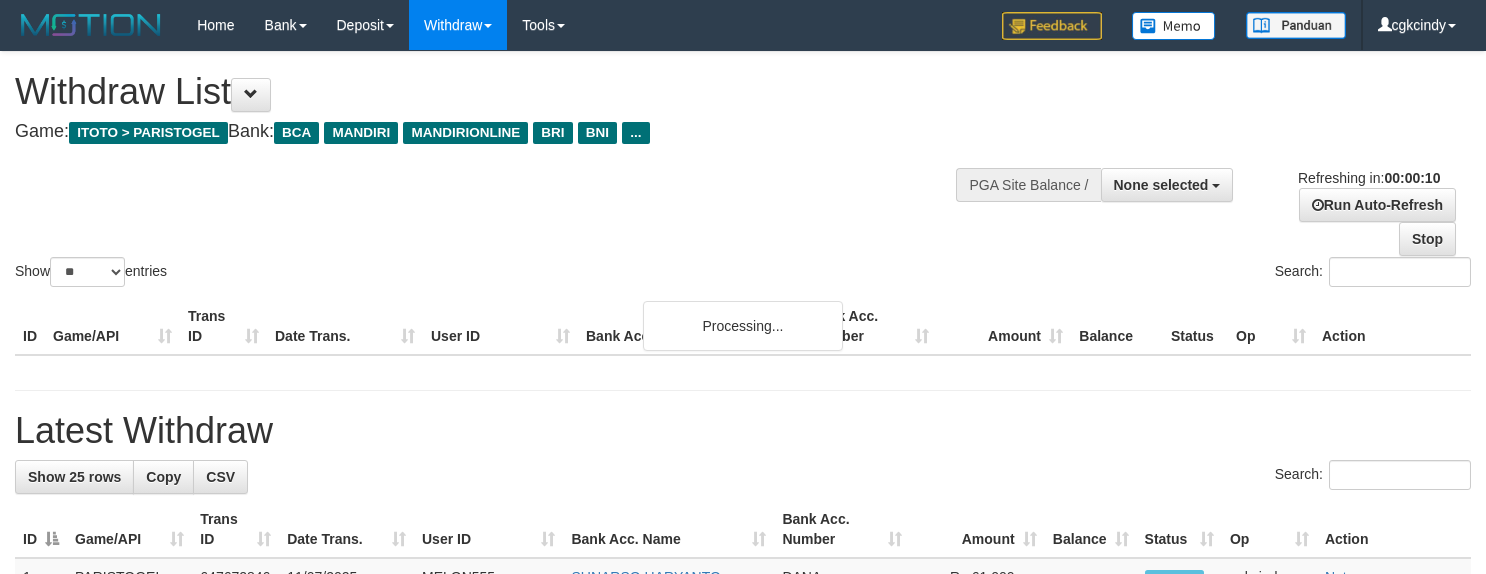 select 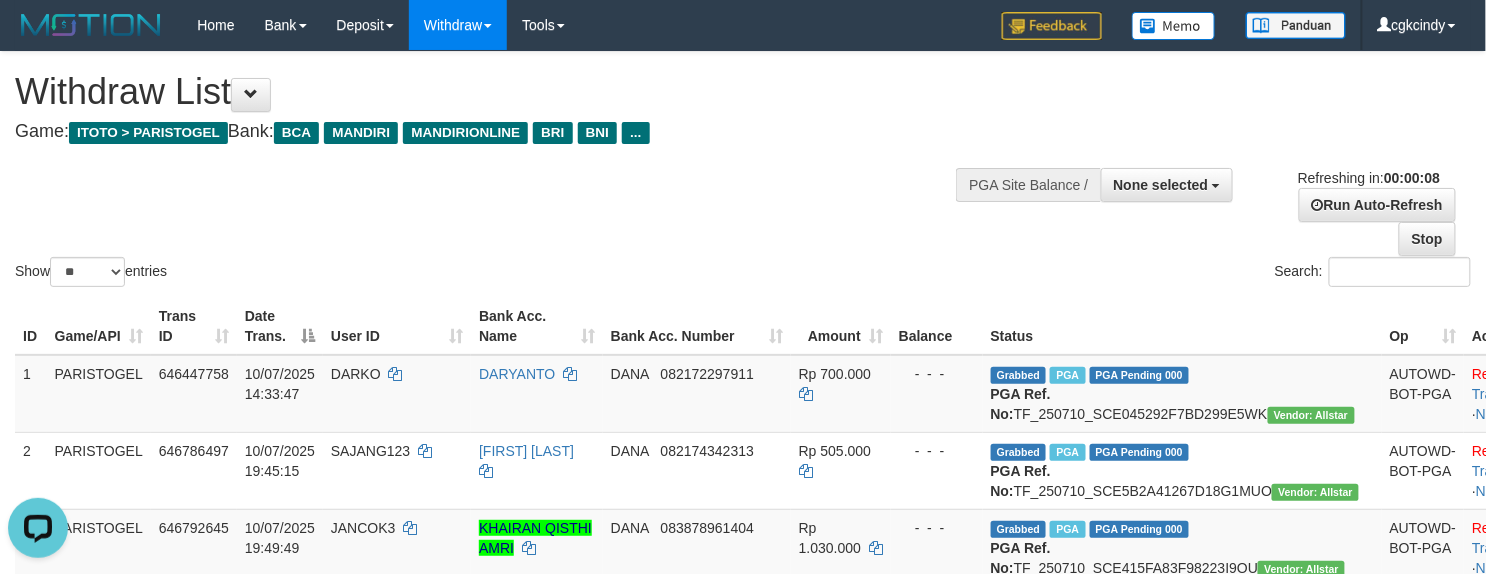 scroll, scrollTop: 0, scrollLeft: 0, axis: both 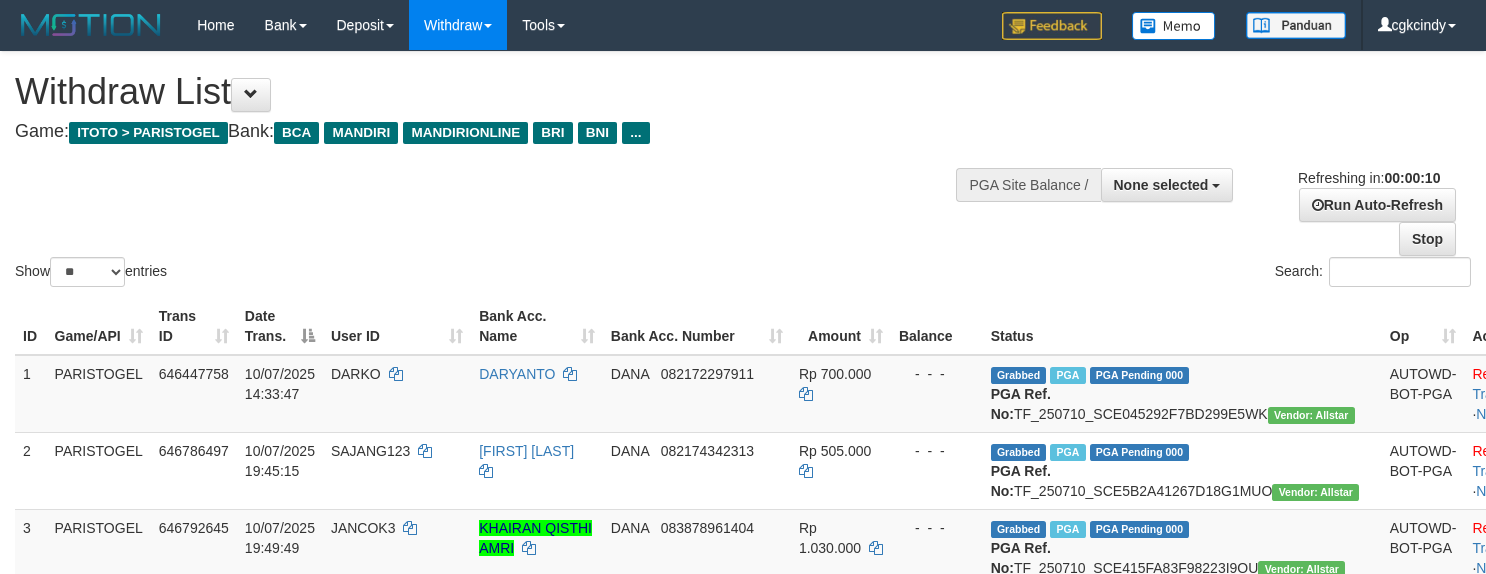 select 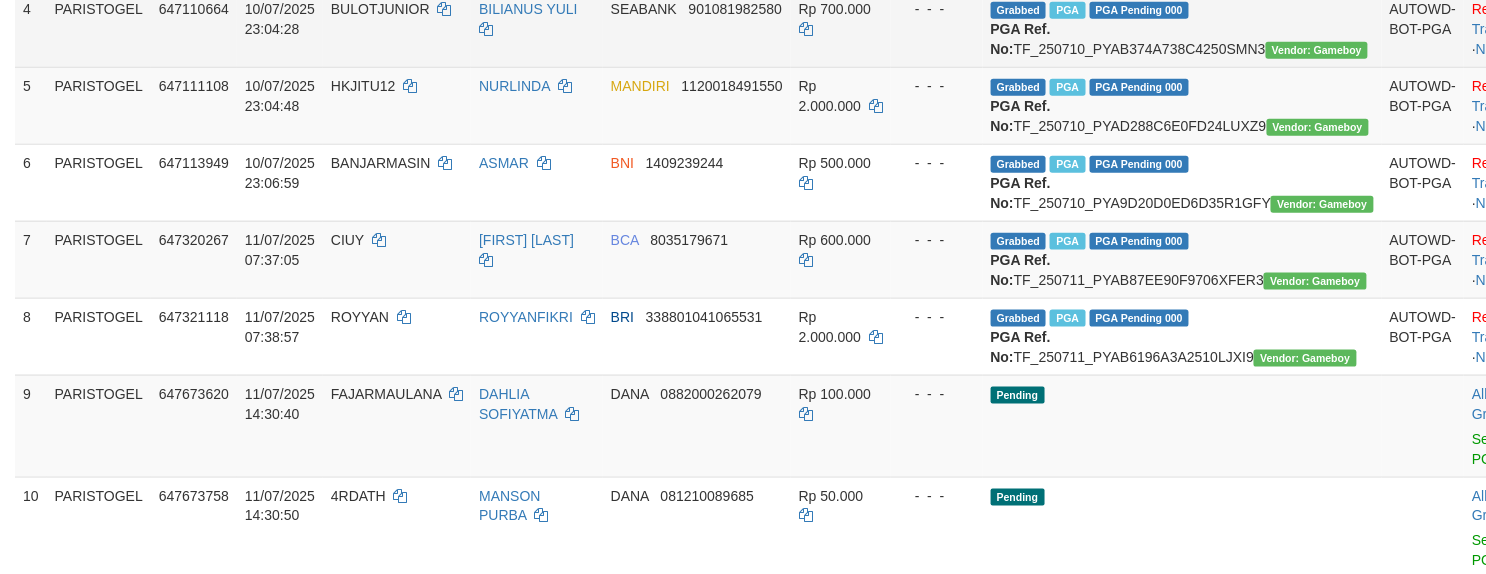 scroll, scrollTop: 800, scrollLeft: 0, axis: vertical 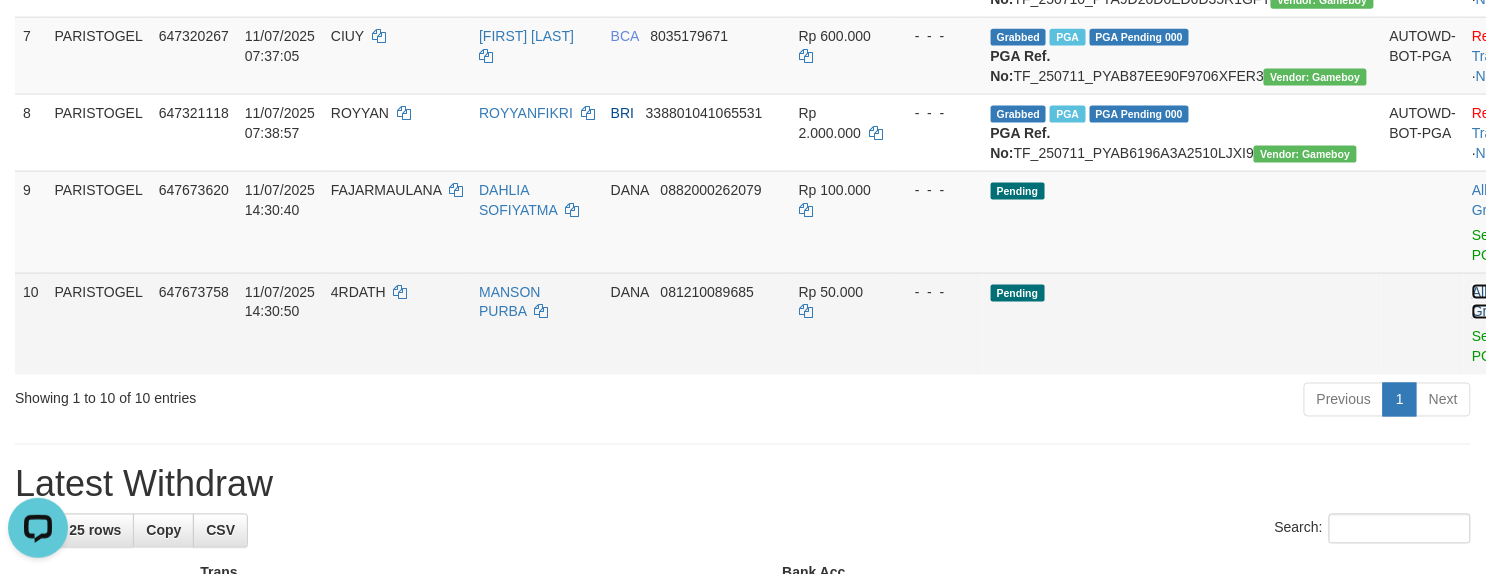 click on "Allow Grab" at bounding box center [1488, 302] 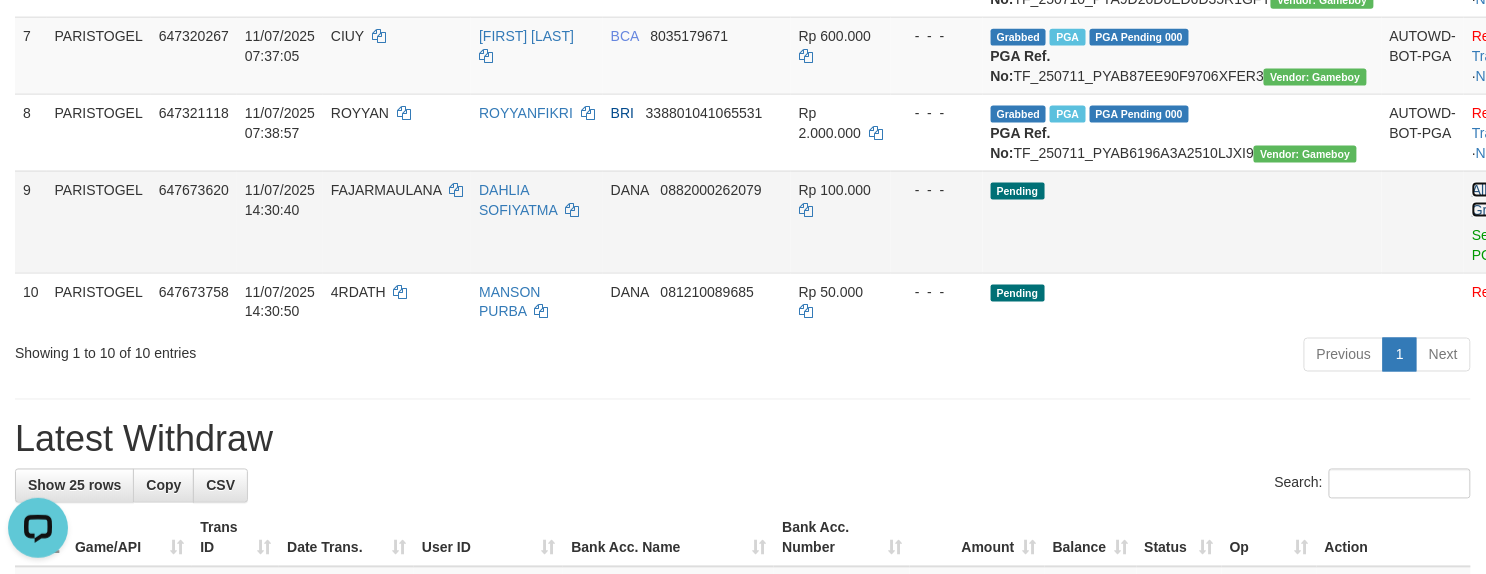click on "Allow Grab" at bounding box center [1488, 200] 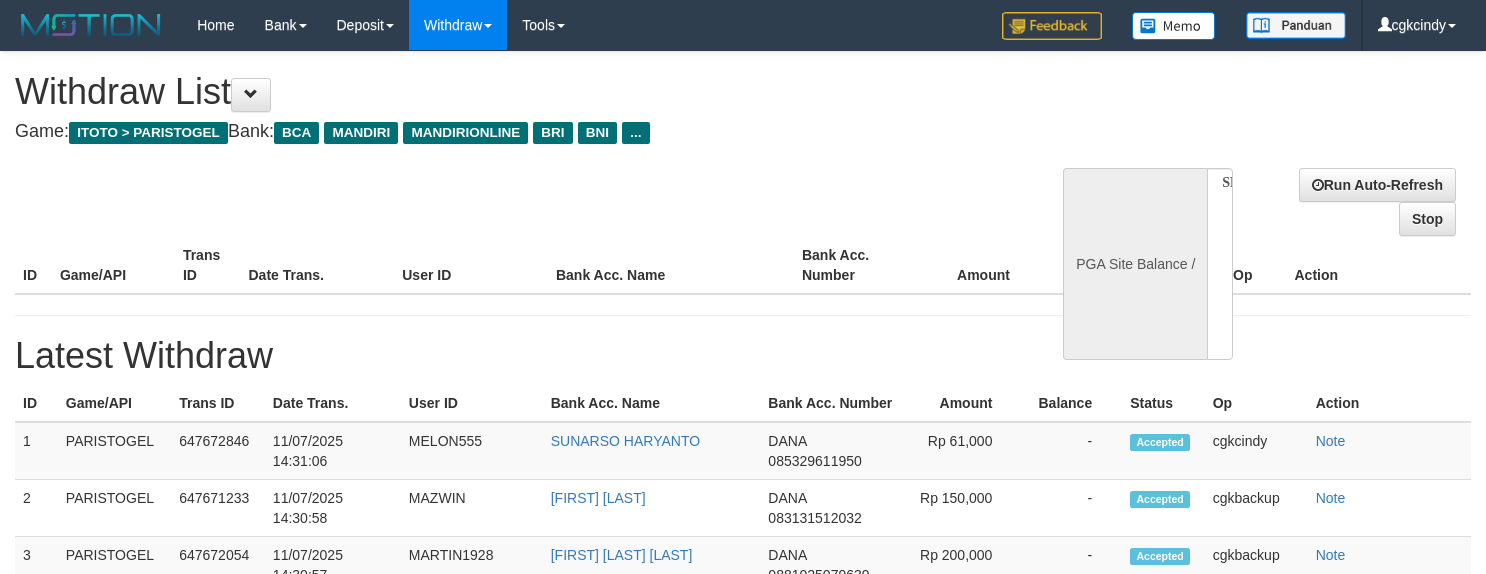 select 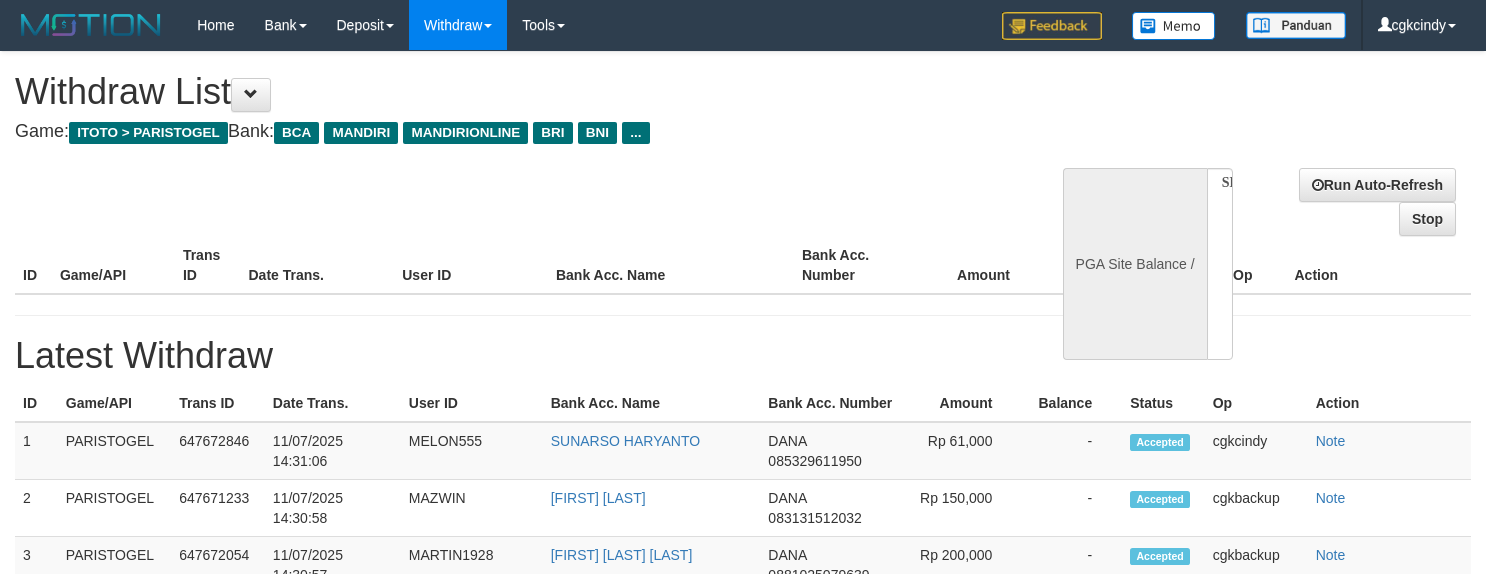 scroll, scrollTop: 0, scrollLeft: 0, axis: both 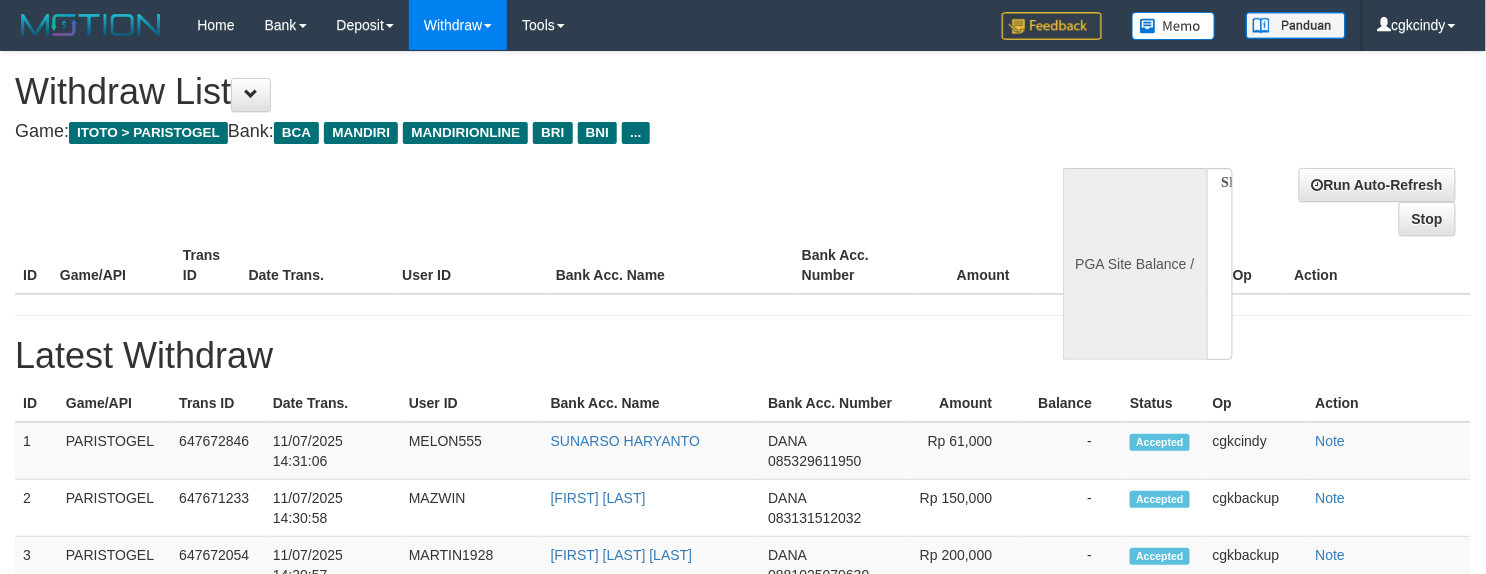 select on "**" 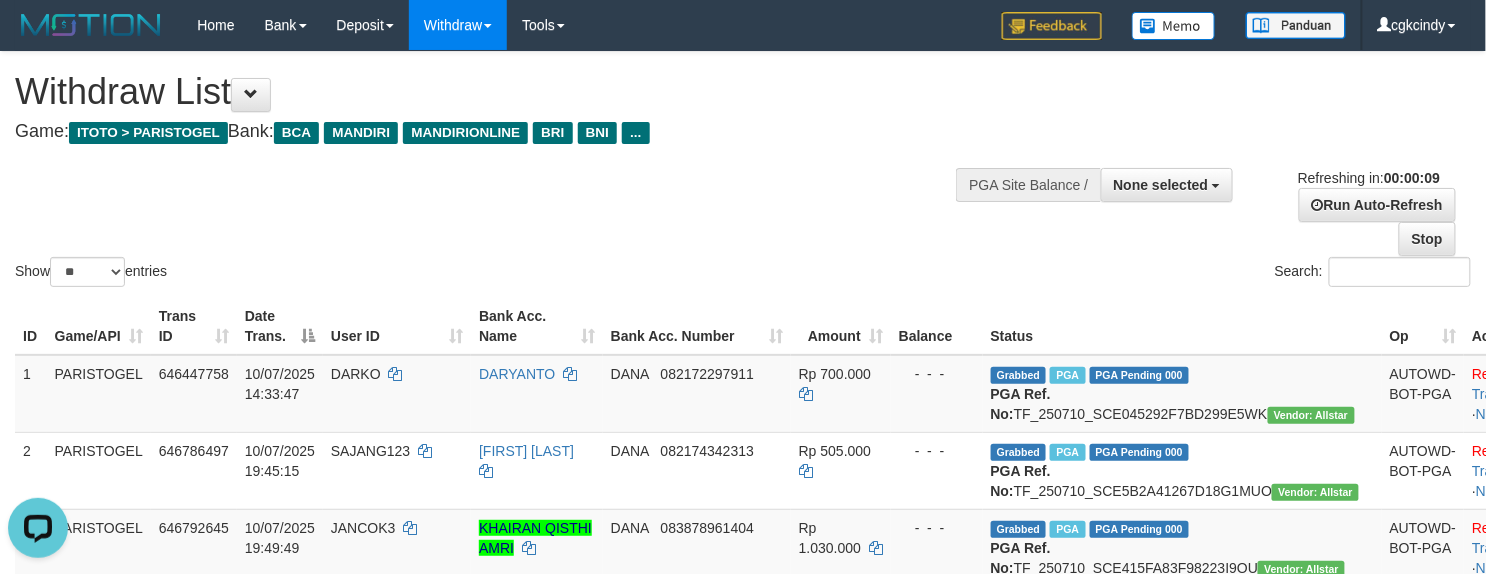 scroll, scrollTop: 0, scrollLeft: 0, axis: both 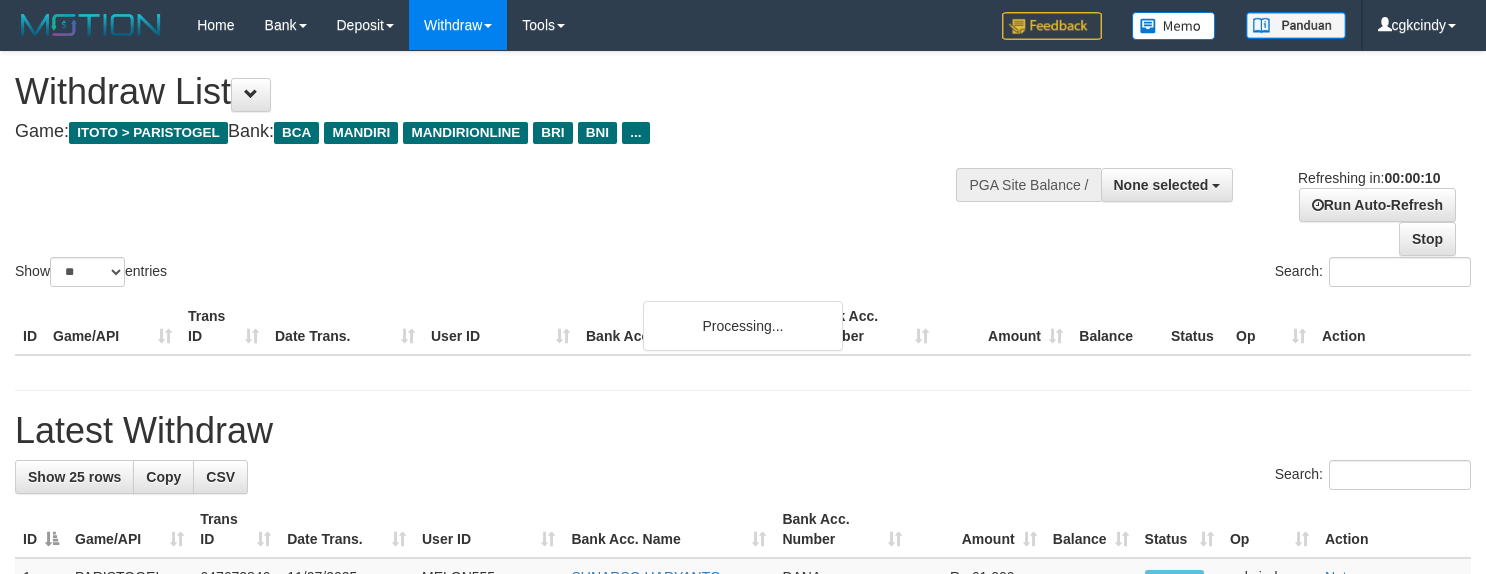 select 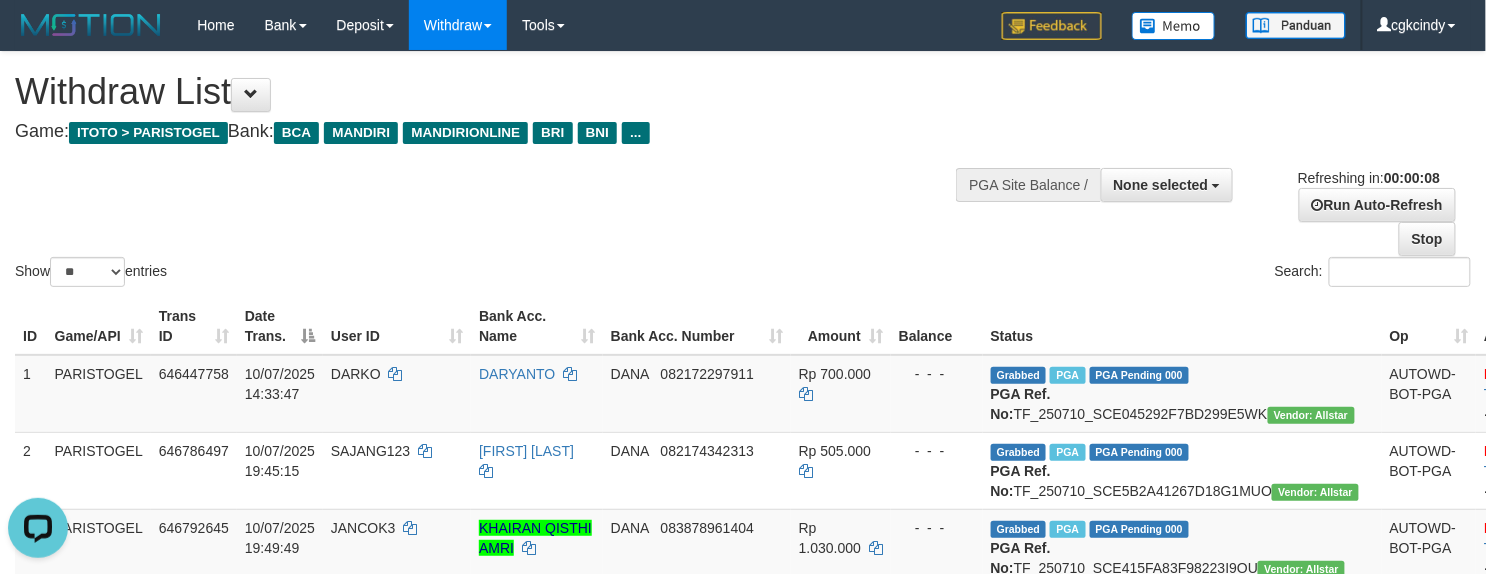 scroll, scrollTop: 0, scrollLeft: 0, axis: both 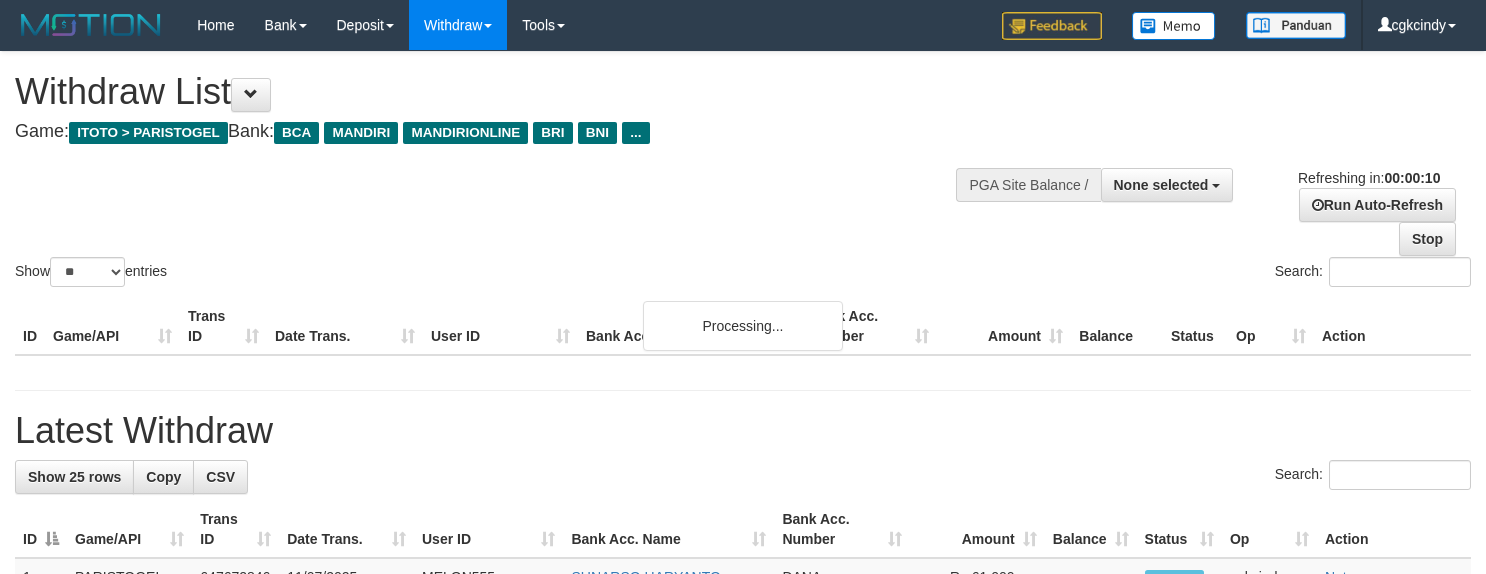 select 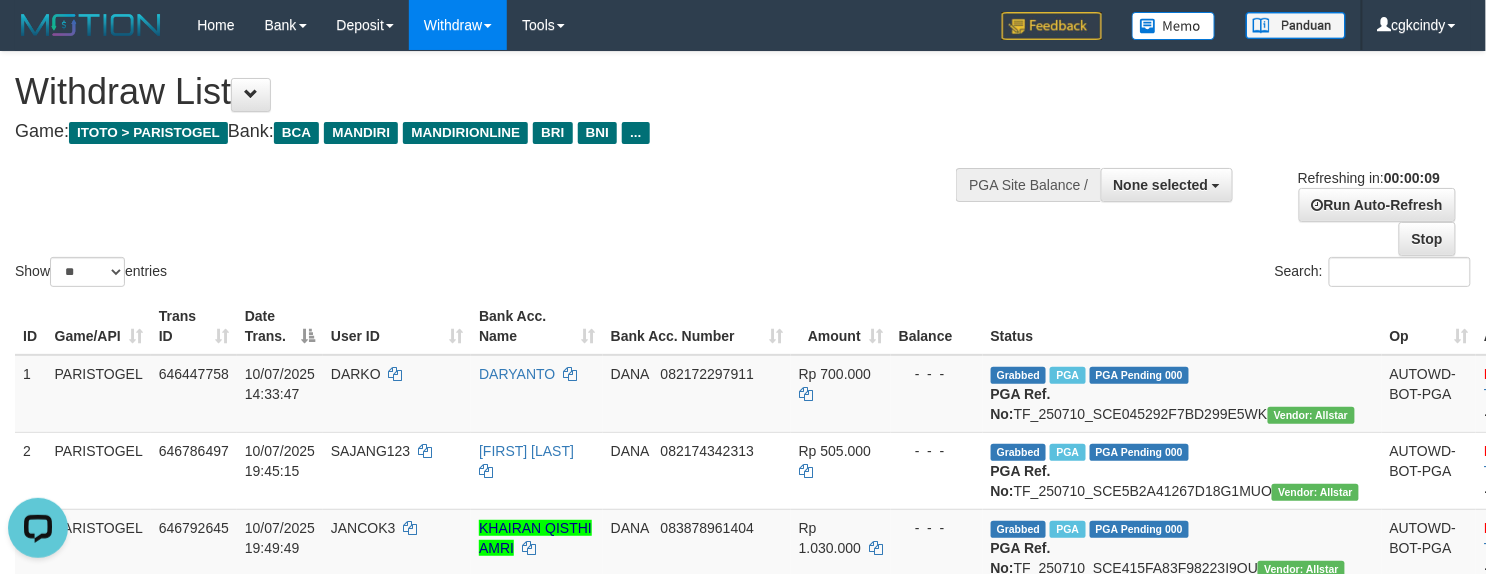 scroll, scrollTop: 0, scrollLeft: 0, axis: both 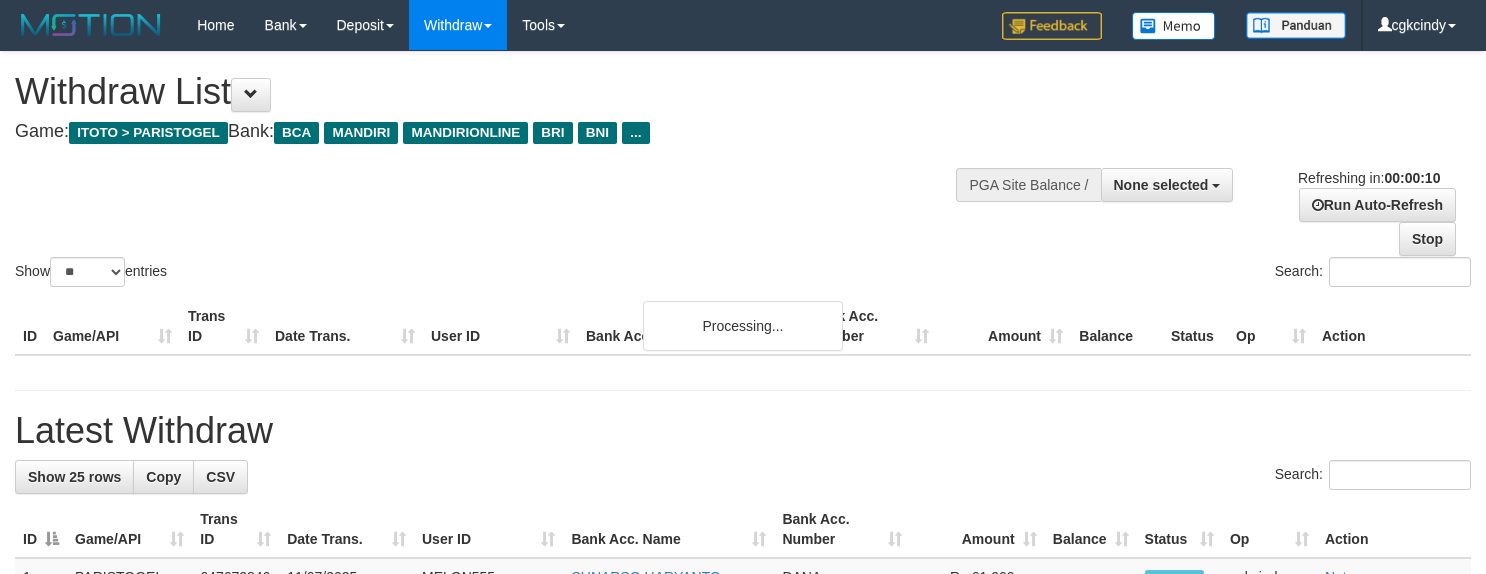 select 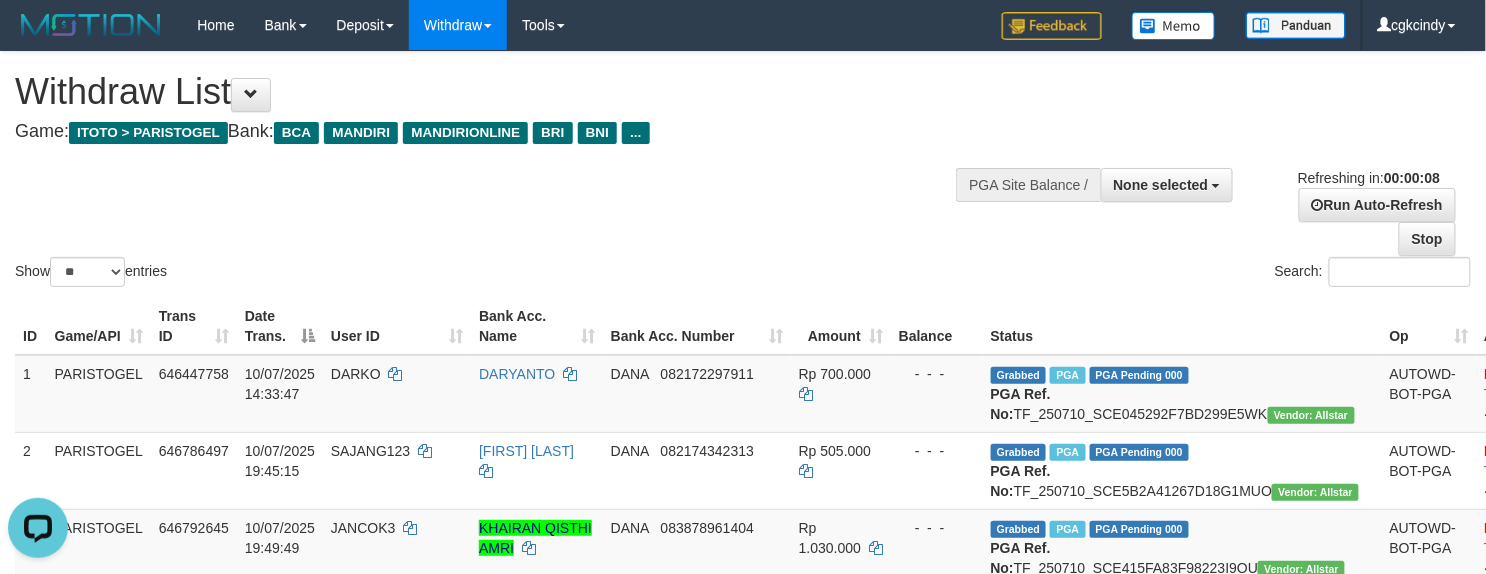 scroll, scrollTop: 0, scrollLeft: 0, axis: both 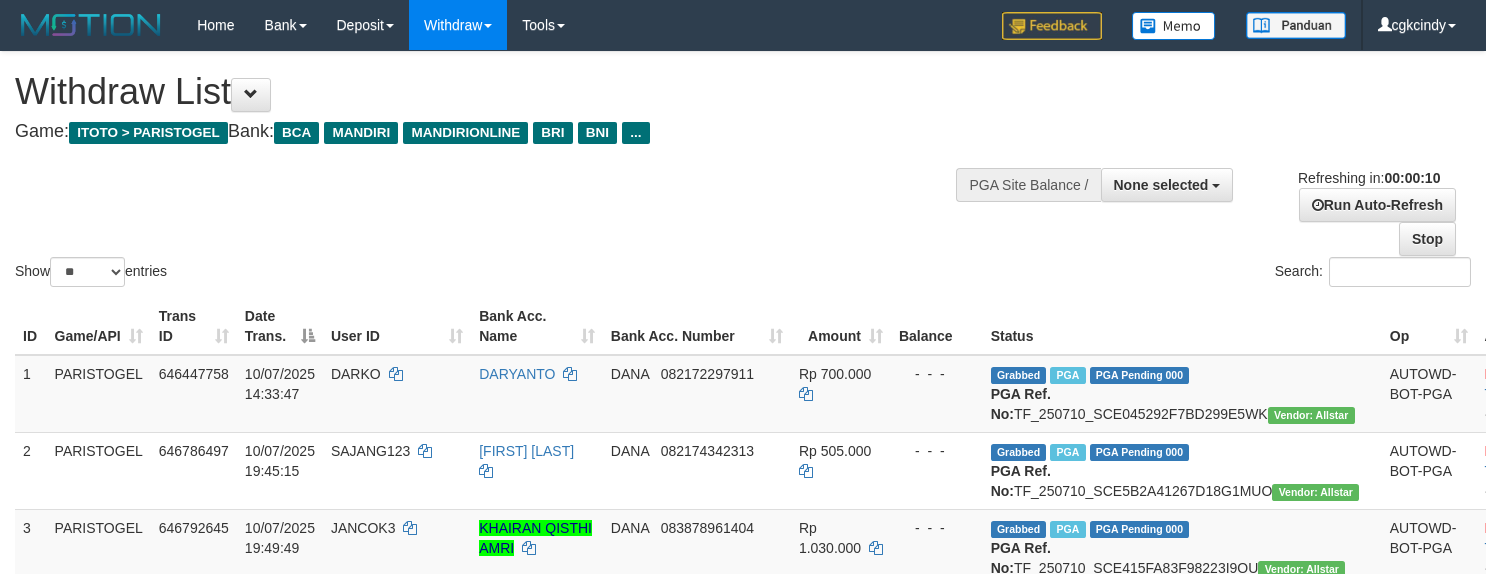 select 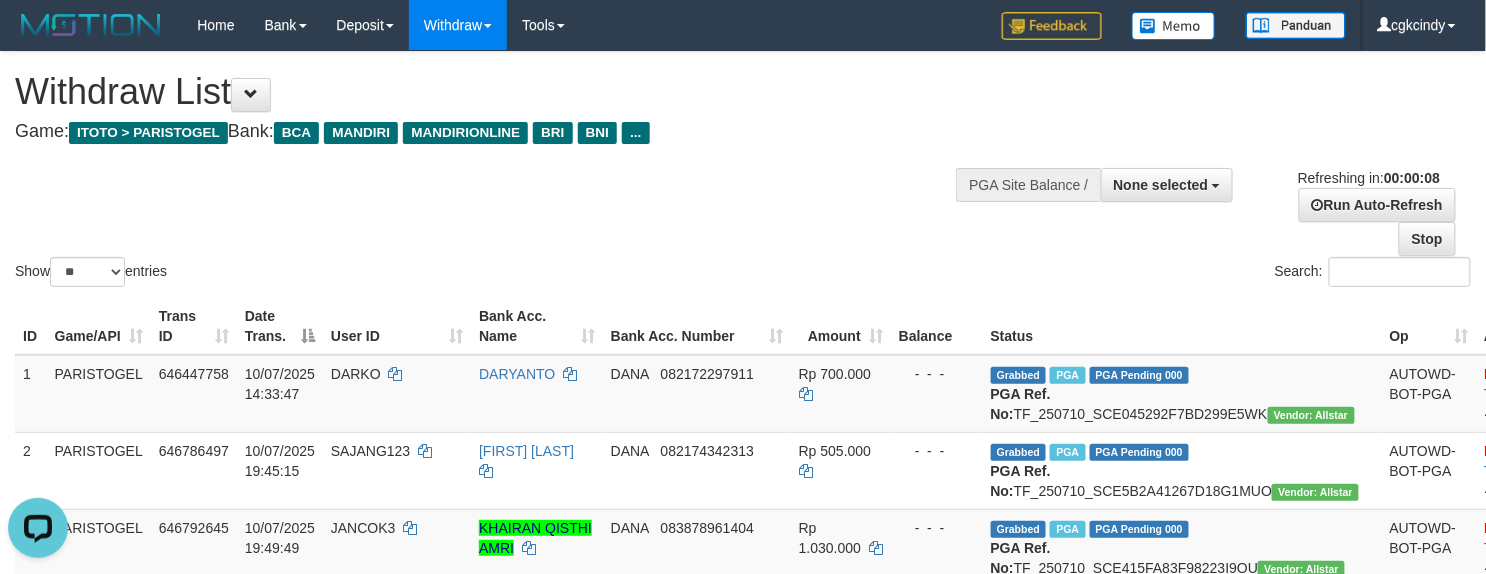 scroll, scrollTop: 0, scrollLeft: 0, axis: both 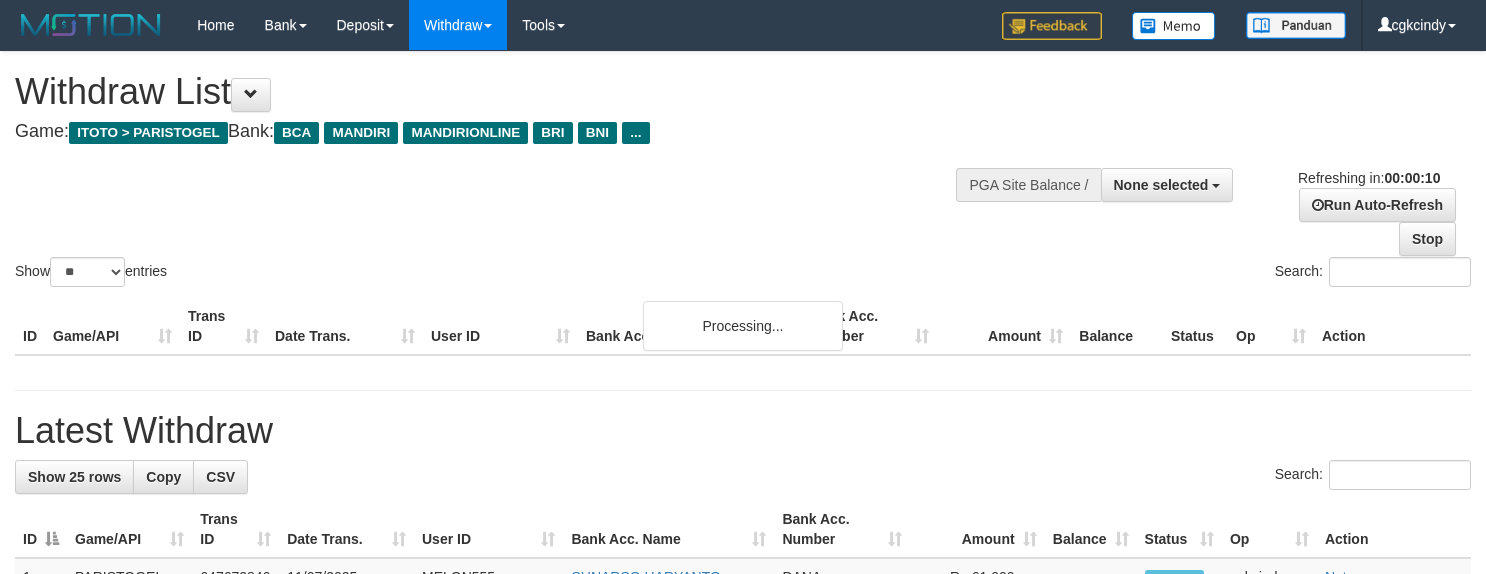 select 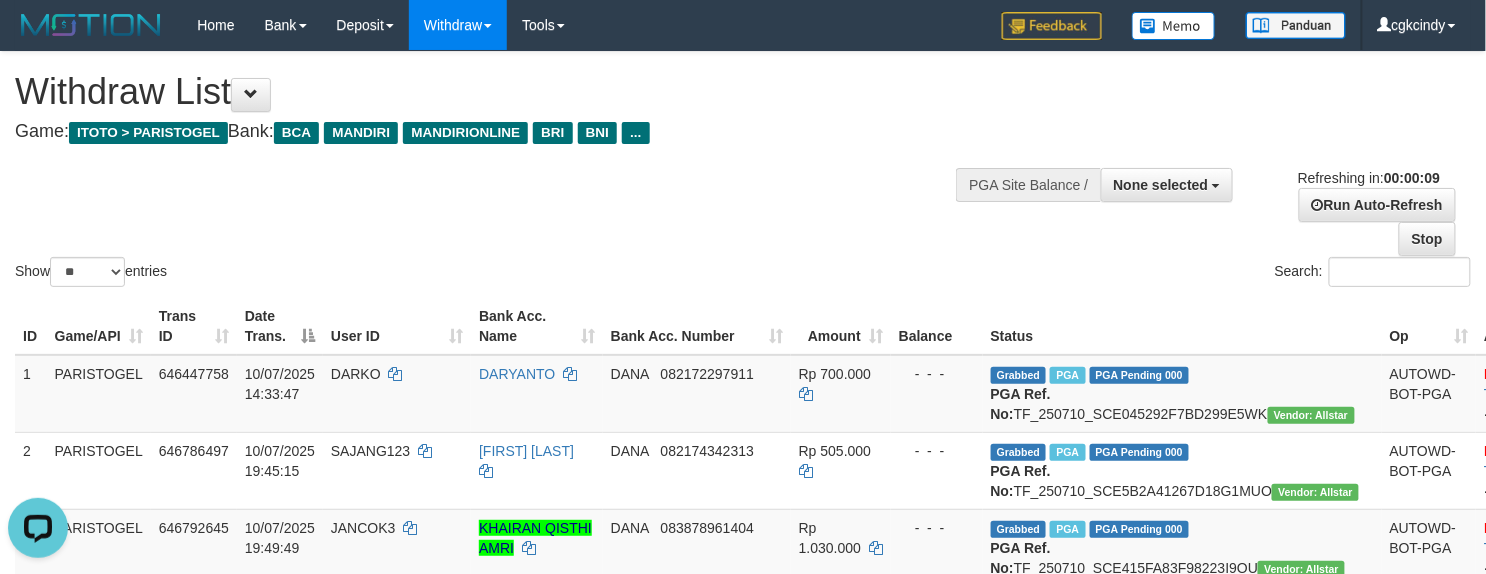 scroll, scrollTop: 0, scrollLeft: 0, axis: both 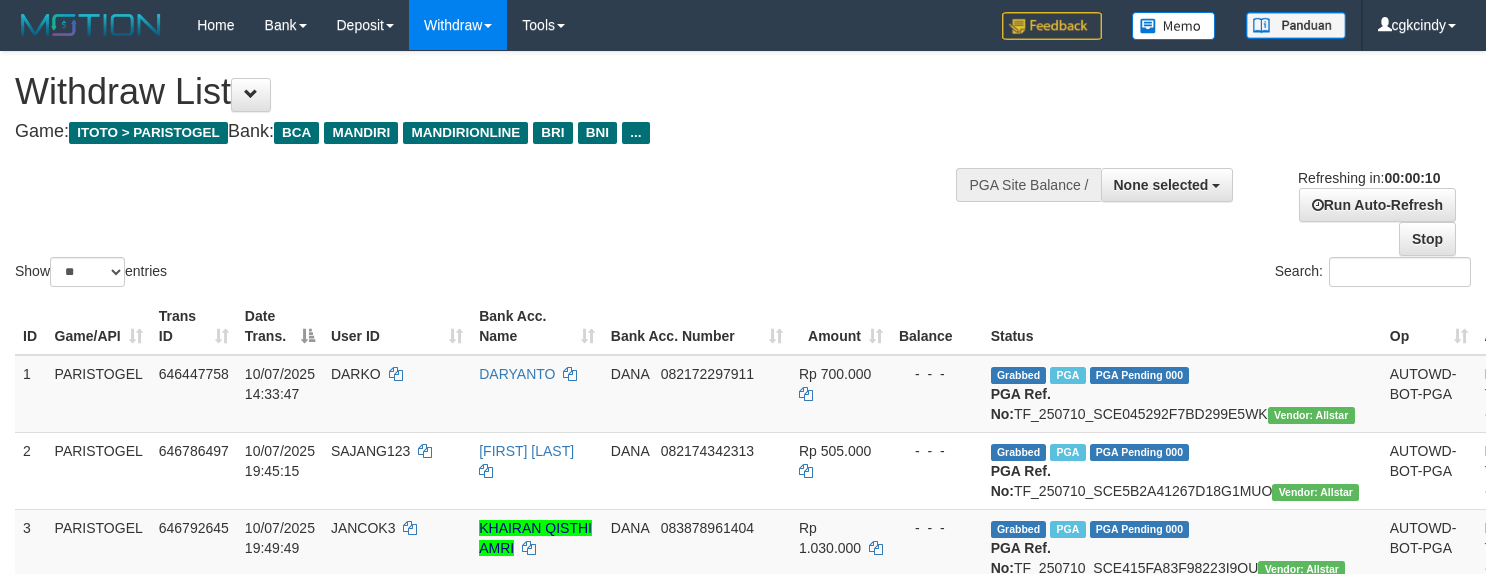 select 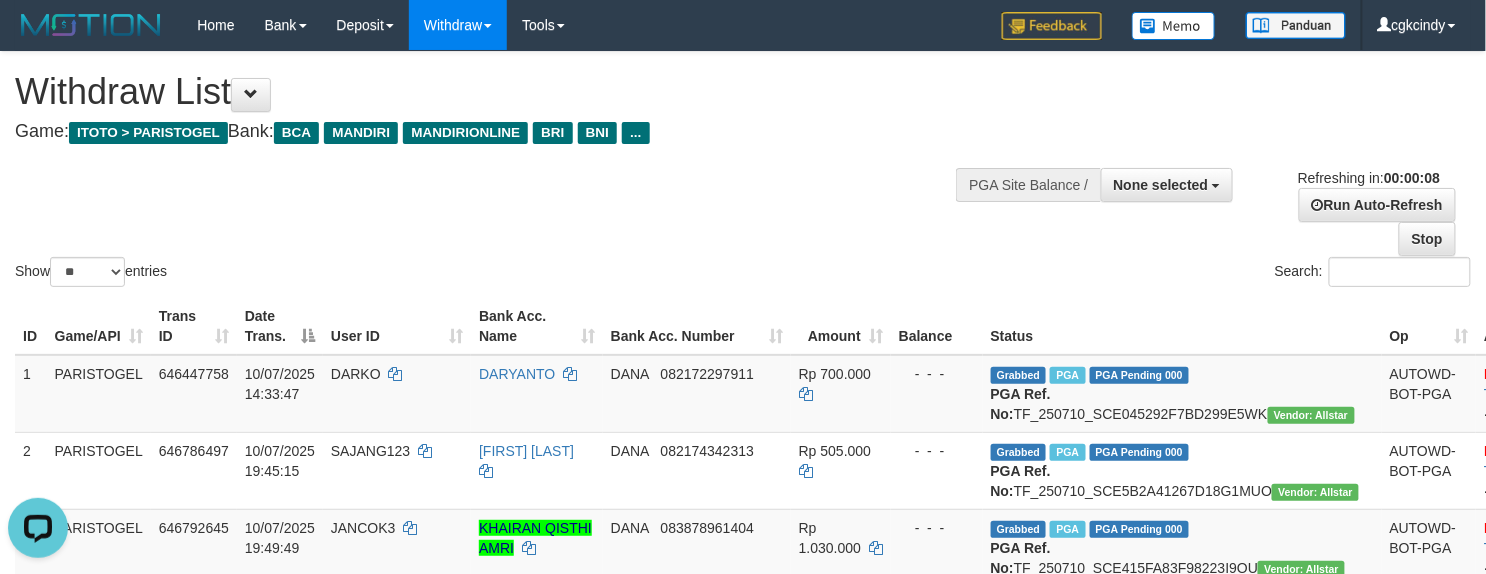 scroll, scrollTop: 0, scrollLeft: 0, axis: both 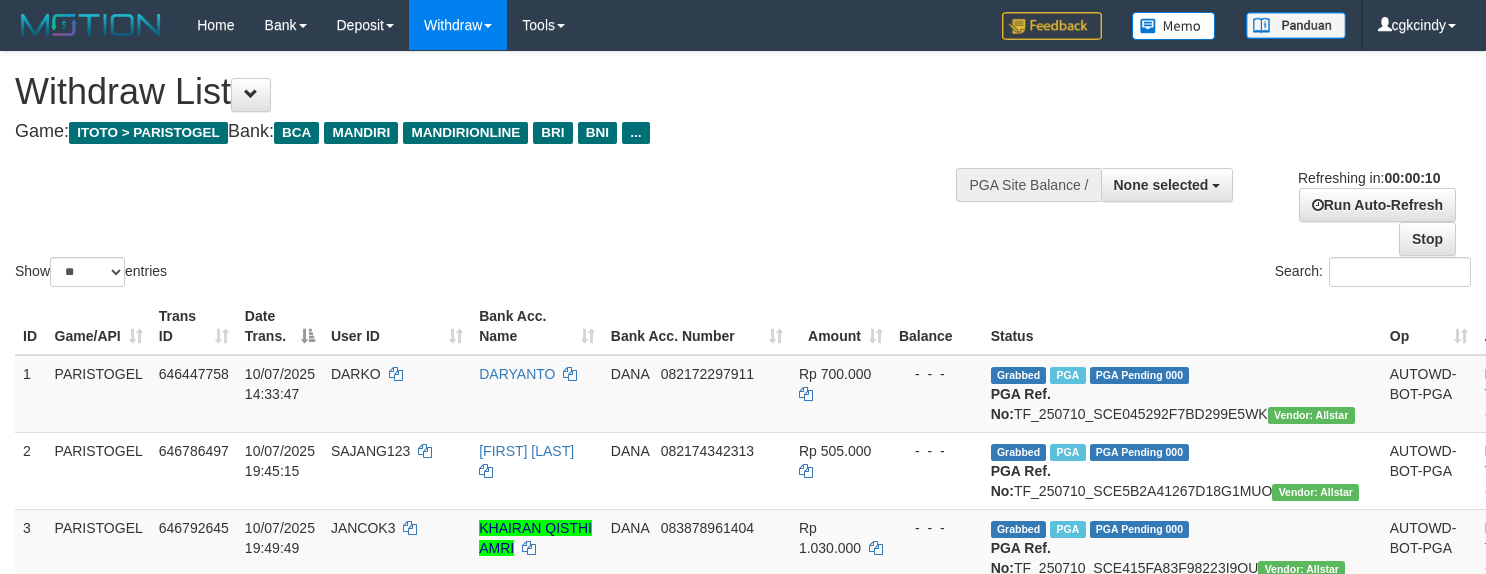 select 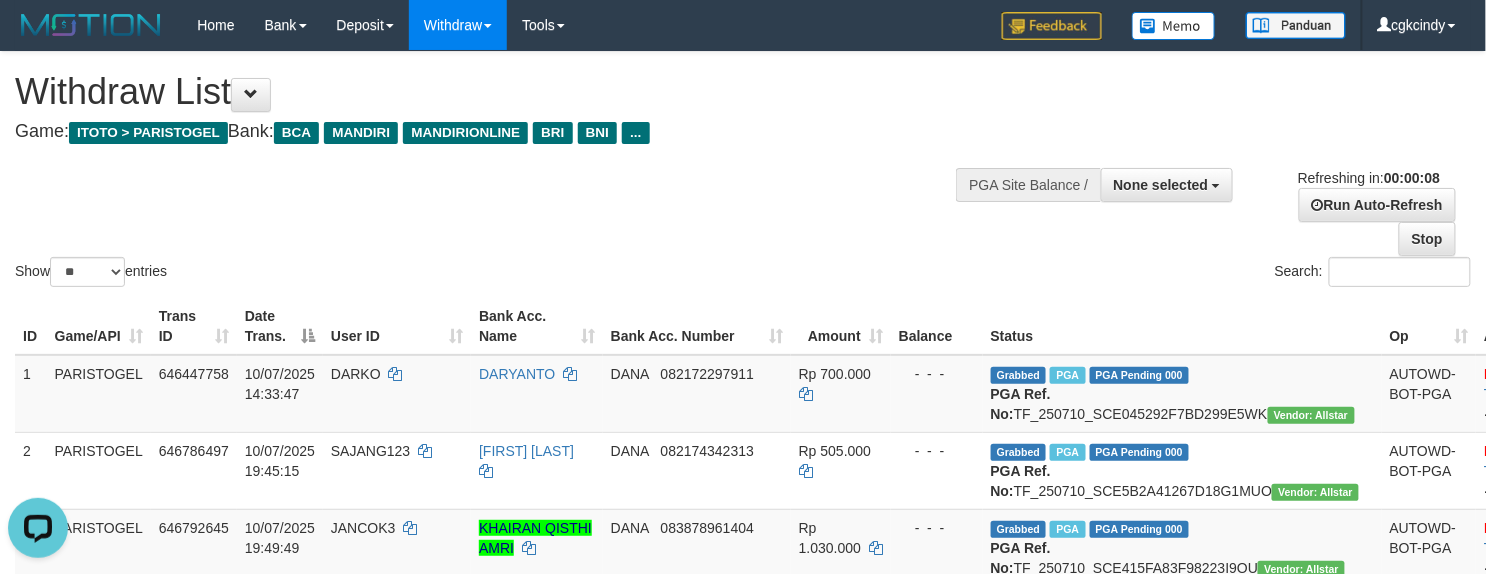 scroll, scrollTop: 0, scrollLeft: 0, axis: both 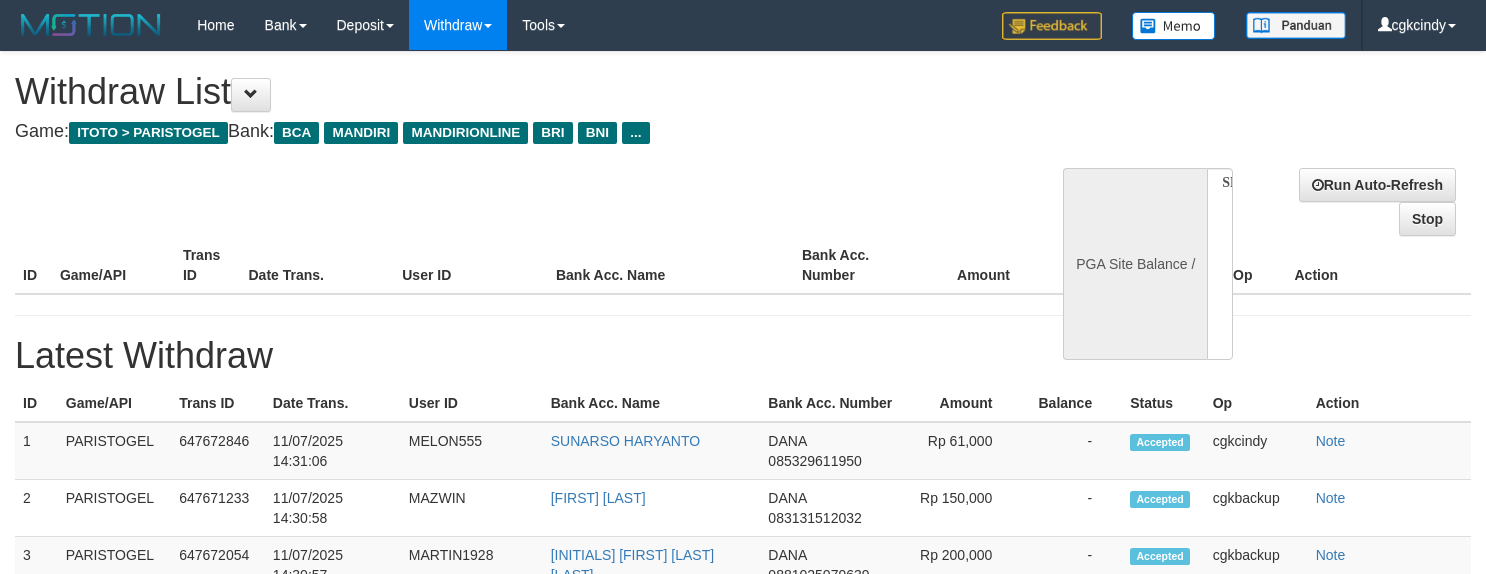 select 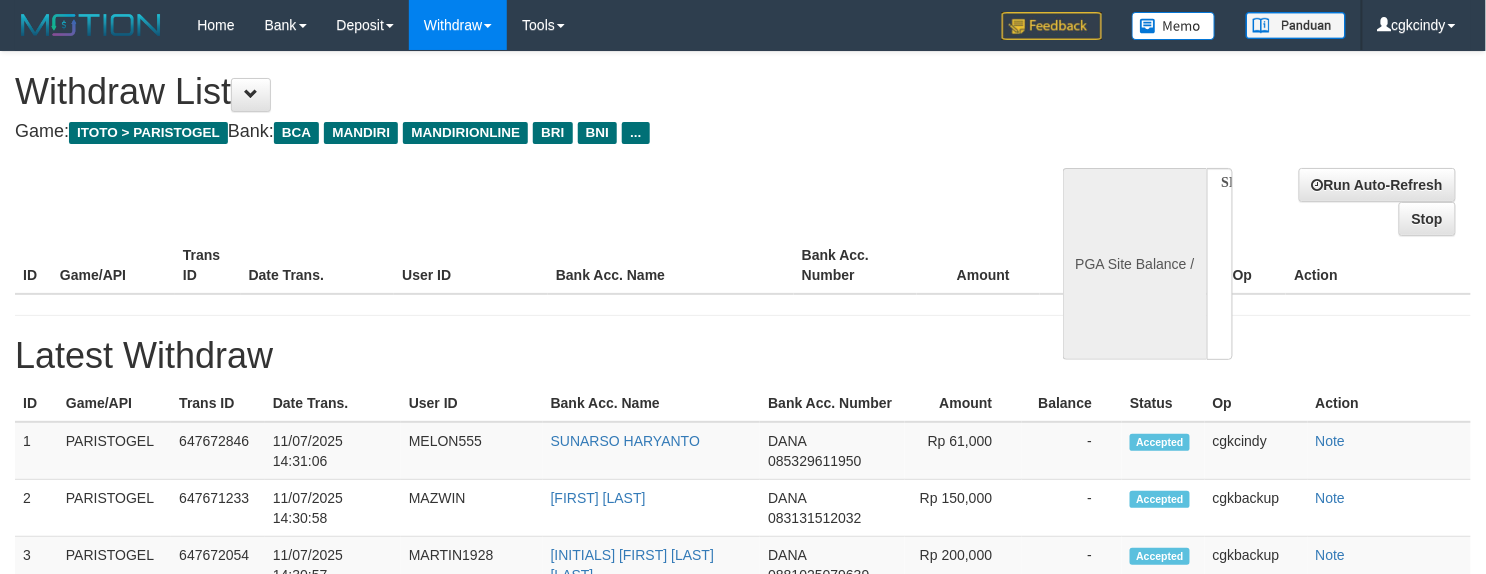 select on "**" 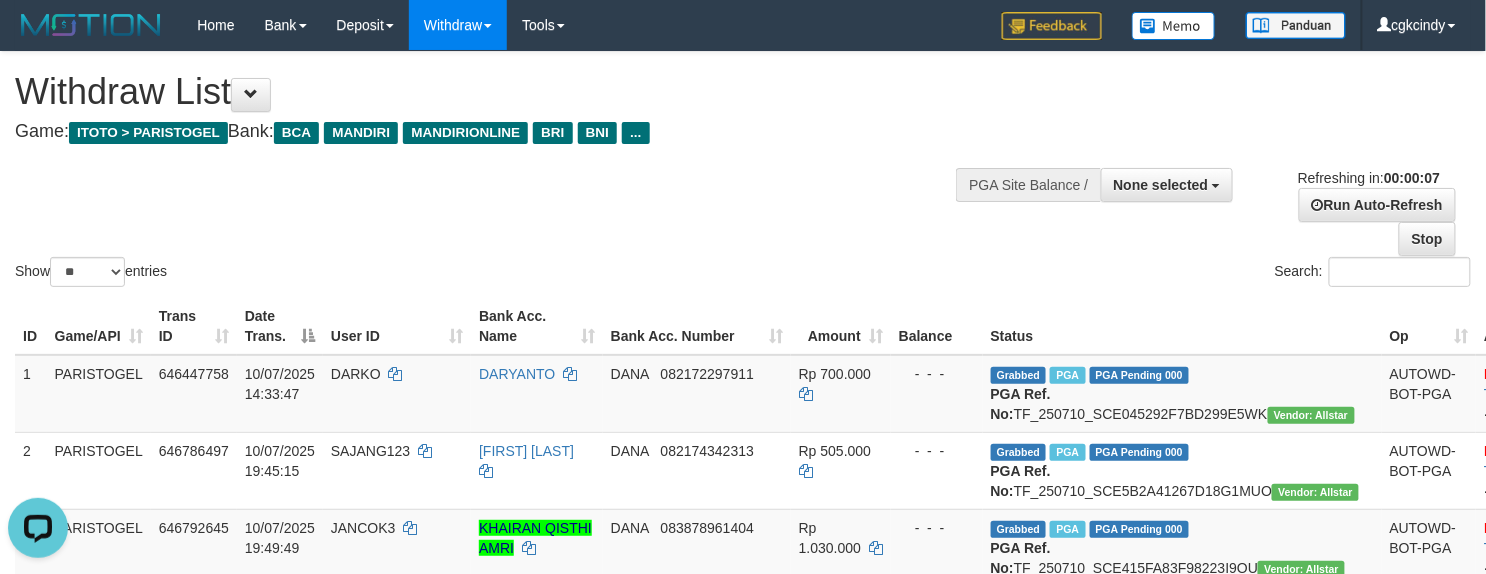 scroll, scrollTop: 0, scrollLeft: 0, axis: both 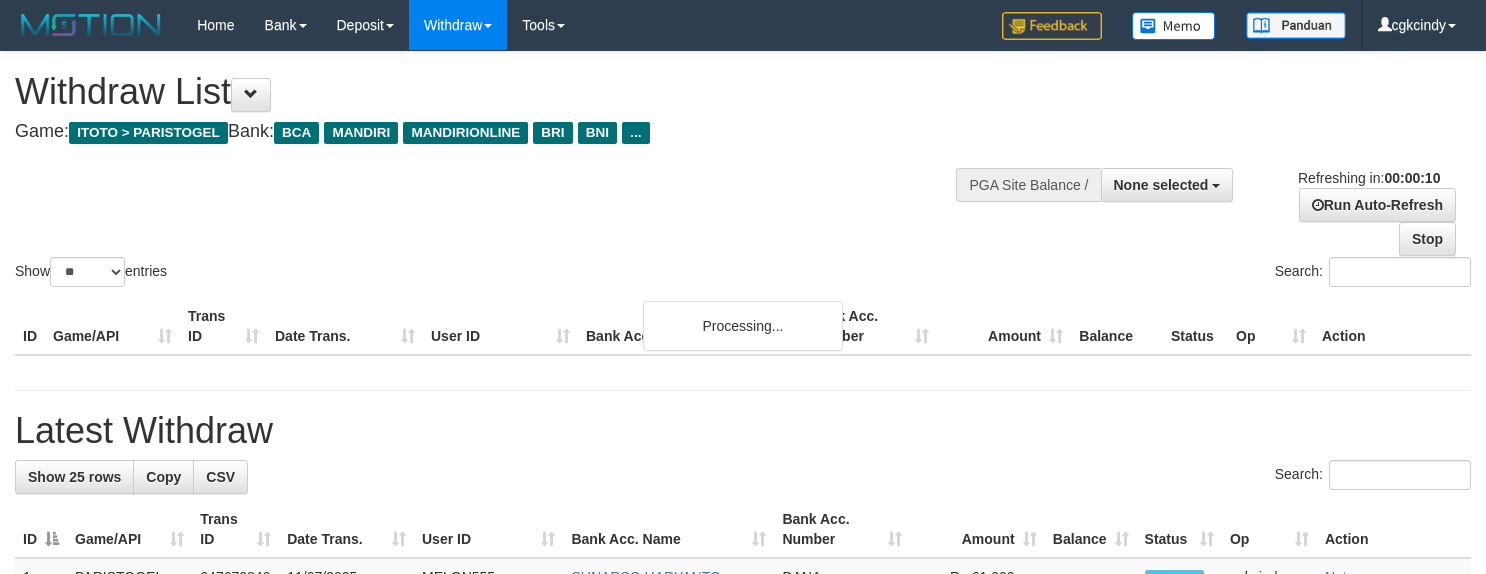 select 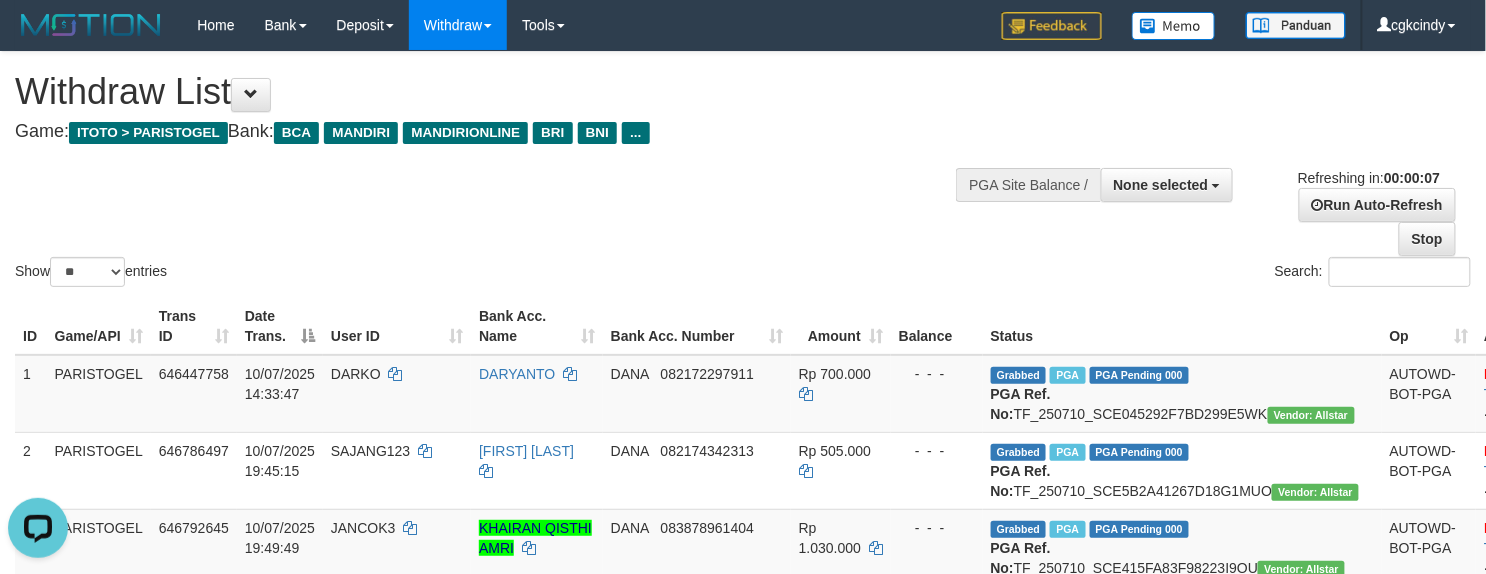 scroll, scrollTop: 0, scrollLeft: 0, axis: both 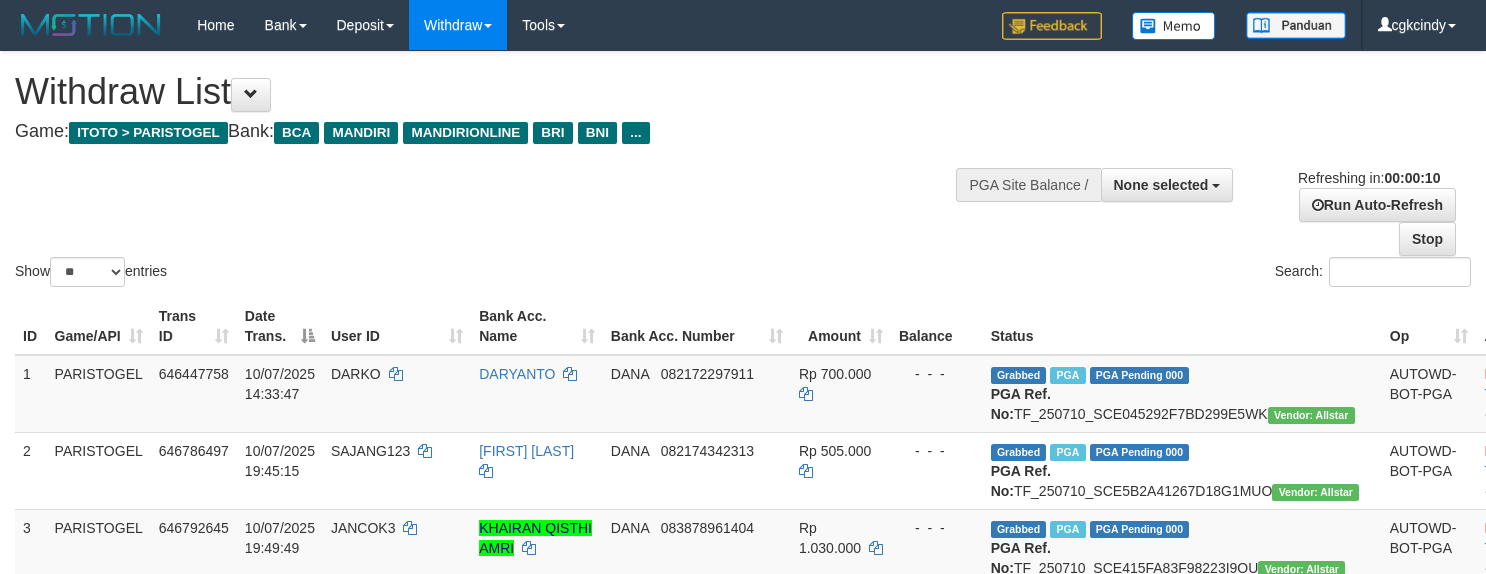 select 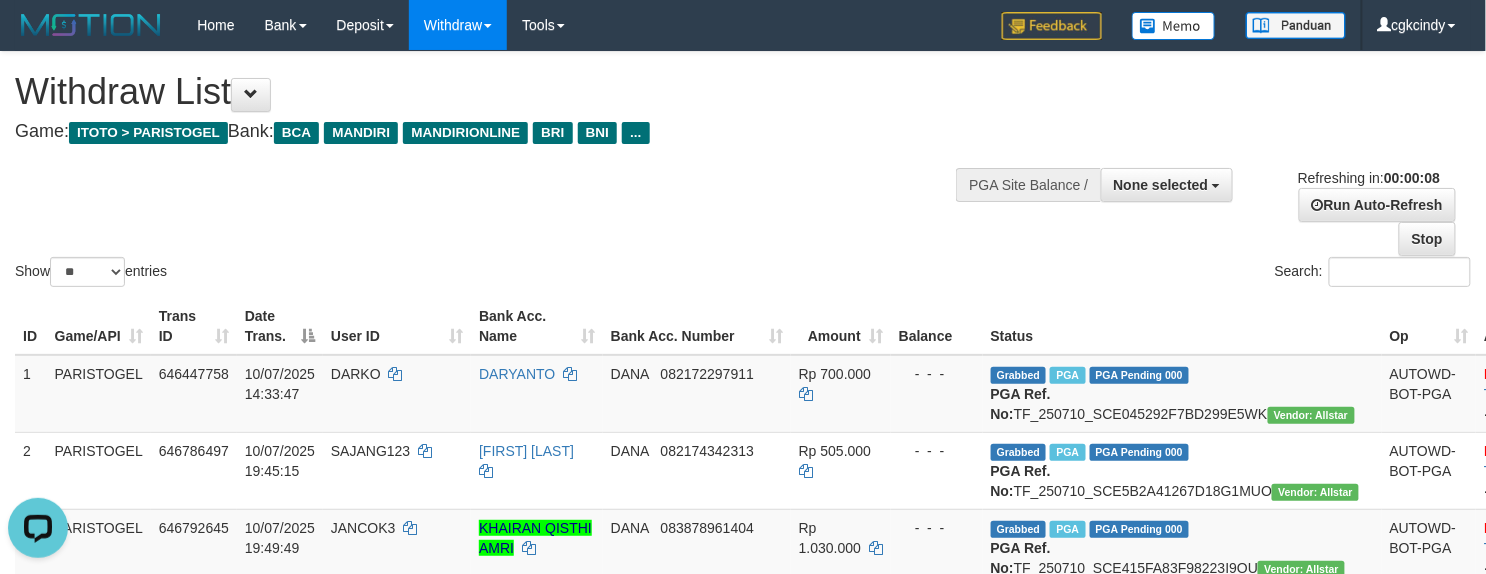 scroll, scrollTop: 0, scrollLeft: 0, axis: both 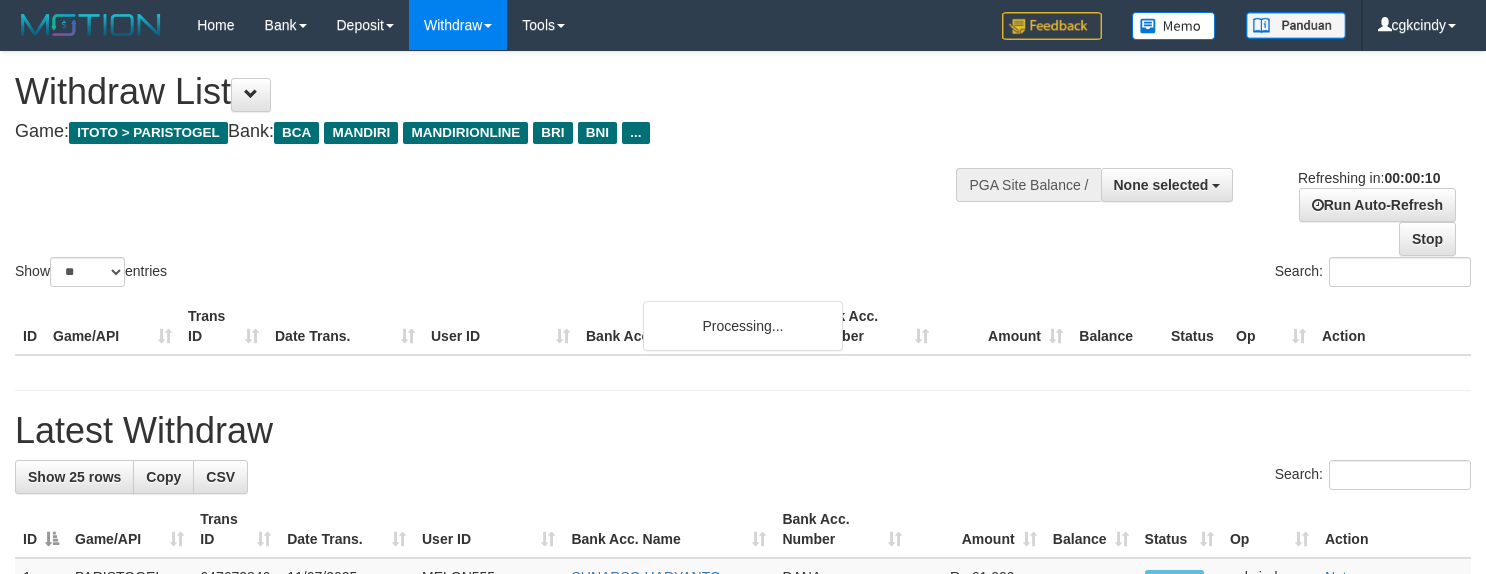 select 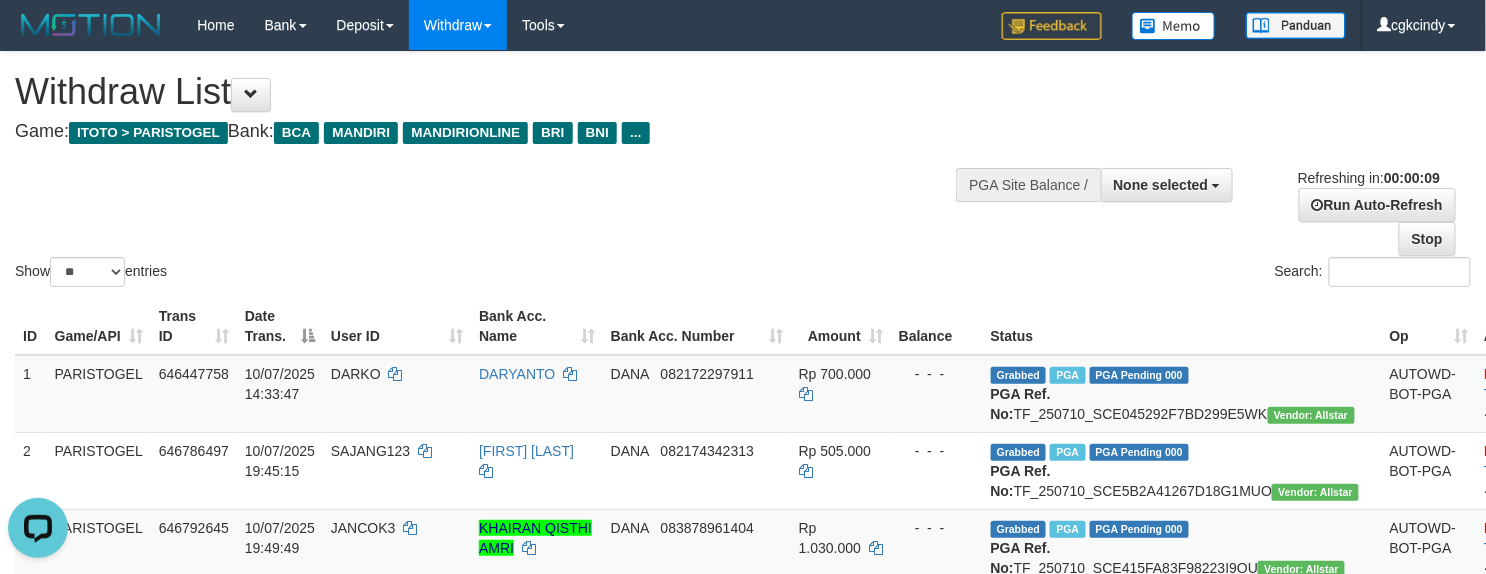 scroll, scrollTop: 0, scrollLeft: 0, axis: both 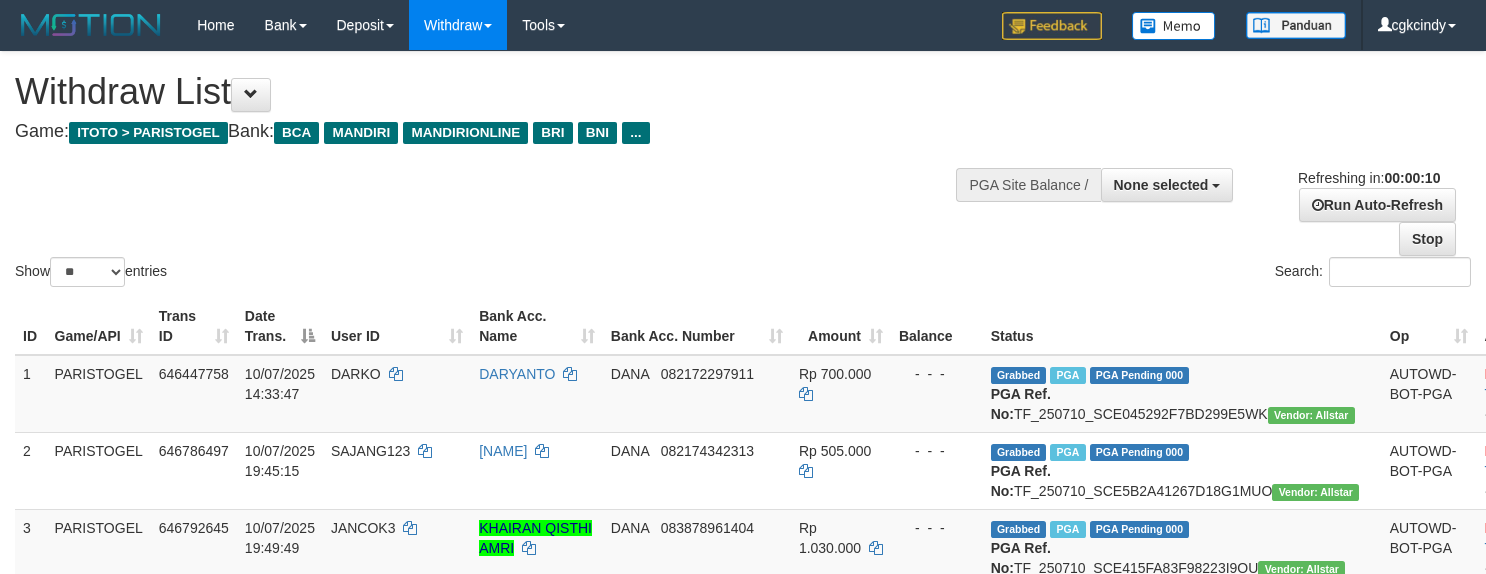 select 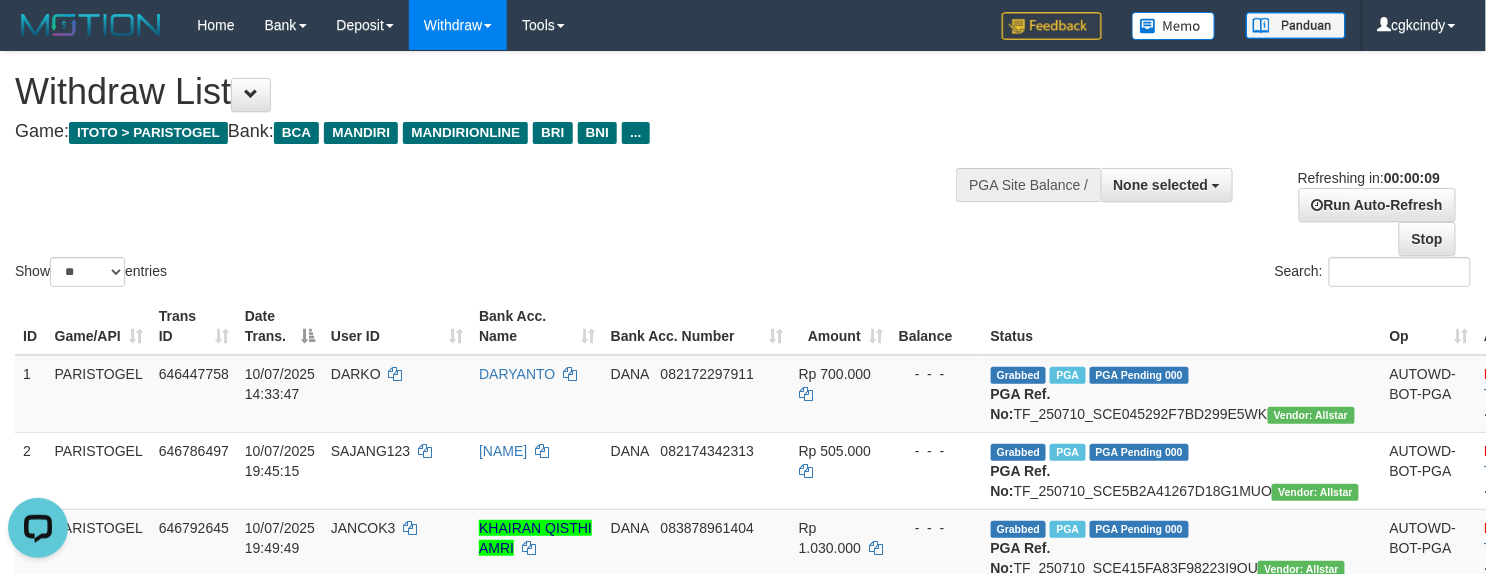 scroll, scrollTop: 0, scrollLeft: 0, axis: both 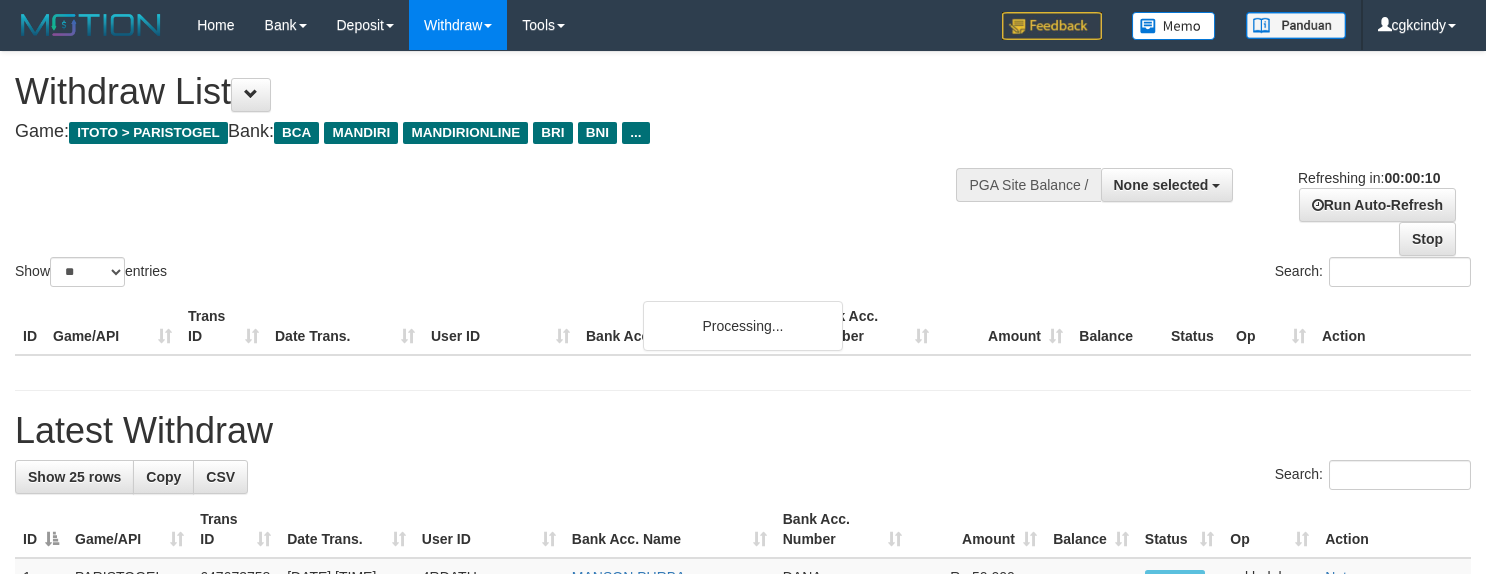 select 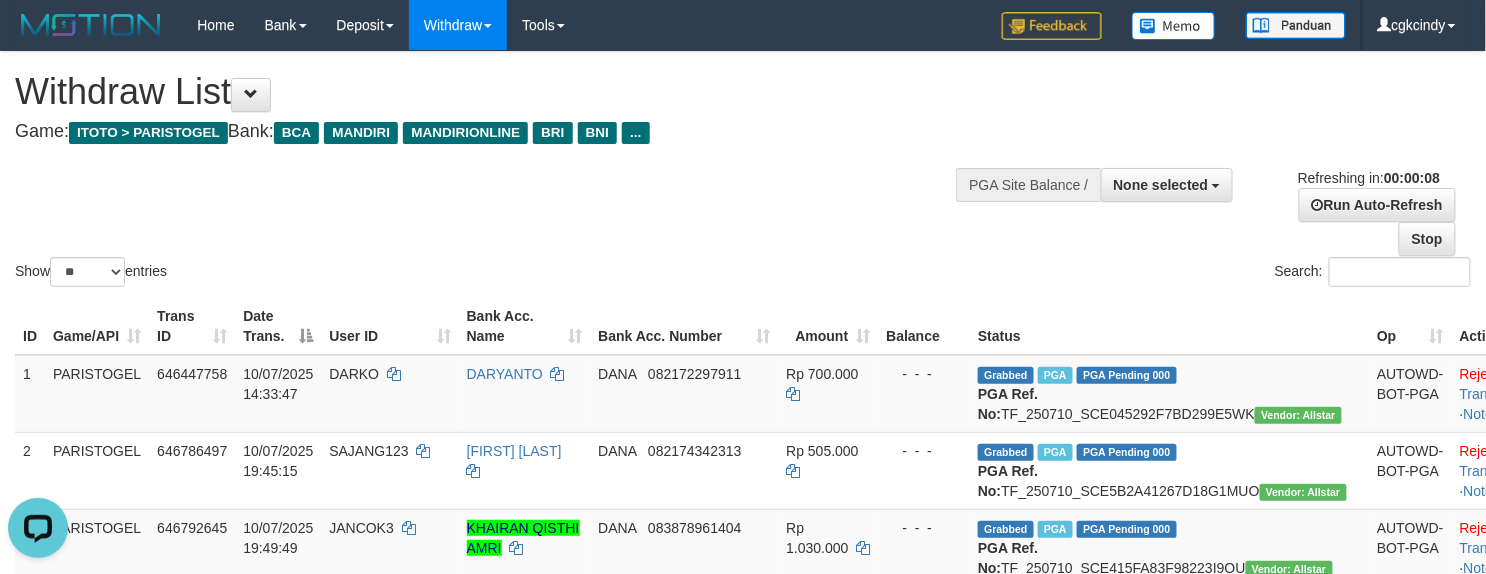 scroll, scrollTop: 0, scrollLeft: 0, axis: both 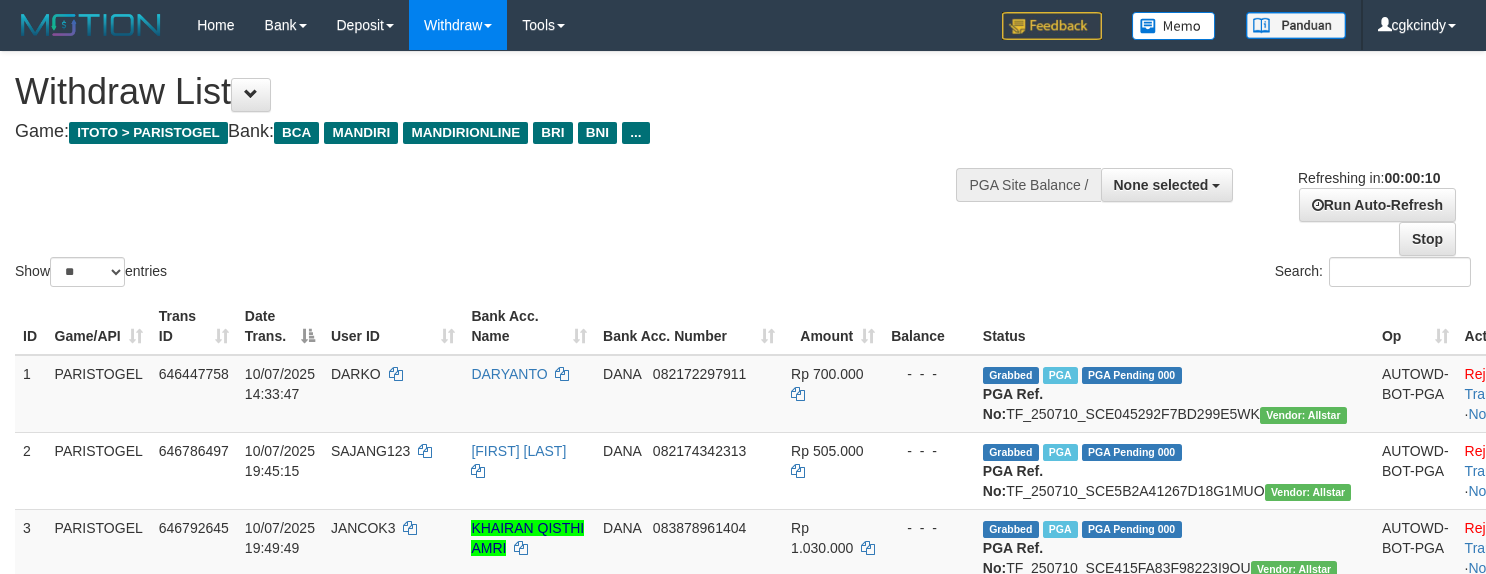 select 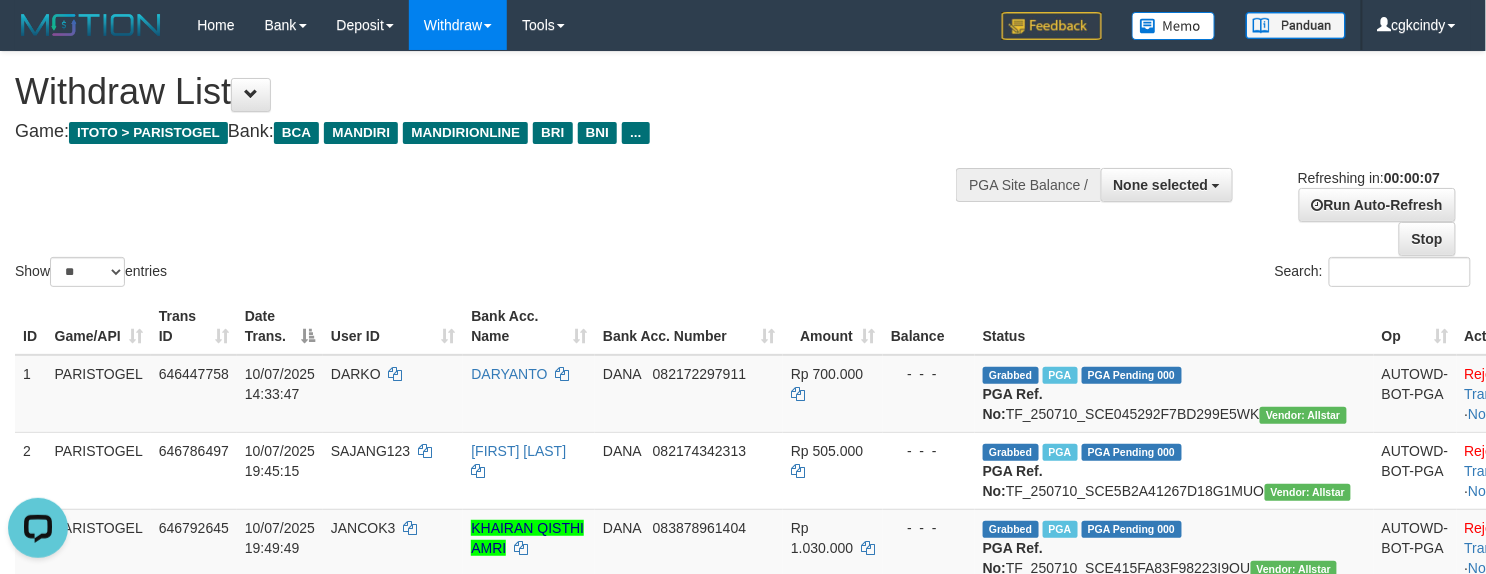 scroll, scrollTop: 0, scrollLeft: 0, axis: both 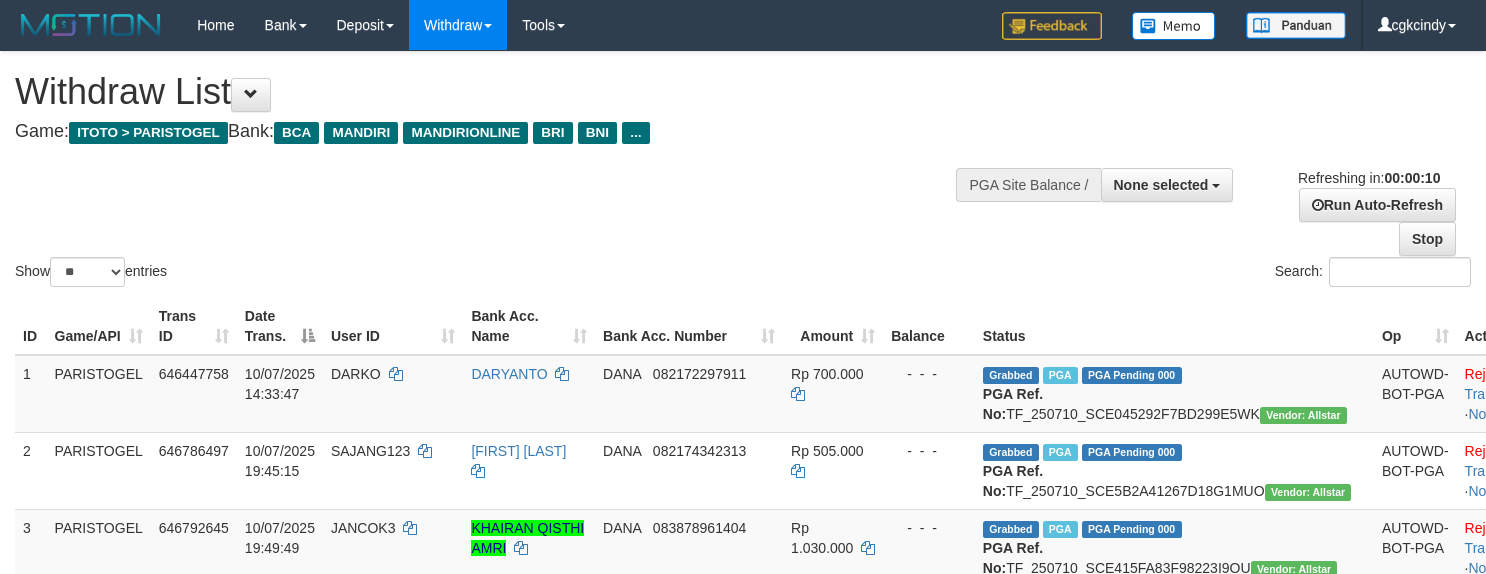 select 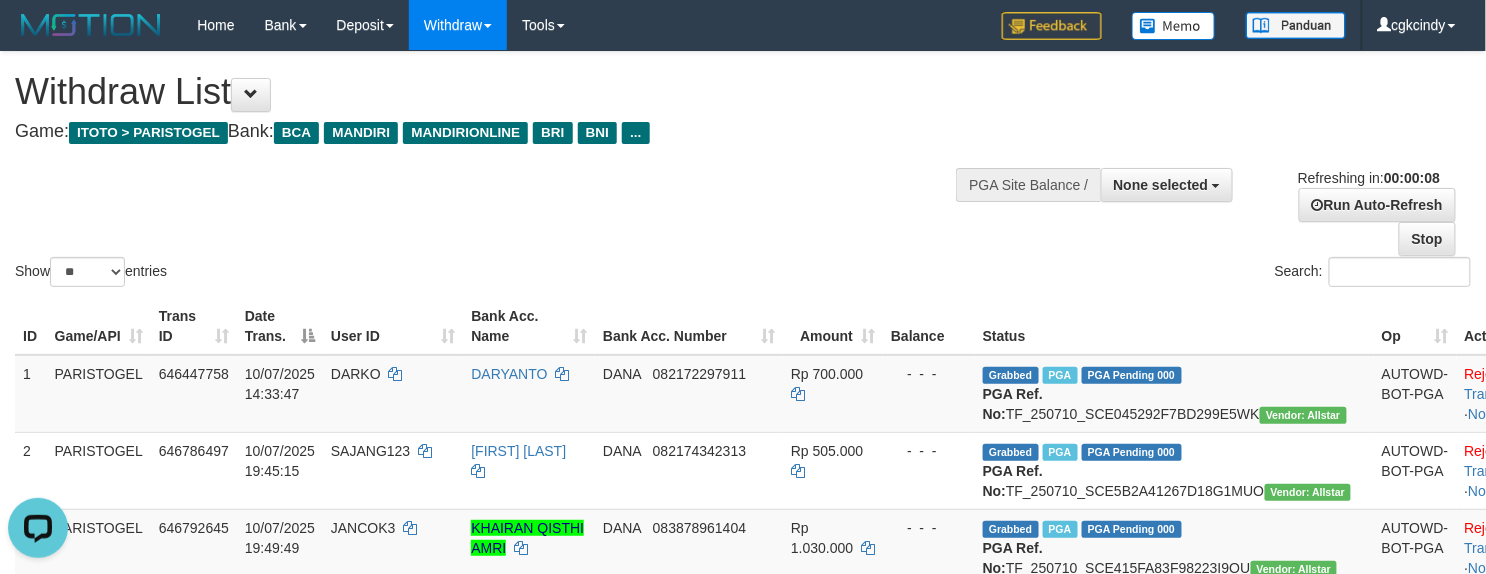 scroll, scrollTop: 0, scrollLeft: 0, axis: both 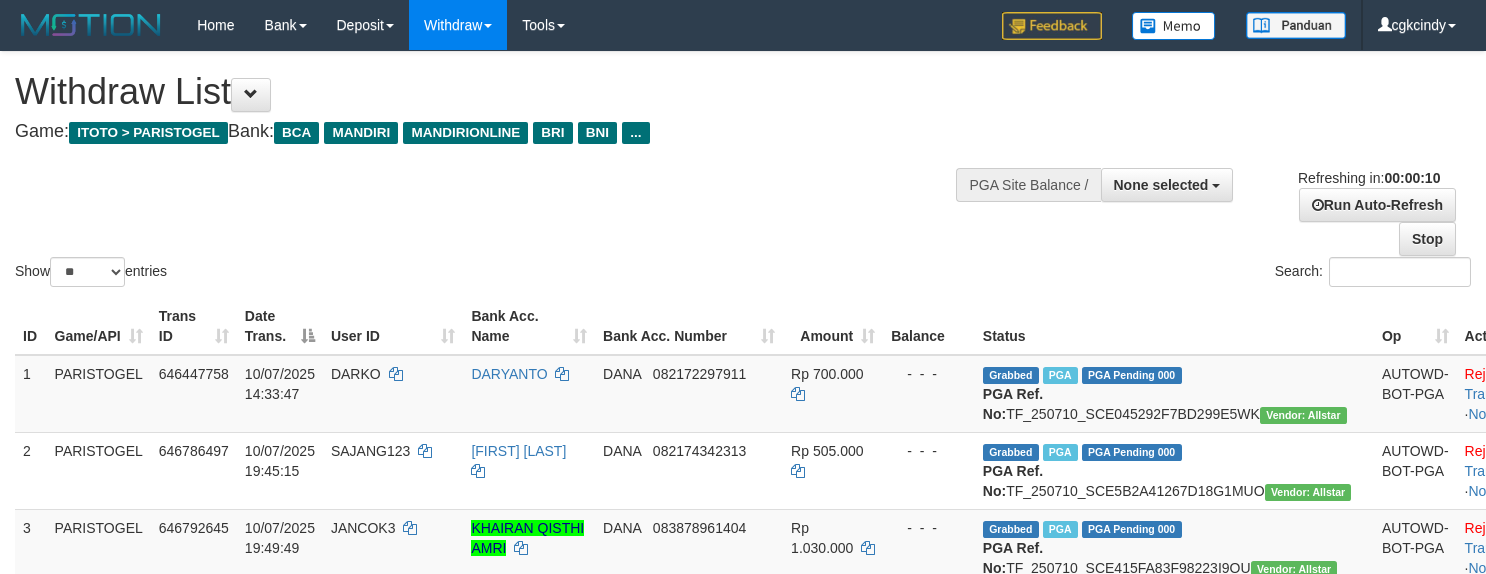 select 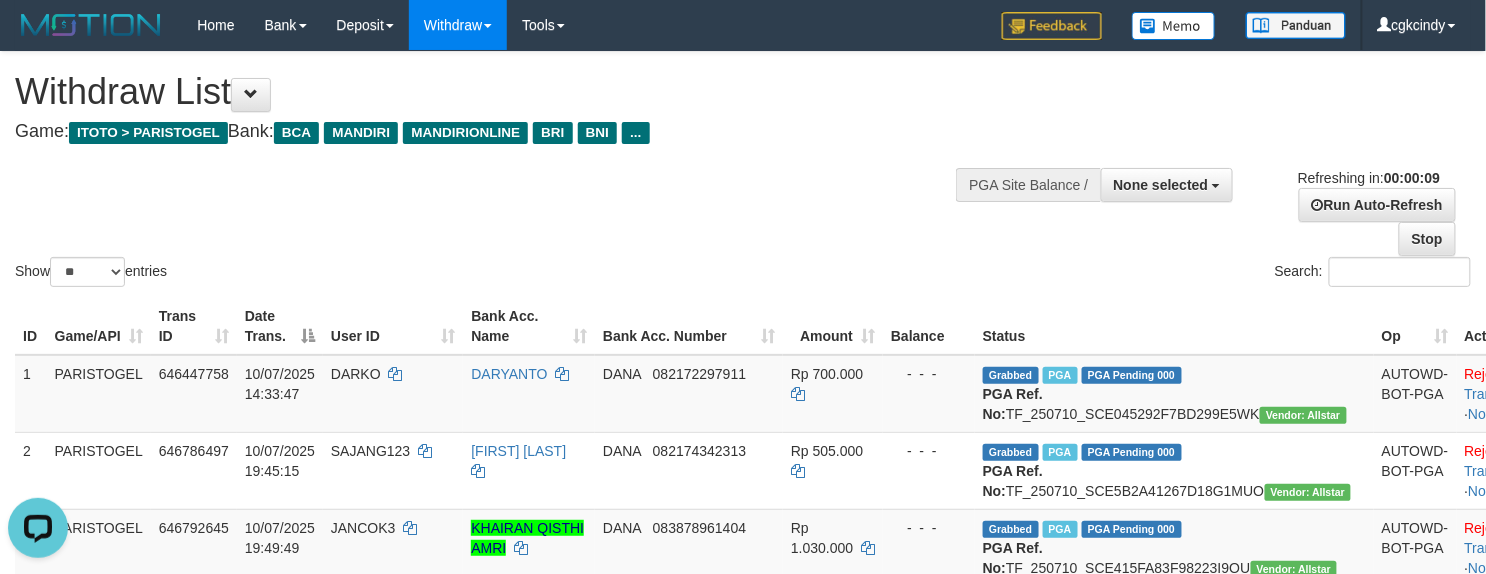 scroll, scrollTop: 0, scrollLeft: 0, axis: both 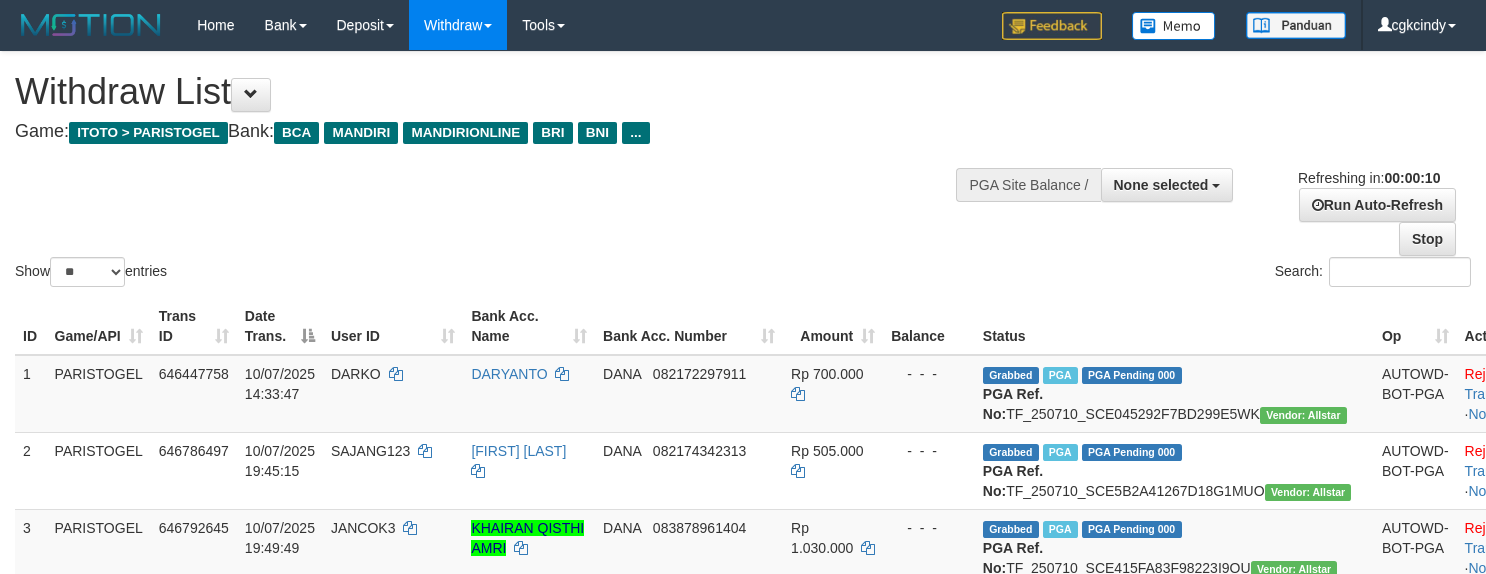 select 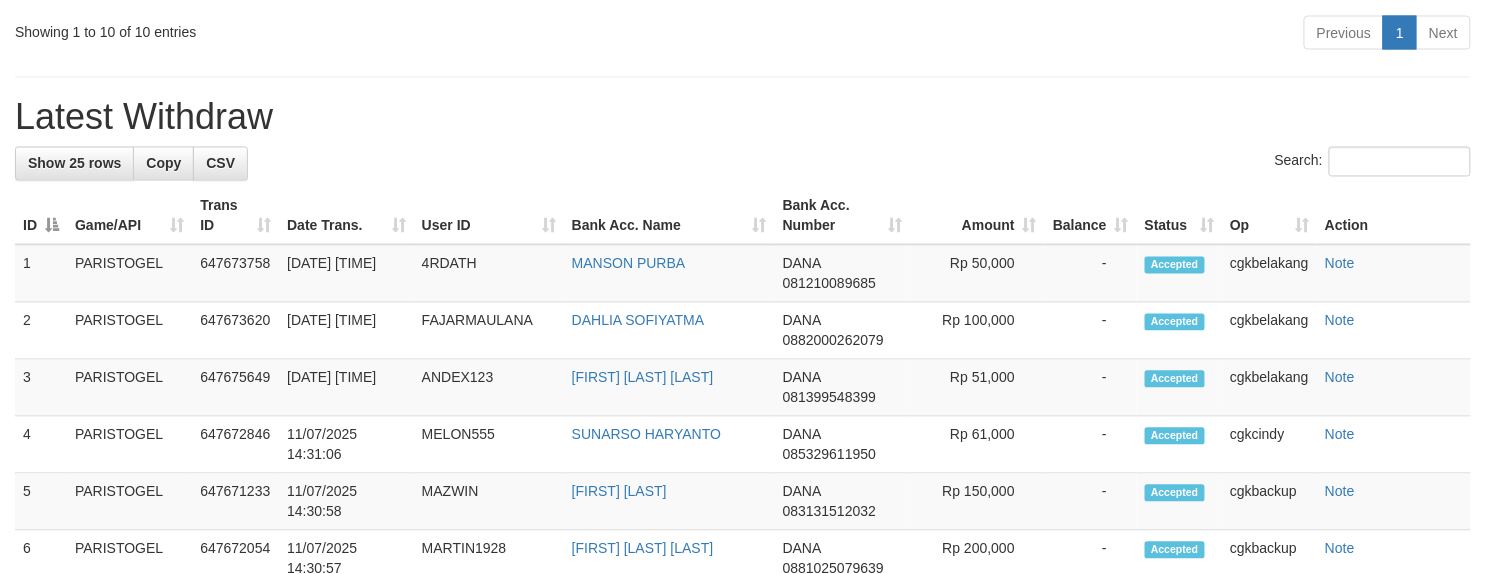 scroll, scrollTop: 933, scrollLeft: 0, axis: vertical 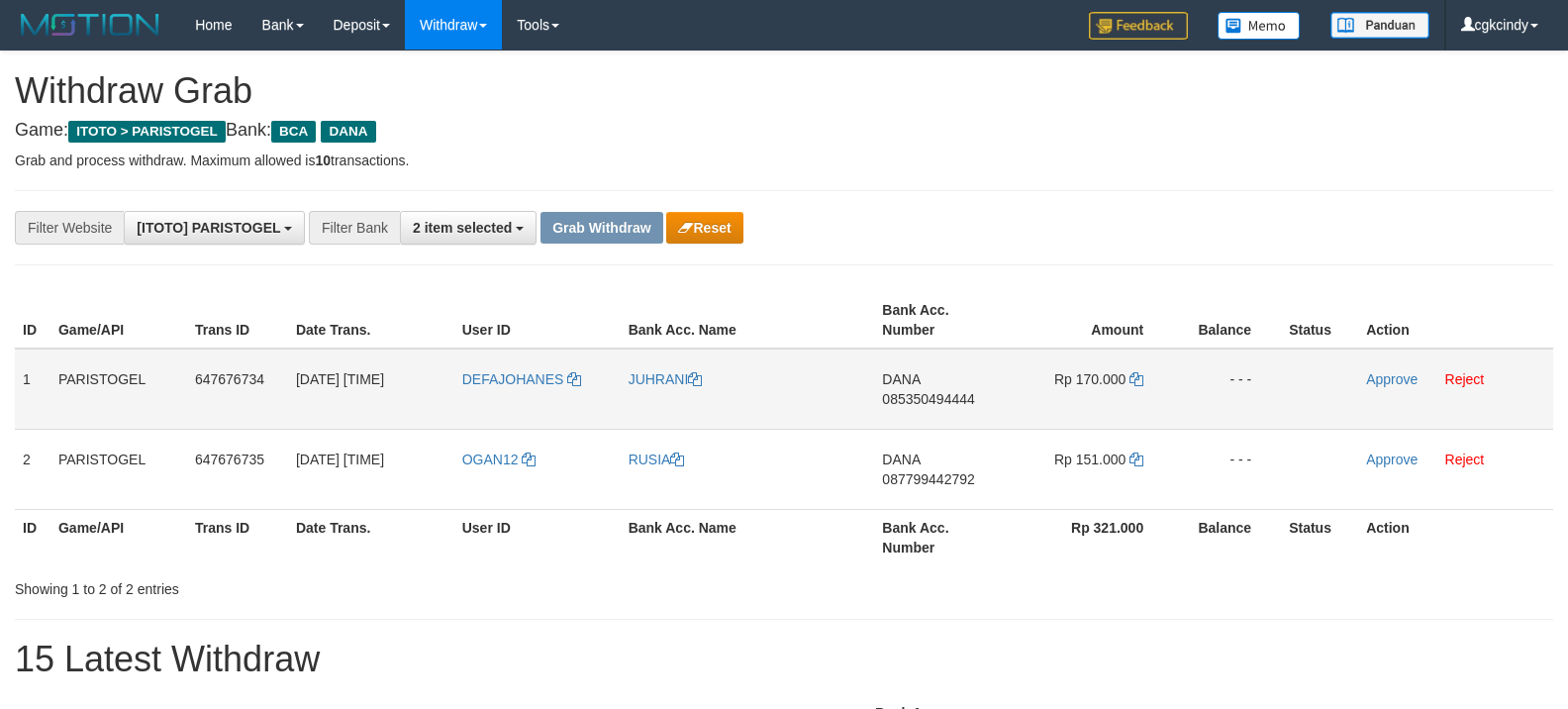 click on "DEFAJOHANES" at bounding box center (538, 389) 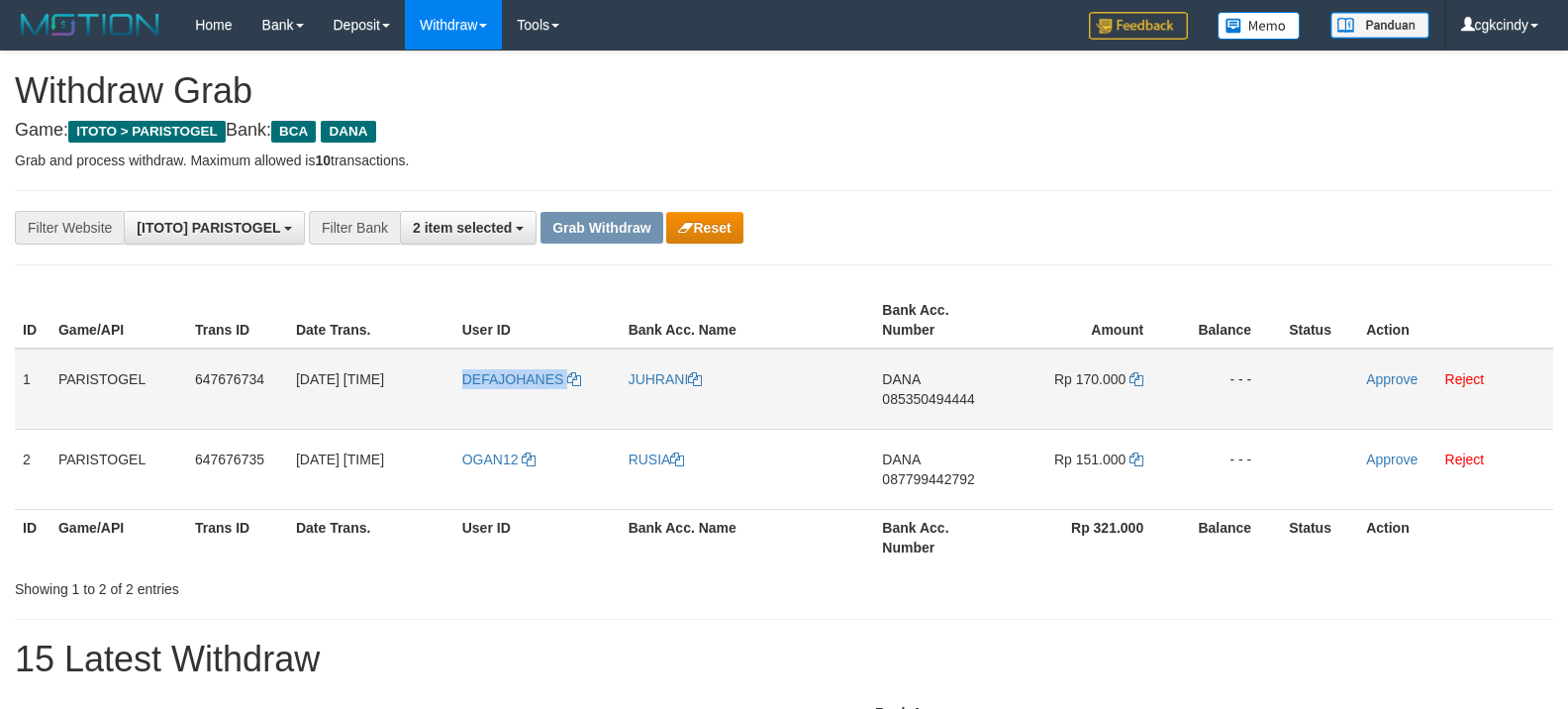 click on "DEFAJOHANES" at bounding box center (538, 389) 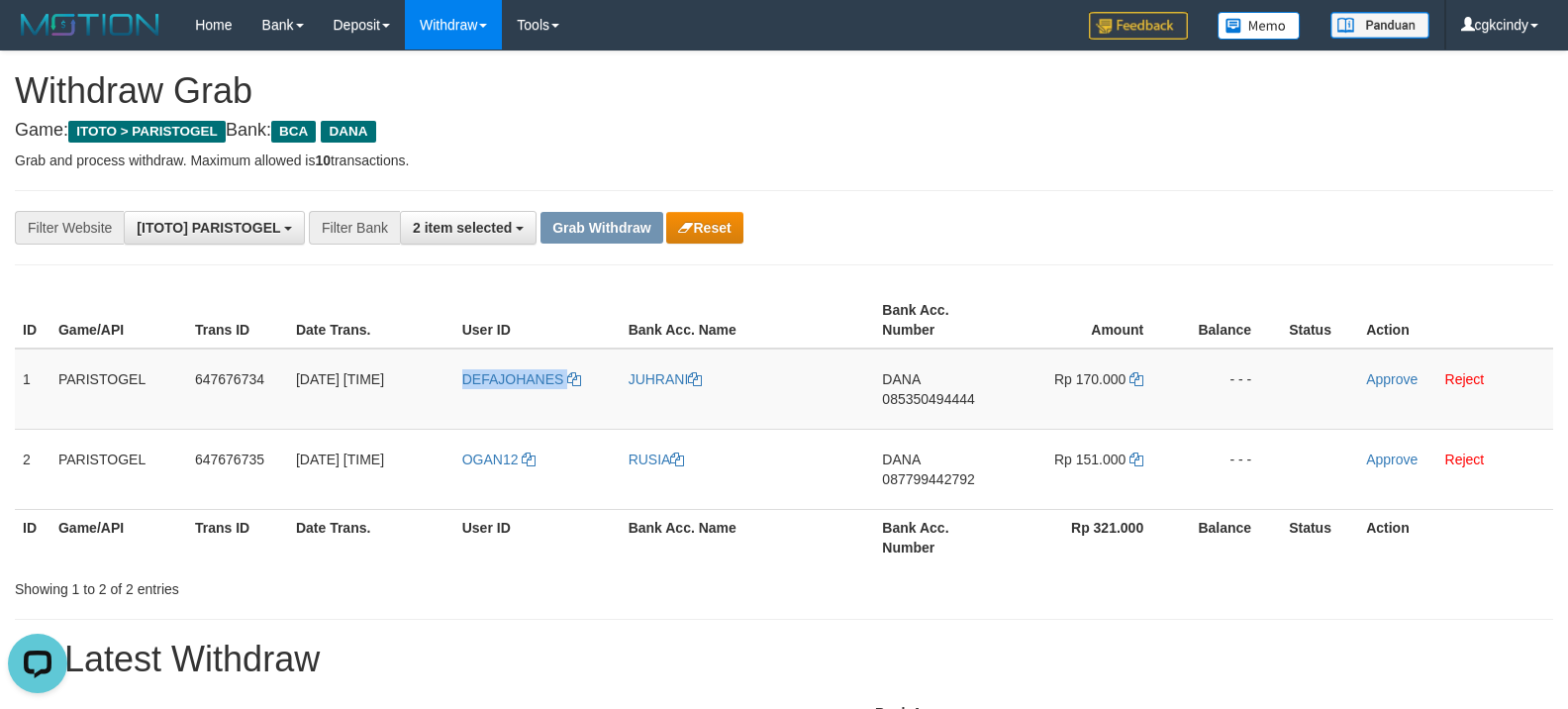 scroll, scrollTop: 0, scrollLeft: 0, axis: both 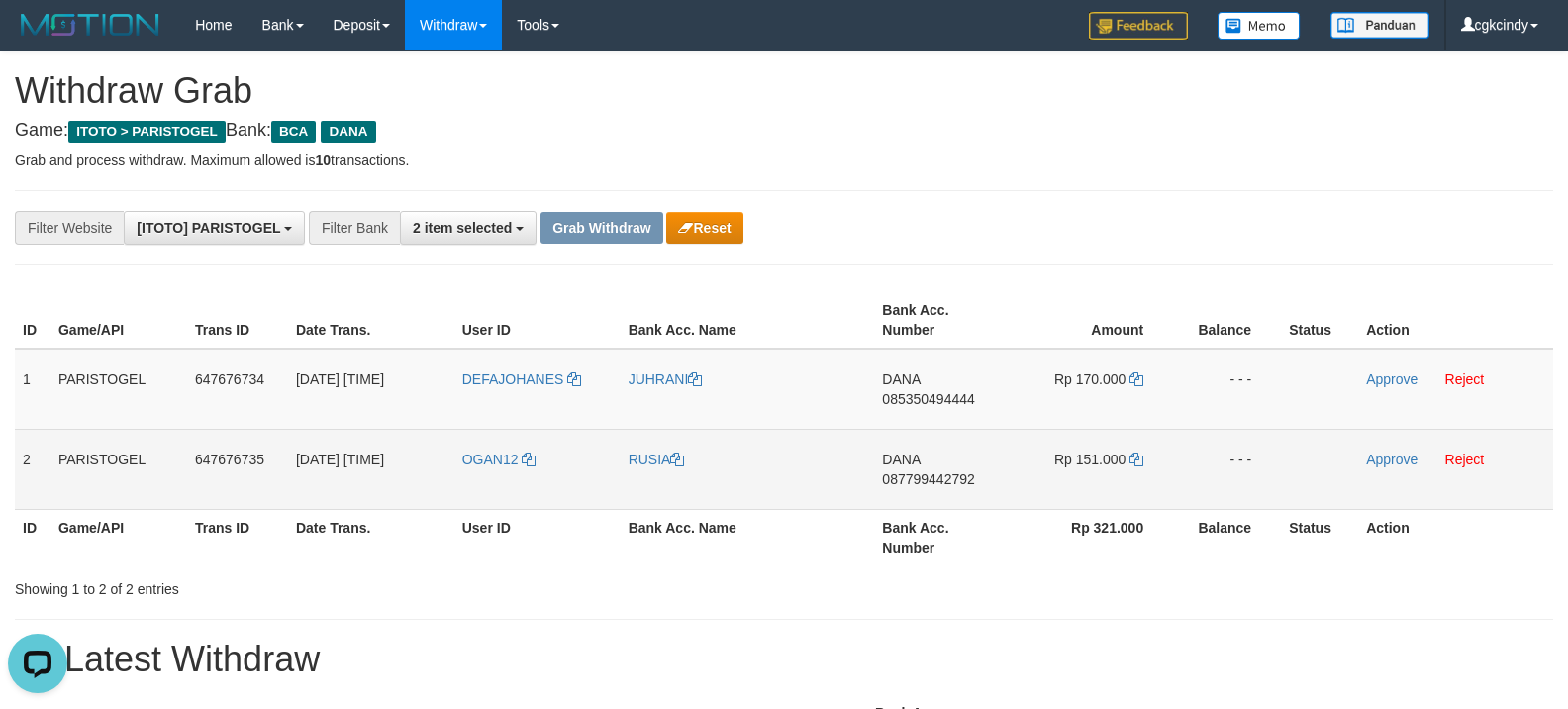 click on "OGAN12" at bounding box center (538, 468) 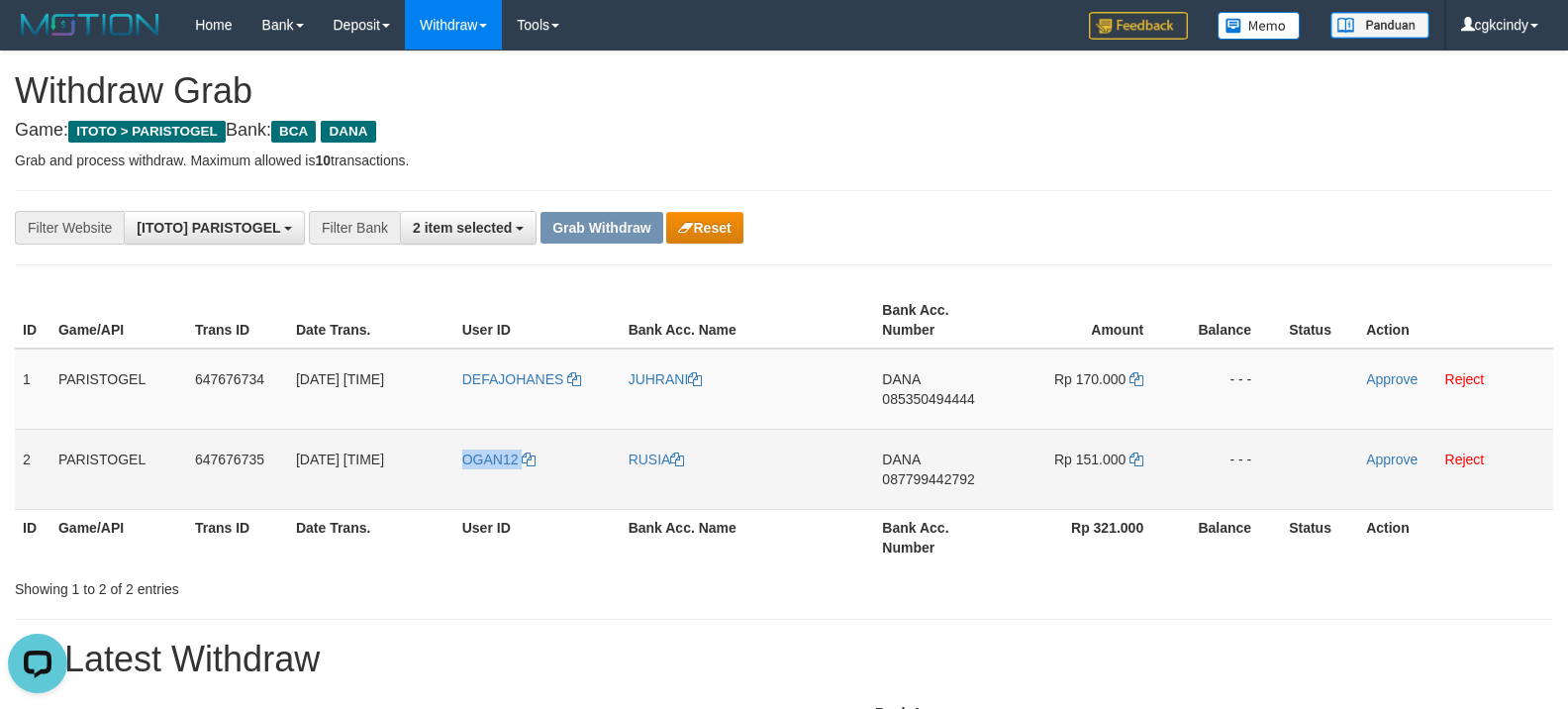 copy on "OGAN12" 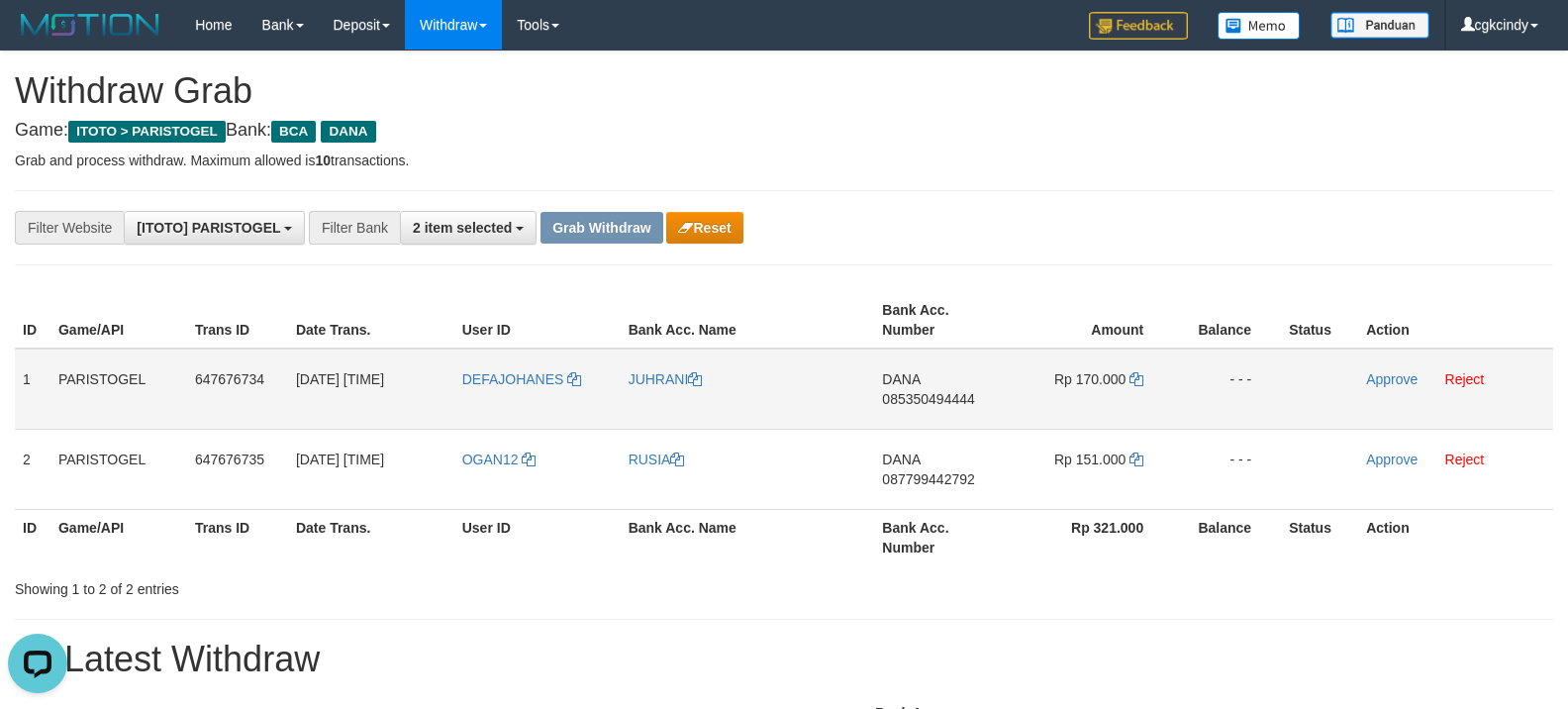drag, startPoint x: 567, startPoint y: 354, endPoint x: 512, endPoint y: 413, distance: 80.65978 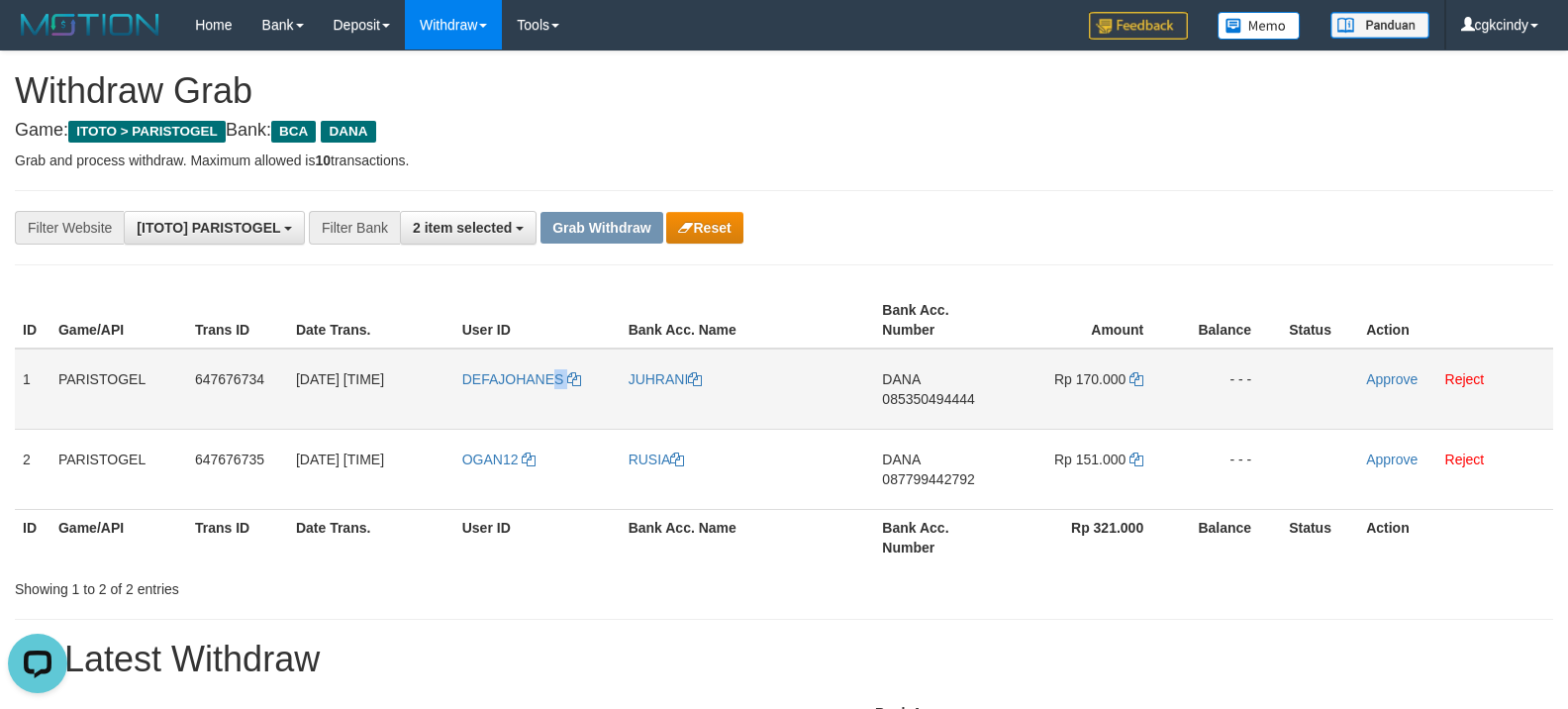 copy on "S" 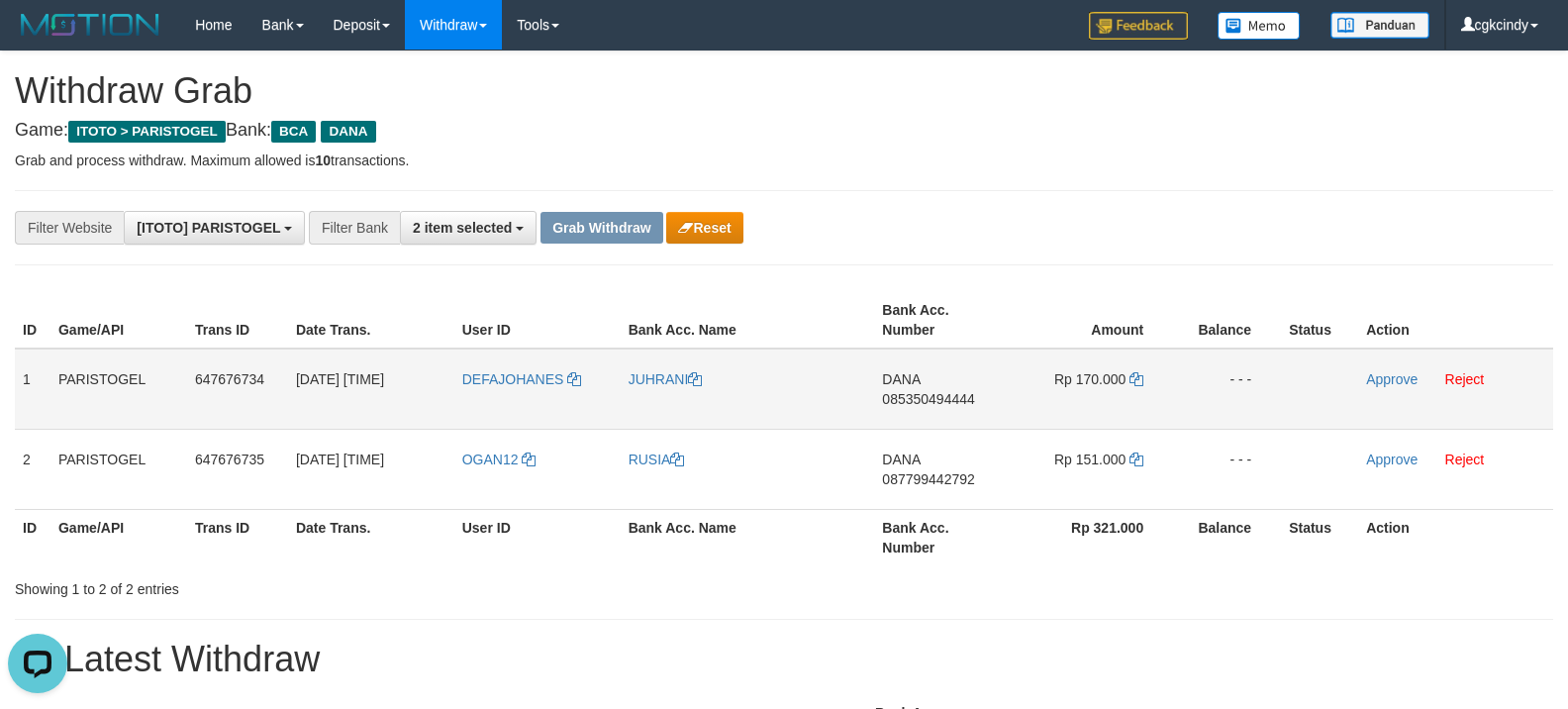 click on "DEFAJOHANES" at bounding box center (538, 389) 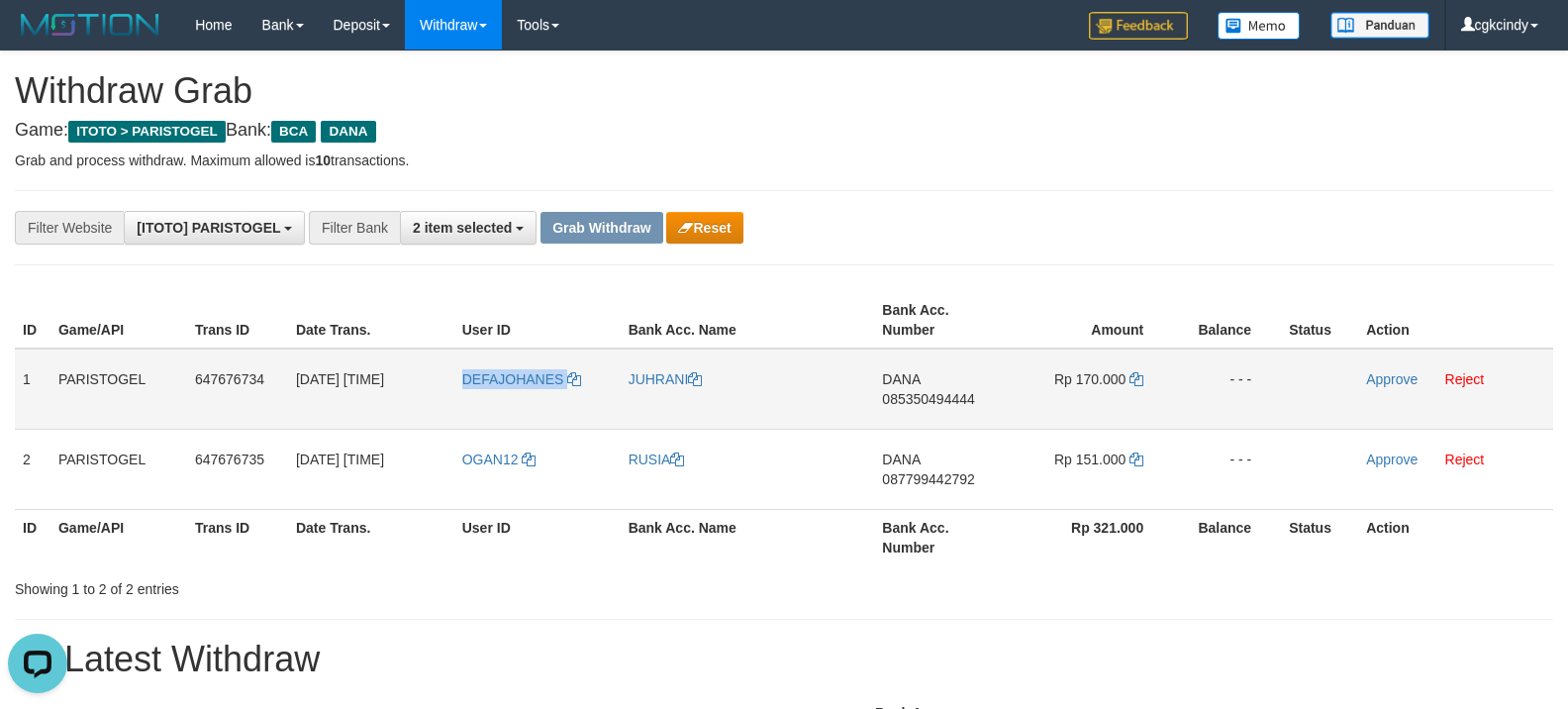 click on "DEFAJOHANES" at bounding box center [538, 389] 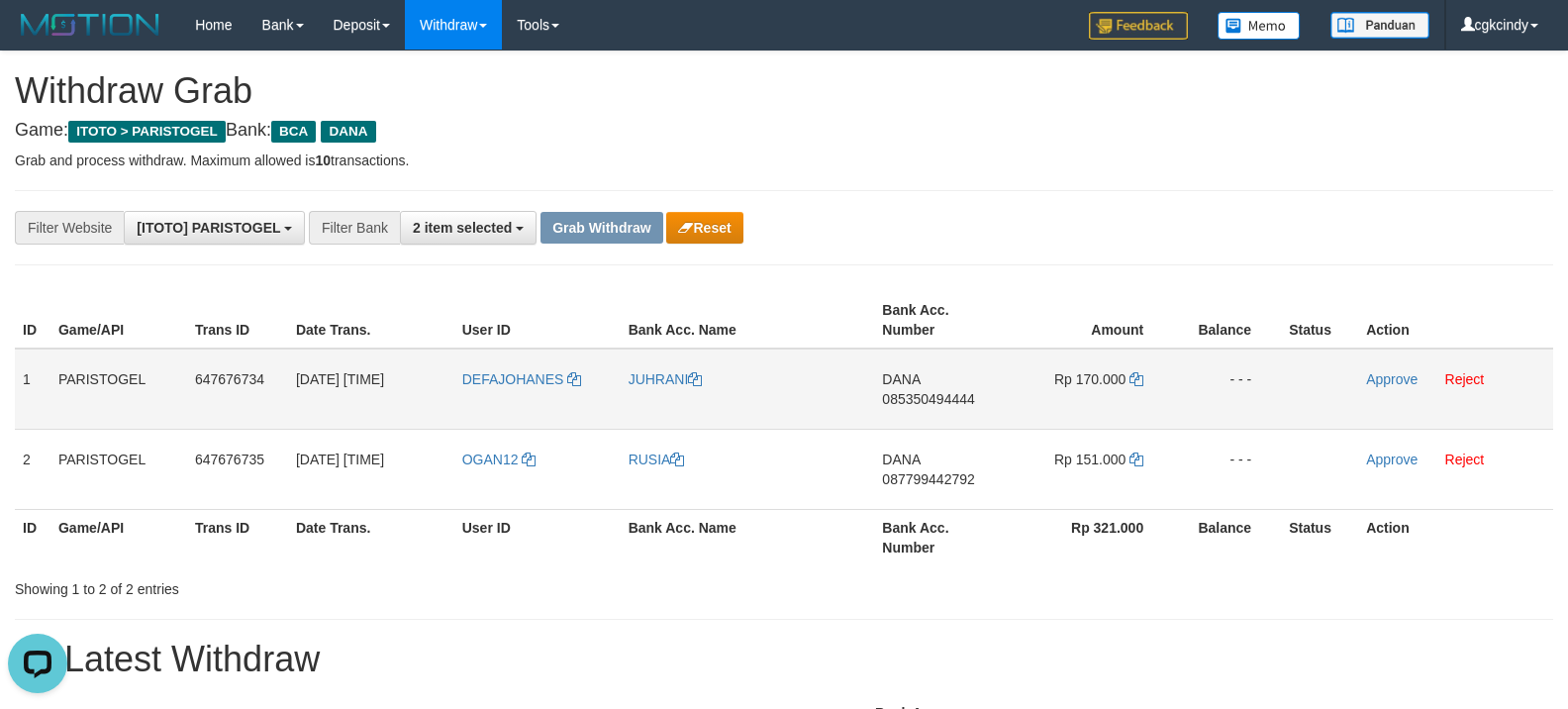 click on "JUHRANI" at bounding box center (747, 389) 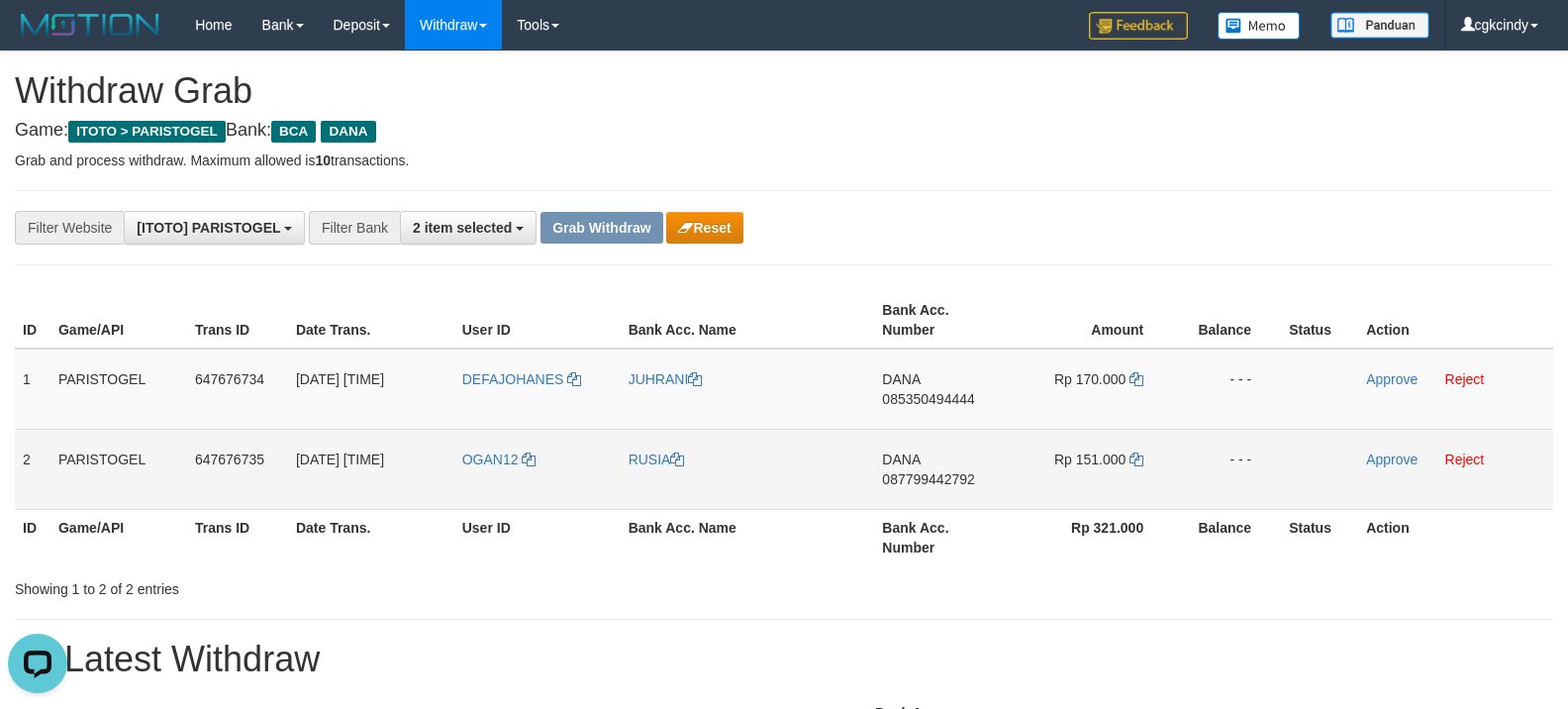 click on "OGAN12" at bounding box center [538, 468] 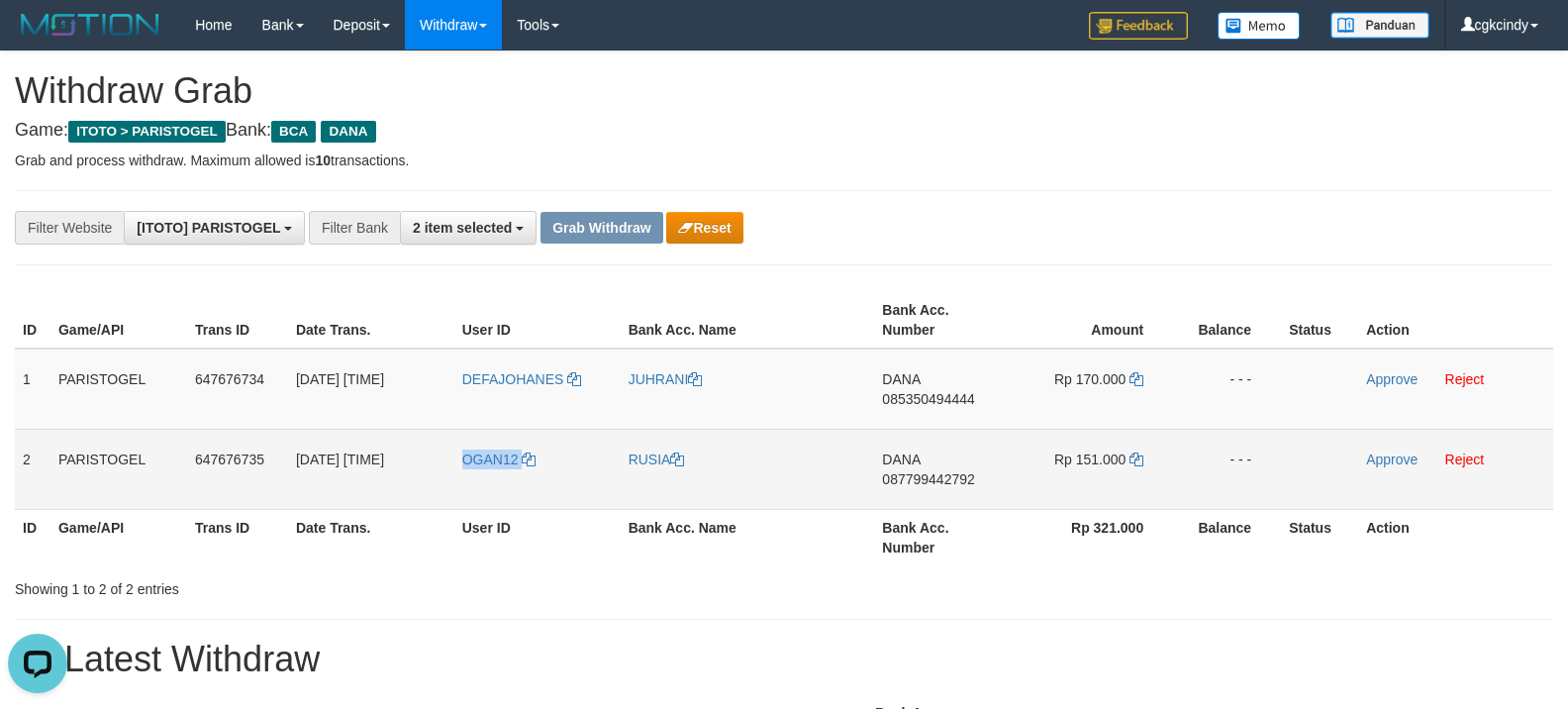 click on "OGAN12" at bounding box center (538, 468) 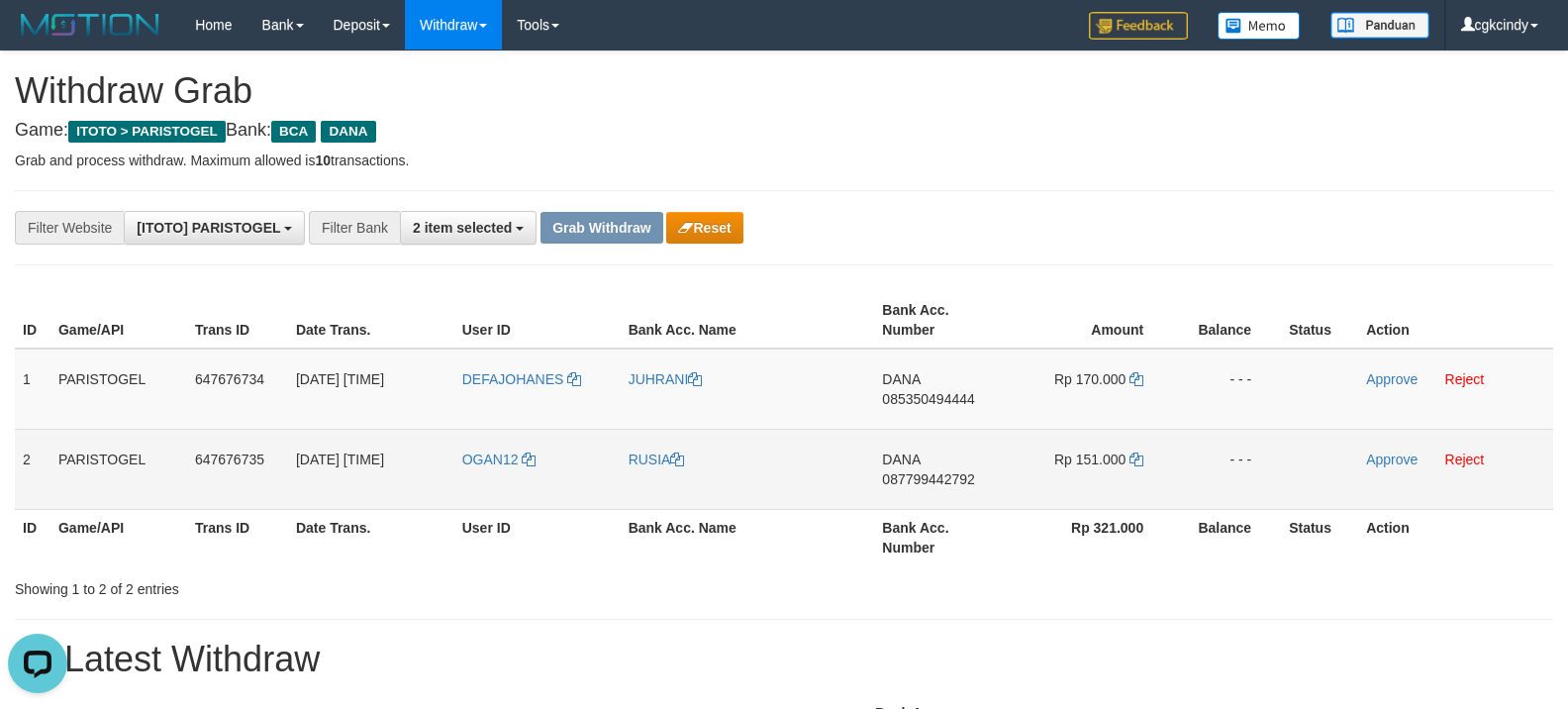 click on "RUSIA" at bounding box center (747, 468) 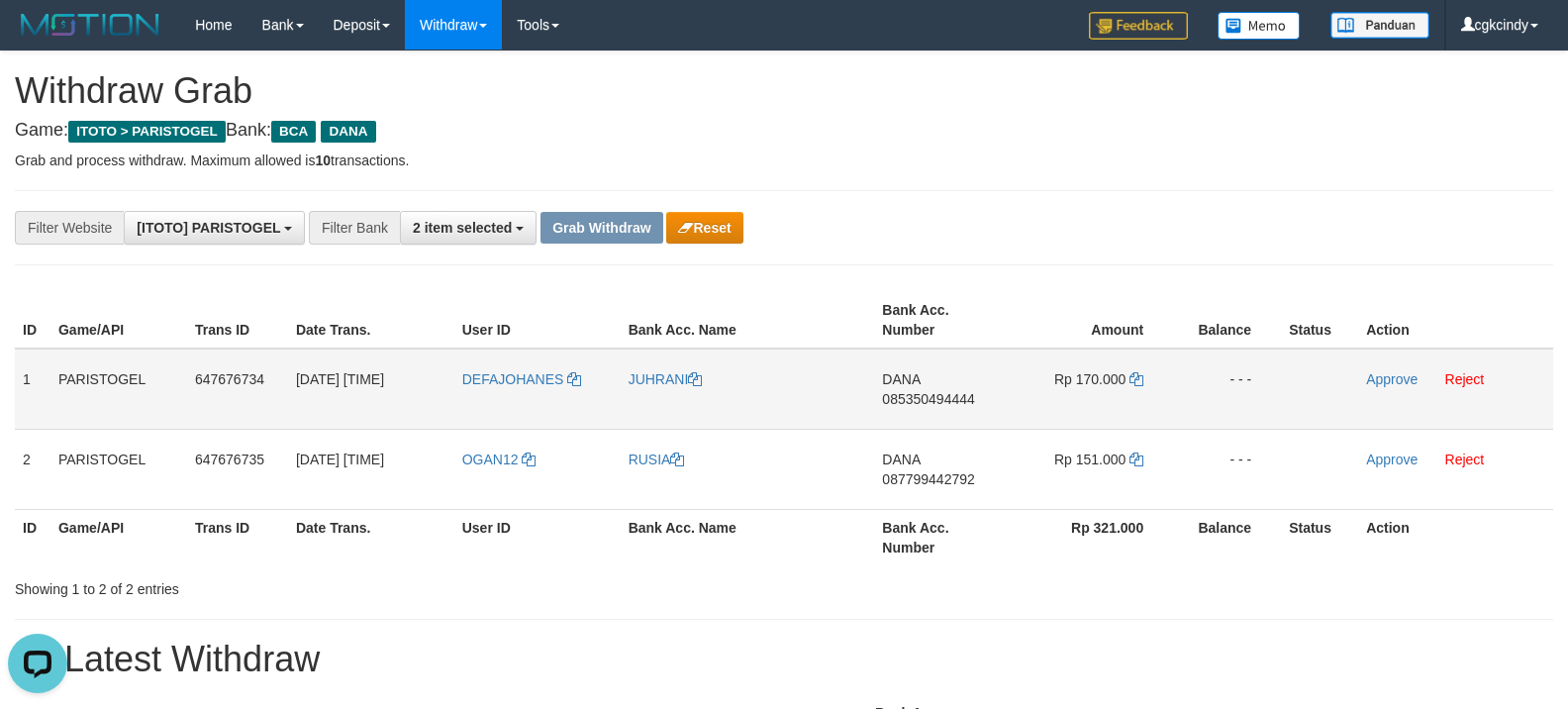 click on "DANA
085350494444" at bounding box center [942, 389] 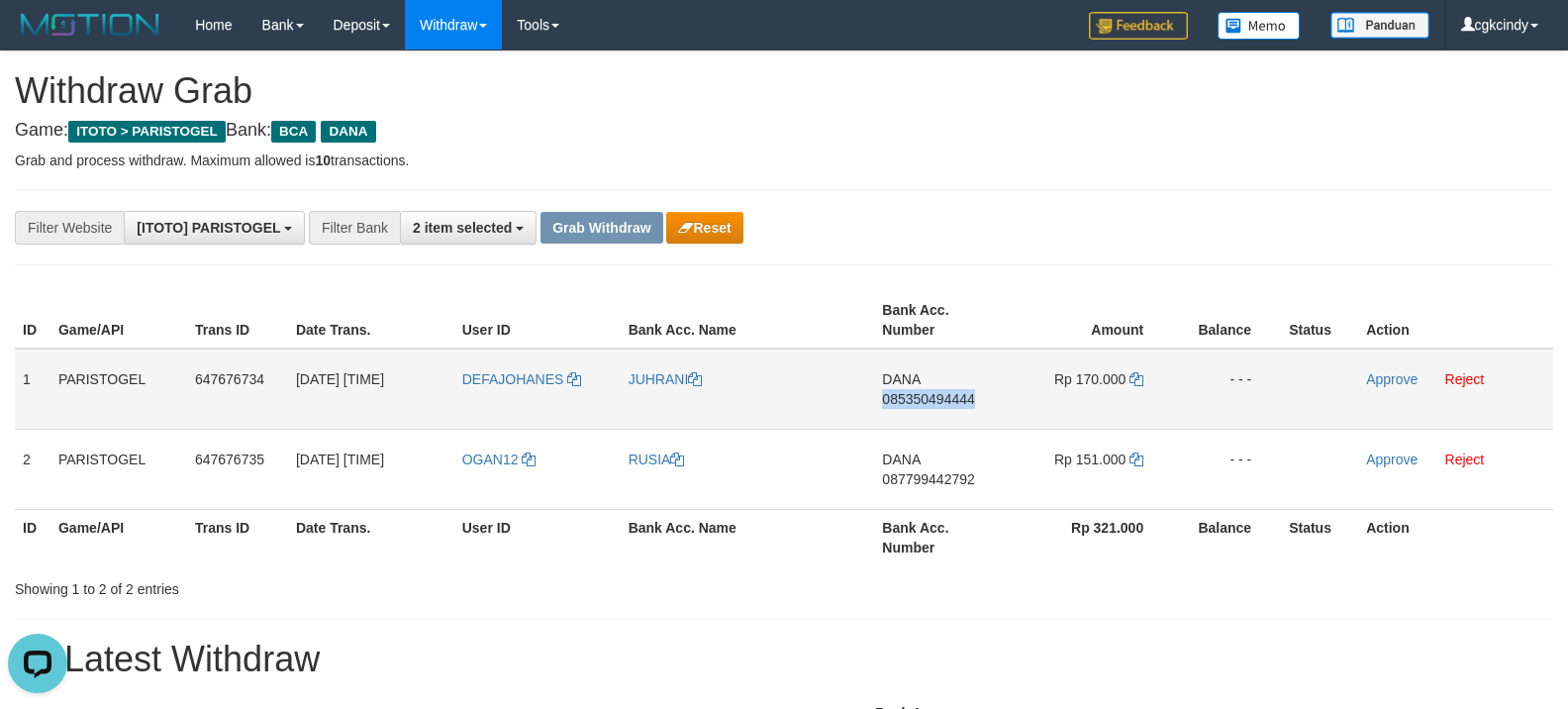 click on "DANA
085350494444" at bounding box center [942, 389] 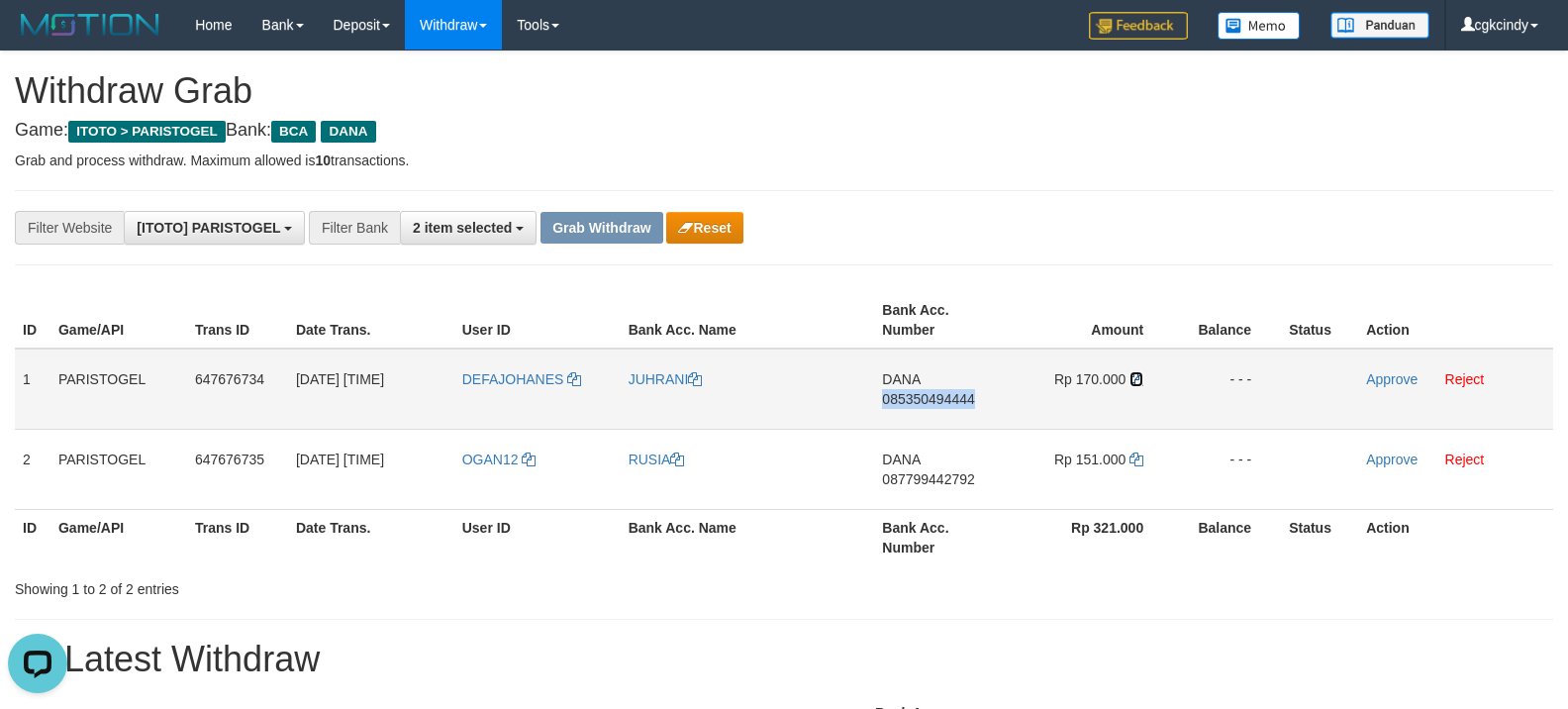 click at bounding box center [1136, 379] 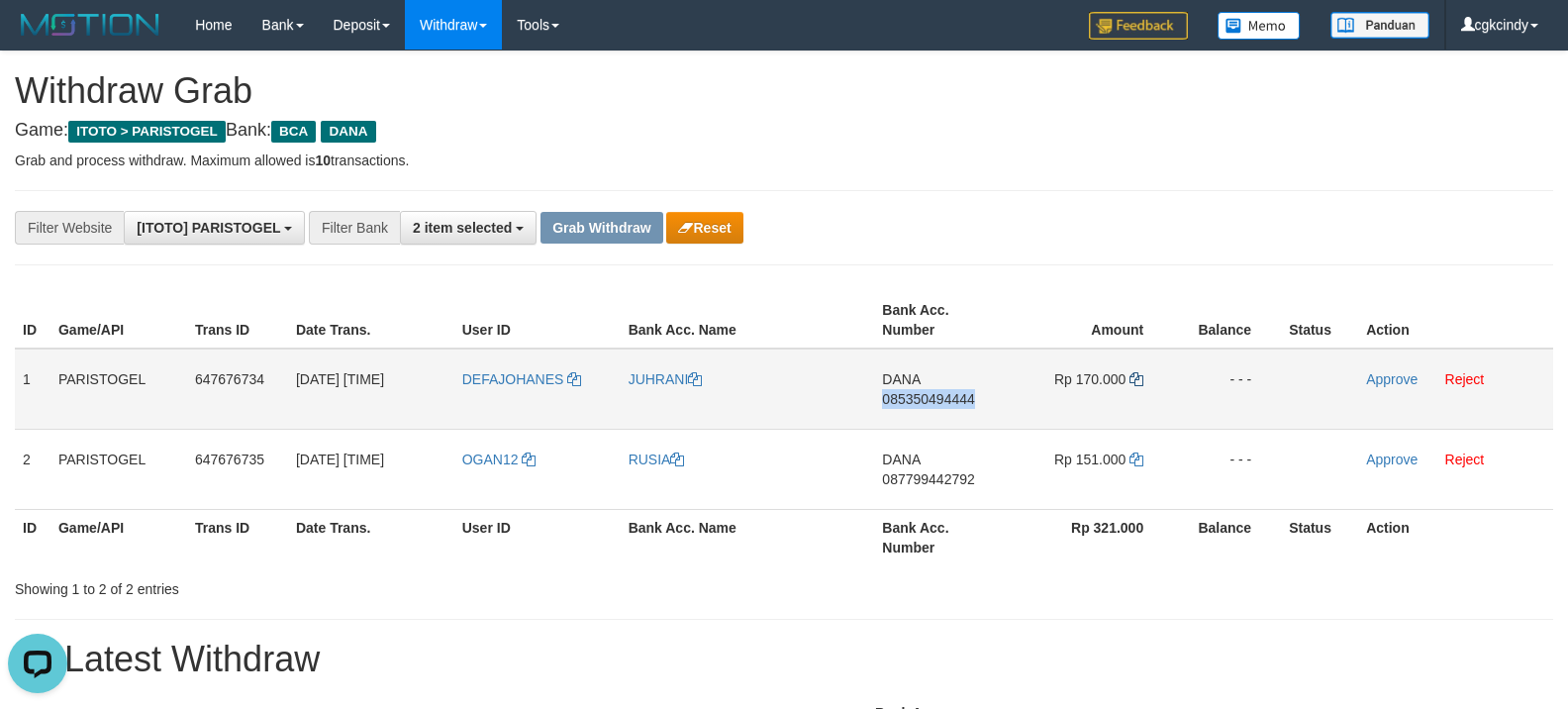 copy on "085350494444" 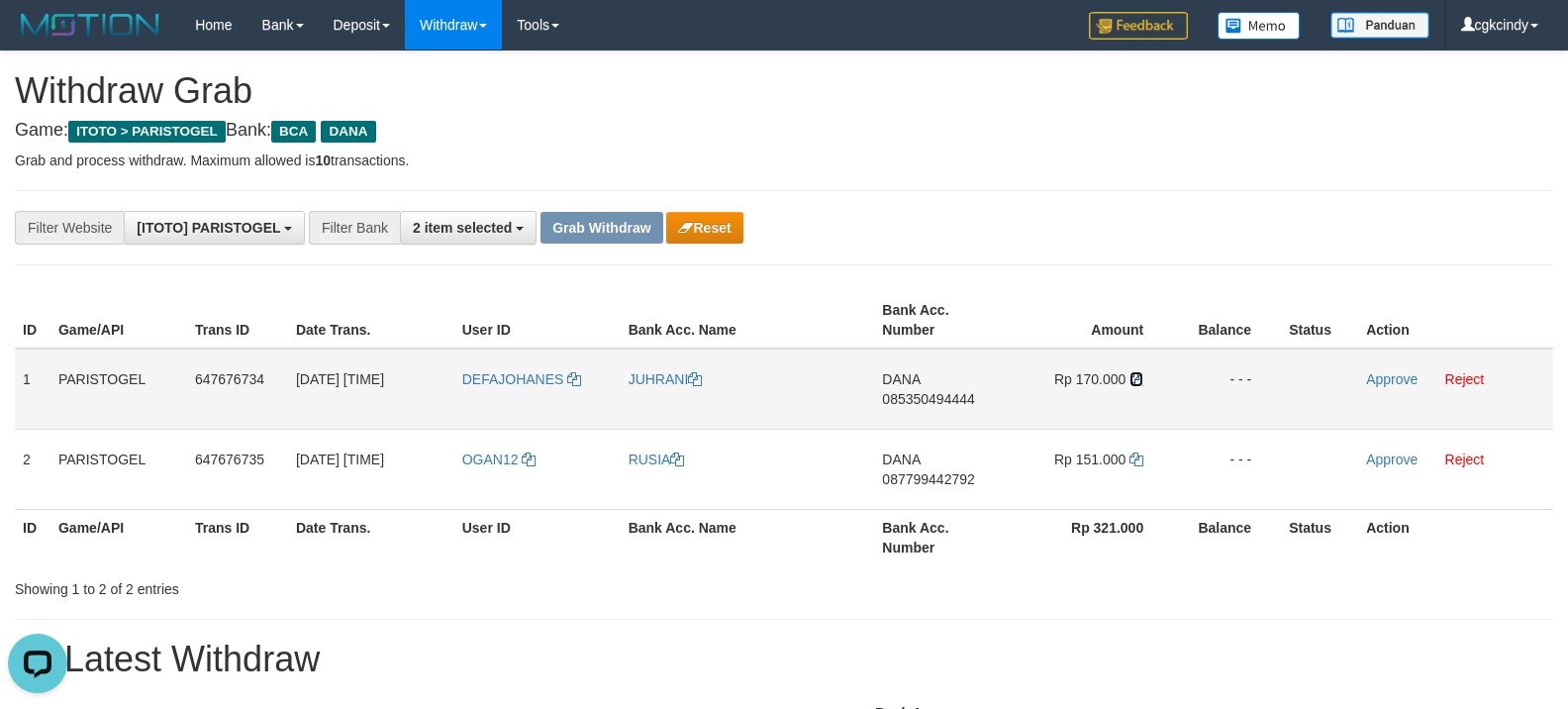 click at bounding box center (1136, 379) 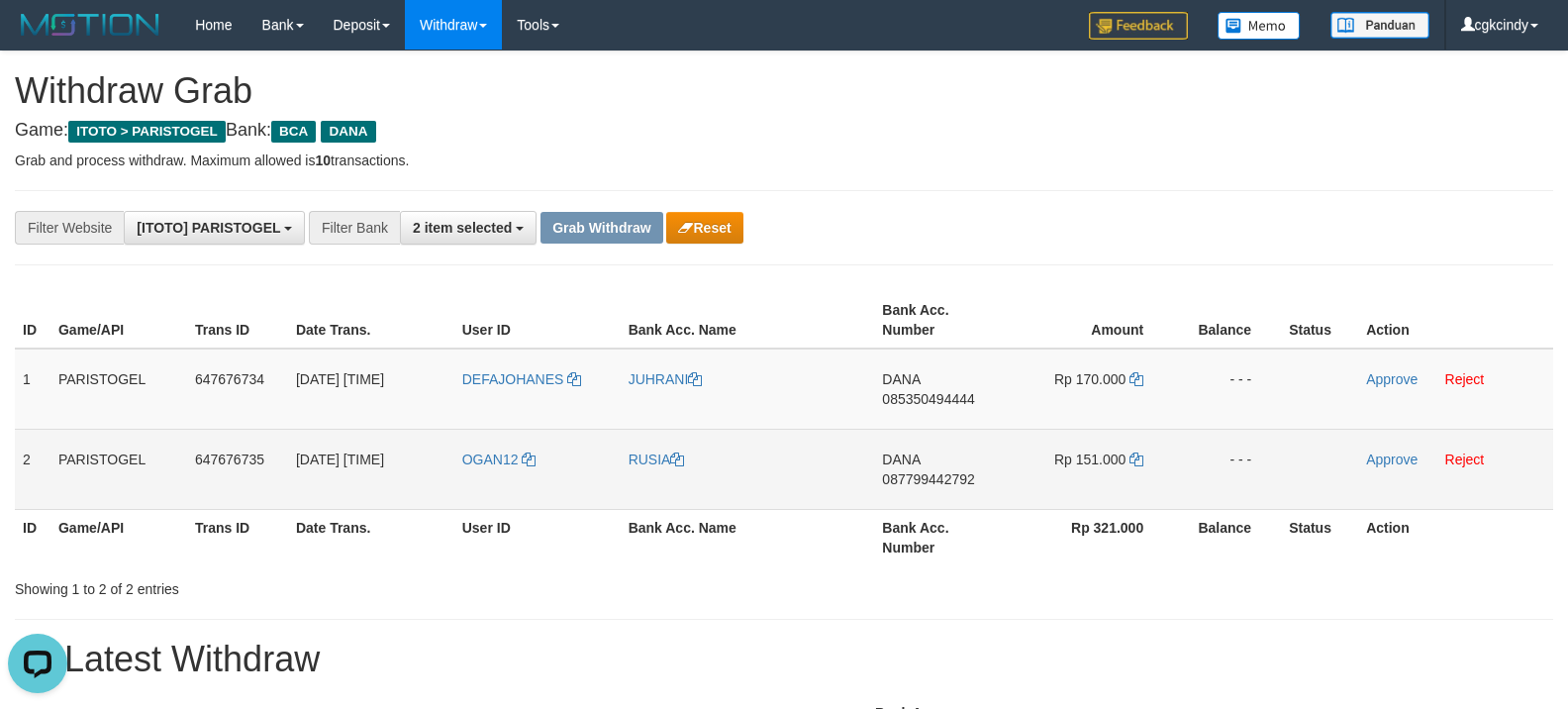 click on "DANA
087799442792" at bounding box center [942, 468] 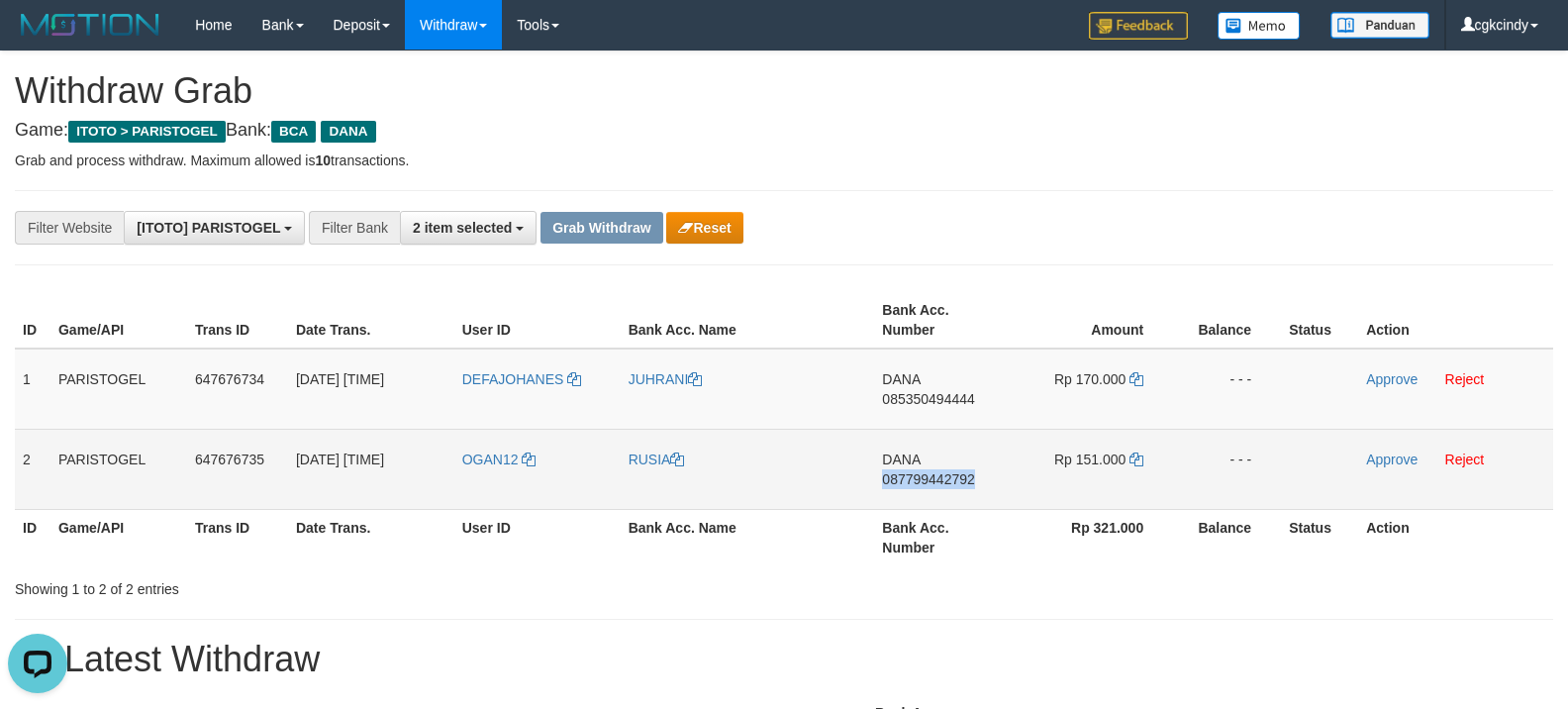 click on "DANA
087799442792" at bounding box center [942, 468] 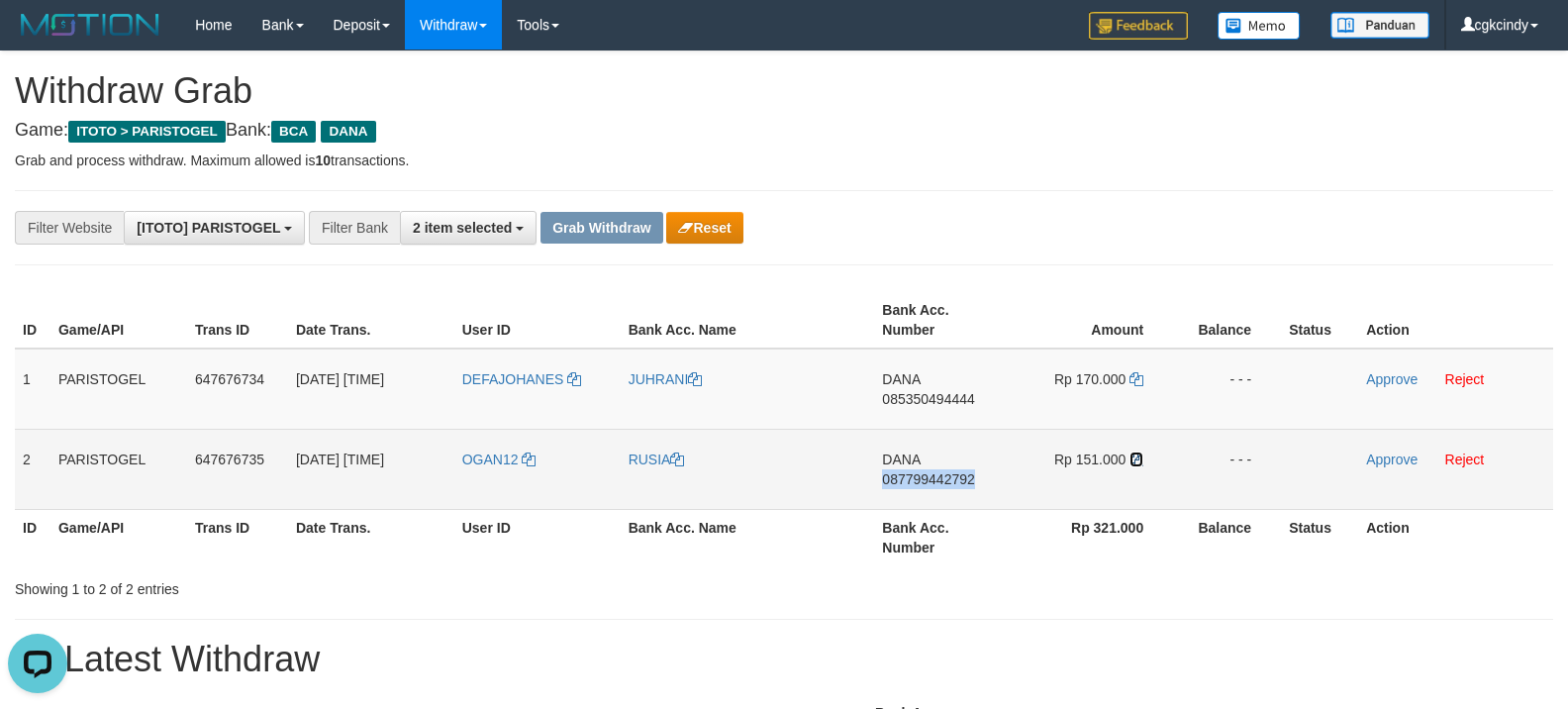 click at bounding box center (1136, 459) 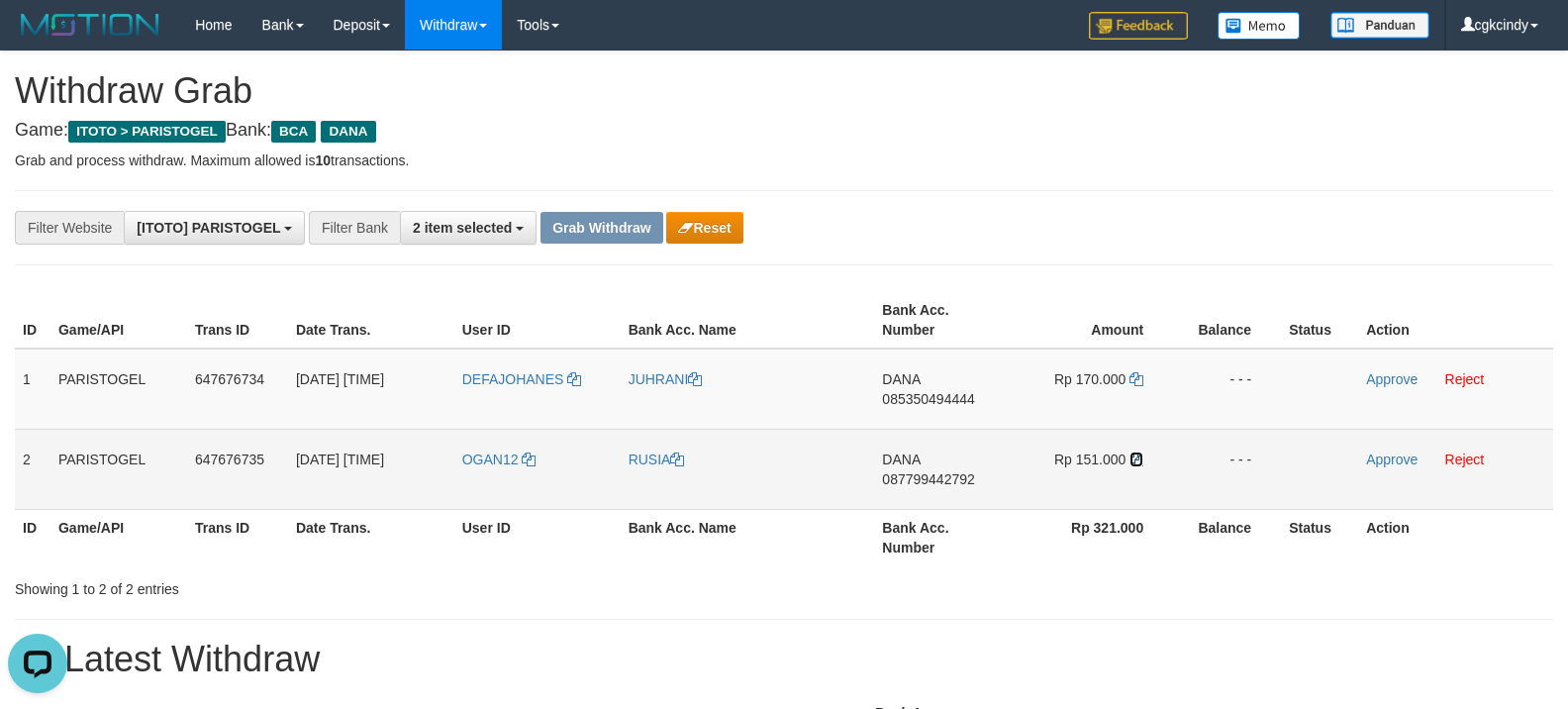 click at bounding box center [1136, 459] 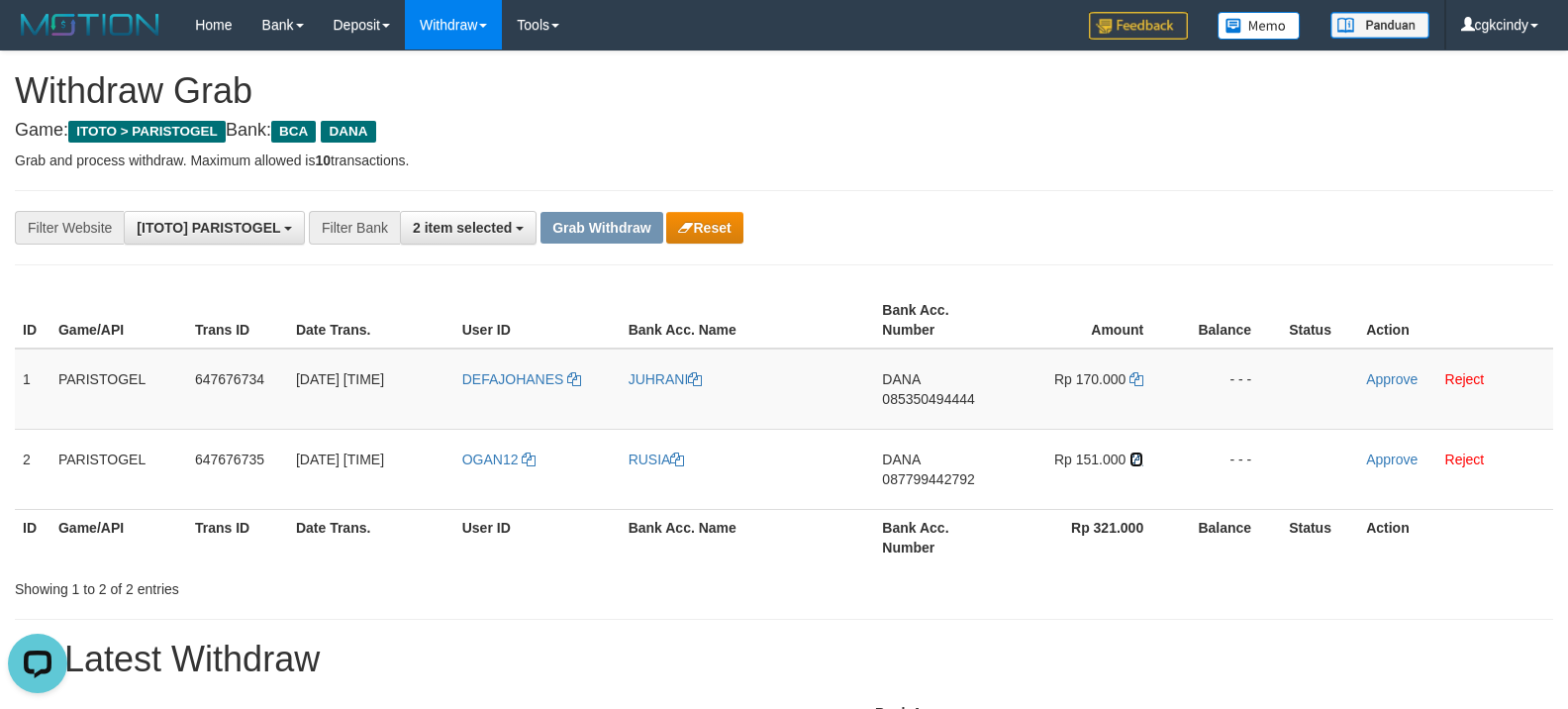 drag, startPoint x: 1133, startPoint y: 456, endPoint x: 1501, endPoint y: 343, distance: 384.95844 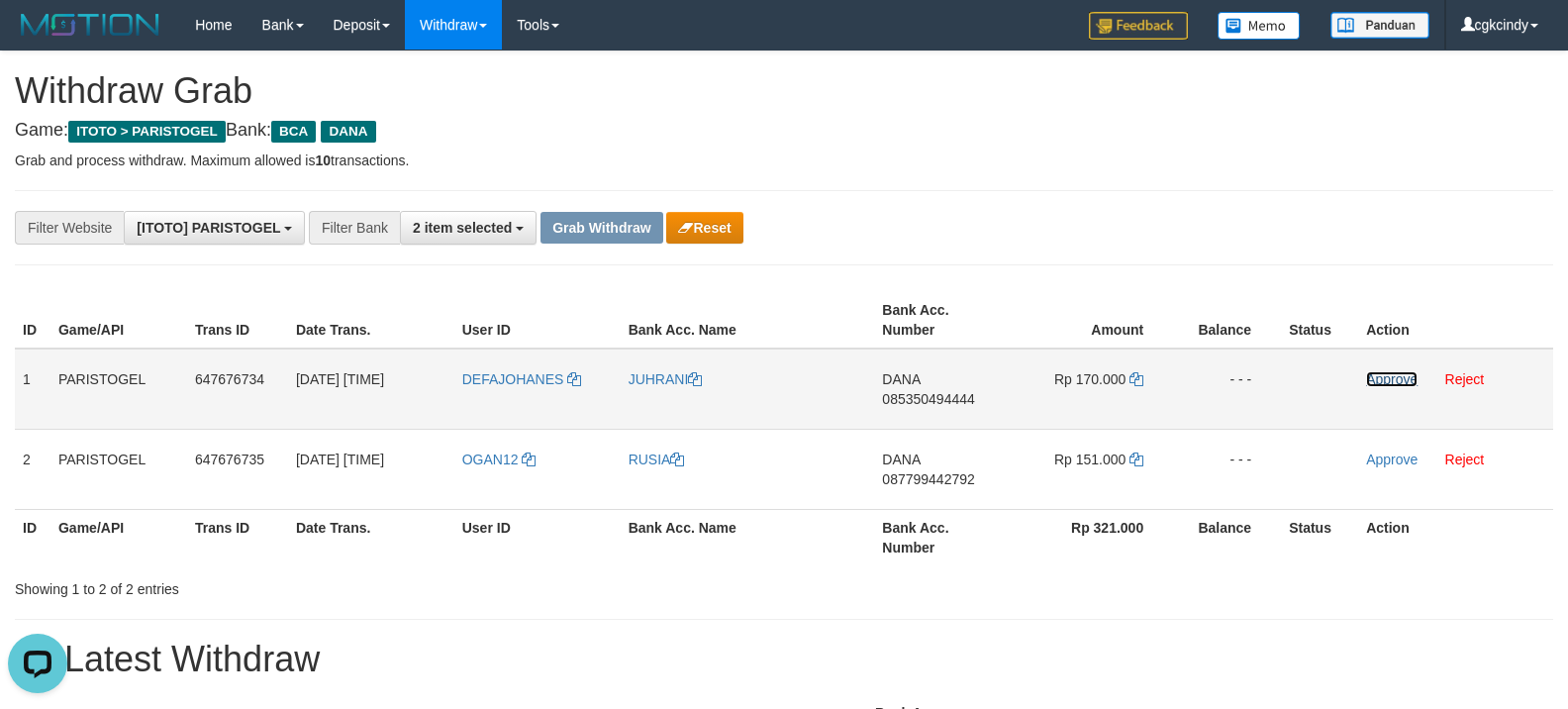 click on "Approve" at bounding box center [1392, 379] 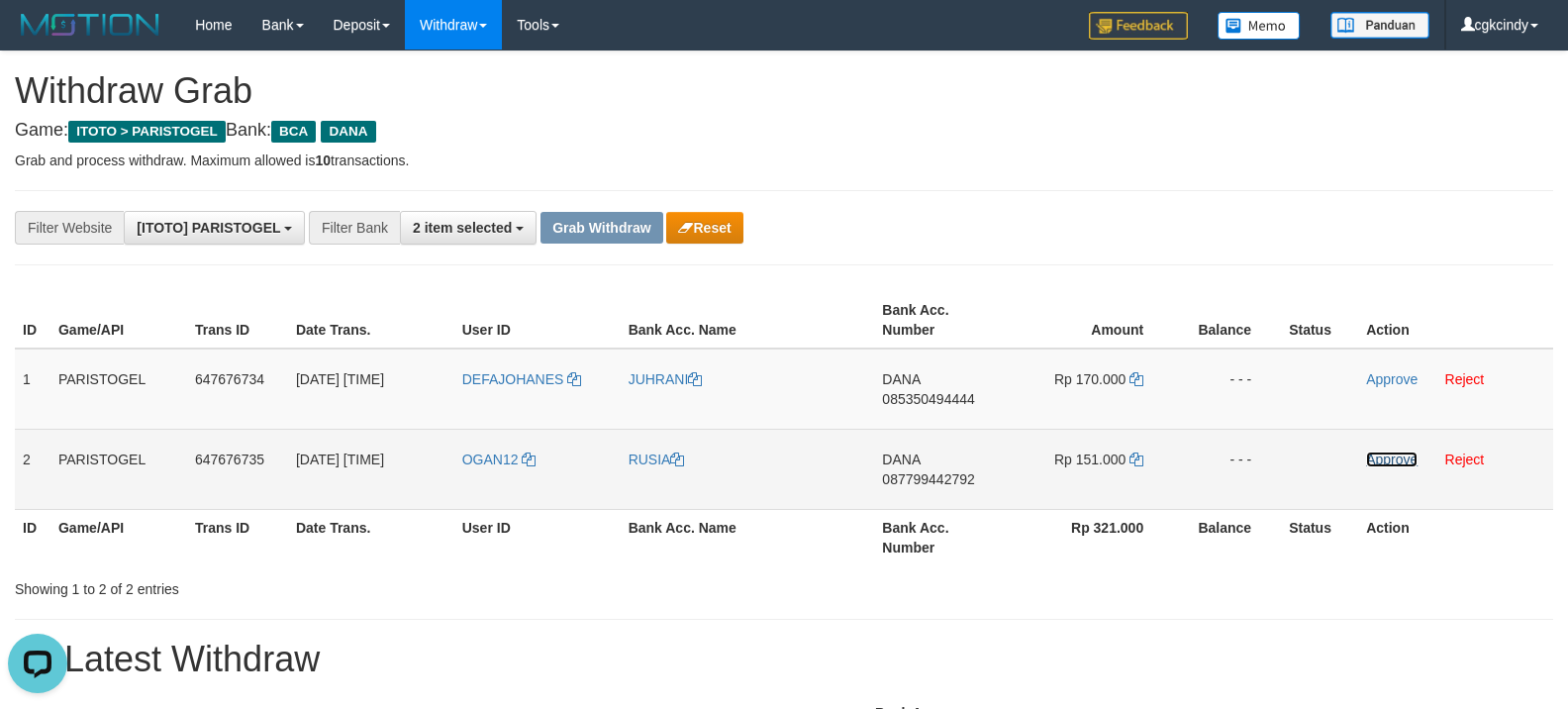 click on "Approve" at bounding box center [1392, 459] 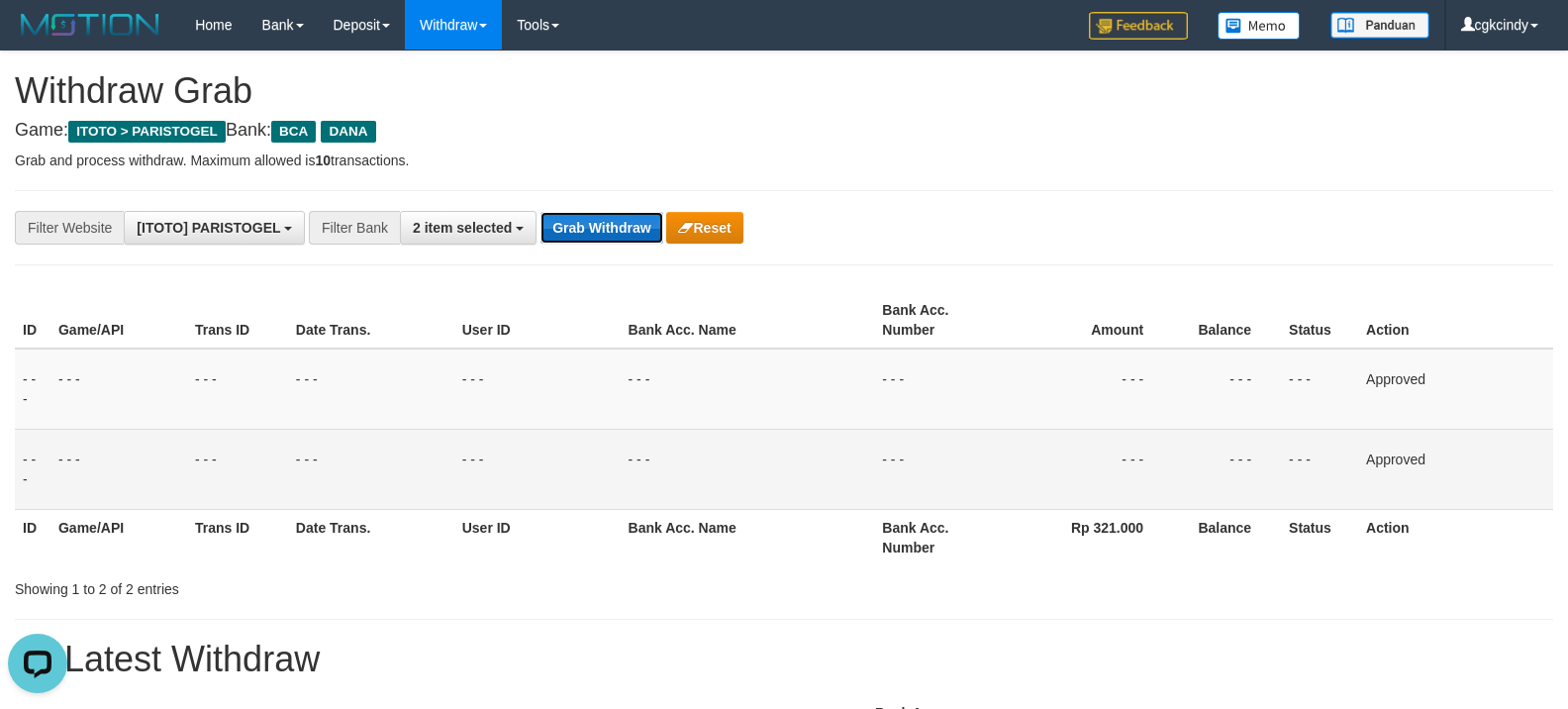 click on "Grab Withdraw" at bounding box center [601, 228] 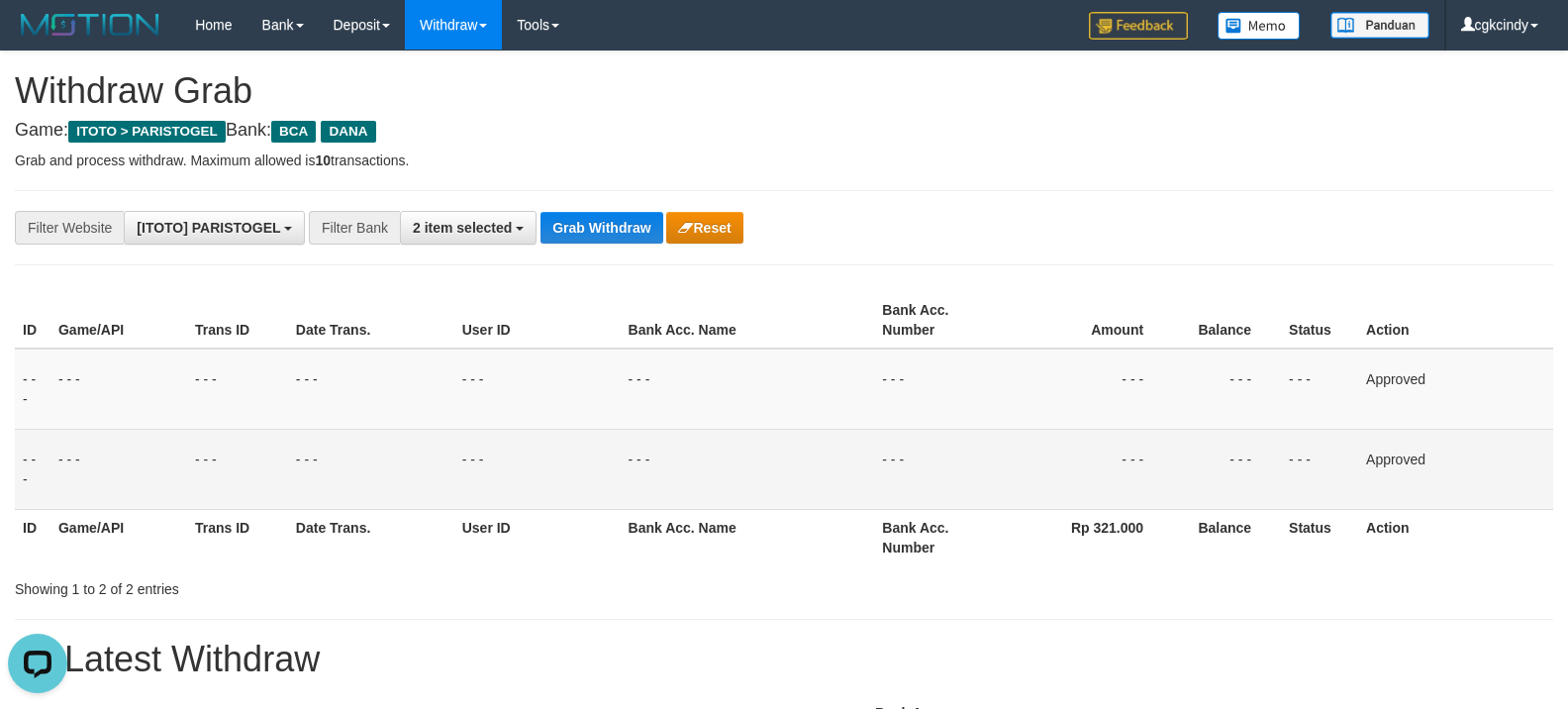 click on "**********" at bounding box center (784, 1072) 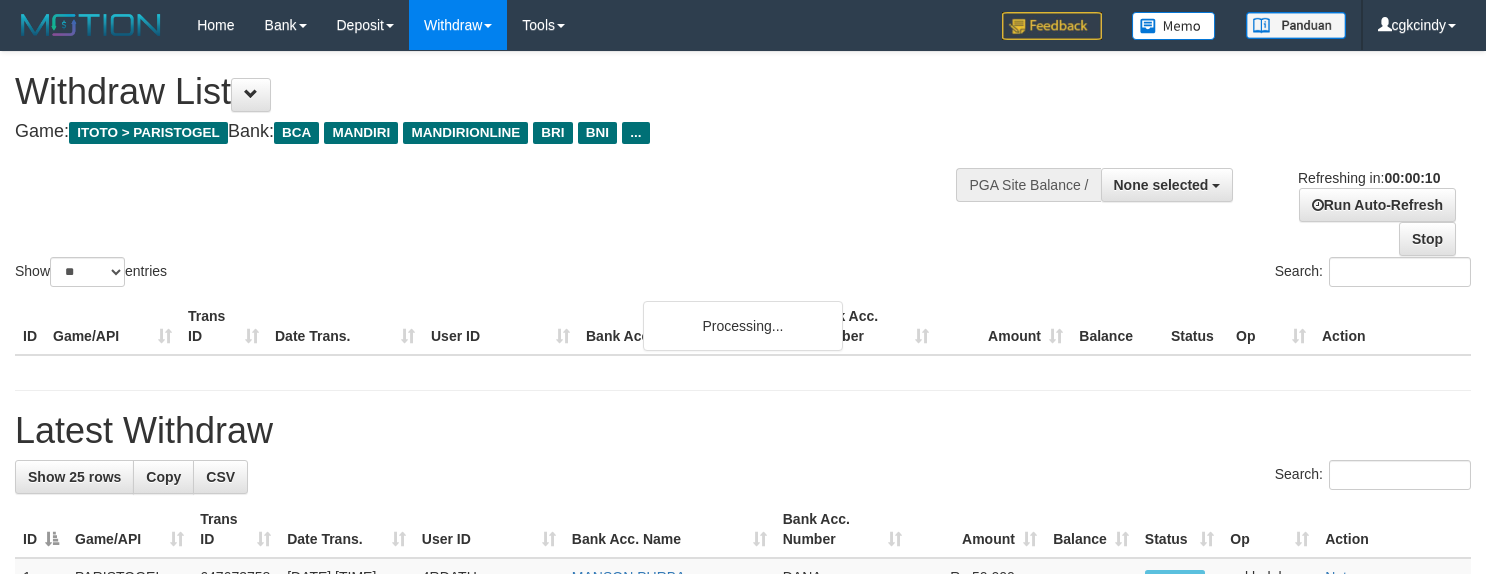 select 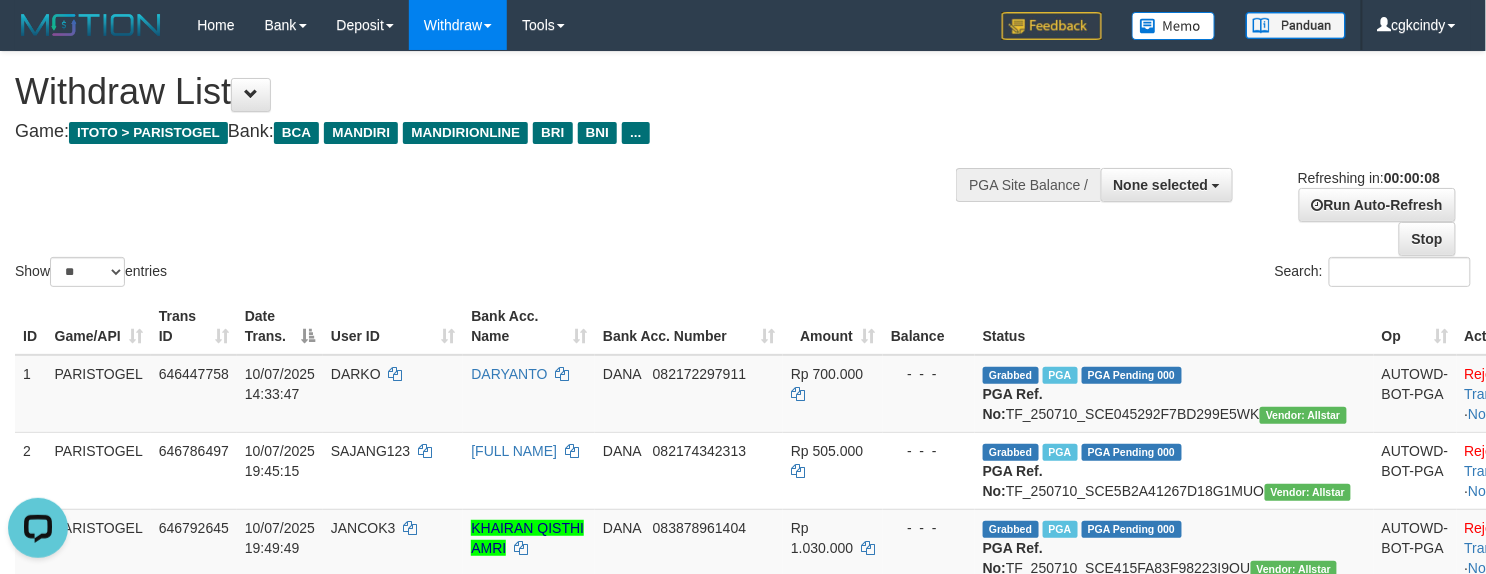 scroll, scrollTop: 0, scrollLeft: 0, axis: both 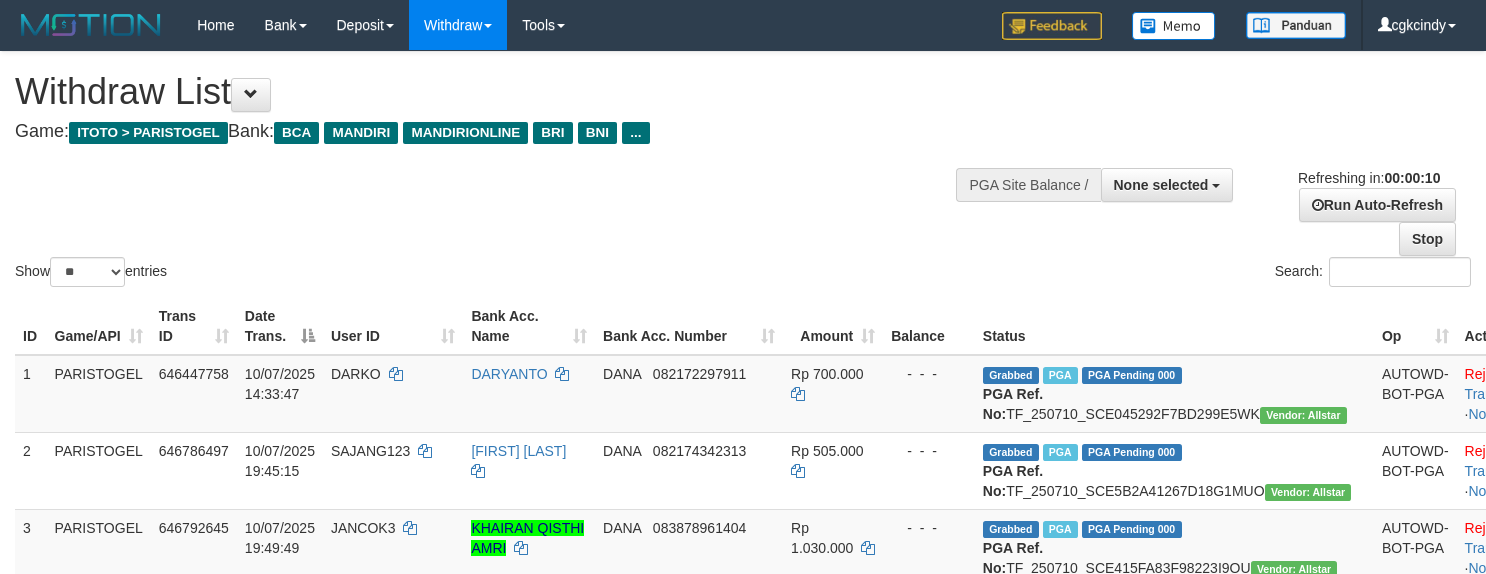 select 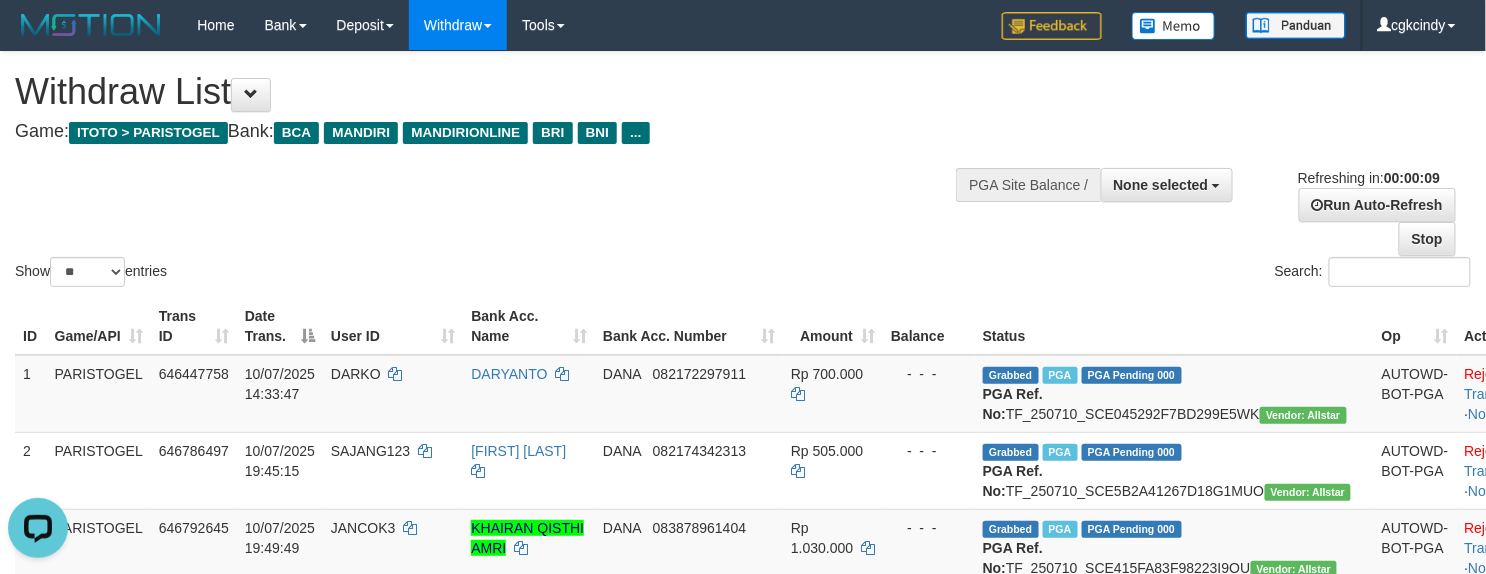 scroll, scrollTop: 0, scrollLeft: 0, axis: both 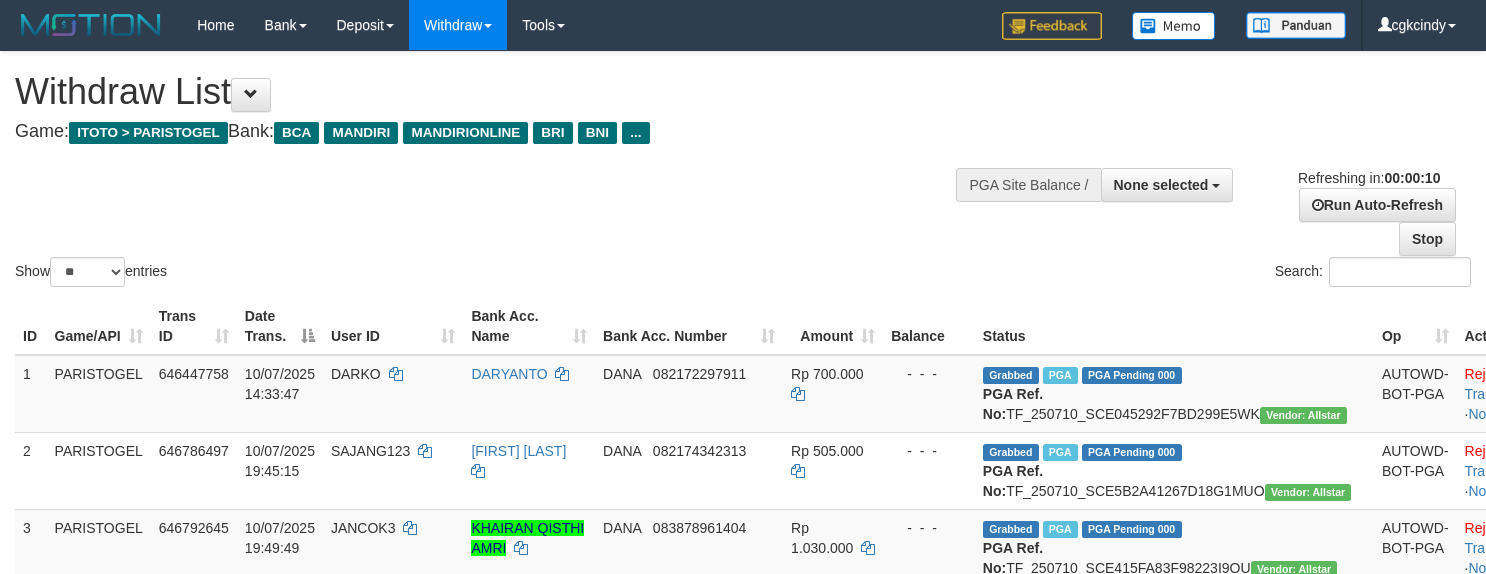 select 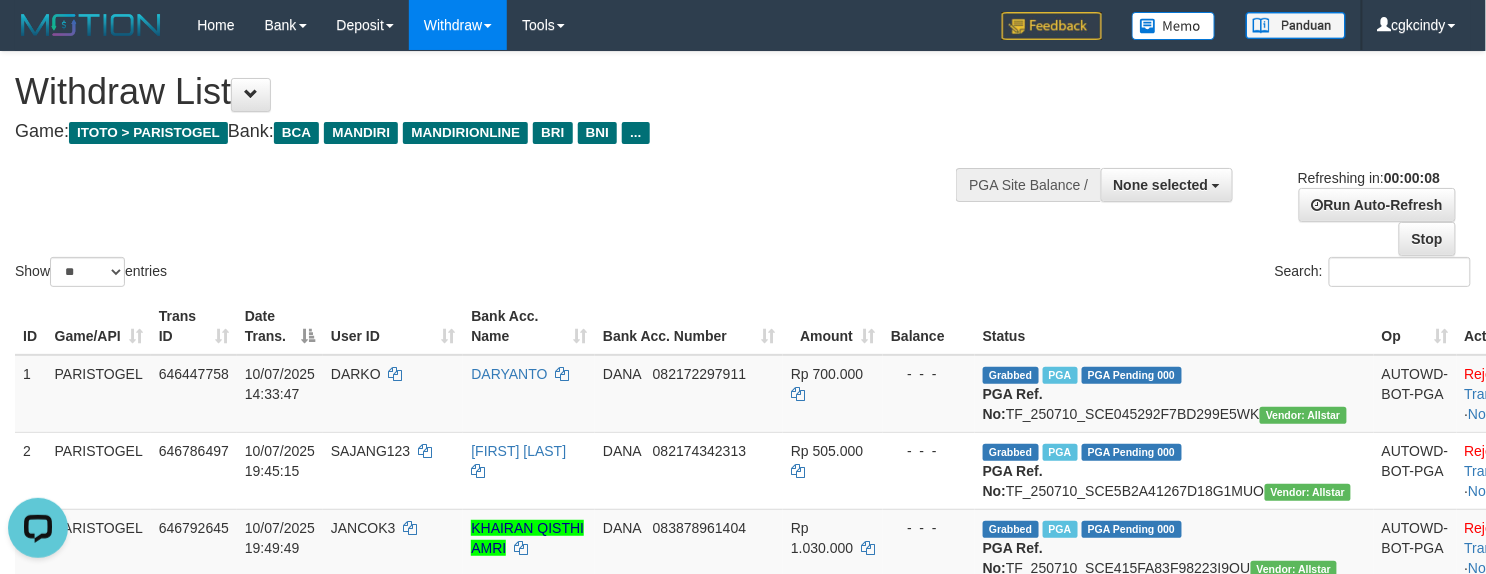 scroll, scrollTop: 0, scrollLeft: 0, axis: both 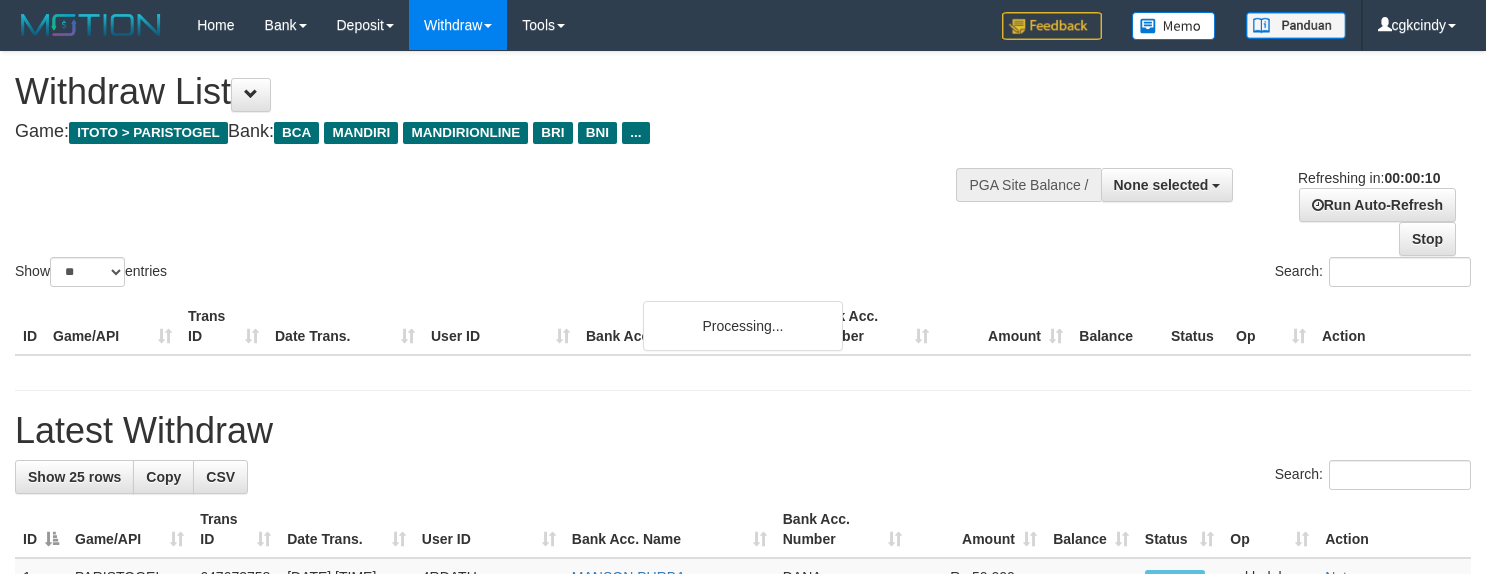select 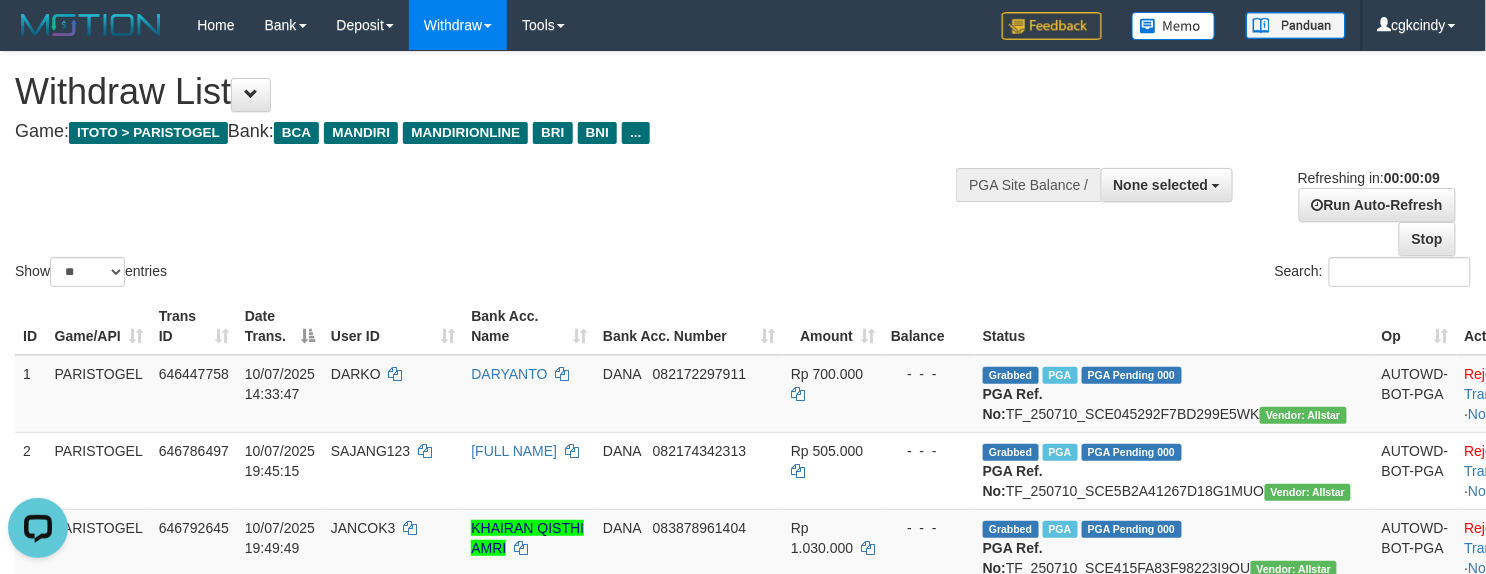scroll, scrollTop: 0, scrollLeft: 0, axis: both 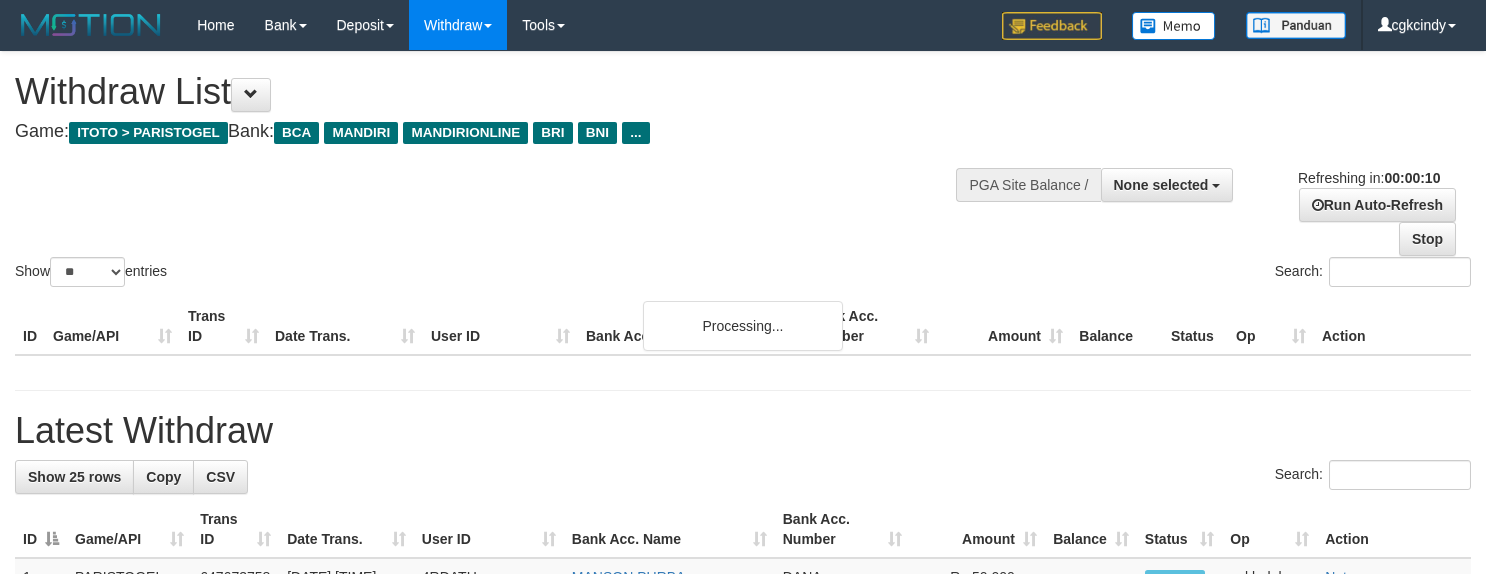 select 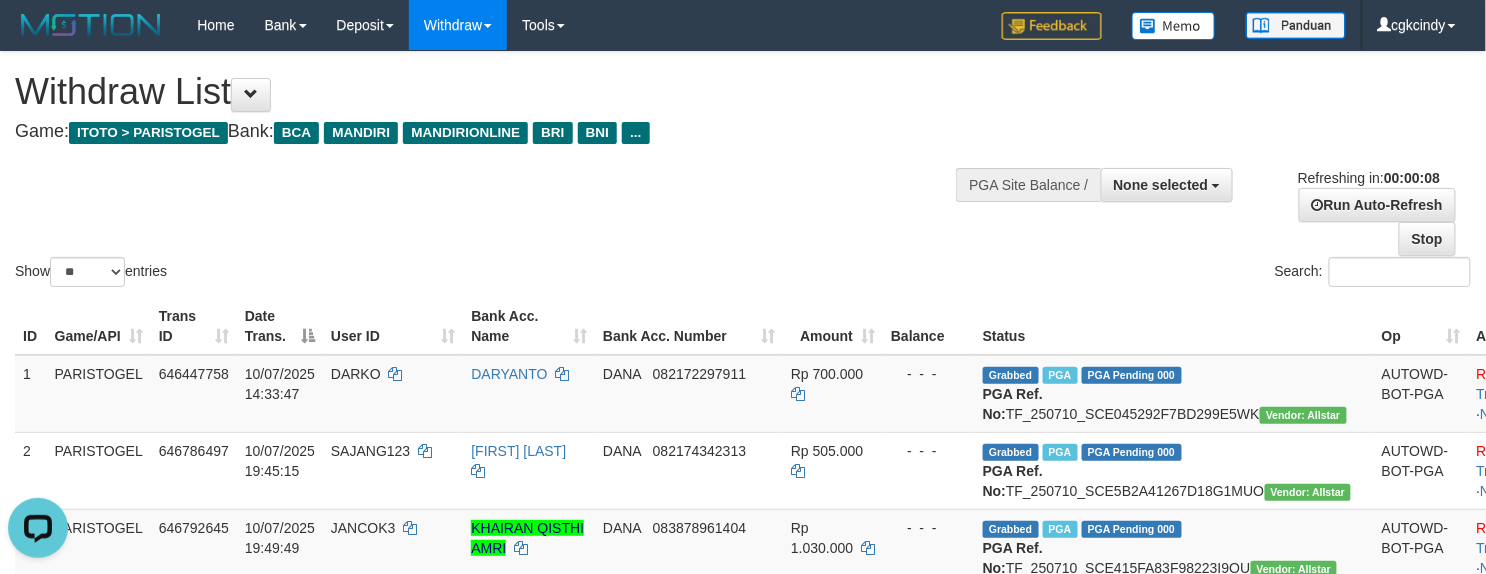 scroll, scrollTop: 0, scrollLeft: 0, axis: both 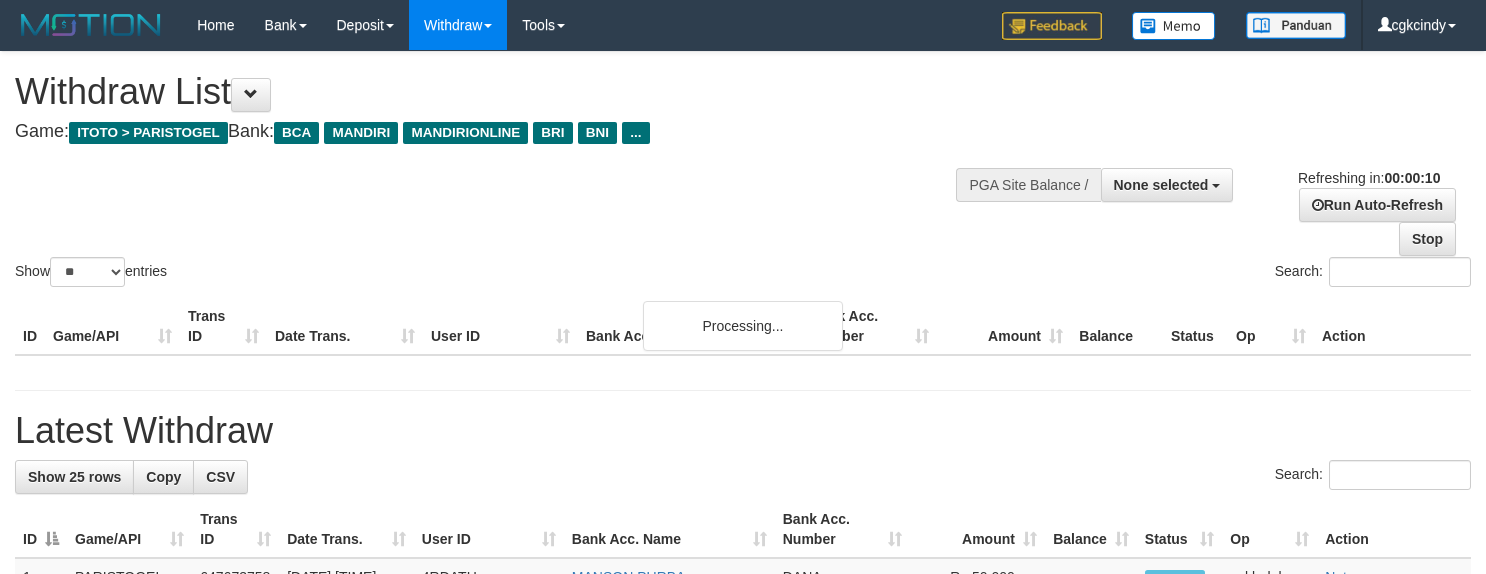 select 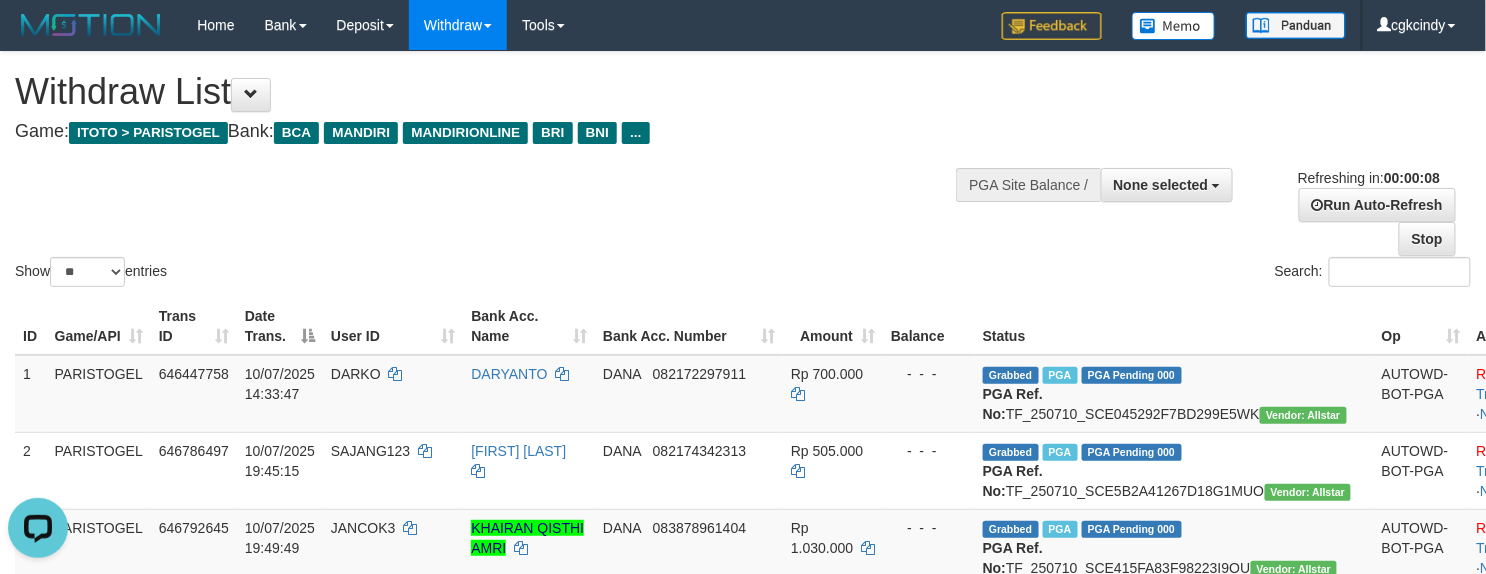 scroll, scrollTop: 0, scrollLeft: 0, axis: both 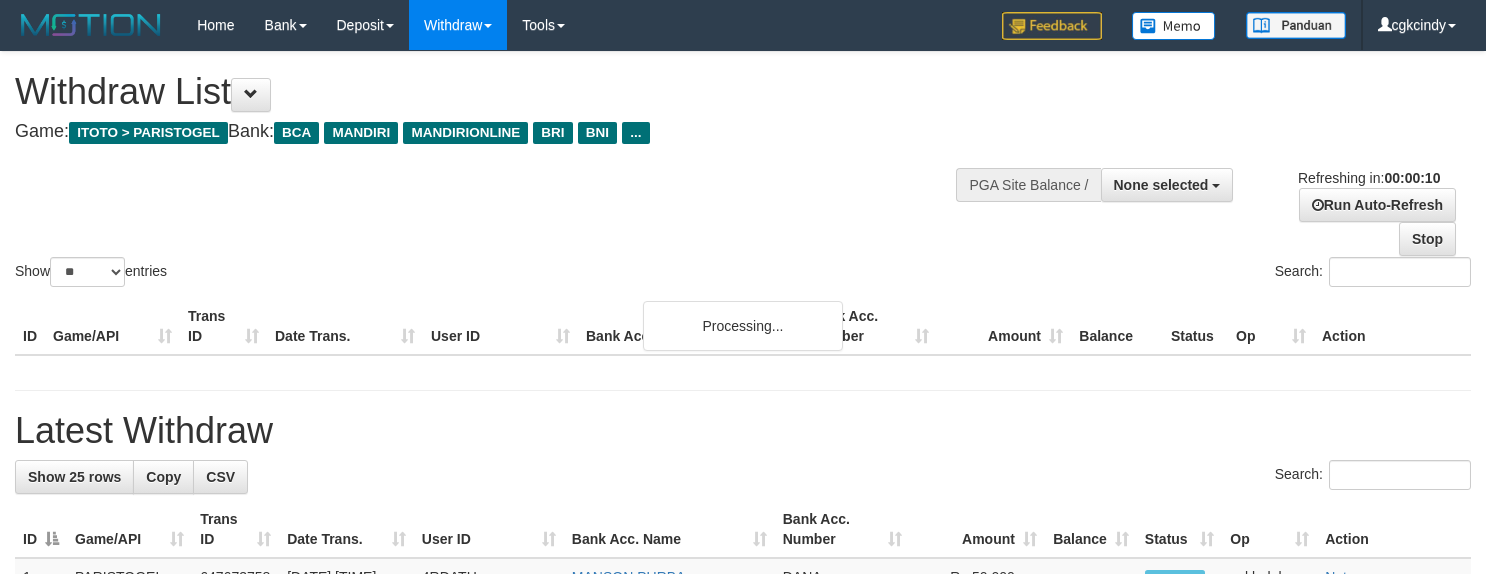 select 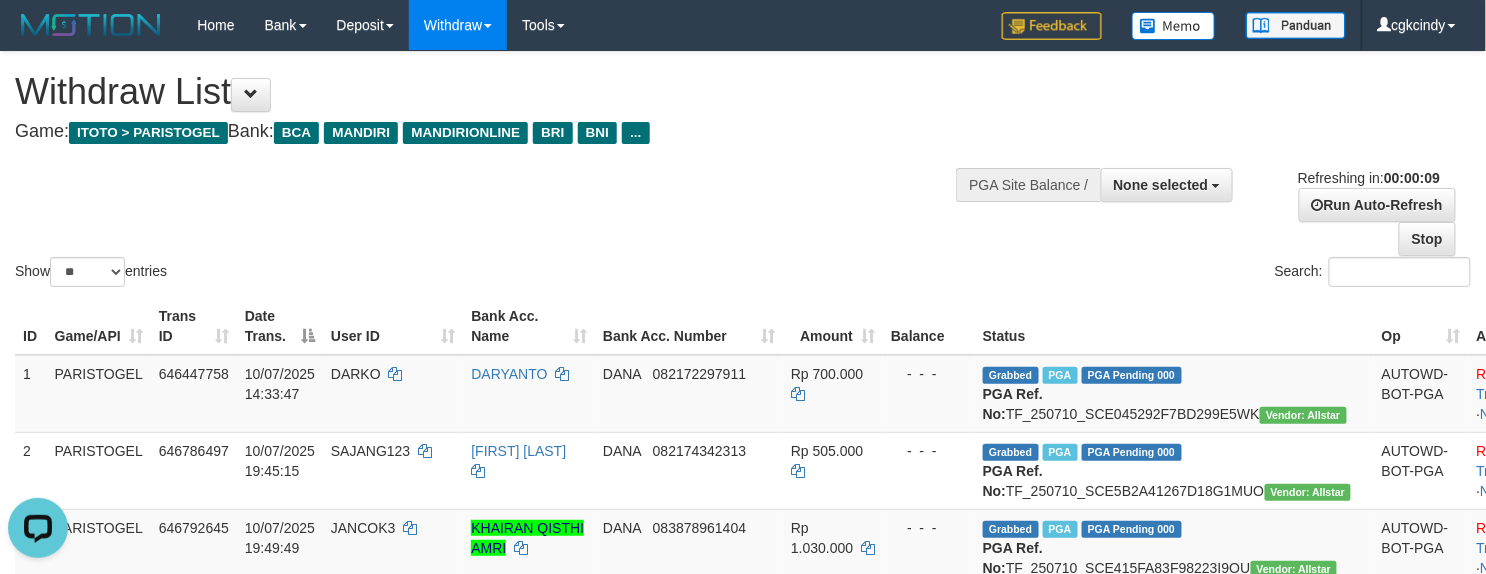 scroll, scrollTop: 0, scrollLeft: 0, axis: both 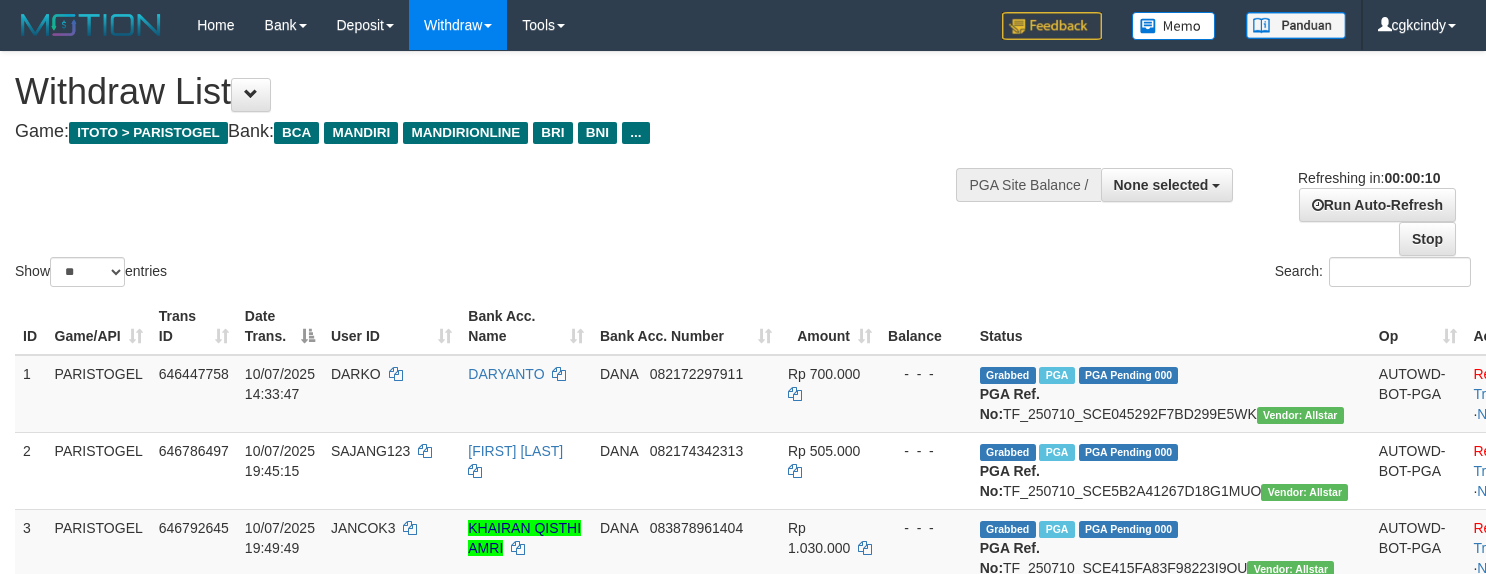 select 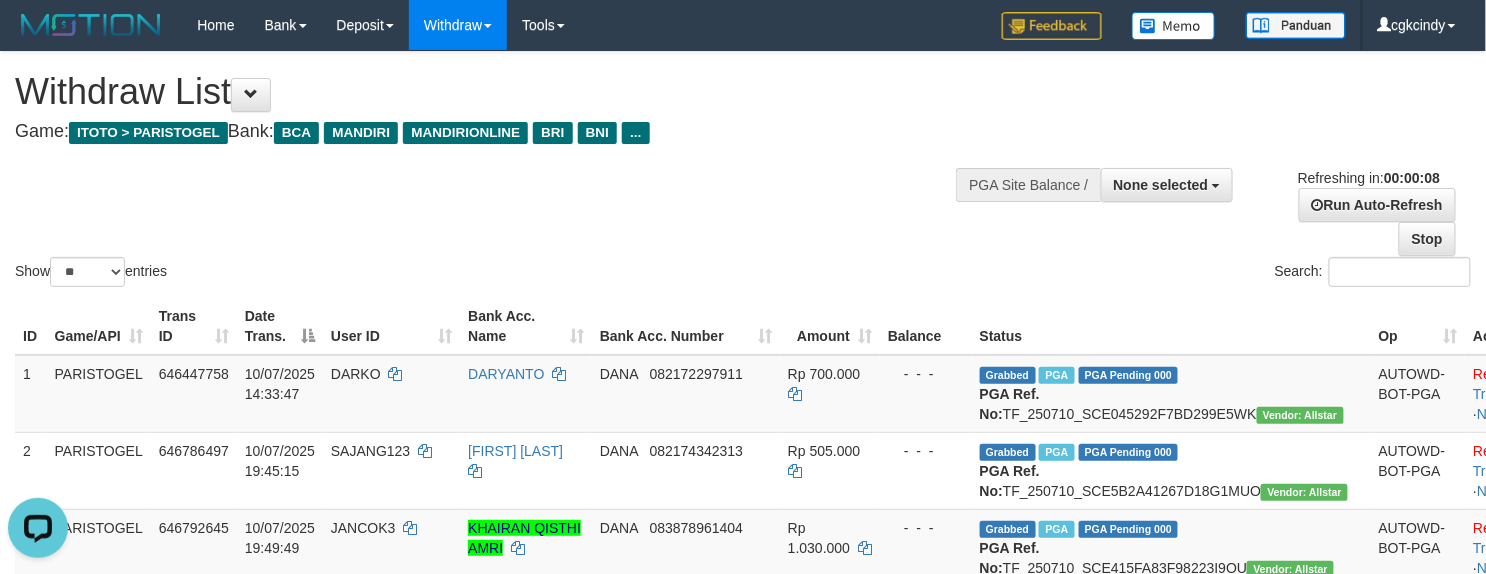 scroll, scrollTop: 0, scrollLeft: 0, axis: both 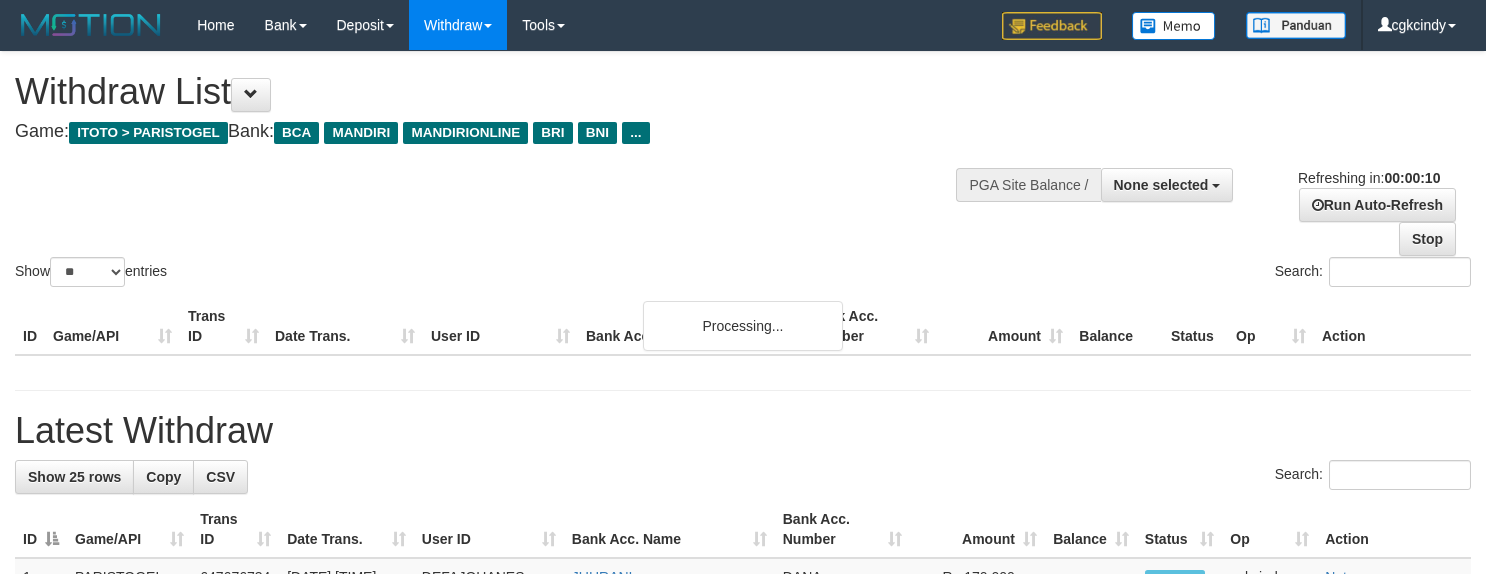 select 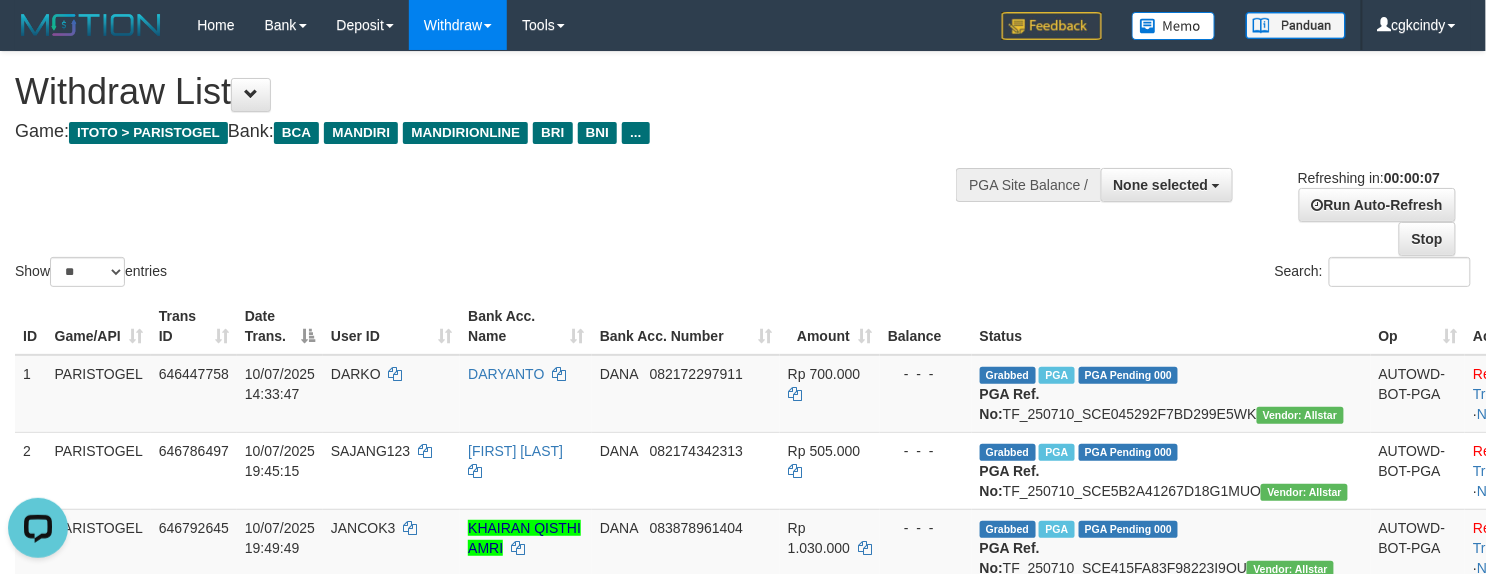 scroll, scrollTop: 0, scrollLeft: 0, axis: both 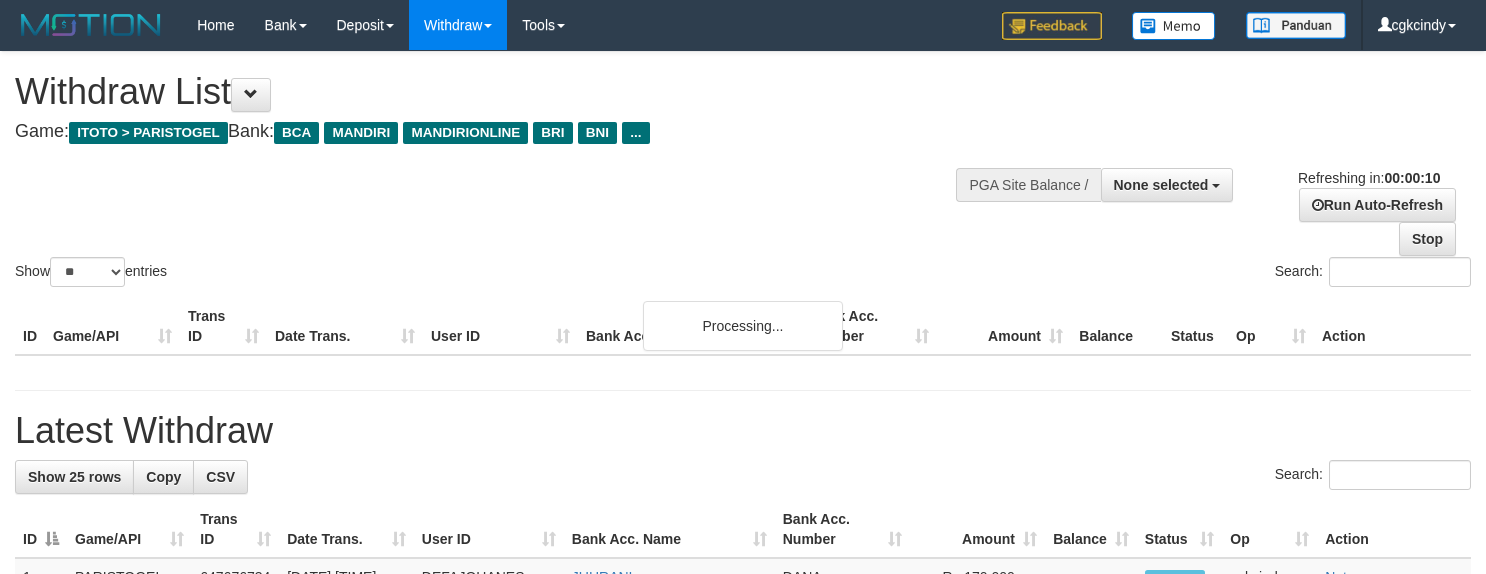 select 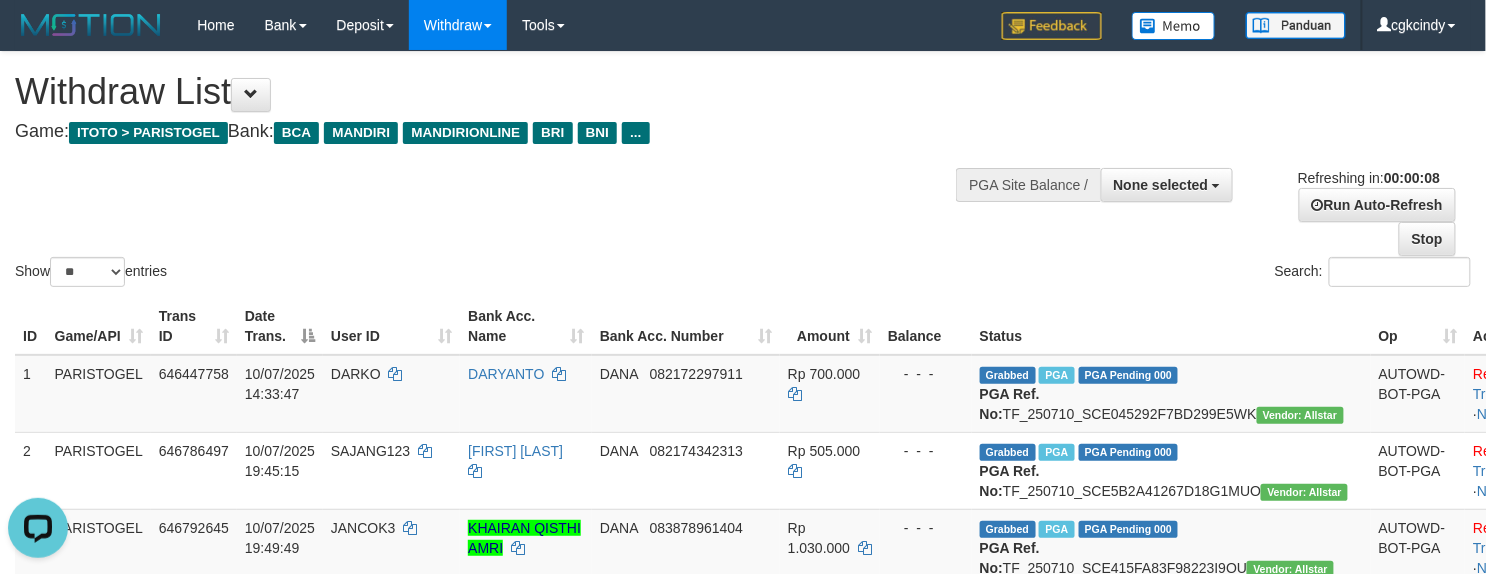 scroll, scrollTop: 0, scrollLeft: 0, axis: both 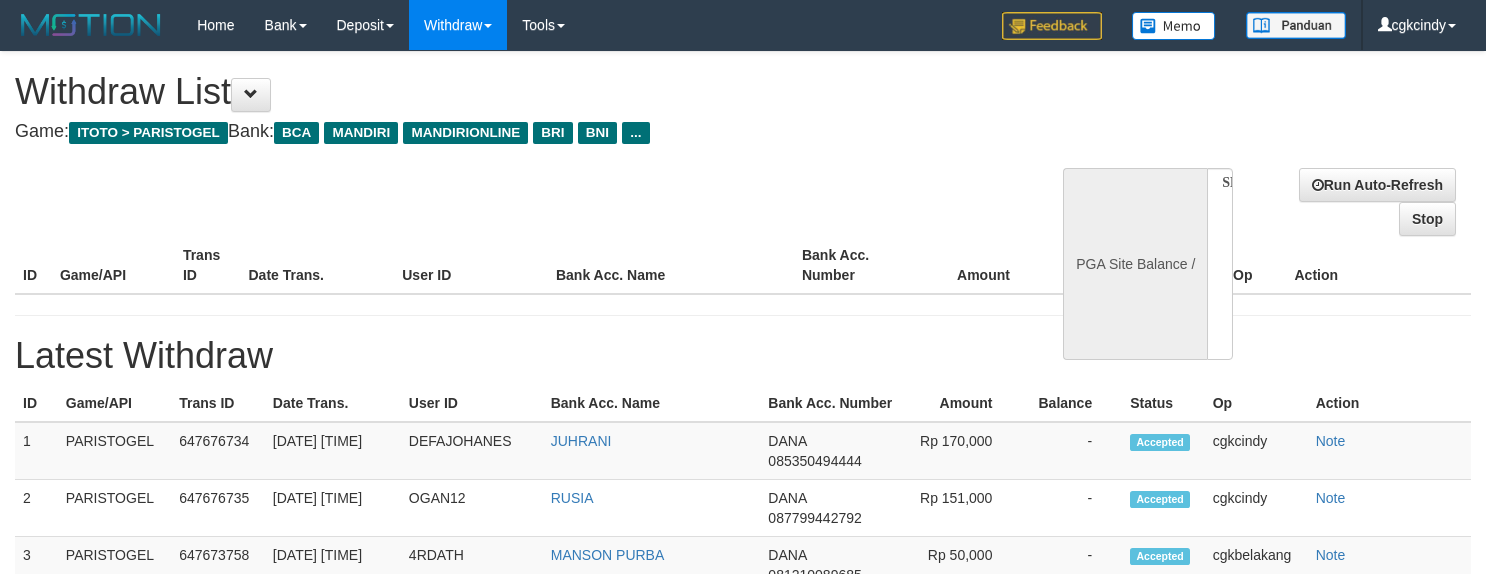select 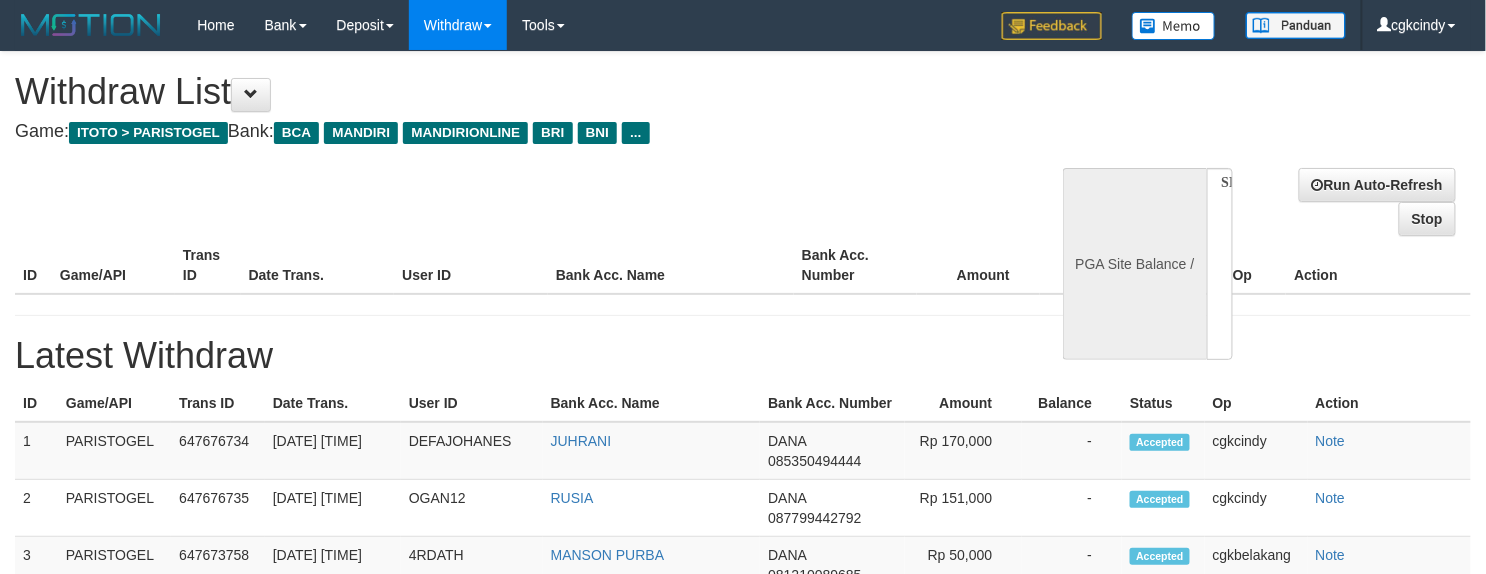 select on "**" 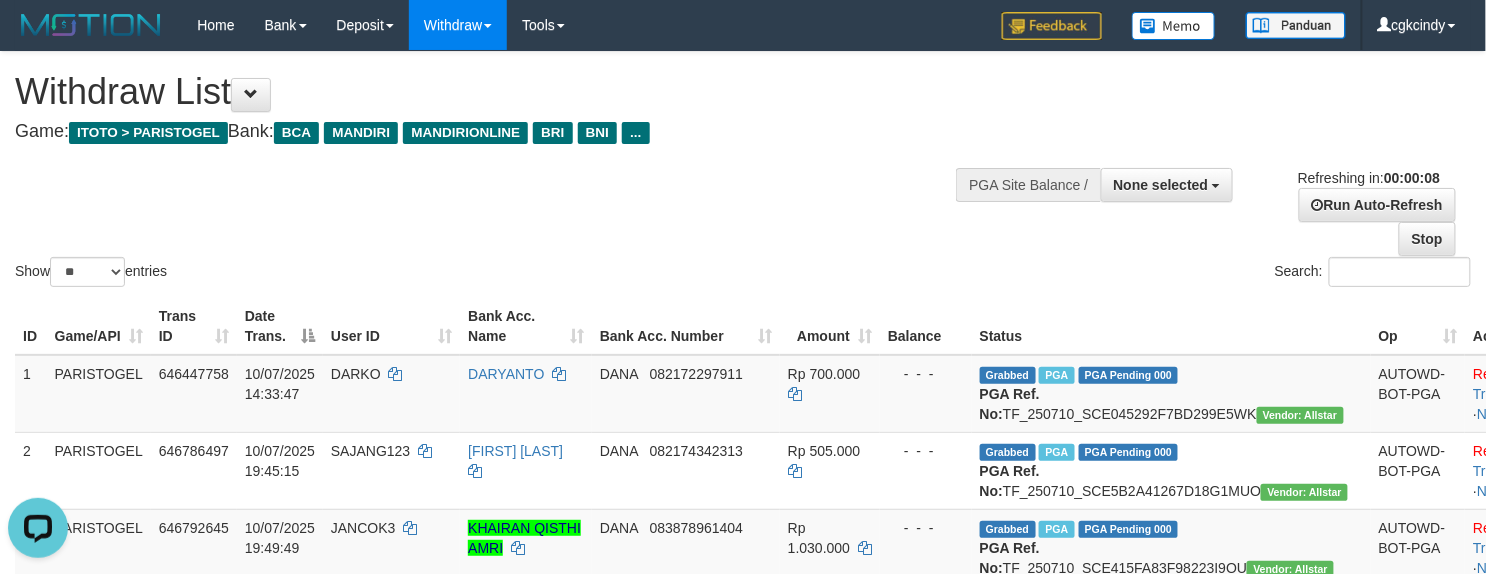 scroll, scrollTop: 0, scrollLeft: 0, axis: both 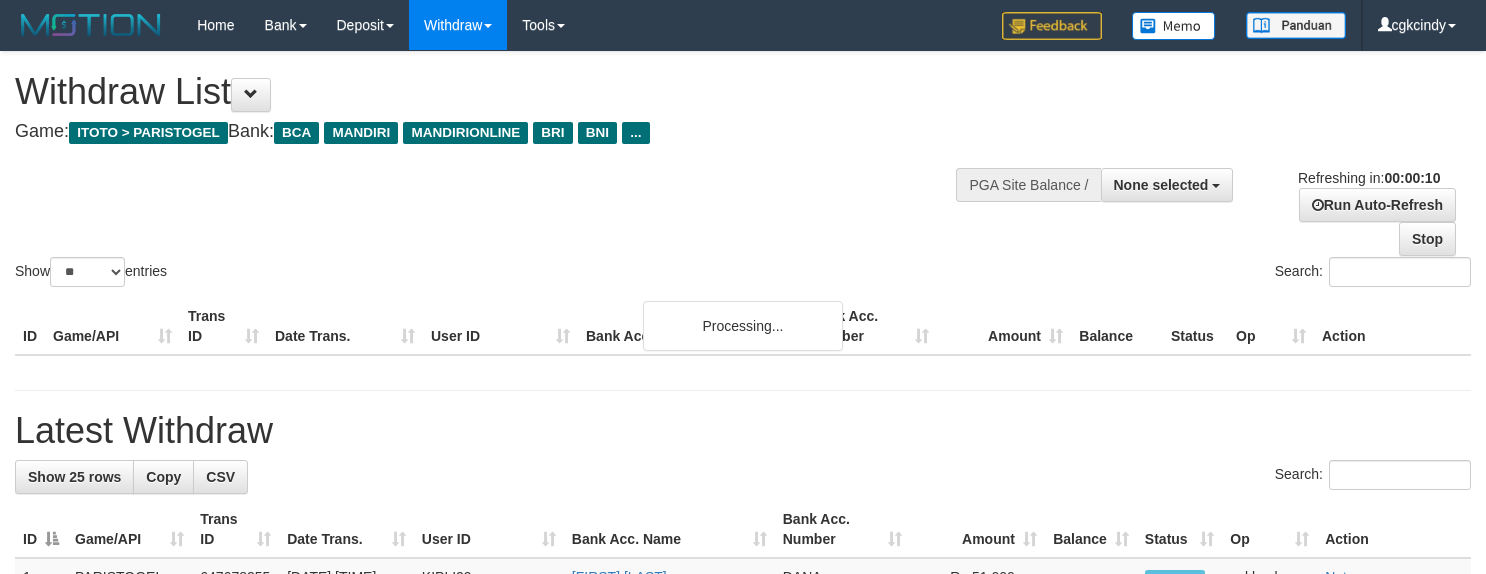 select 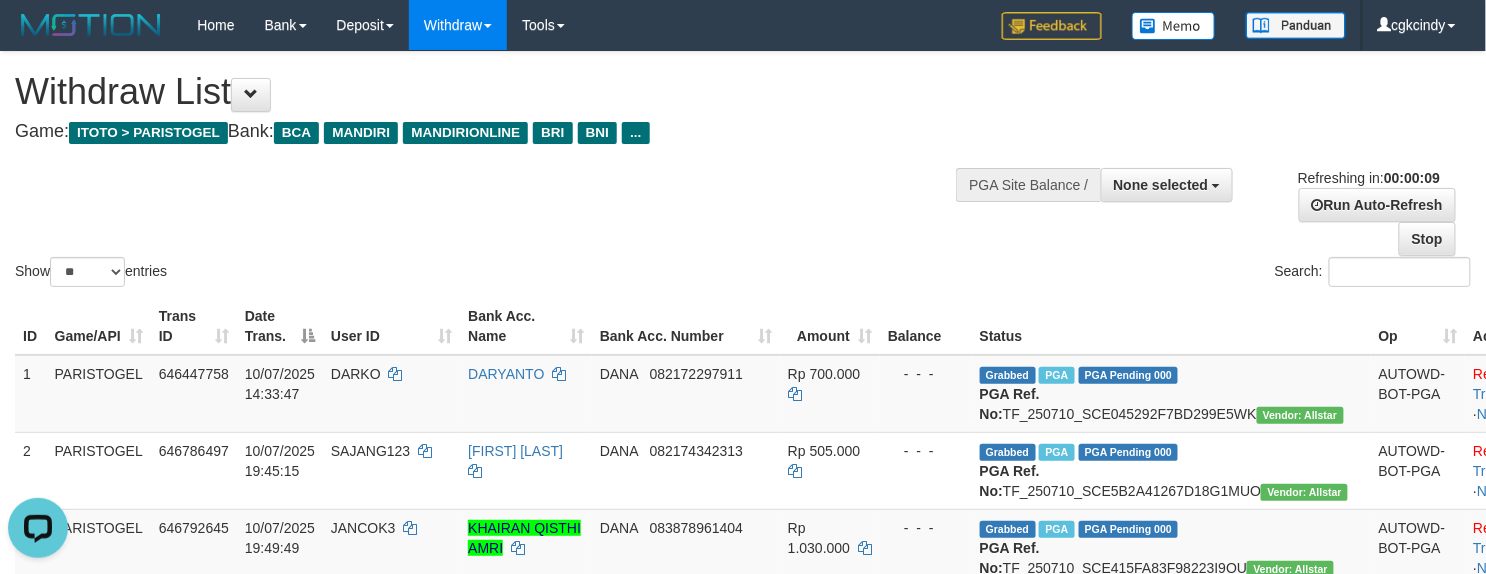 scroll, scrollTop: 0, scrollLeft: 0, axis: both 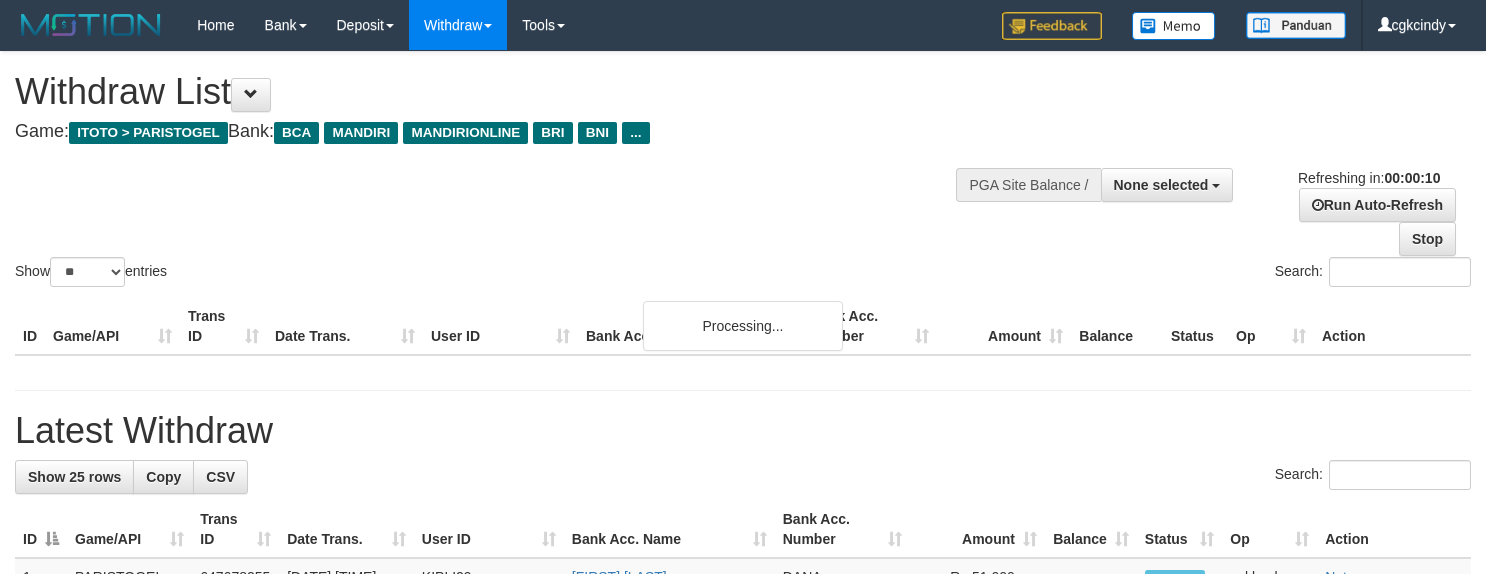 select 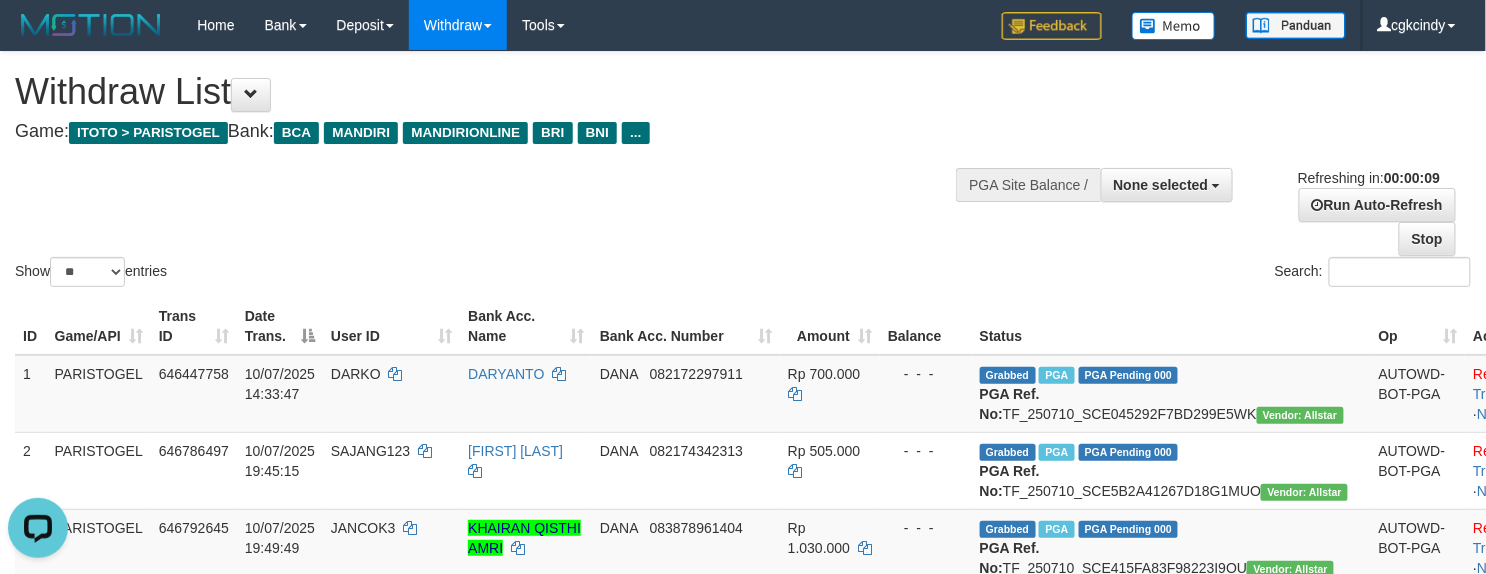 scroll, scrollTop: 0, scrollLeft: 0, axis: both 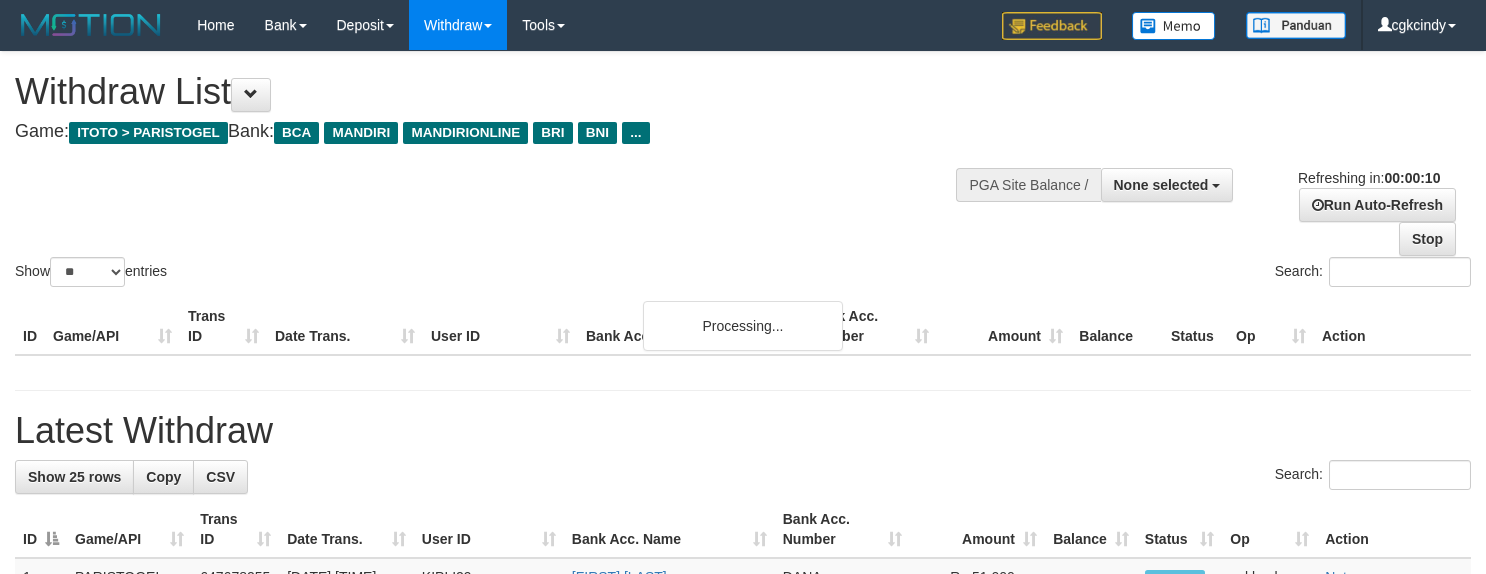 select 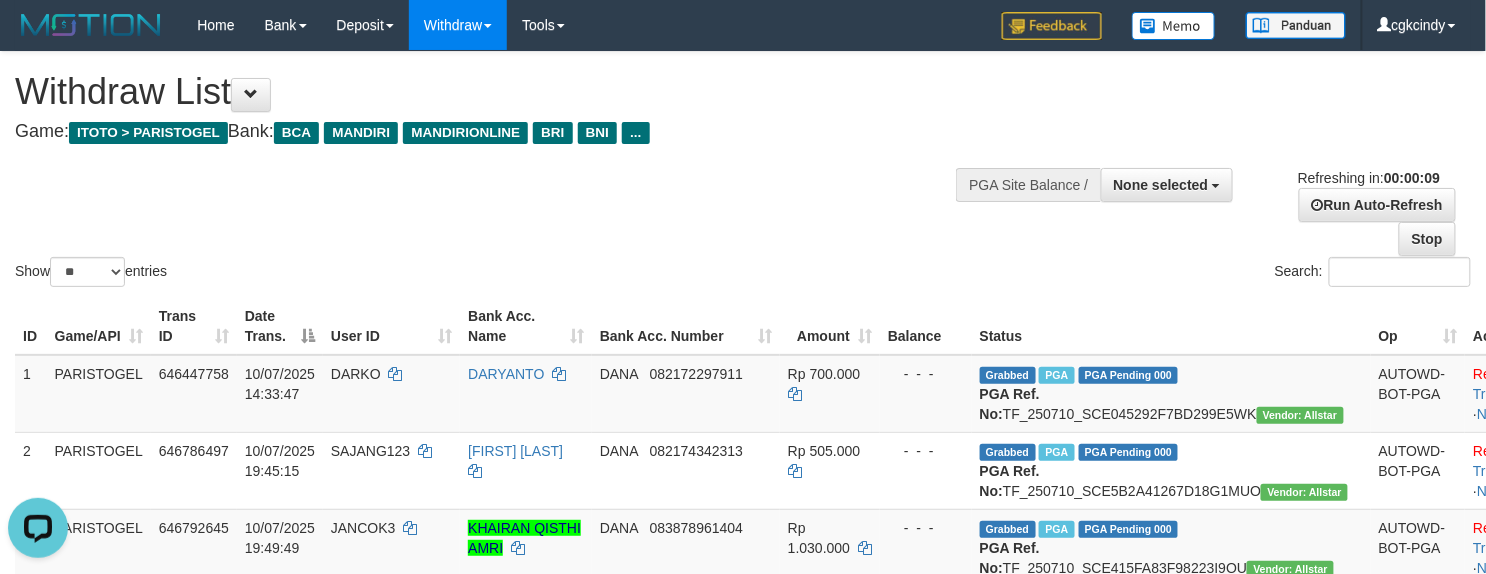 scroll, scrollTop: 0, scrollLeft: 0, axis: both 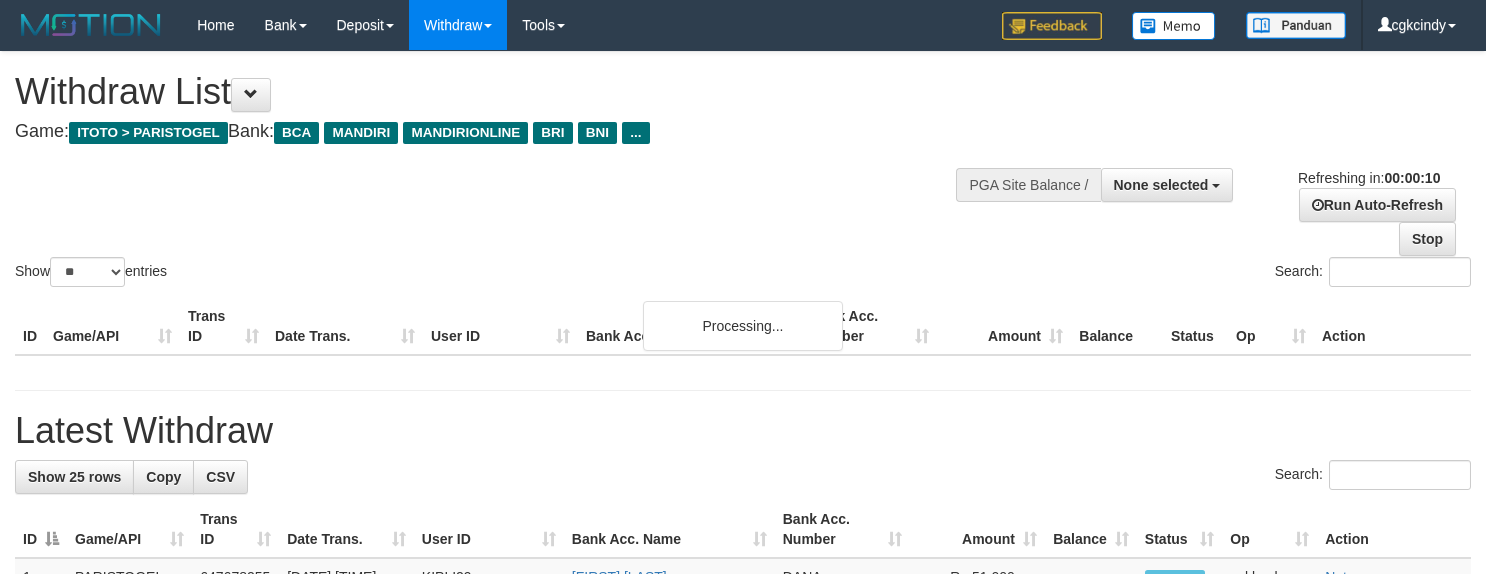 select 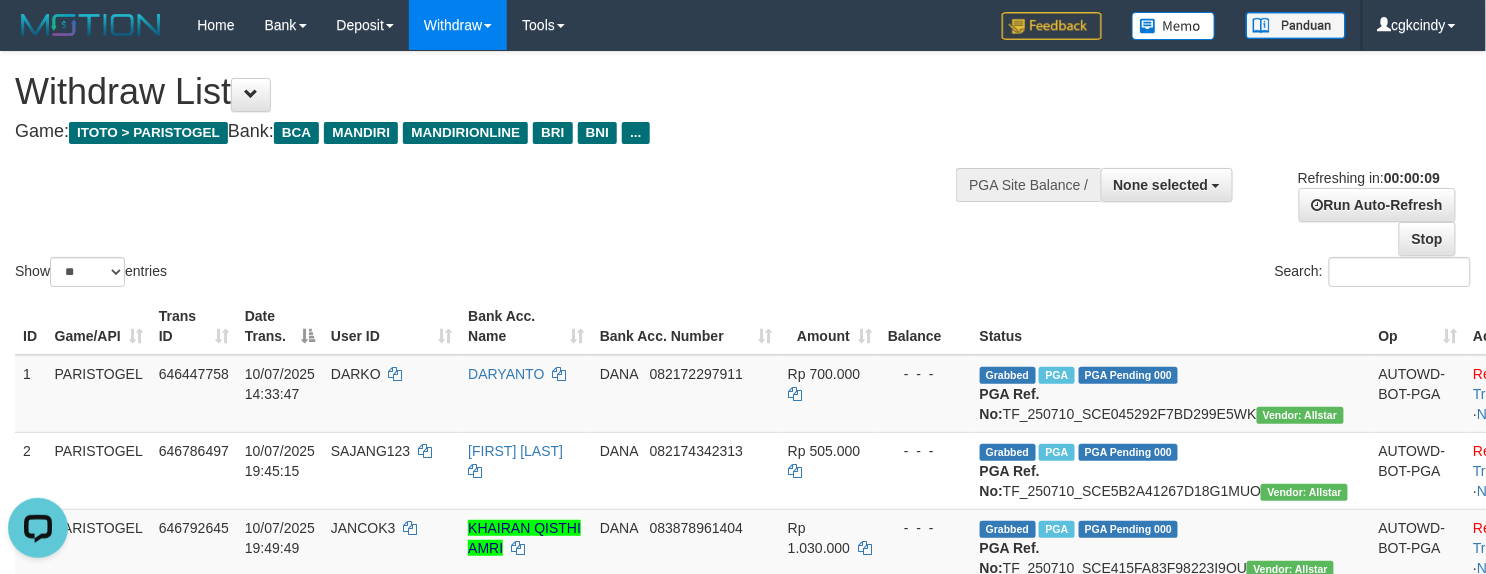 scroll, scrollTop: 0, scrollLeft: 0, axis: both 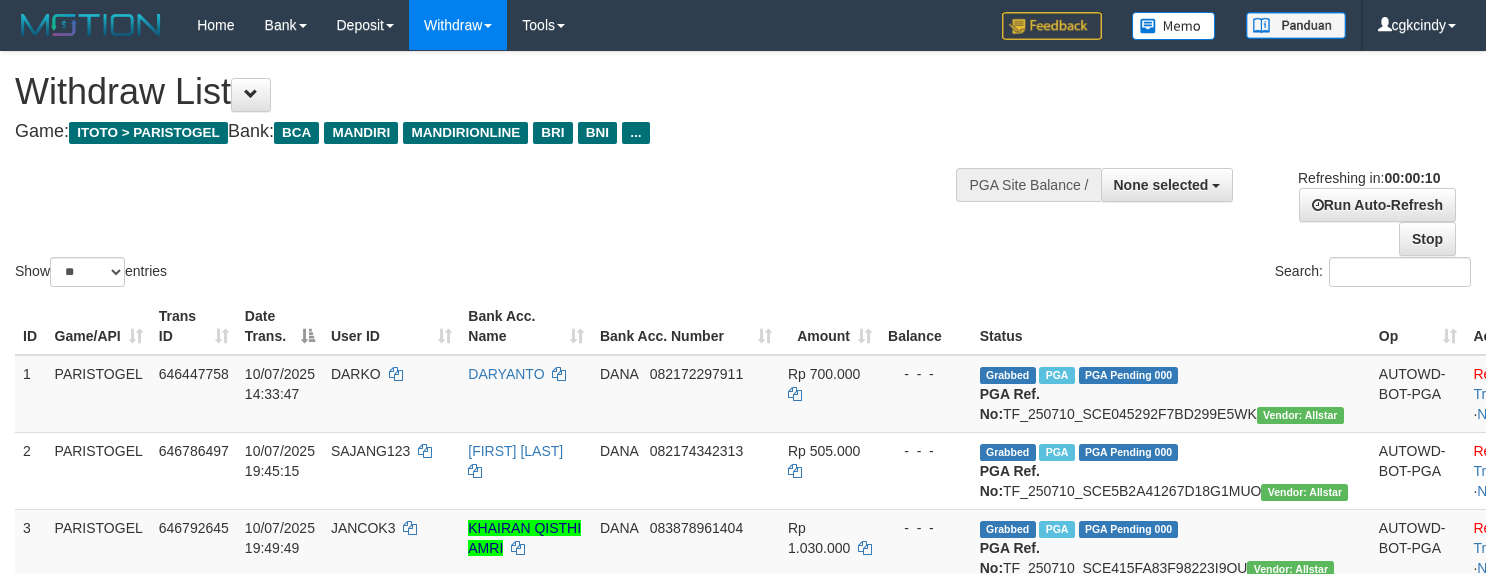 select 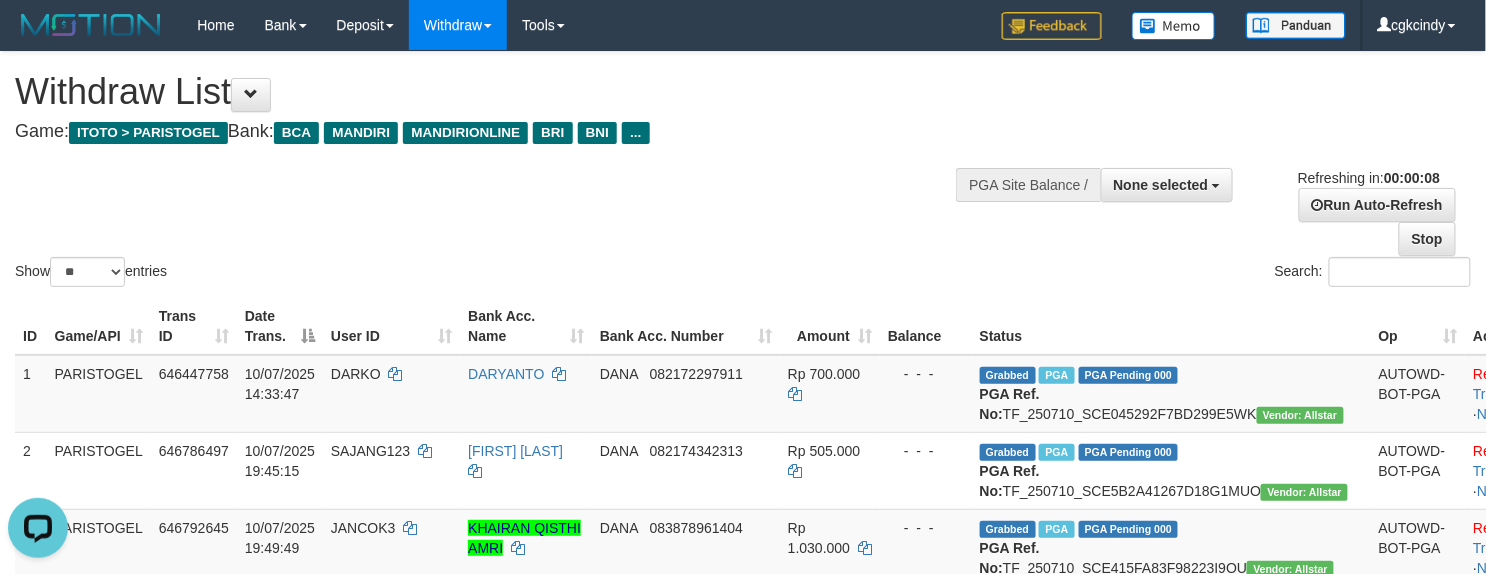 scroll, scrollTop: 0, scrollLeft: 0, axis: both 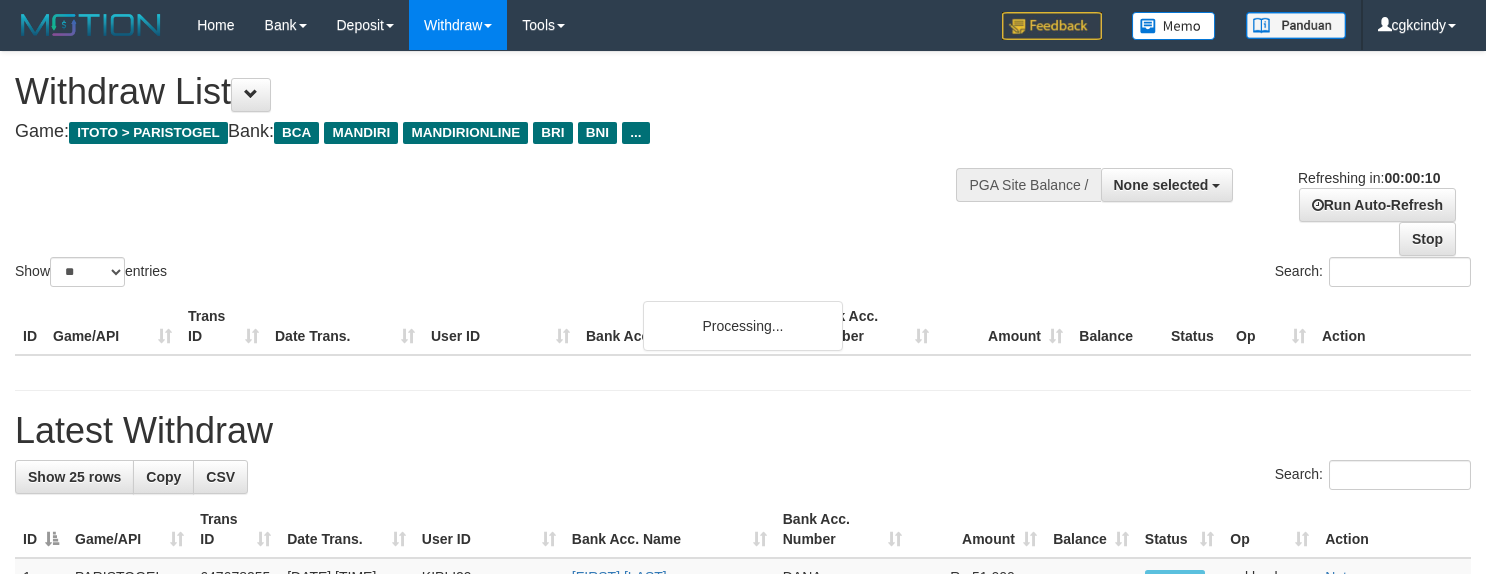 select 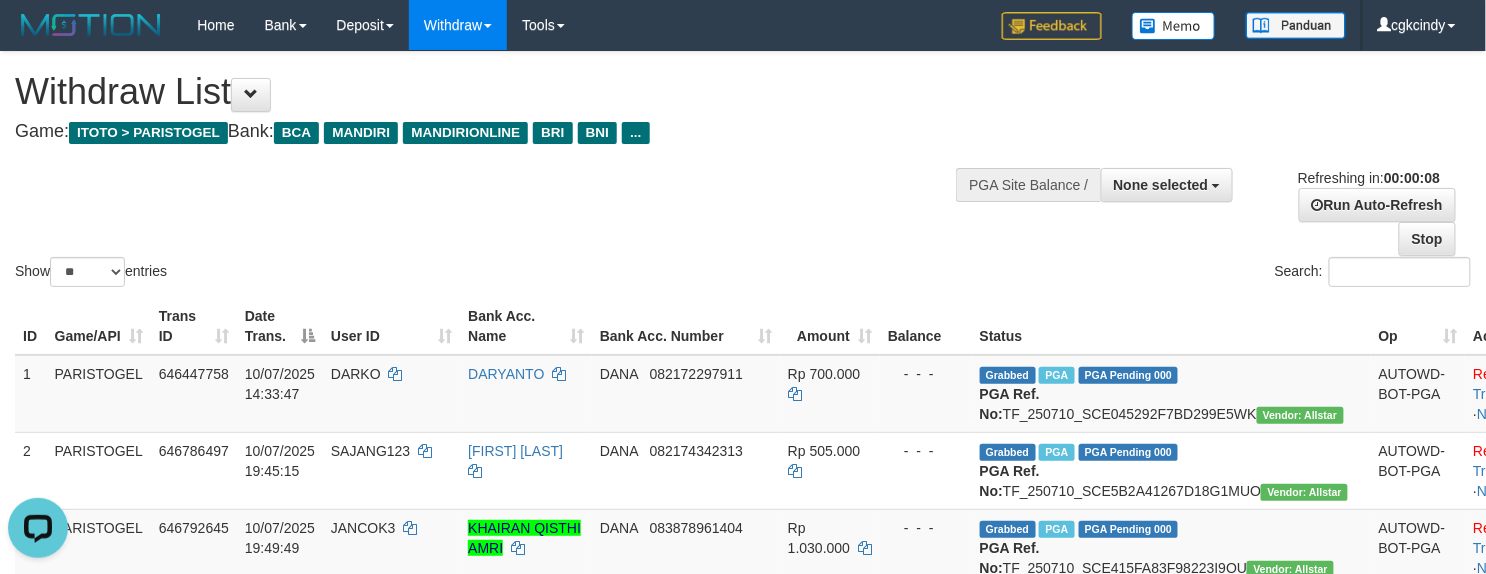 scroll, scrollTop: 0, scrollLeft: 0, axis: both 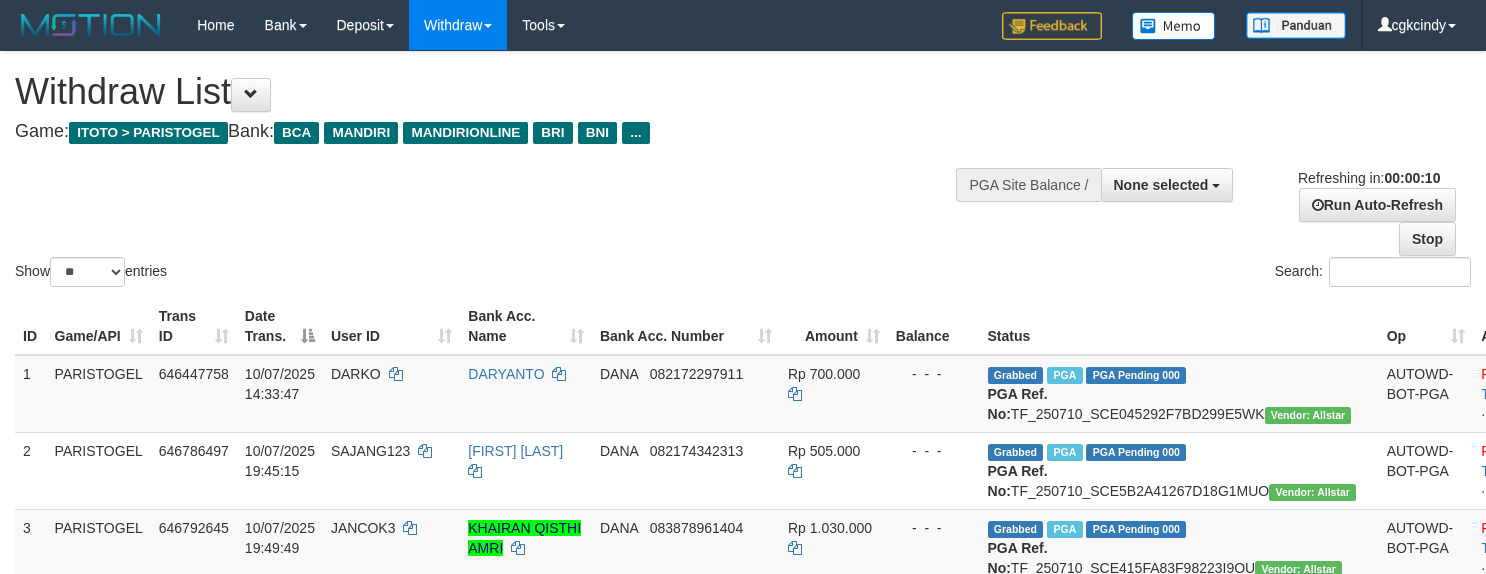 select 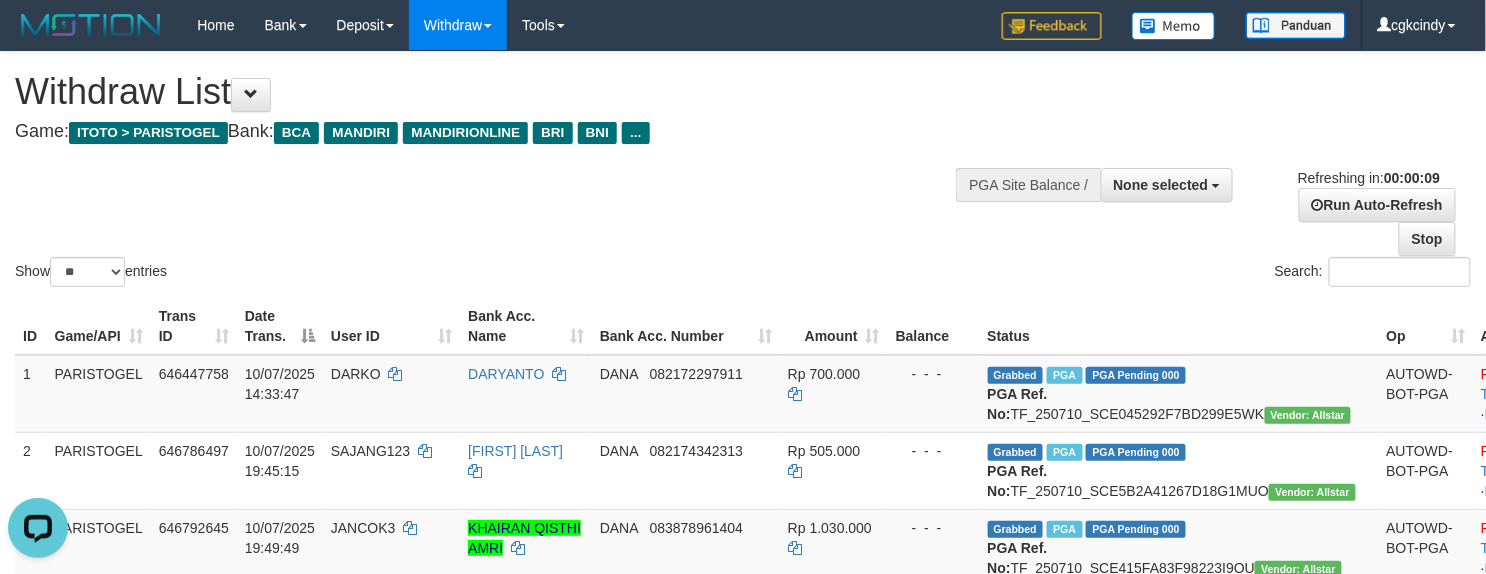 scroll, scrollTop: 0, scrollLeft: 0, axis: both 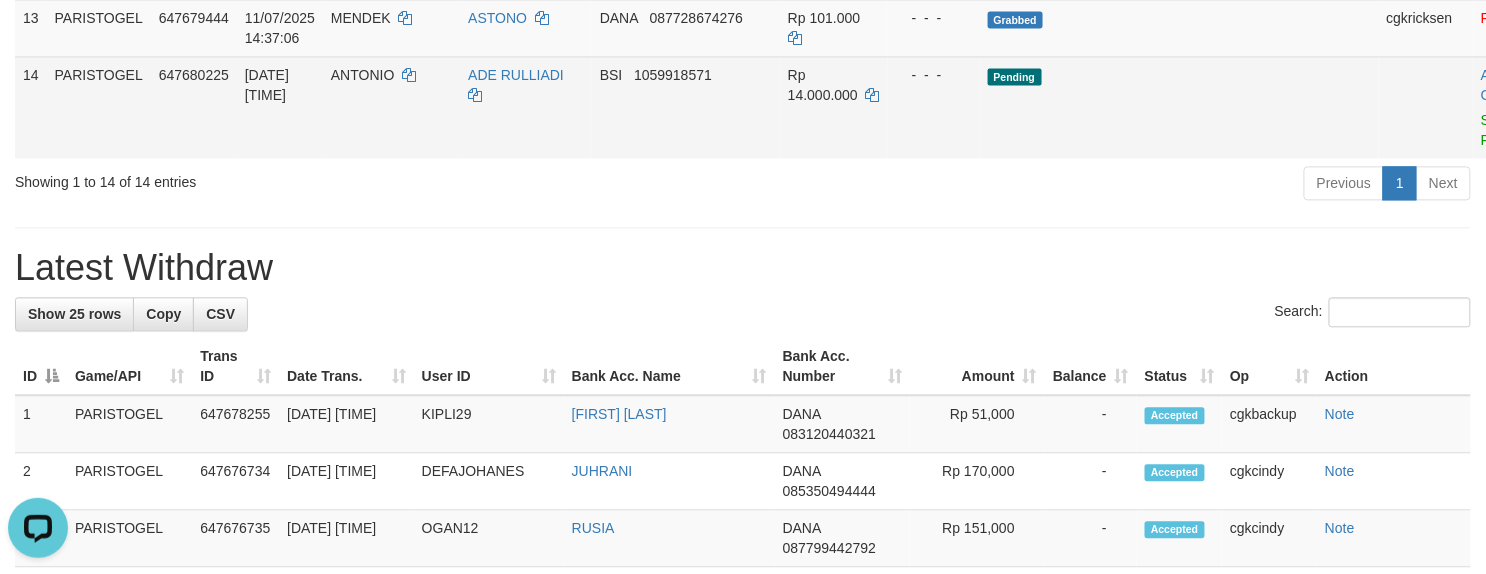 click on "ANTONIO" at bounding box center [391, 107] 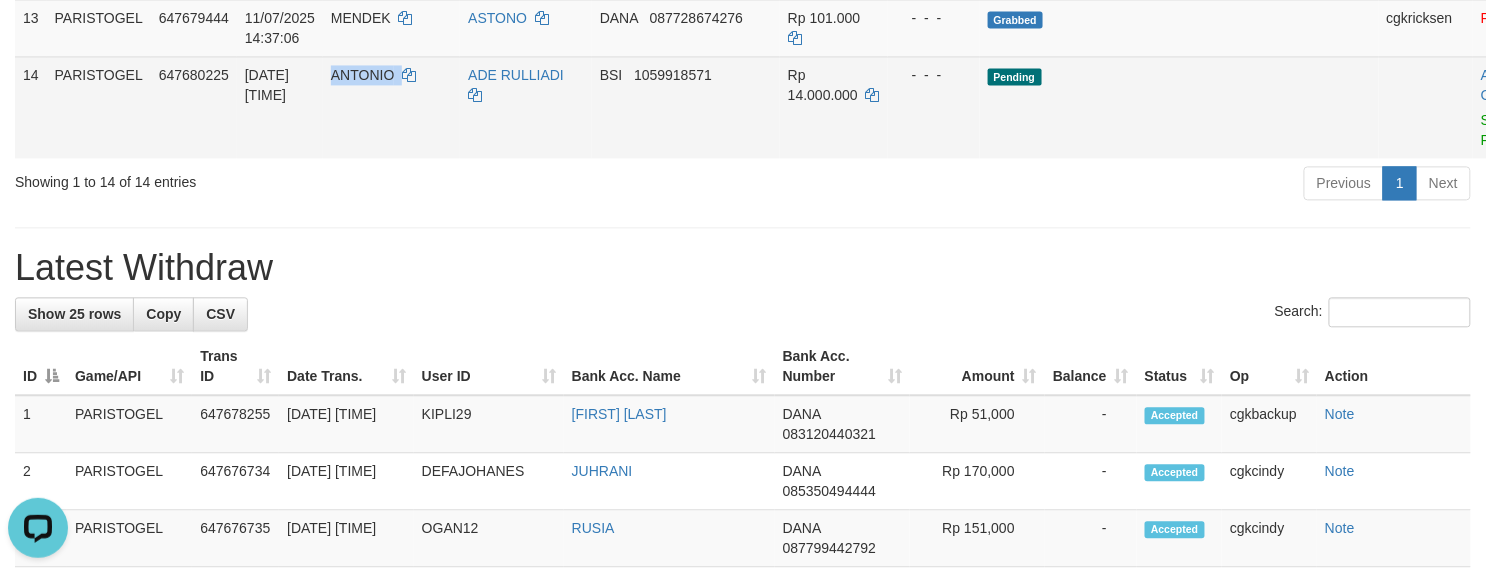 click on "ANTONIO" at bounding box center (391, 107) 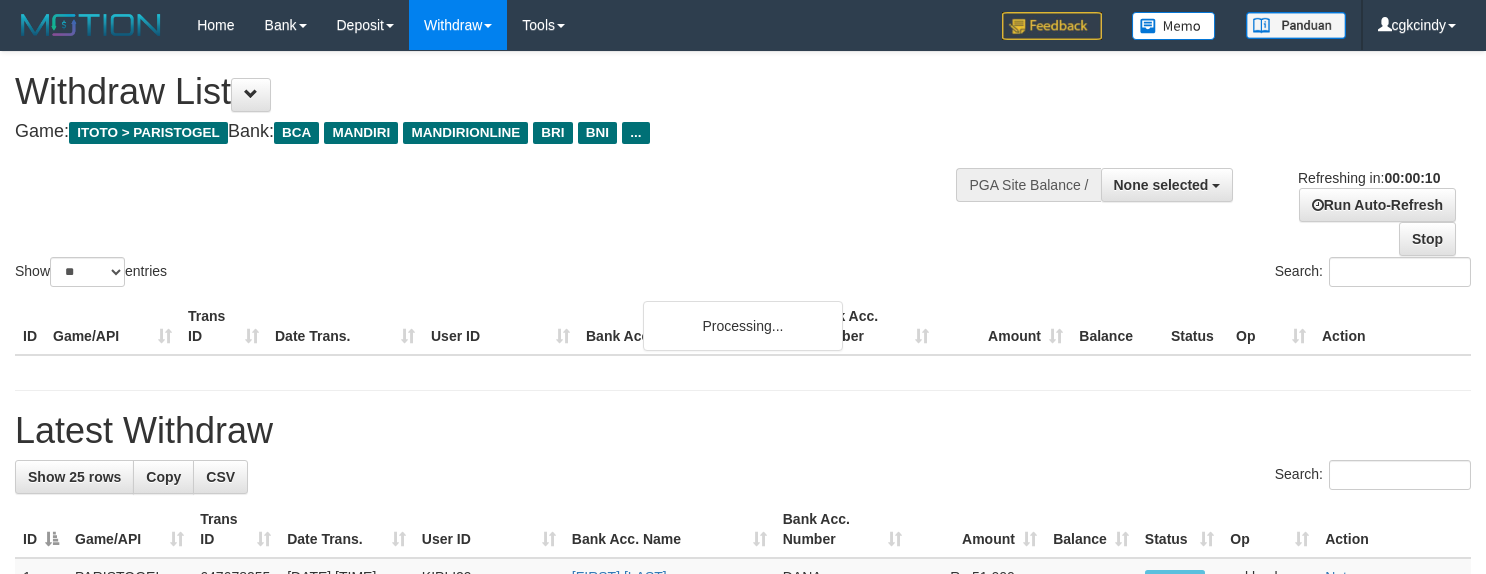 select 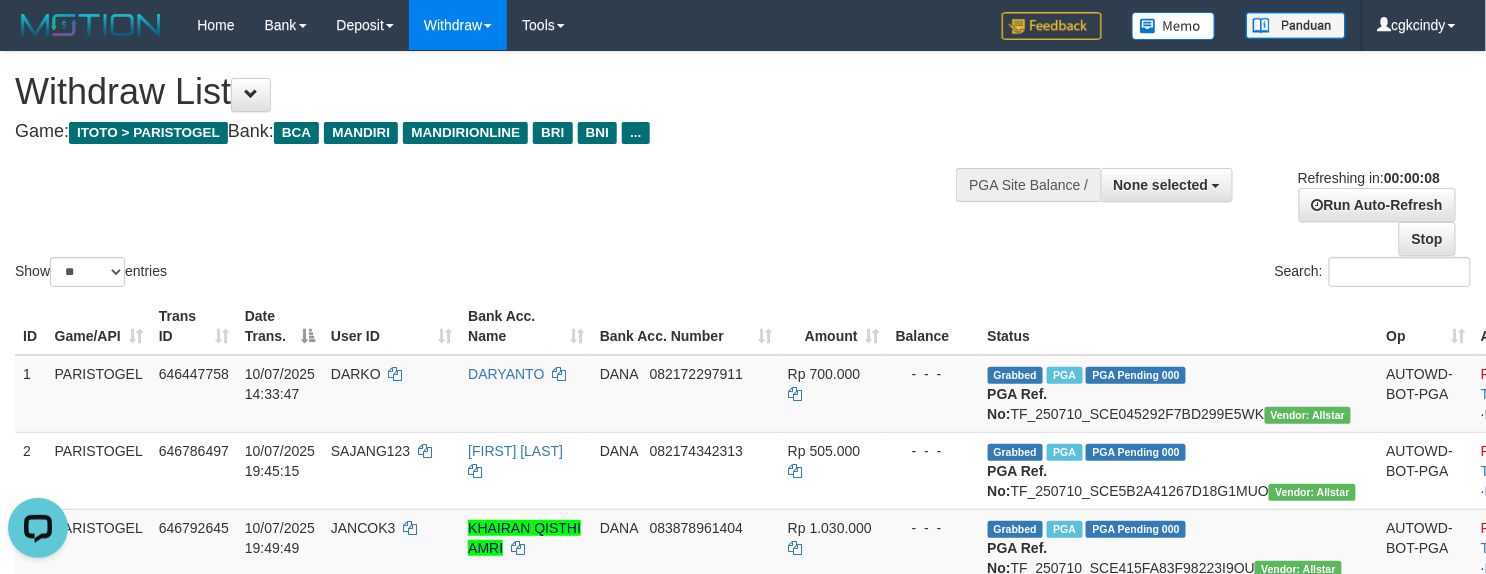 scroll, scrollTop: 0, scrollLeft: 0, axis: both 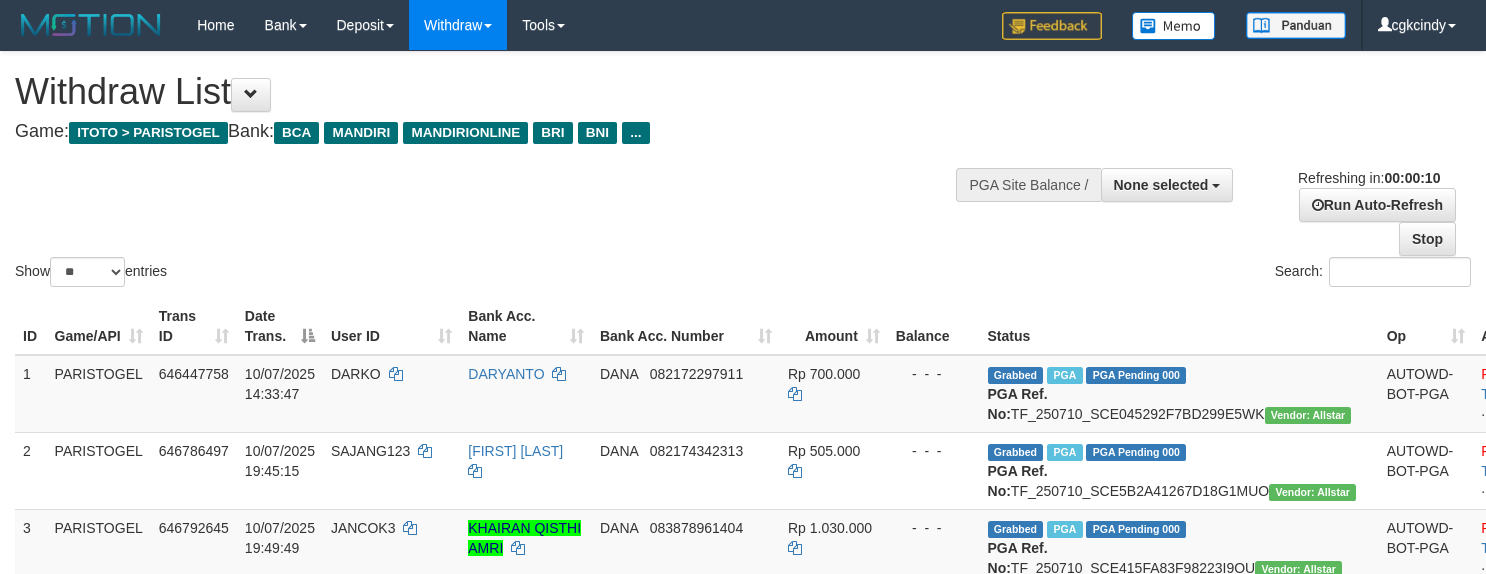 select 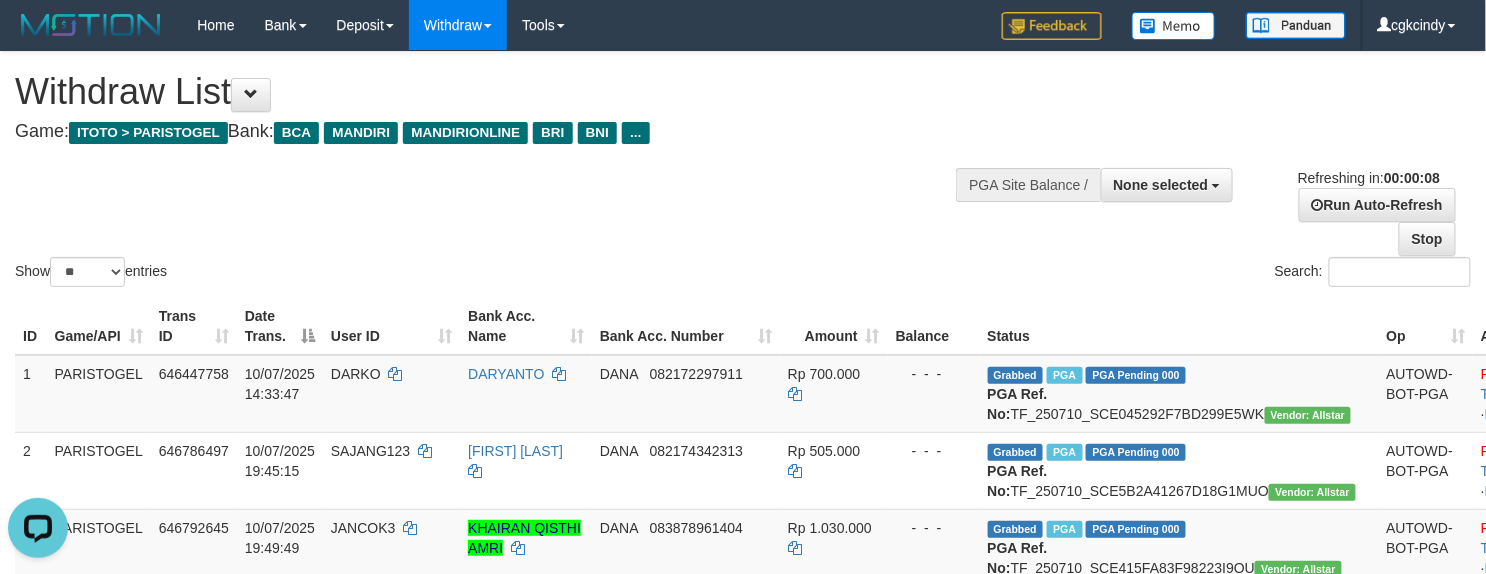 scroll, scrollTop: 0, scrollLeft: 0, axis: both 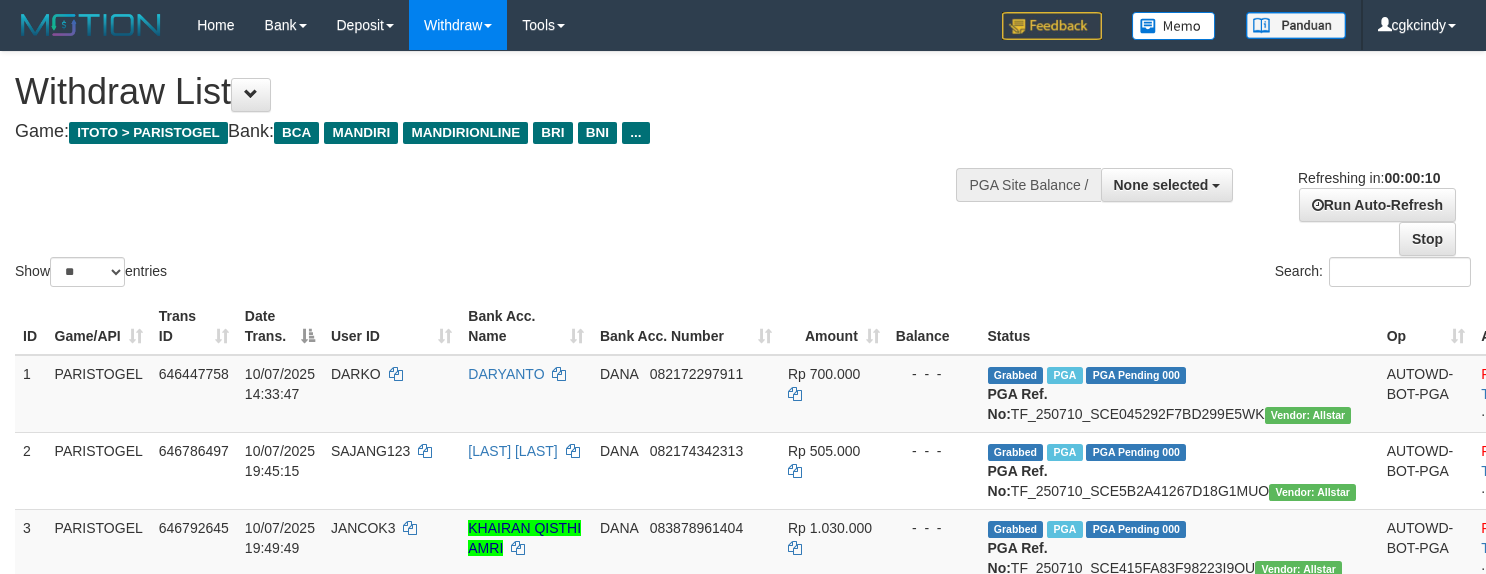 select 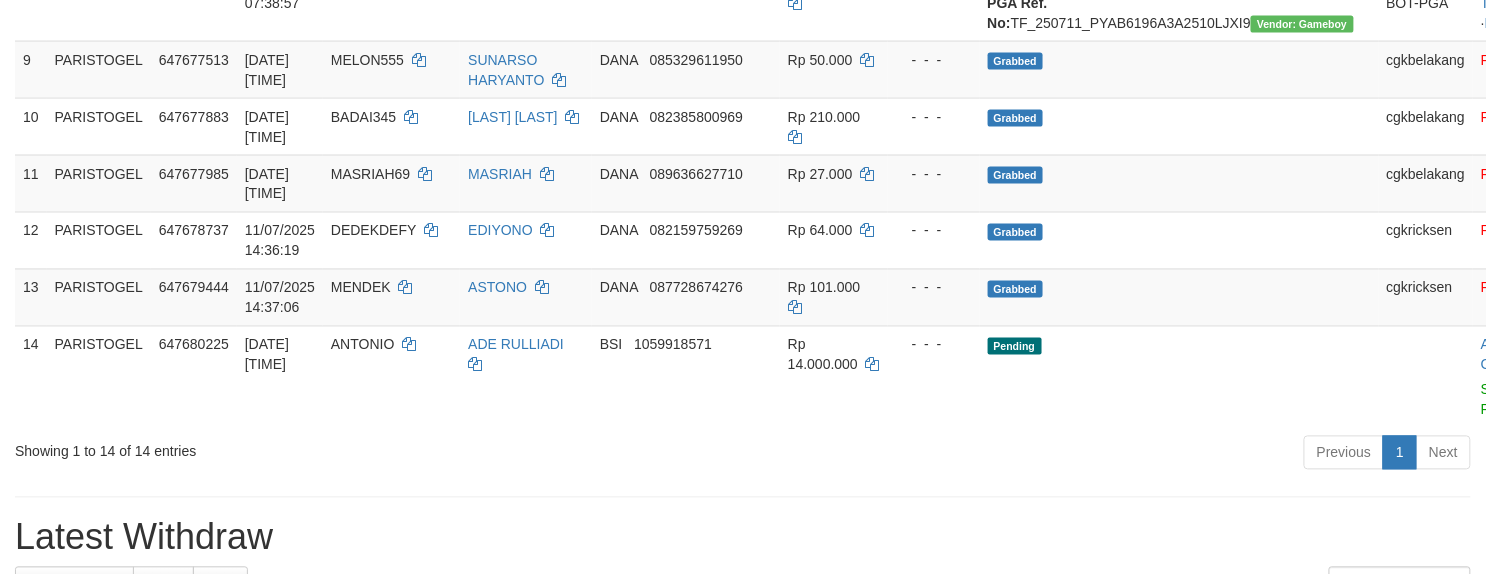 scroll, scrollTop: 1200, scrollLeft: 0, axis: vertical 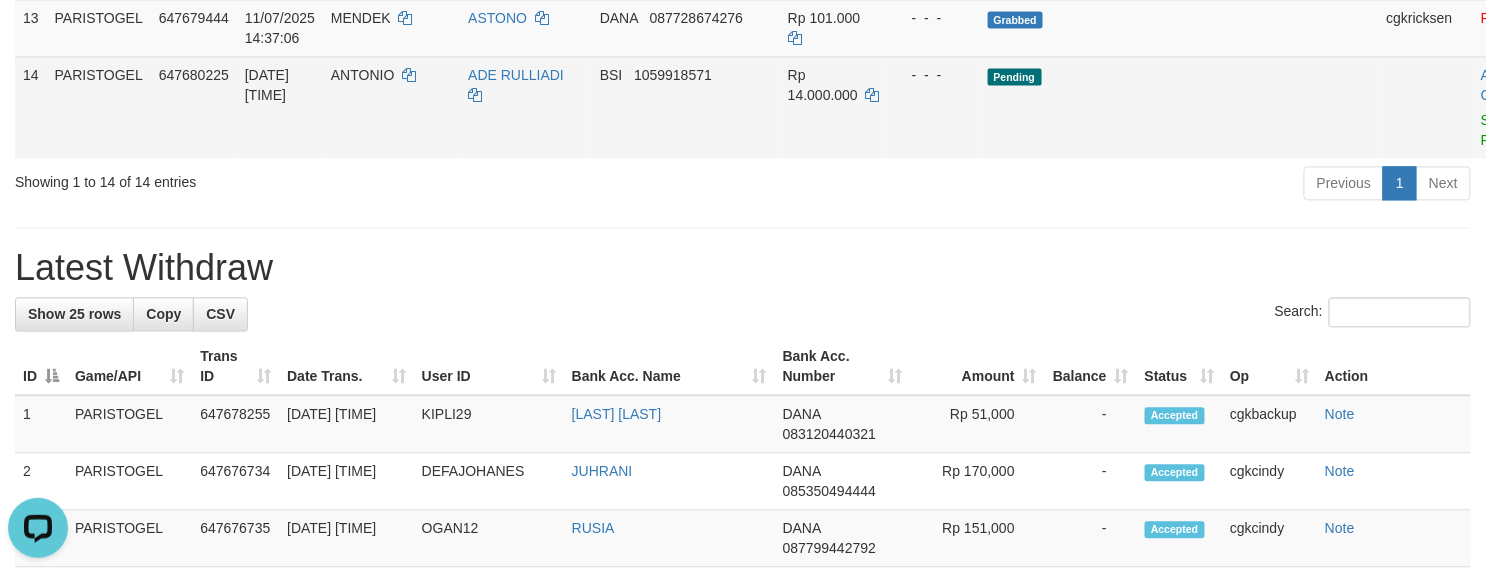 click on "ANTONIO" at bounding box center [391, 107] 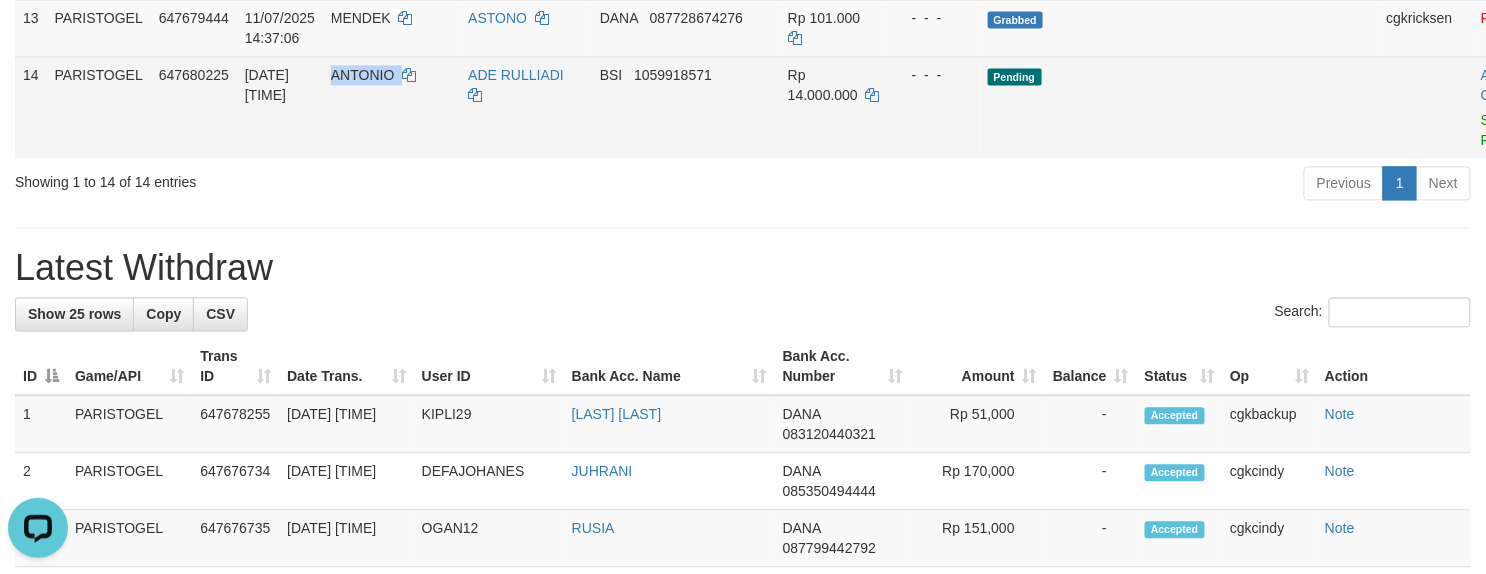 click on "ANTONIO" at bounding box center (391, 107) 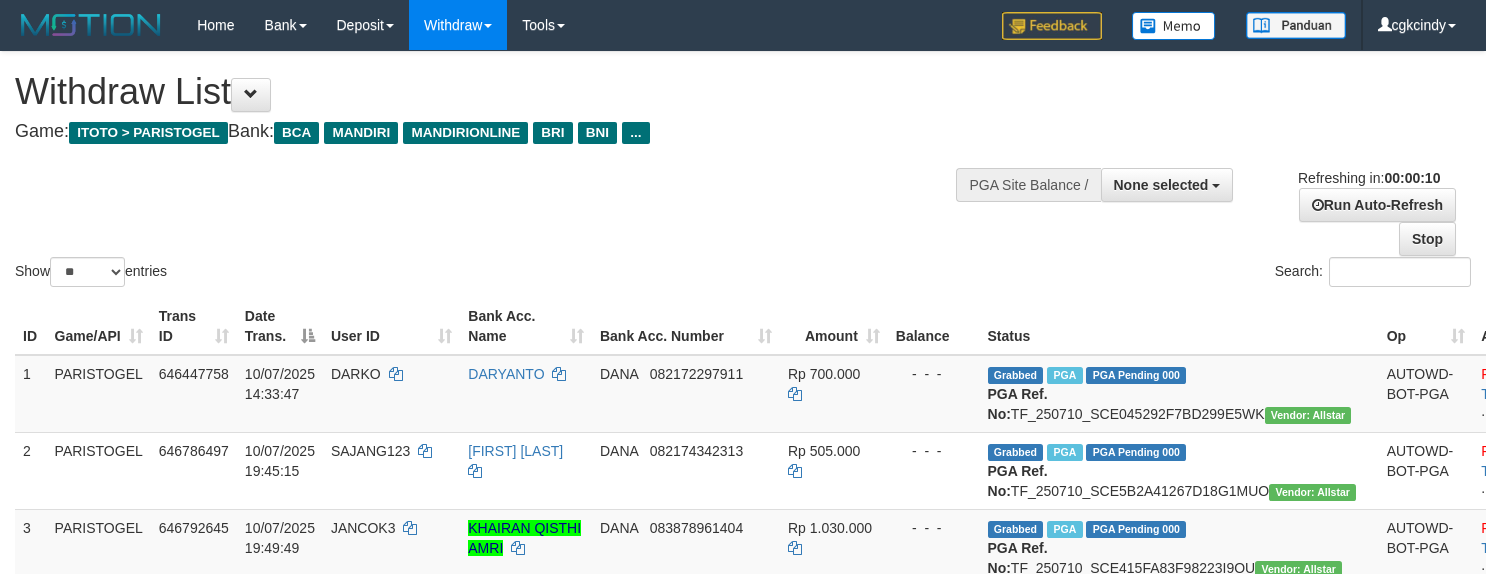 select 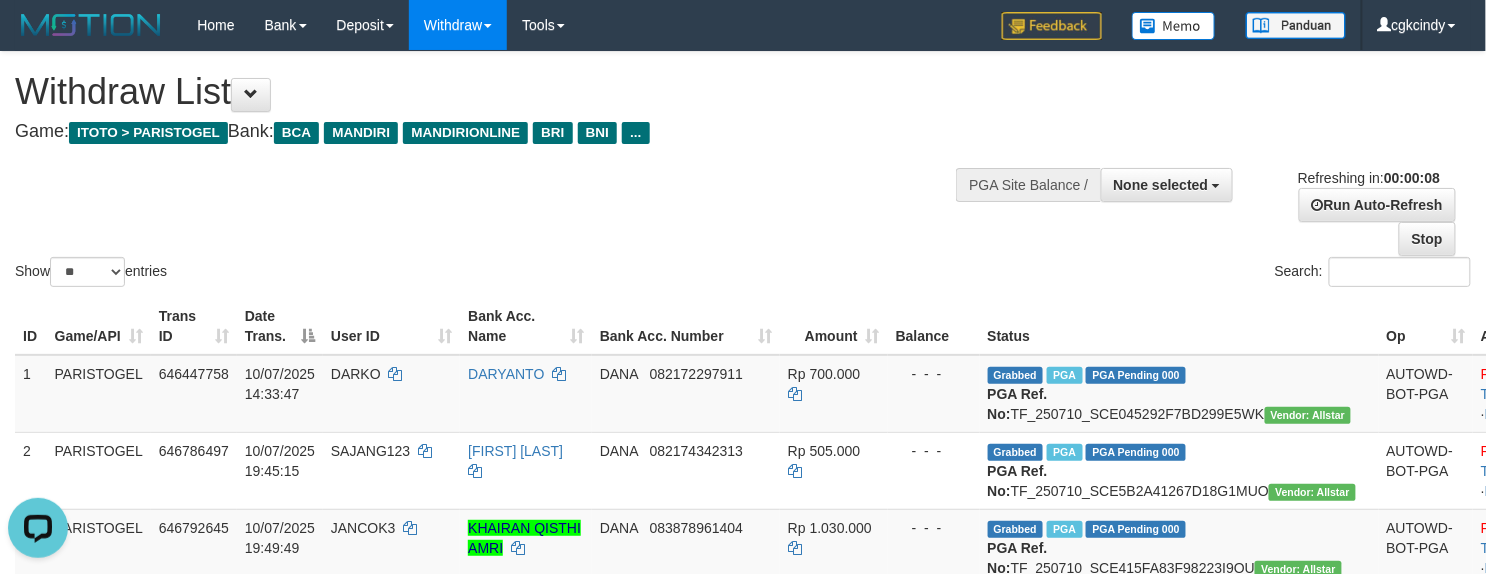 scroll, scrollTop: 0, scrollLeft: 0, axis: both 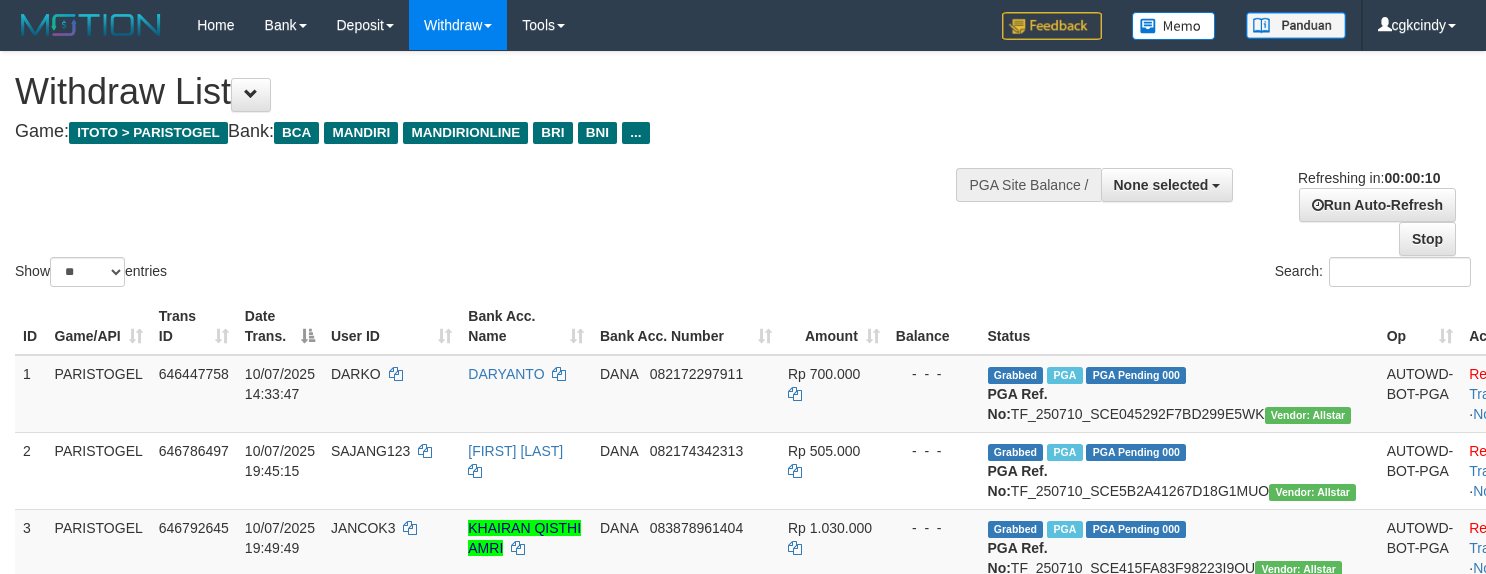 select 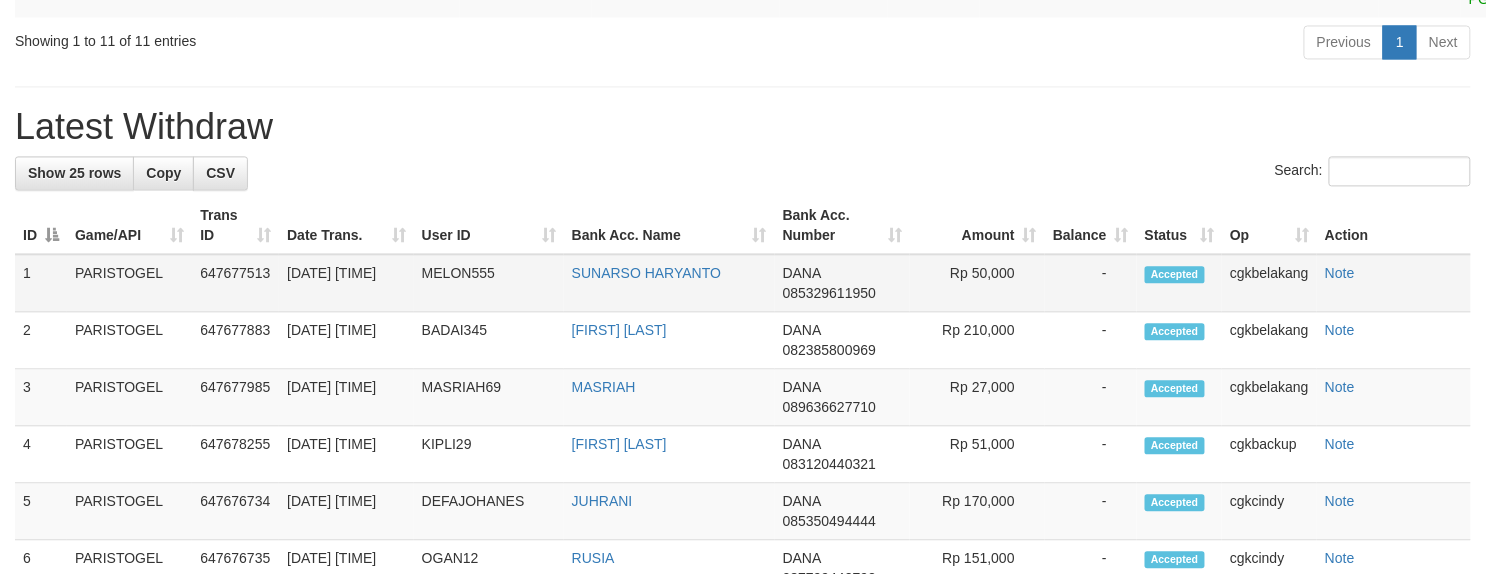 scroll, scrollTop: 933, scrollLeft: 0, axis: vertical 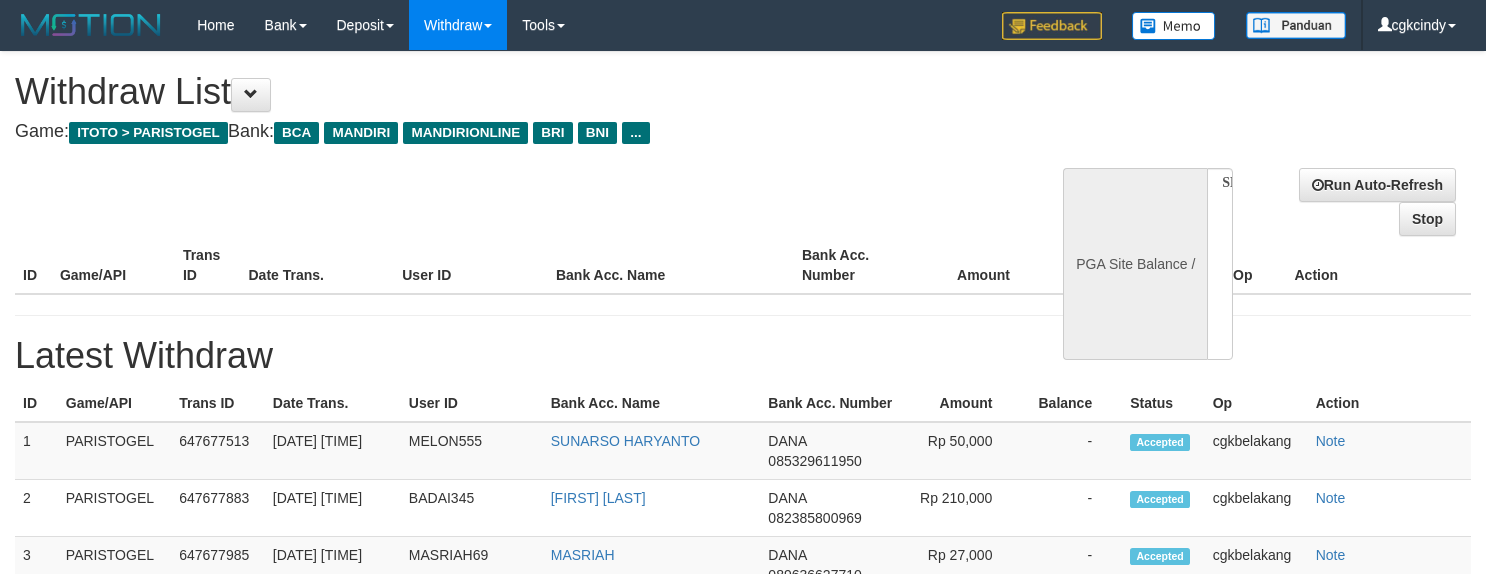 select 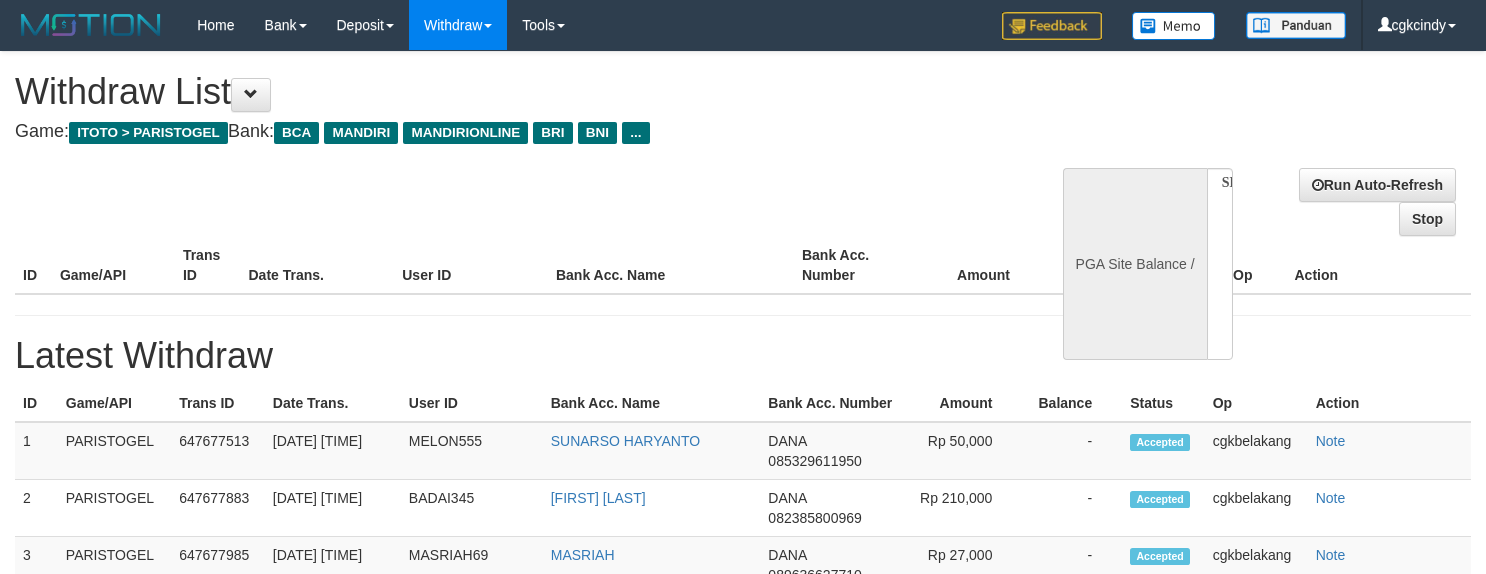 scroll, scrollTop: 0, scrollLeft: 0, axis: both 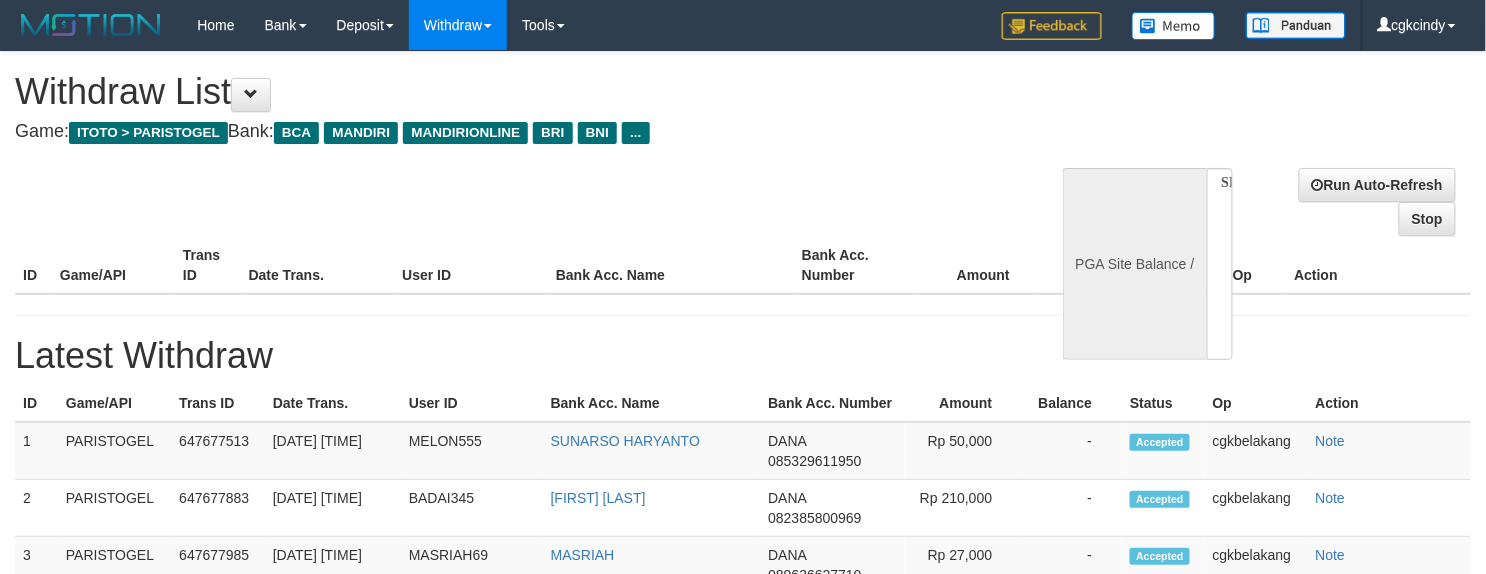 select on "**" 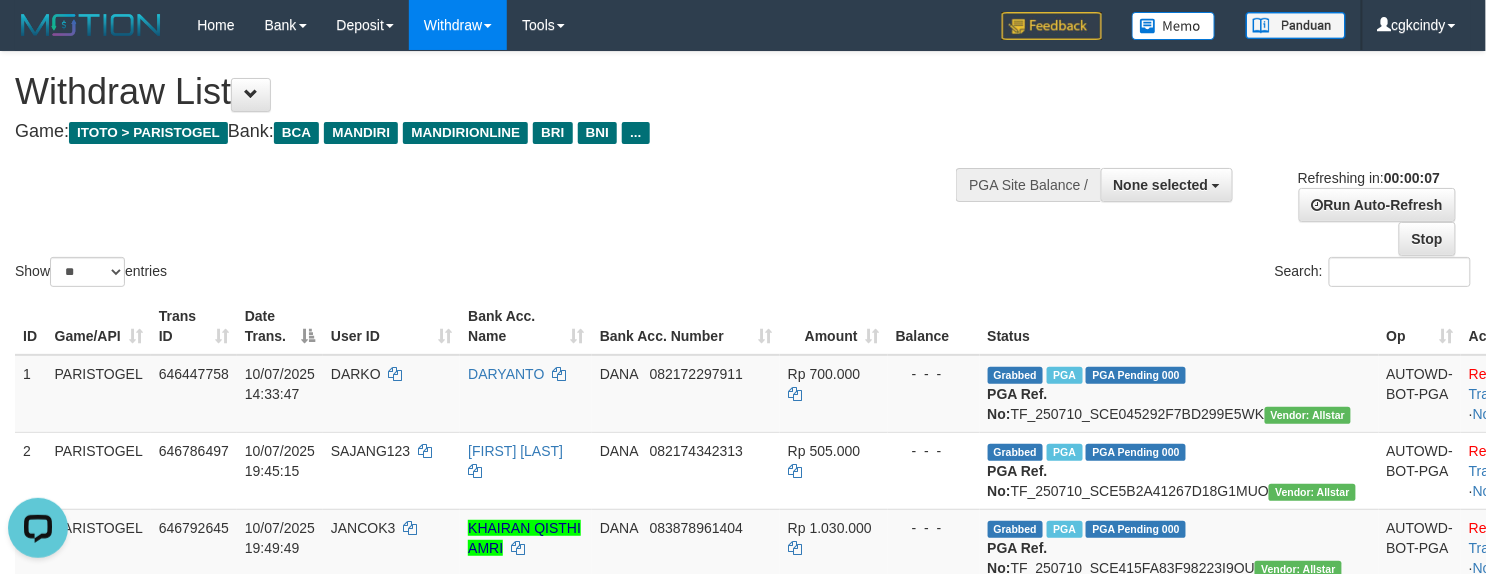 scroll, scrollTop: 0, scrollLeft: 0, axis: both 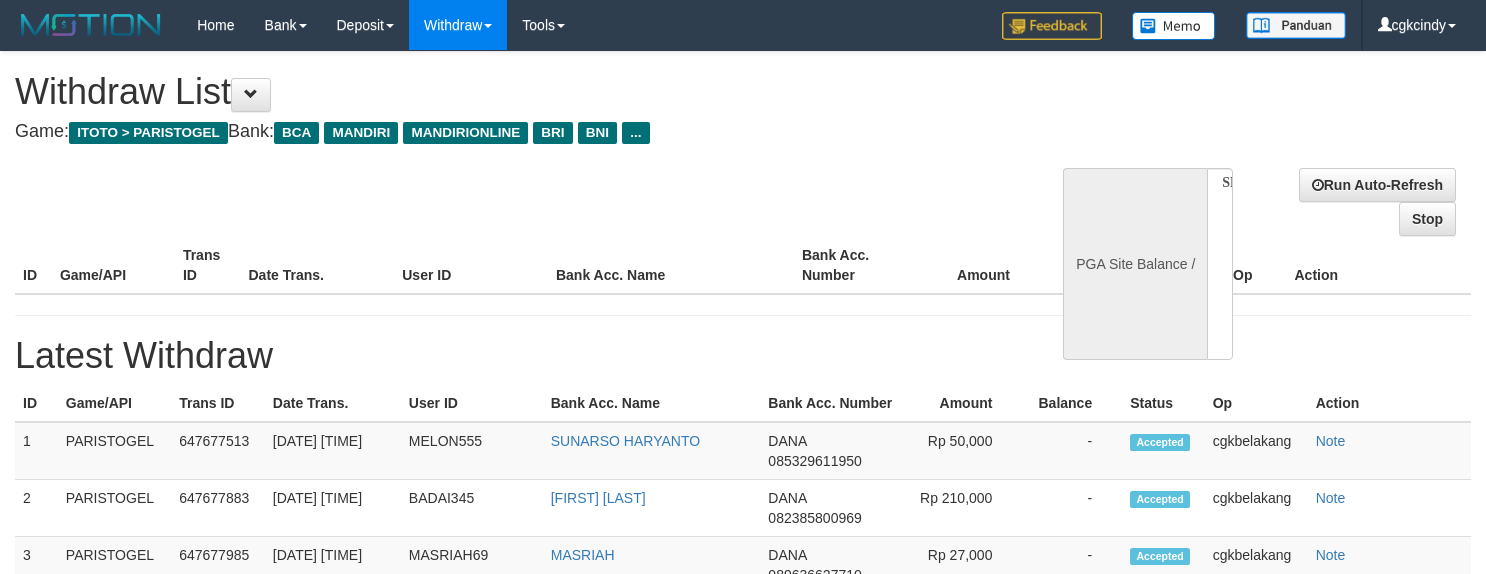 select 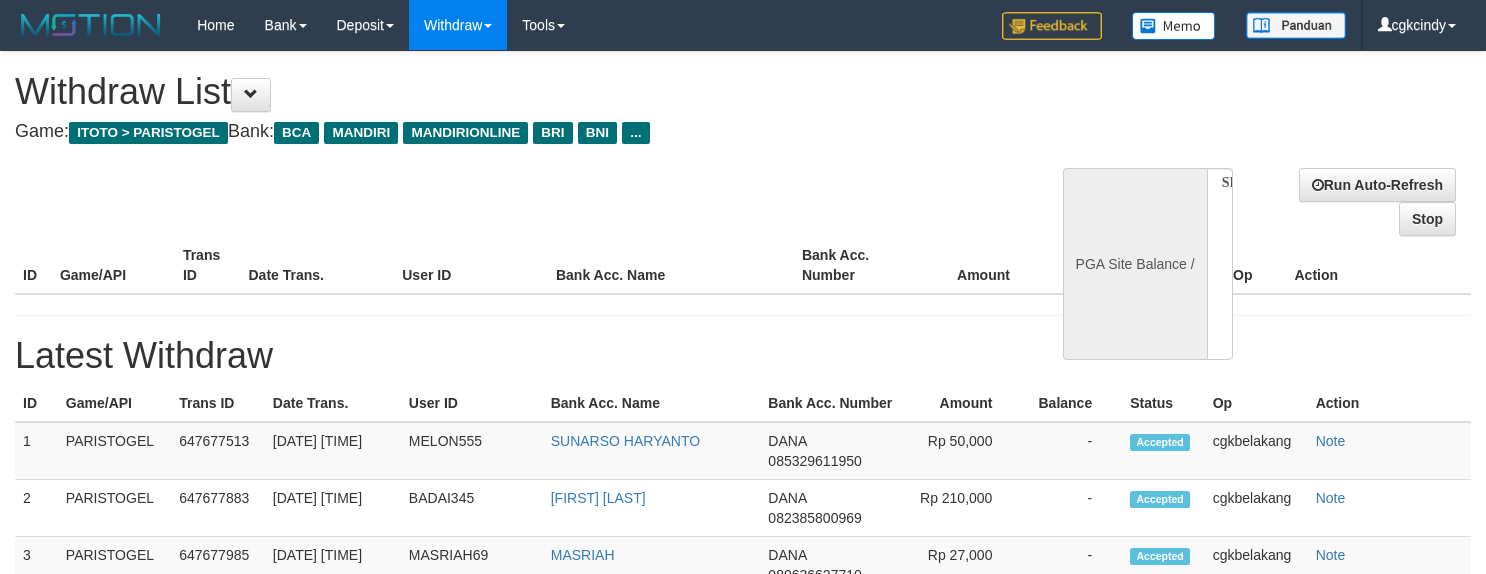 scroll, scrollTop: 0, scrollLeft: 0, axis: both 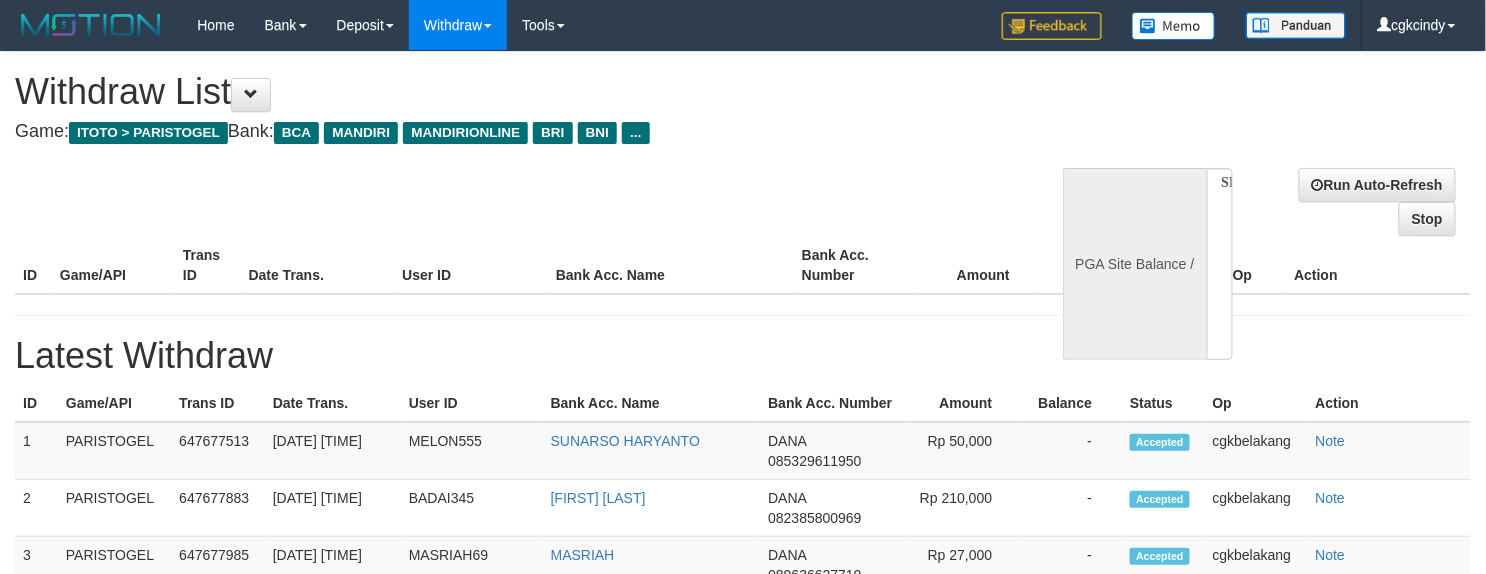 select on "**" 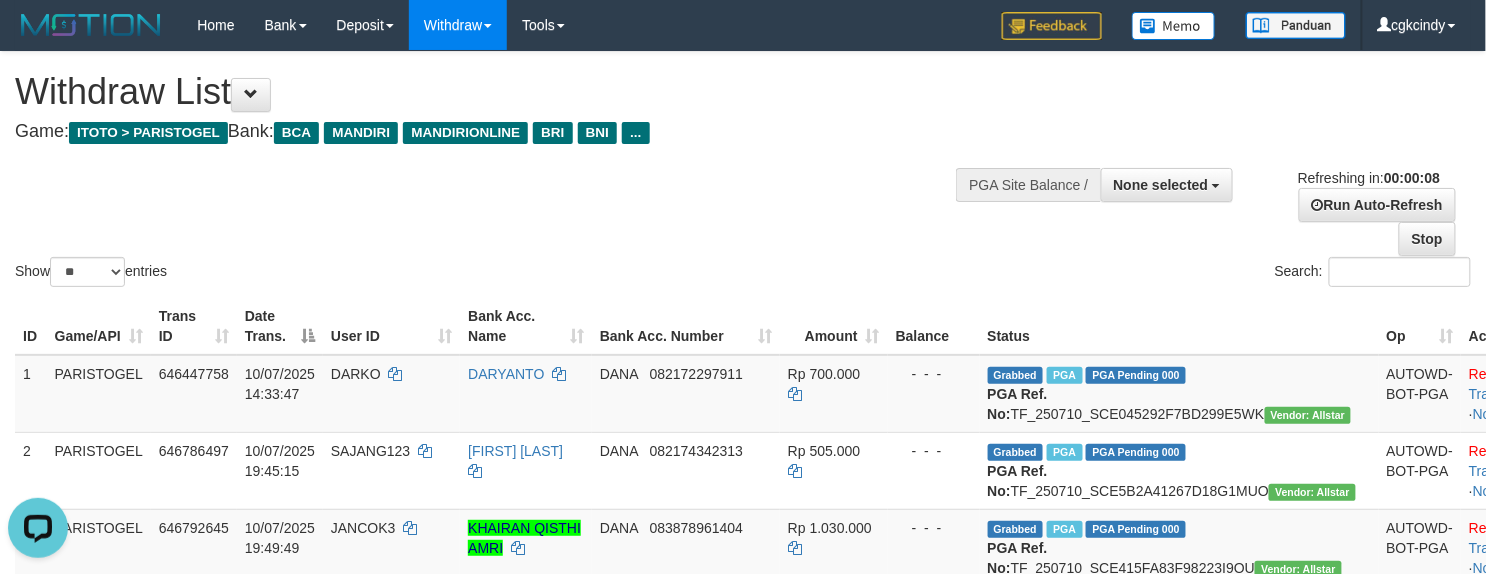 scroll, scrollTop: 0, scrollLeft: 0, axis: both 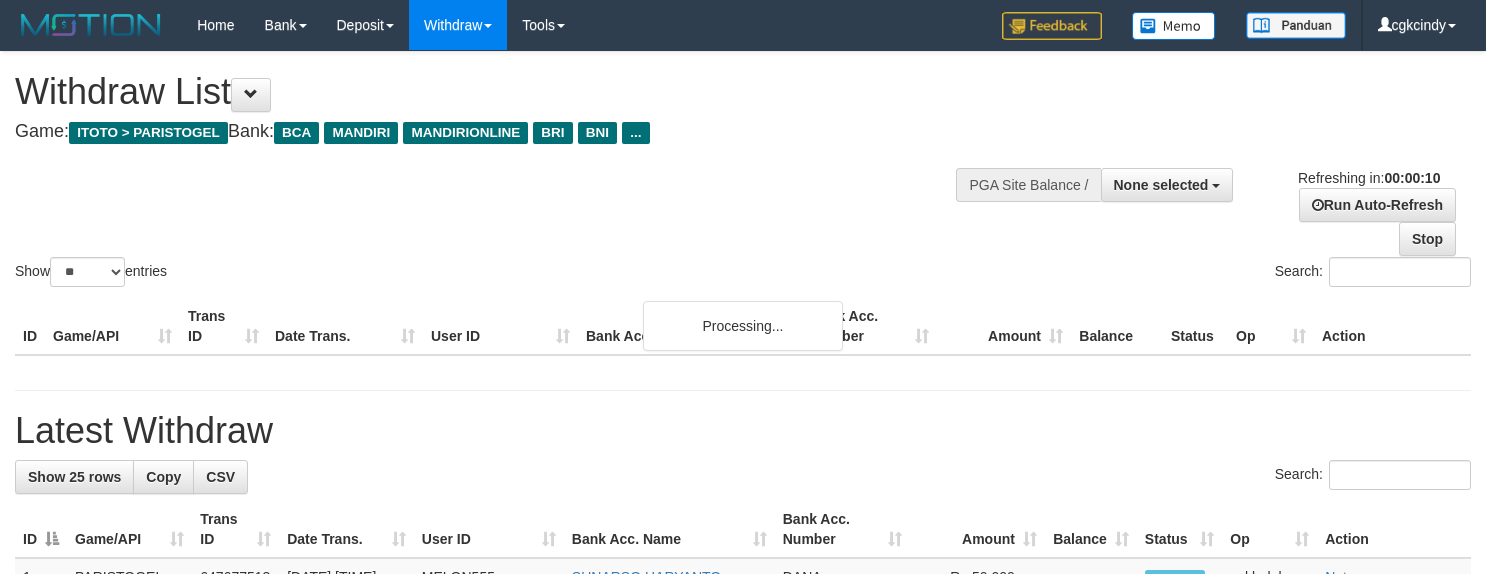 select 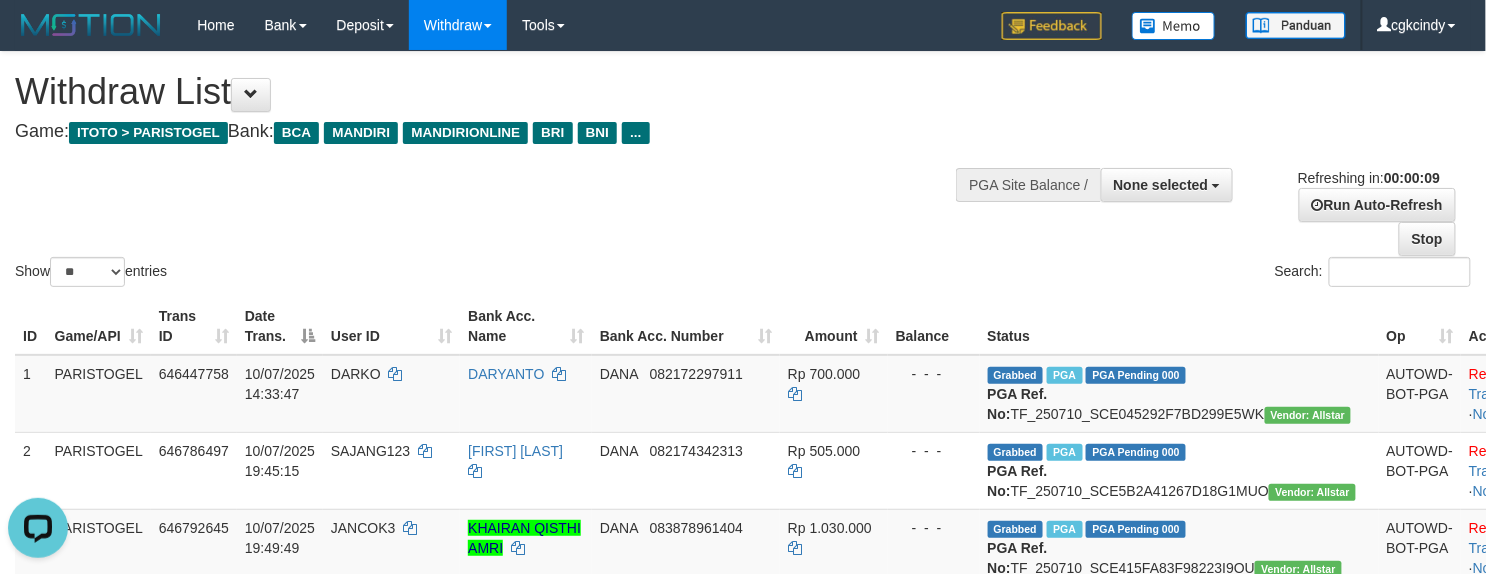 scroll, scrollTop: 0, scrollLeft: 0, axis: both 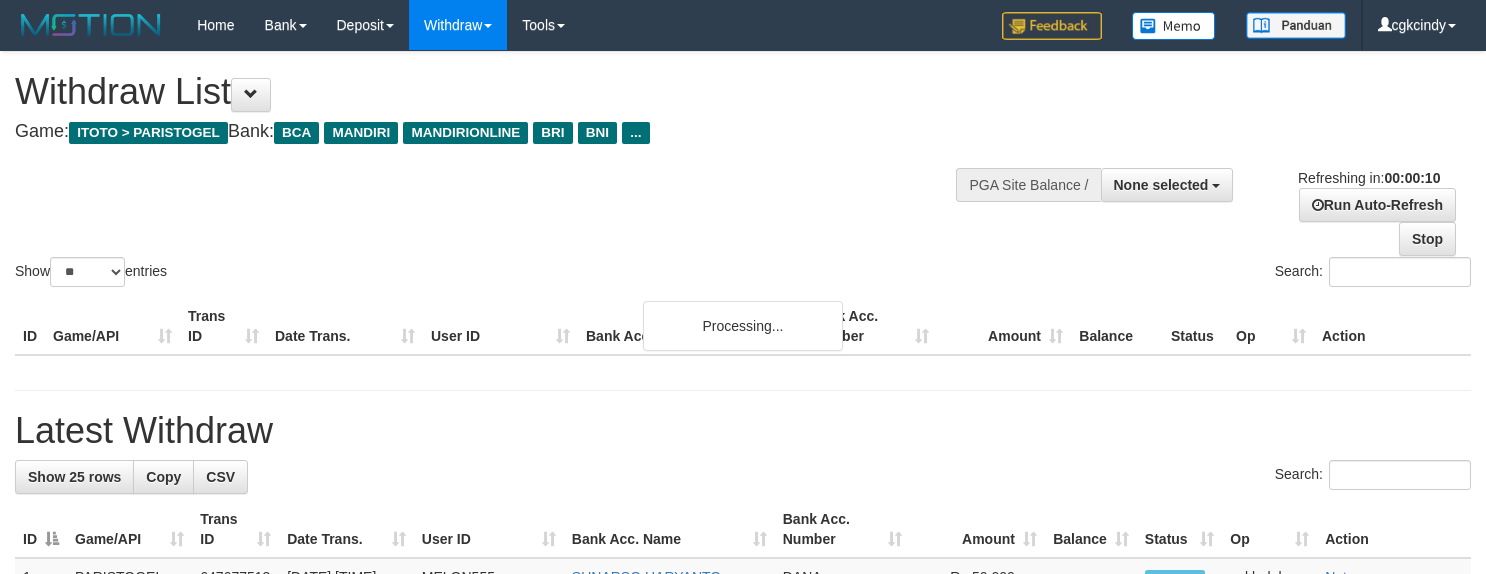 select 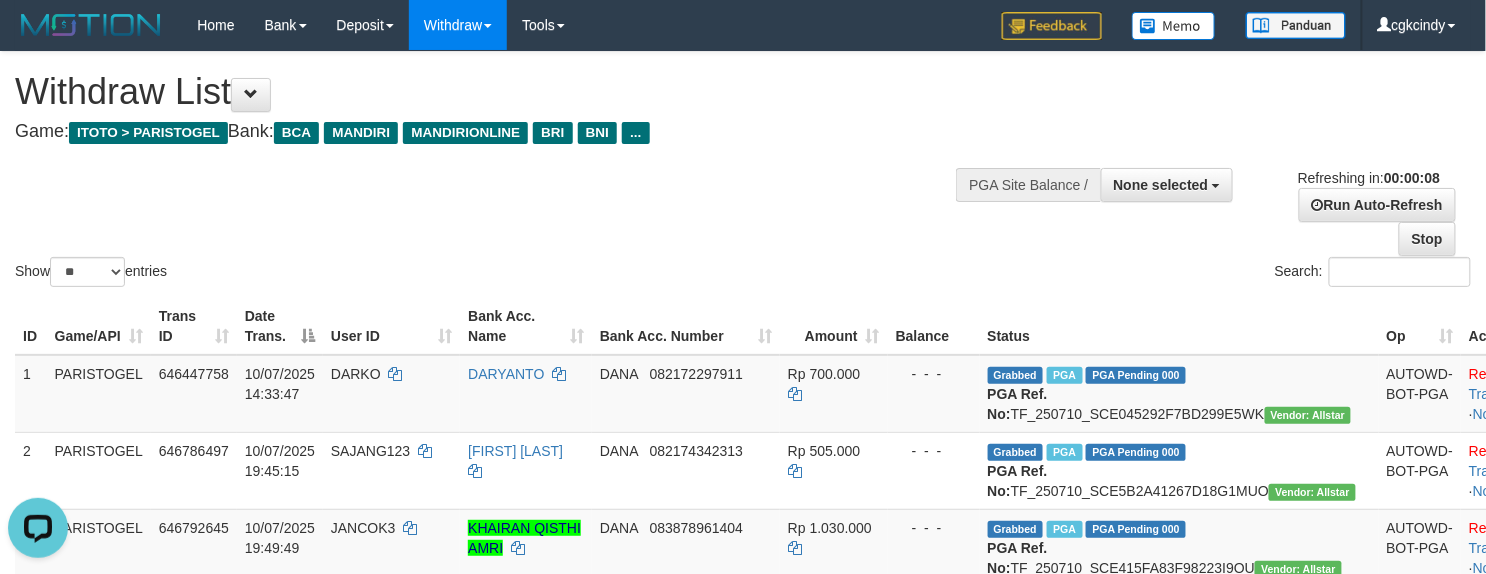 scroll, scrollTop: 0, scrollLeft: 0, axis: both 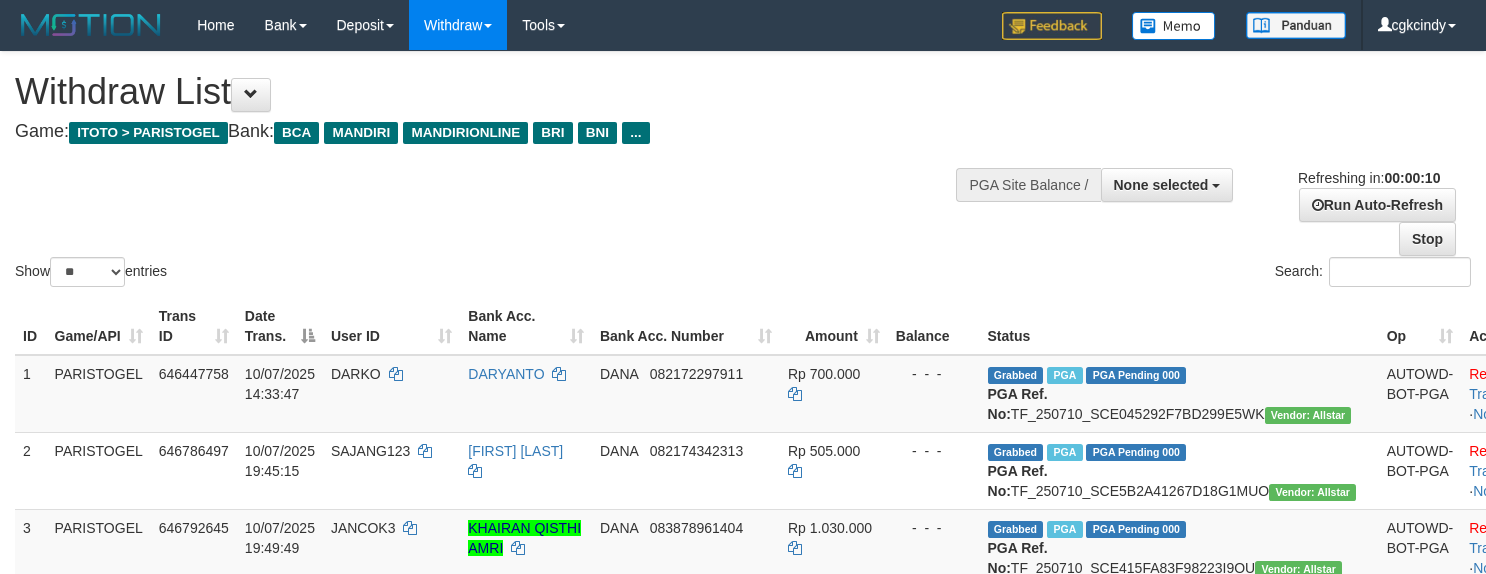 select 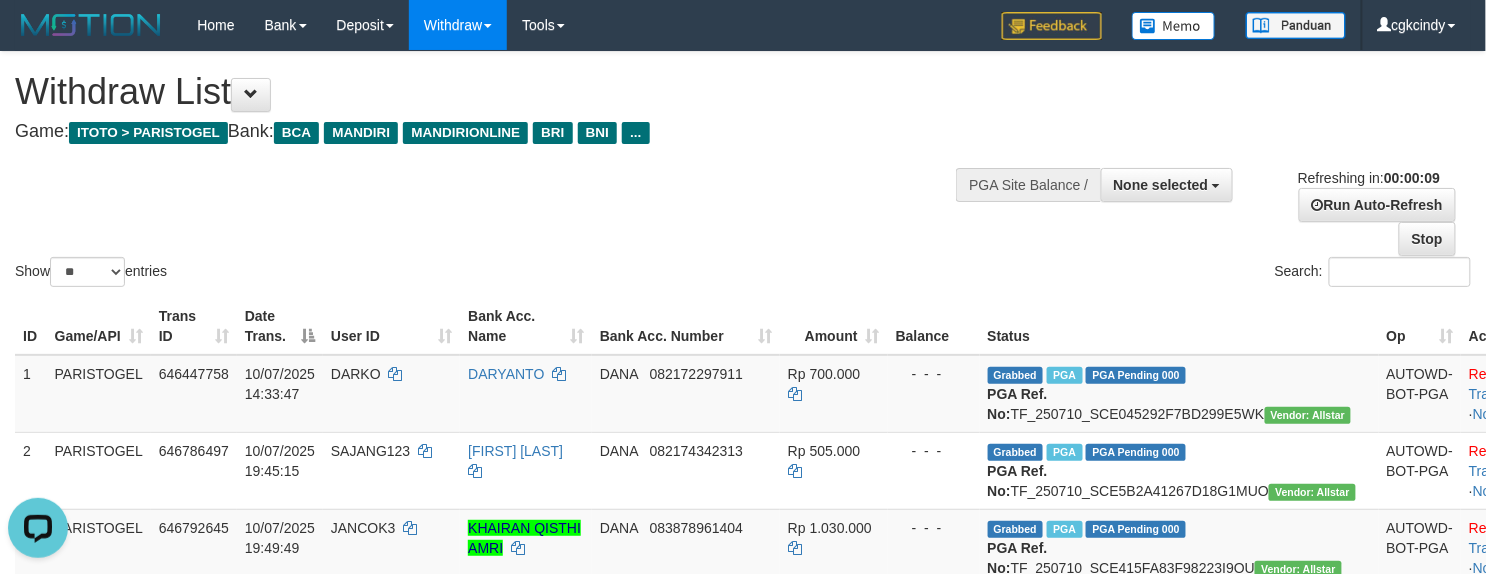 scroll, scrollTop: 0, scrollLeft: 0, axis: both 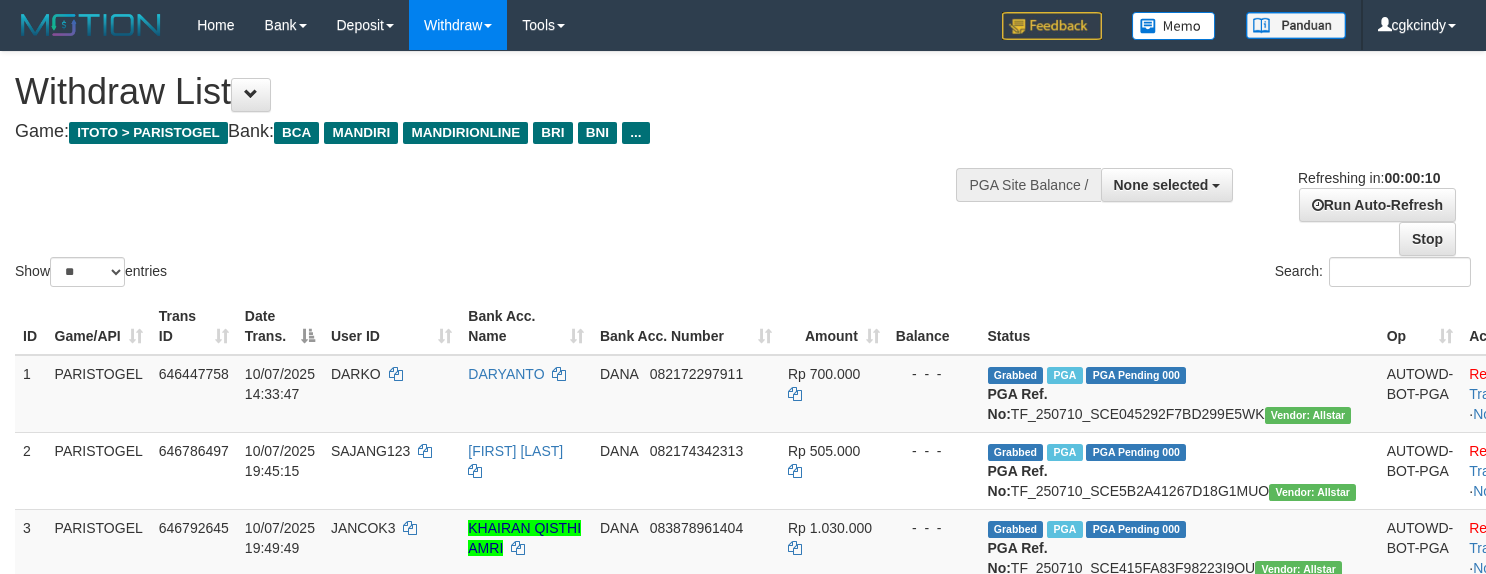 select 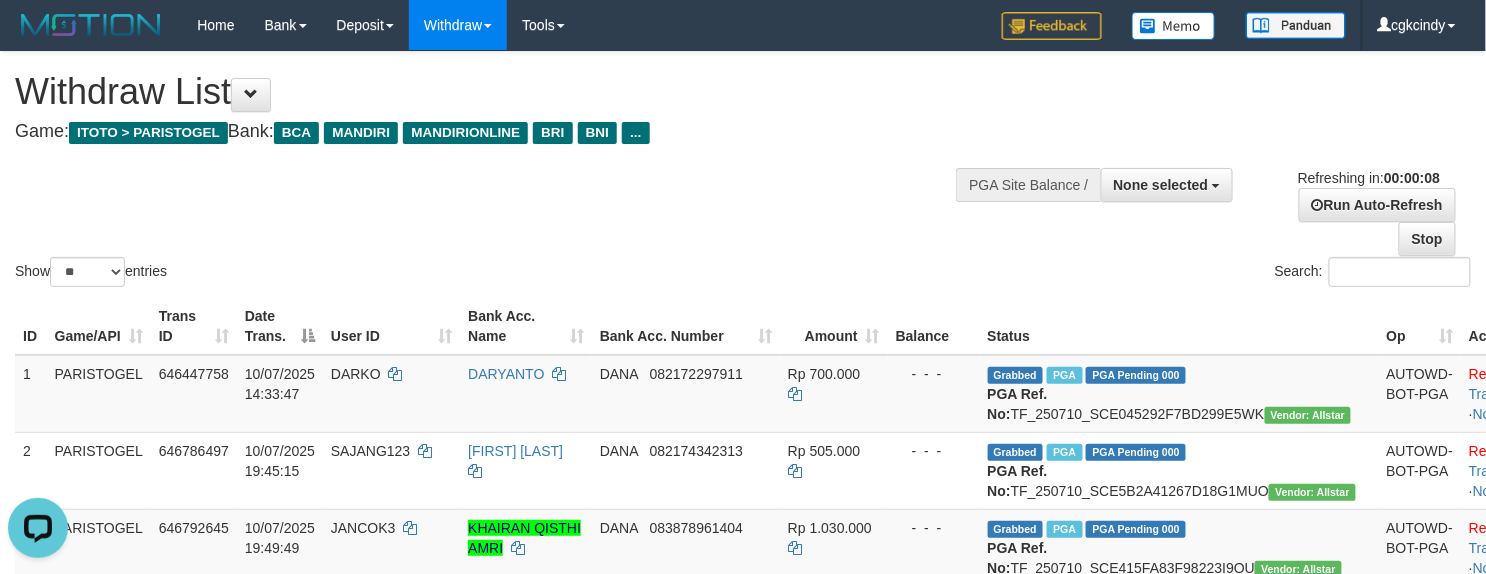 scroll, scrollTop: 0, scrollLeft: 0, axis: both 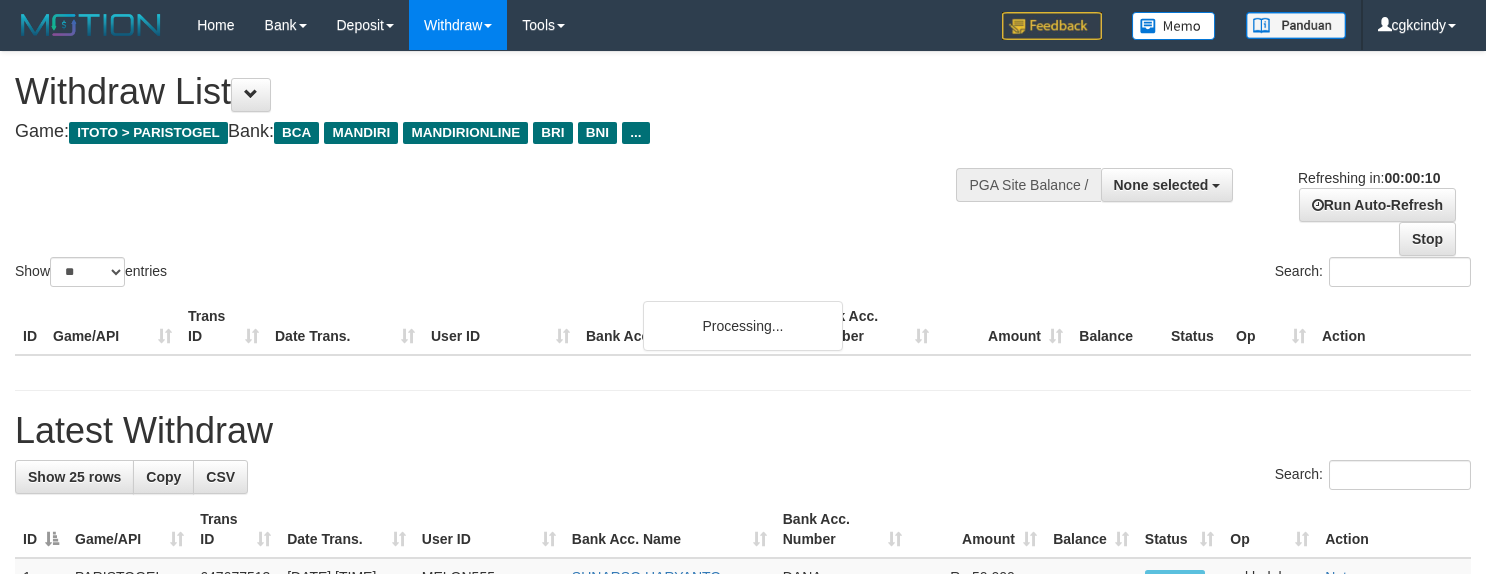select 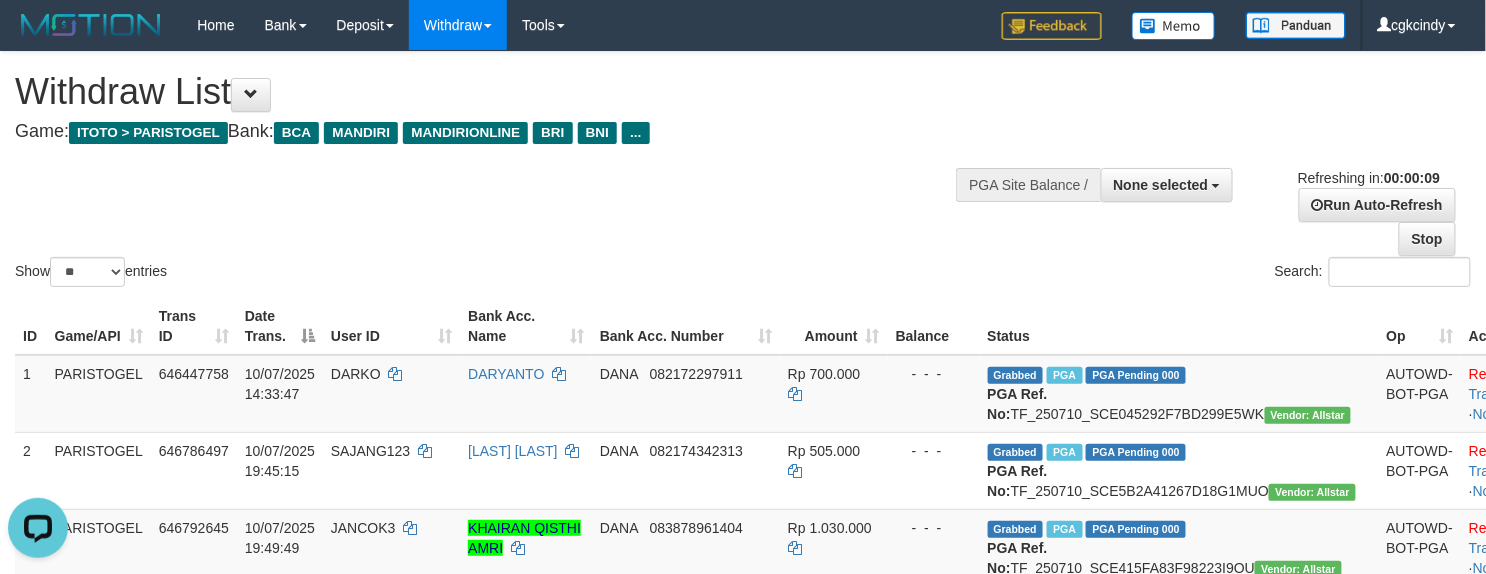 scroll, scrollTop: 0, scrollLeft: 0, axis: both 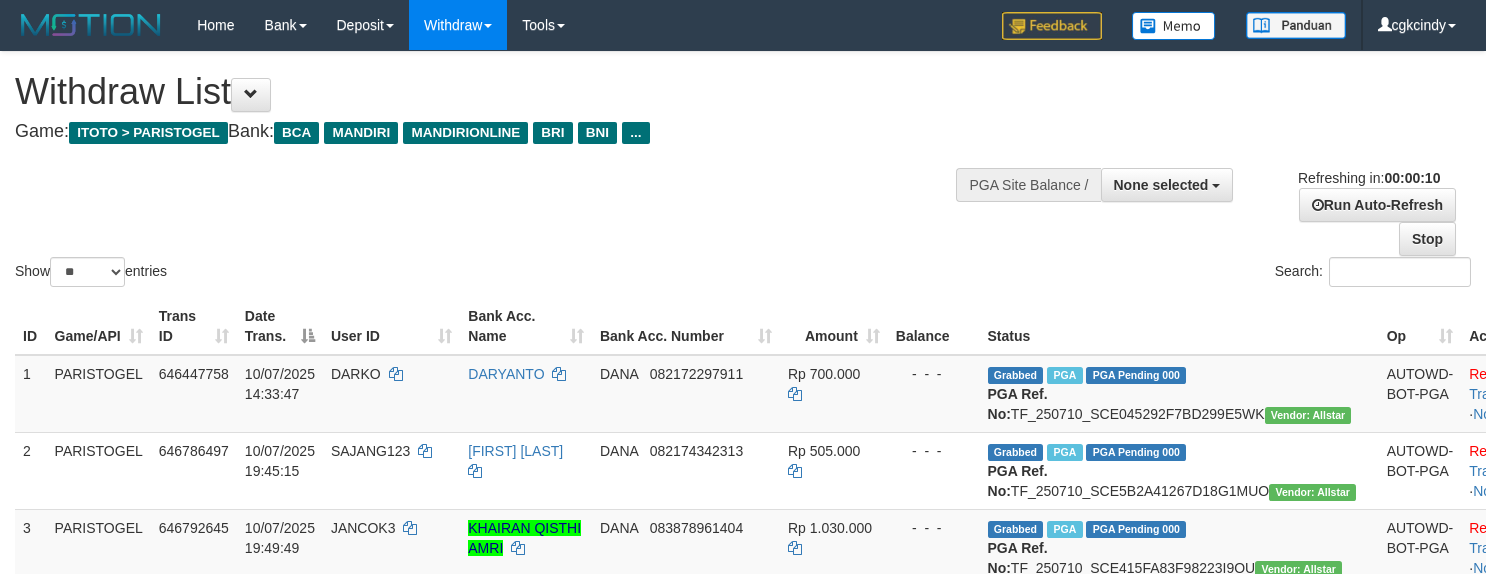 select 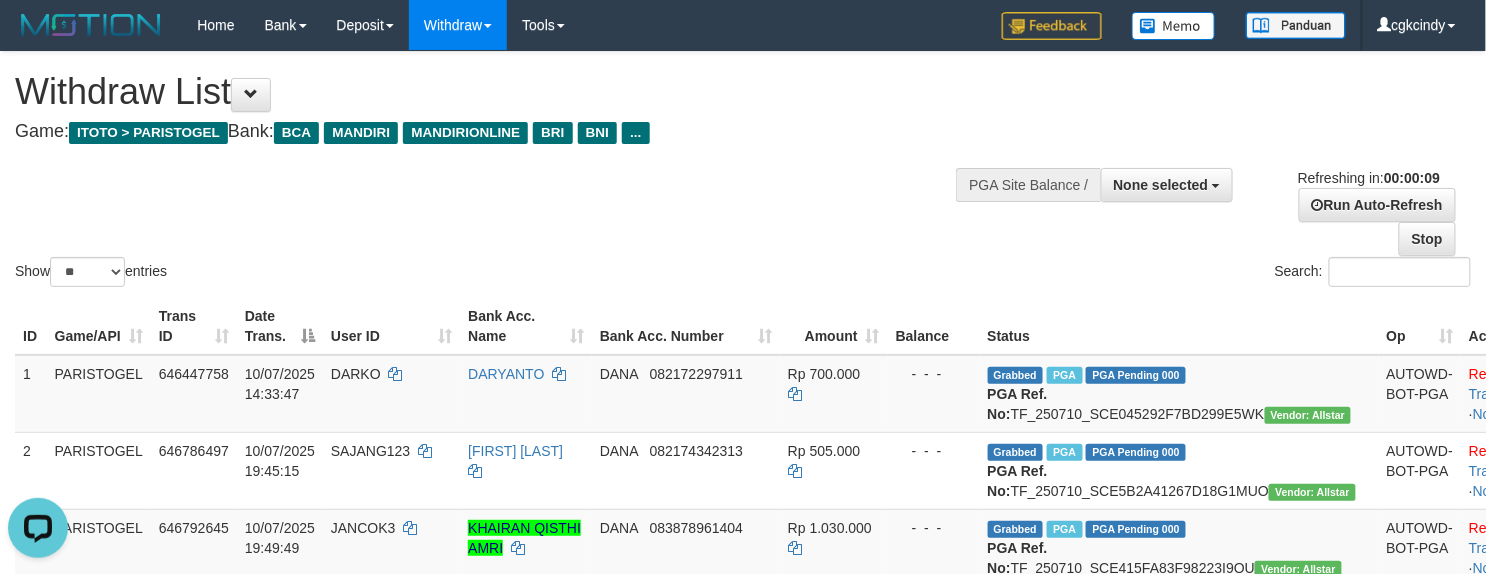 scroll, scrollTop: 0, scrollLeft: 0, axis: both 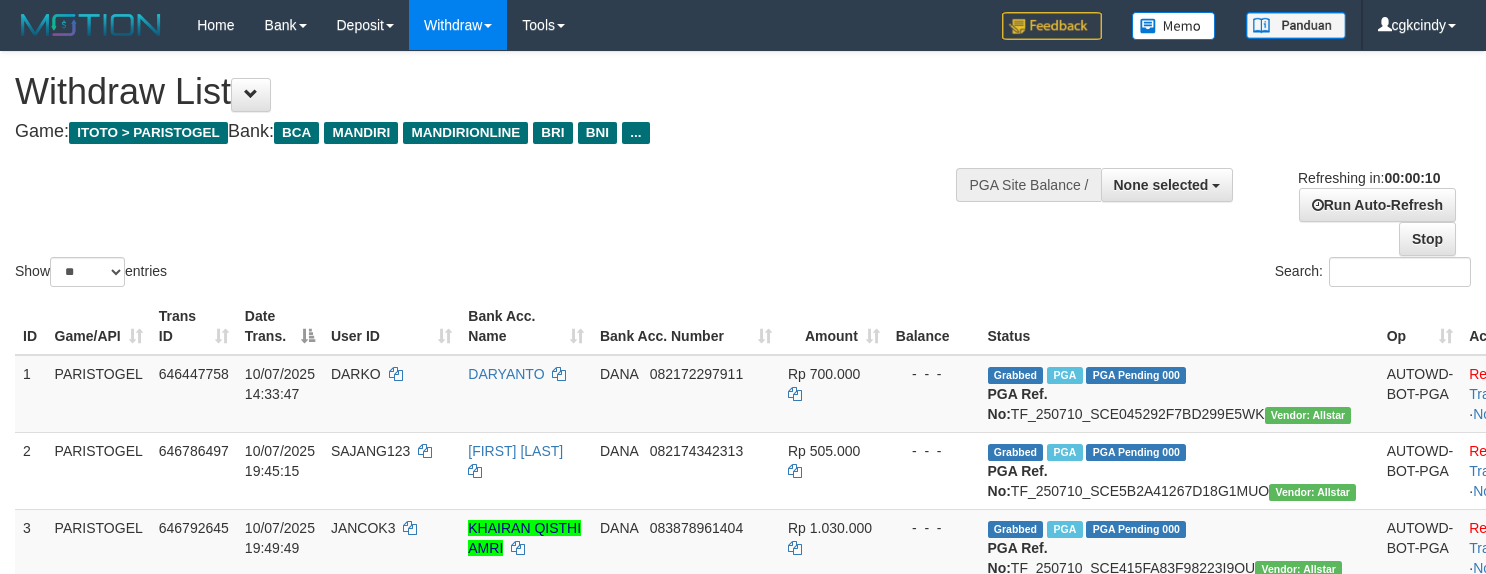 select 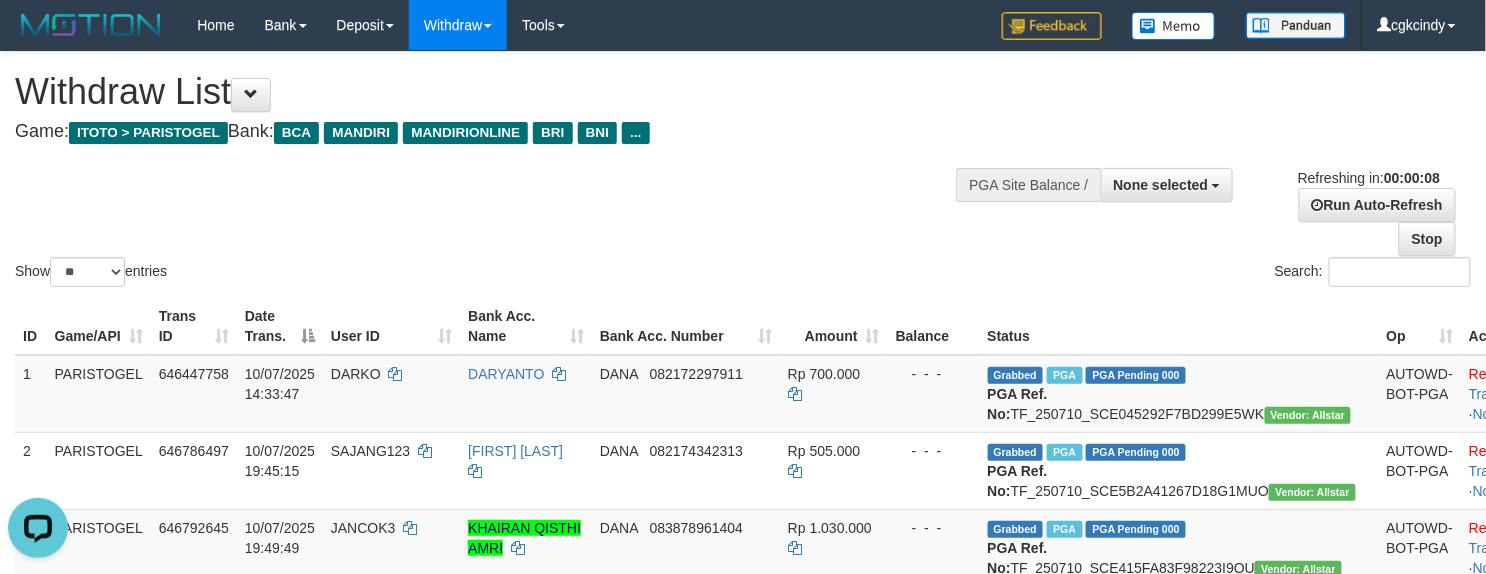 scroll, scrollTop: 0, scrollLeft: 0, axis: both 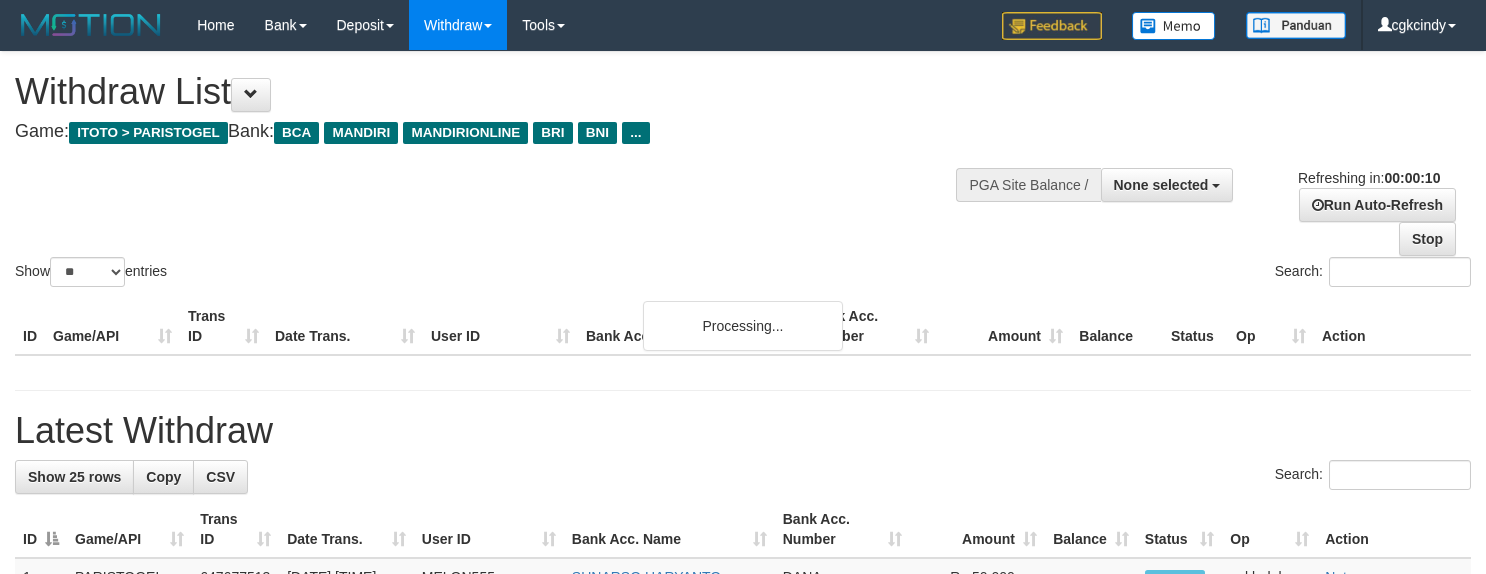 select 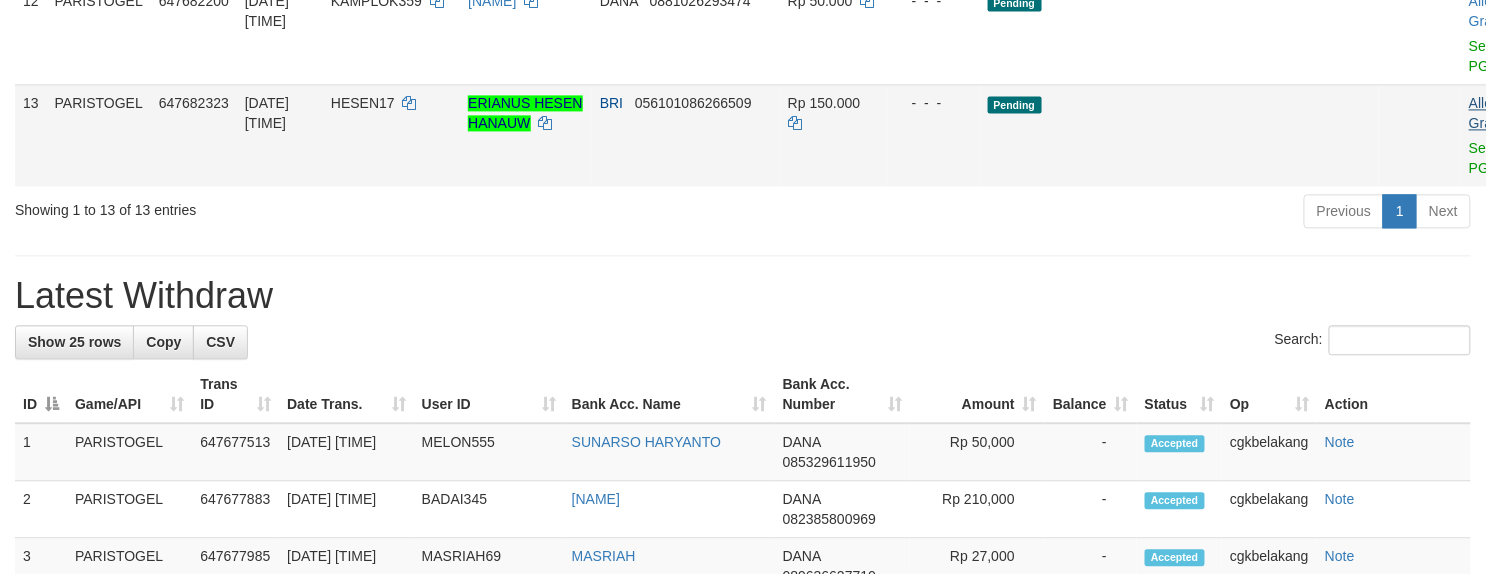 scroll, scrollTop: 1200, scrollLeft: 0, axis: vertical 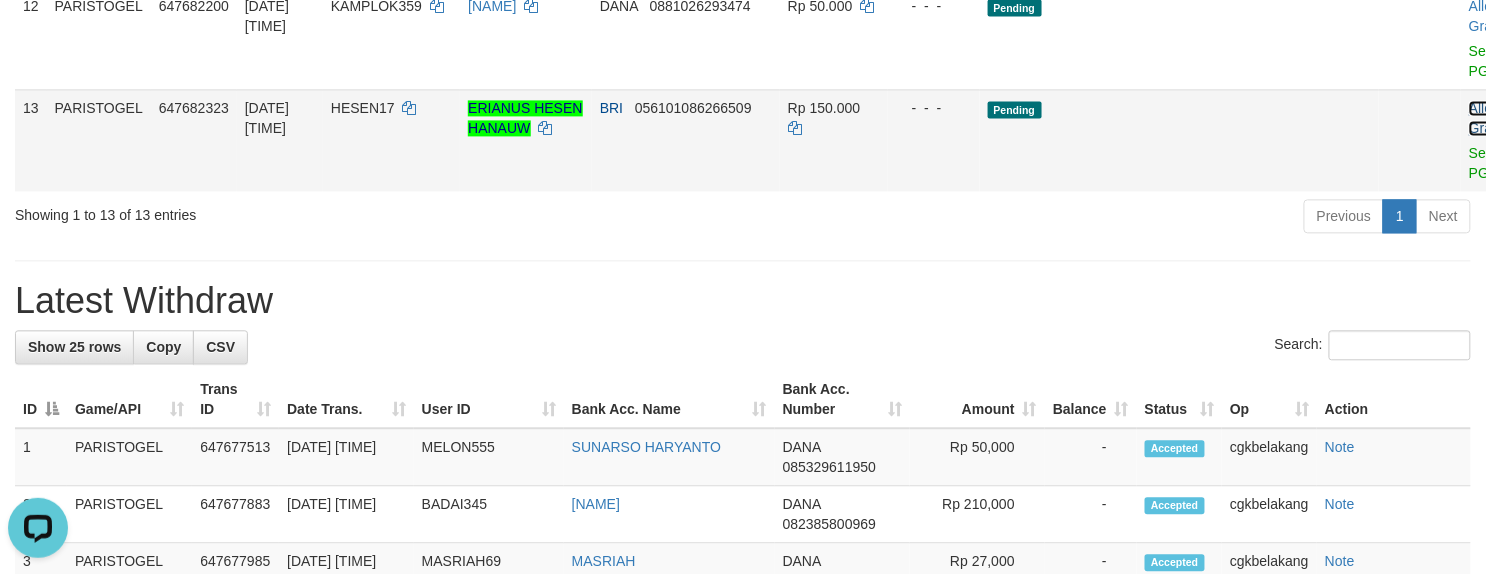 click on "Allow Grab" at bounding box center [1485, 118] 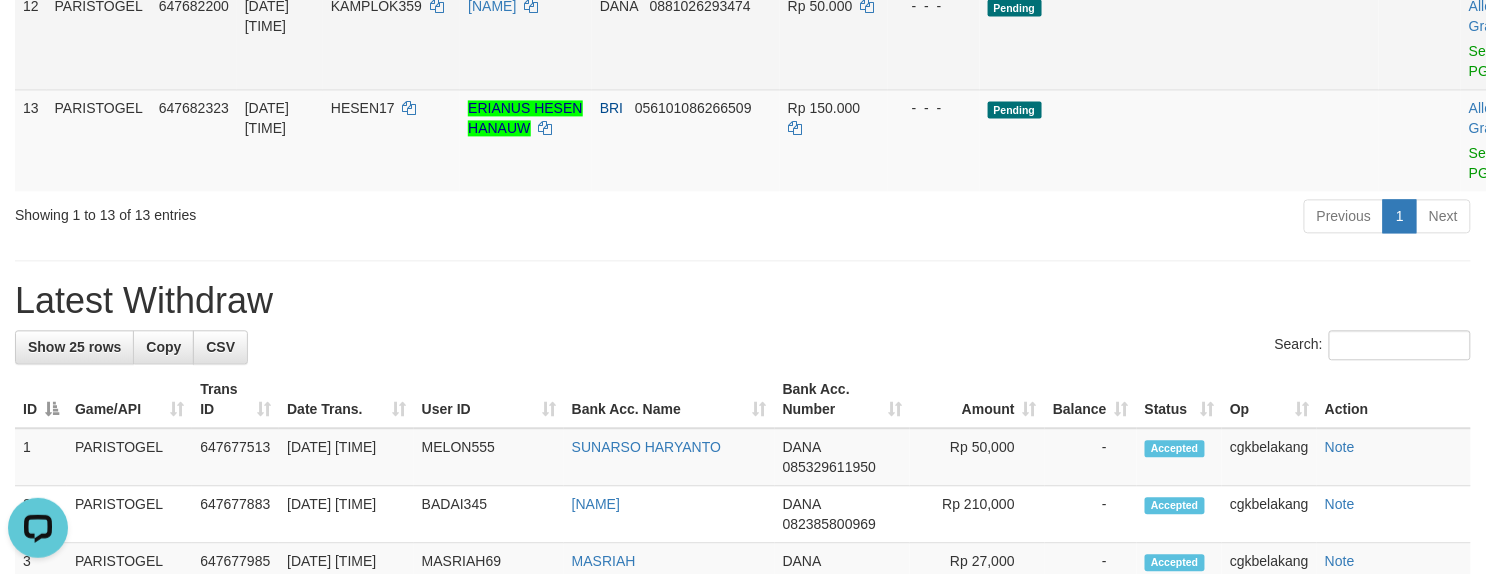 click on "Allow Grab   ·    Reject Send PGA     ·    Note" at bounding box center (1510, 38) 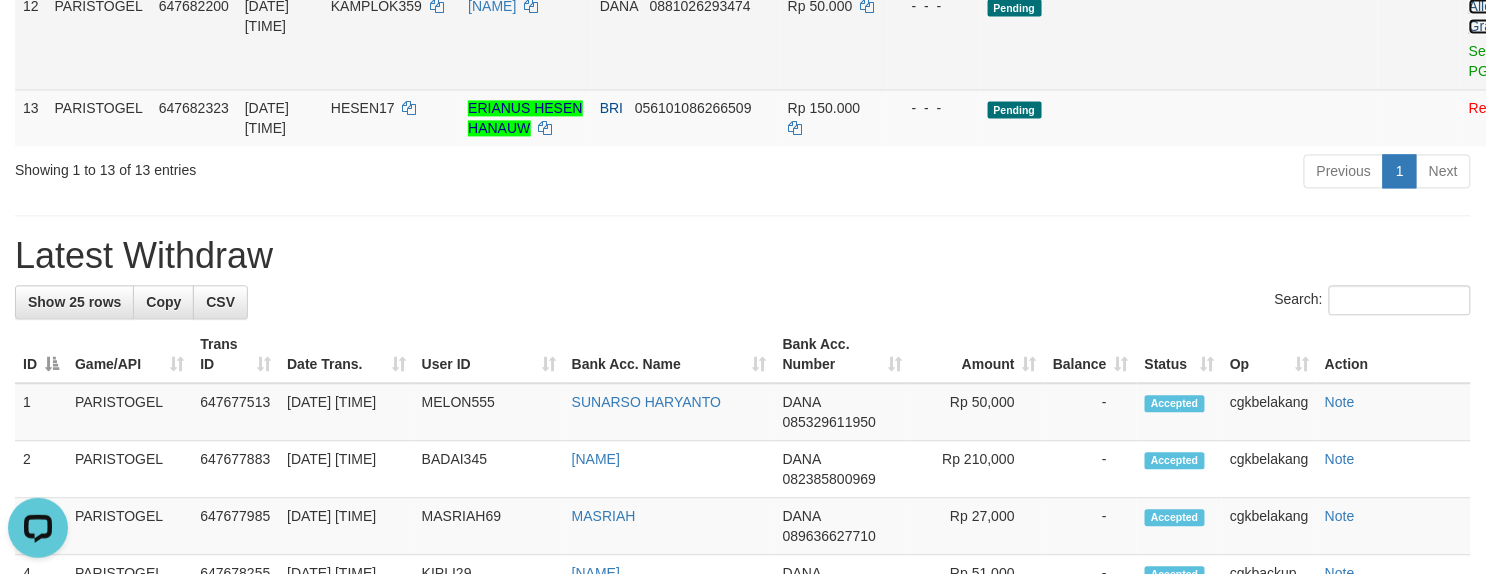 click on "Allow Grab" at bounding box center (1485, 16) 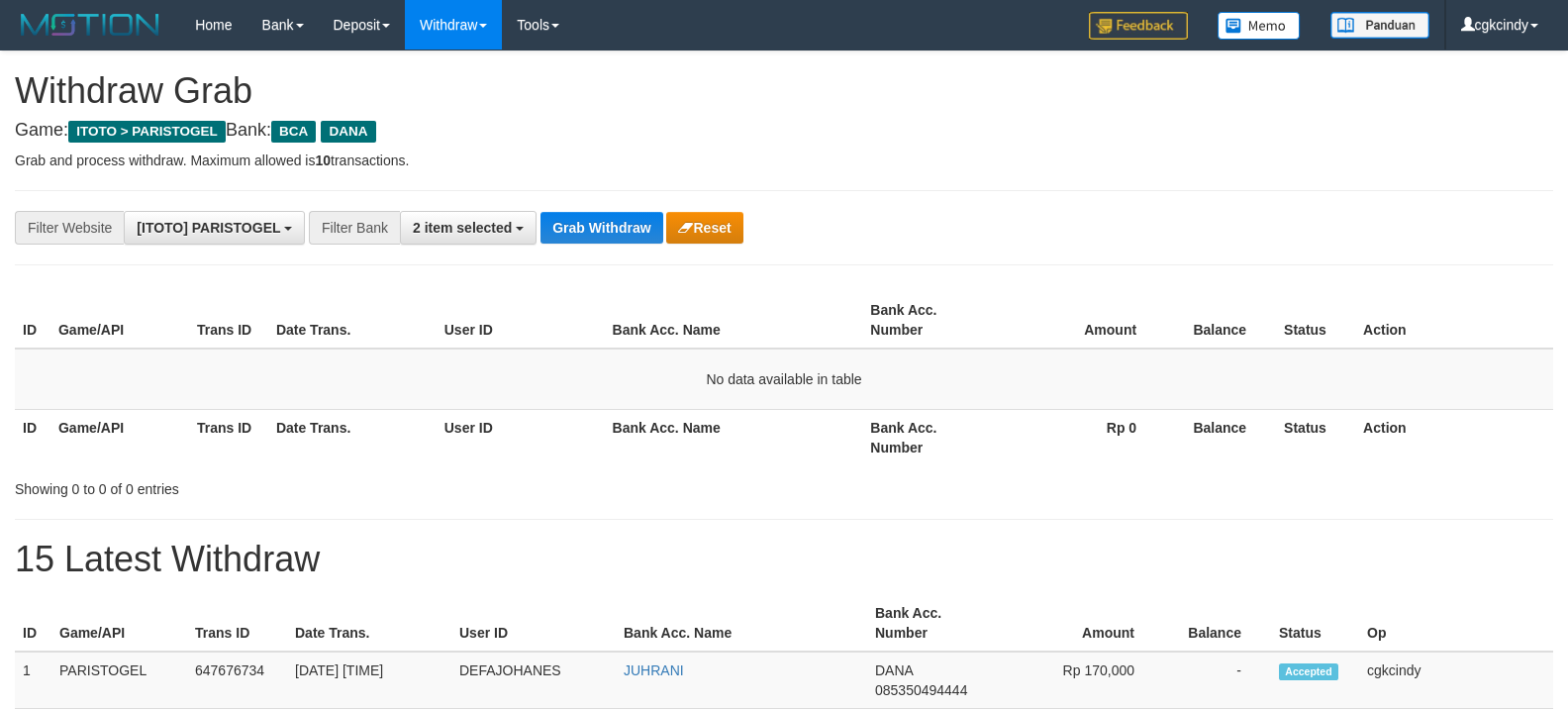 scroll, scrollTop: 0, scrollLeft: 0, axis: both 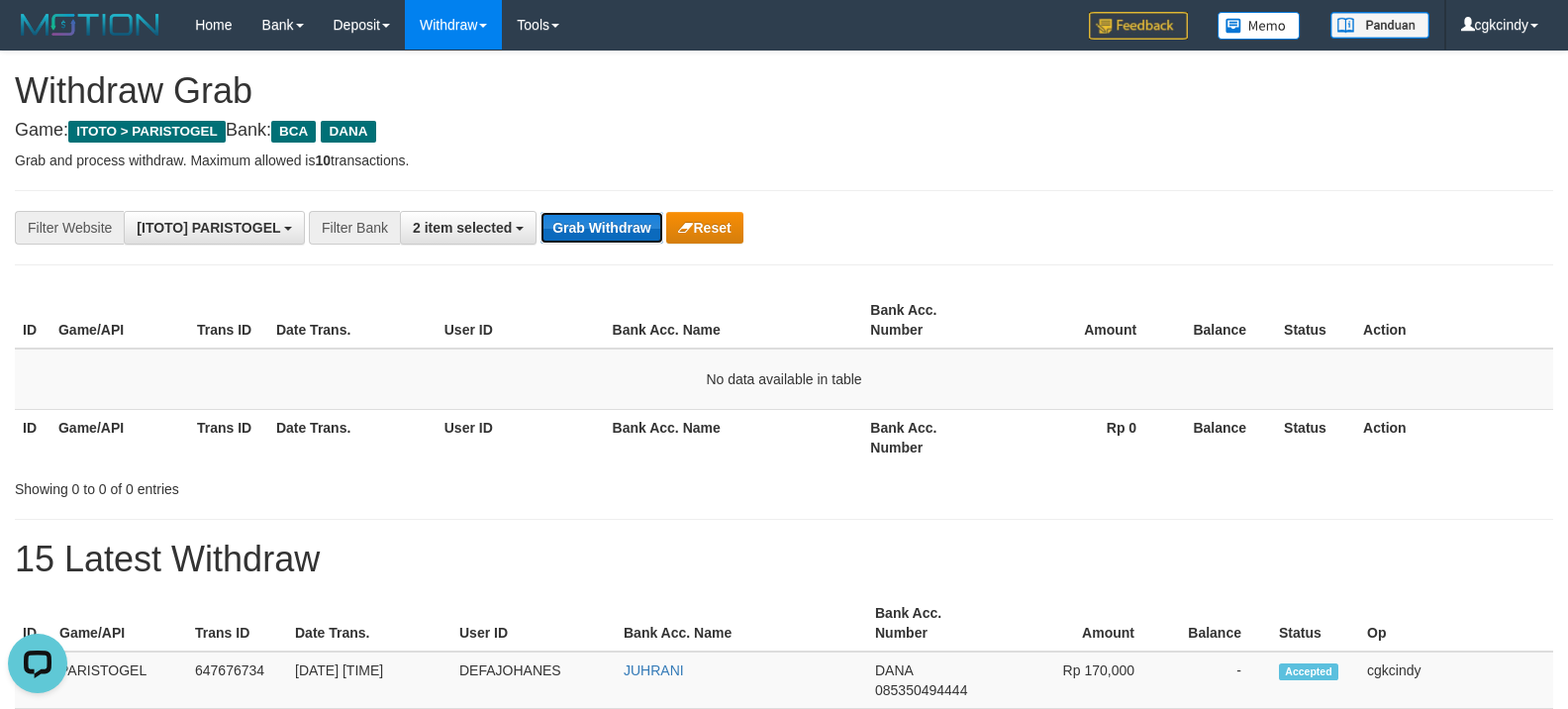 click on "Grab Withdraw" at bounding box center (601, 228) 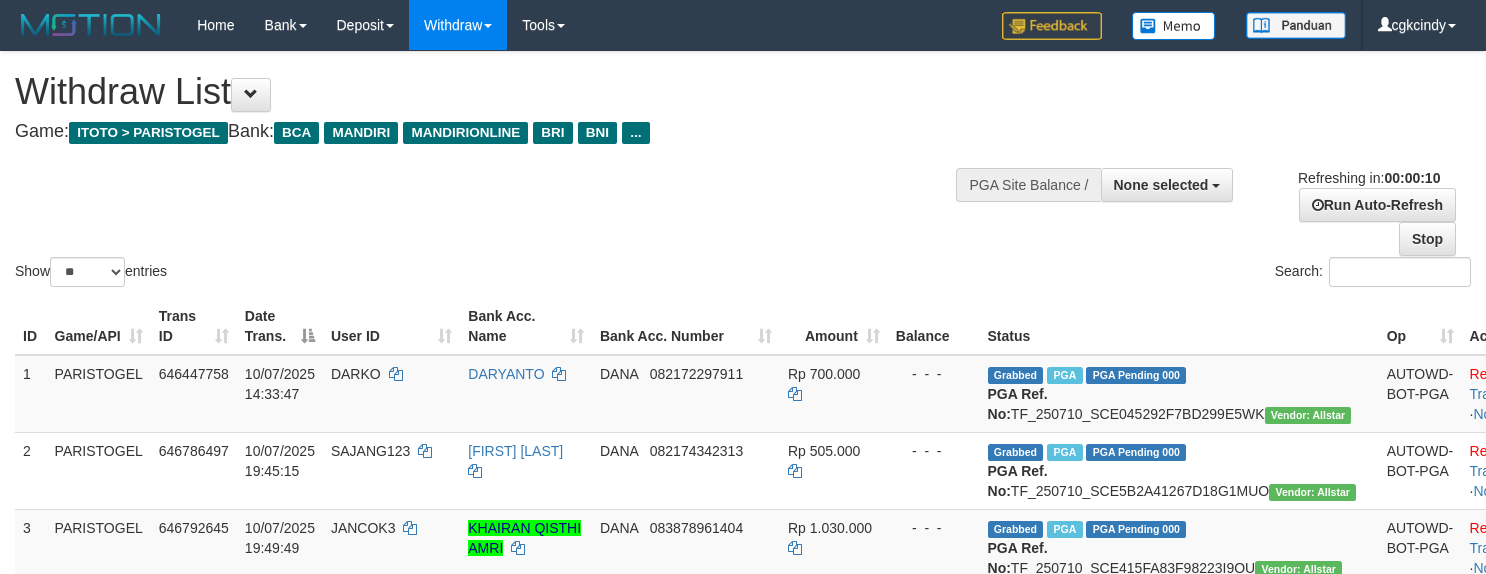 select 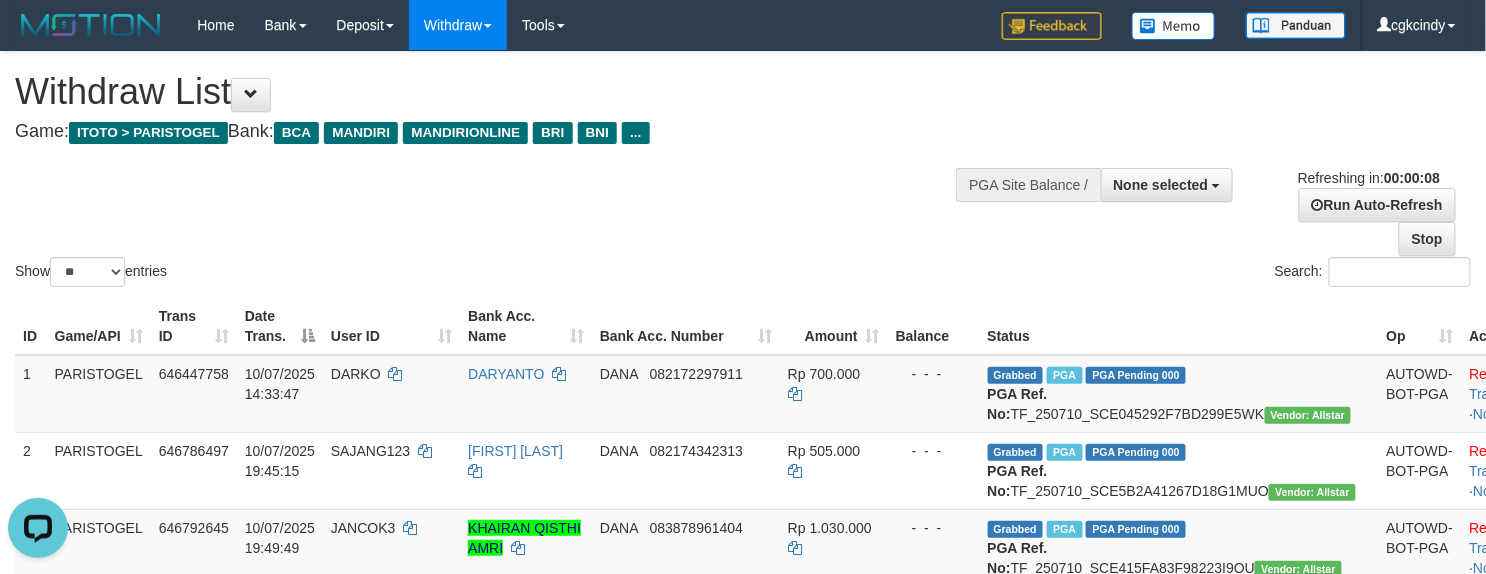 scroll, scrollTop: 0, scrollLeft: 0, axis: both 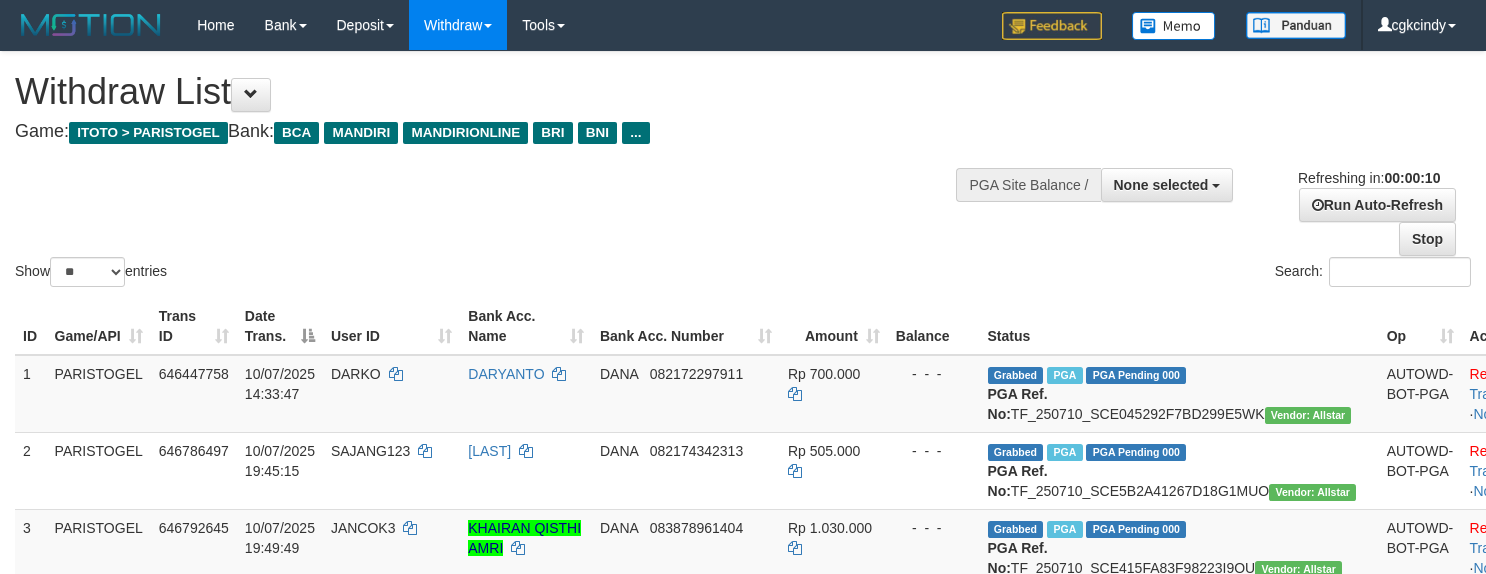 select 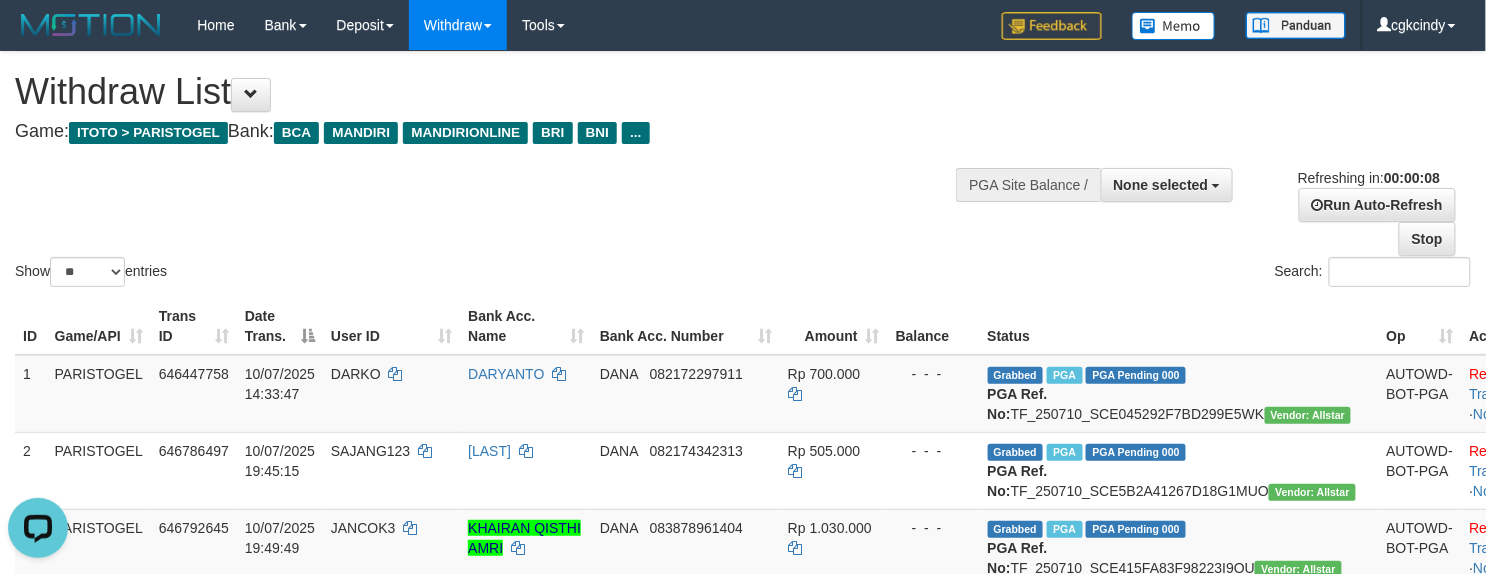 scroll, scrollTop: 0, scrollLeft: 0, axis: both 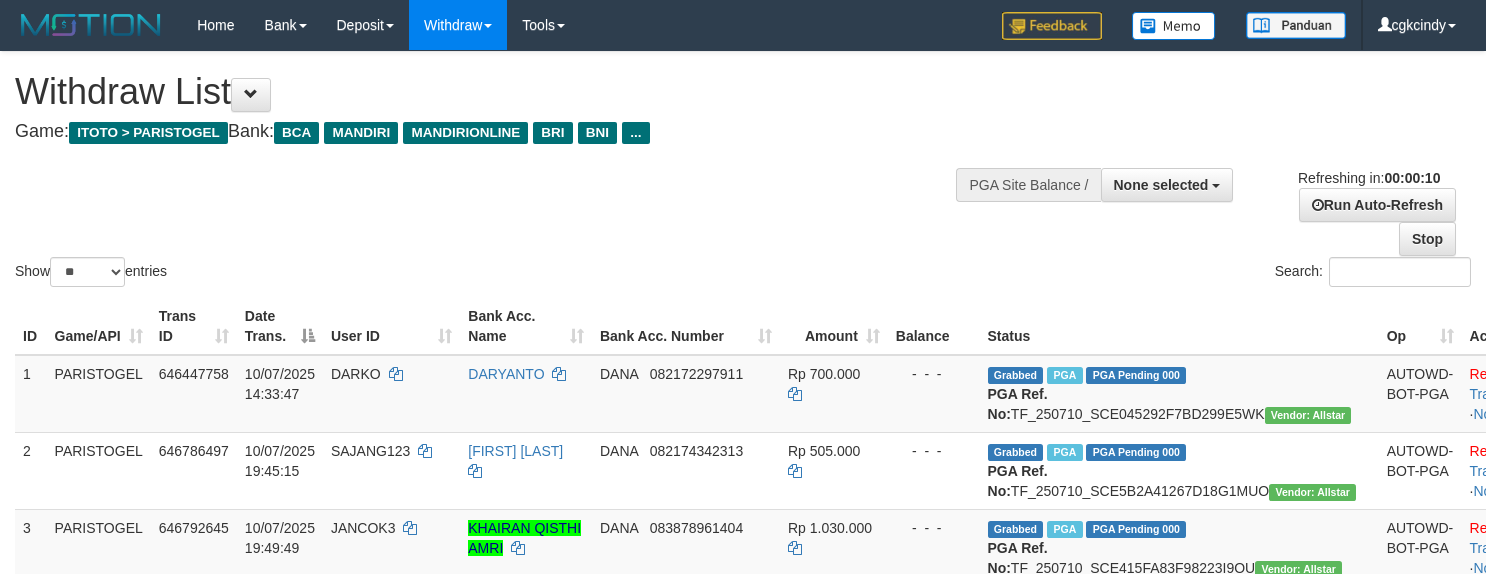 select 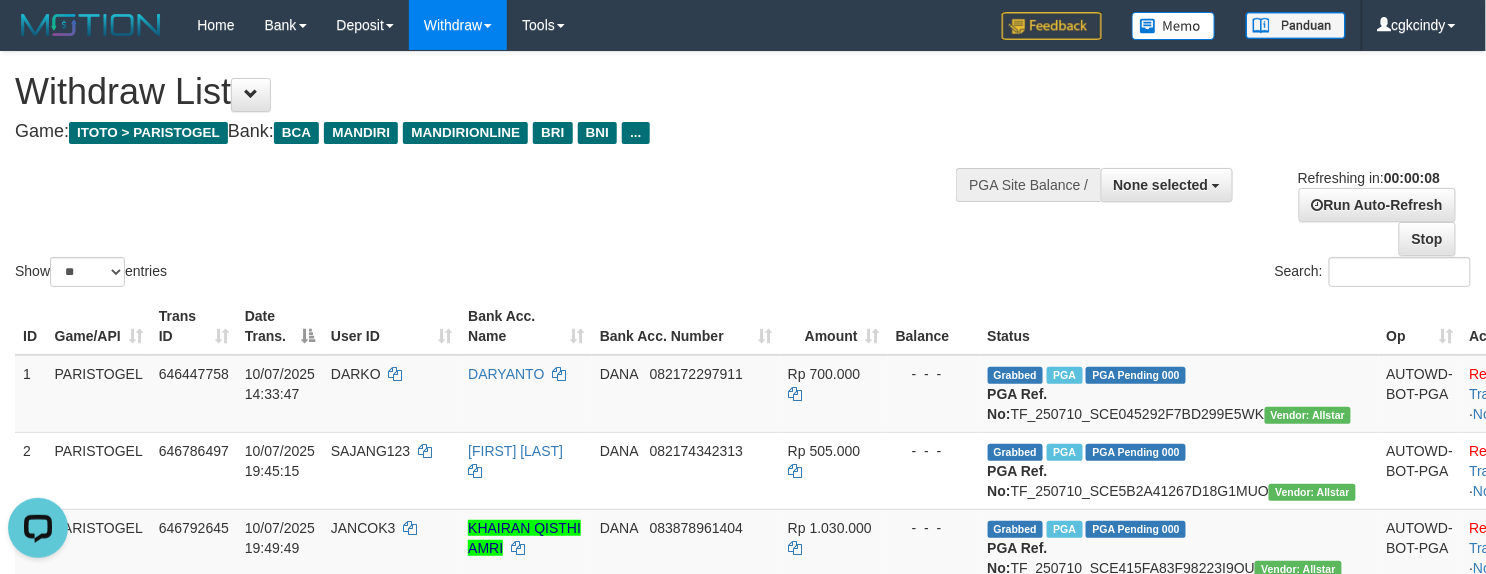 scroll, scrollTop: 0, scrollLeft: 0, axis: both 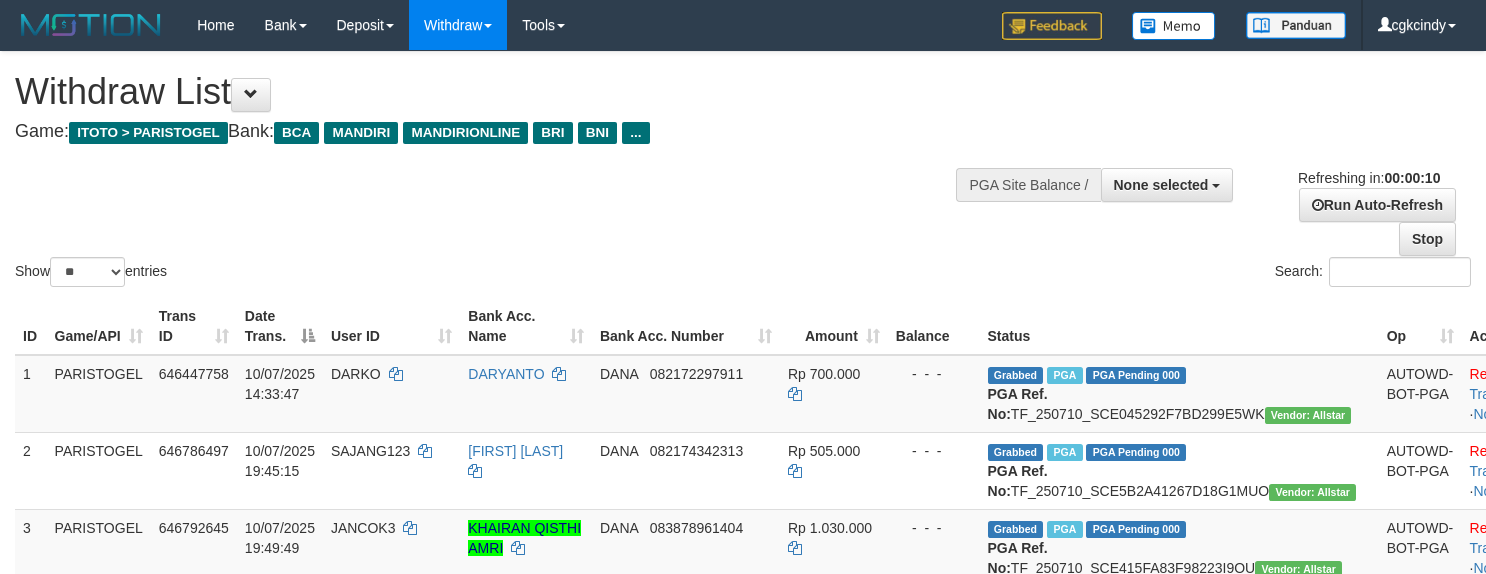 select 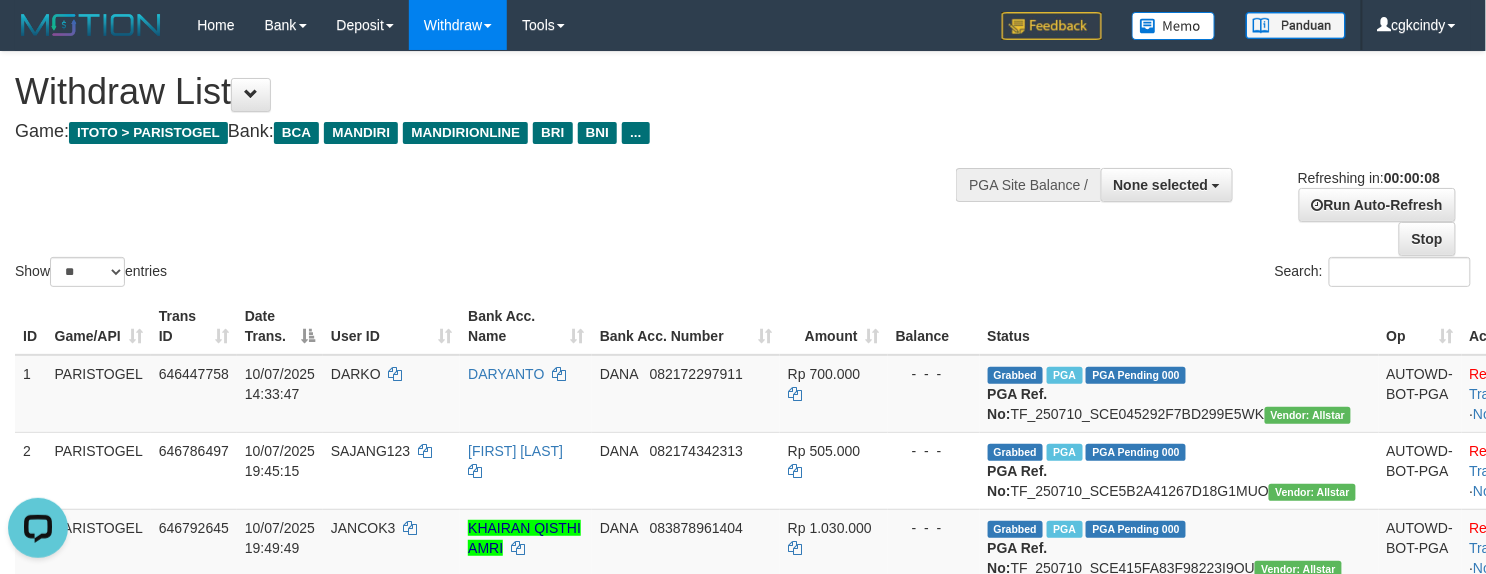 scroll, scrollTop: 0, scrollLeft: 0, axis: both 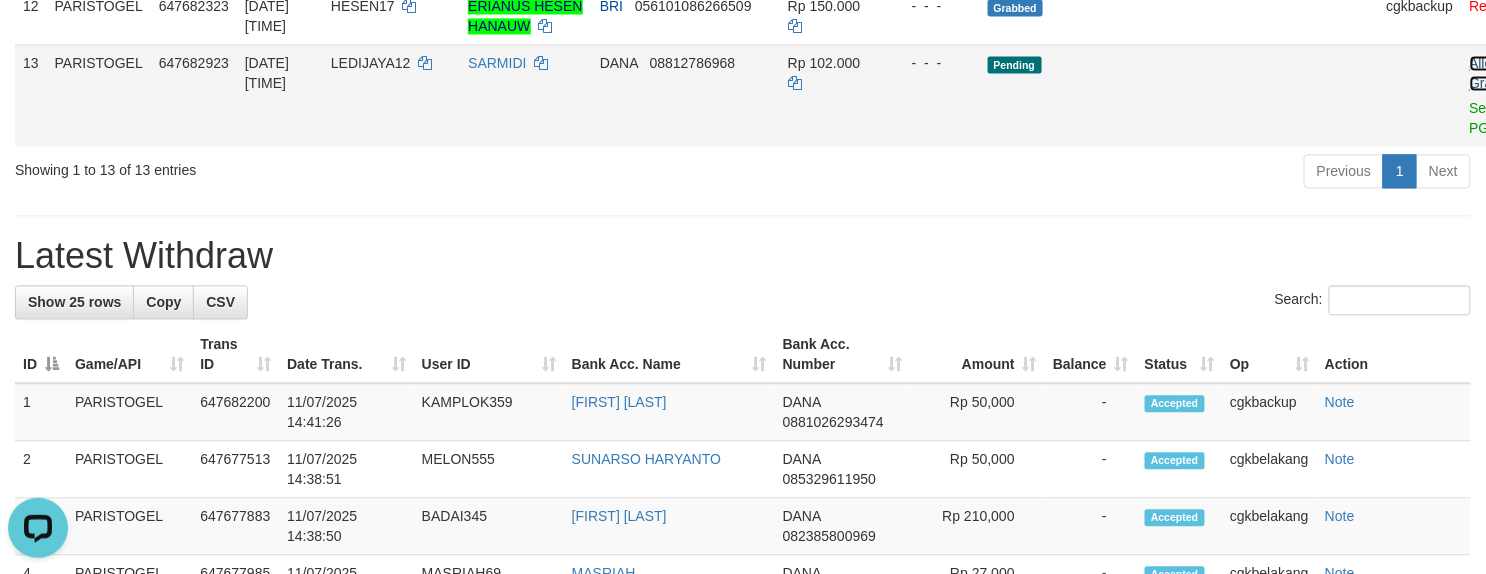 click on "Allow Grab" at bounding box center (1486, 73) 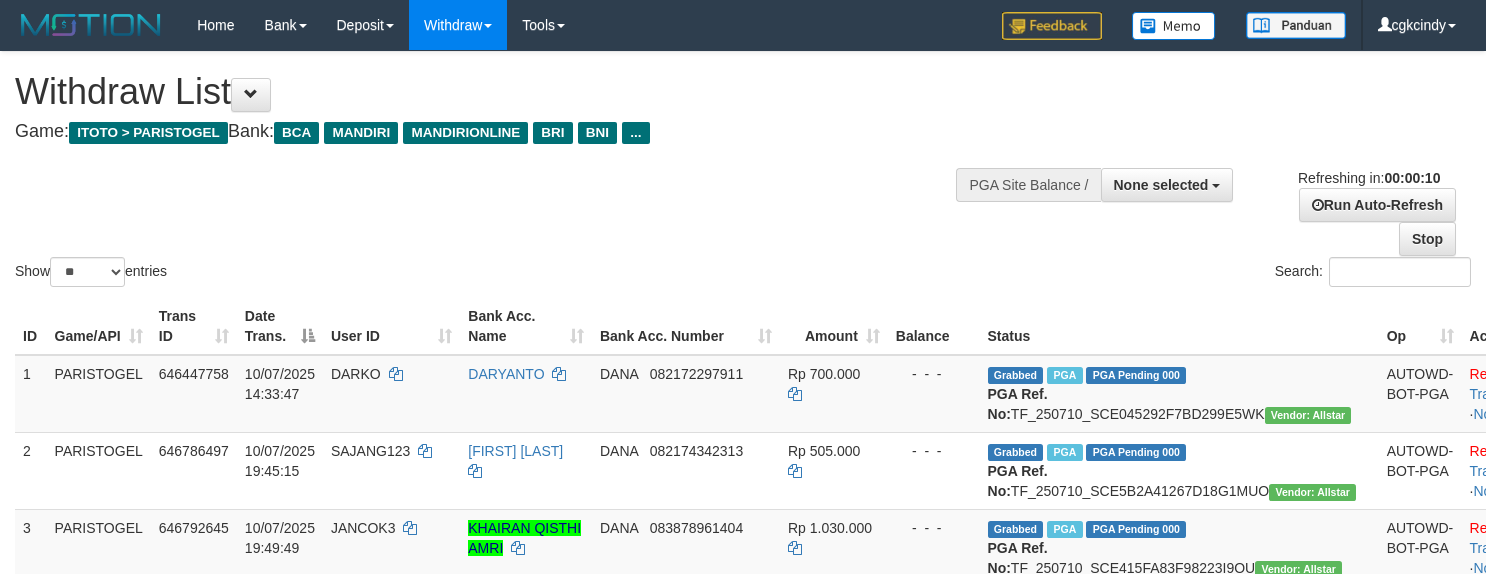 select 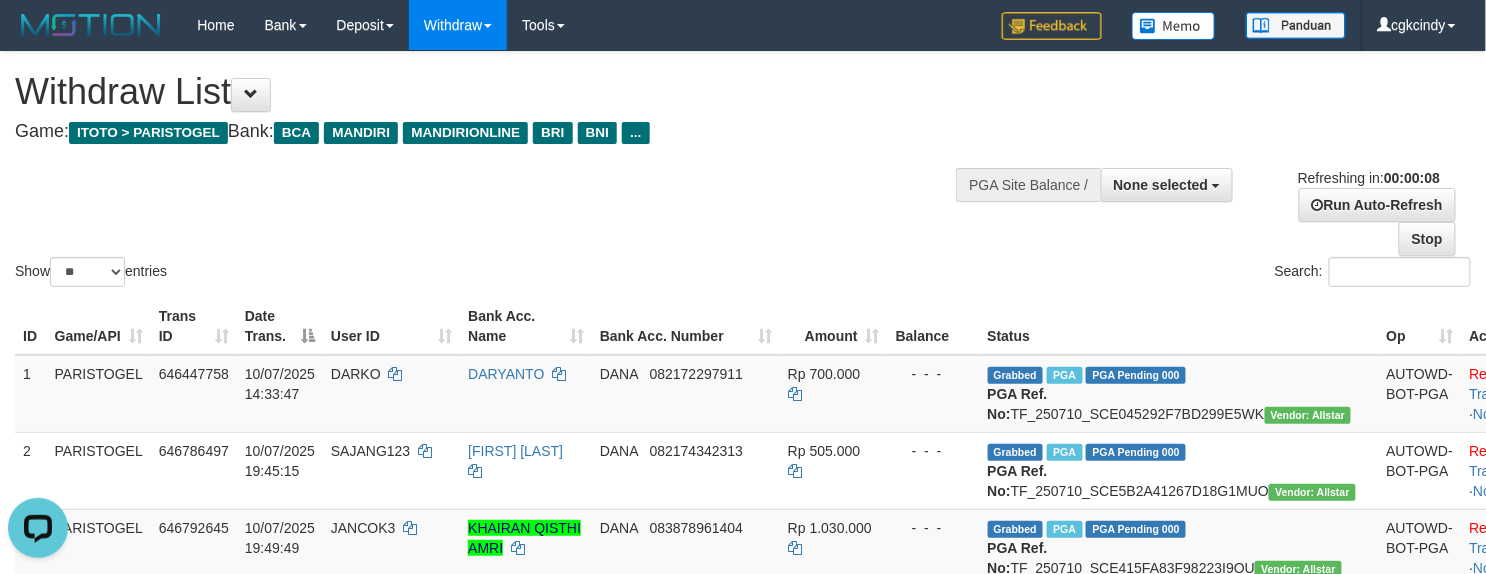 scroll, scrollTop: 0, scrollLeft: 0, axis: both 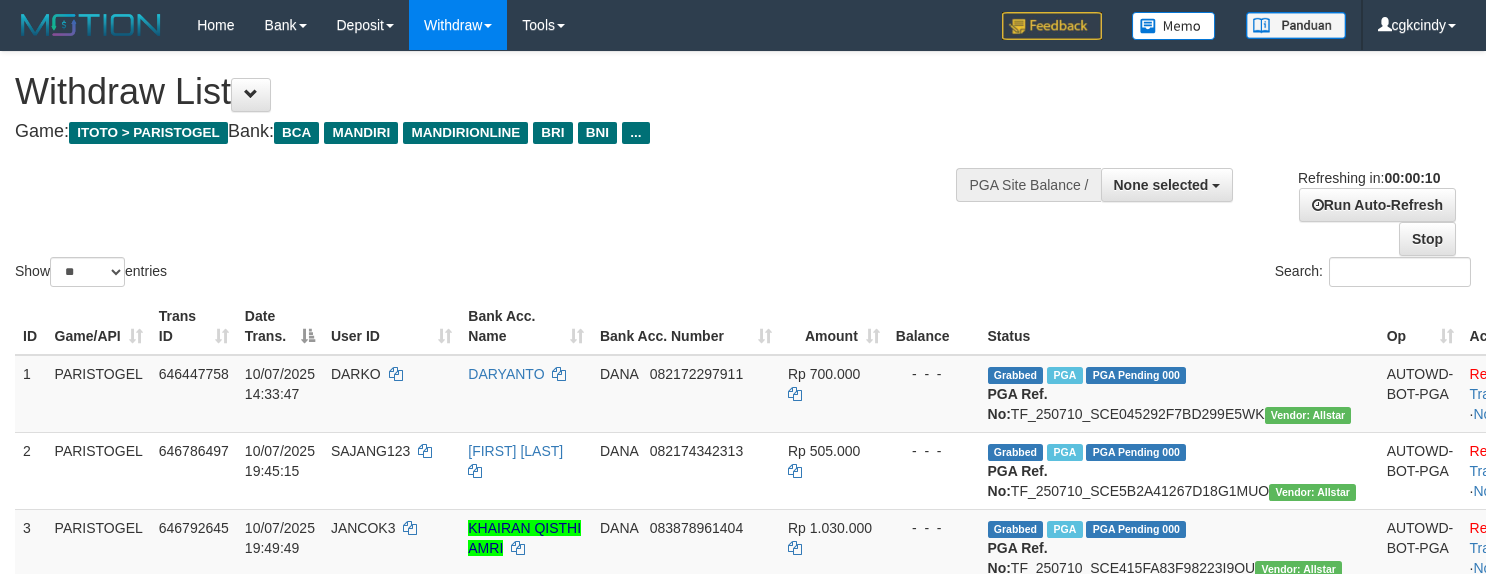 select 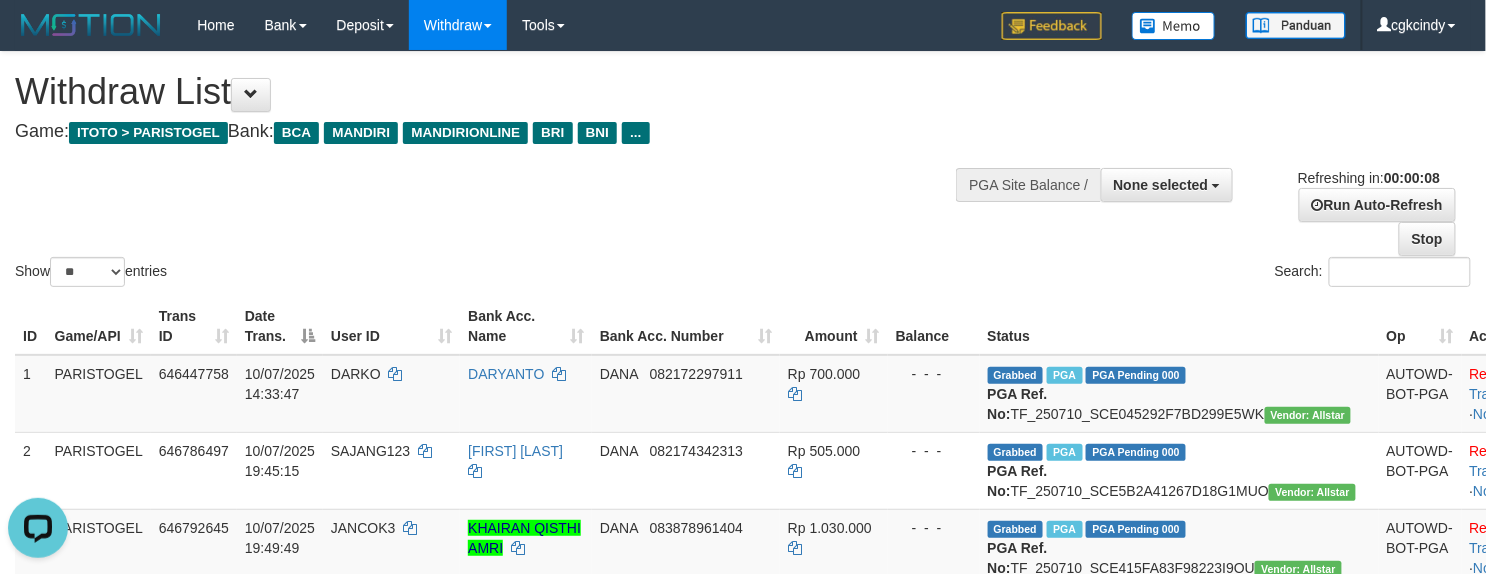 scroll, scrollTop: 0, scrollLeft: 0, axis: both 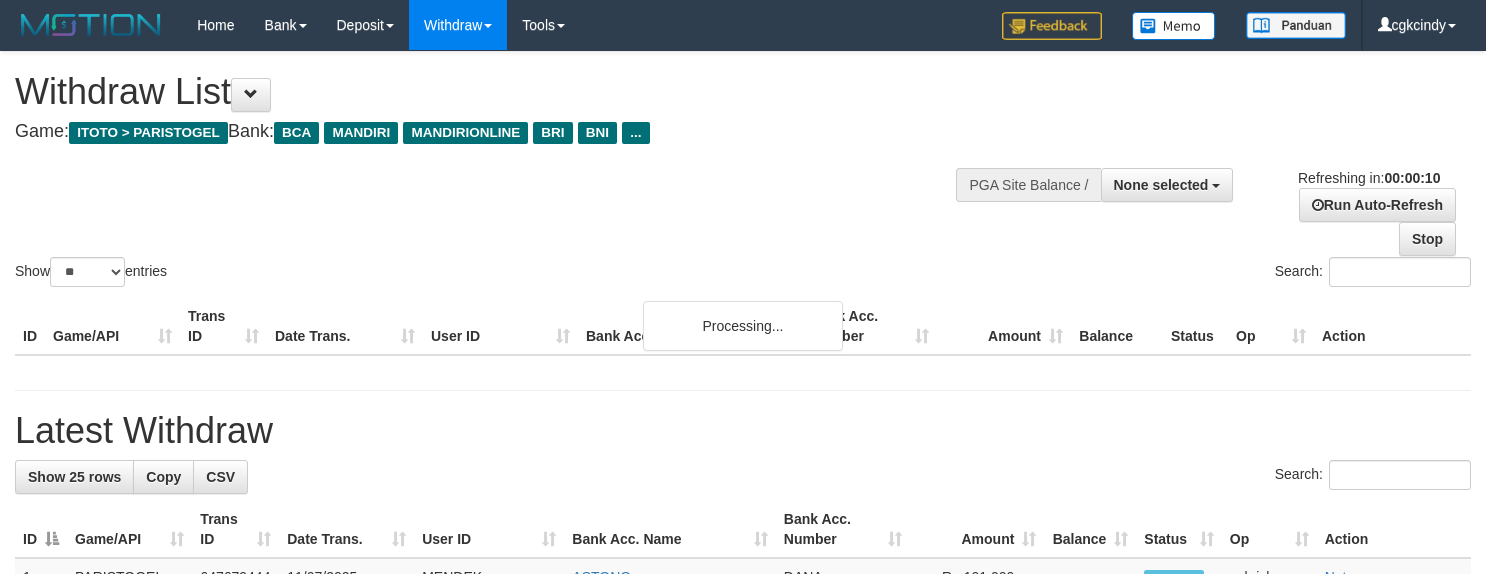 select 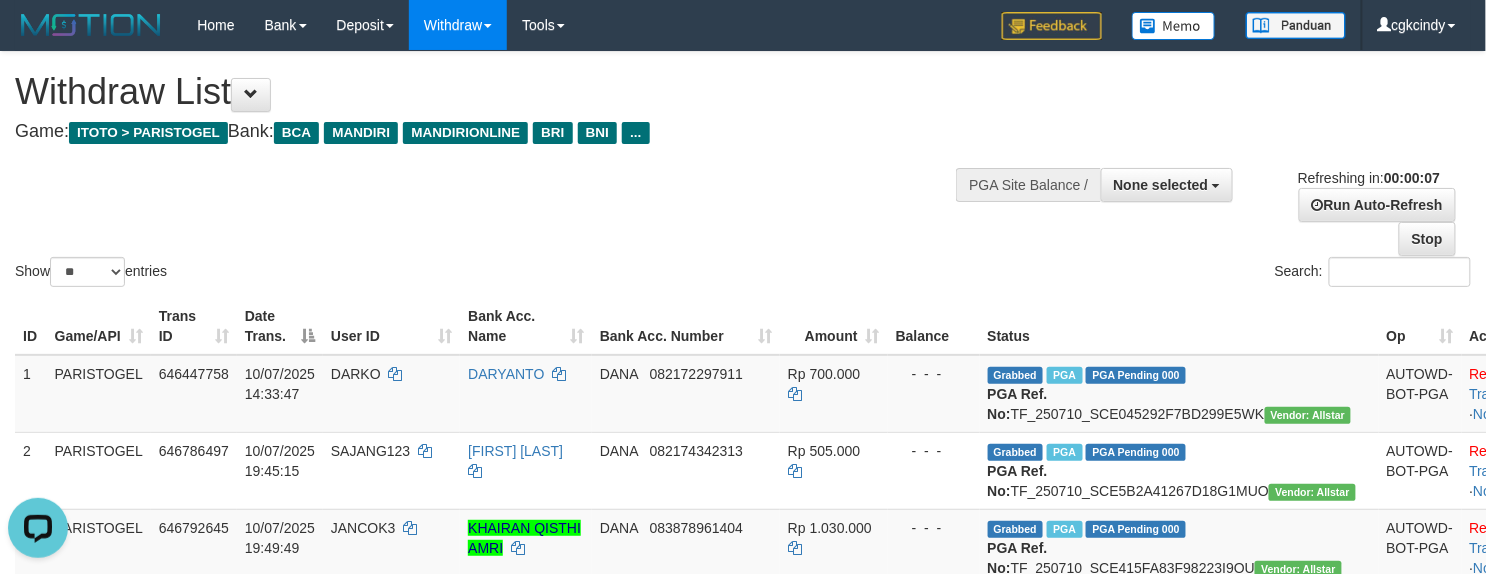 scroll, scrollTop: 0, scrollLeft: 0, axis: both 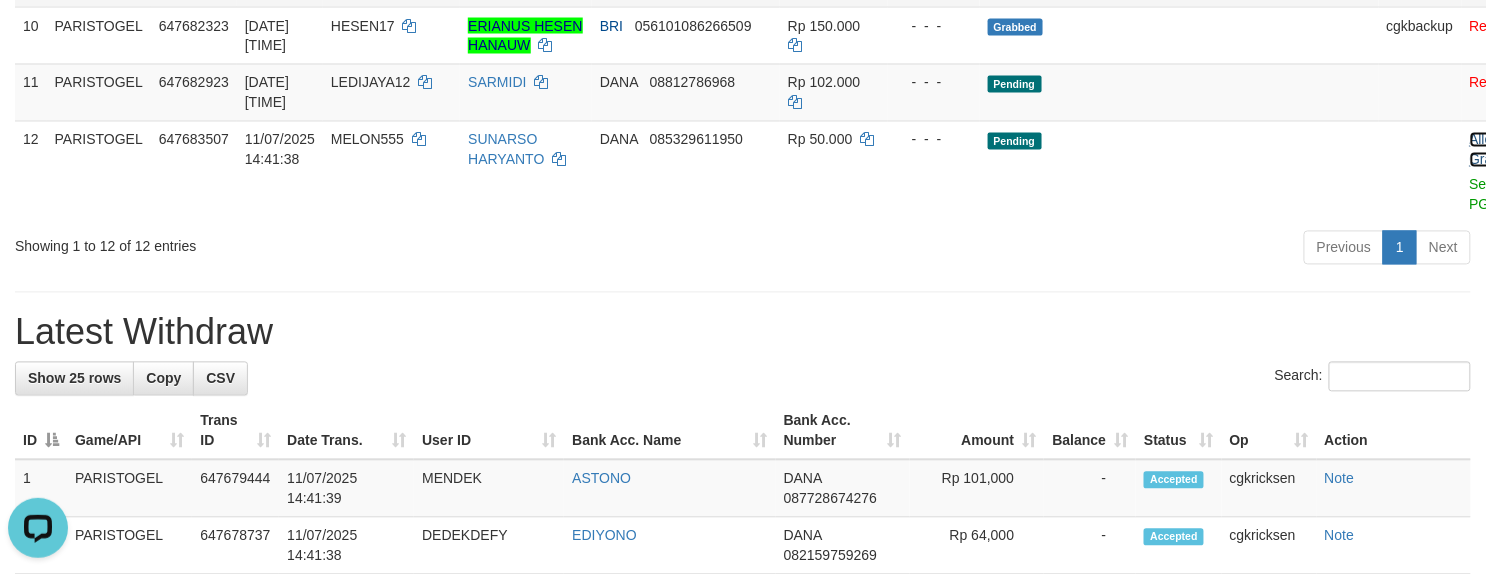 drag, startPoint x: 1378, startPoint y: 306, endPoint x: 906, endPoint y: 137, distance: 501.3432 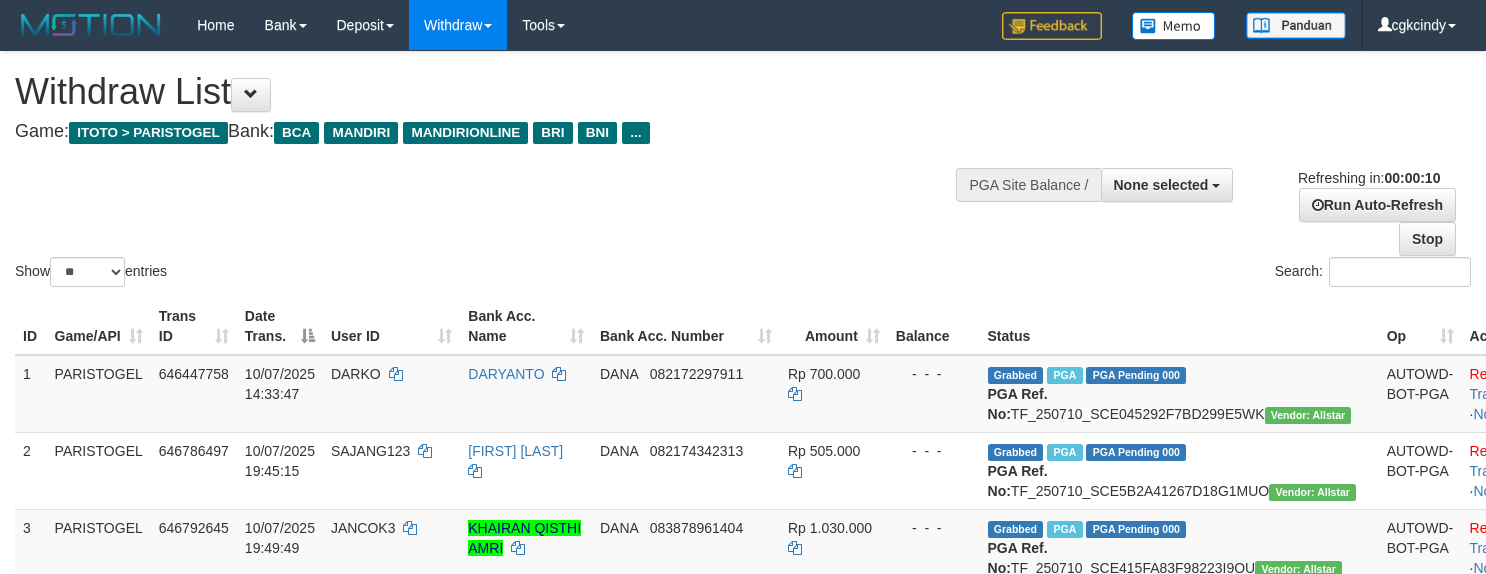select 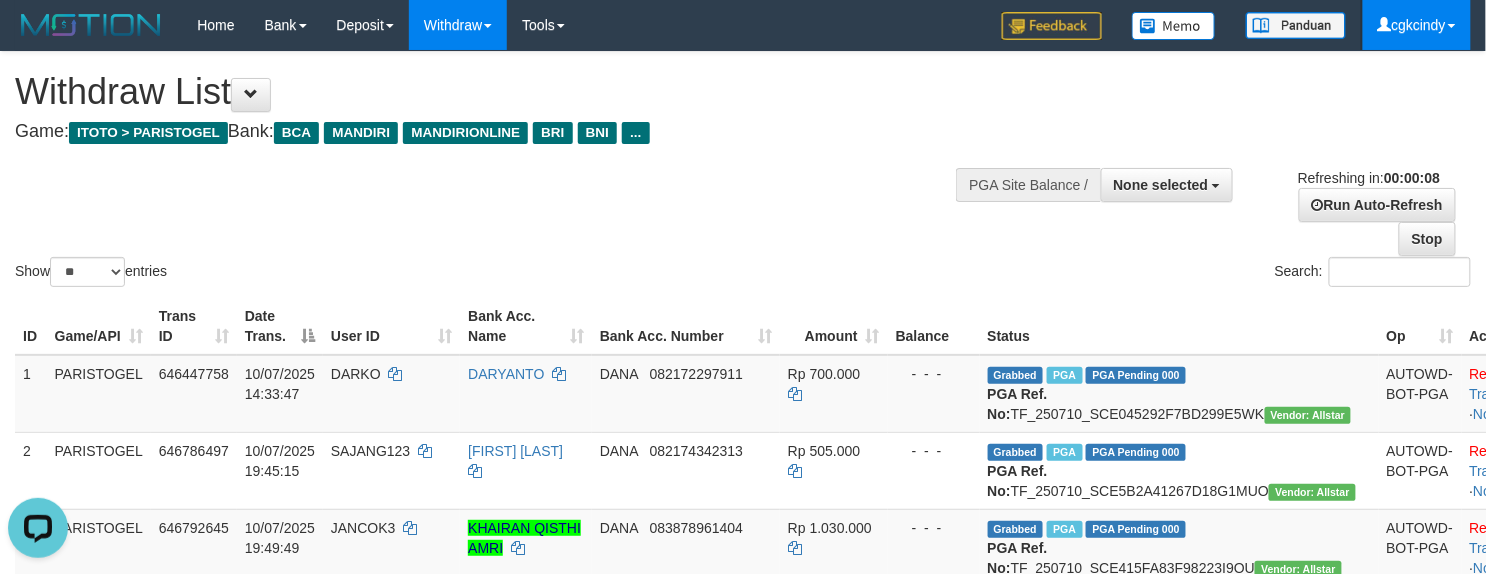 scroll, scrollTop: 0, scrollLeft: 0, axis: both 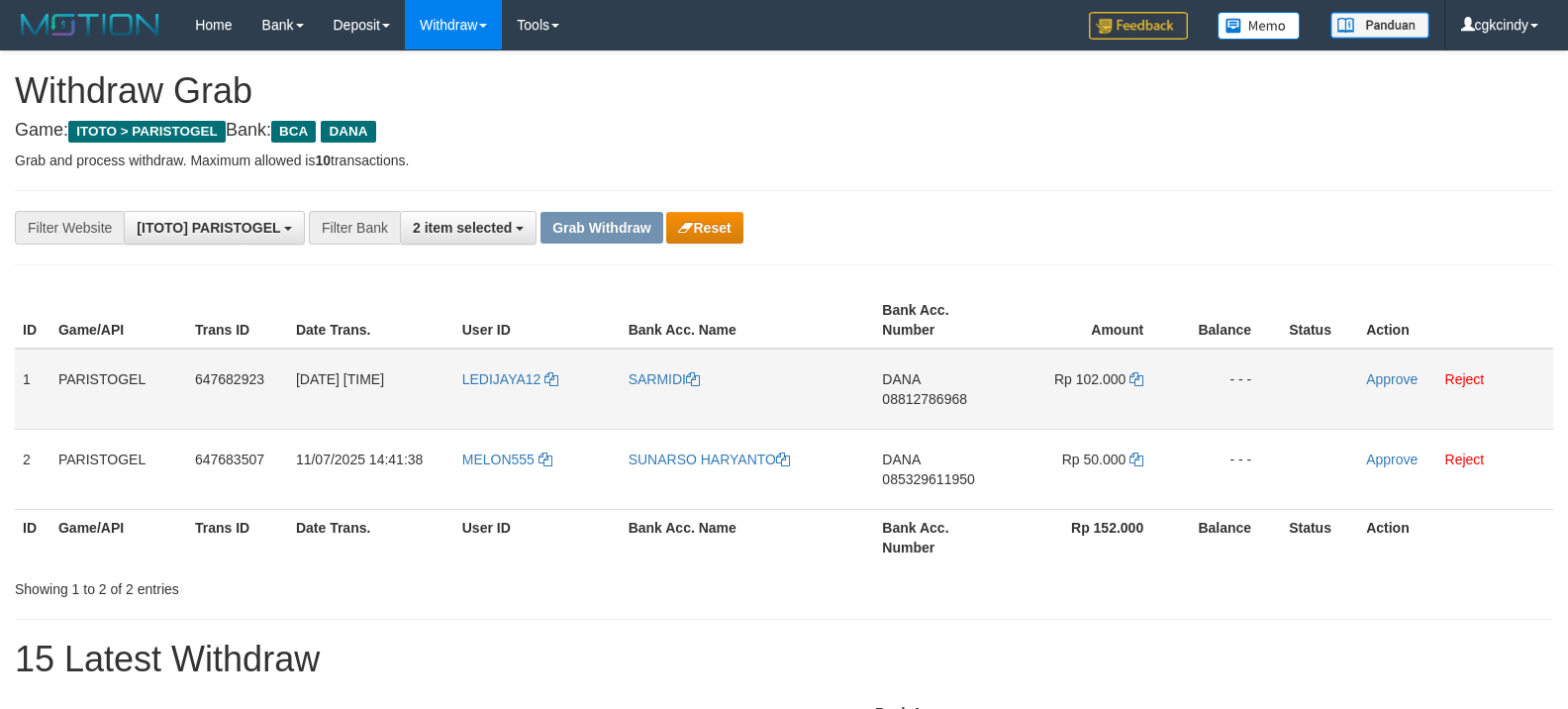 click on "LEDIJAYA12" at bounding box center [538, 389] 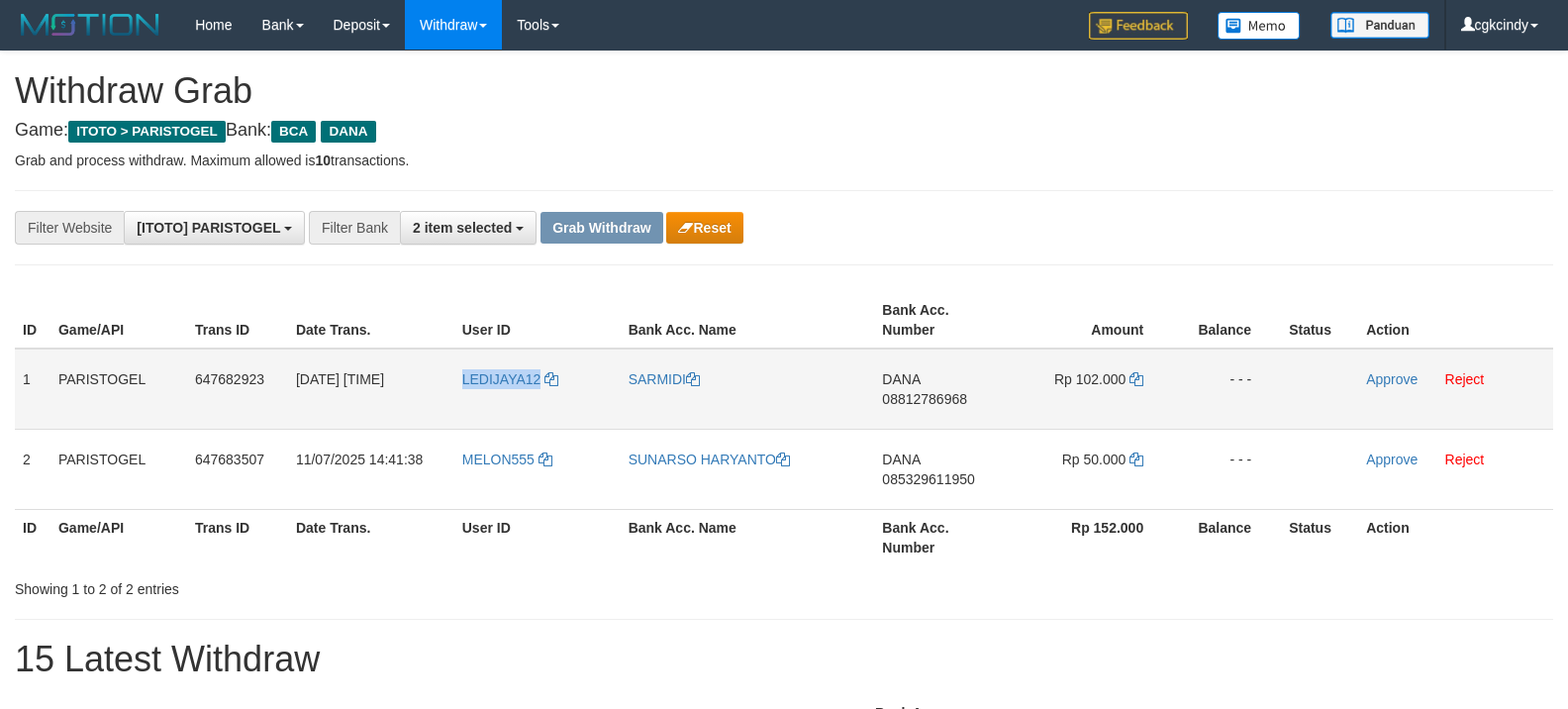 click on "LEDIJAYA12" at bounding box center (538, 389) 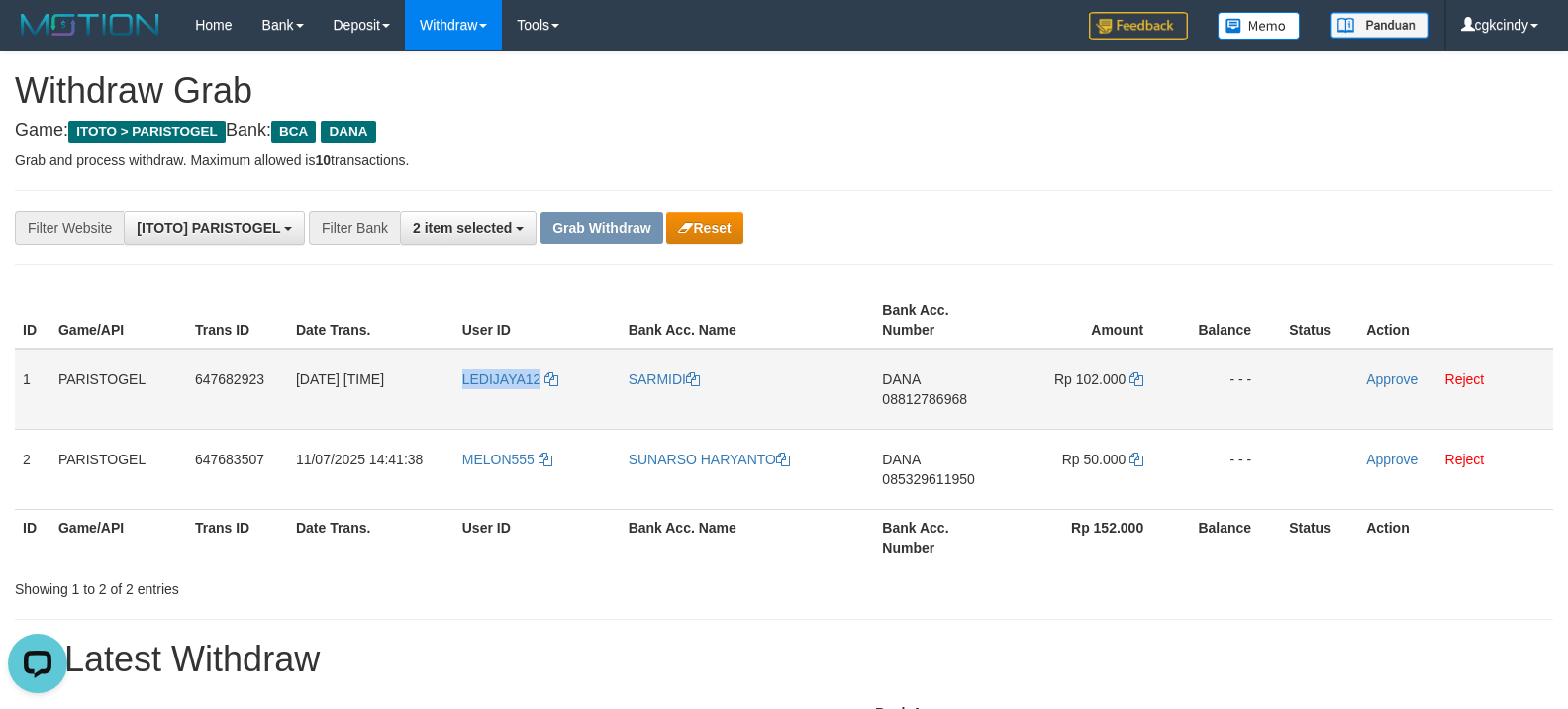 scroll, scrollTop: 0, scrollLeft: 0, axis: both 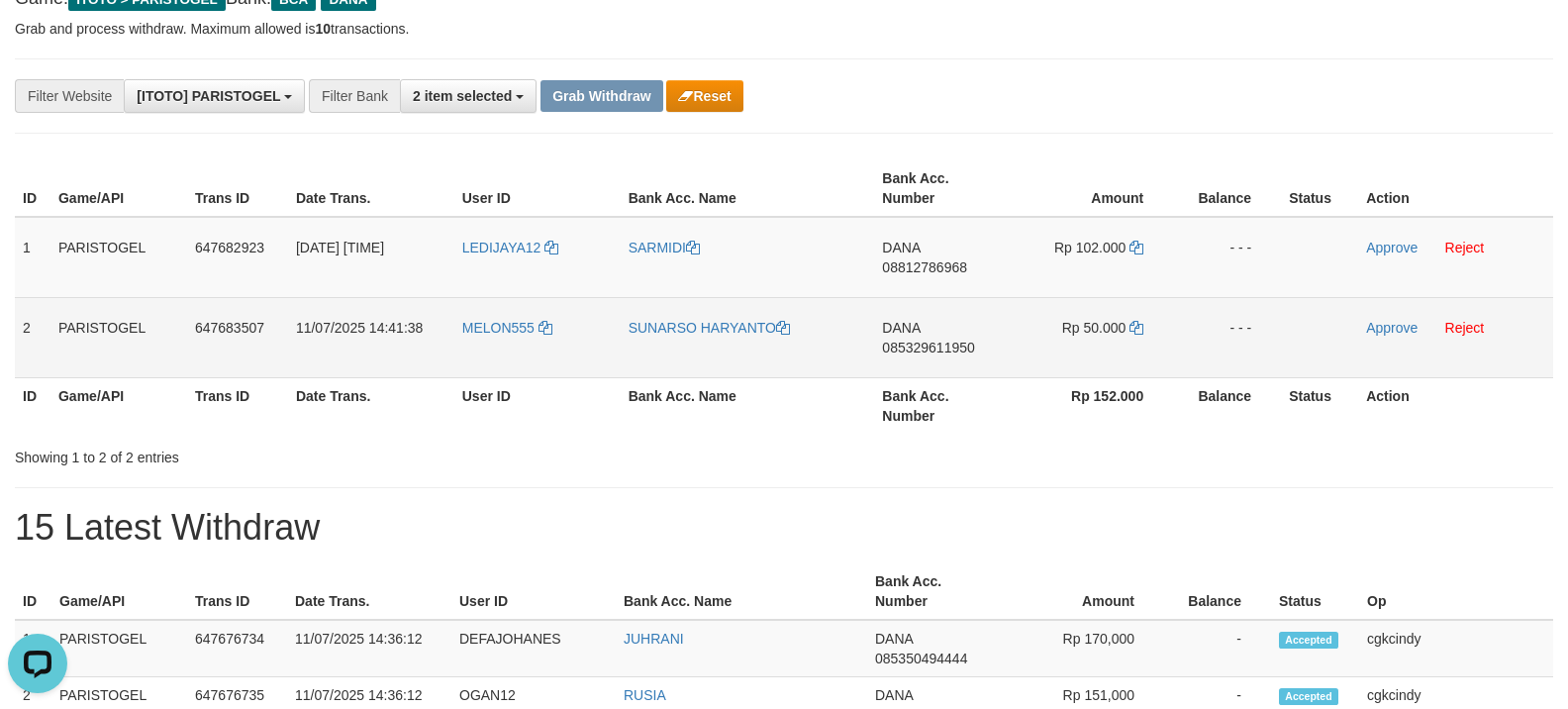 drag, startPoint x: 548, startPoint y: 347, endPoint x: 480, endPoint y: 357, distance: 68.73136 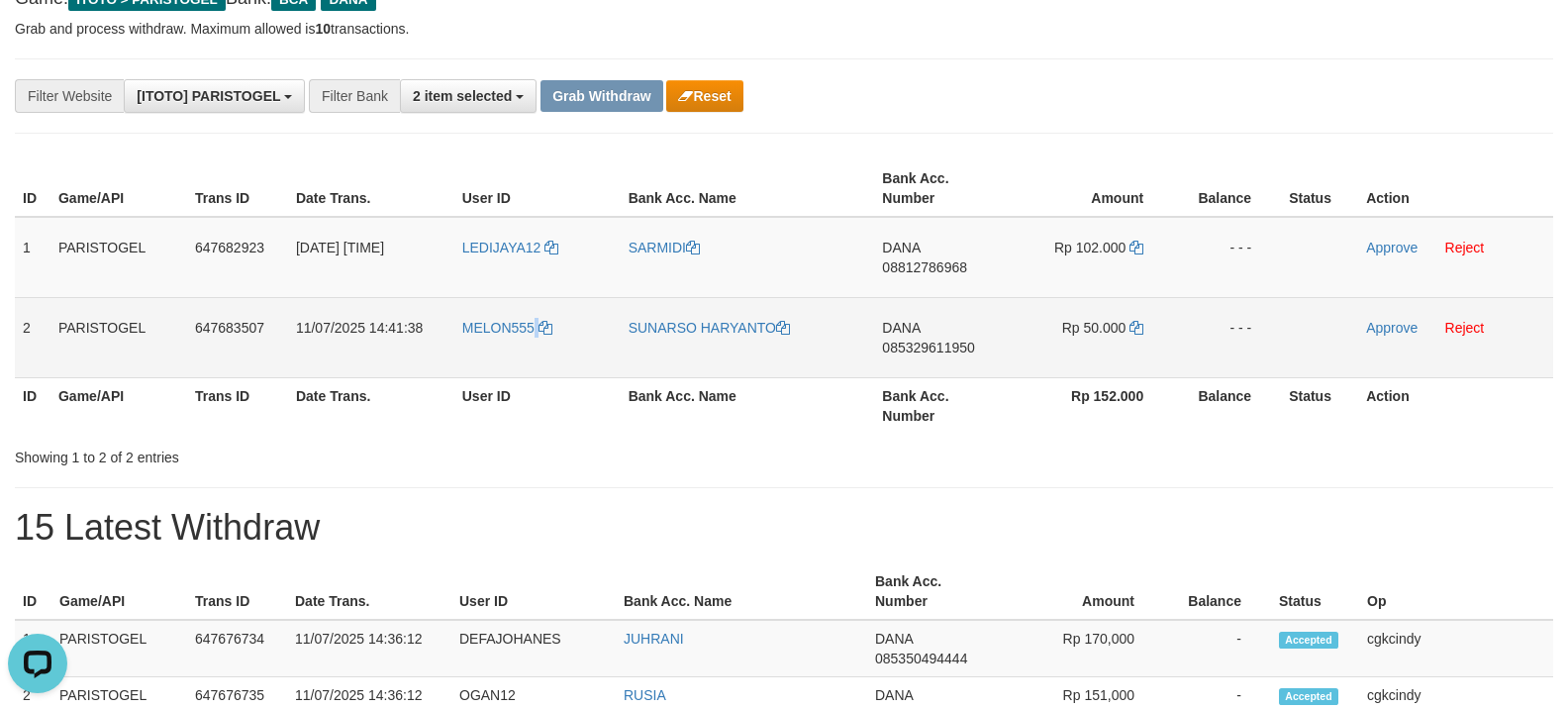 copy 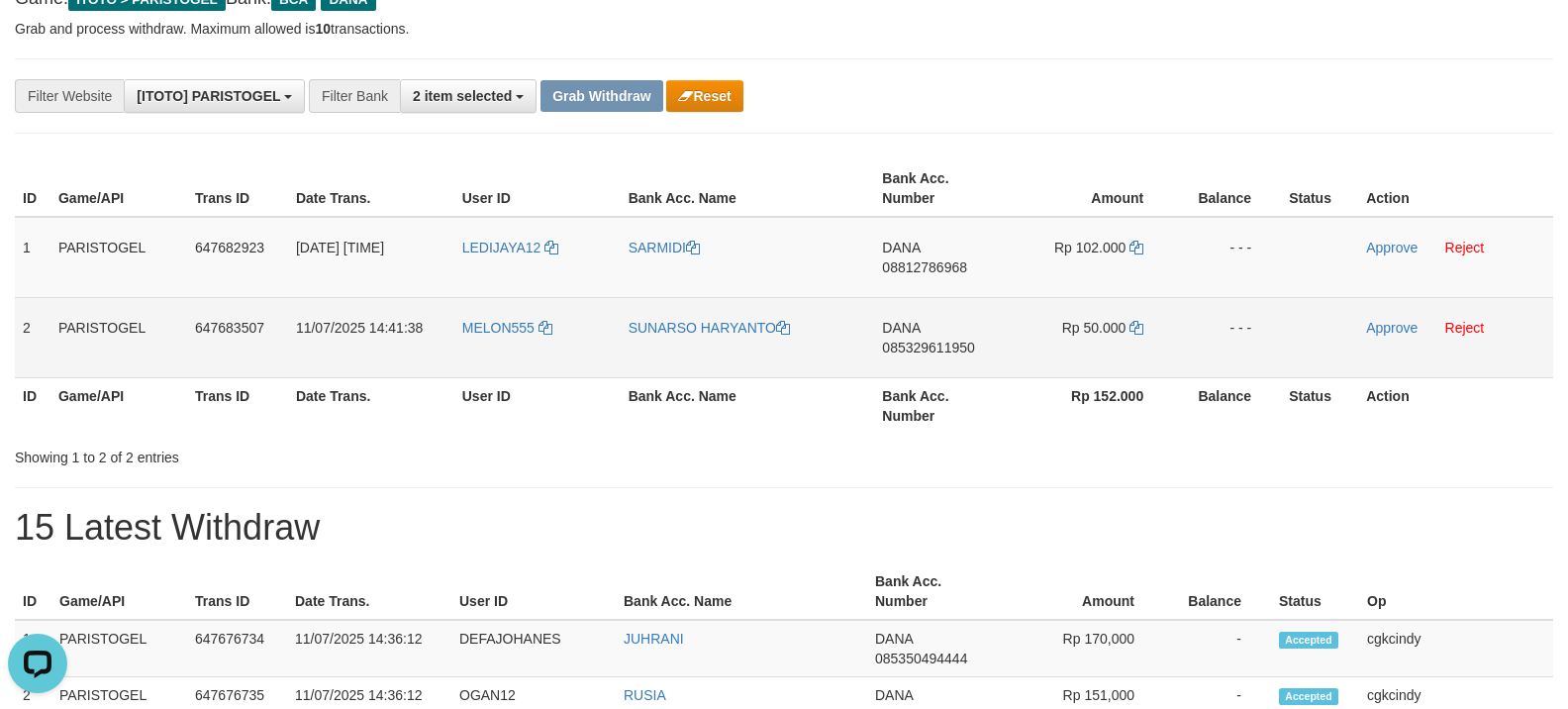 click on "MELON555" at bounding box center (538, 337) 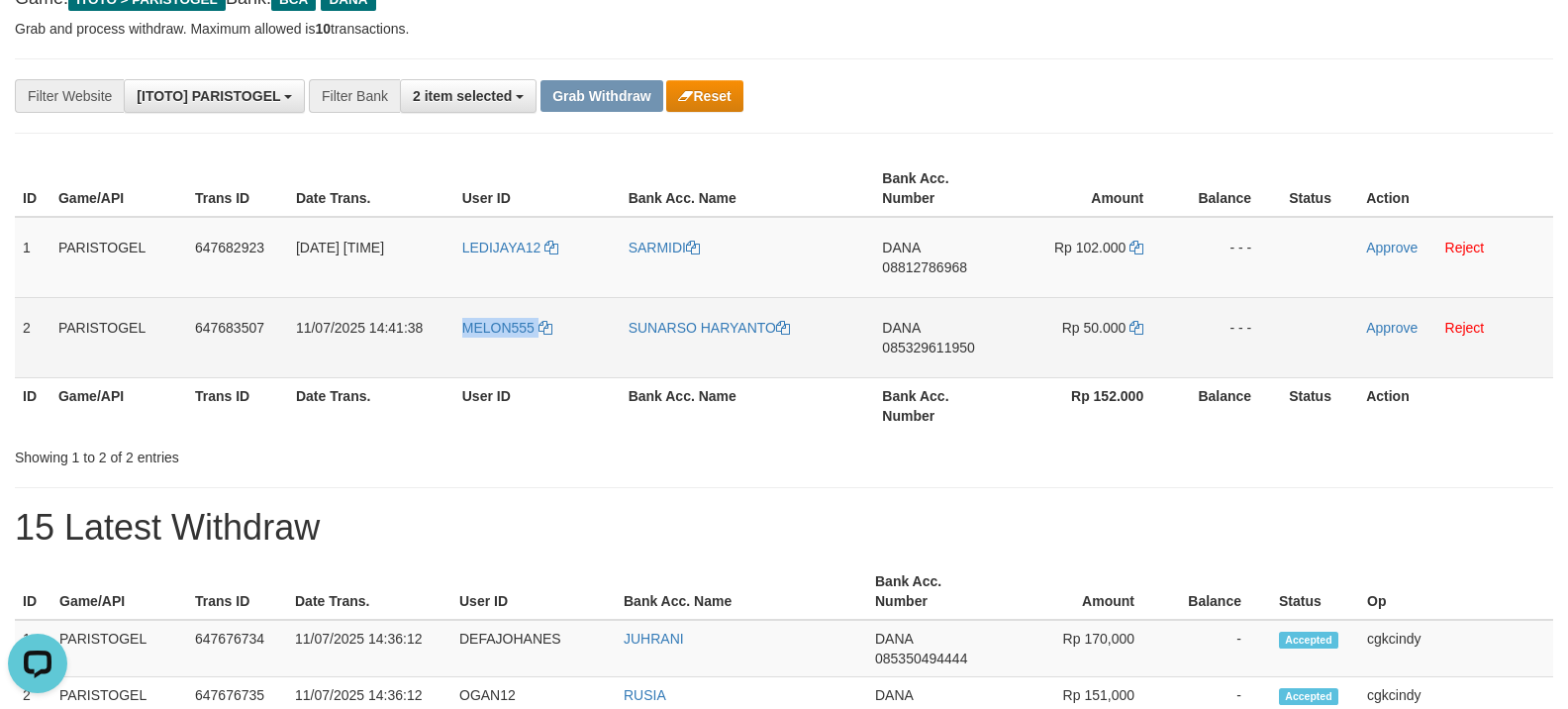 click on "MELON555" at bounding box center (538, 337) 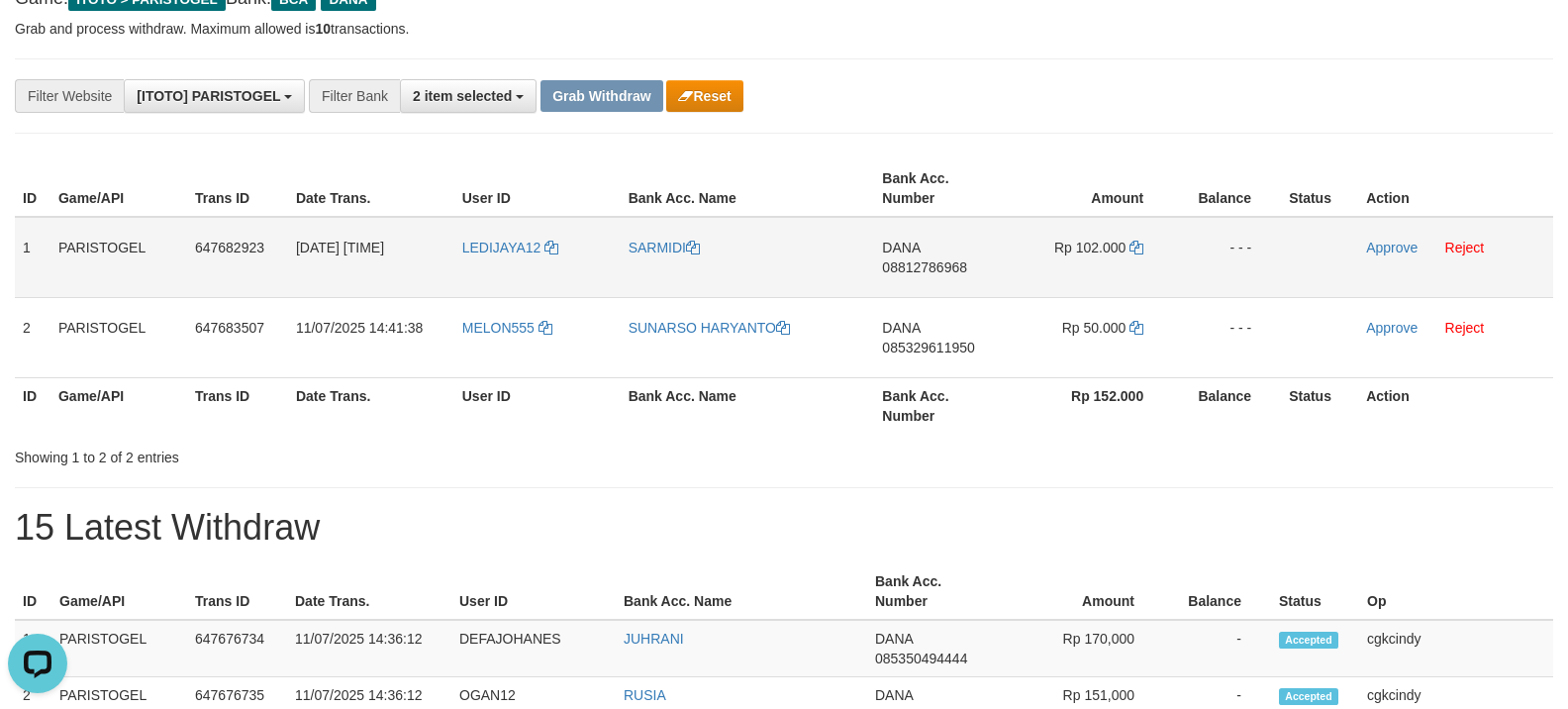 click on "LEDIJAYA12" at bounding box center (538, 257) 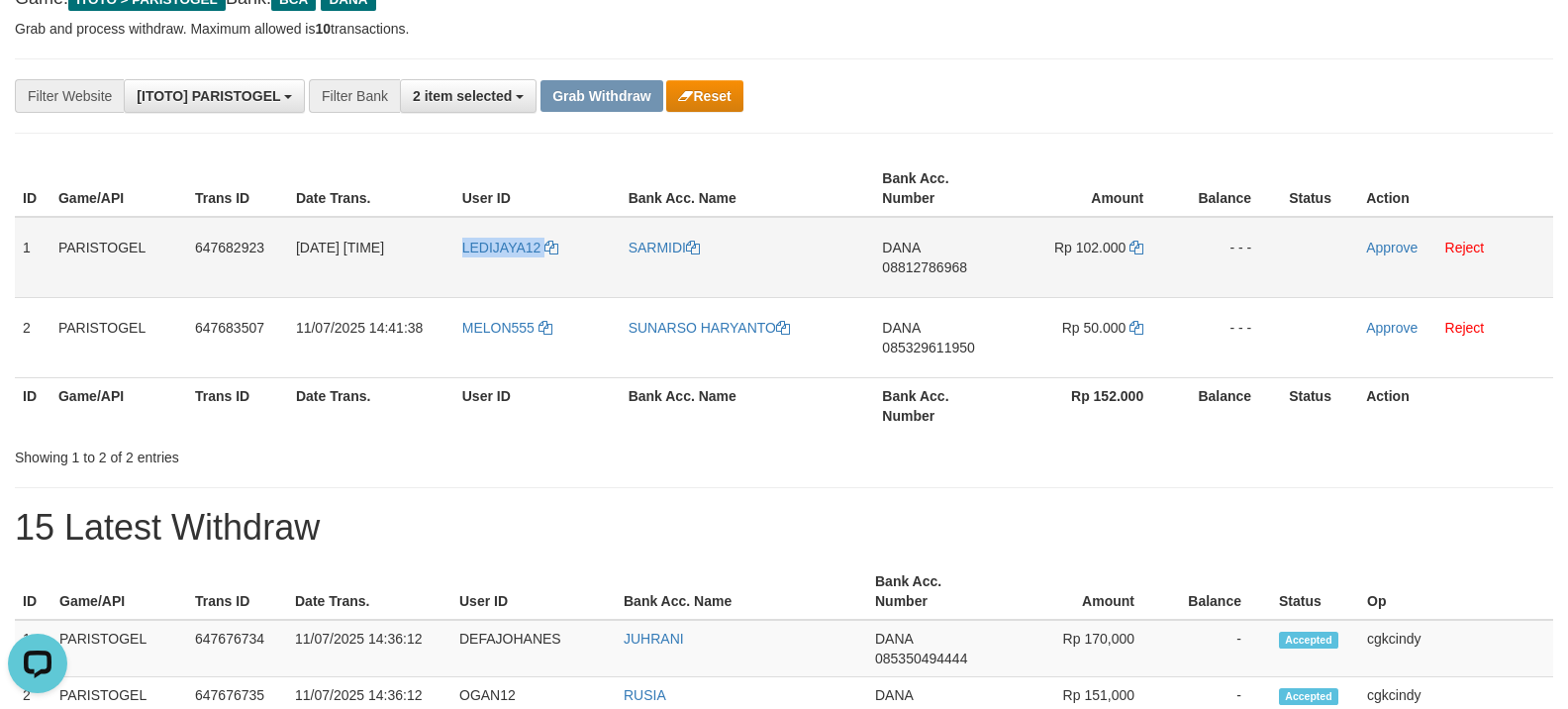 click on "LEDIJAYA12" at bounding box center [538, 257] 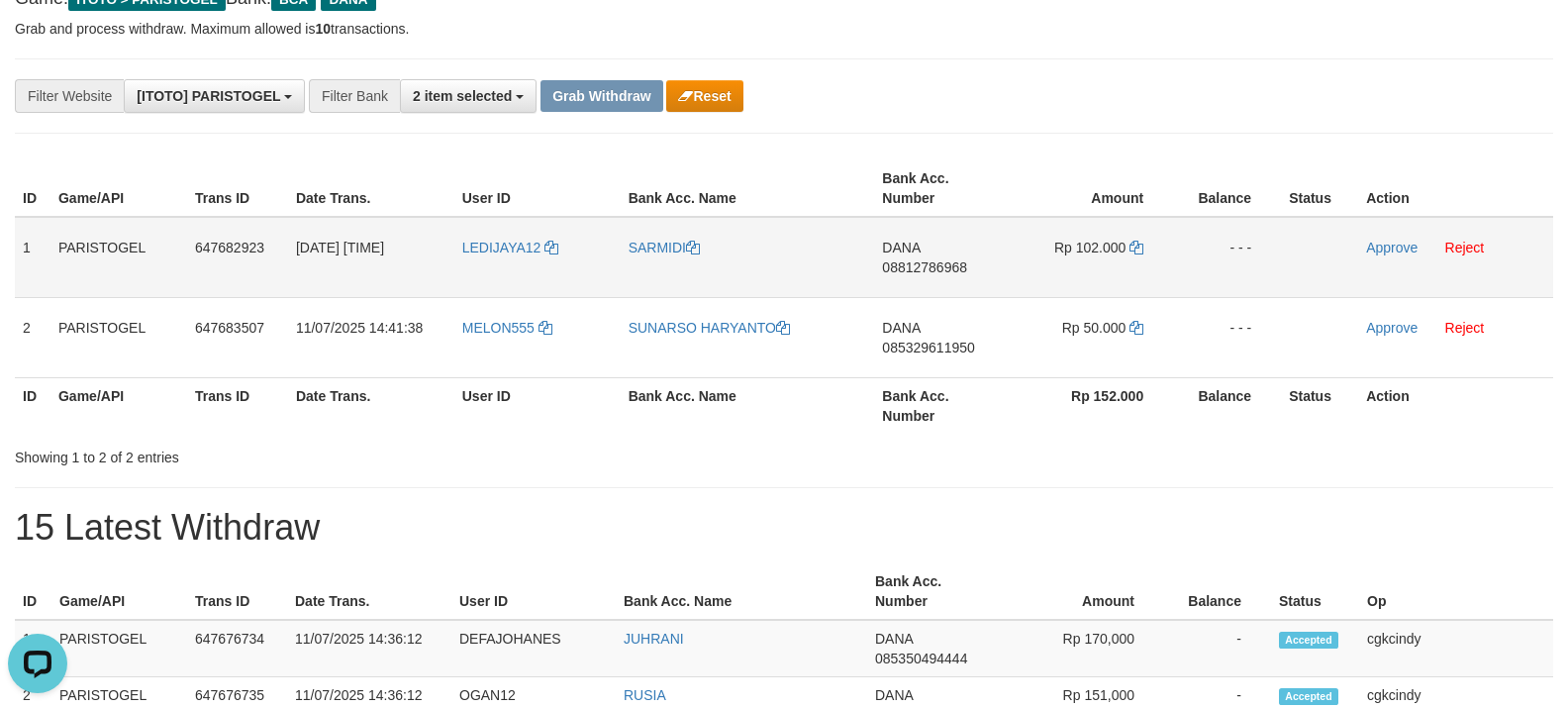 click on "SARMIDI" at bounding box center (747, 257) 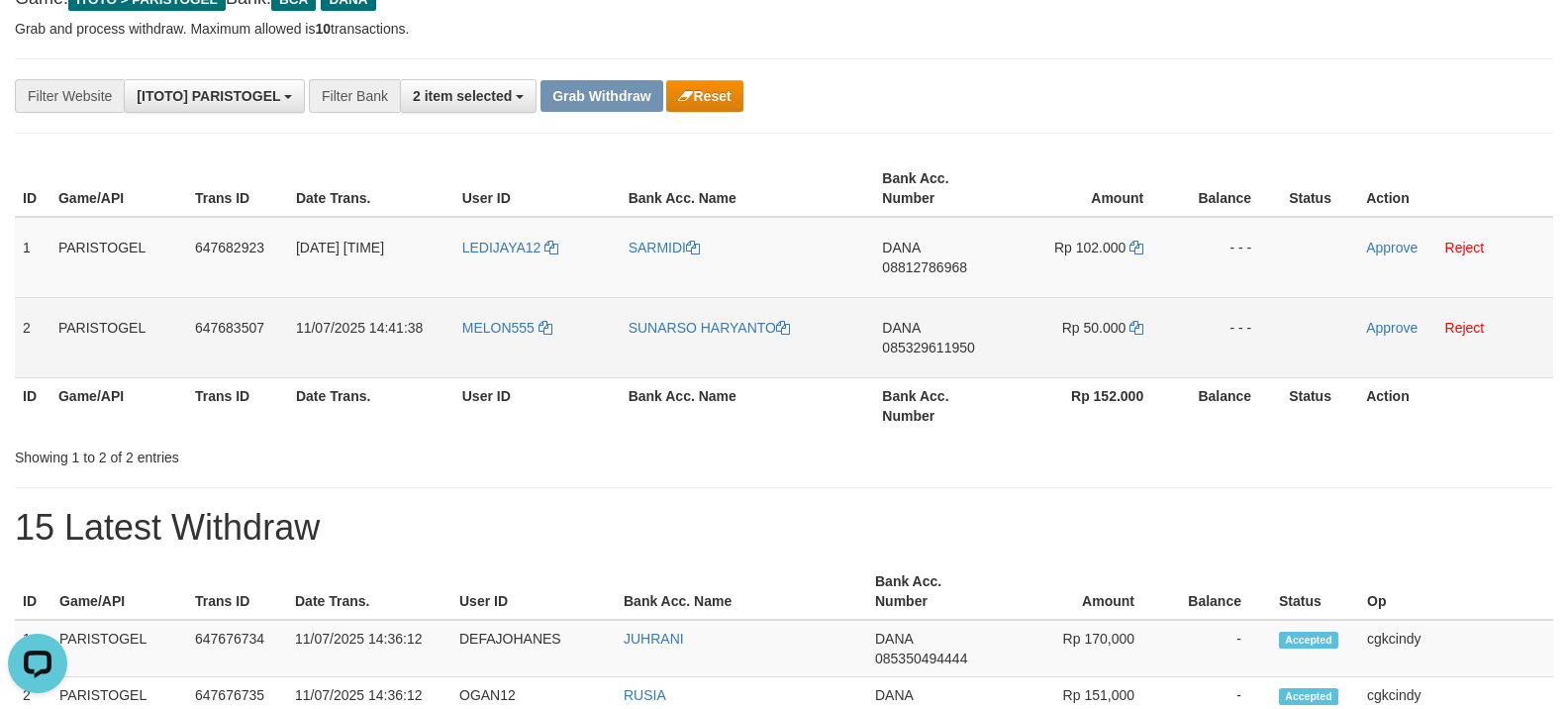 click on "MELON555" at bounding box center (538, 337) 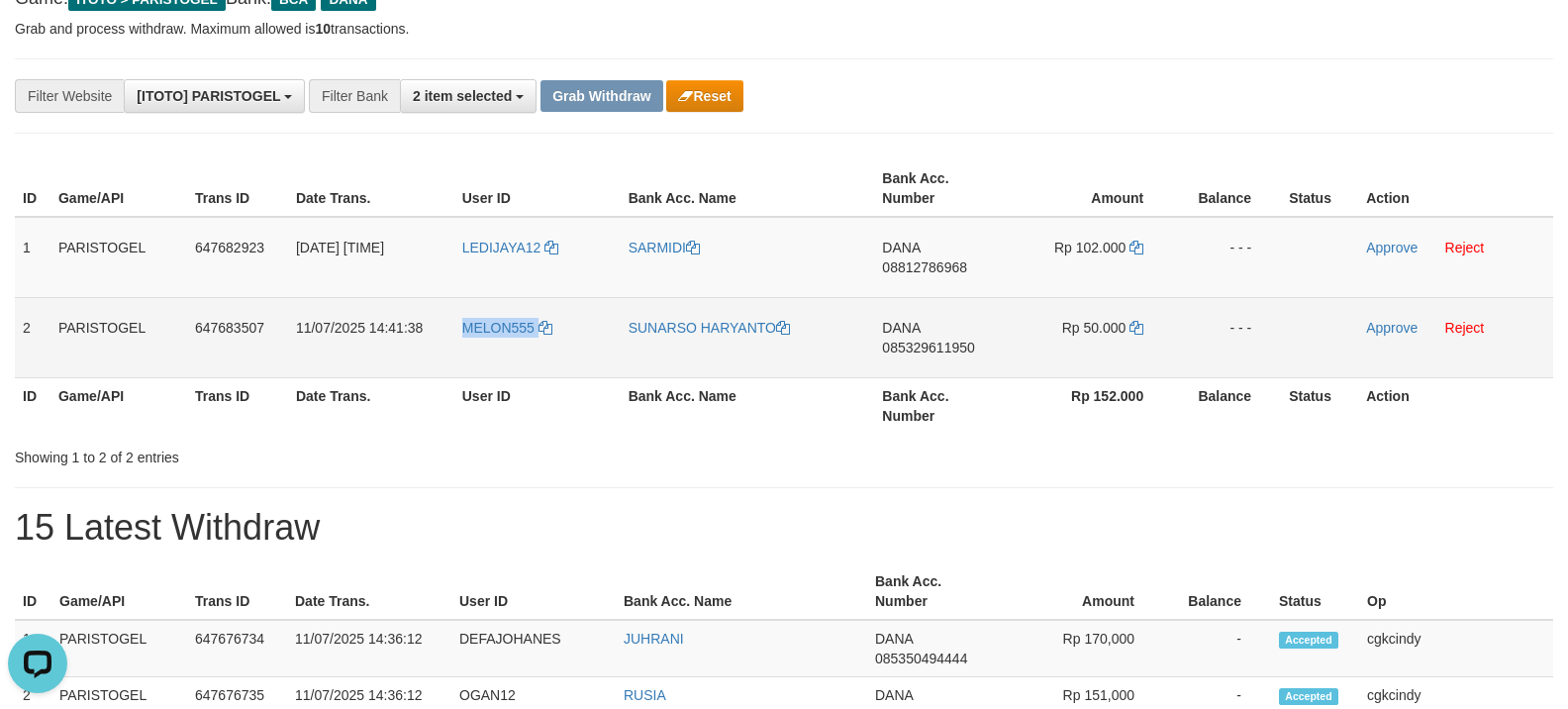 copy on "MELON555" 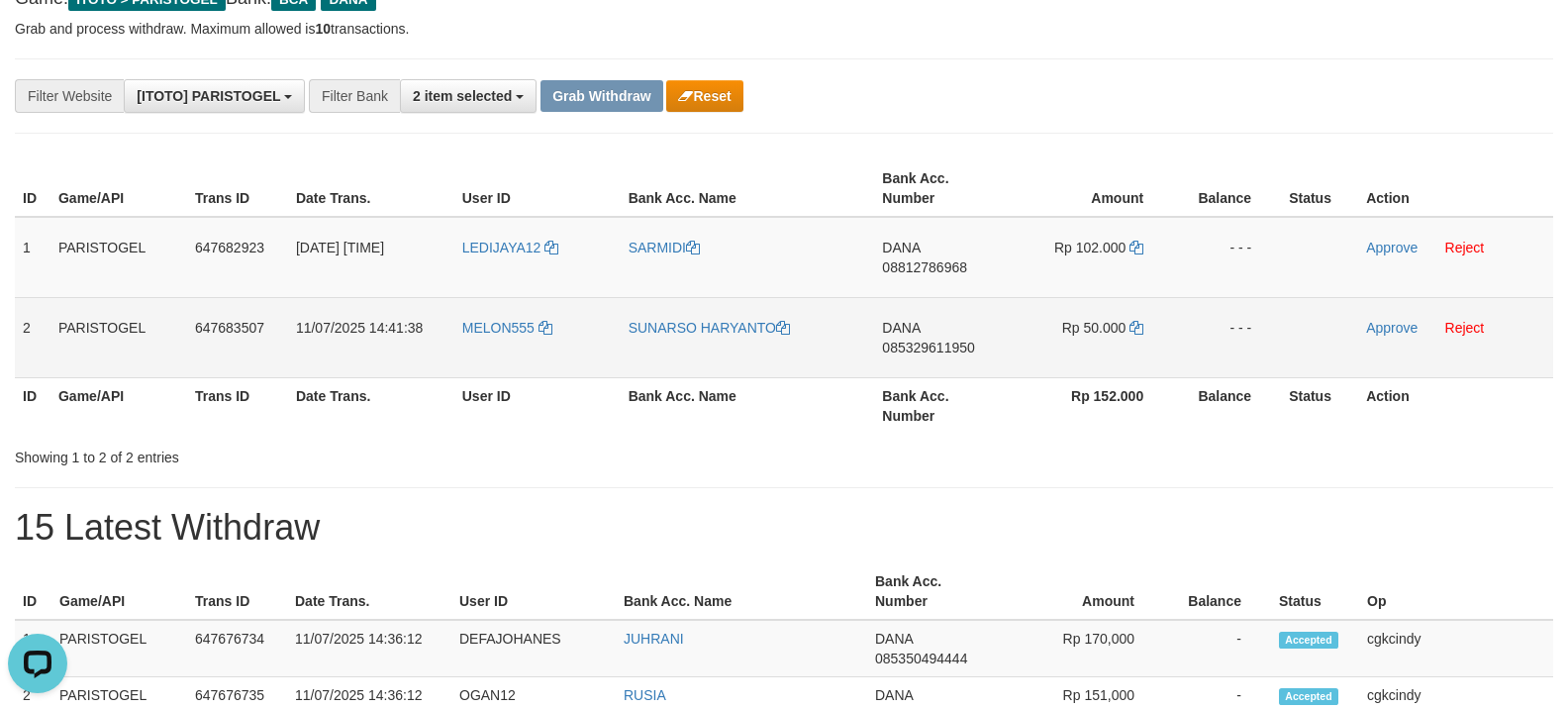 click on "SUNARSO HARYANTO" at bounding box center (747, 337) 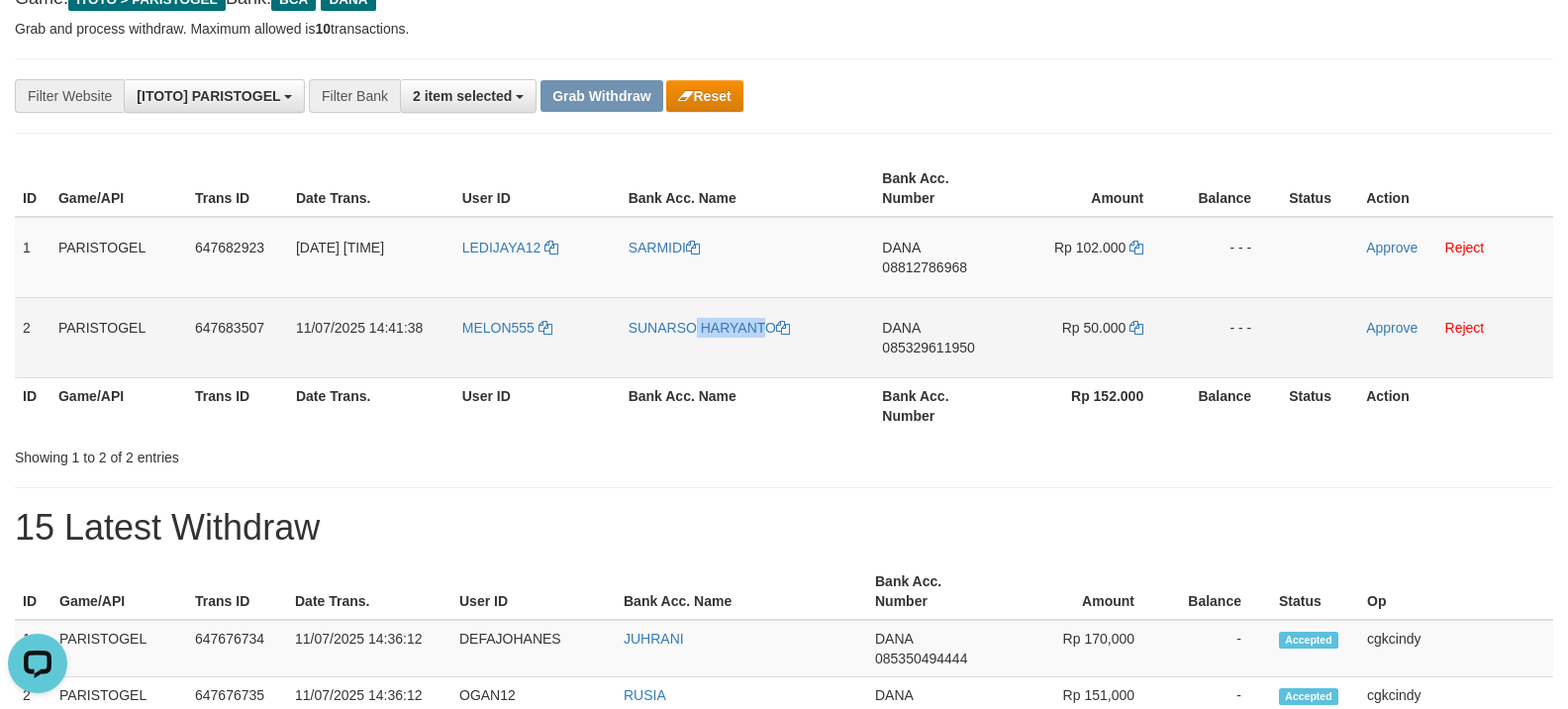 copy on "SUNARSO" 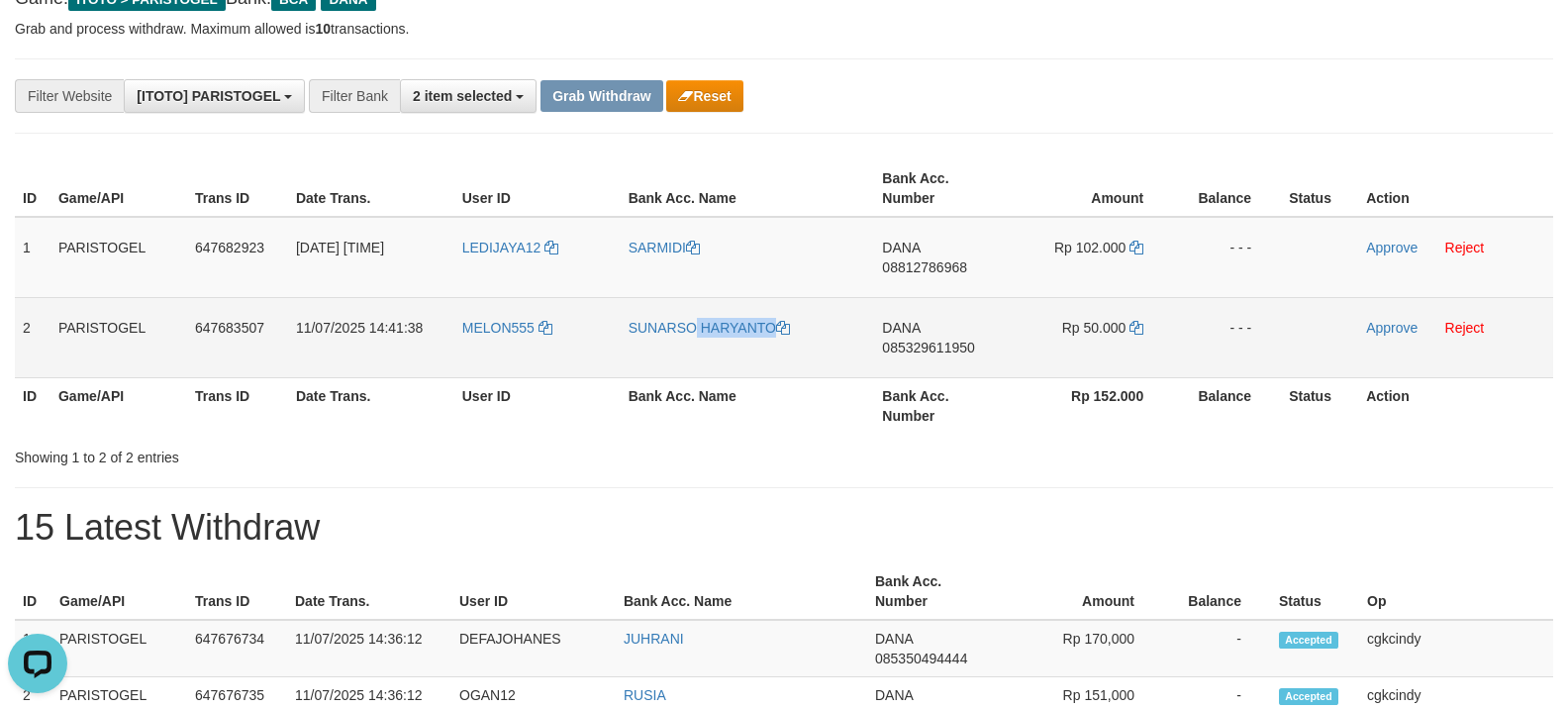 click on "SUNARSO HARYANTO" at bounding box center (747, 337) 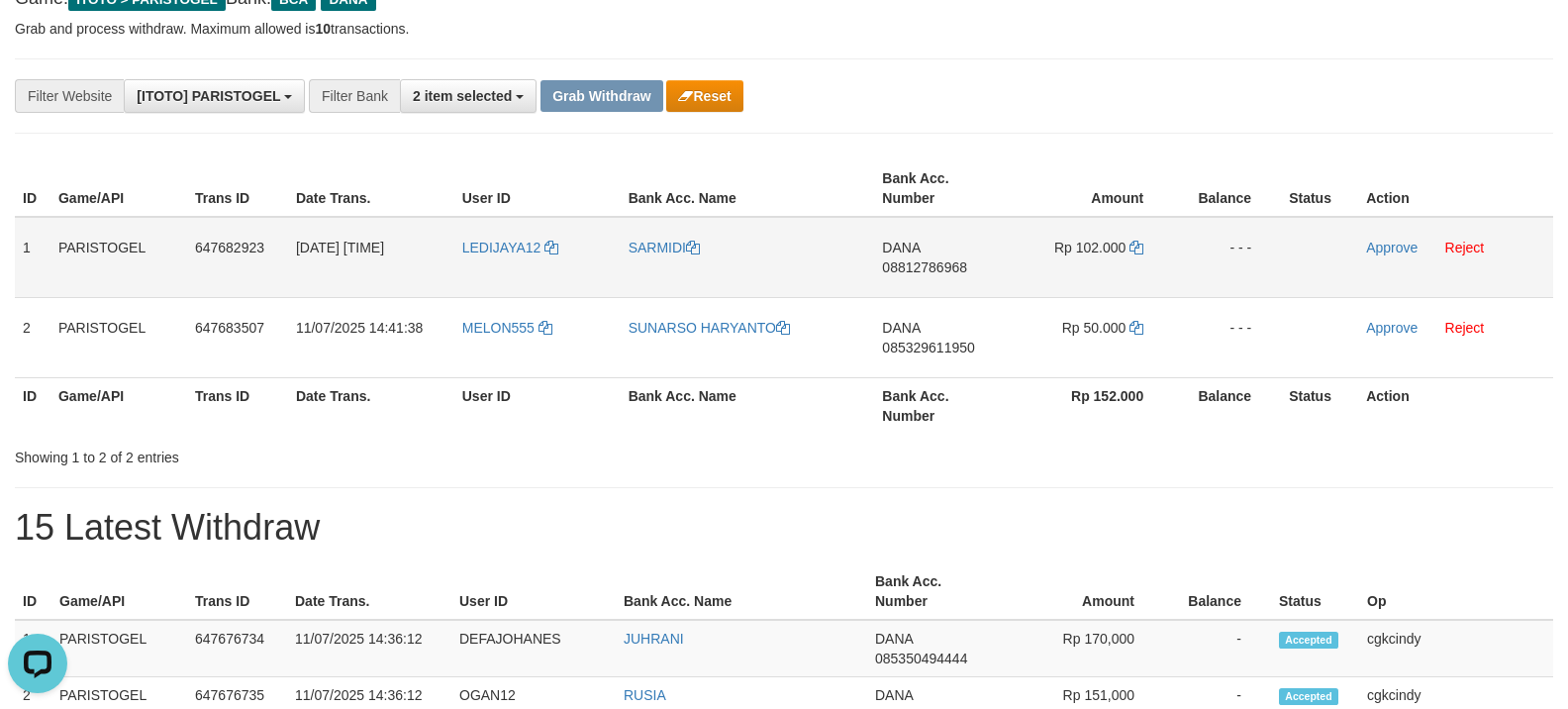 click on "DANA
08812786968" at bounding box center [942, 257] 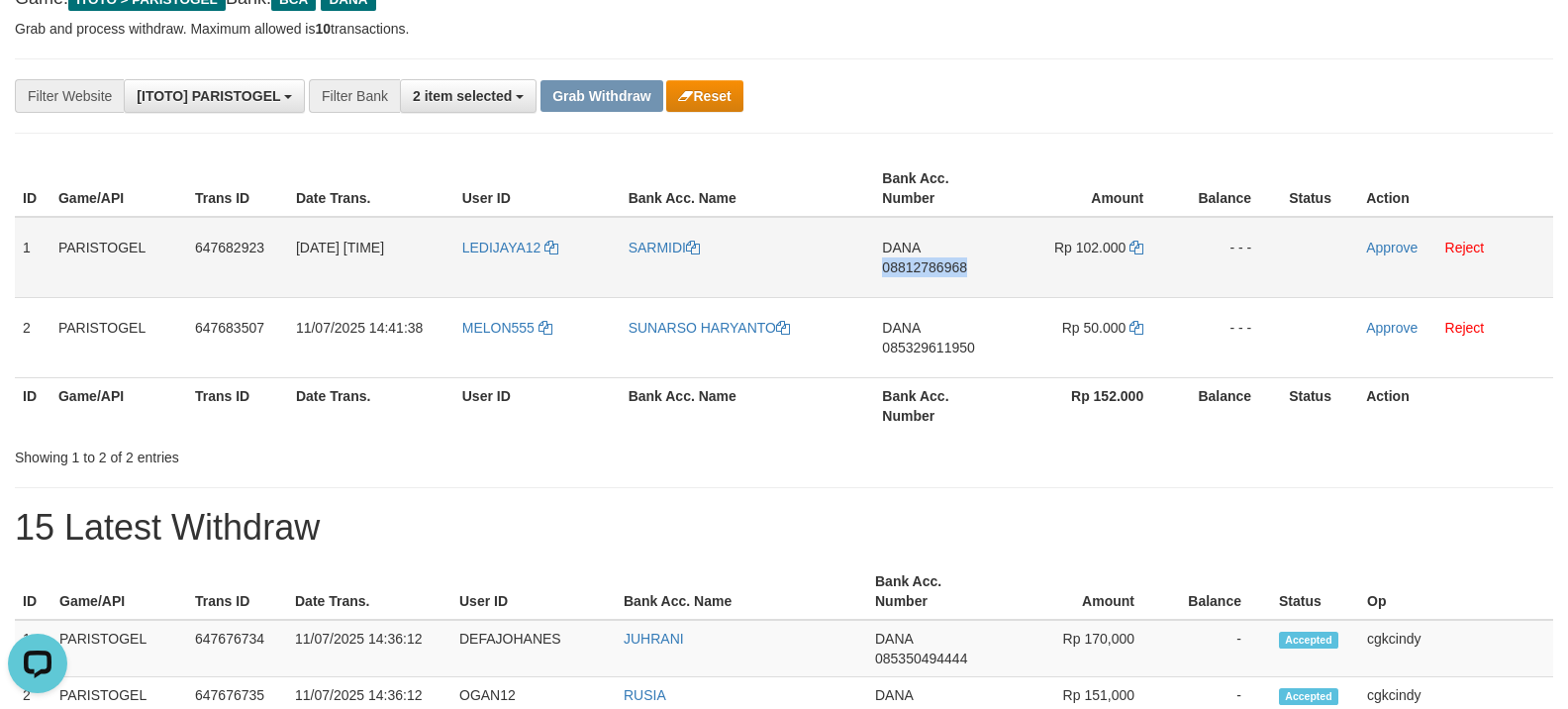 click on "DANA
08812786968" at bounding box center [942, 257] 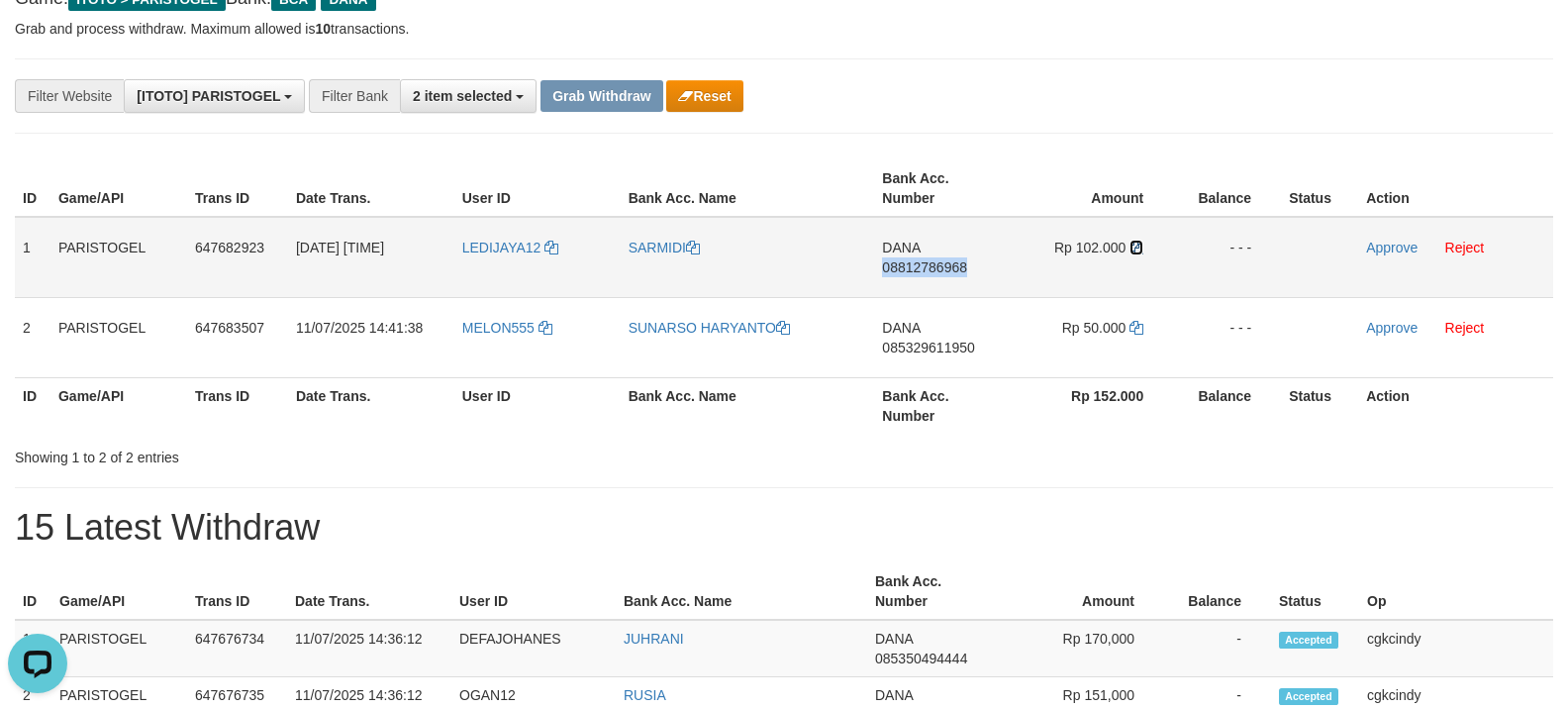 click at bounding box center [1136, 248] 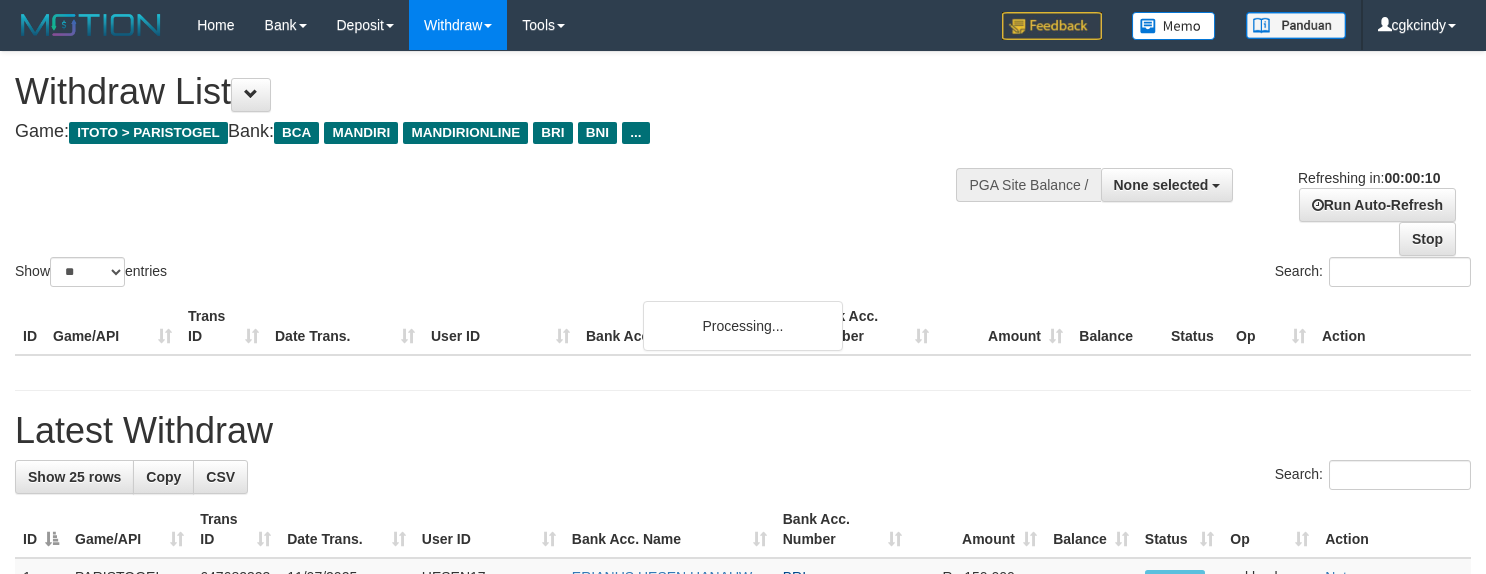 select 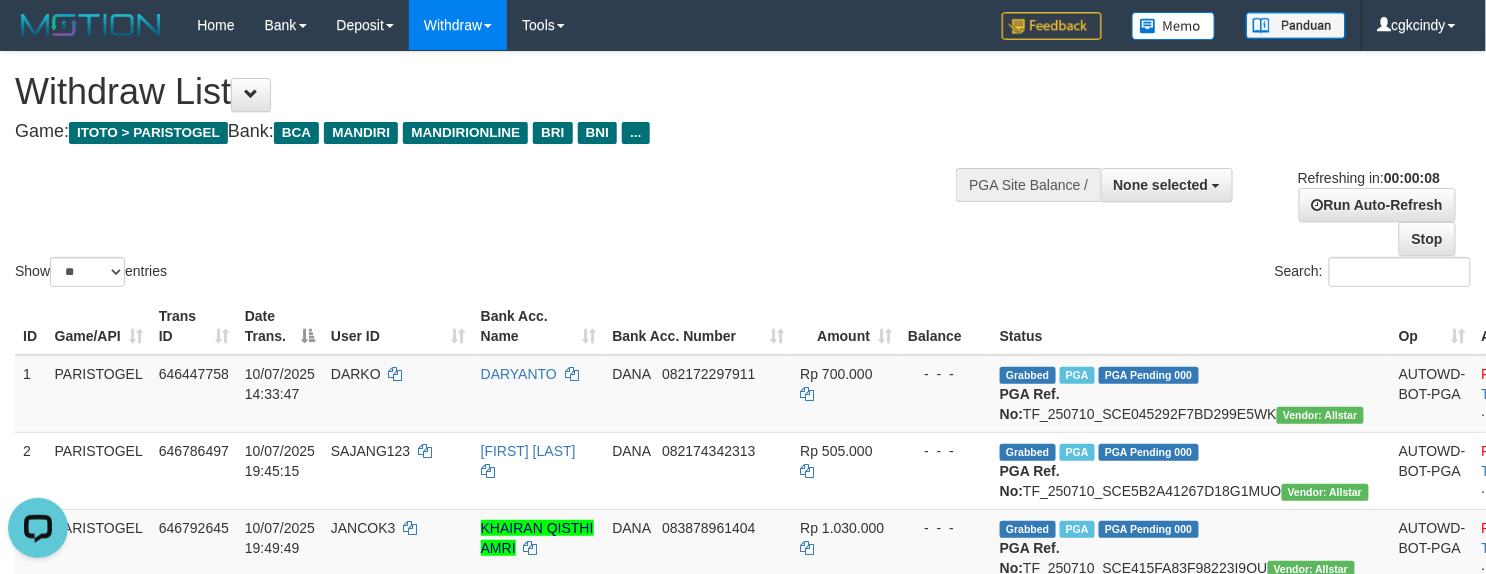 scroll, scrollTop: 0, scrollLeft: 0, axis: both 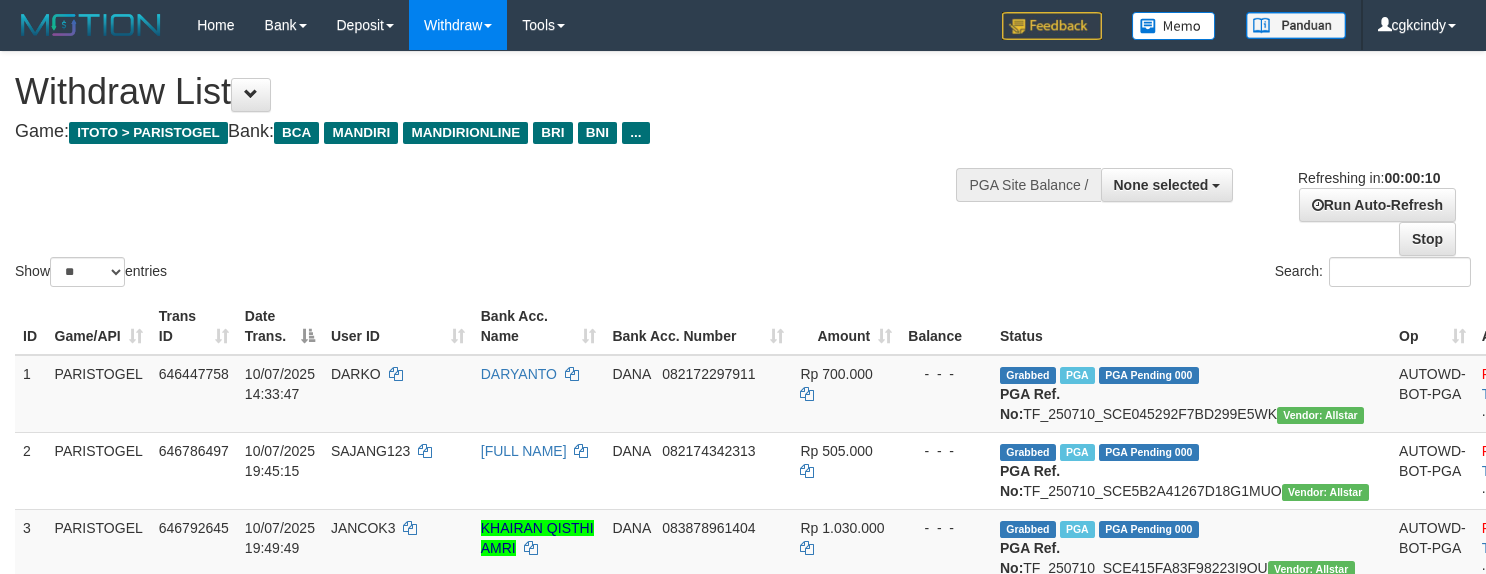 select 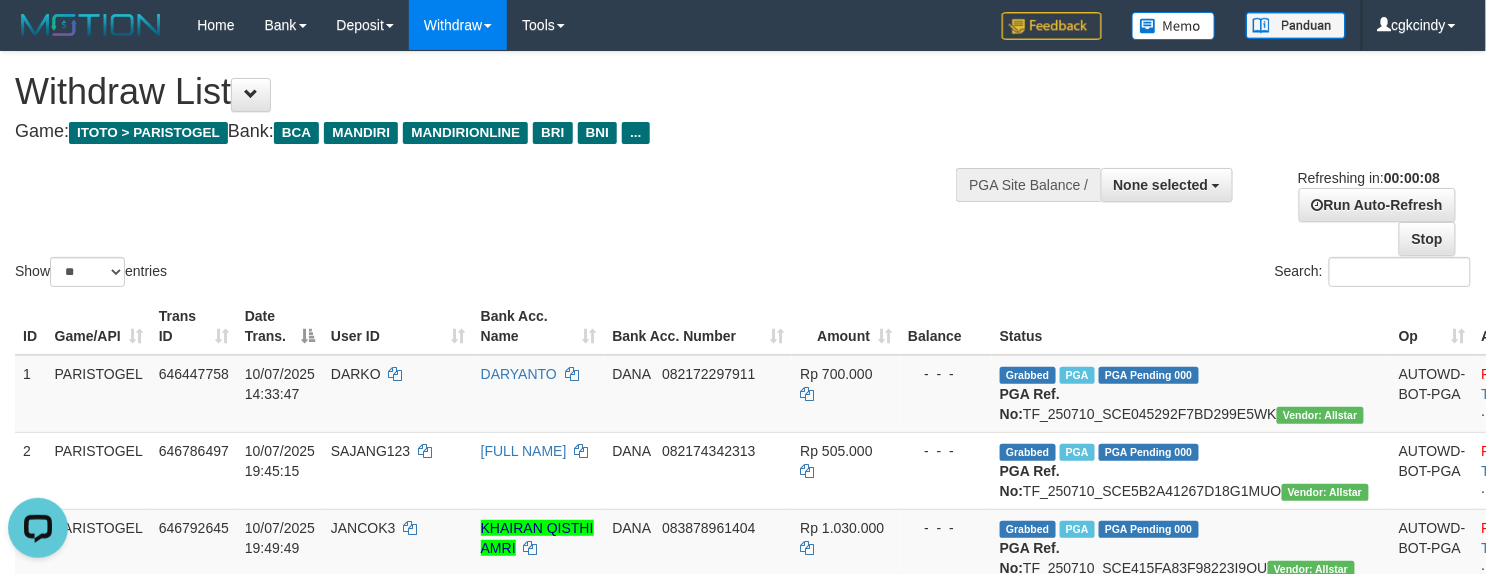 scroll, scrollTop: 0, scrollLeft: 0, axis: both 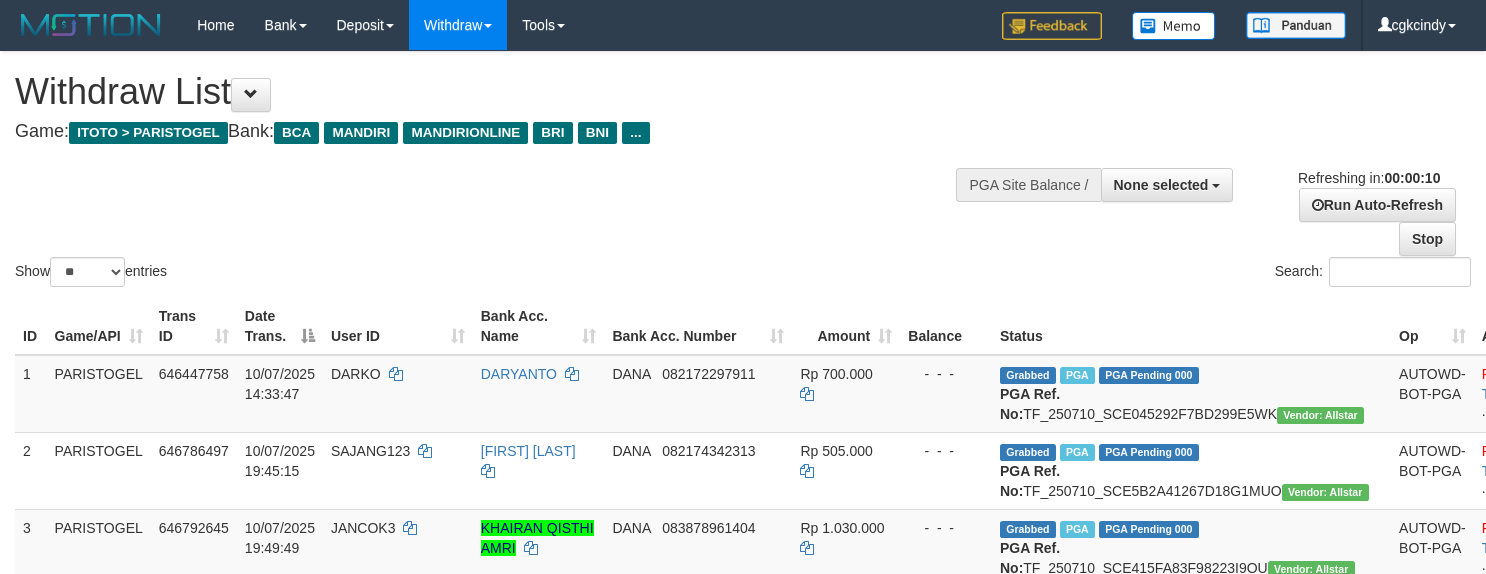 select 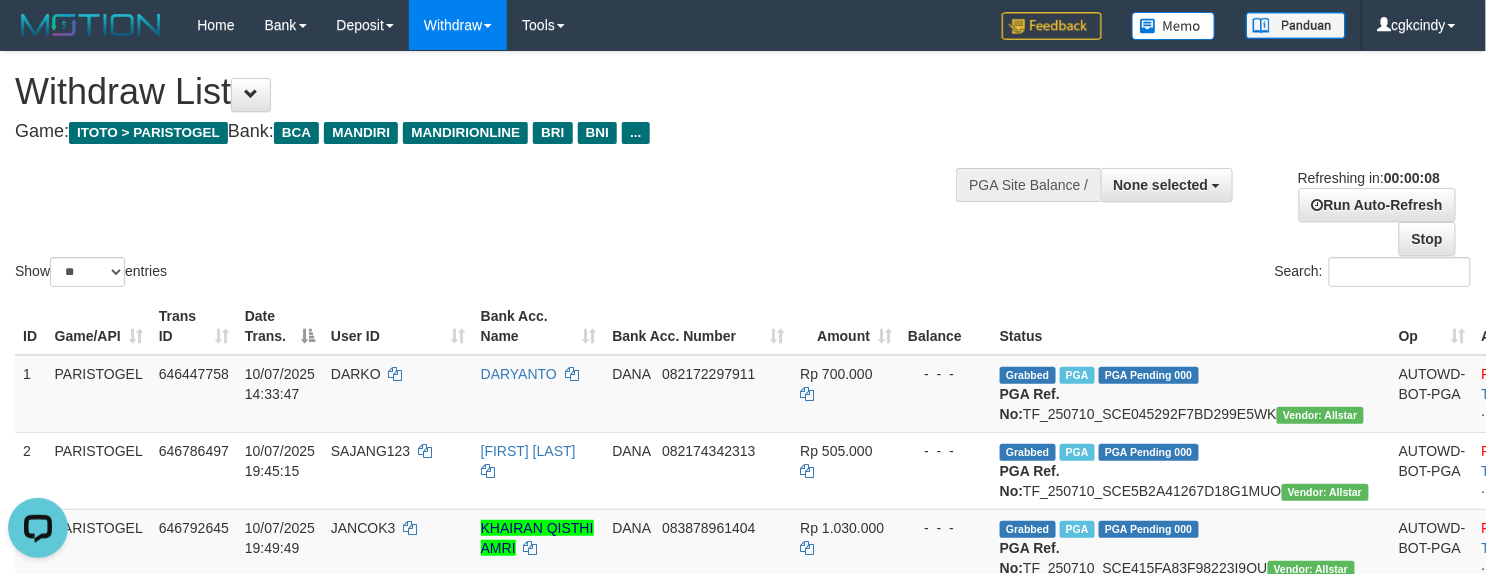 scroll, scrollTop: 0, scrollLeft: 0, axis: both 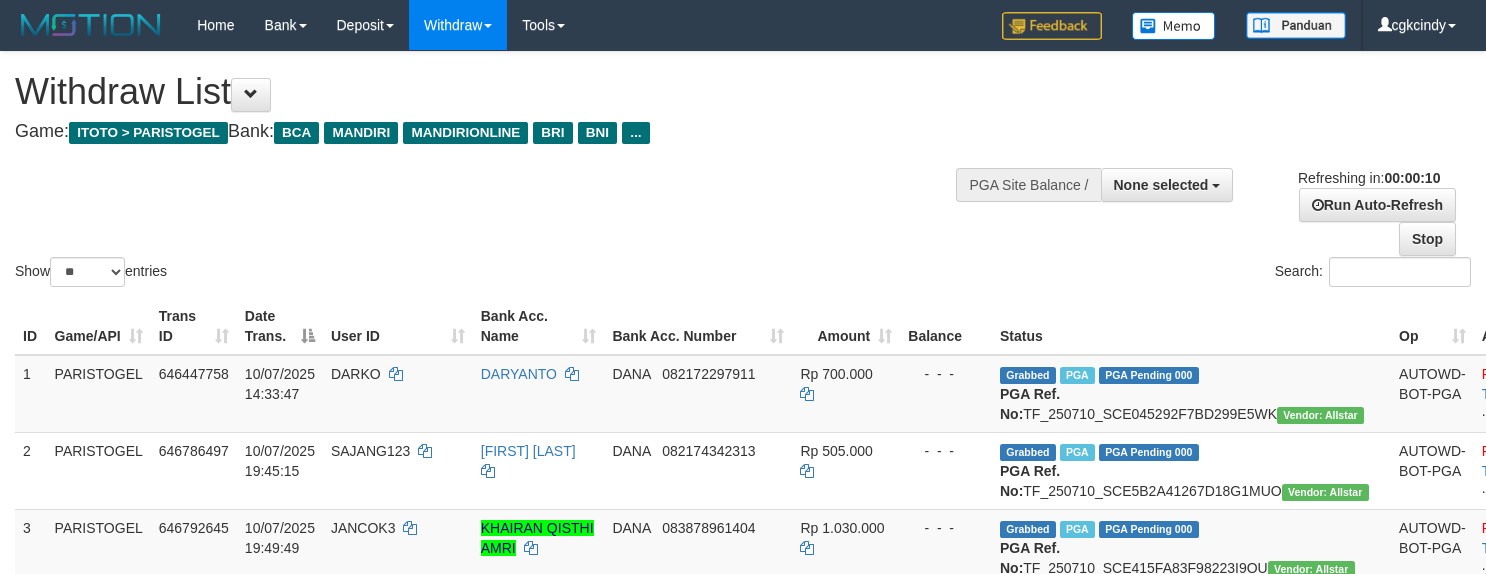 select 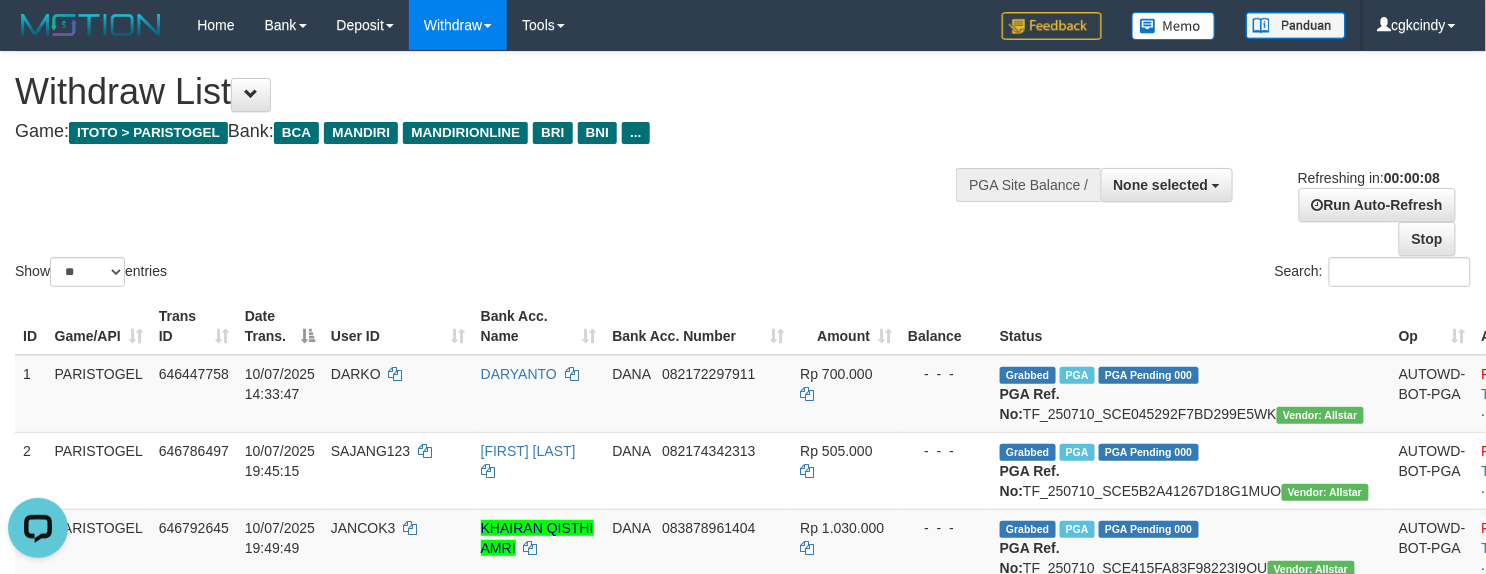 scroll, scrollTop: 0, scrollLeft: 0, axis: both 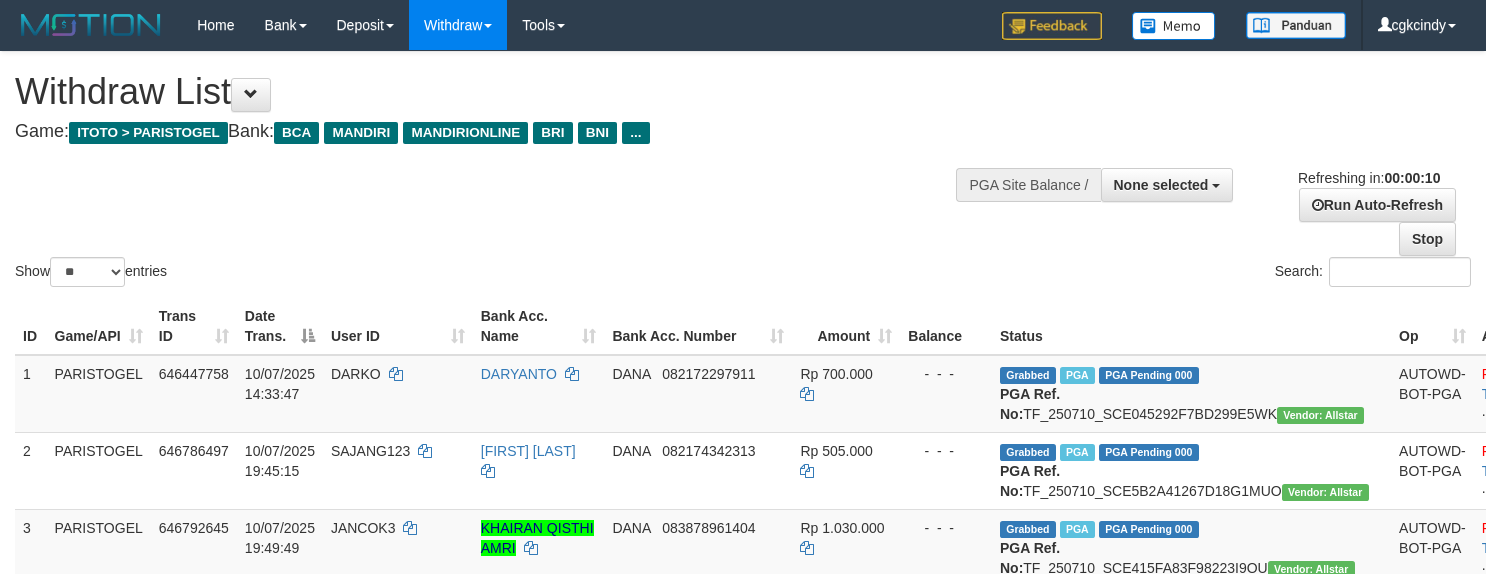 select 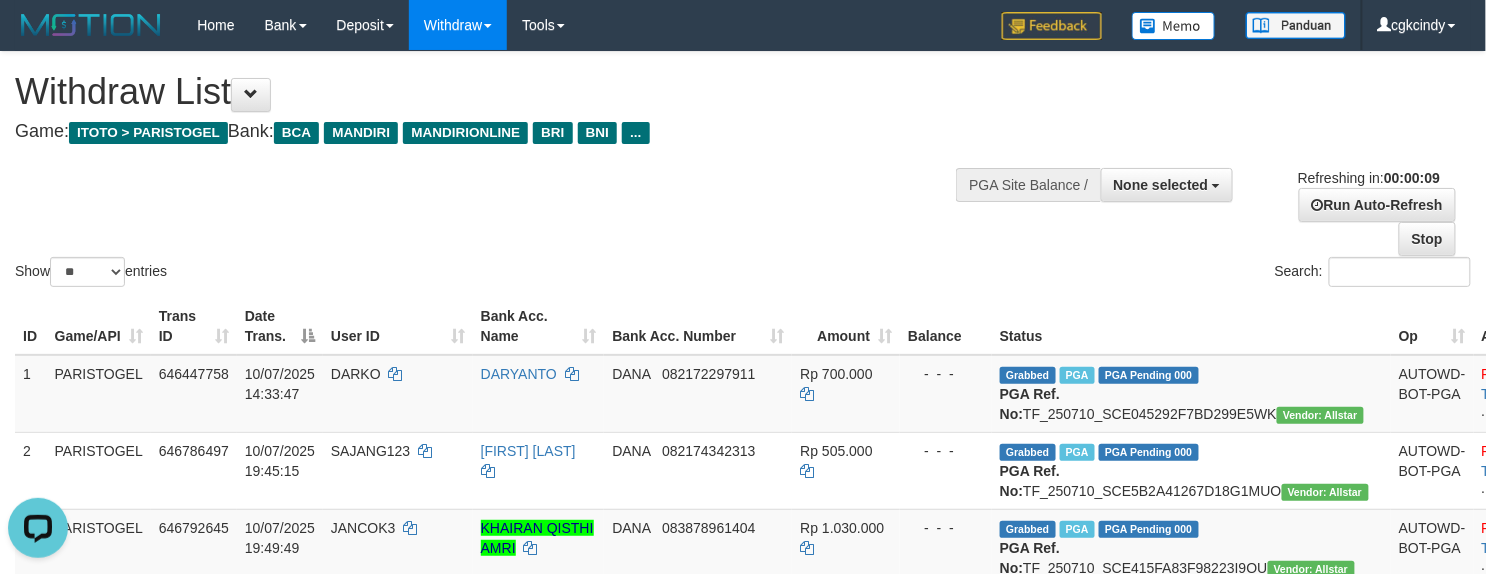 scroll, scrollTop: 0, scrollLeft: 0, axis: both 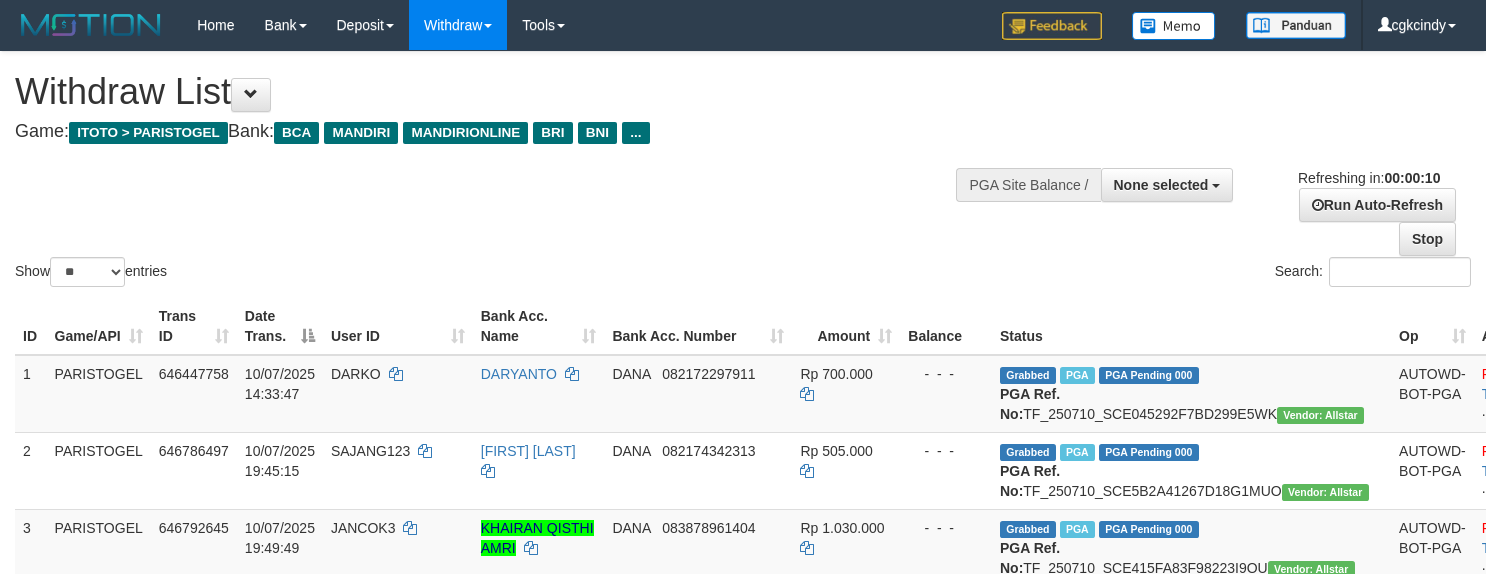 select 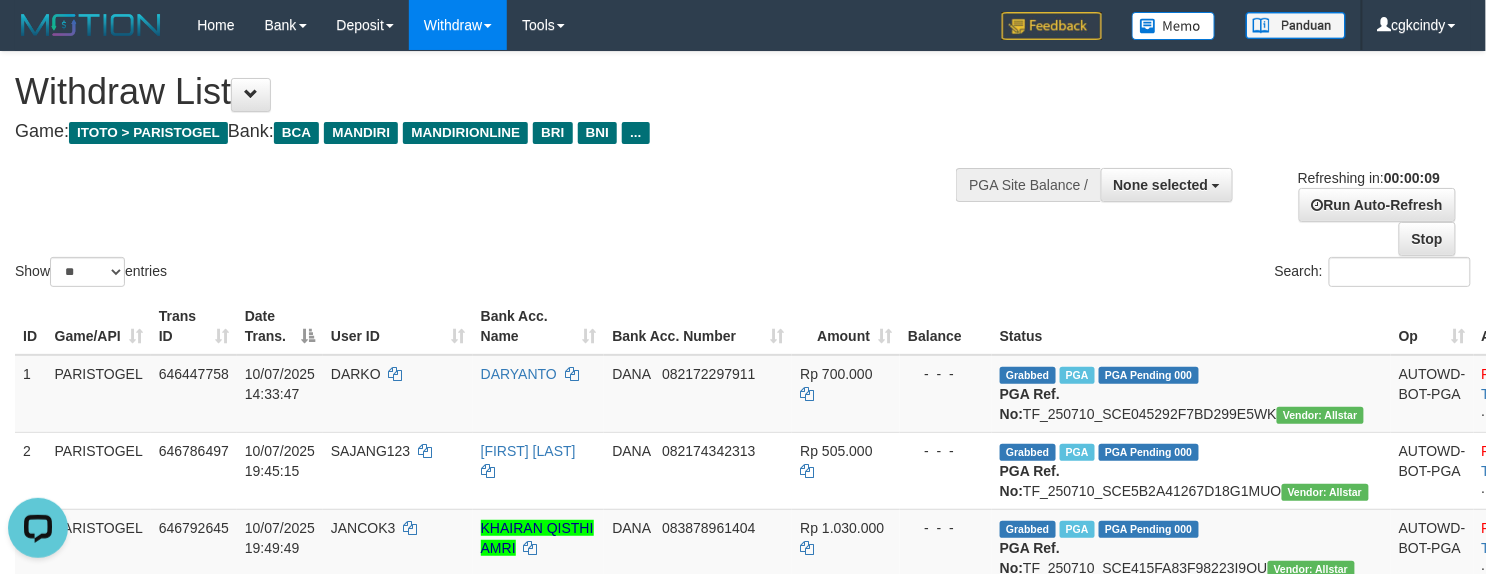 scroll, scrollTop: 0, scrollLeft: 0, axis: both 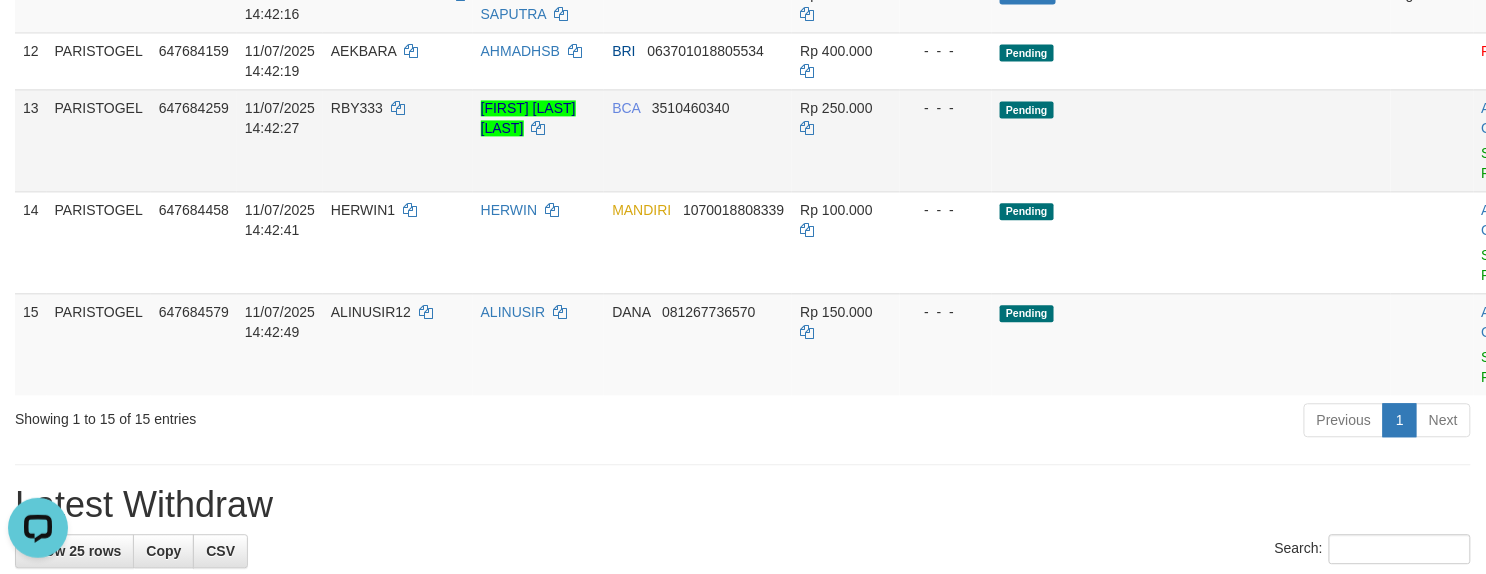 click on "Allow Grab   ·    Reject Send PGA     ·    Note" at bounding box center (1523, 140) 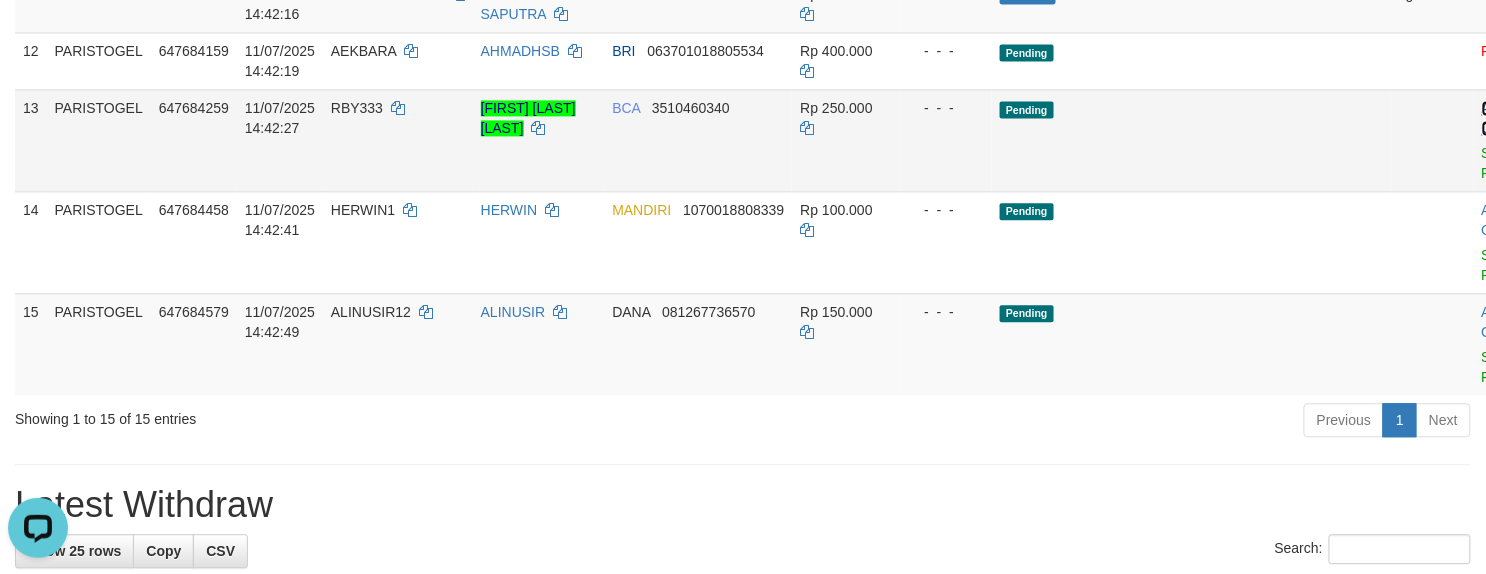 click on "Allow Grab" at bounding box center (1498, 118) 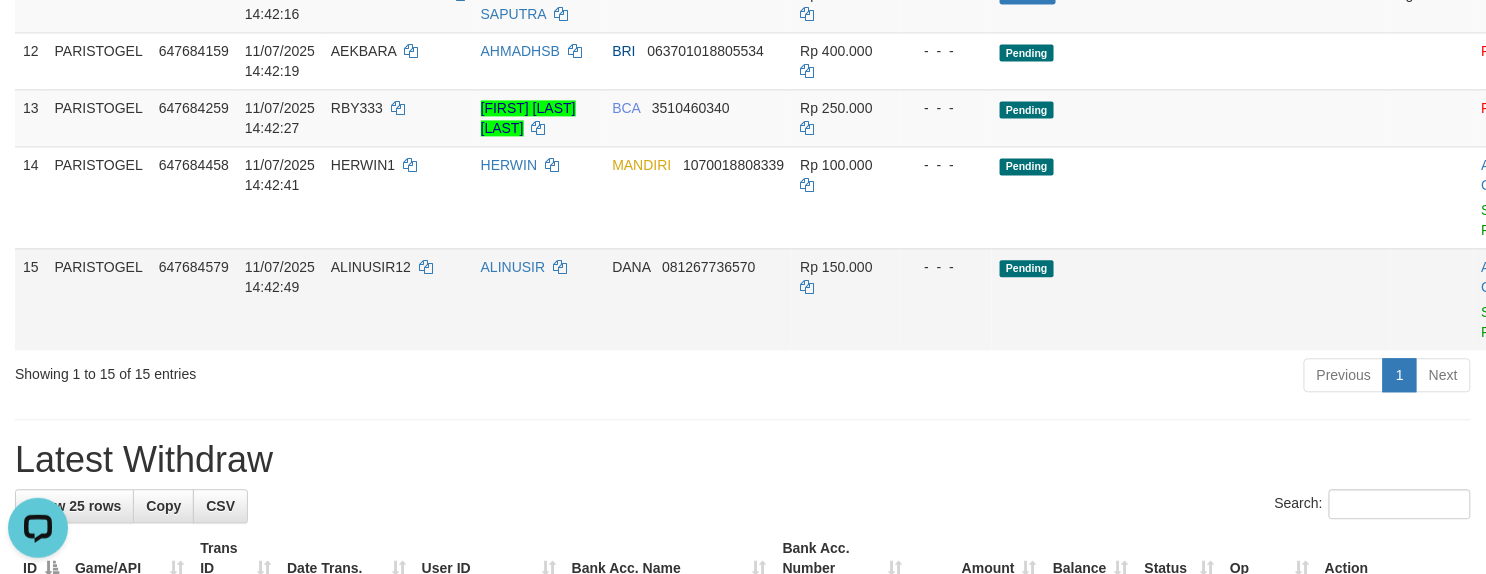 click on "Allow Grab   ·    Reject Send PGA     ·    Note" at bounding box center [1523, 299] 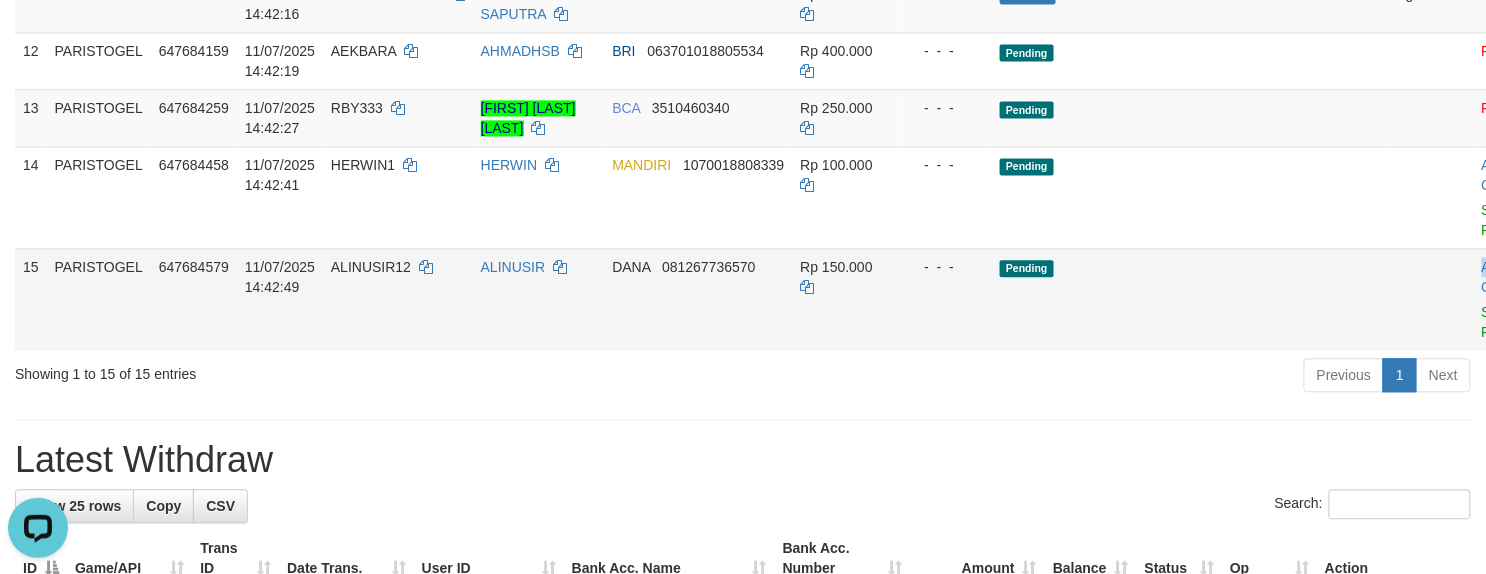 click on "Allow Grab   ·    Reject Send PGA     ·    Note" at bounding box center (1523, 299) 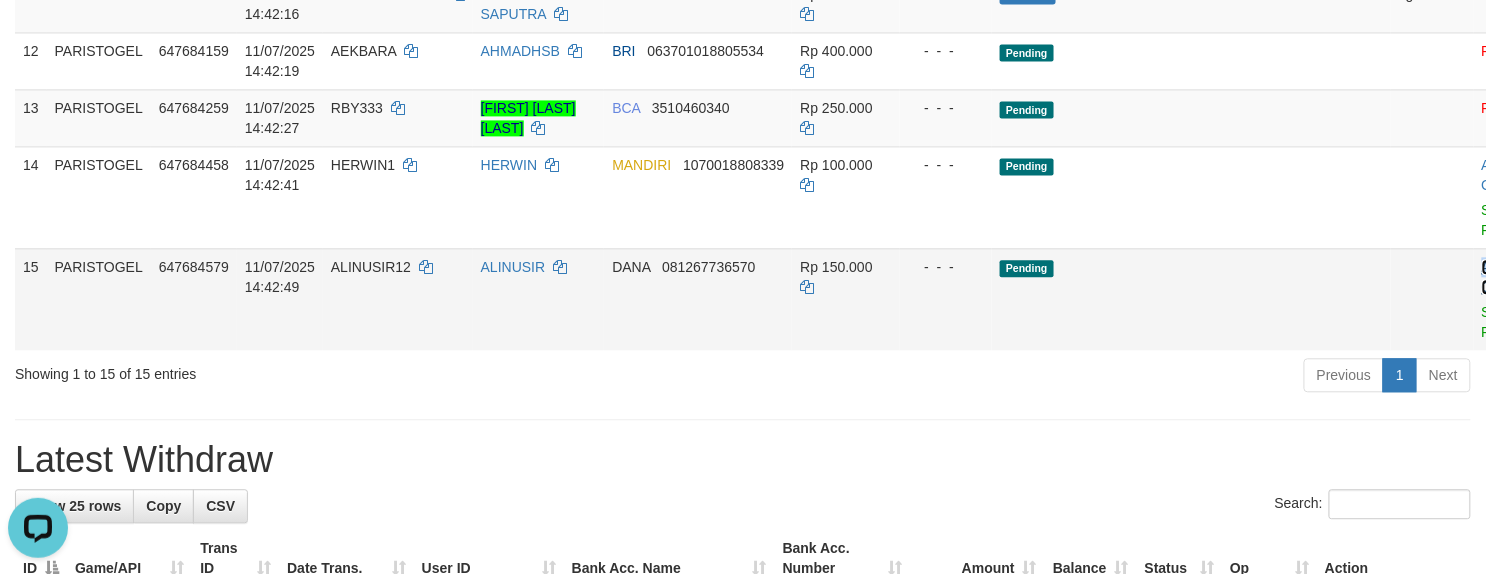 click on "Allow Grab" at bounding box center (1498, 277) 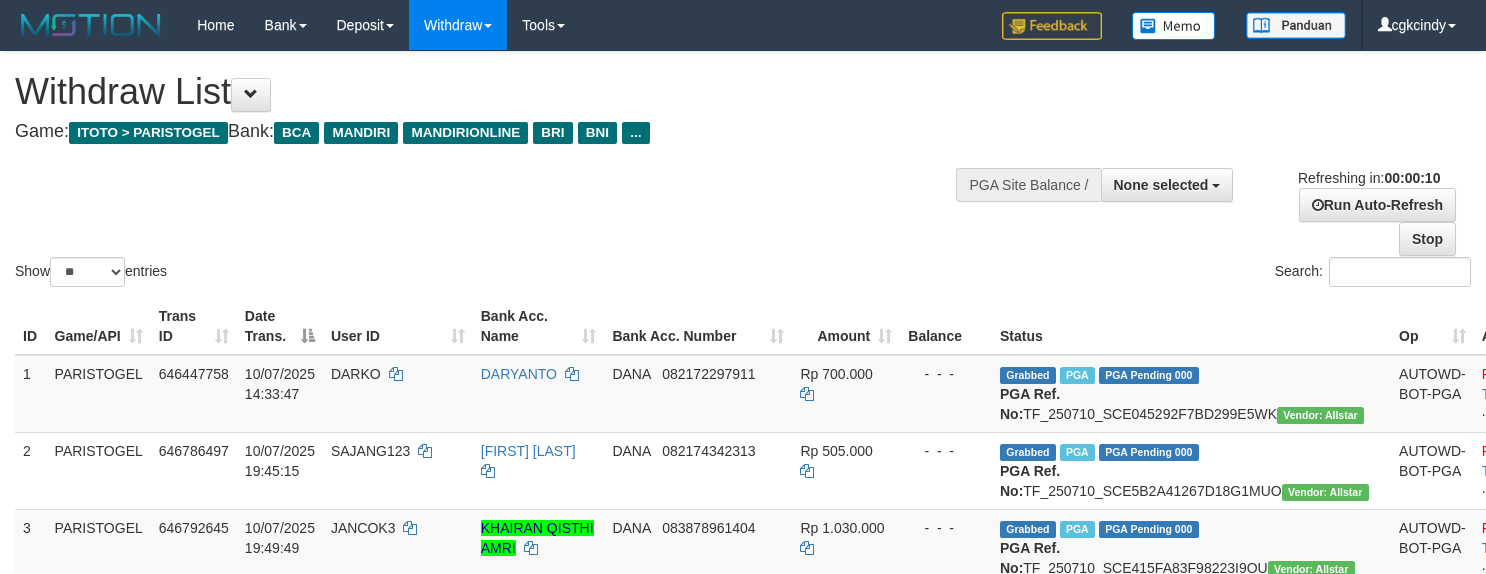 select 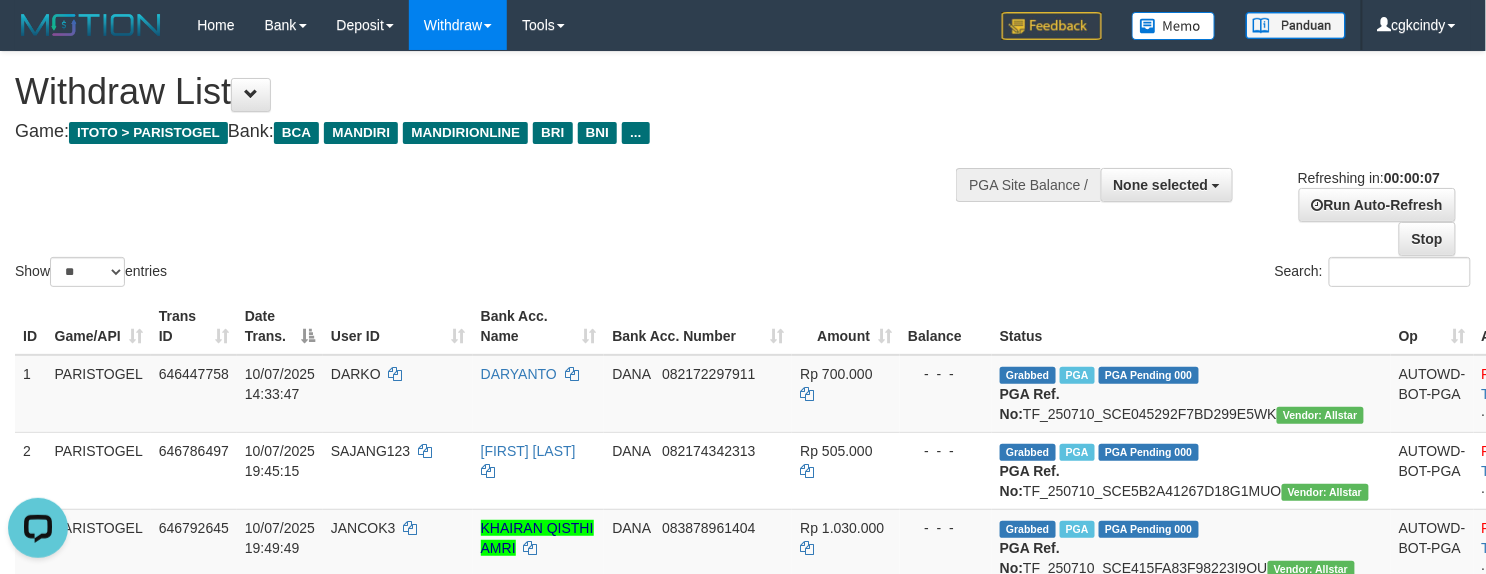 scroll, scrollTop: 0, scrollLeft: 0, axis: both 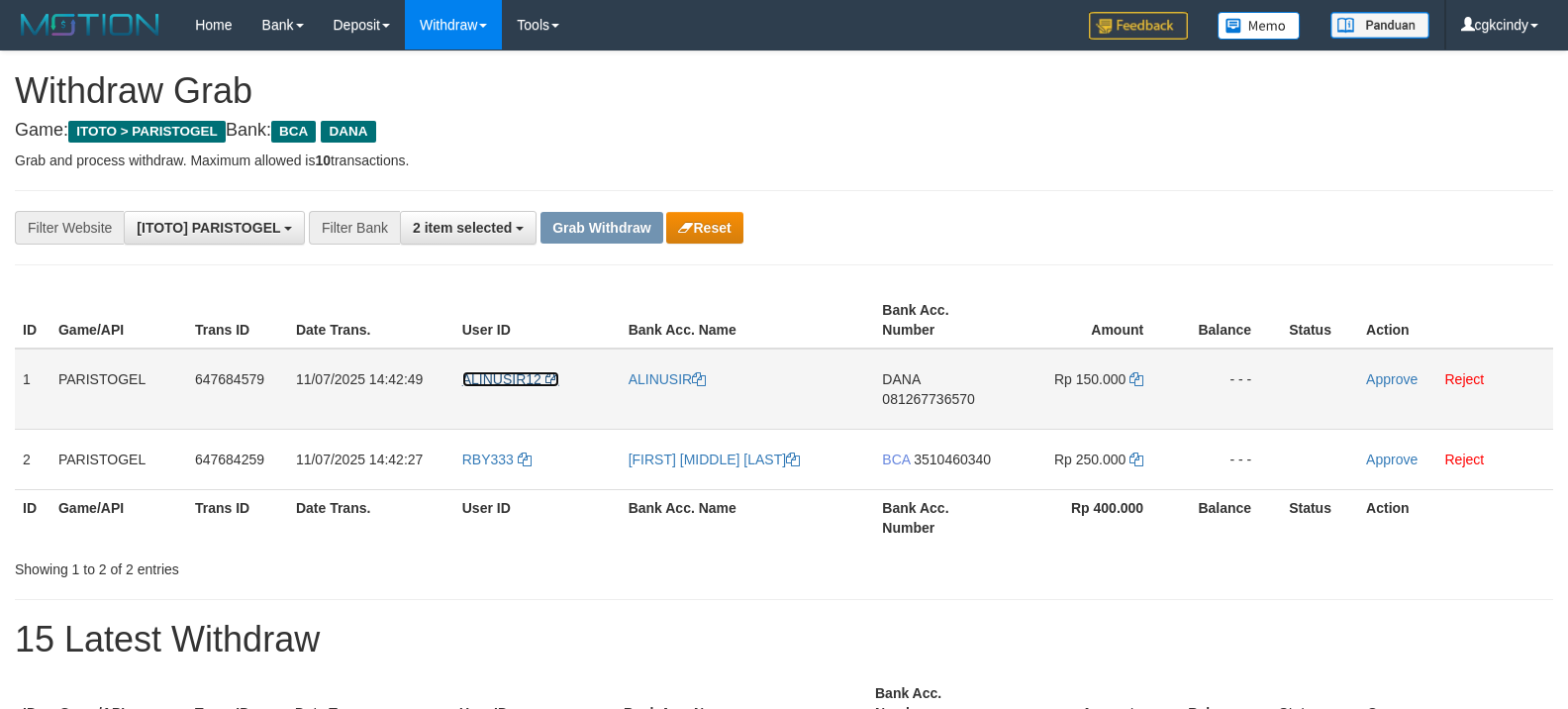 click on "ALINUSIR12" at bounding box center (502, 379) 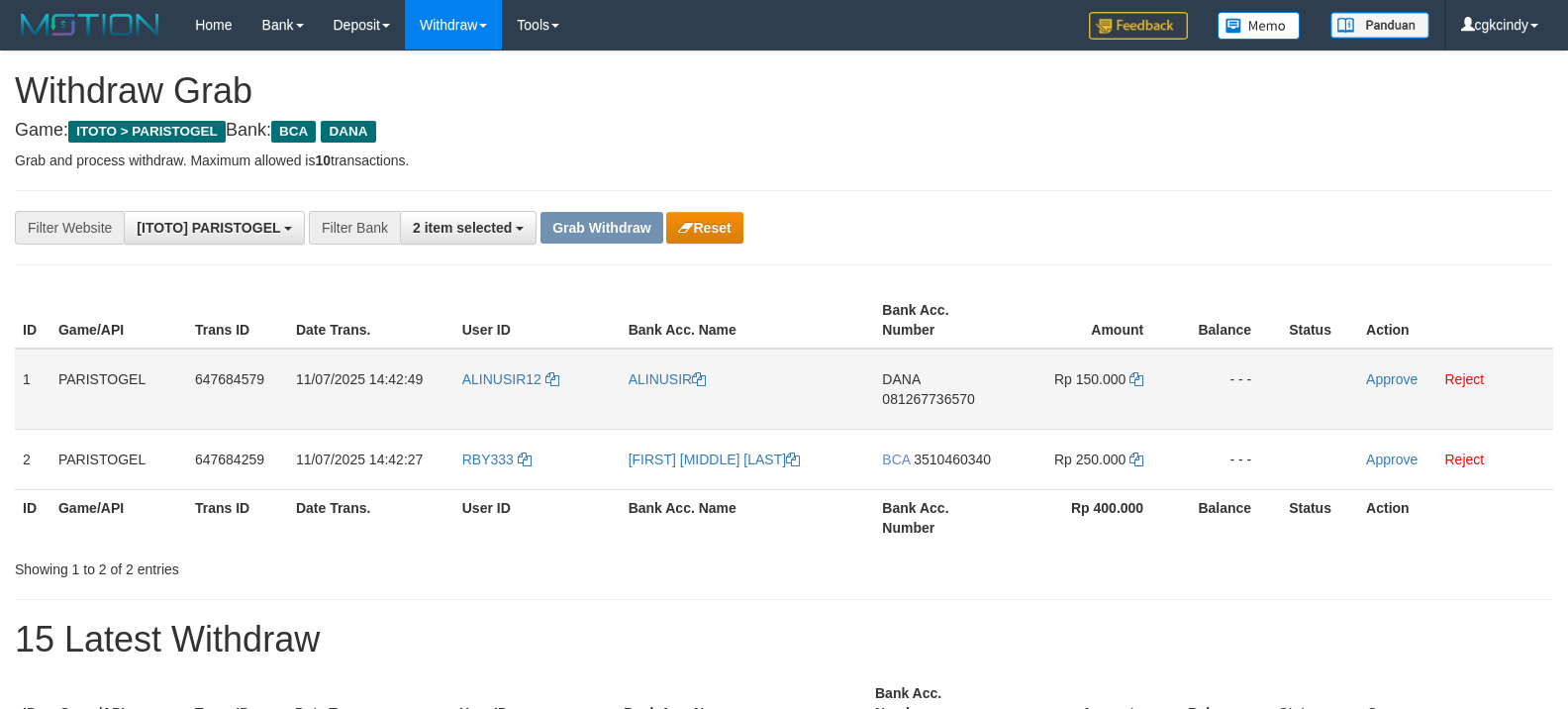 click on "ALINUSIR12" at bounding box center [538, 389] 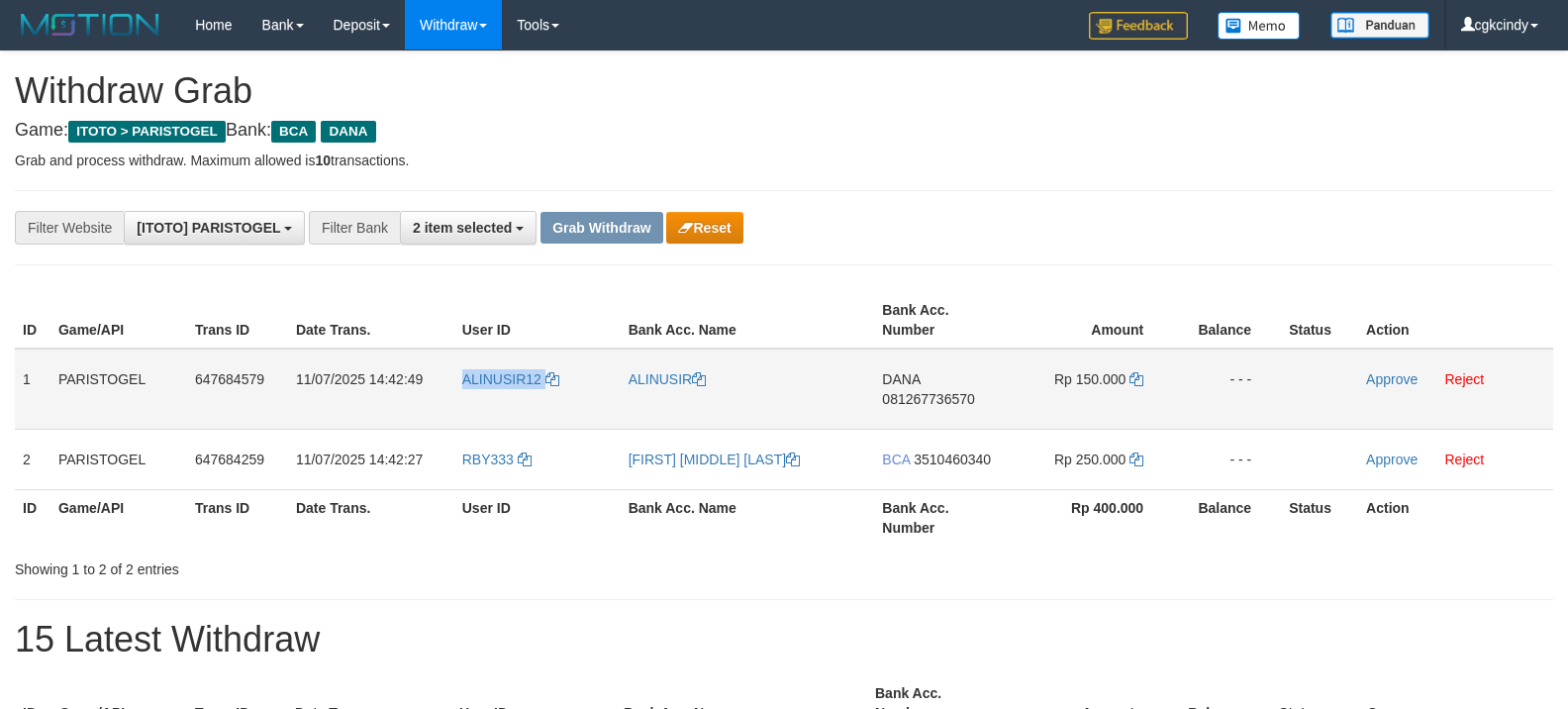 click on "ALINUSIR12" at bounding box center (538, 389) 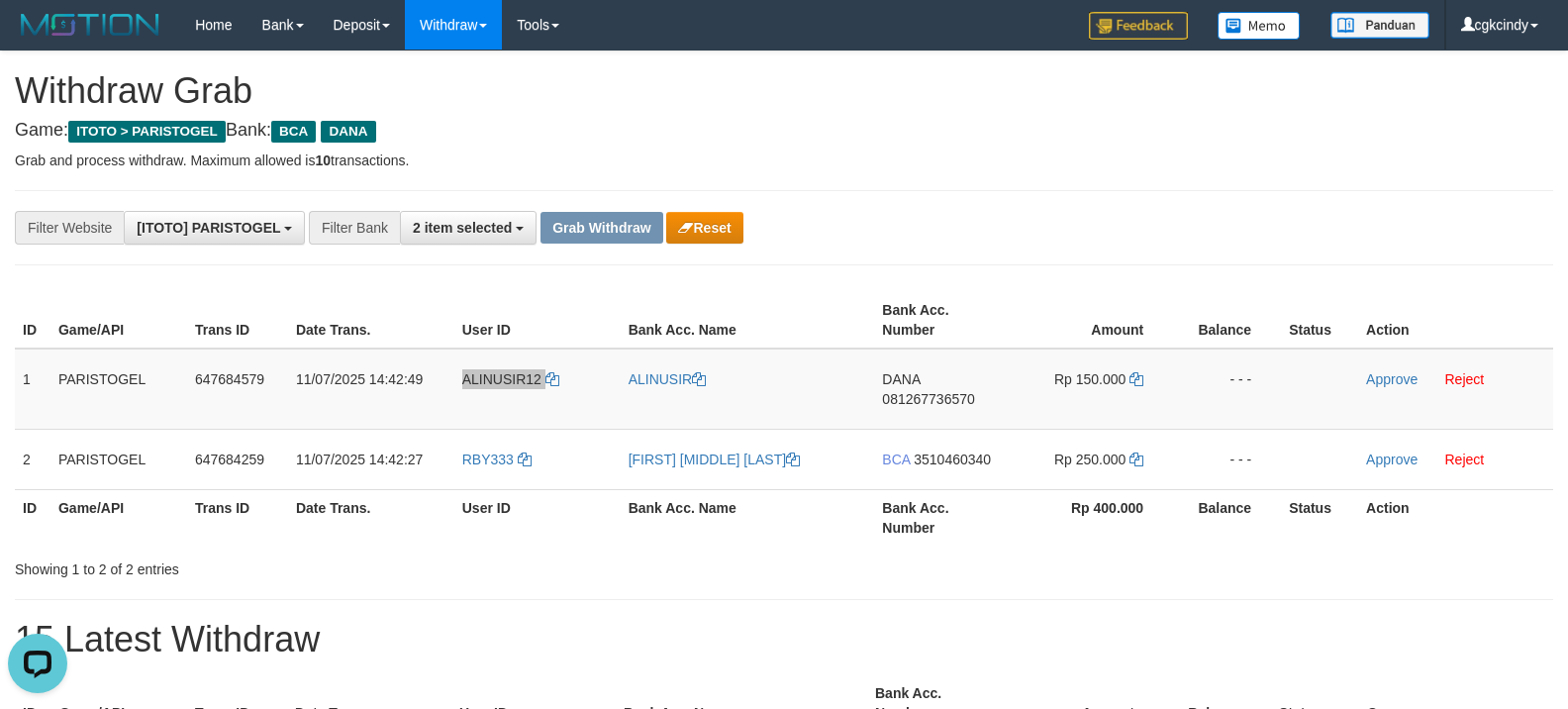 scroll, scrollTop: 0, scrollLeft: 0, axis: both 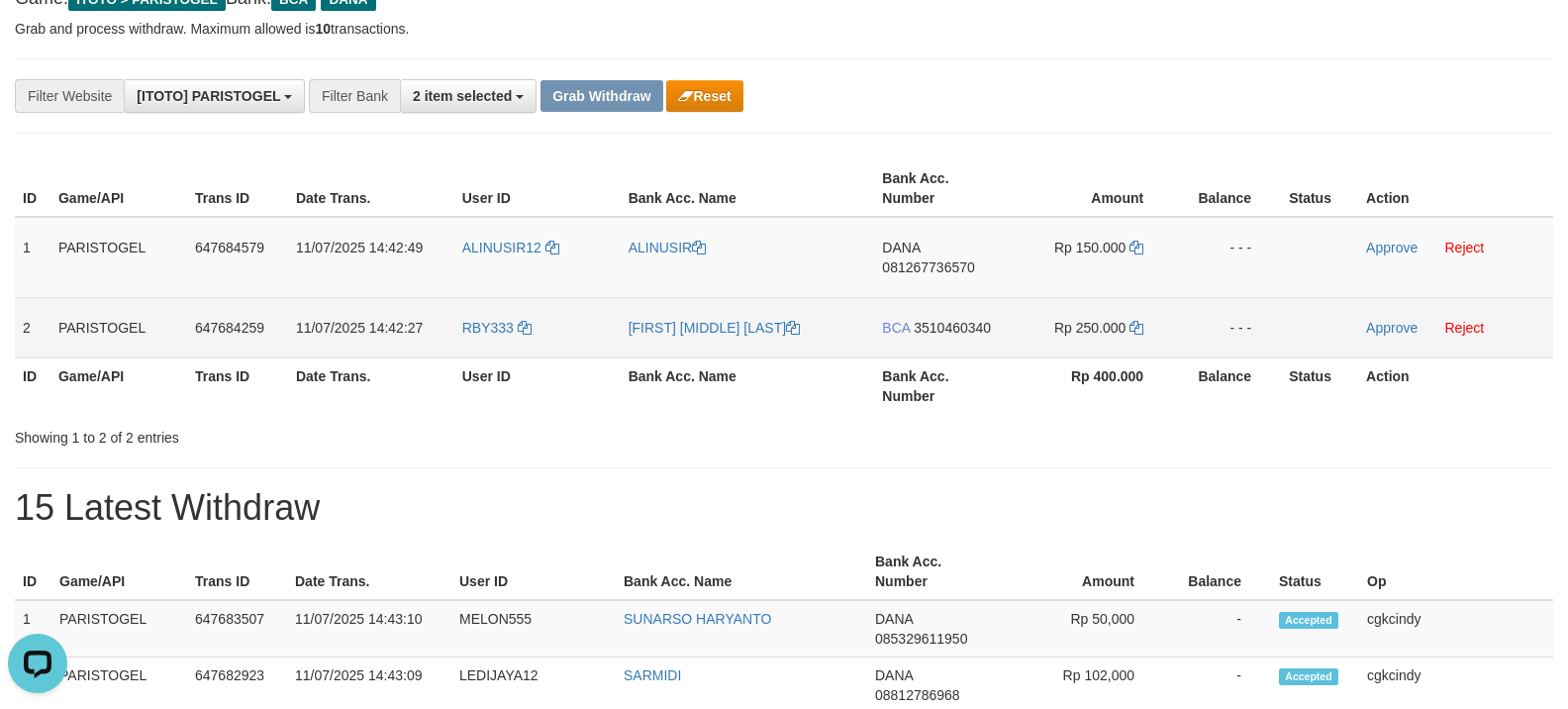 click on "RBY333" at bounding box center [538, 327] 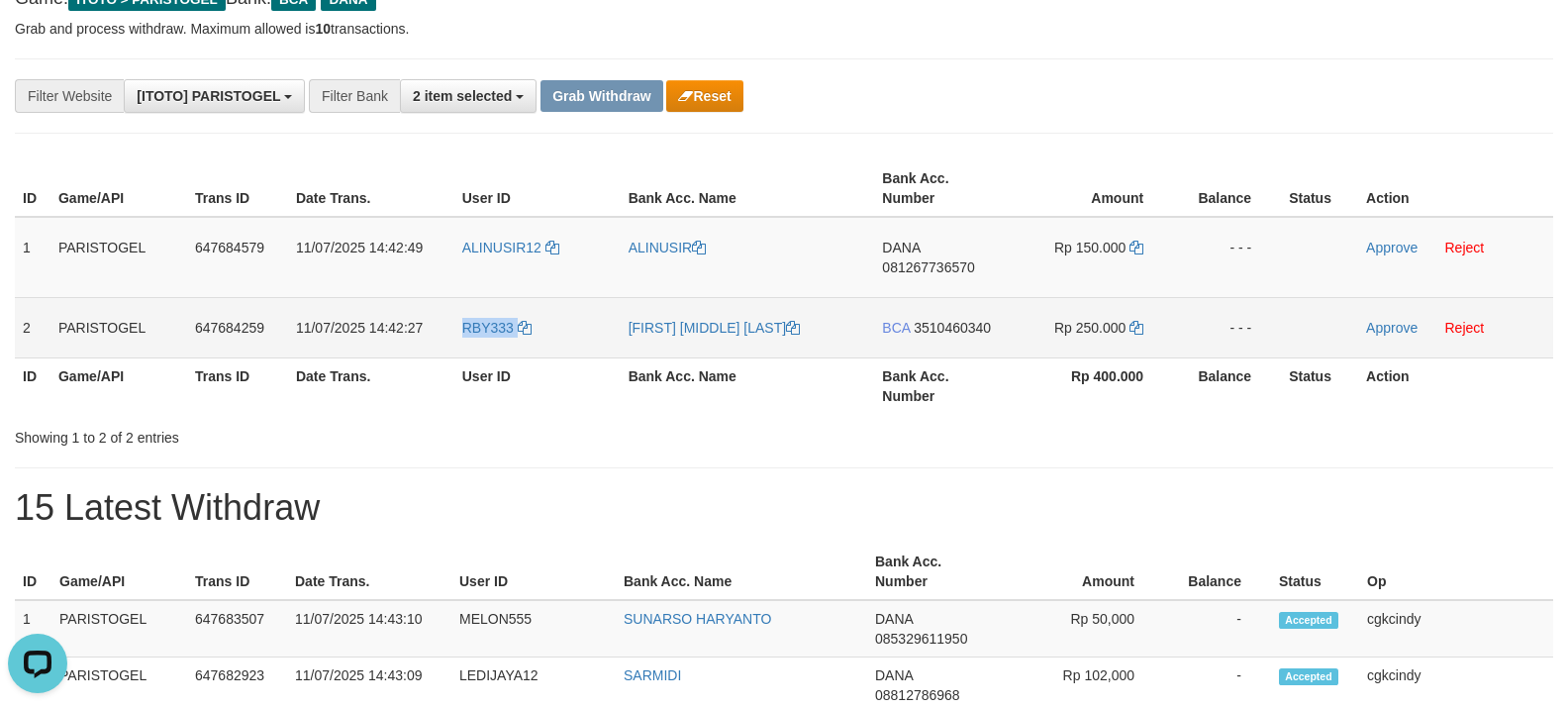click on "RBY333" at bounding box center (538, 327) 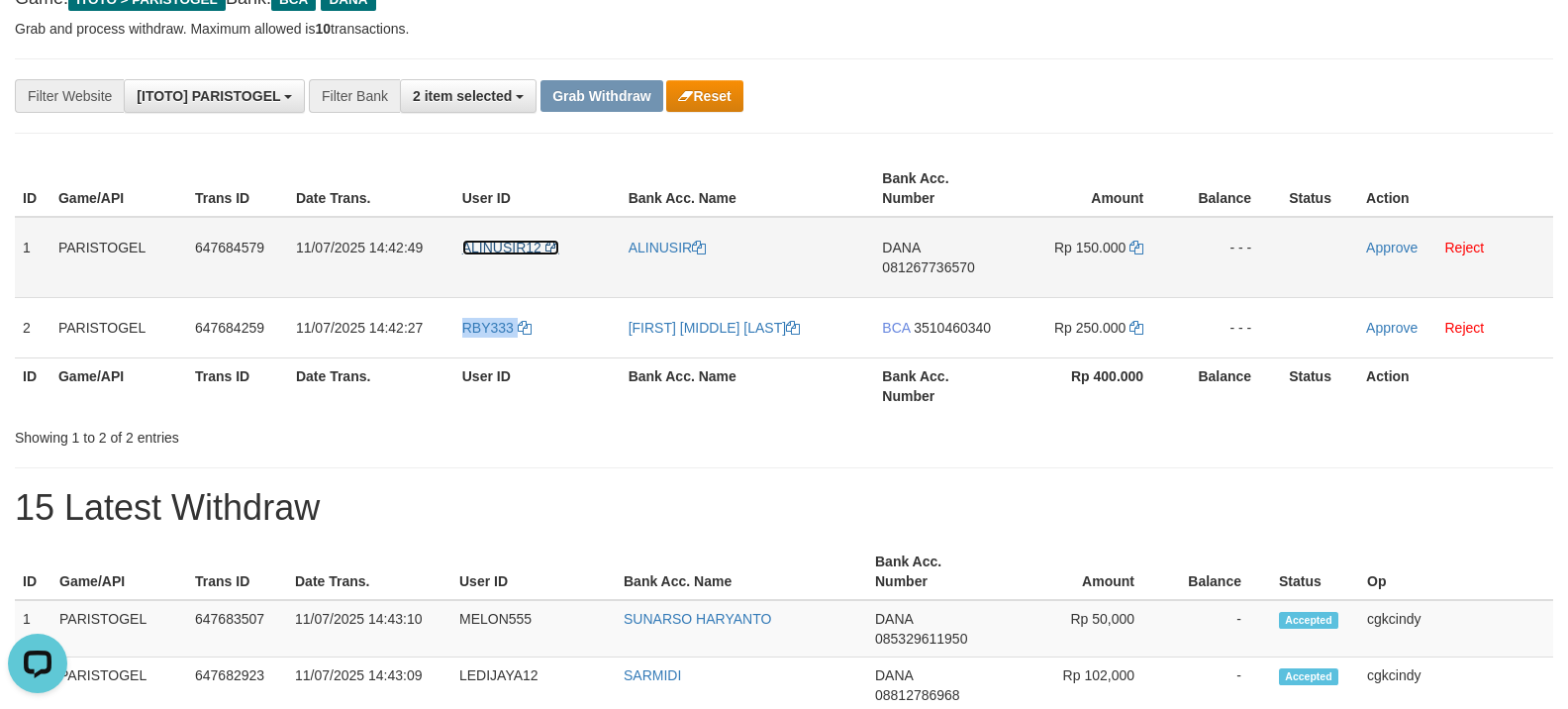 click on "ALINUSIR12" at bounding box center (502, 248) 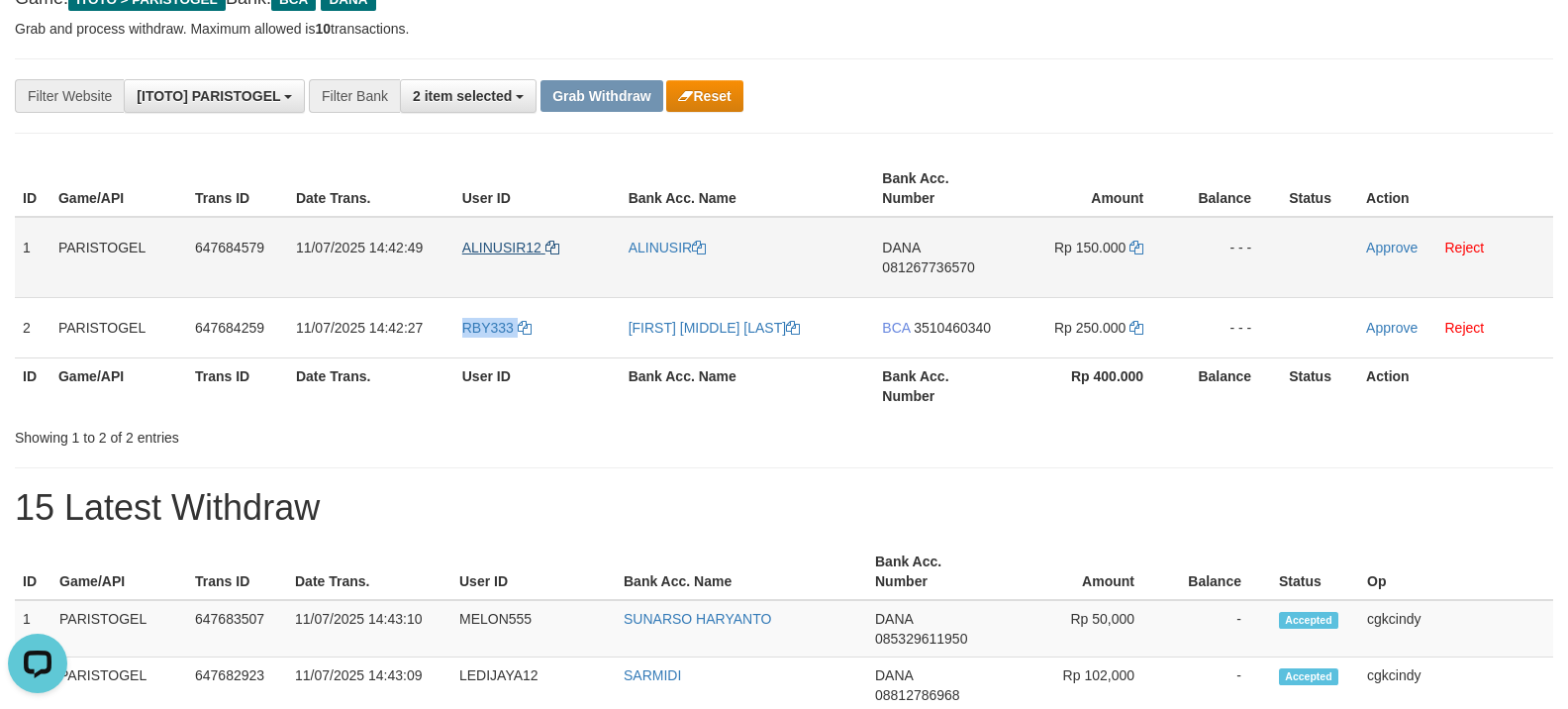 copy on "RBY333" 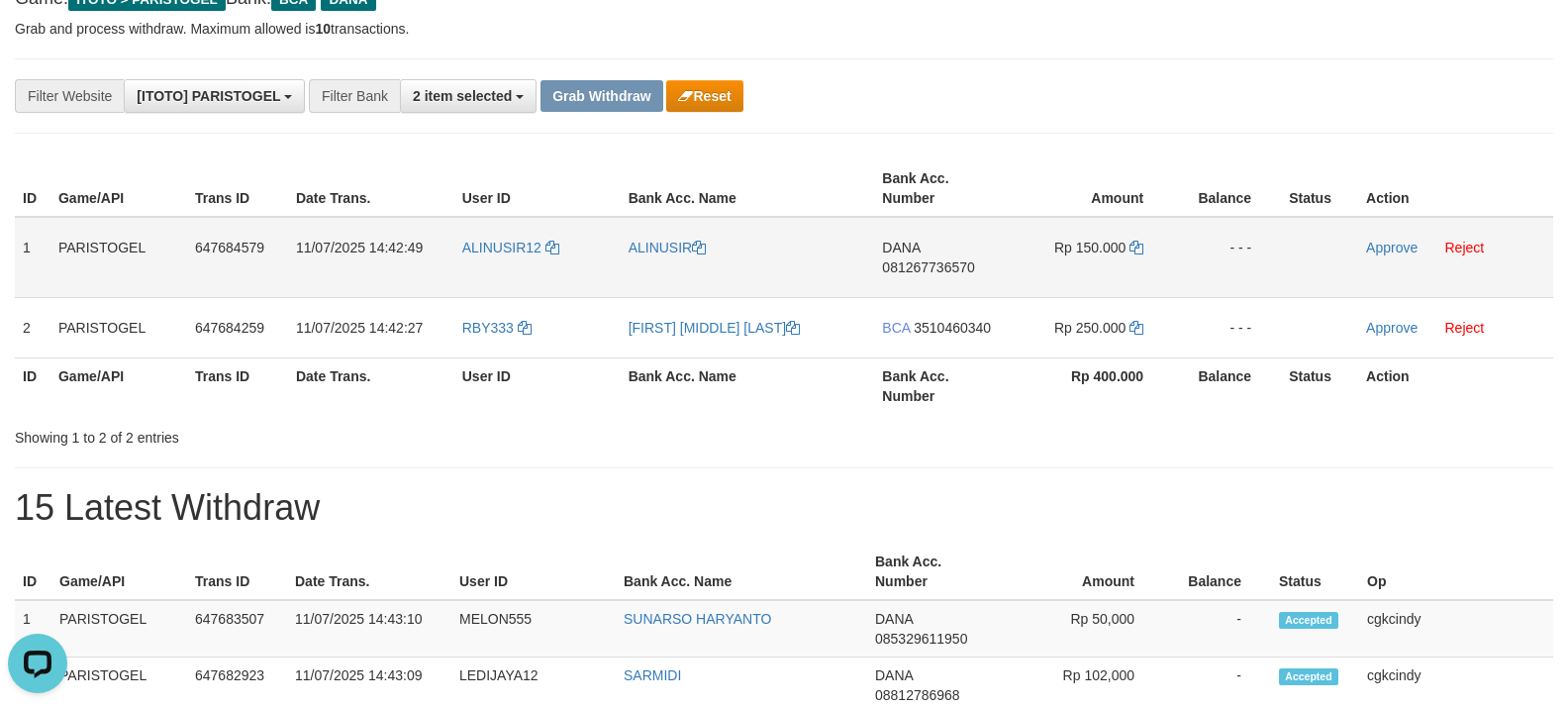 click on "ALINUSIR12" at bounding box center (538, 257) 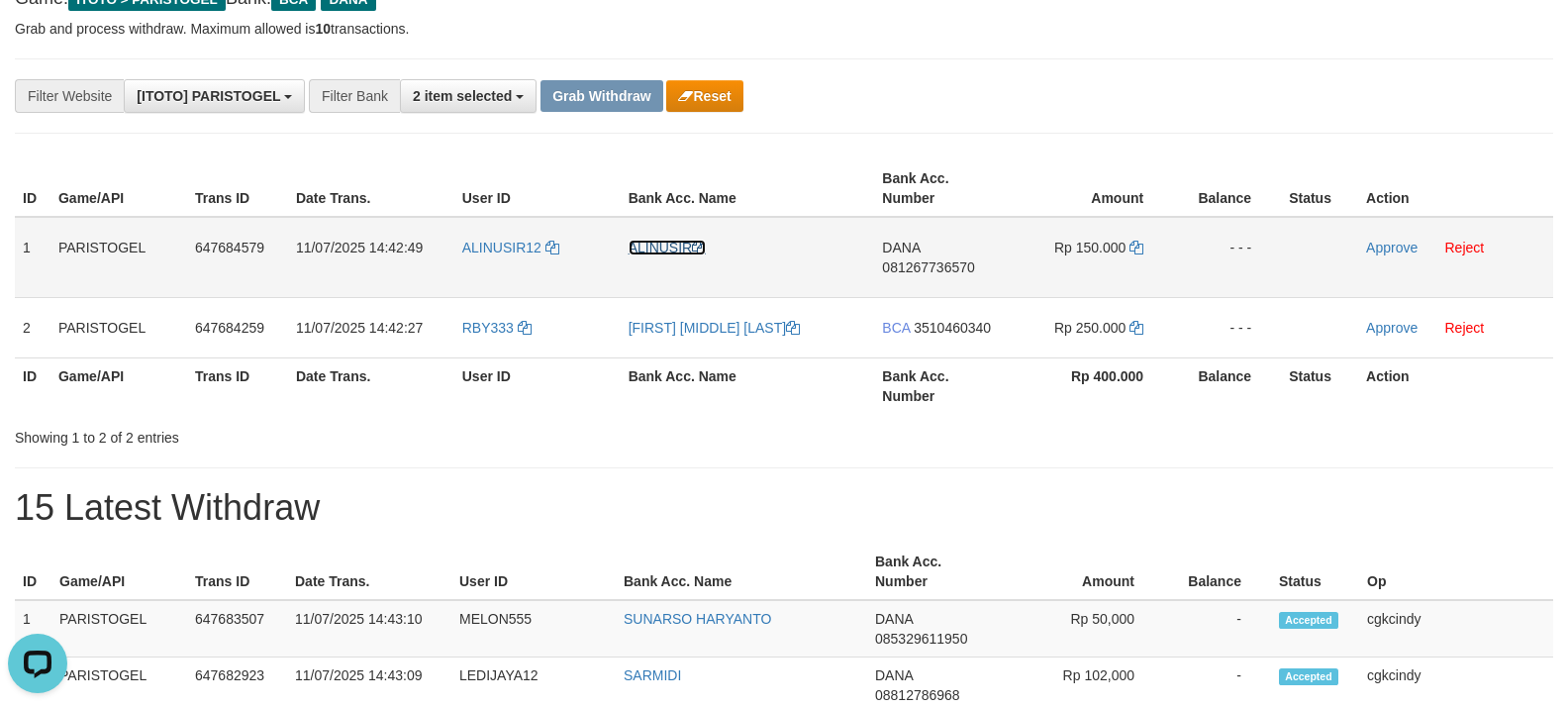click on "ALINUSIR" at bounding box center (667, 248) 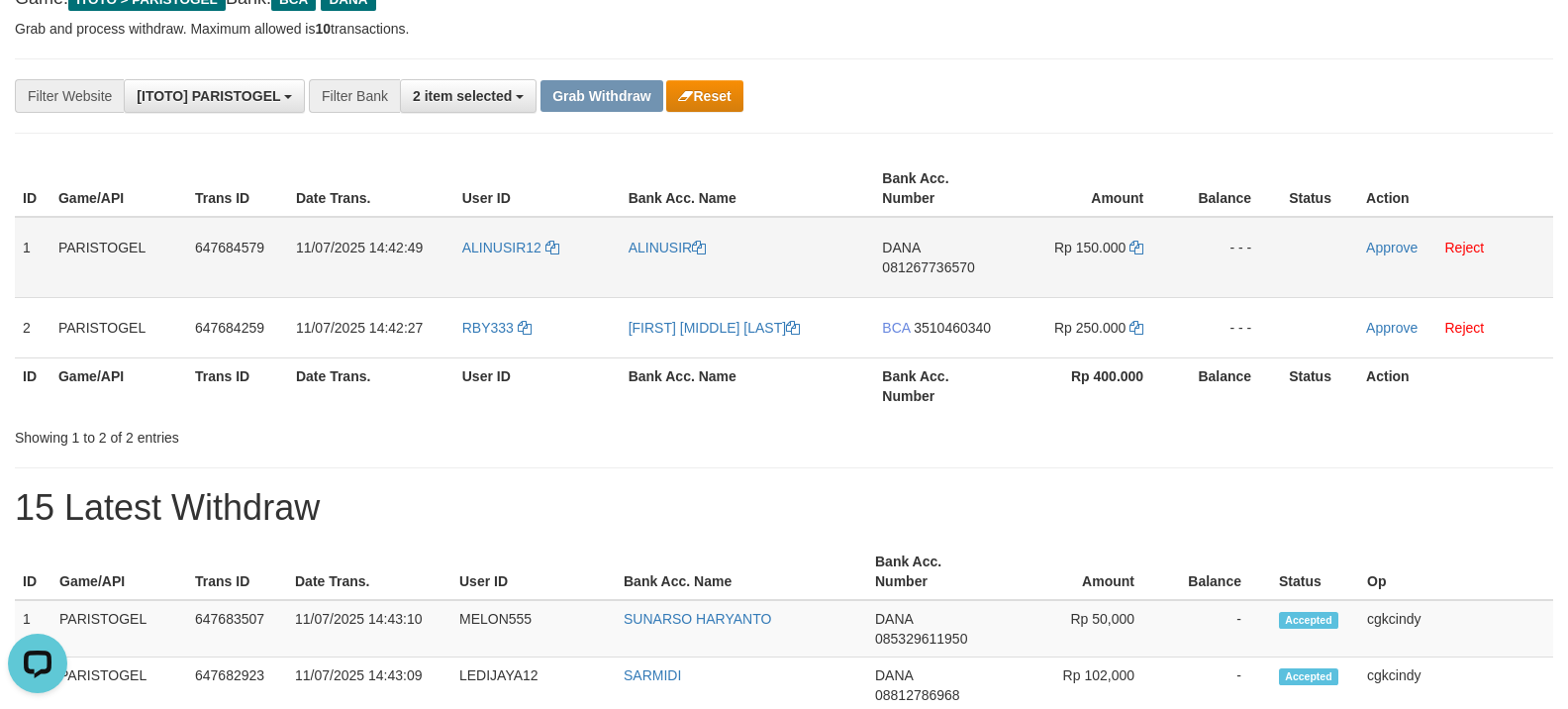 click on "ALINUSIR12" at bounding box center (538, 257) 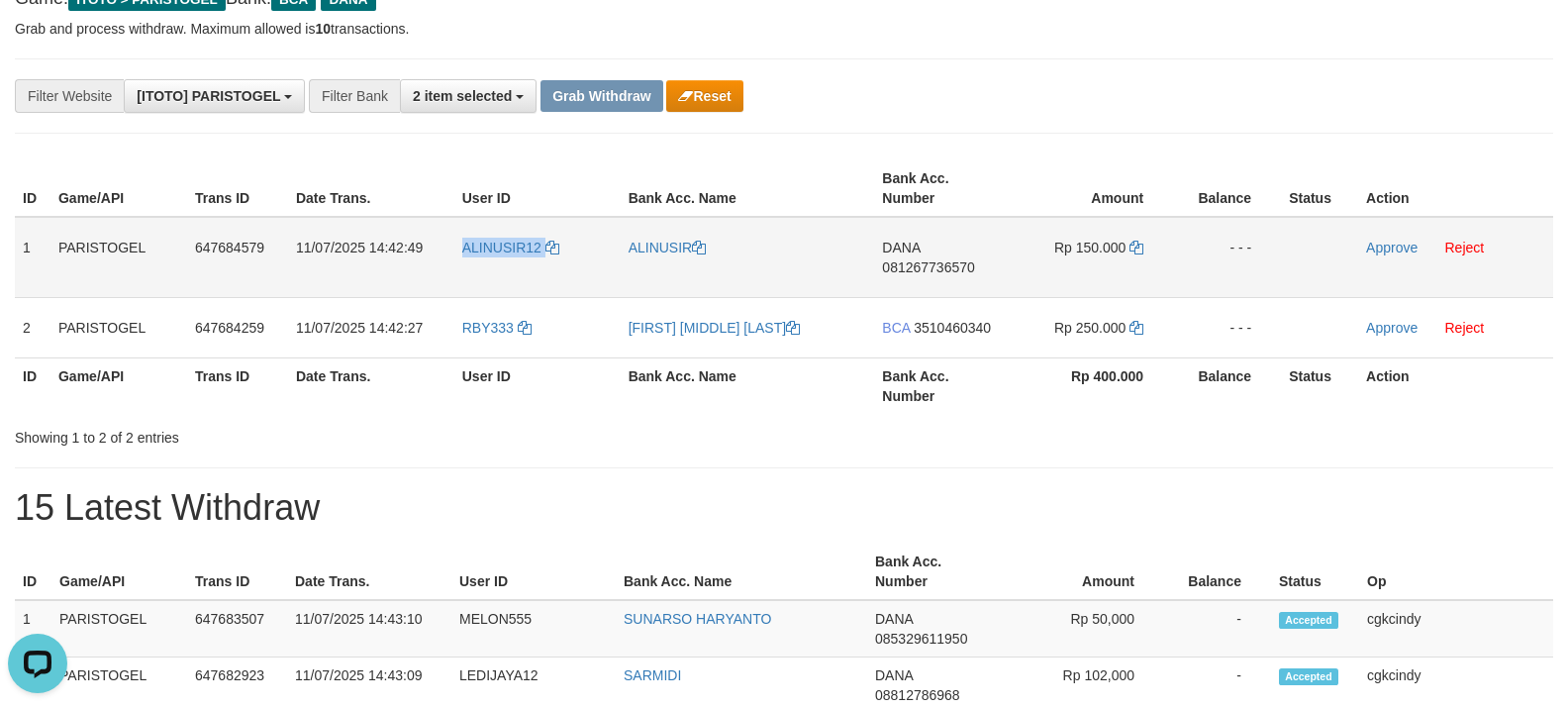 click on "ALINUSIR12" at bounding box center [538, 257] 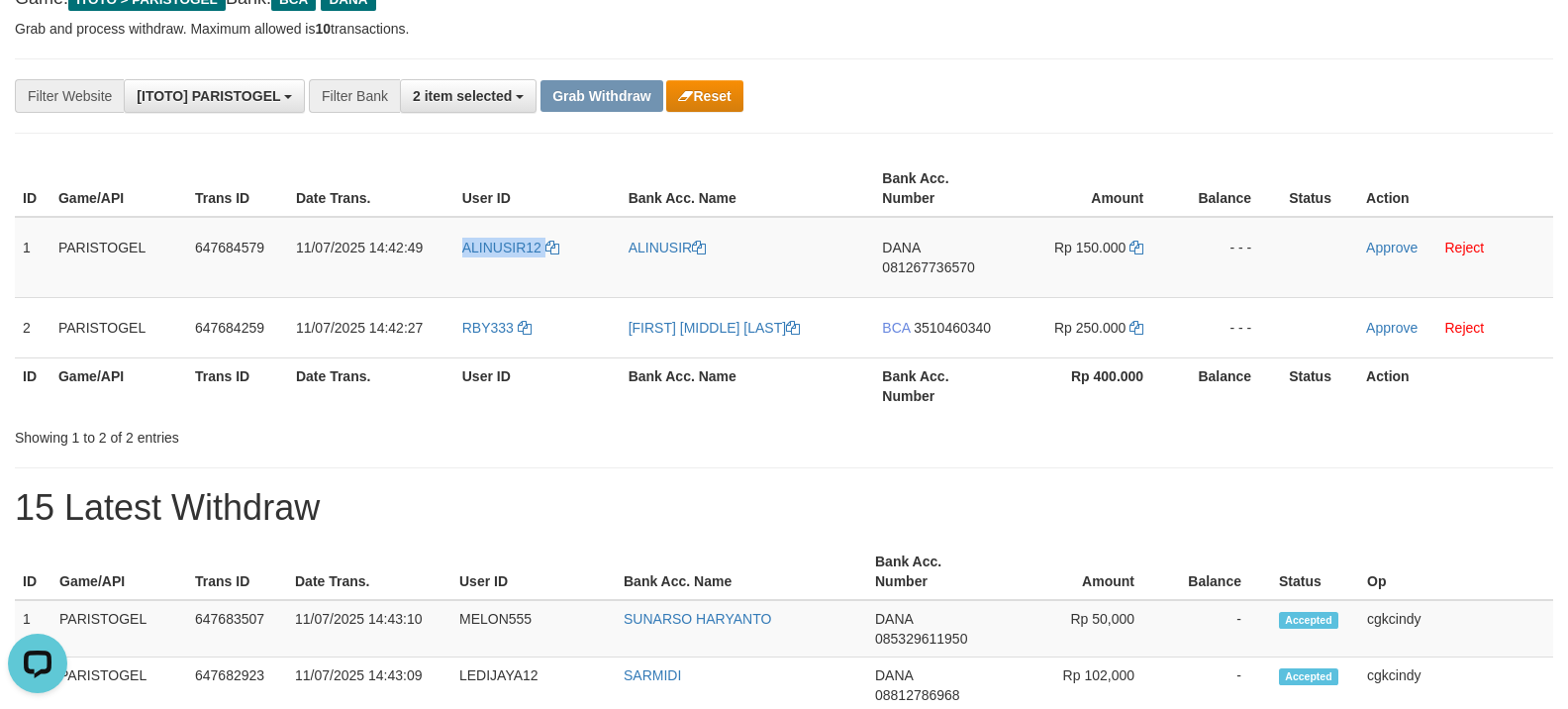 copy on "ALINUSIR12" 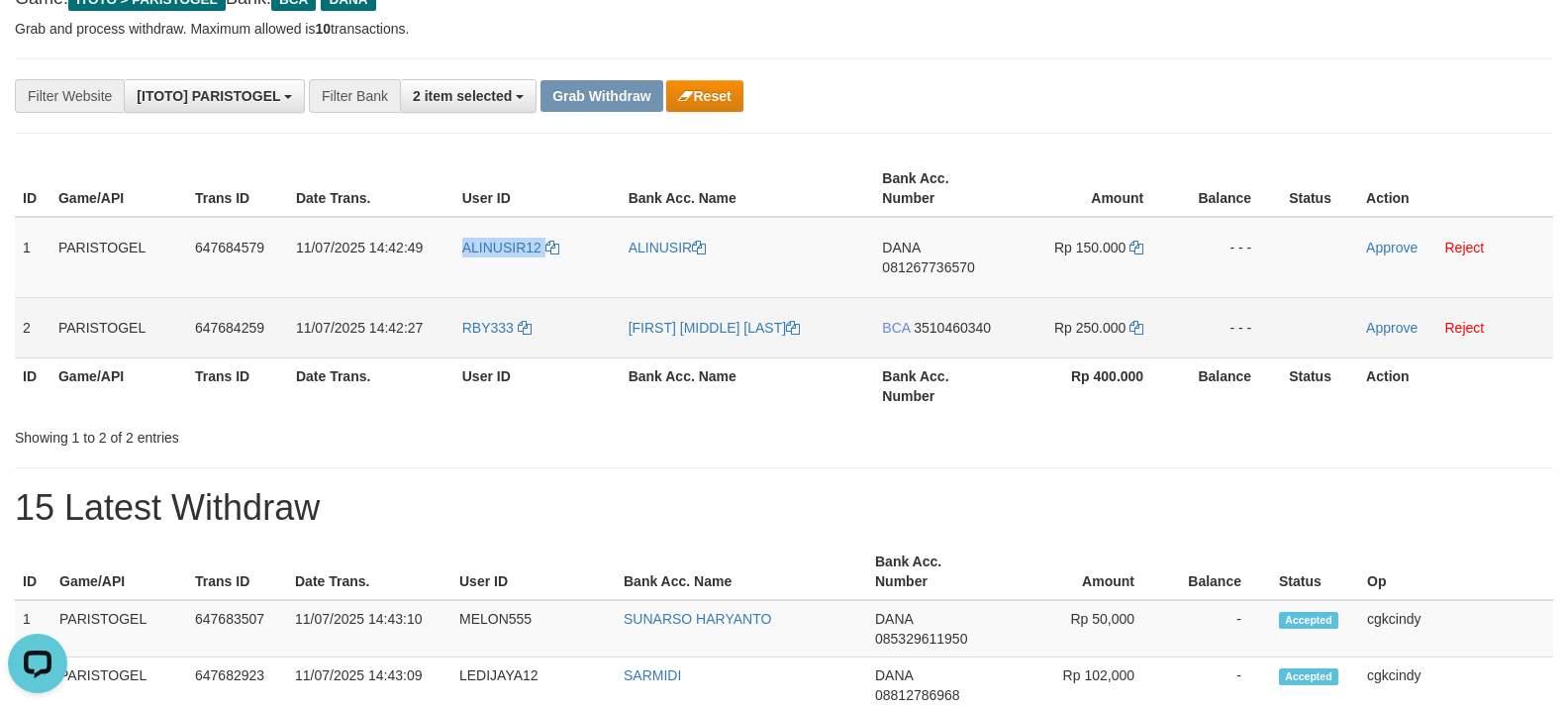 drag, startPoint x: 641, startPoint y: 228, endPoint x: 641, endPoint y: 297, distance: 69 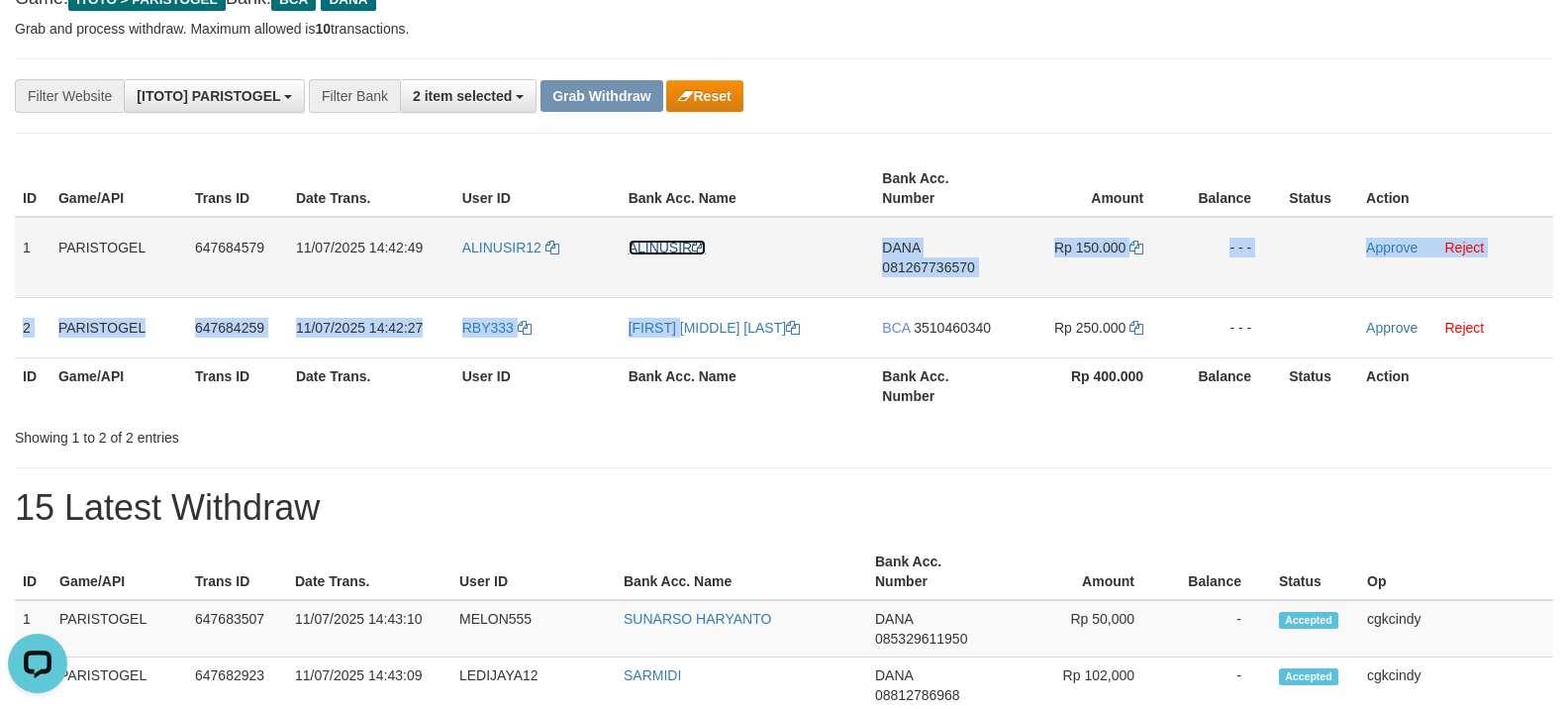 click on "ALINUSIR" at bounding box center [667, 248] 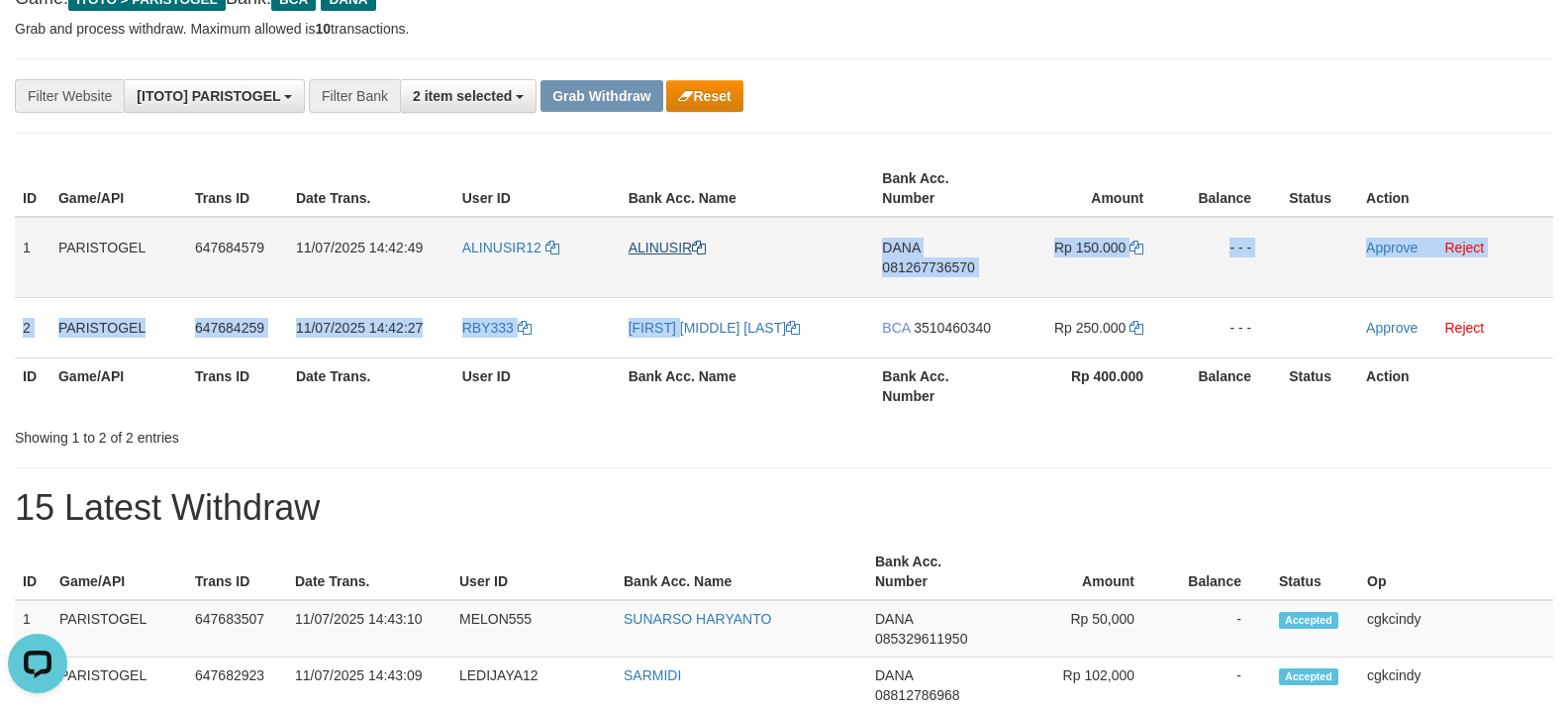 copy on "LINUSIR
DANA
081267736570
Rp 150.000
- - -
Approve
Reject
2
PARISTOGEL
647684259
11/07/2025 14:42:27
RBY333
A" 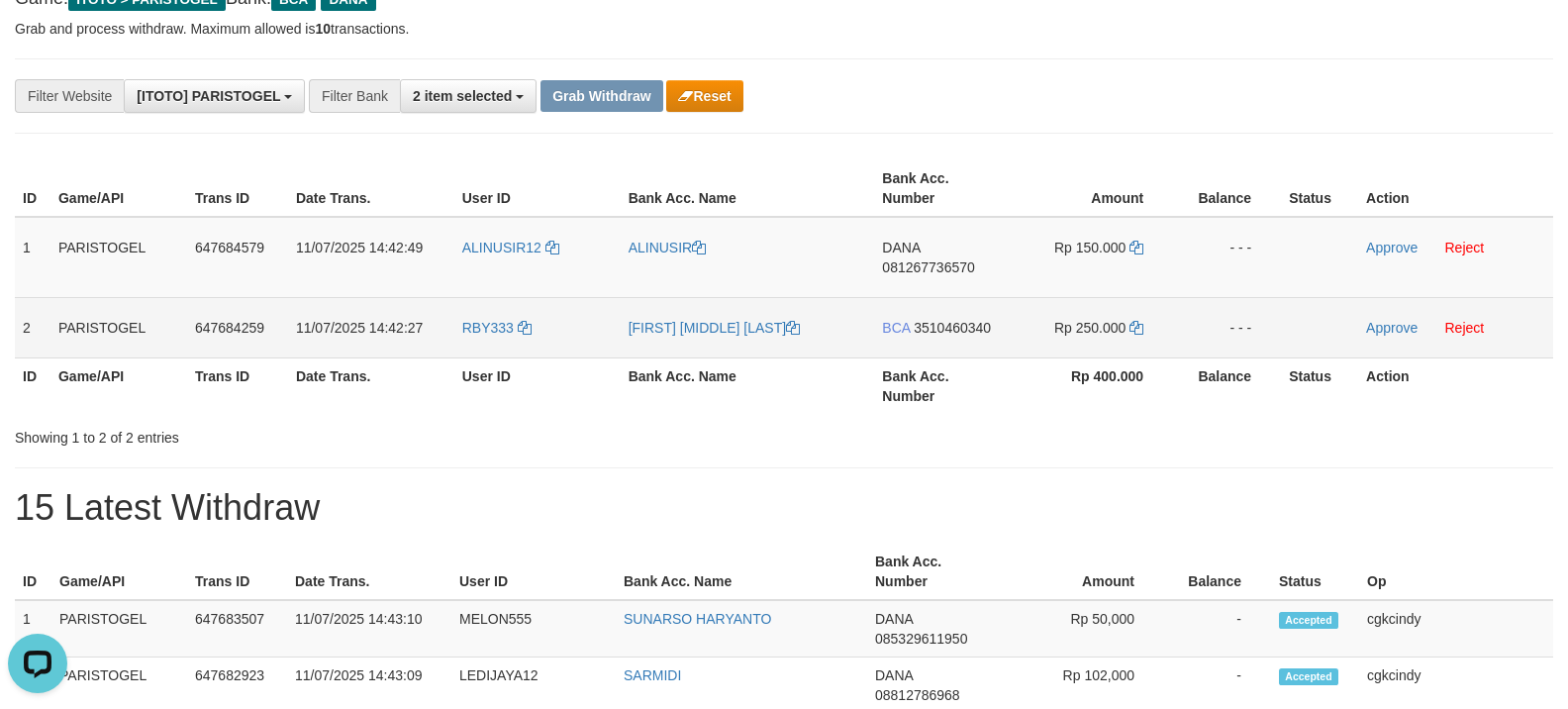 click on "RBY333" at bounding box center (538, 327) 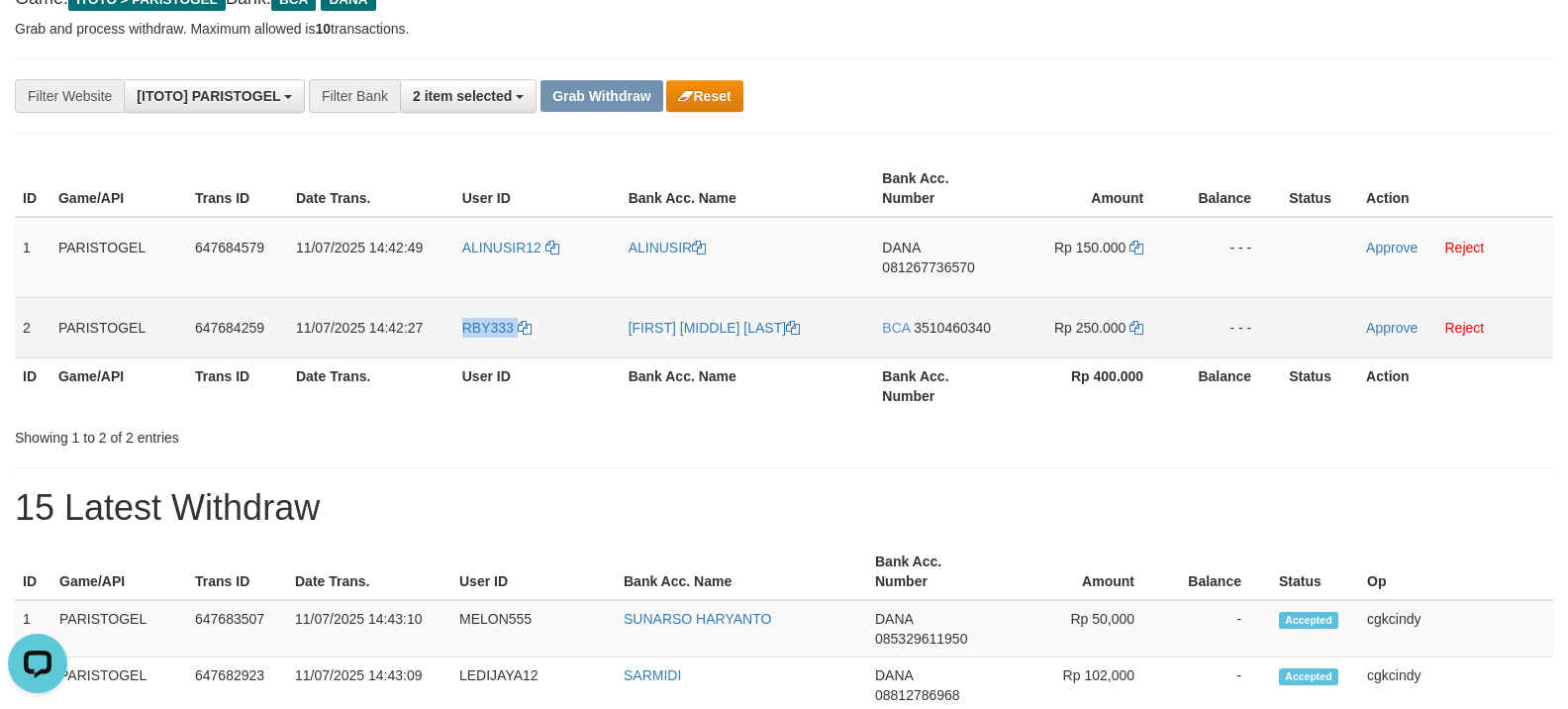 copy on "RBY333" 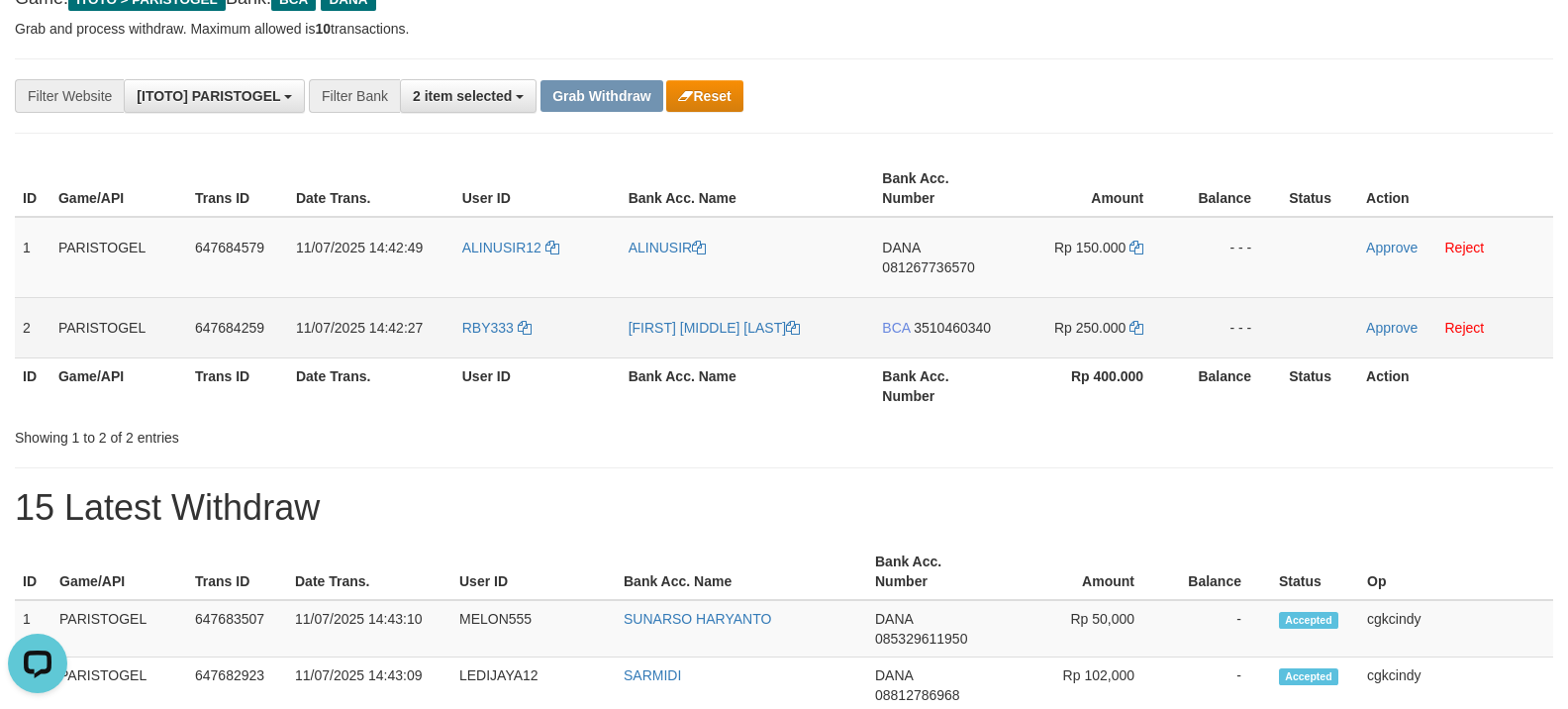 click on "[FIRST] [LAST]" at bounding box center (747, 327) 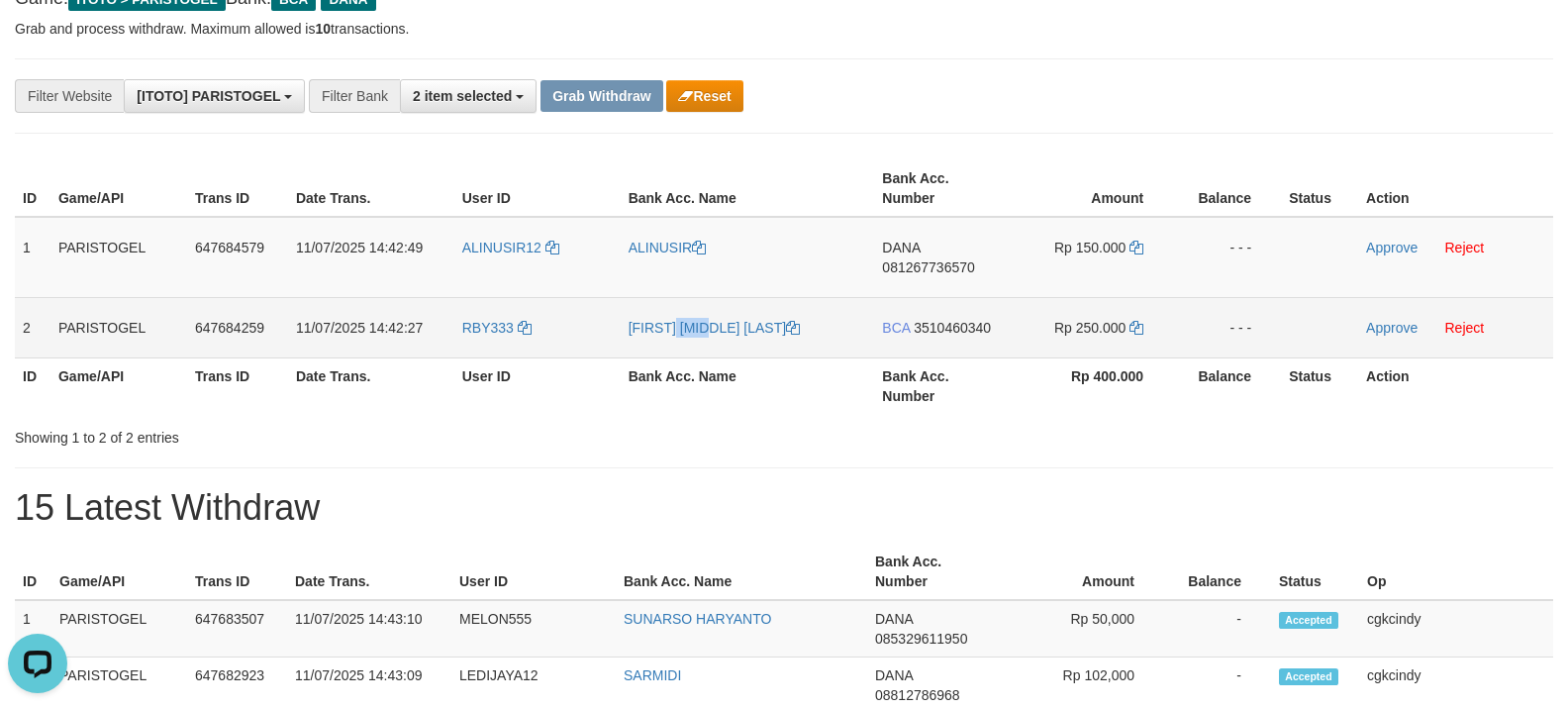 copy on "AHMAD" 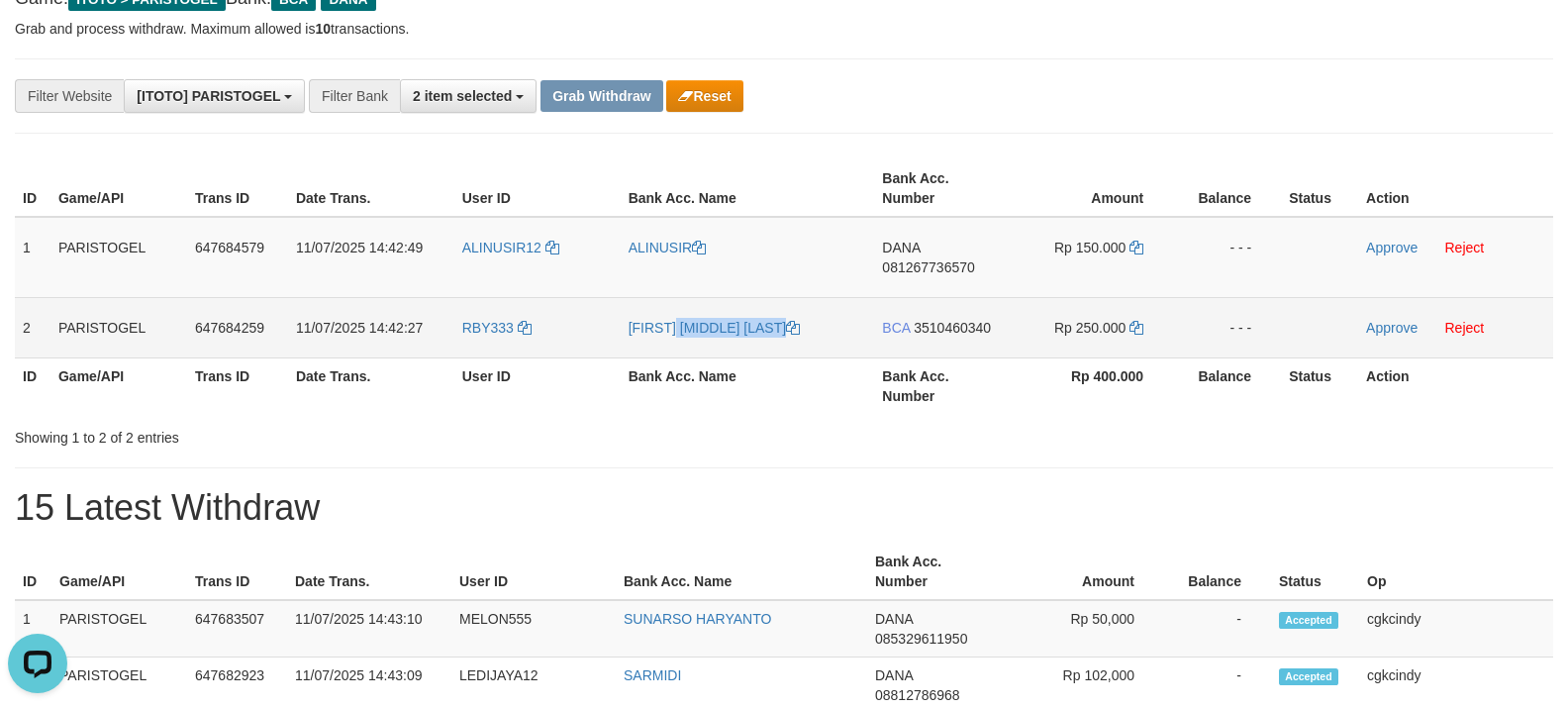 copy on "[FIRST] [LAST]" 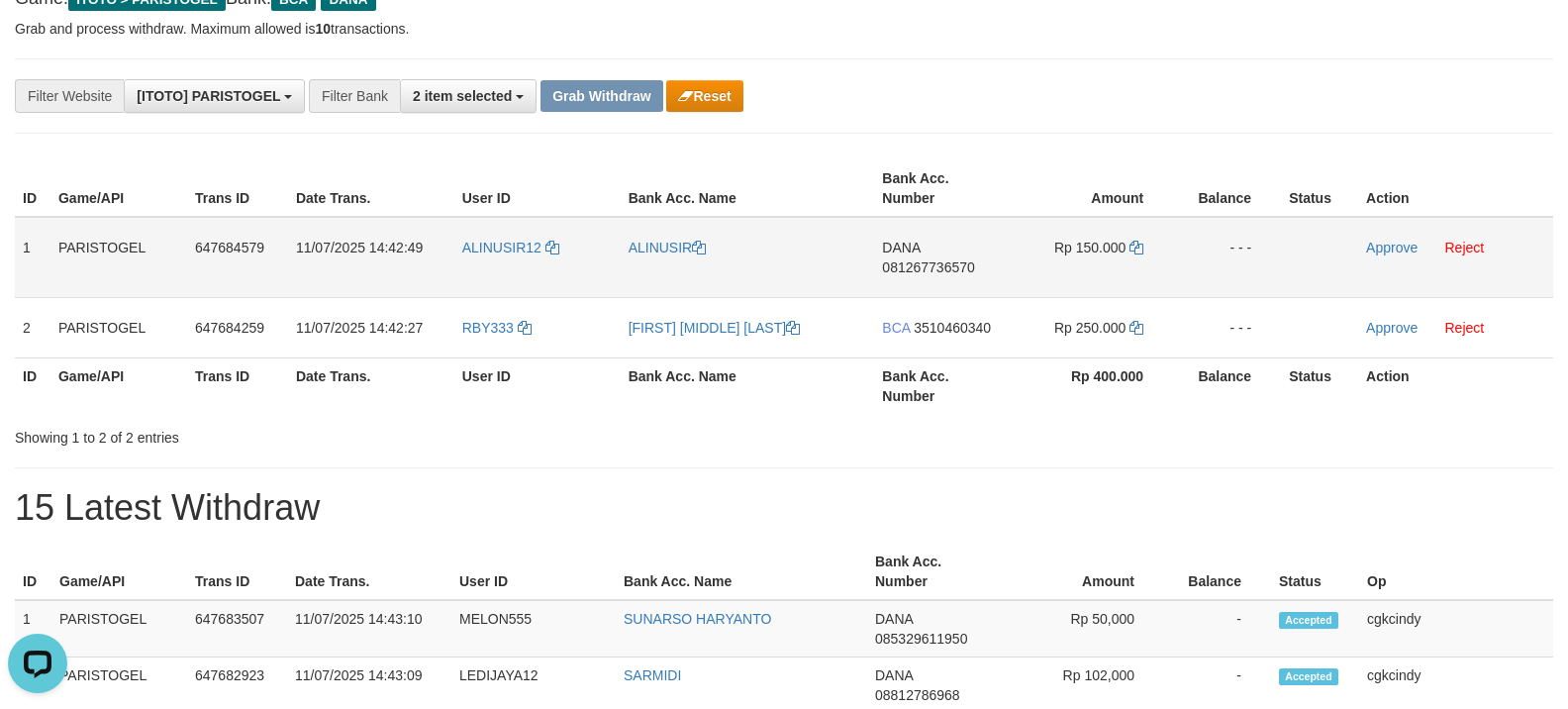 click on "081267736570" at bounding box center (928, 267) 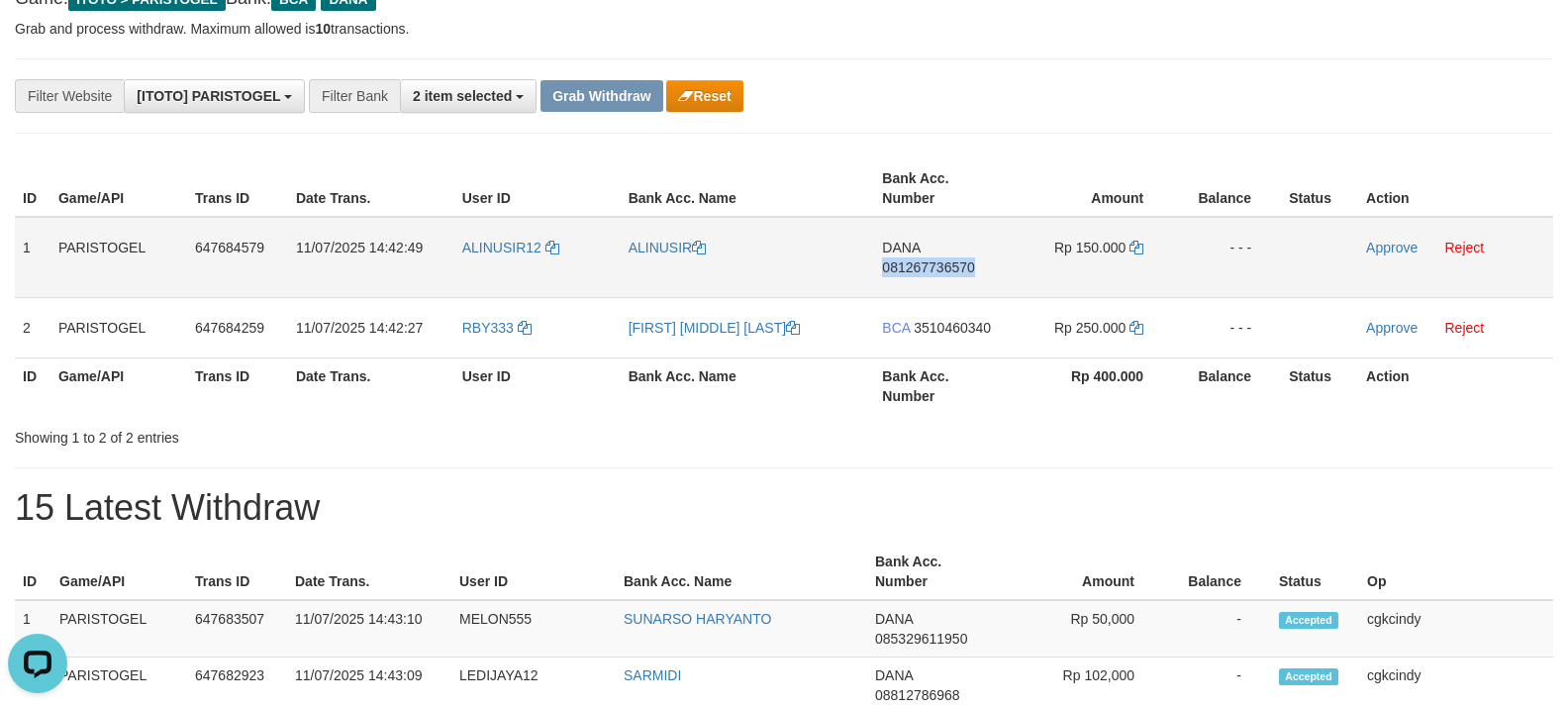 copy on "081267736570" 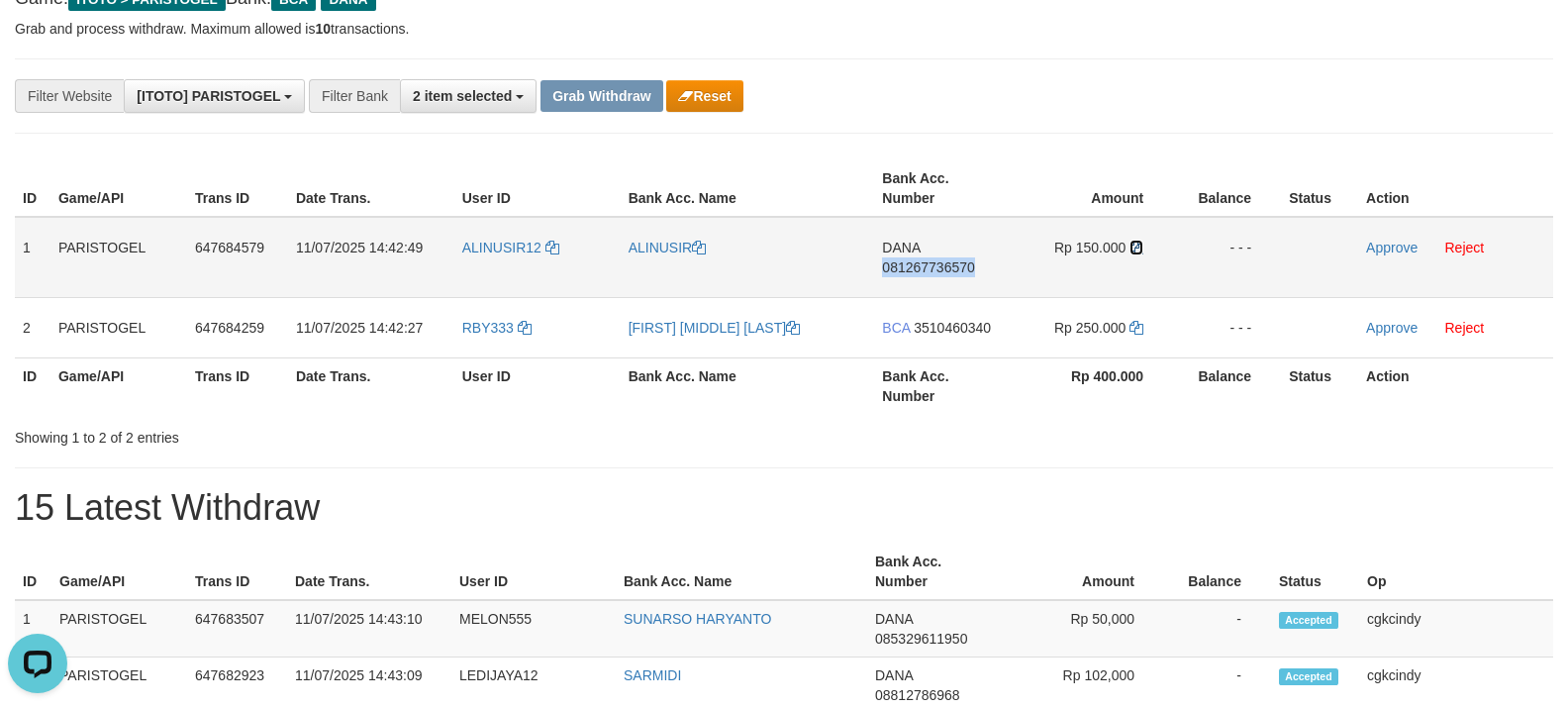 click at bounding box center [1136, 248] 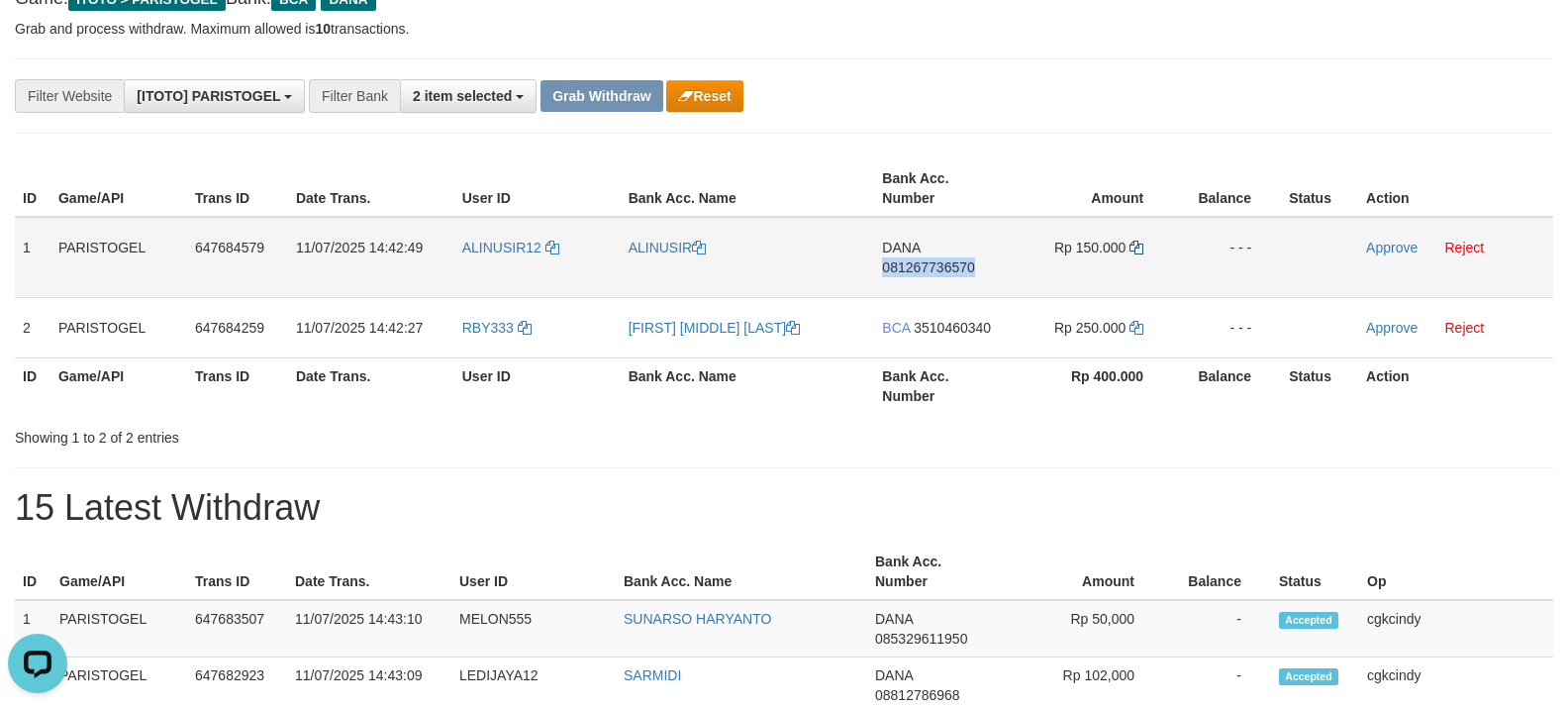 copy on "081267736570" 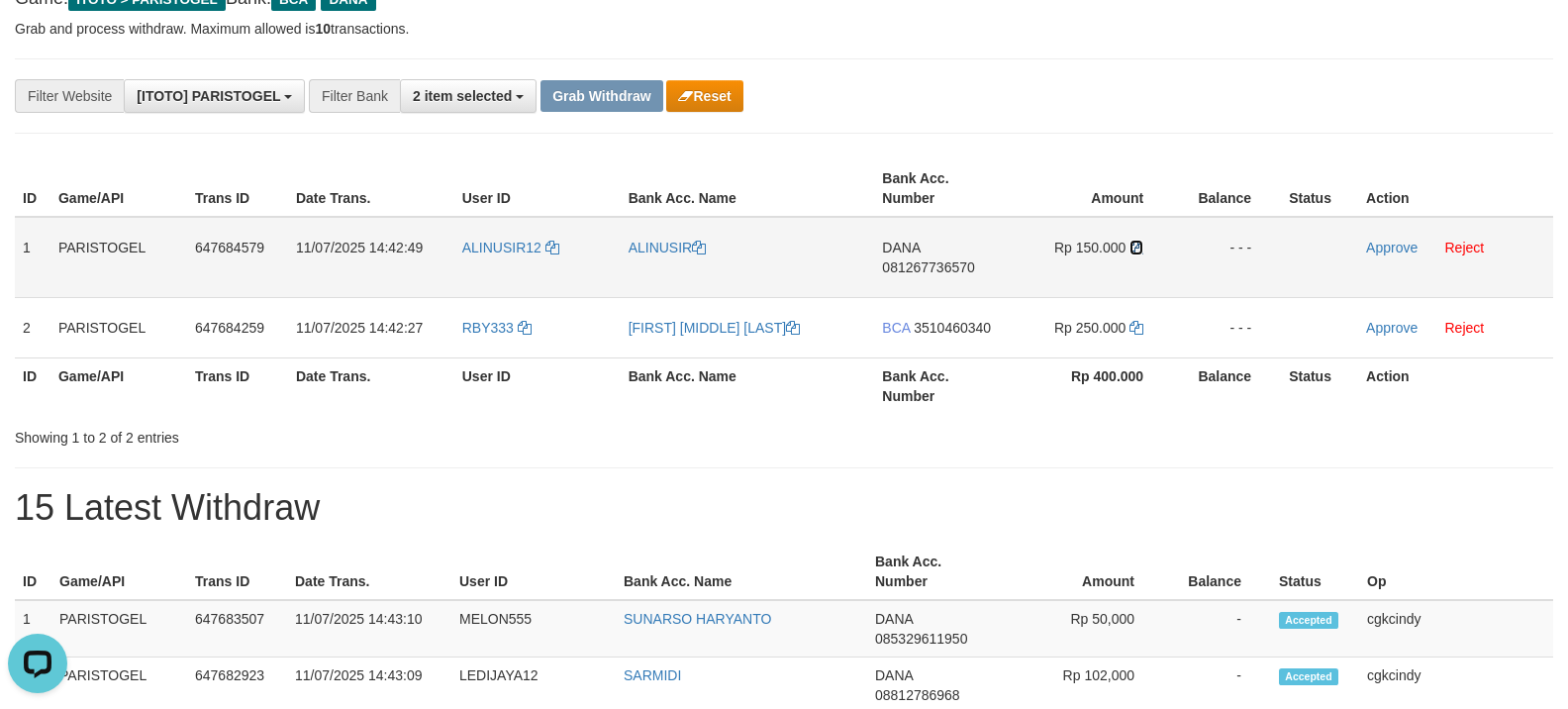 click at bounding box center [1136, 248] 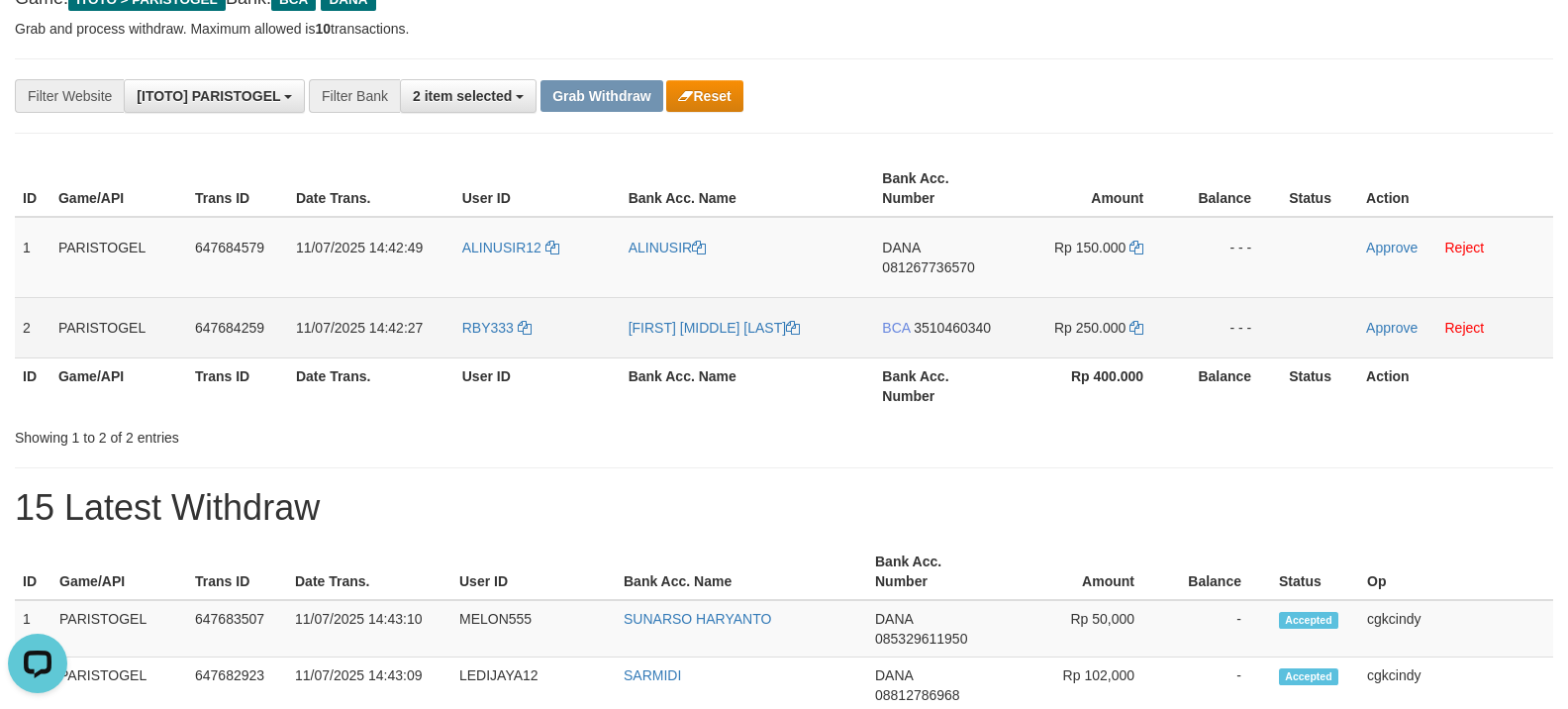 click on "BCA" at bounding box center (896, 328) 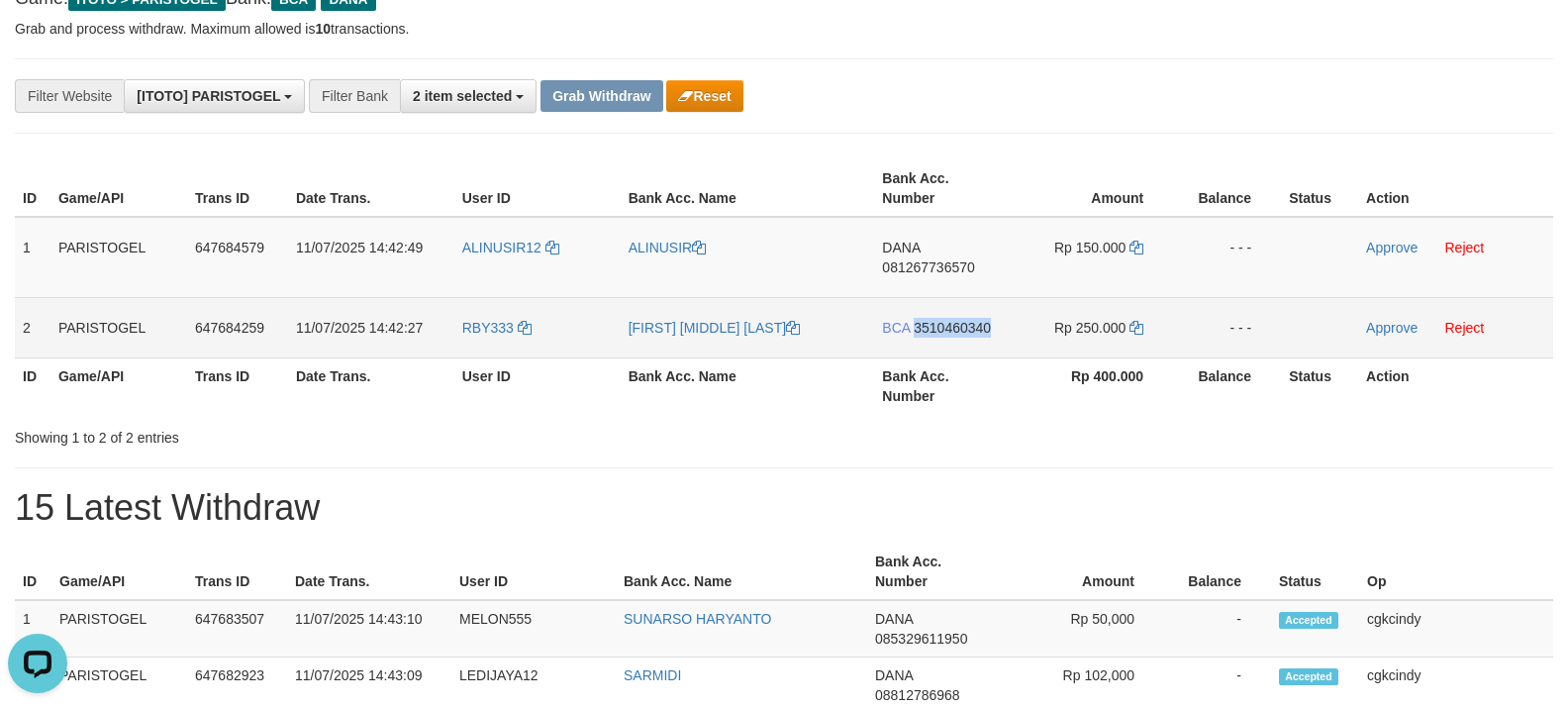 click on "BCA
3510460340" at bounding box center [942, 327] 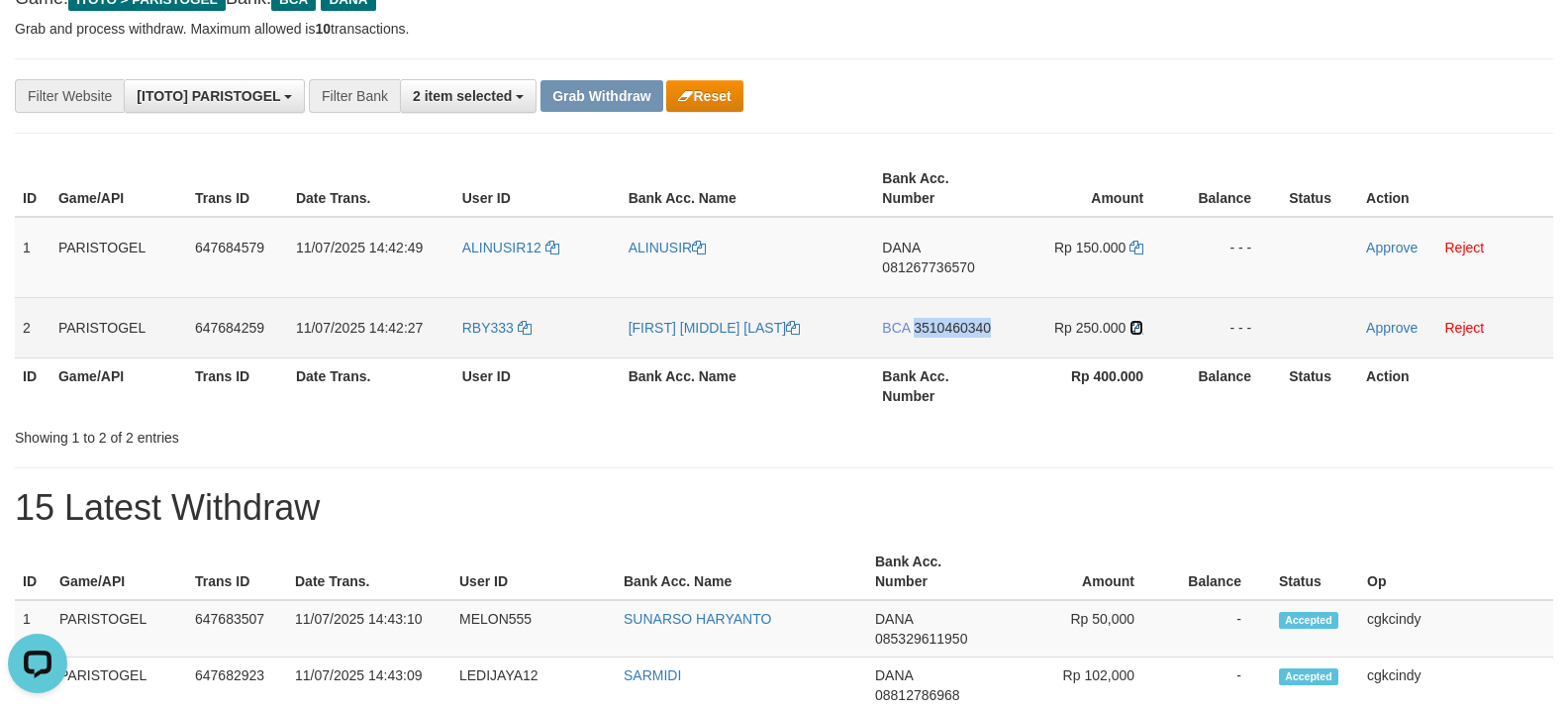 click at bounding box center [1136, 328] 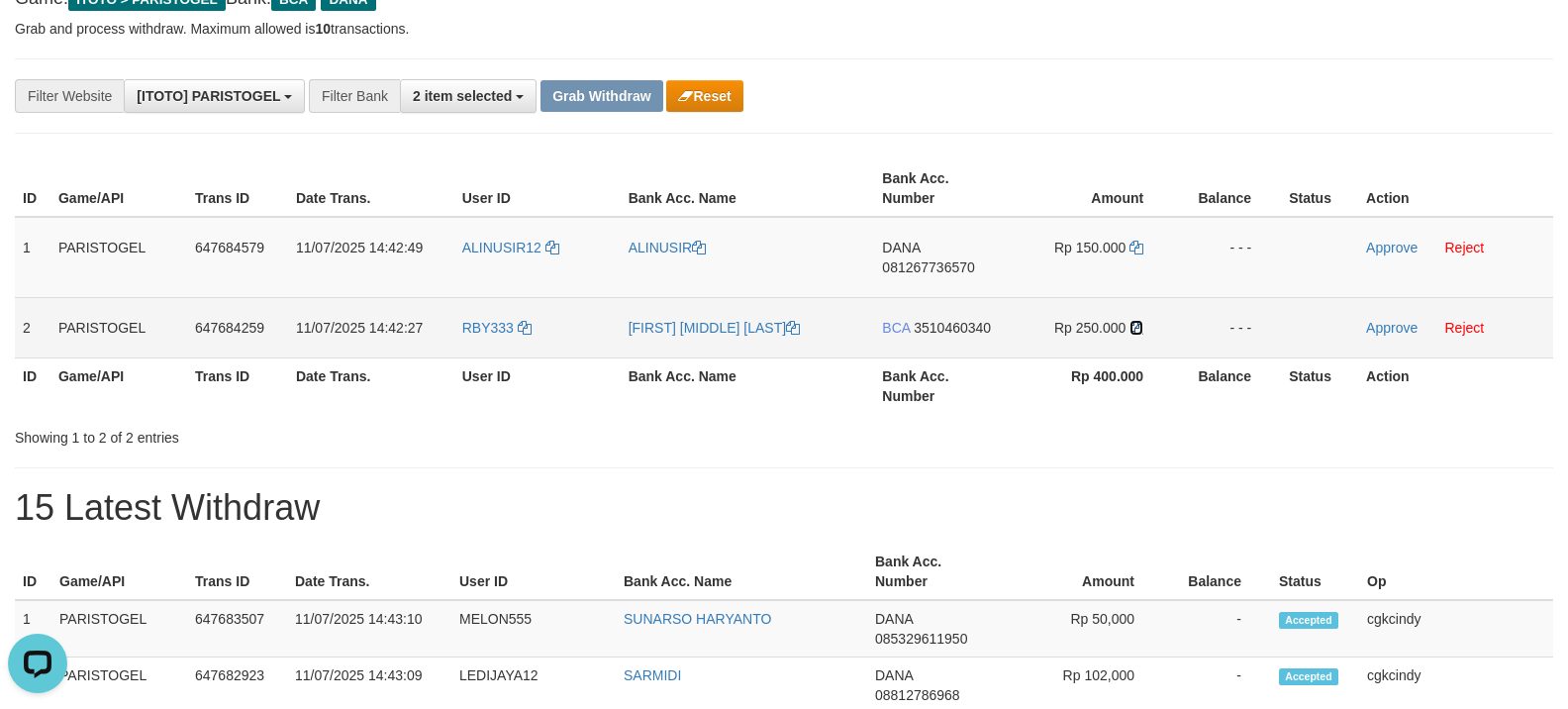 click at bounding box center [1136, 328] 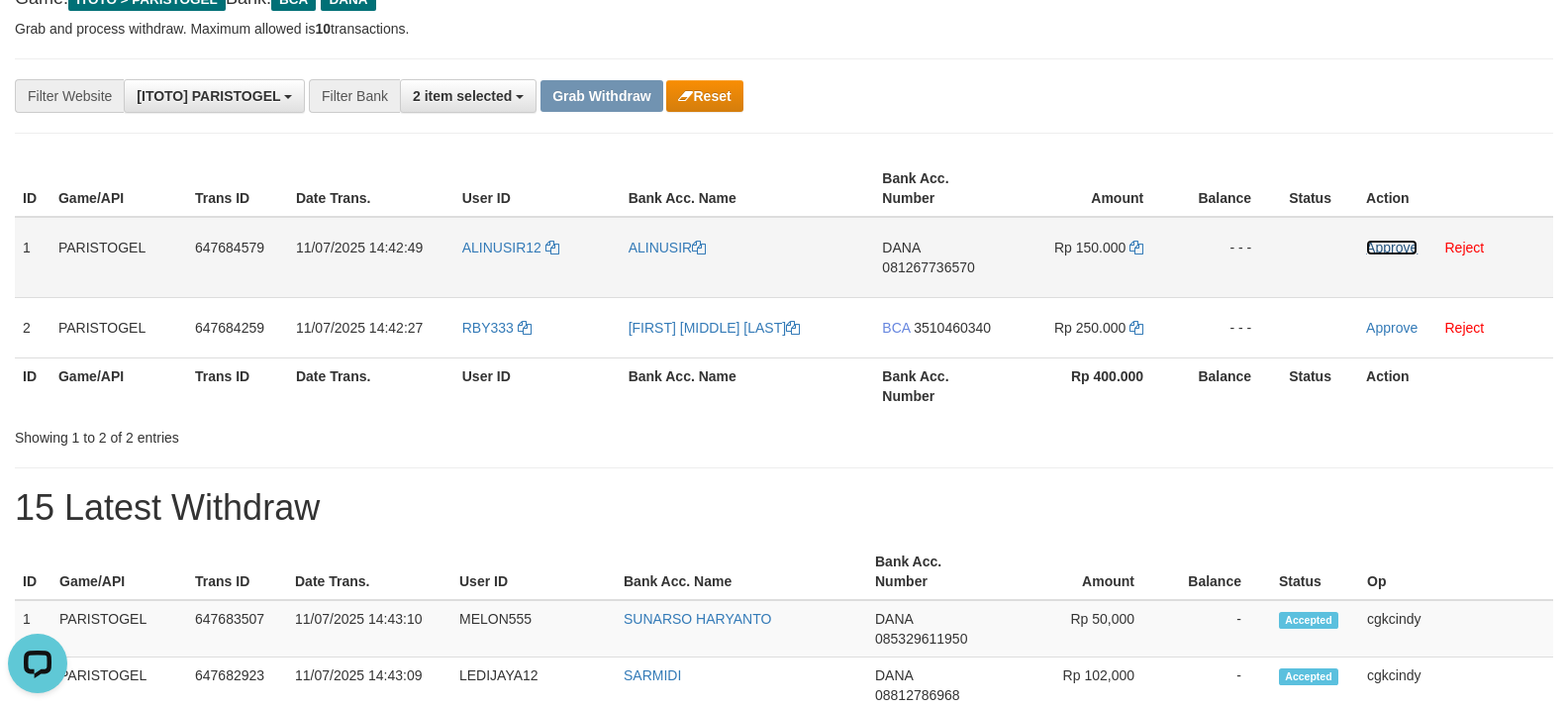 click on "Approve" at bounding box center (1392, 248) 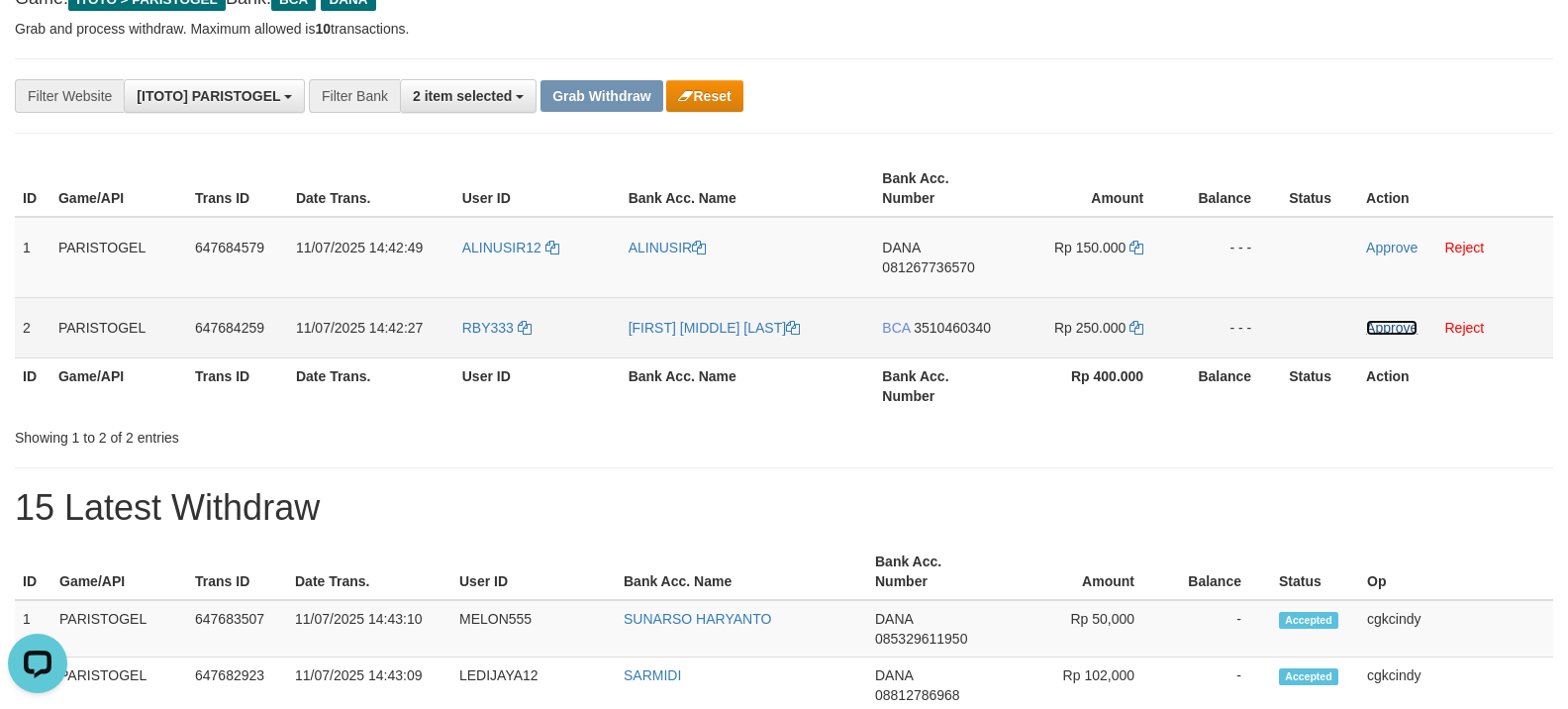 click on "Approve" at bounding box center (1392, 328) 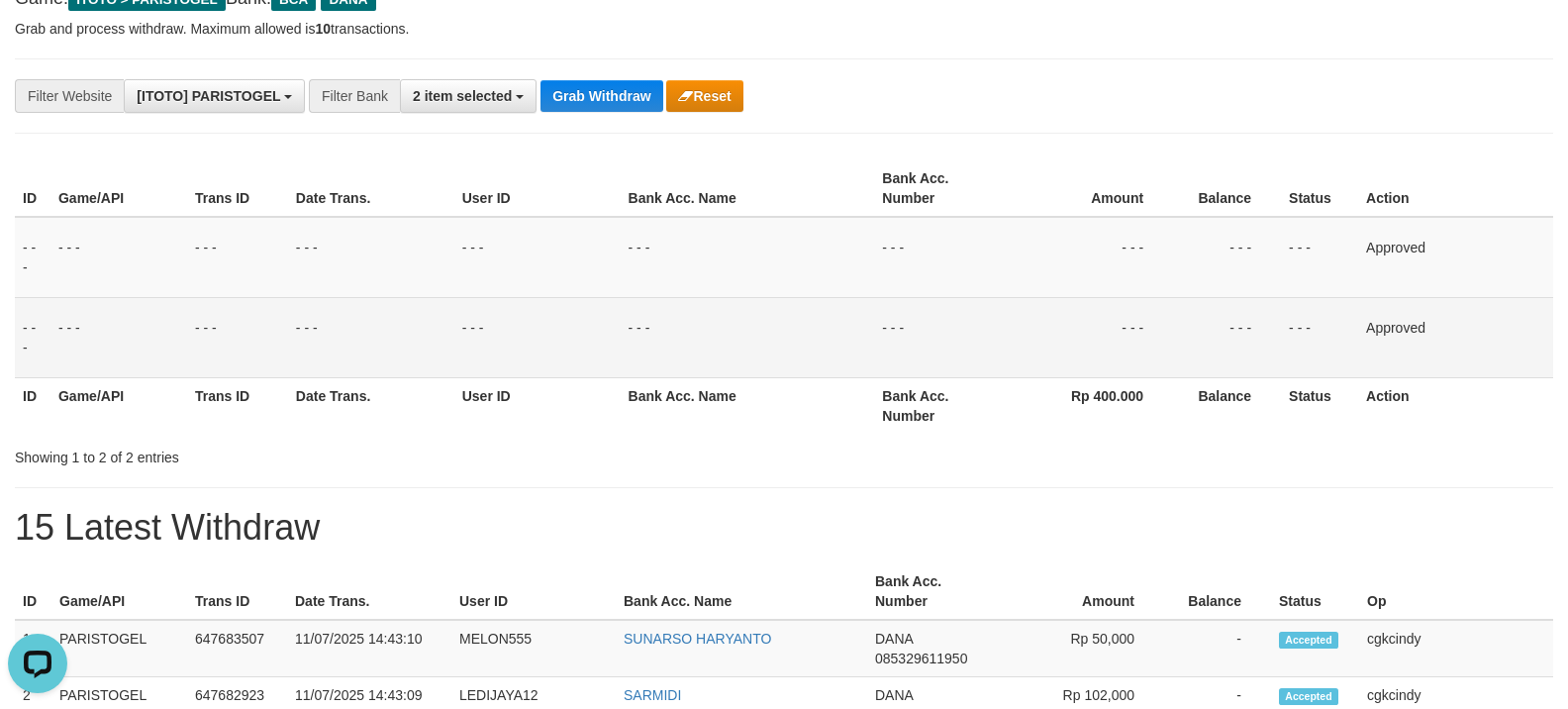 click on "Bank Acc. Name" at bounding box center (747, 405) 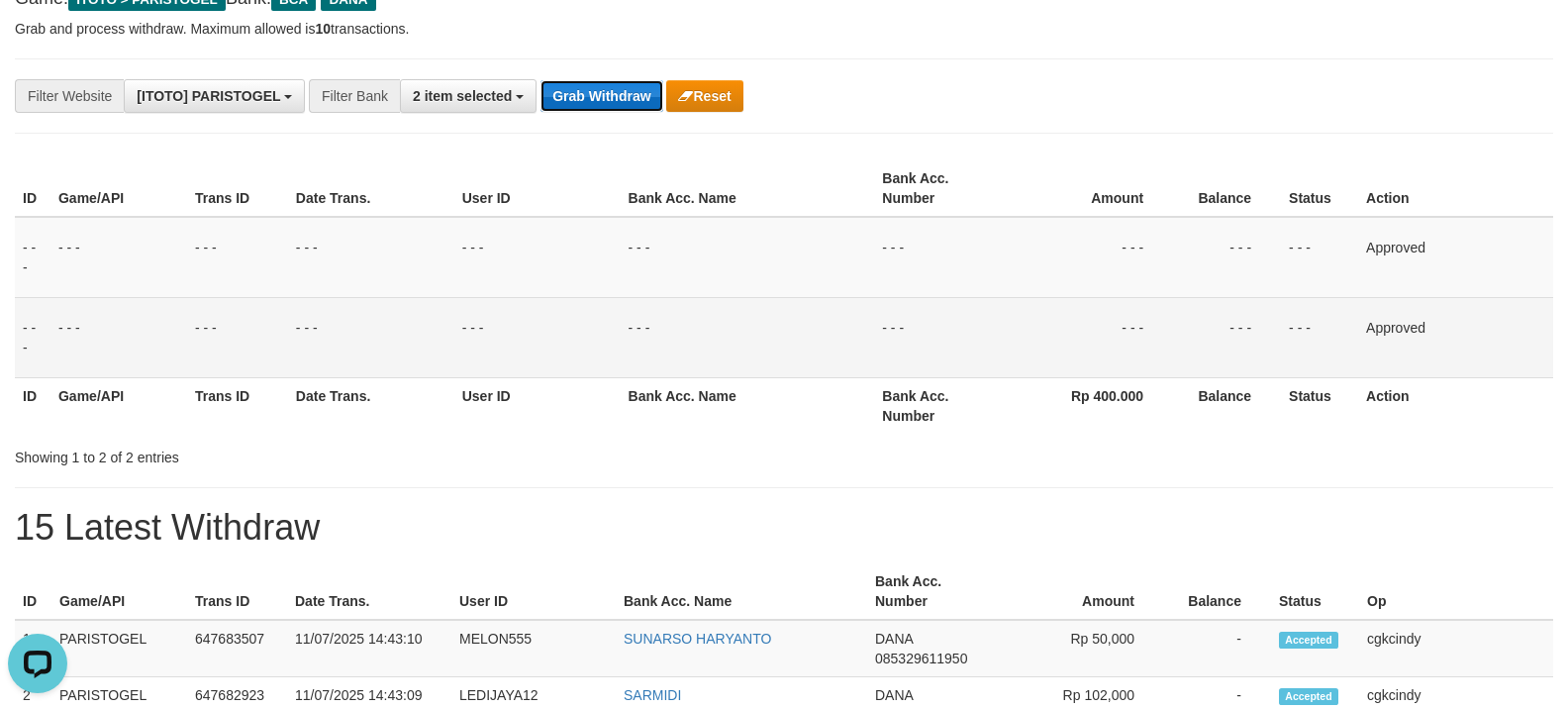 click on "Grab Withdraw" at bounding box center (601, 96) 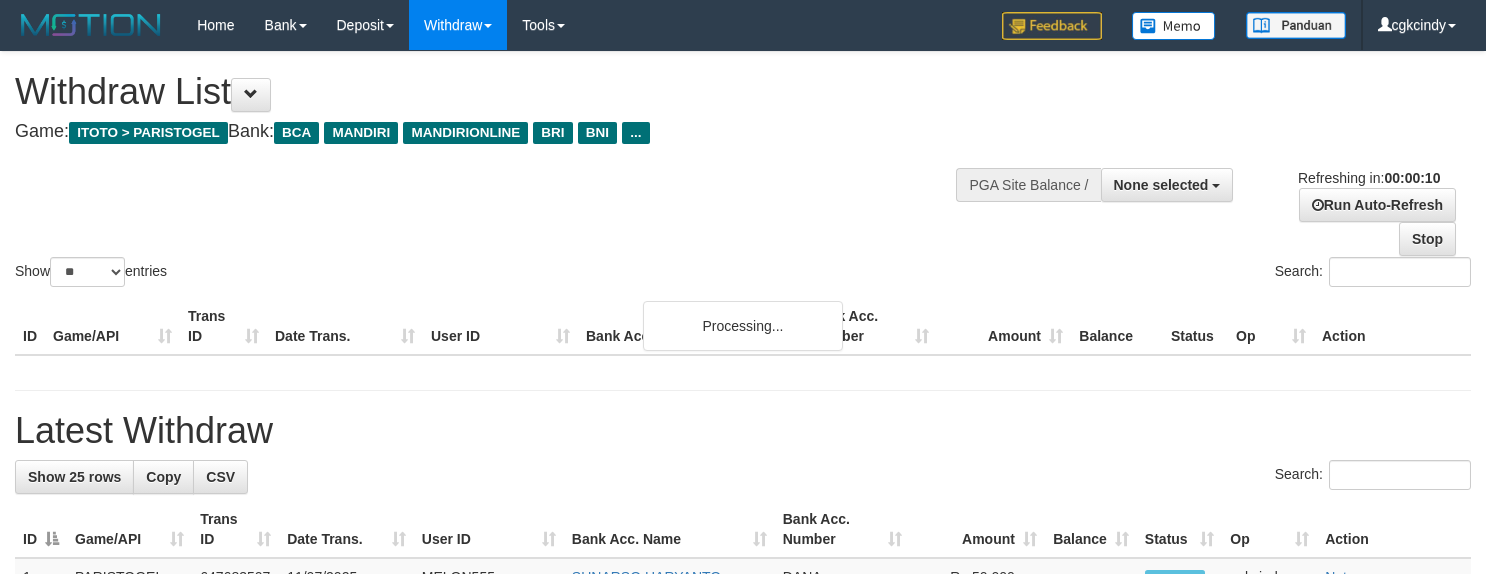 select 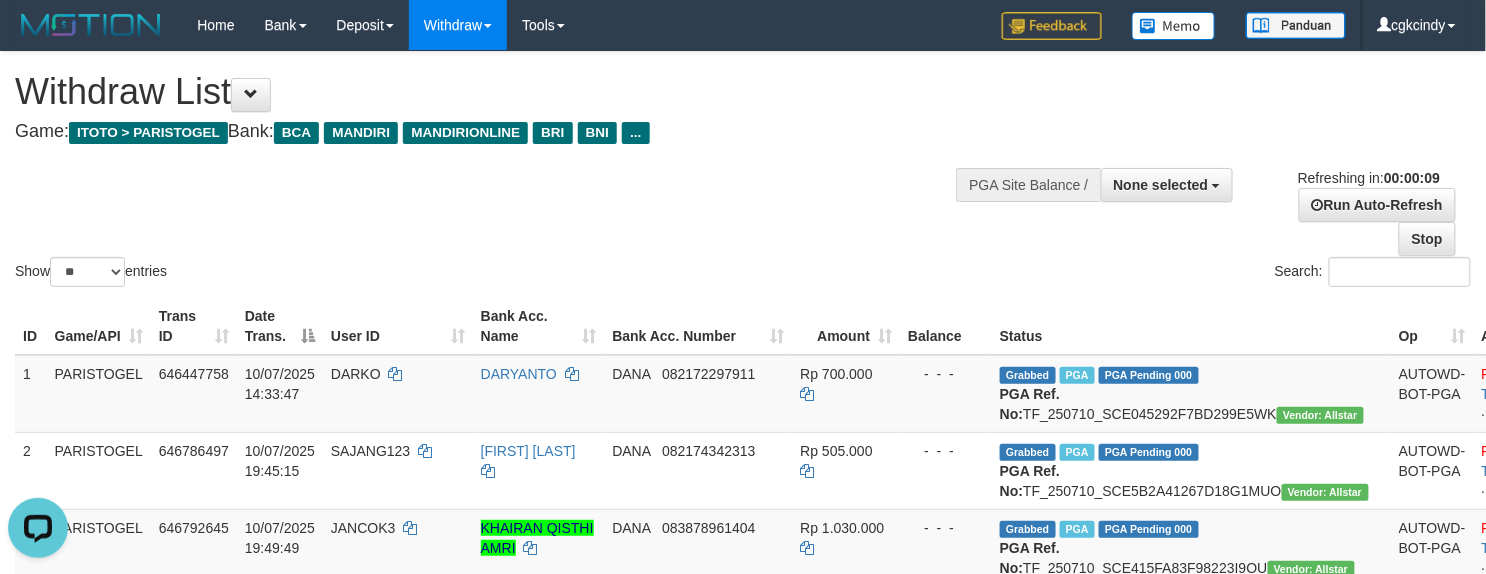scroll, scrollTop: 0, scrollLeft: 0, axis: both 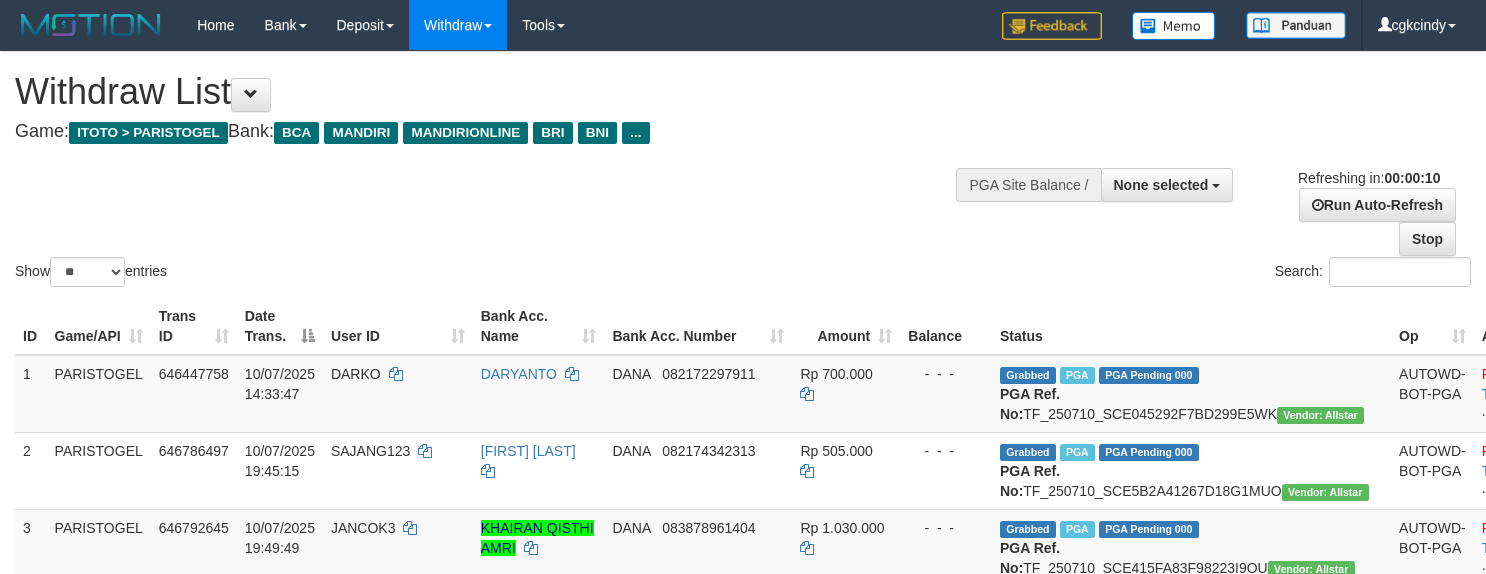 select 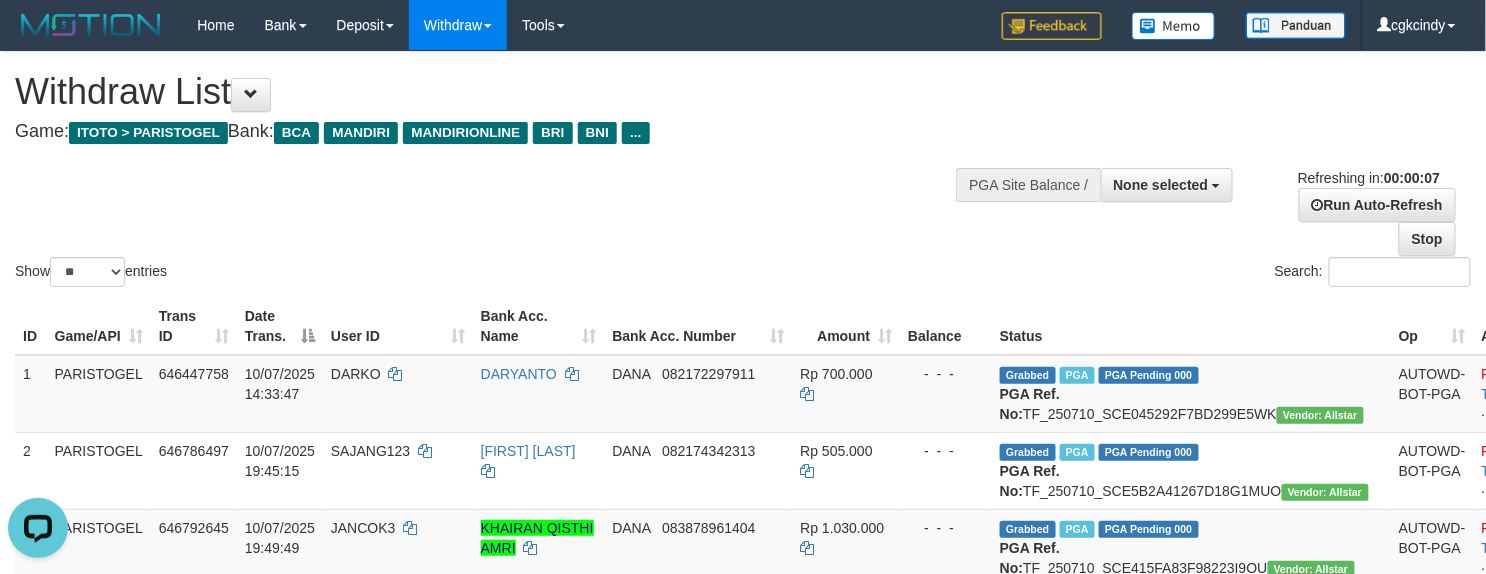 scroll, scrollTop: 0, scrollLeft: 0, axis: both 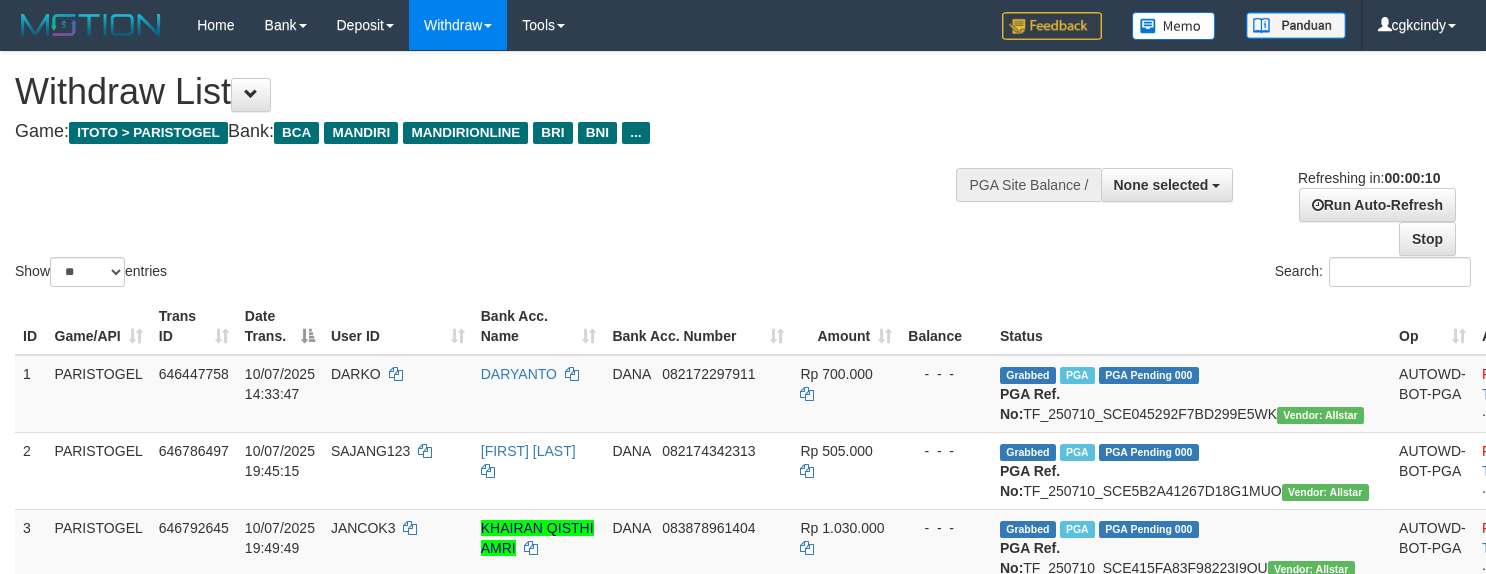 select 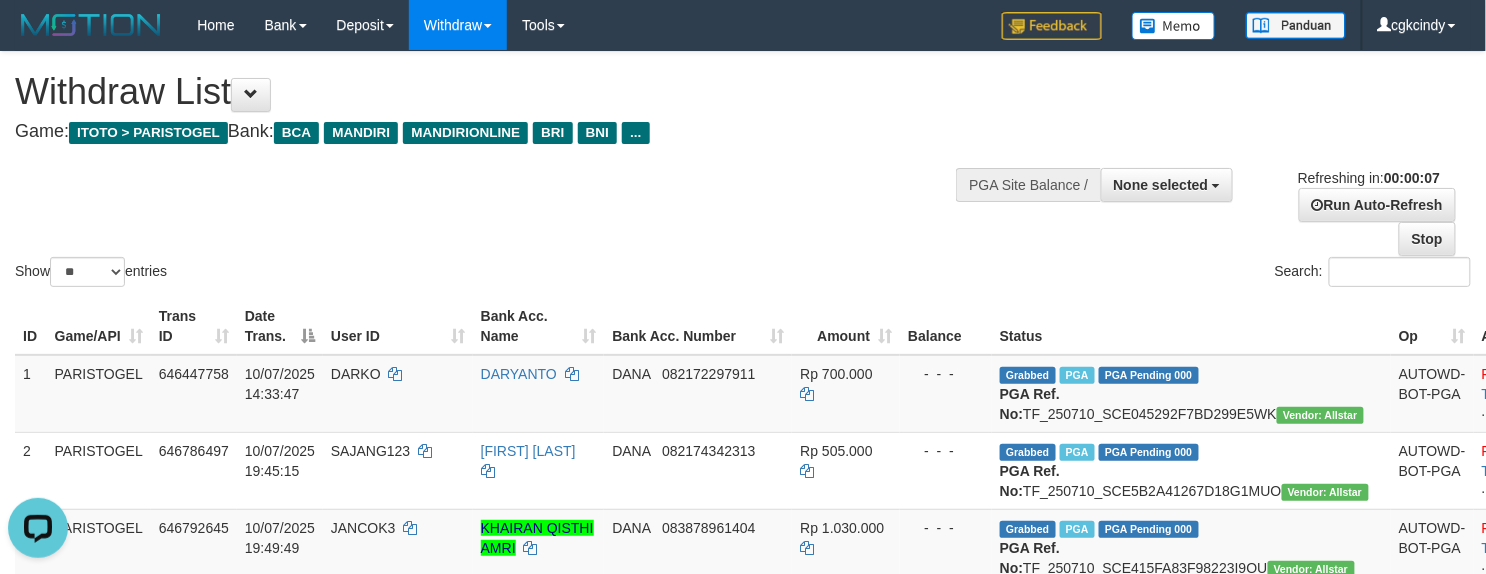 scroll, scrollTop: 0, scrollLeft: 0, axis: both 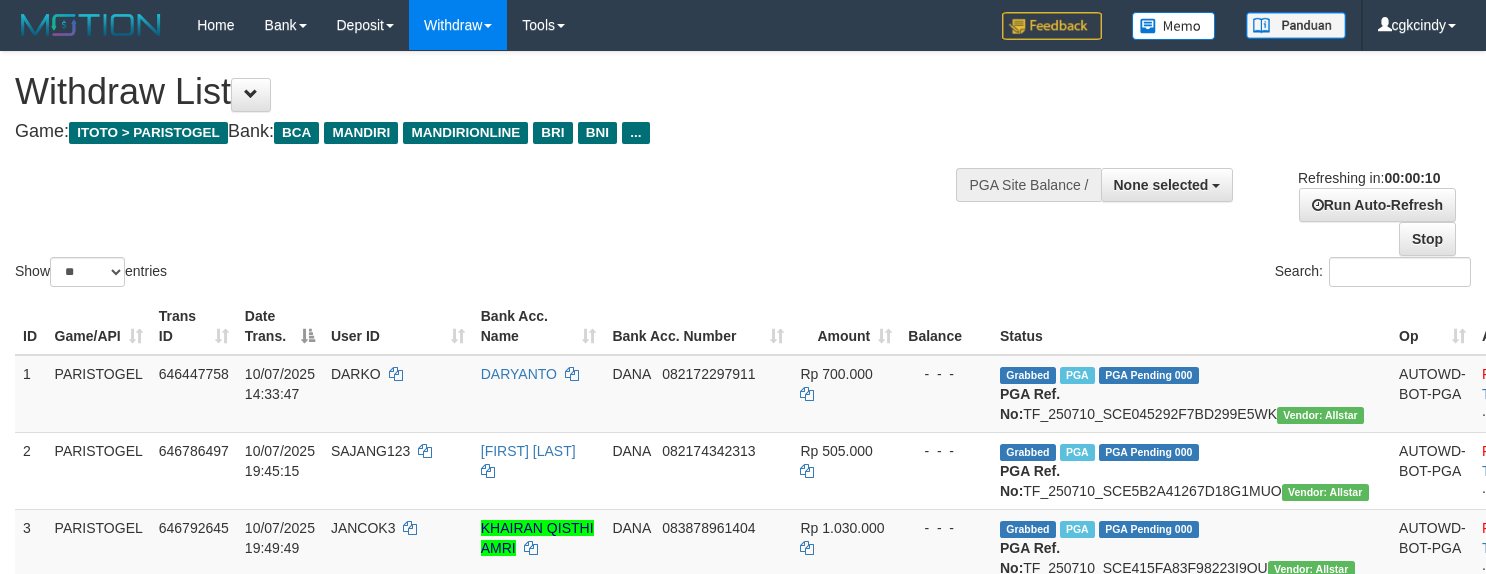 select 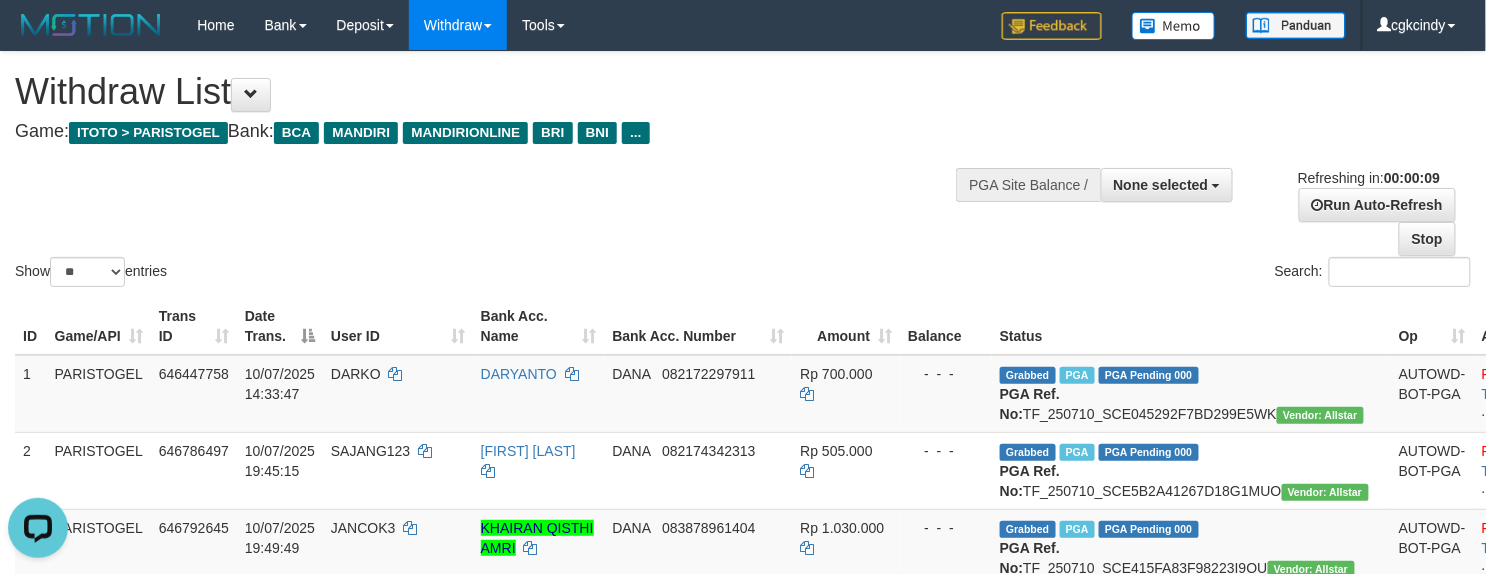 scroll, scrollTop: 0, scrollLeft: 0, axis: both 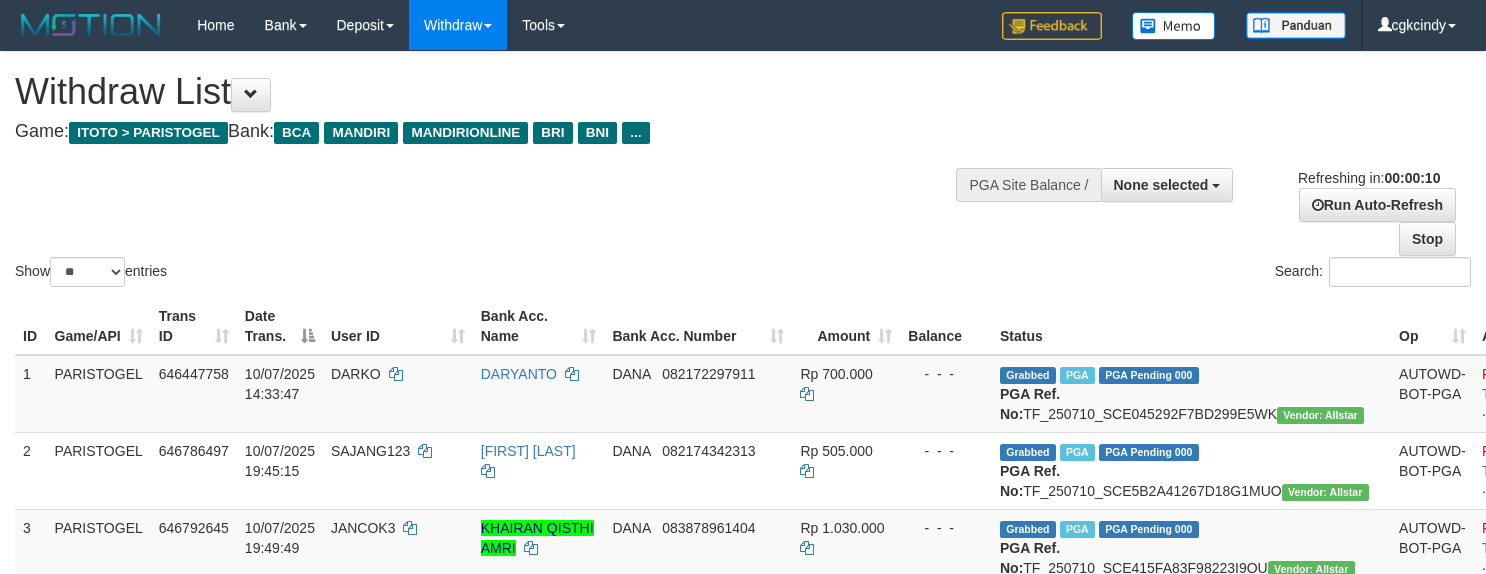 select 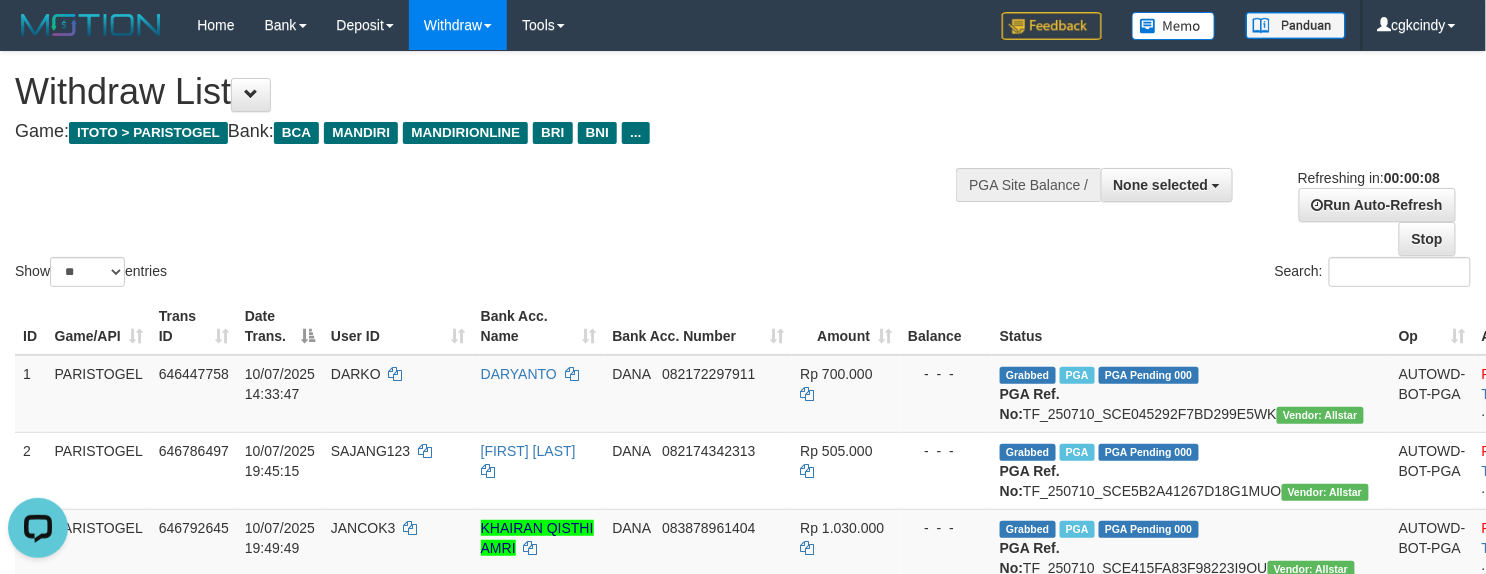 scroll, scrollTop: 0, scrollLeft: 0, axis: both 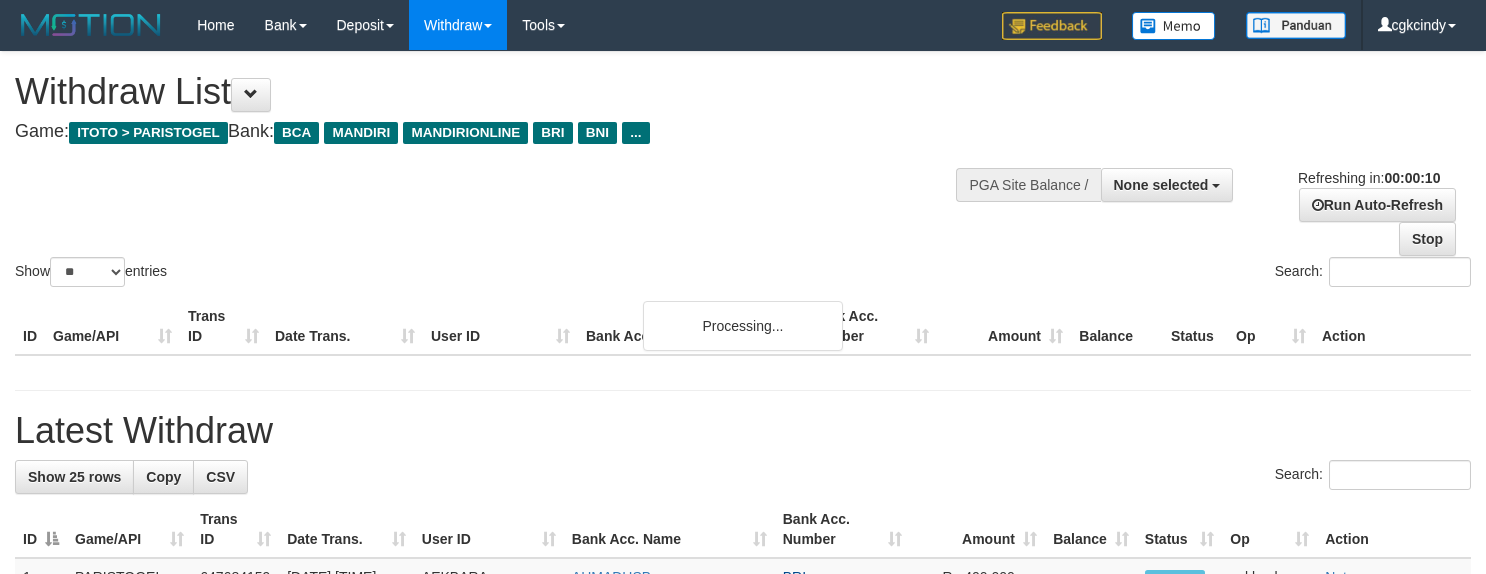 select 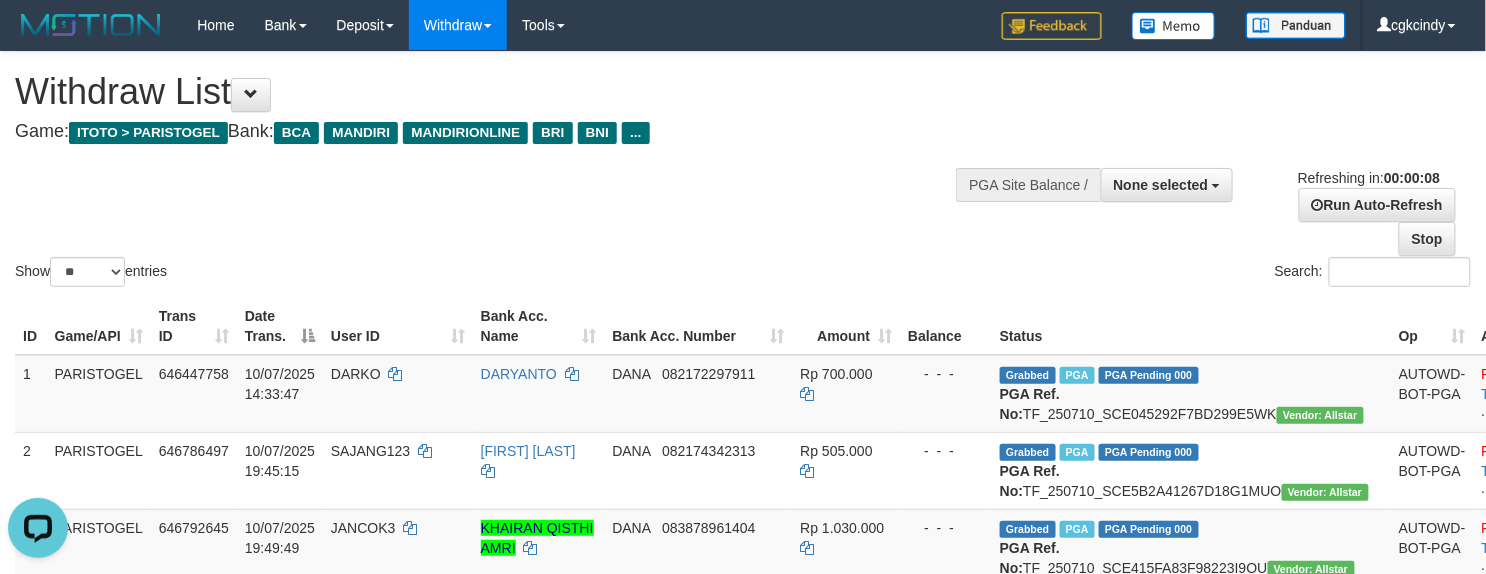 scroll, scrollTop: 0, scrollLeft: 0, axis: both 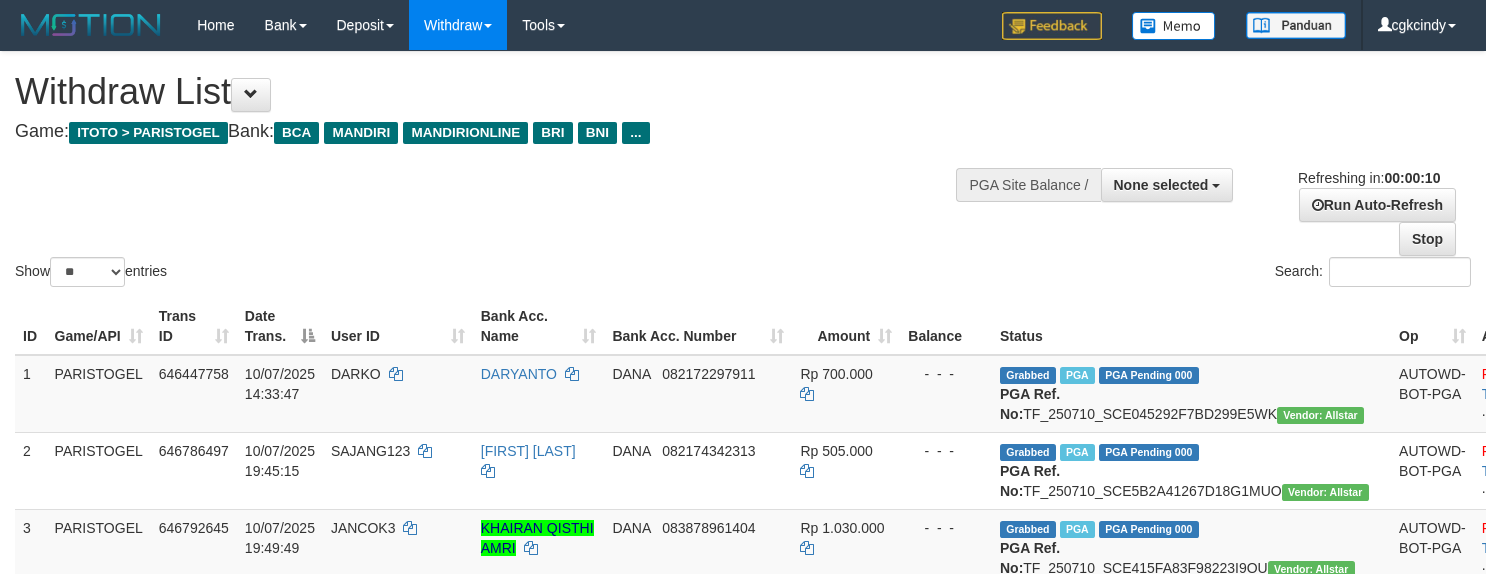 select 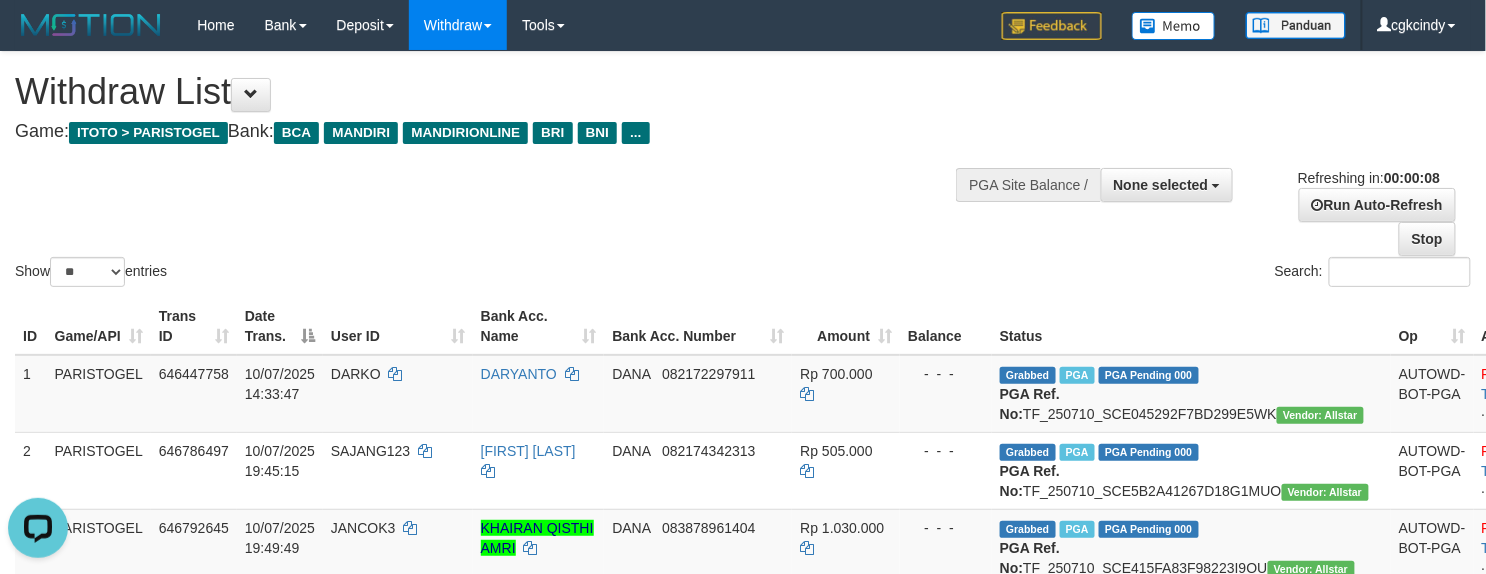 scroll, scrollTop: 0, scrollLeft: 0, axis: both 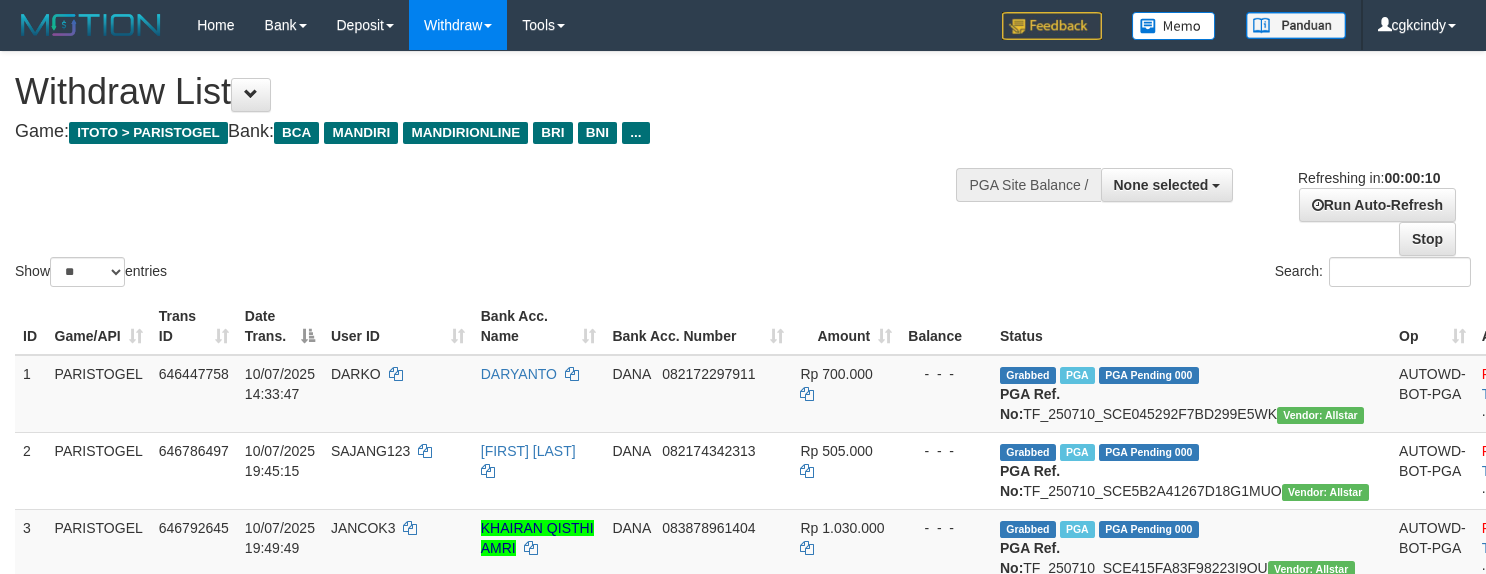 select 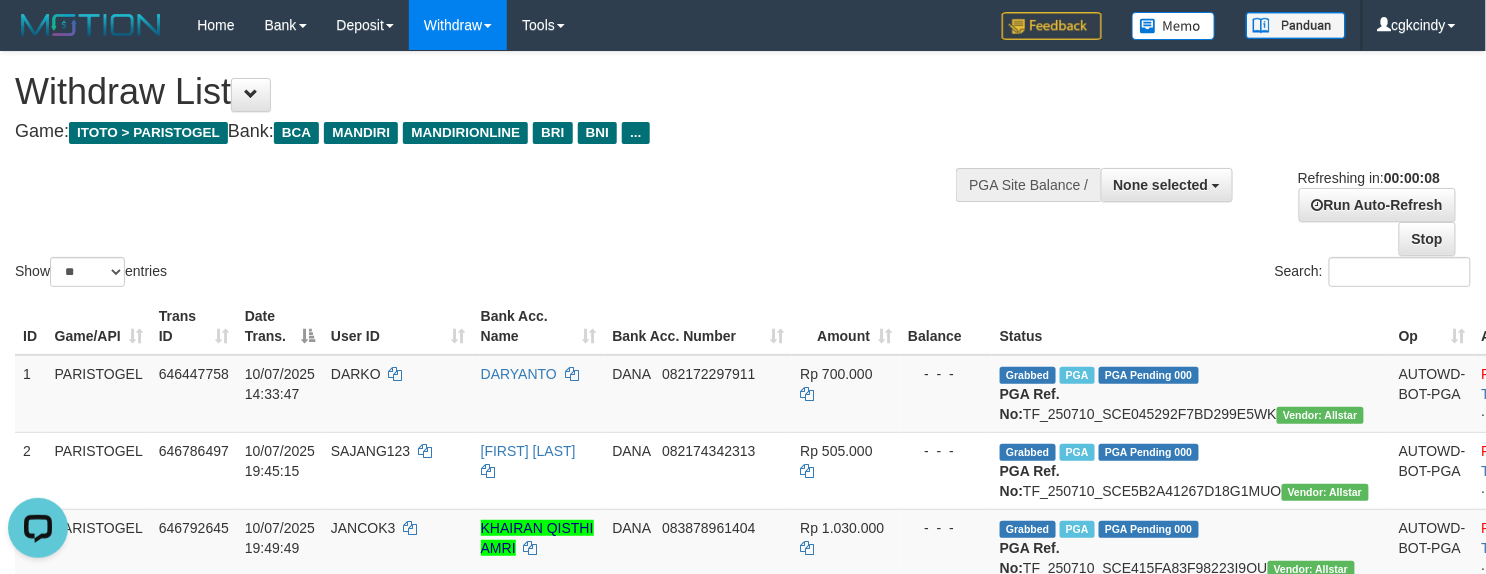 scroll, scrollTop: 0, scrollLeft: 0, axis: both 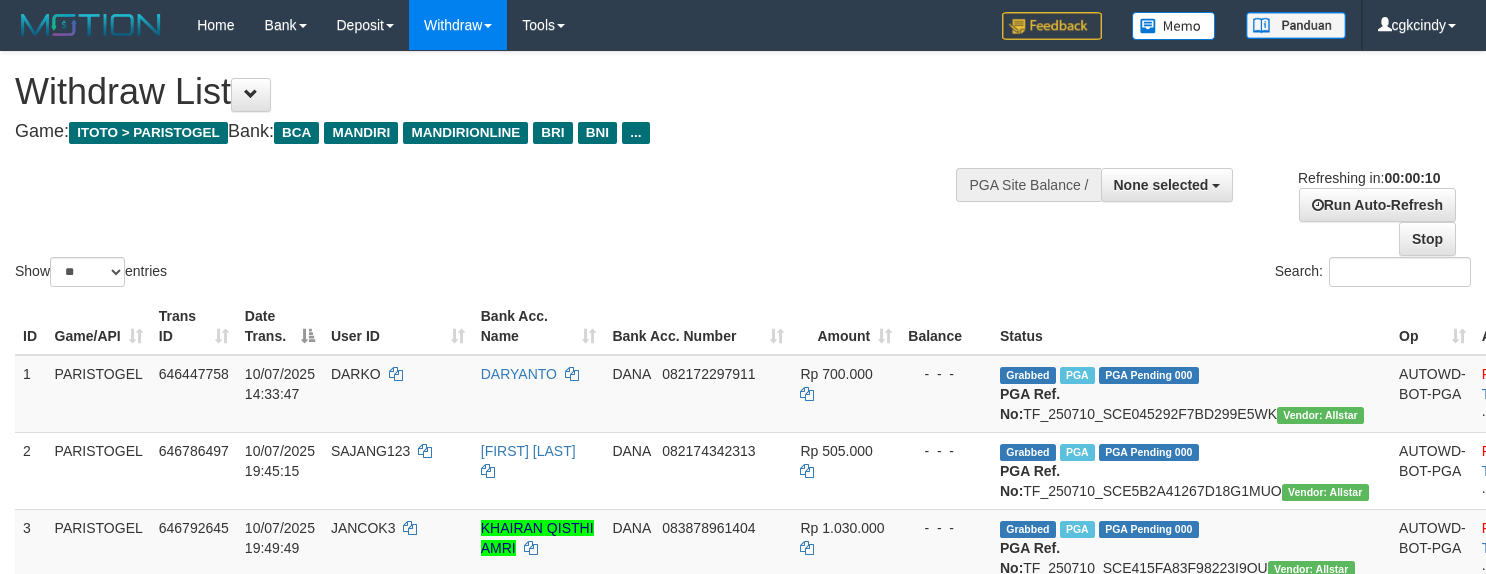 select 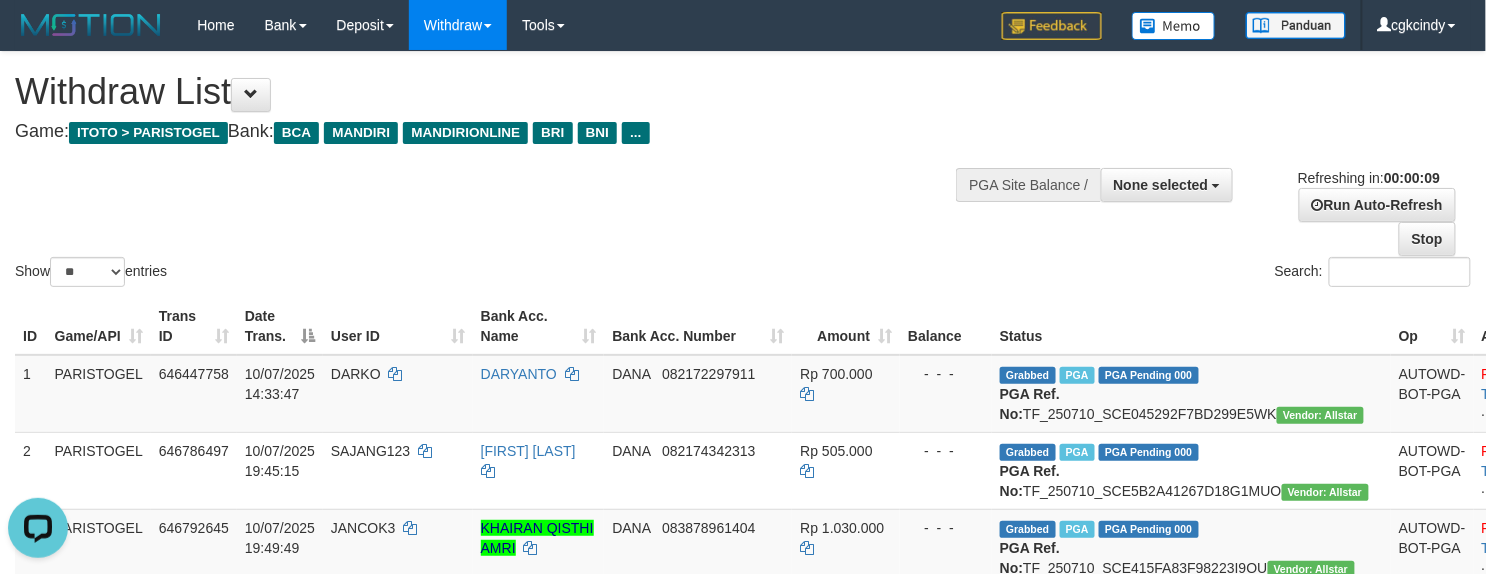scroll, scrollTop: 0, scrollLeft: 0, axis: both 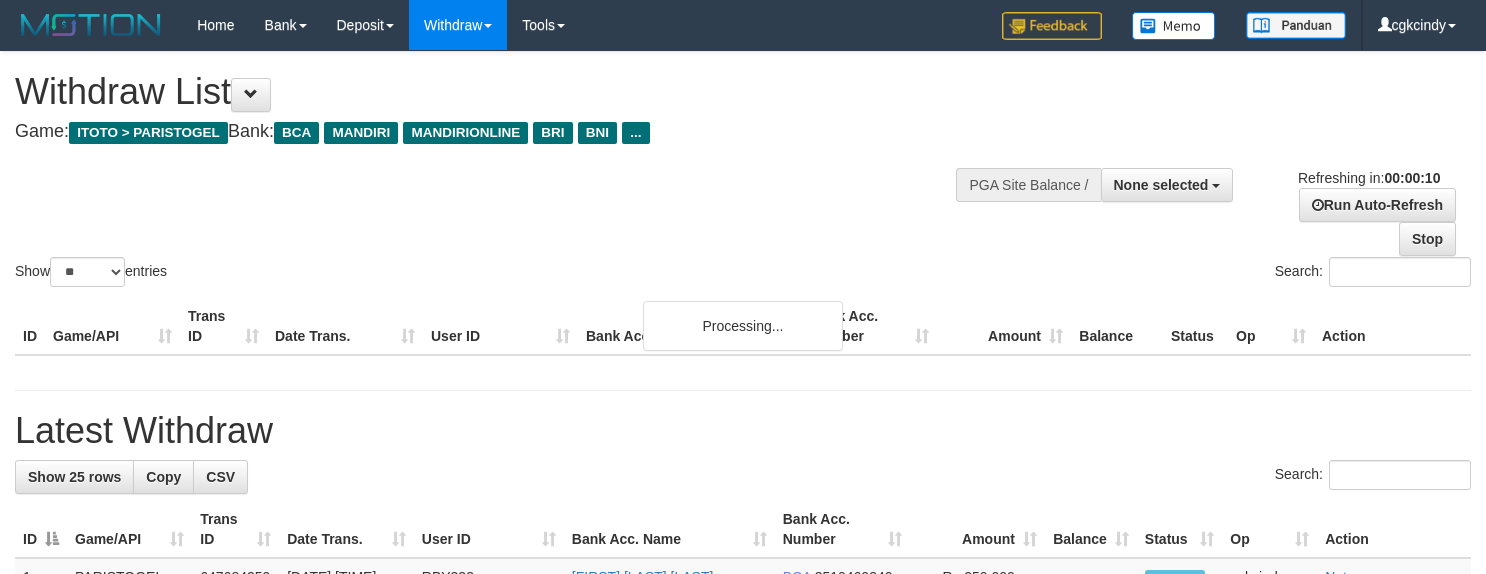 select 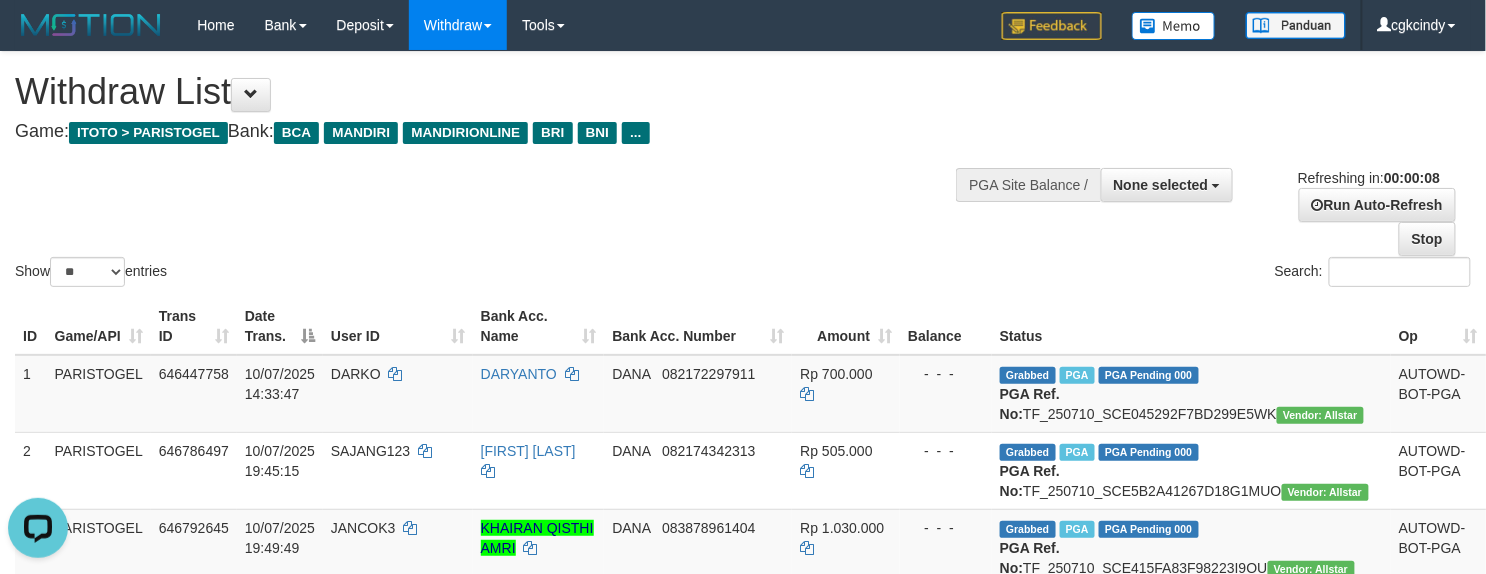 scroll, scrollTop: 0, scrollLeft: 0, axis: both 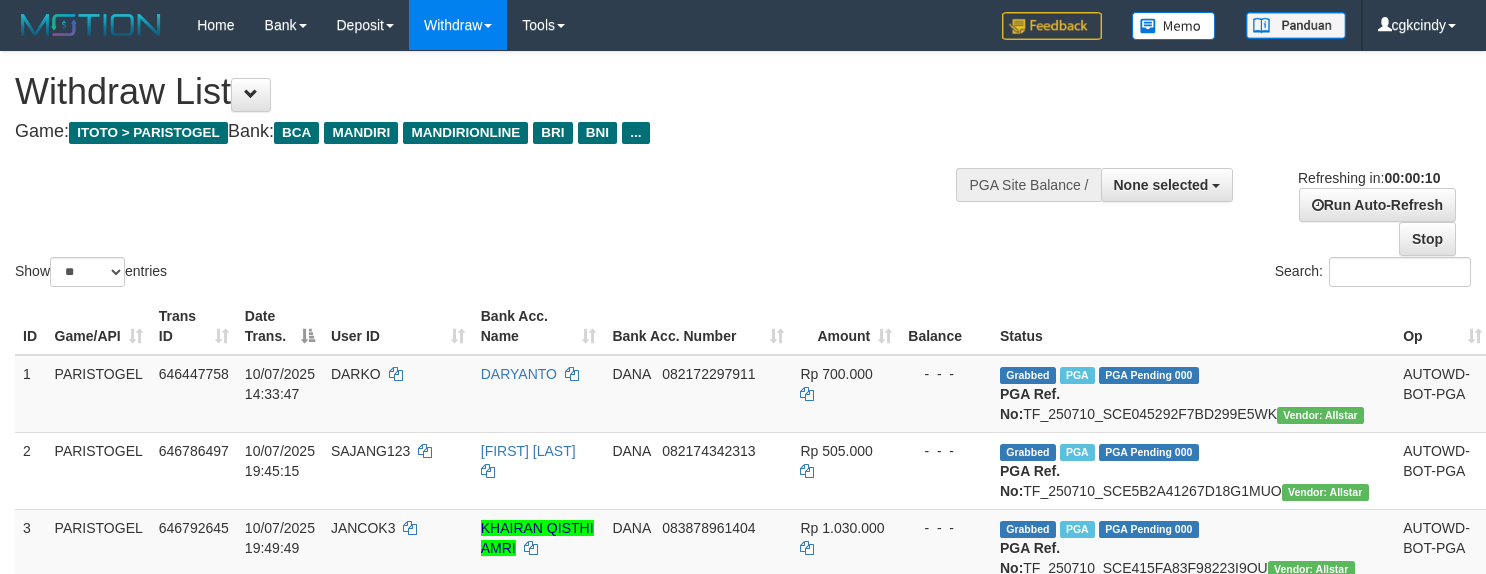 select 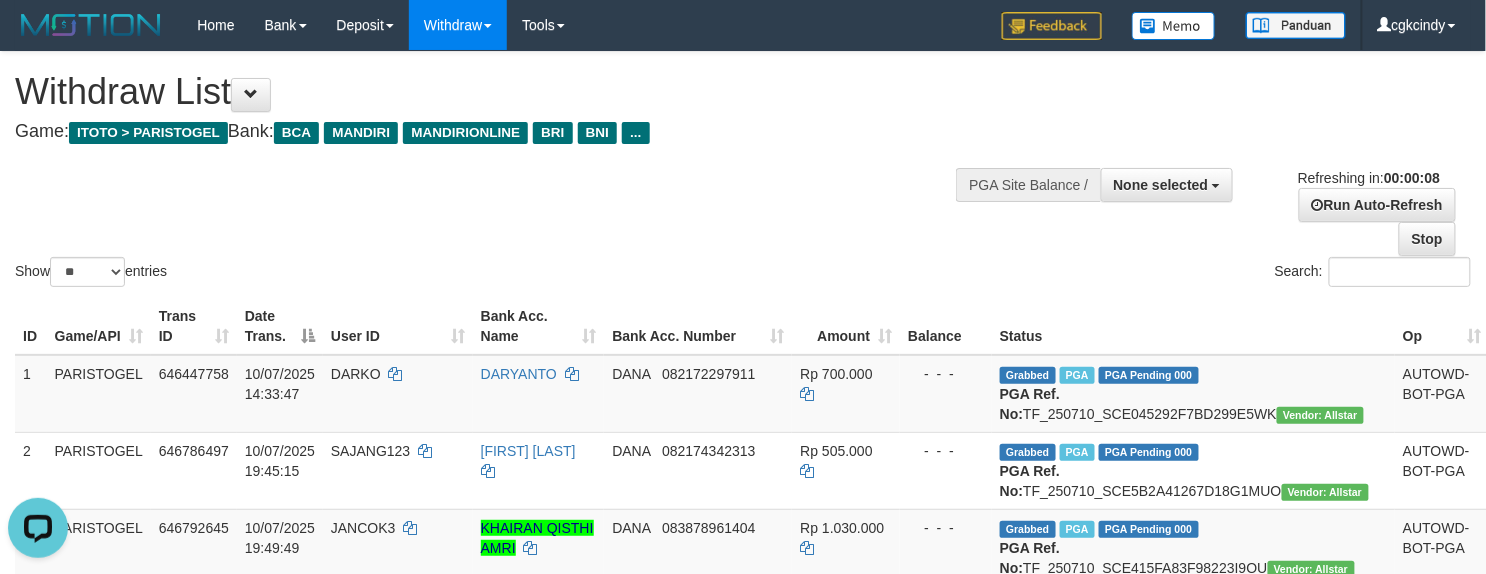 scroll, scrollTop: 0, scrollLeft: 0, axis: both 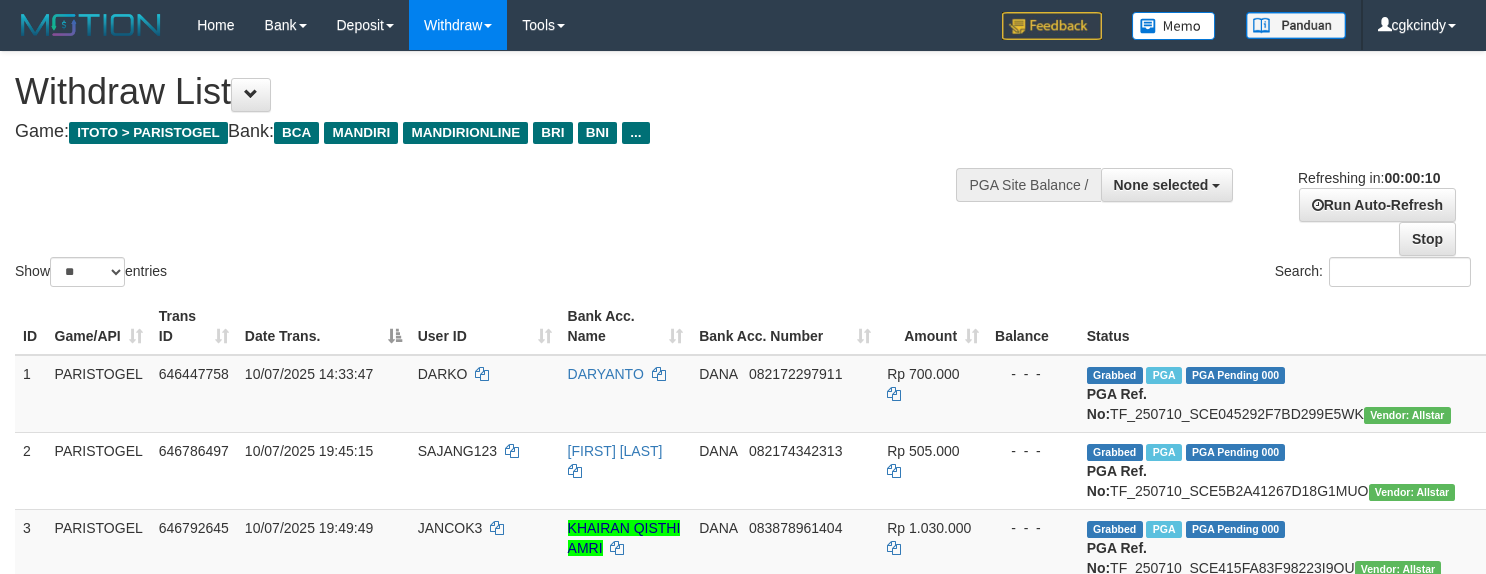 select 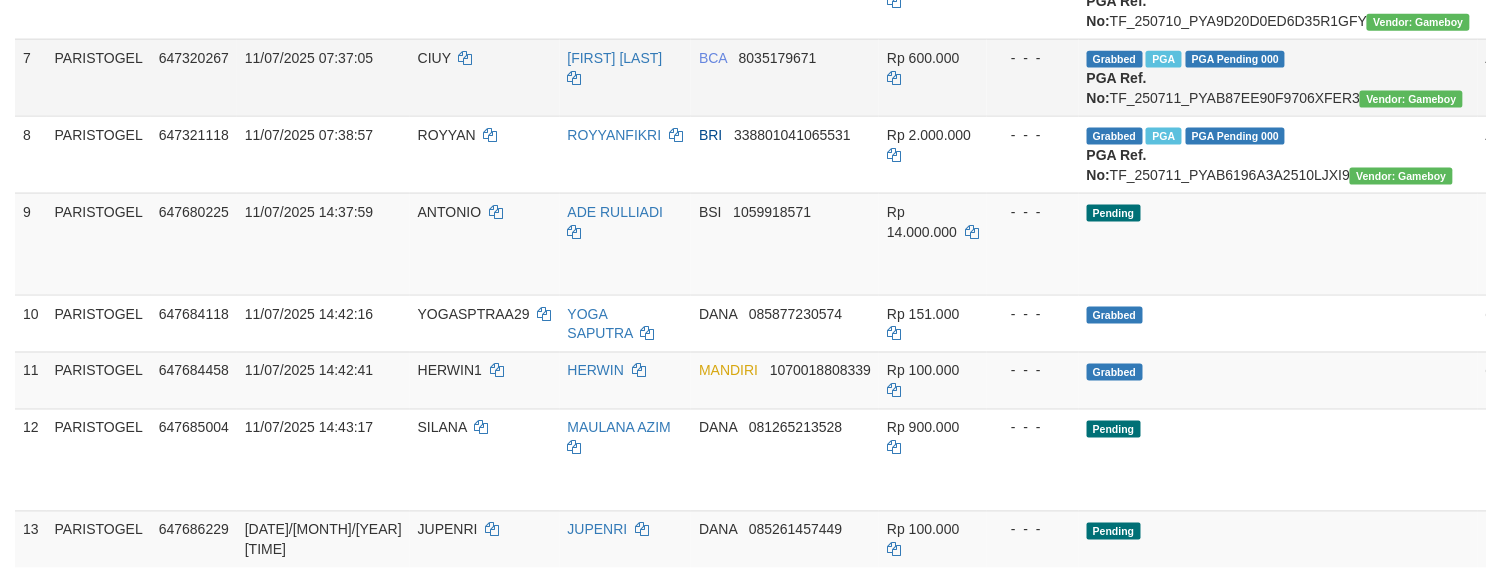 scroll, scrollTop: 800, scrollLeft: 0, axis: vertical 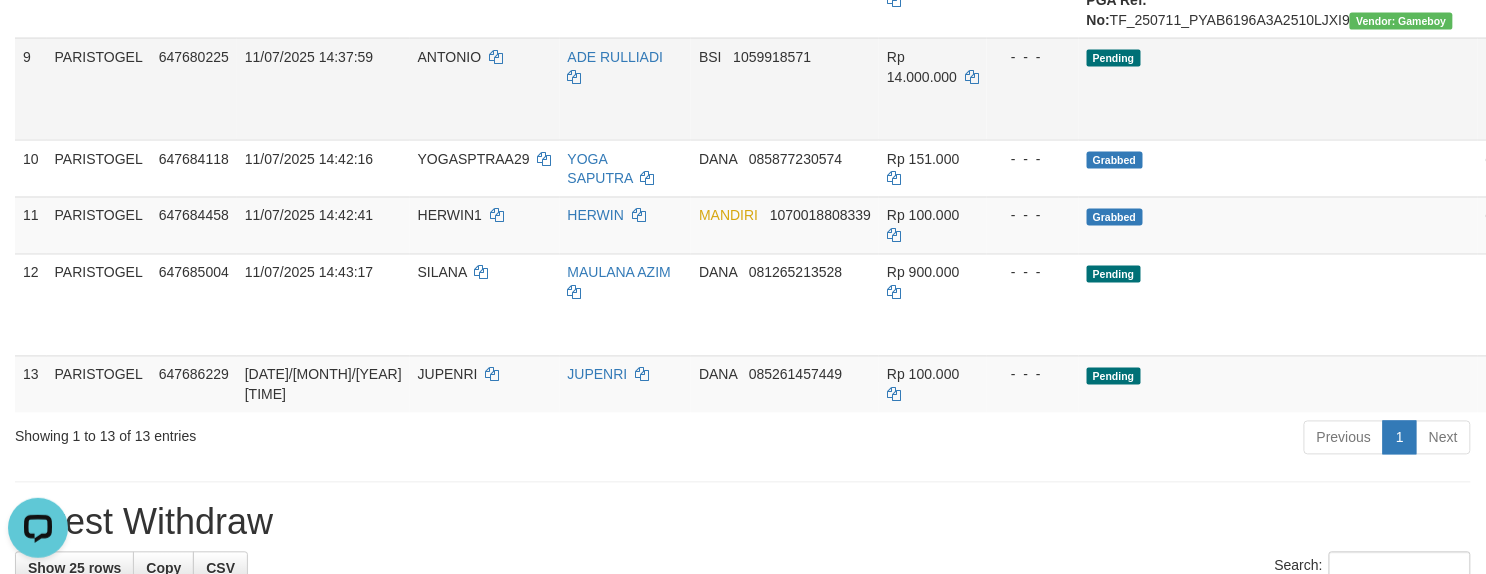 click on "ANTONIO" at bounding box center (485, 89) 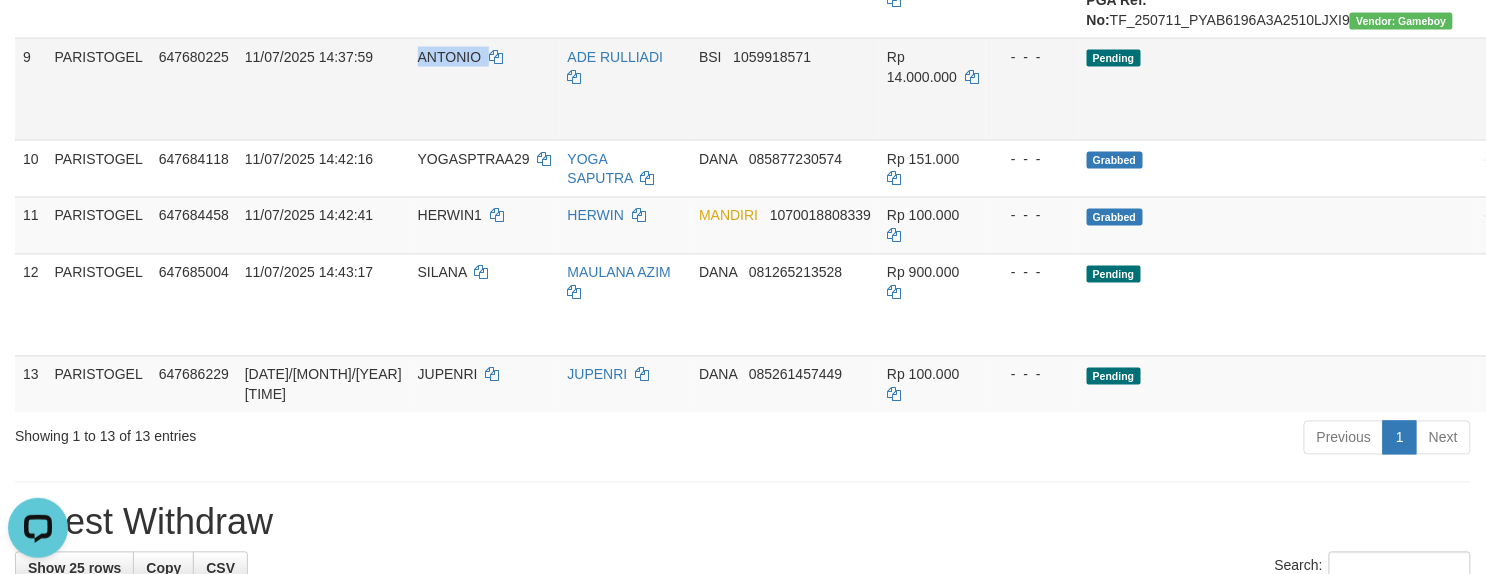 click on "ANTONIO" at bounding box center [485, 89] 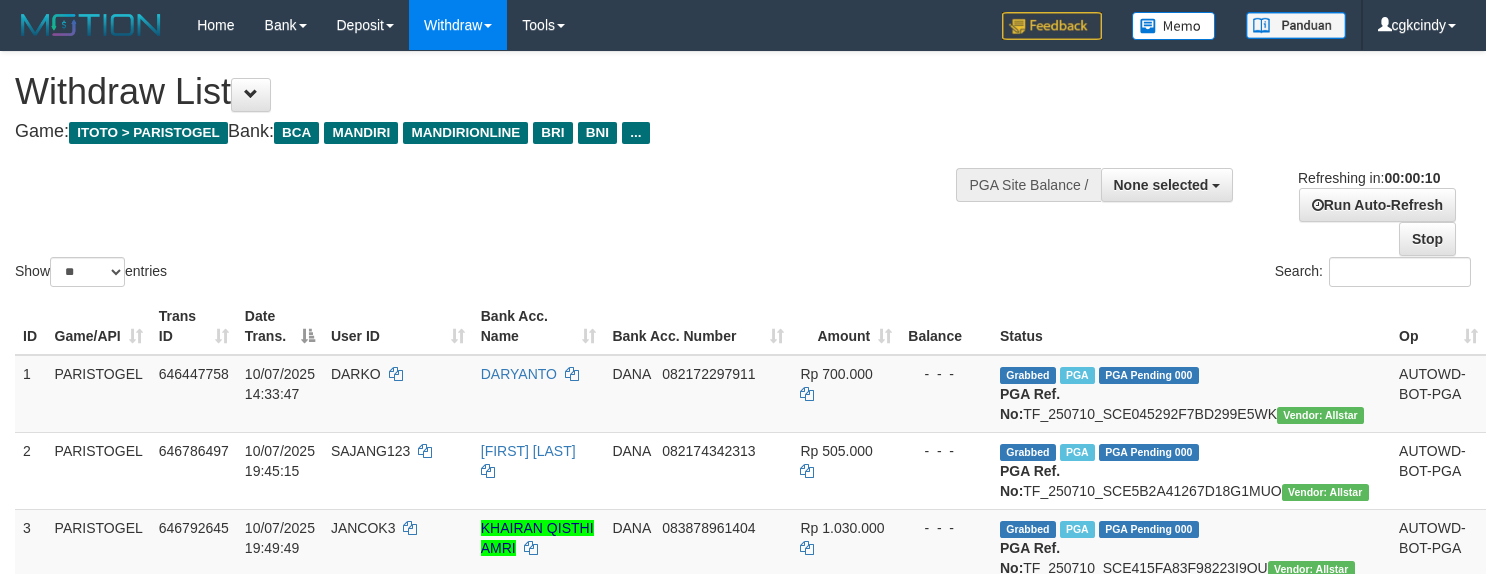 select 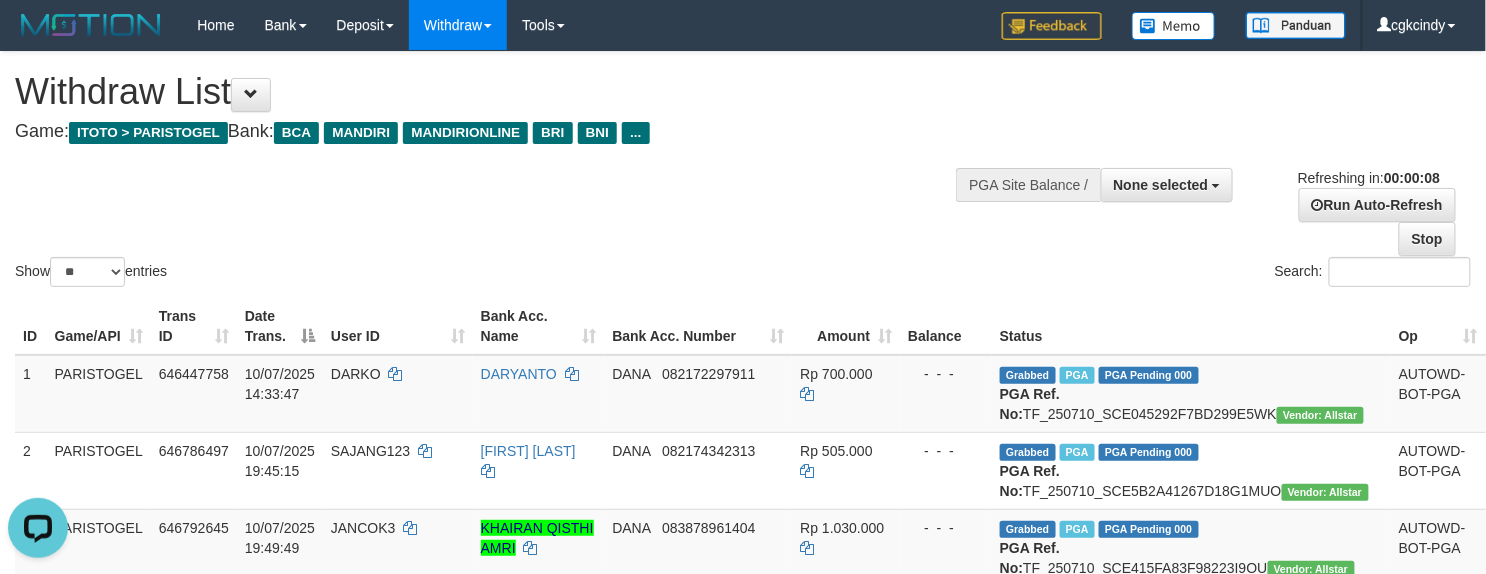 scroll, scrollTop: 0, scrollLeft: 0, axis: both 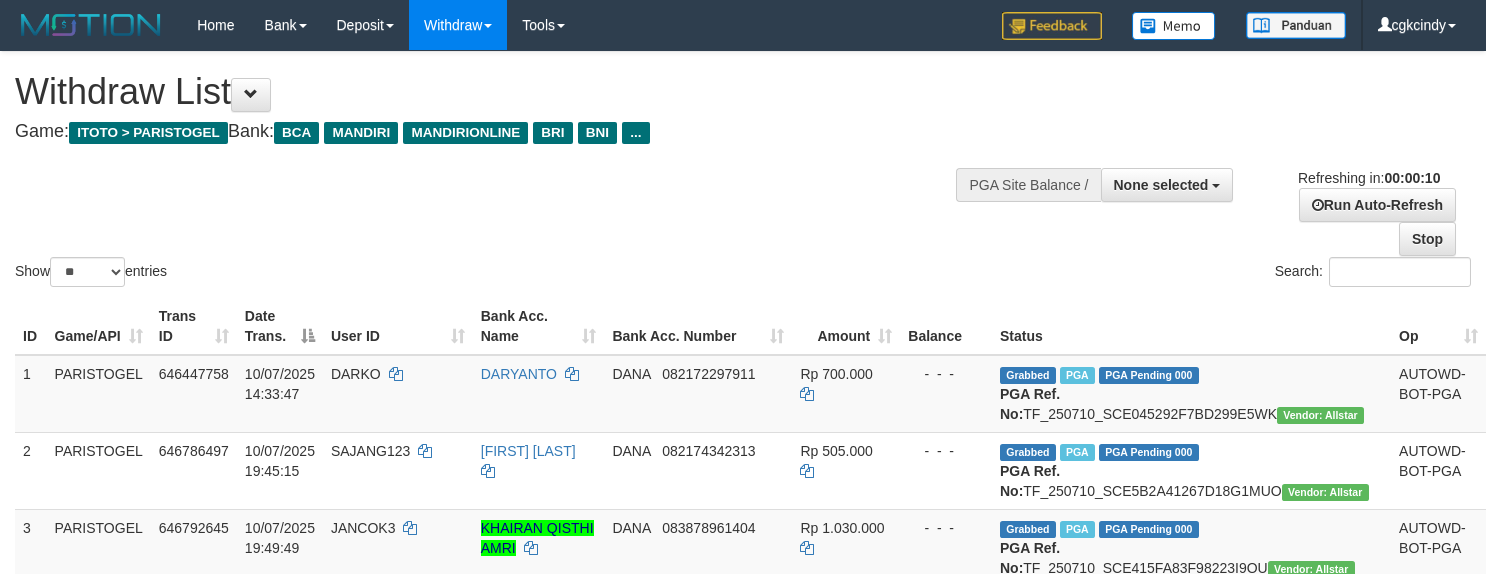 select 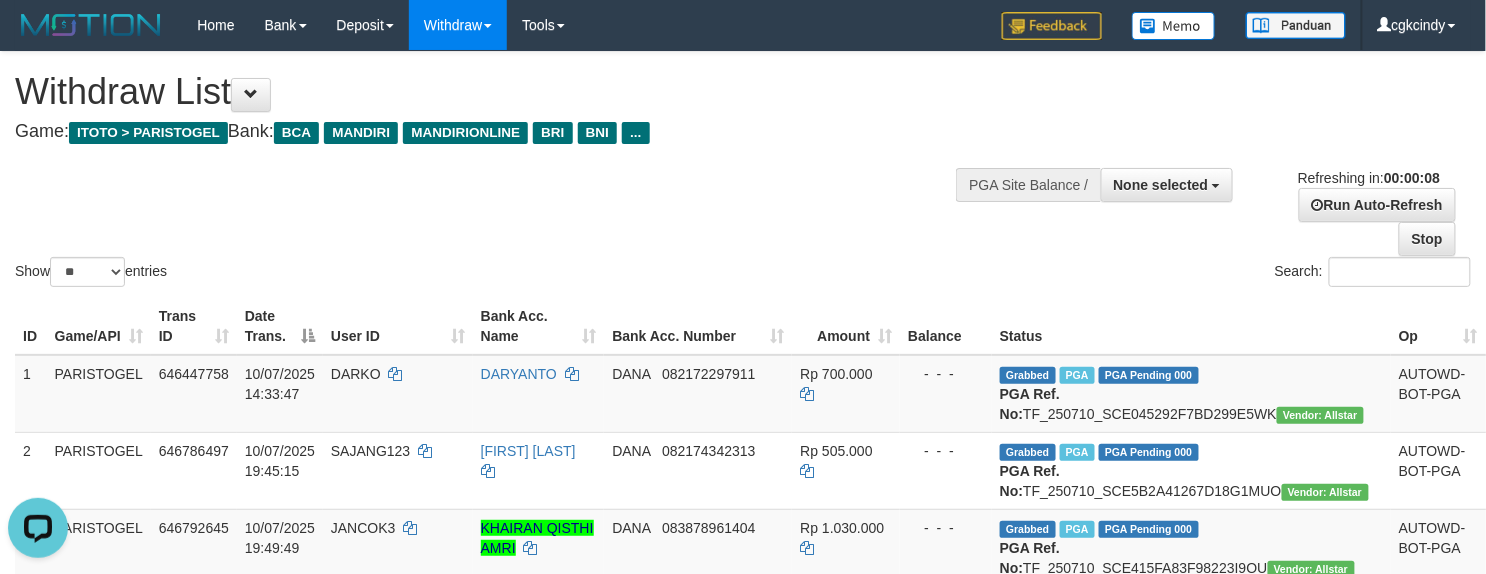 scroll, scrollTop: 0, scrollLeft: 0, axis: both 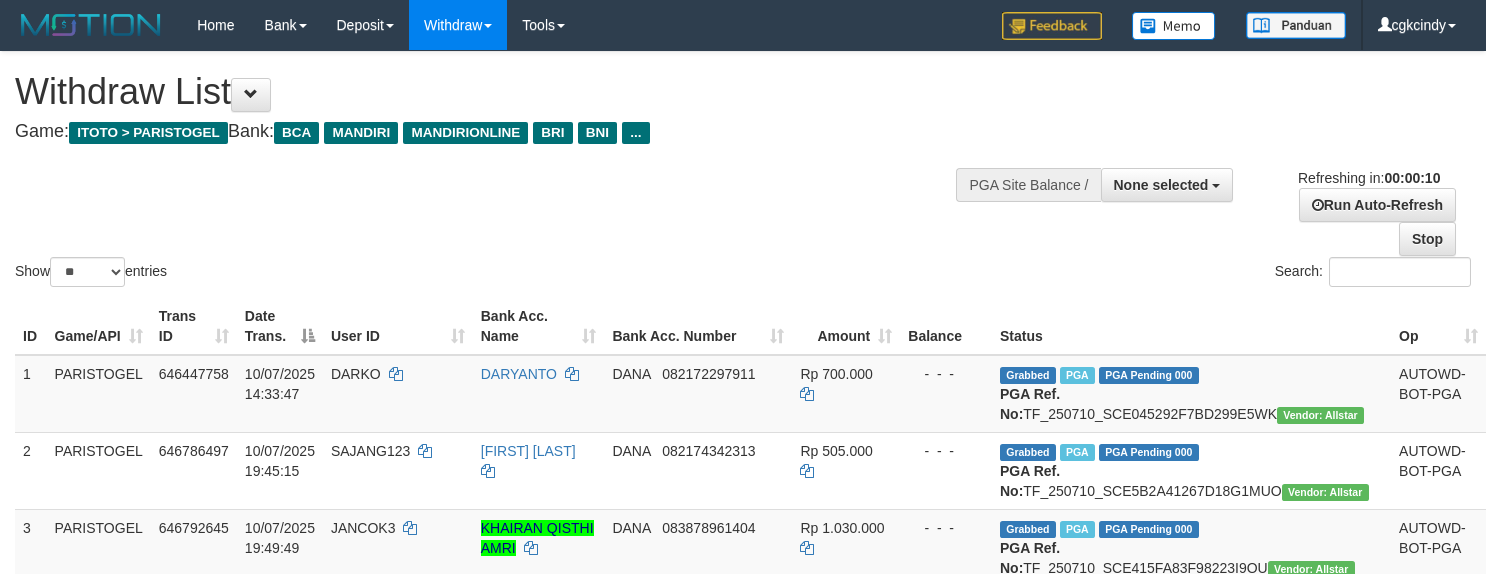 select 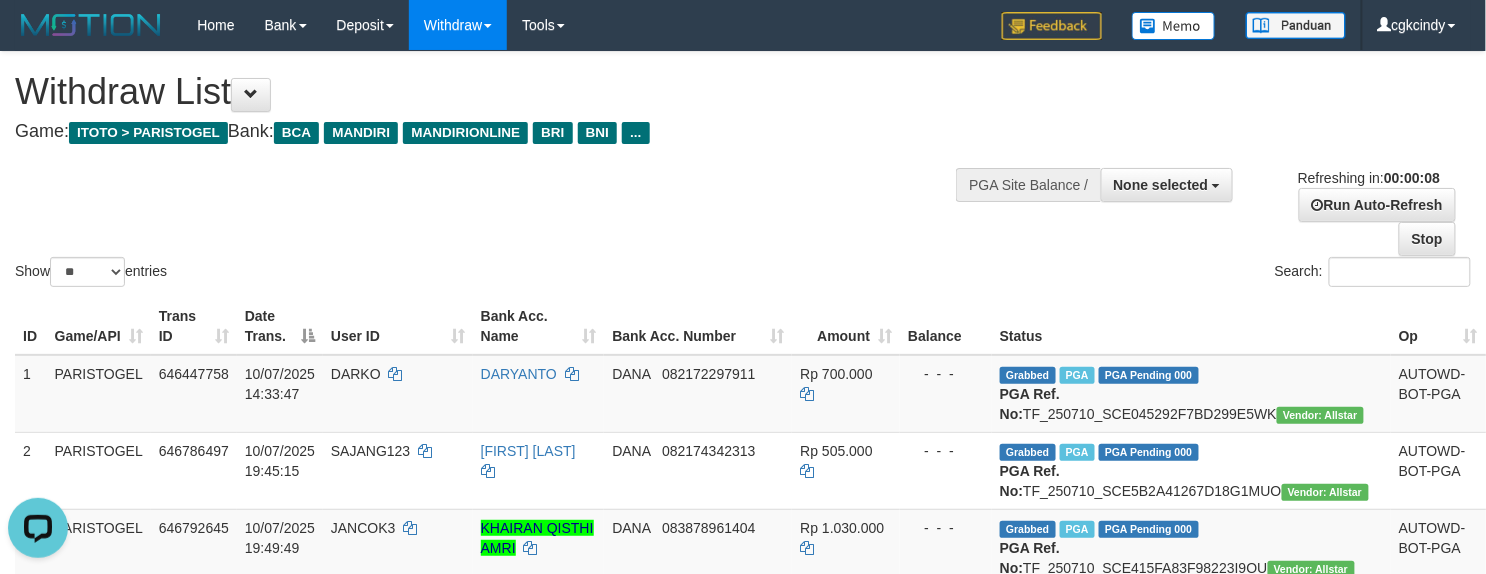 scroll, scrollTop: 0, scrollLeft: 0, axis: both 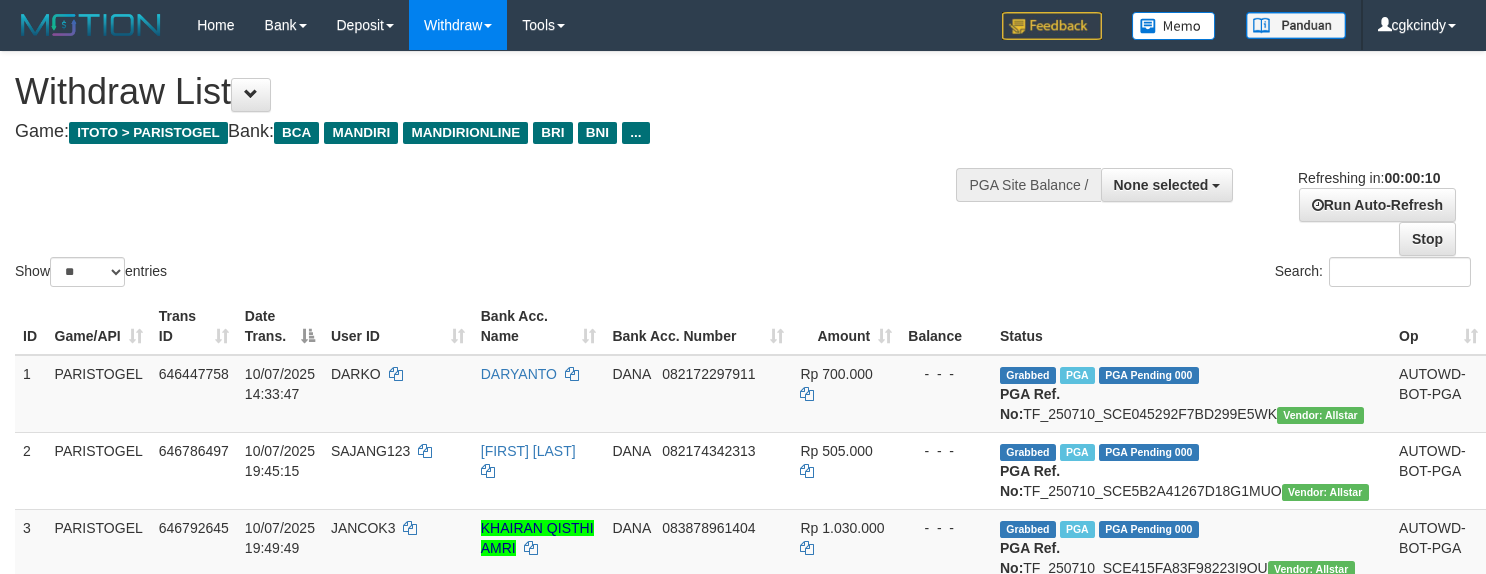 select 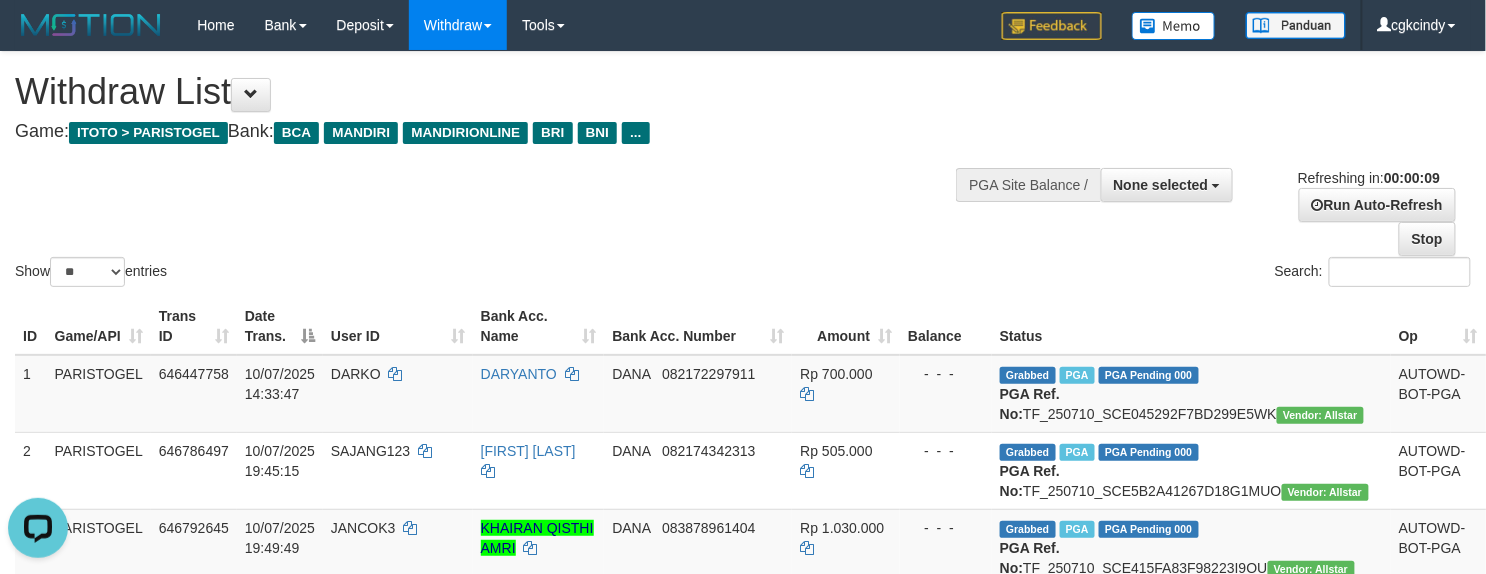 scroll, scrollTop: 0, scrollLeft: 0, axis: both 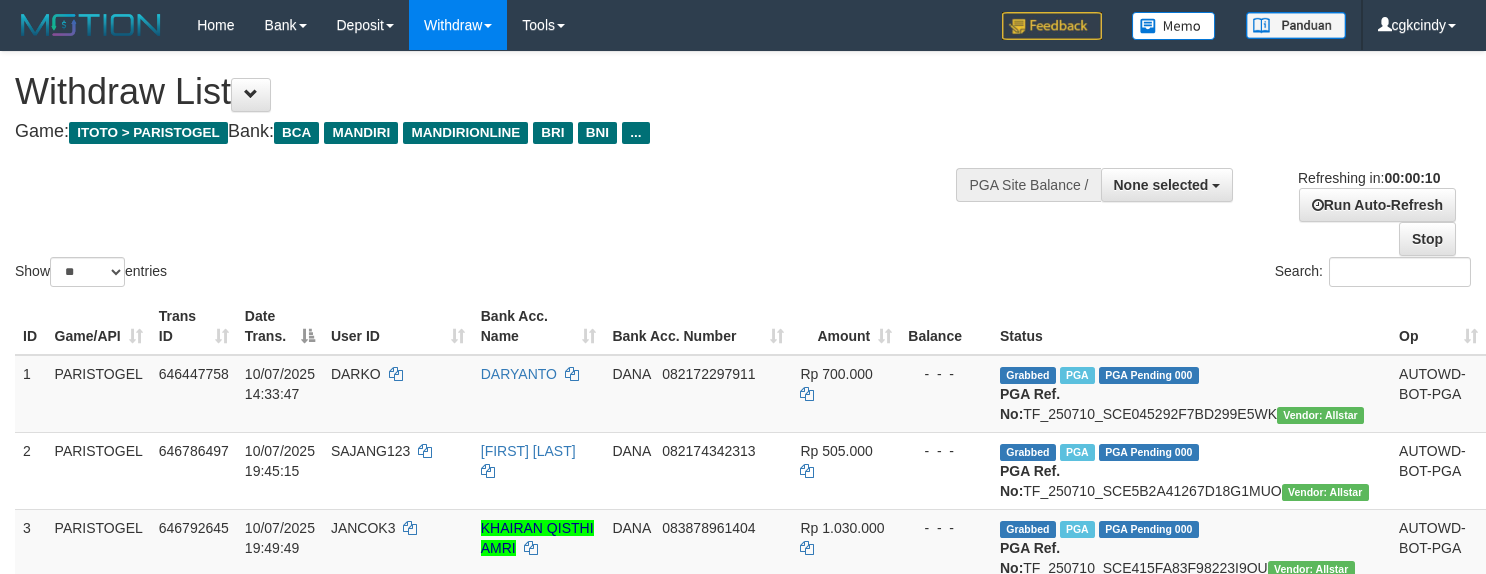 select 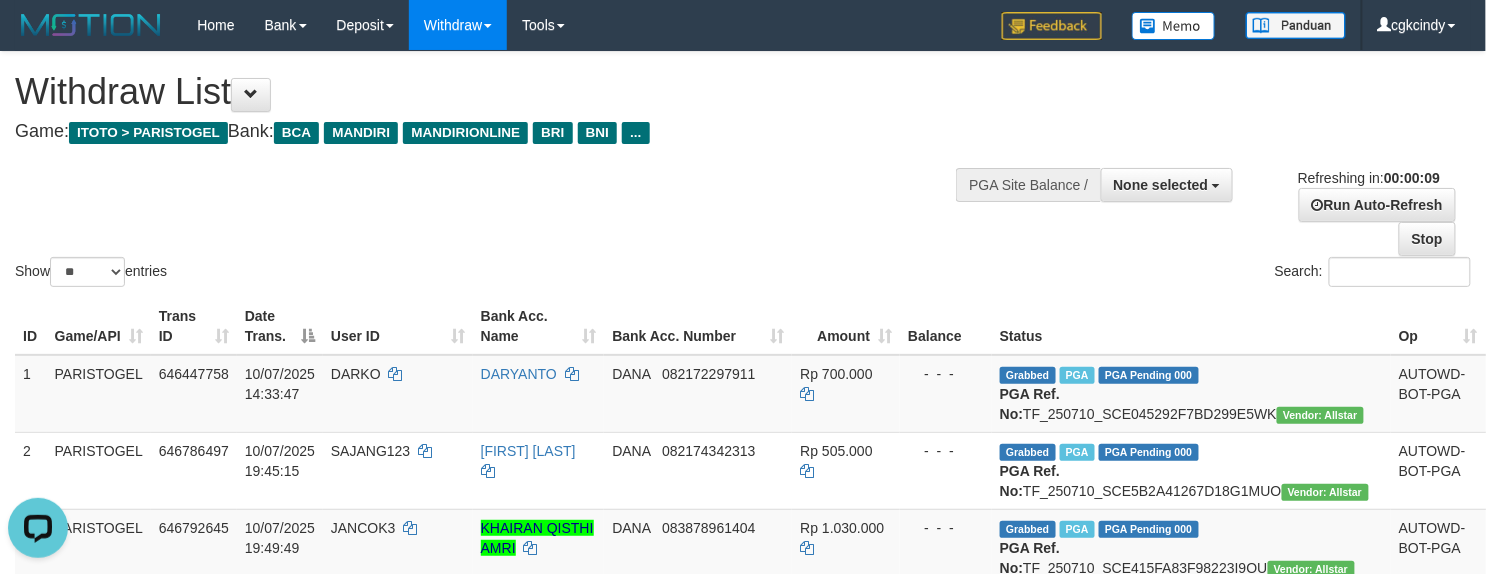 scroll, scrollTop: 0, scrollLeft: 0, axis: both 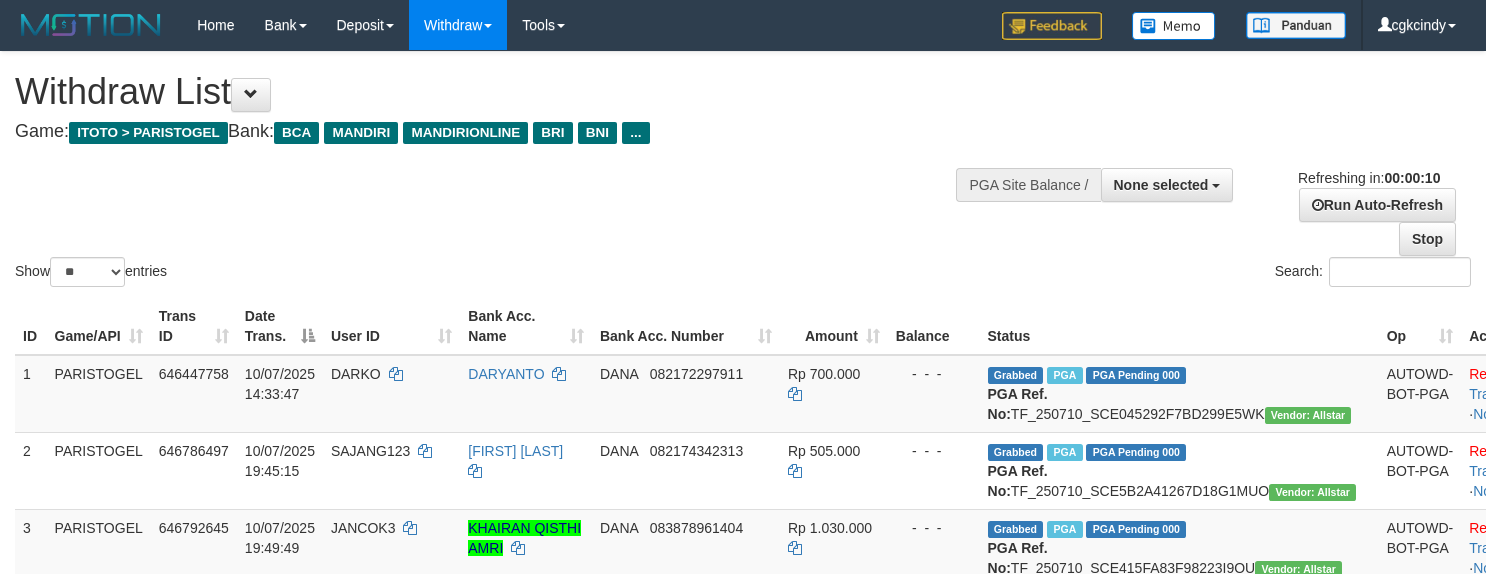 select 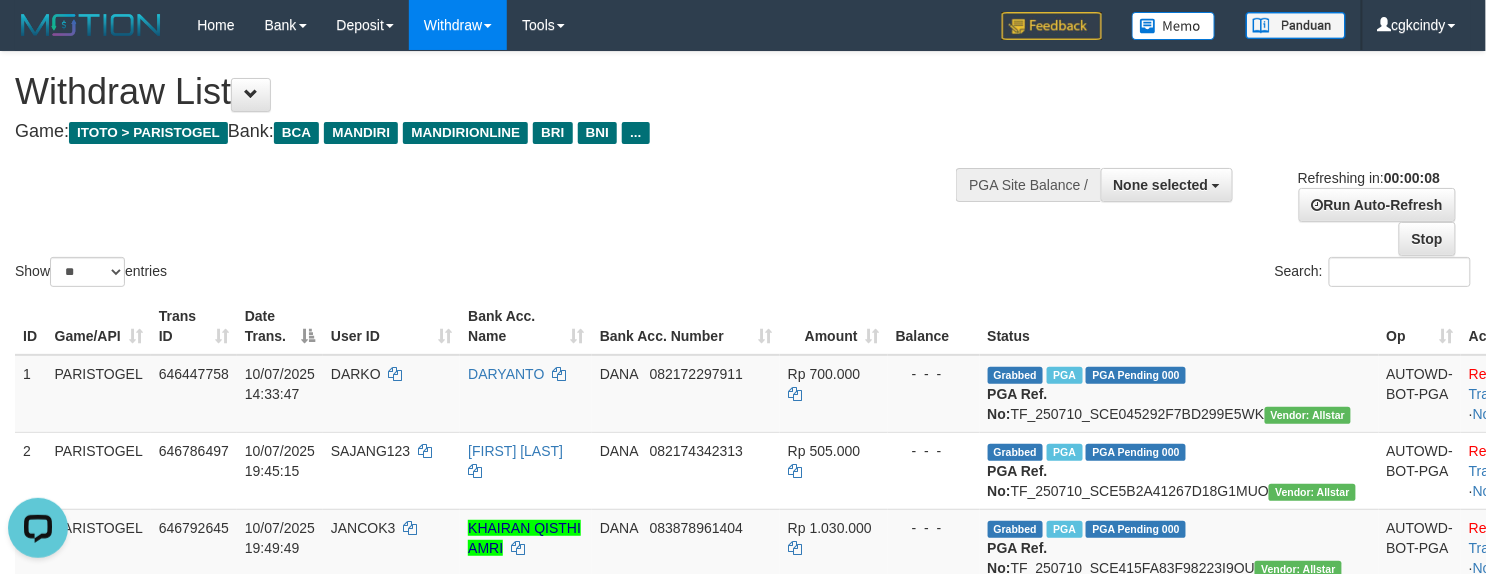 scroll, scrollTop: 0, scrollLeft: 0, axis: both 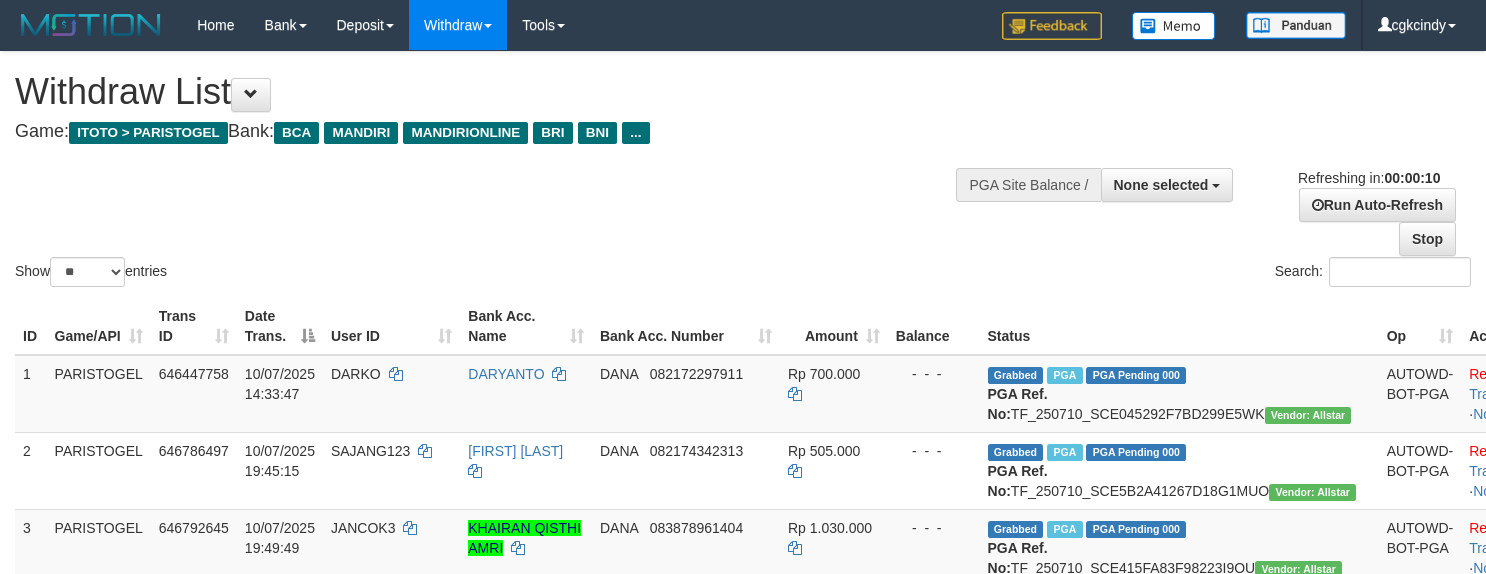 select 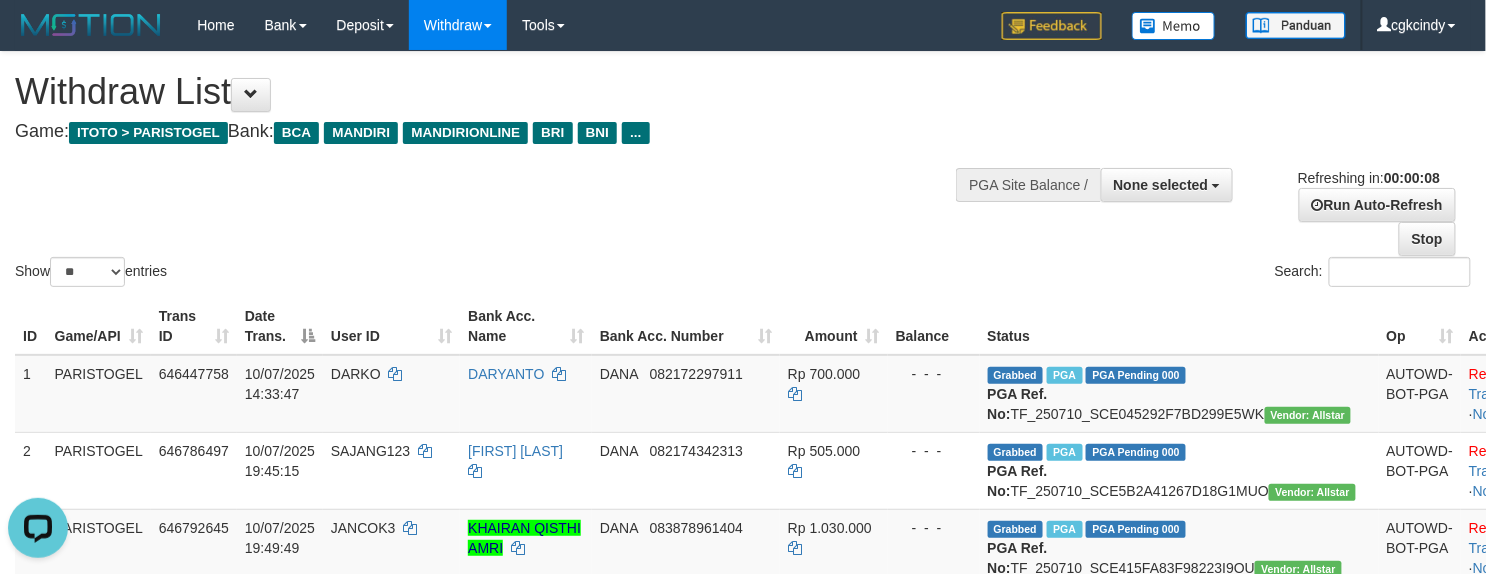 scroll, scrollTop: 0, scrollLeft: 0, axis: both 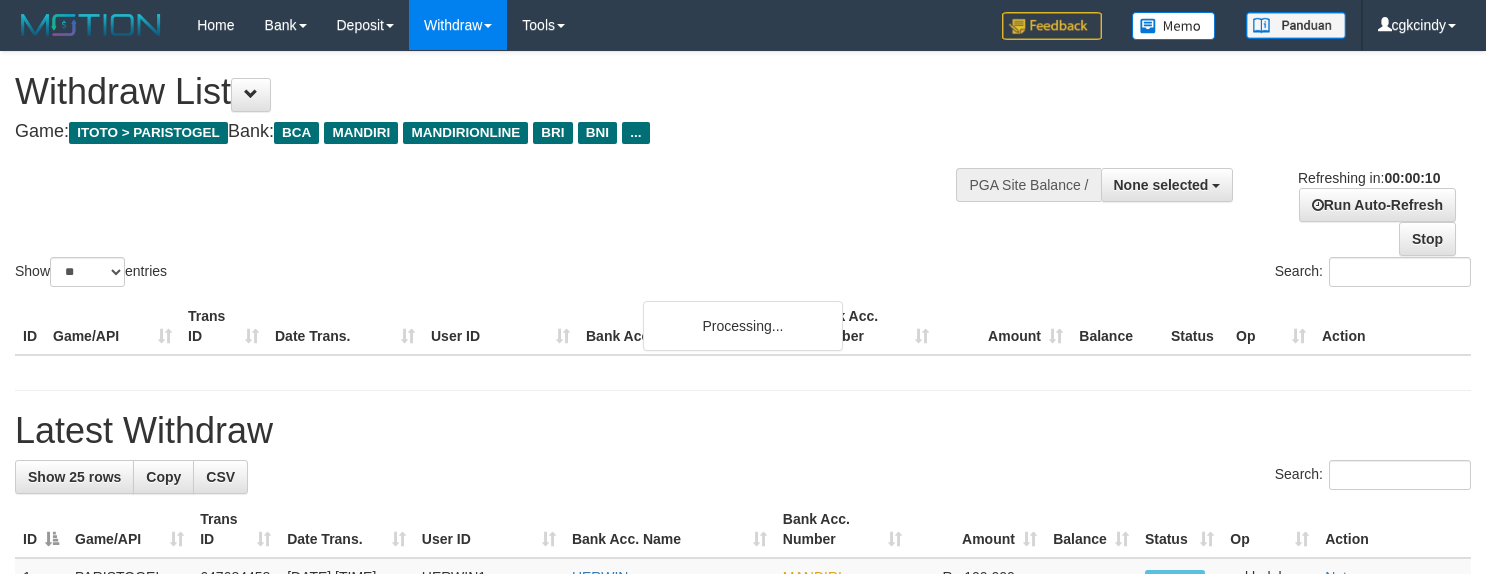 select 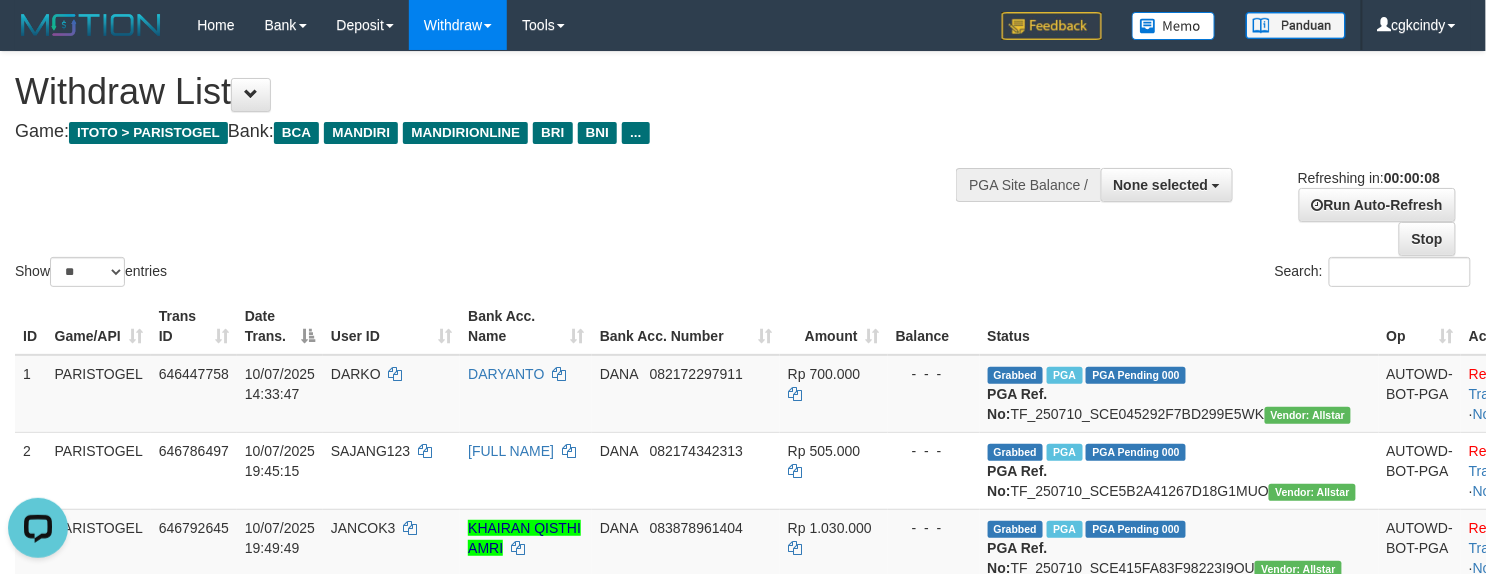 scroll, scrollTop: 0, scrollLeft: 0, axis: both 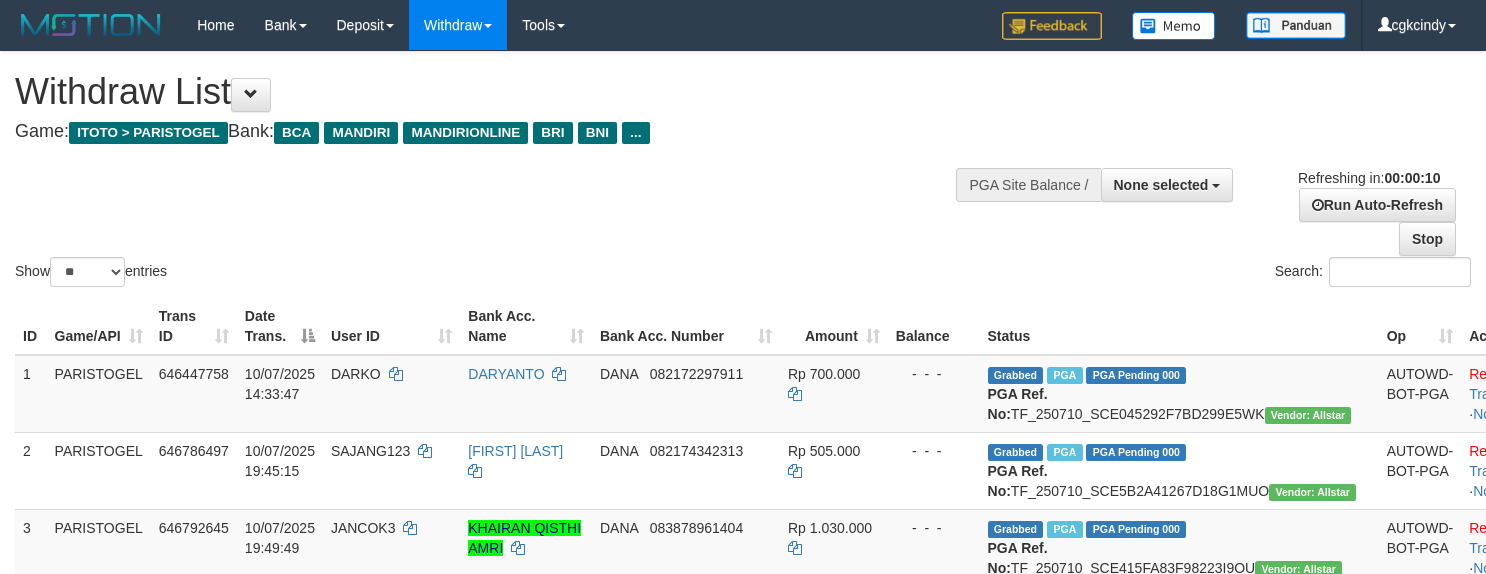 select 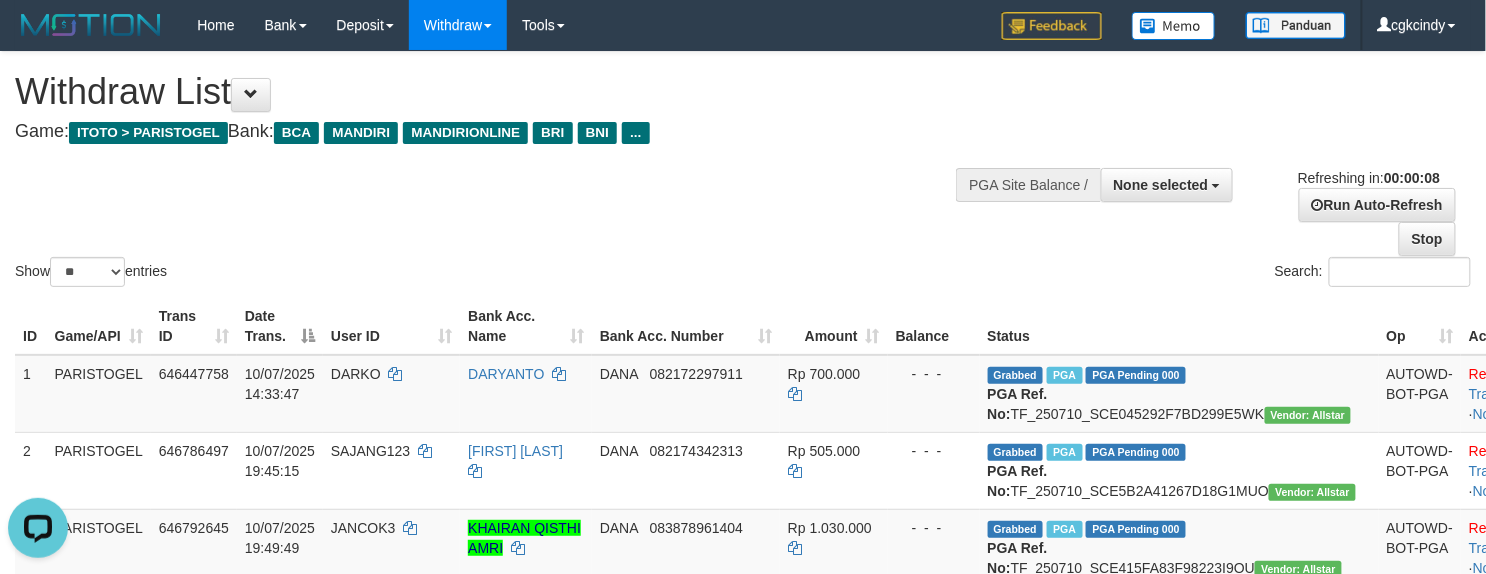 scroll, scrollTop: 0, scrollLeft: 0, axis: both 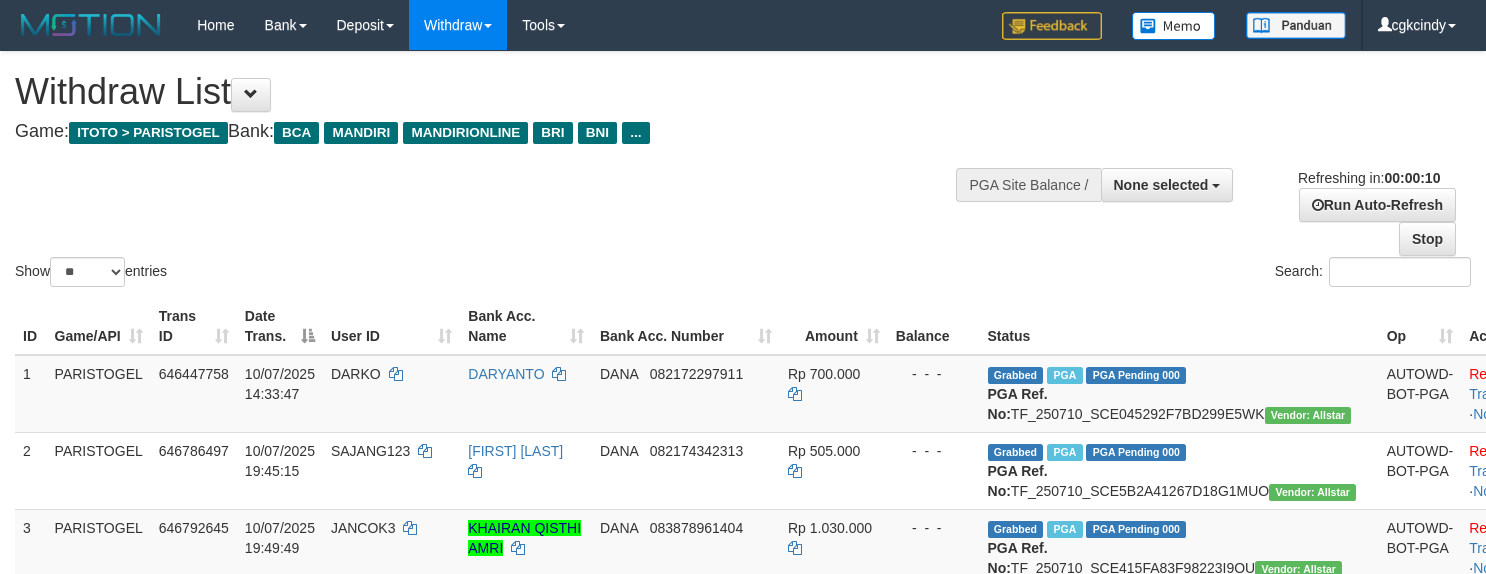 select 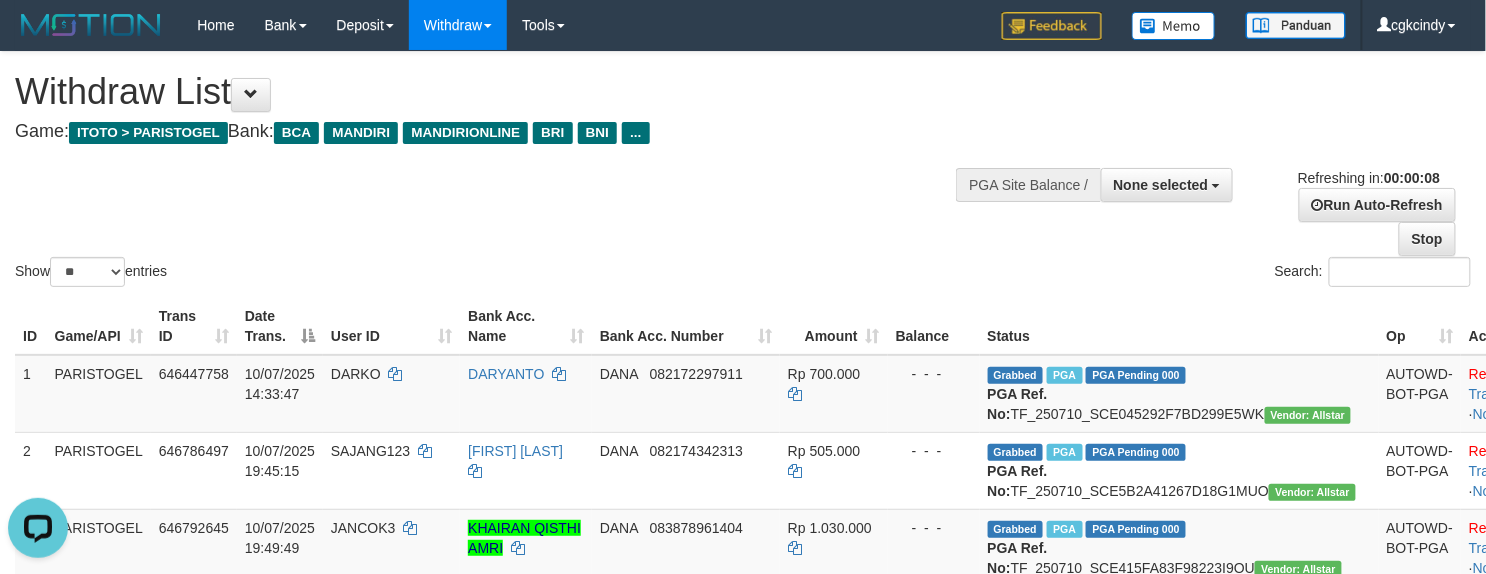 scroll, scrollTop: 0, scrollLeft: 0, axis: both 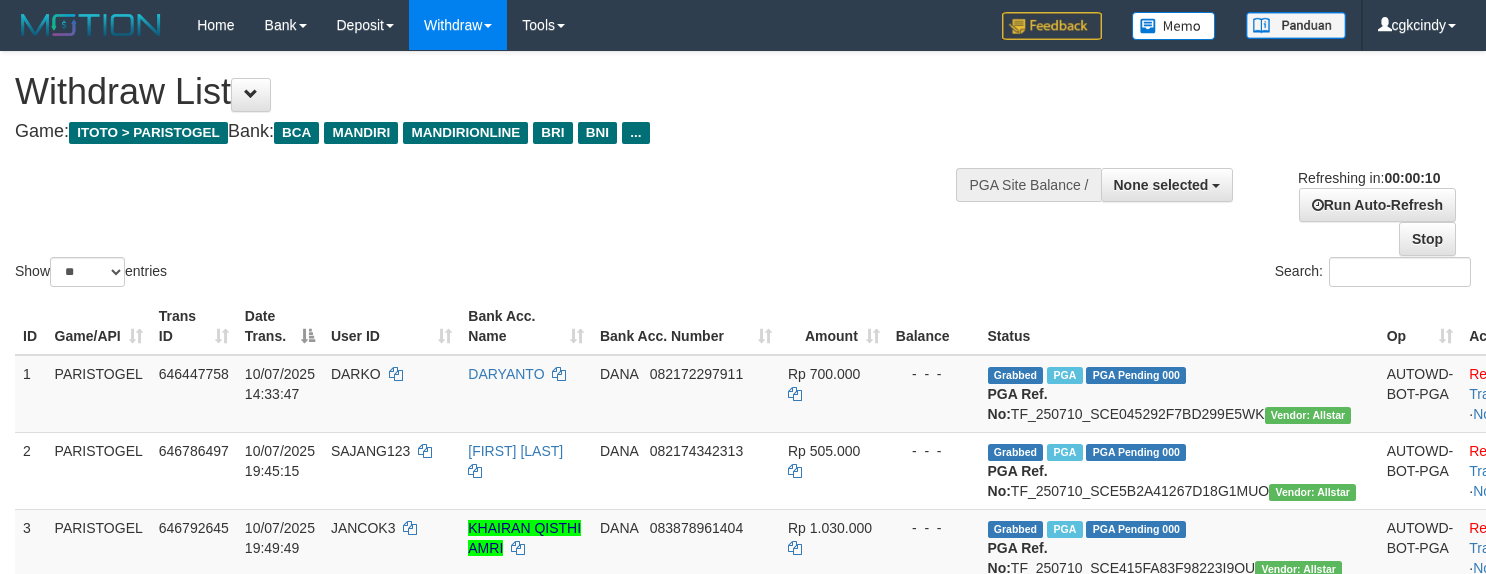 select 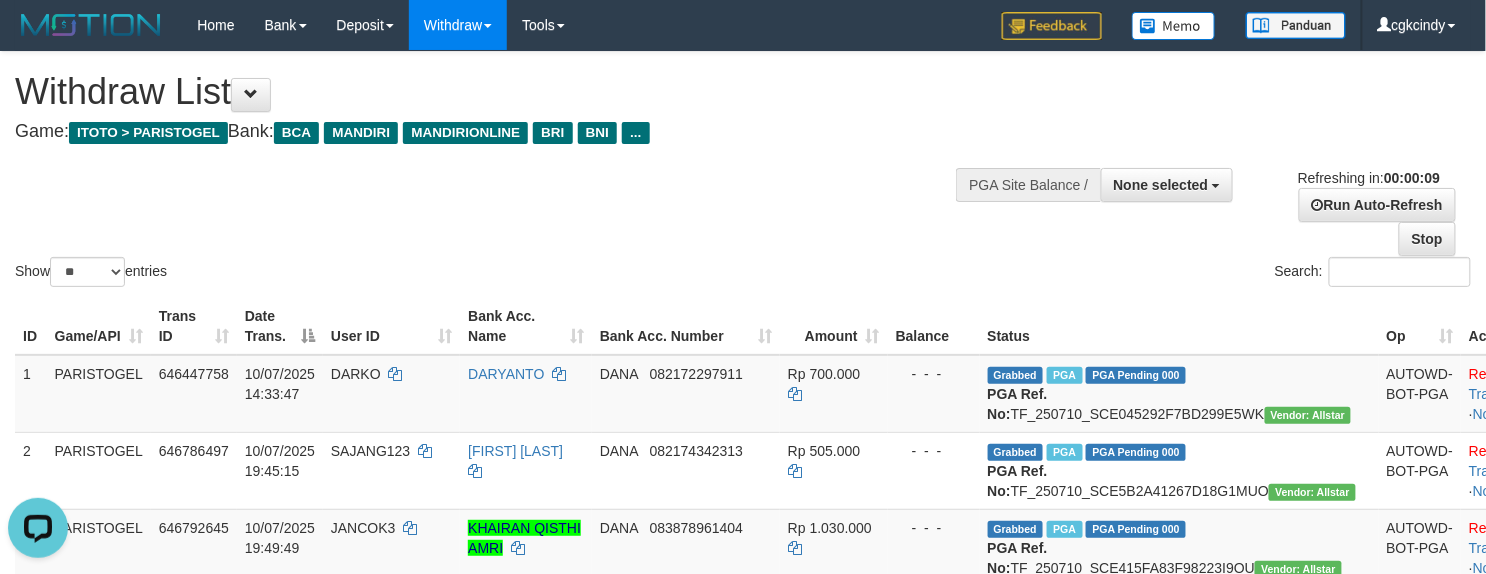 scroll, scrollTop: 0, scrollLeft: 0, axis: both 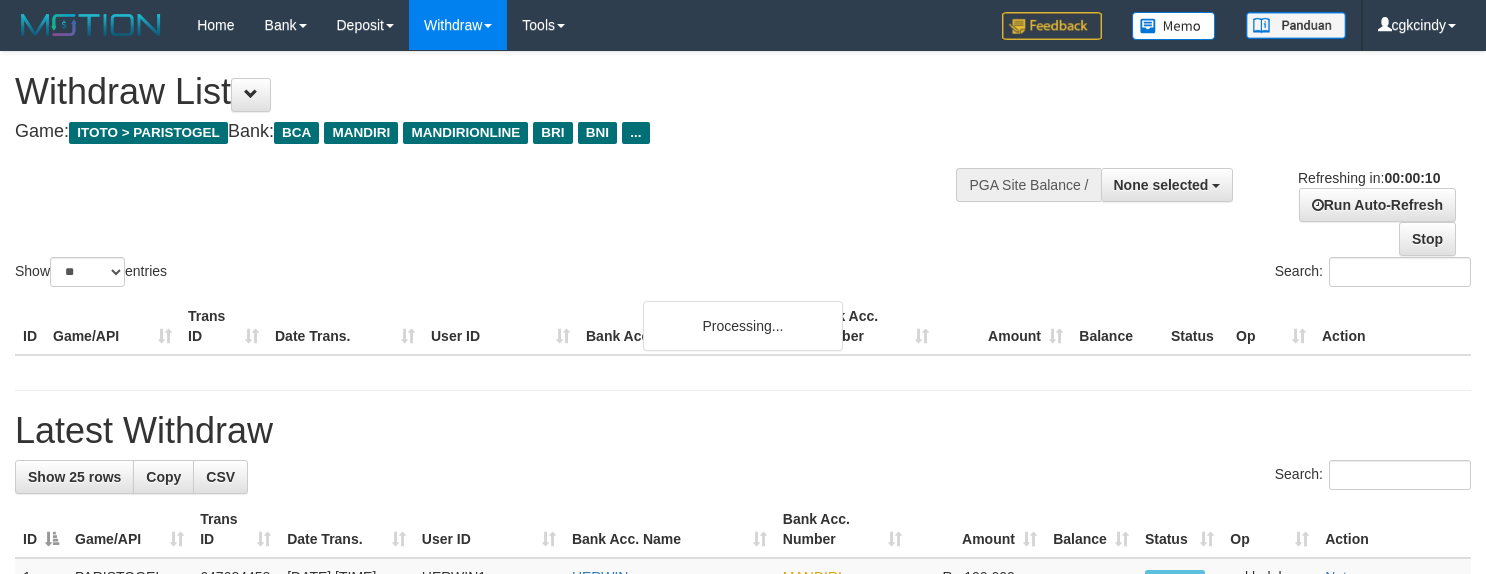 select 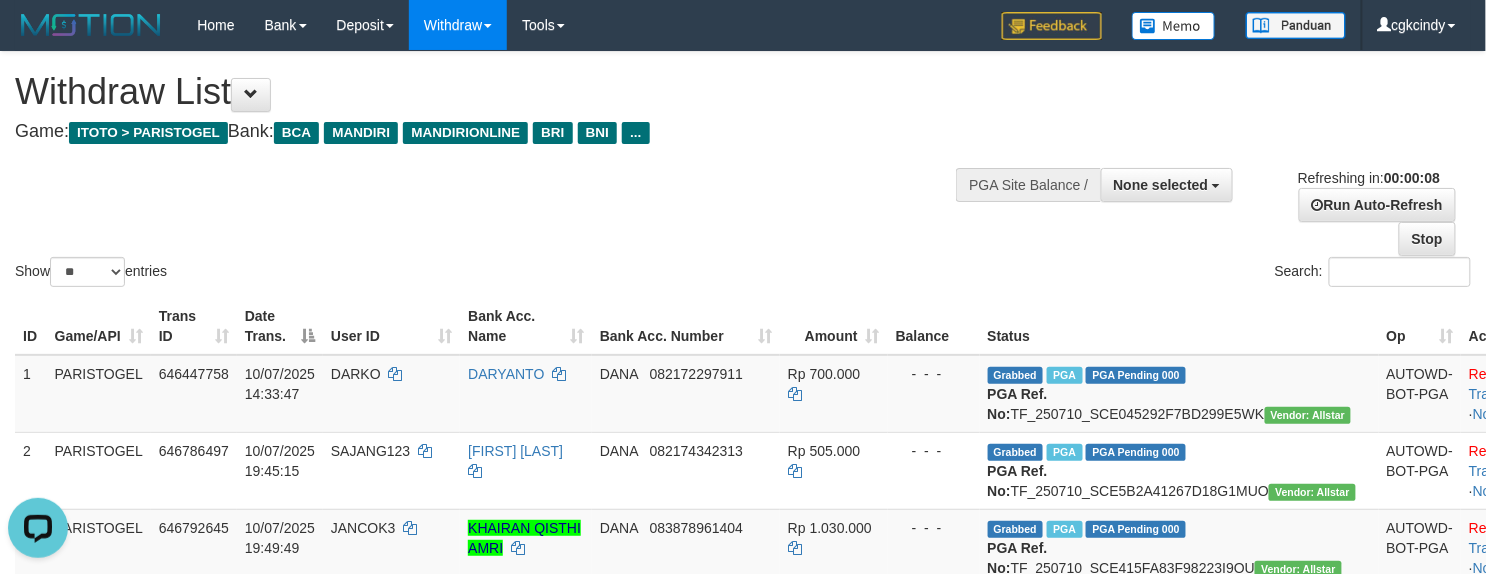 scroll, scrollTop: 0, scrollLeft: 0, axis: both 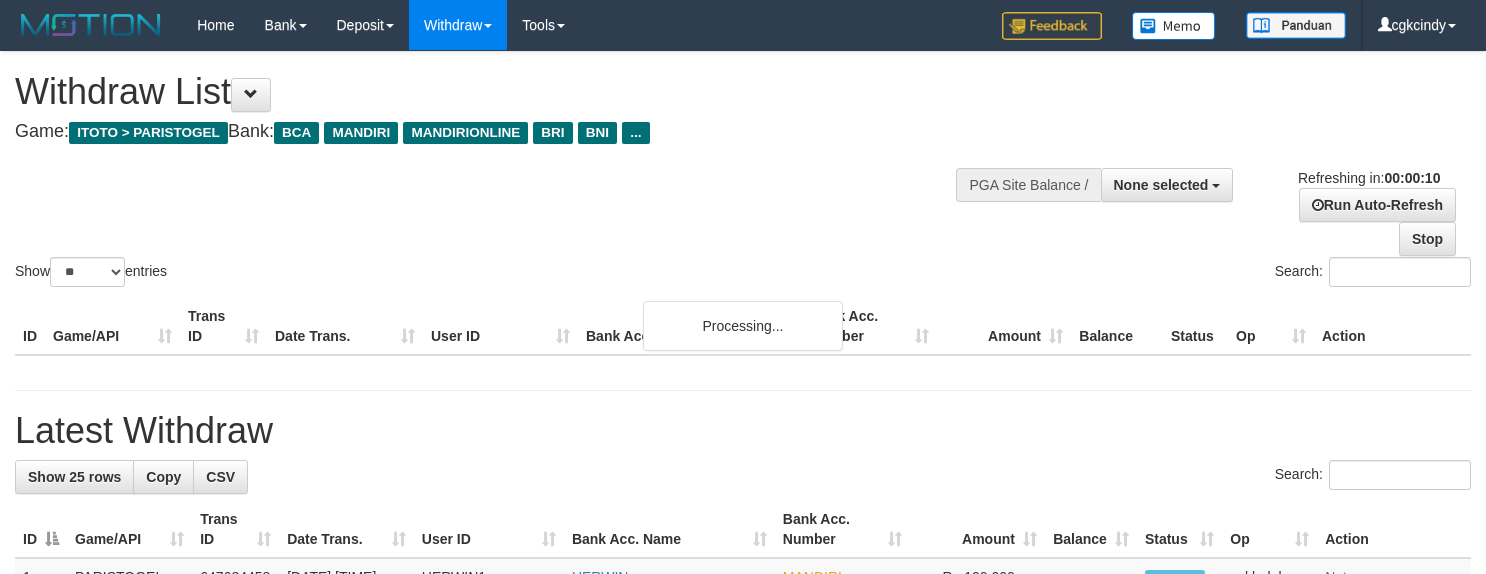 select 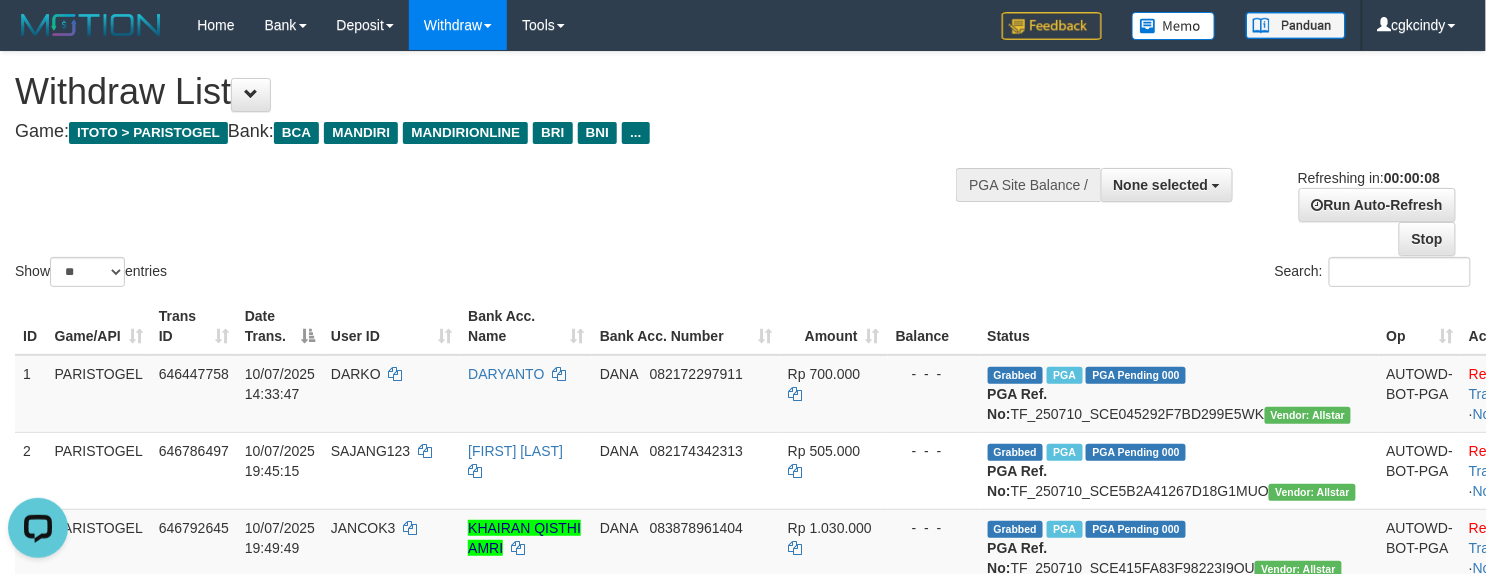 scroll, scrollTop: 0, scrollLeft: 0, axis: both 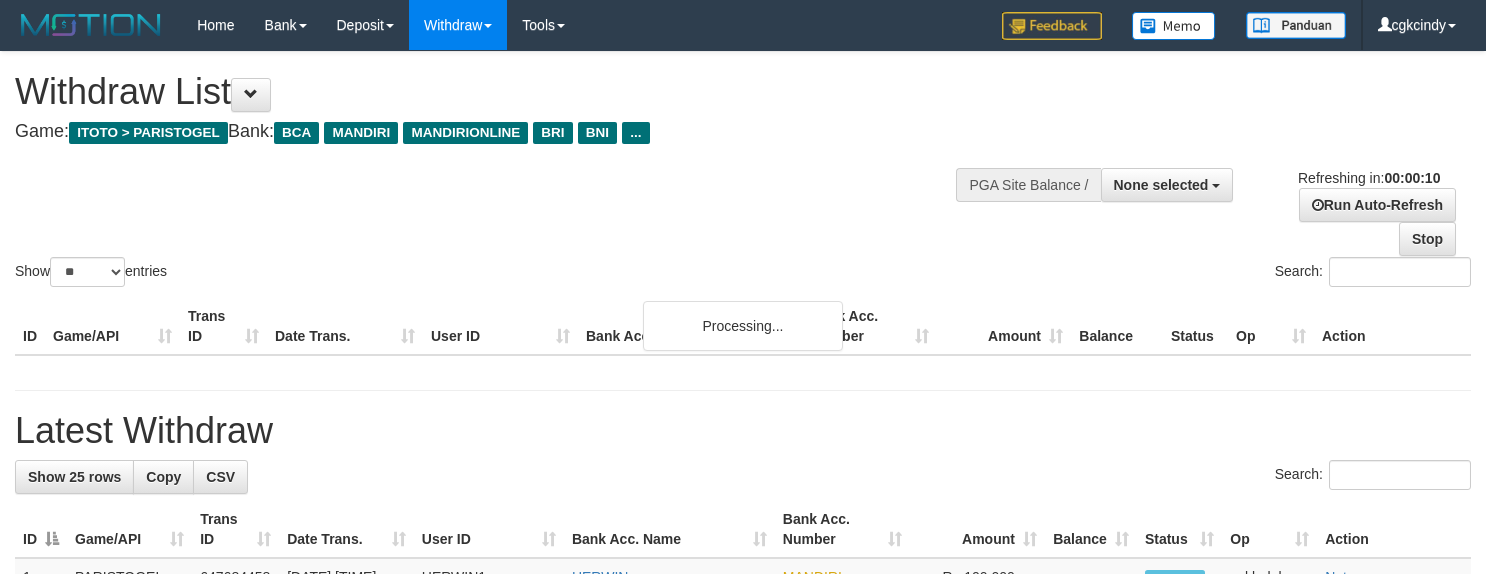 select 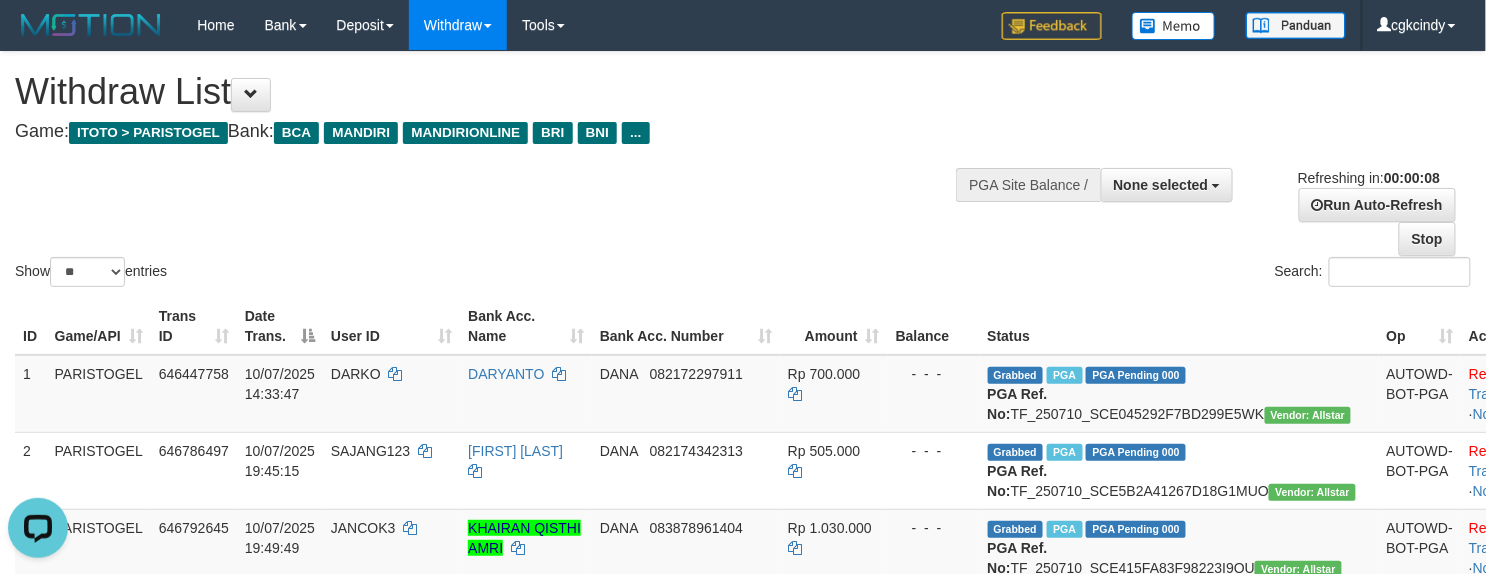 scroll, scrollTop: 0, scrollLeft: 0, axis: both 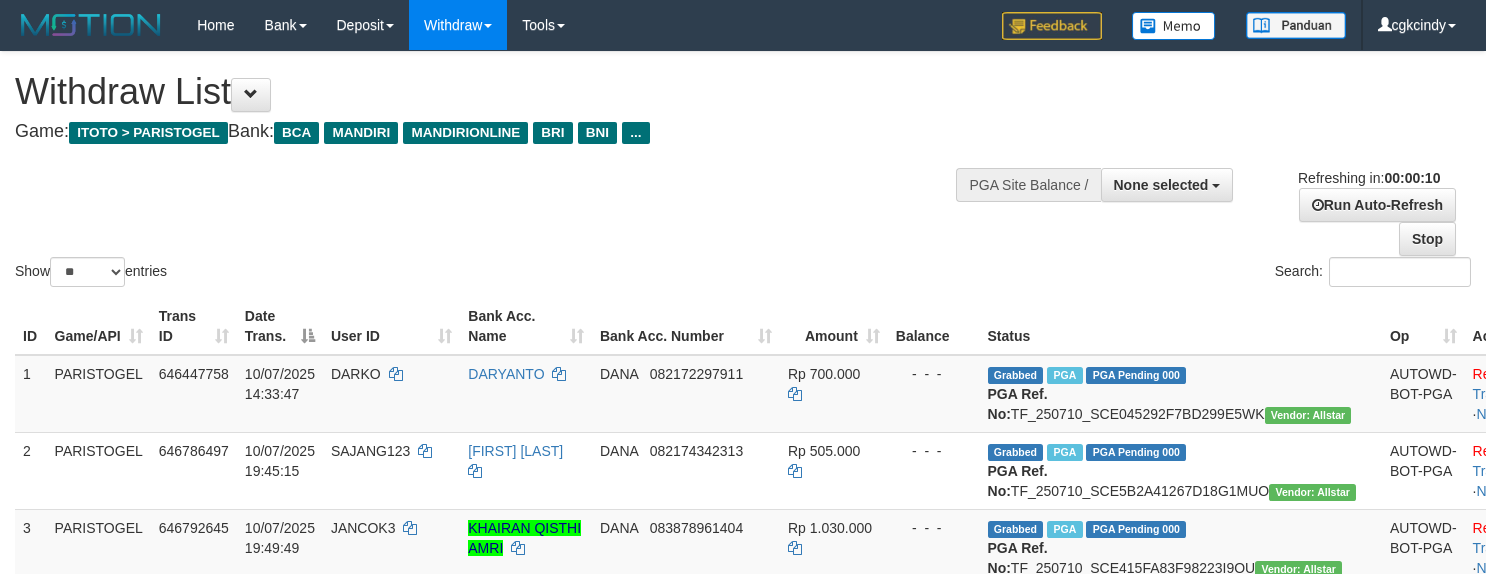 select 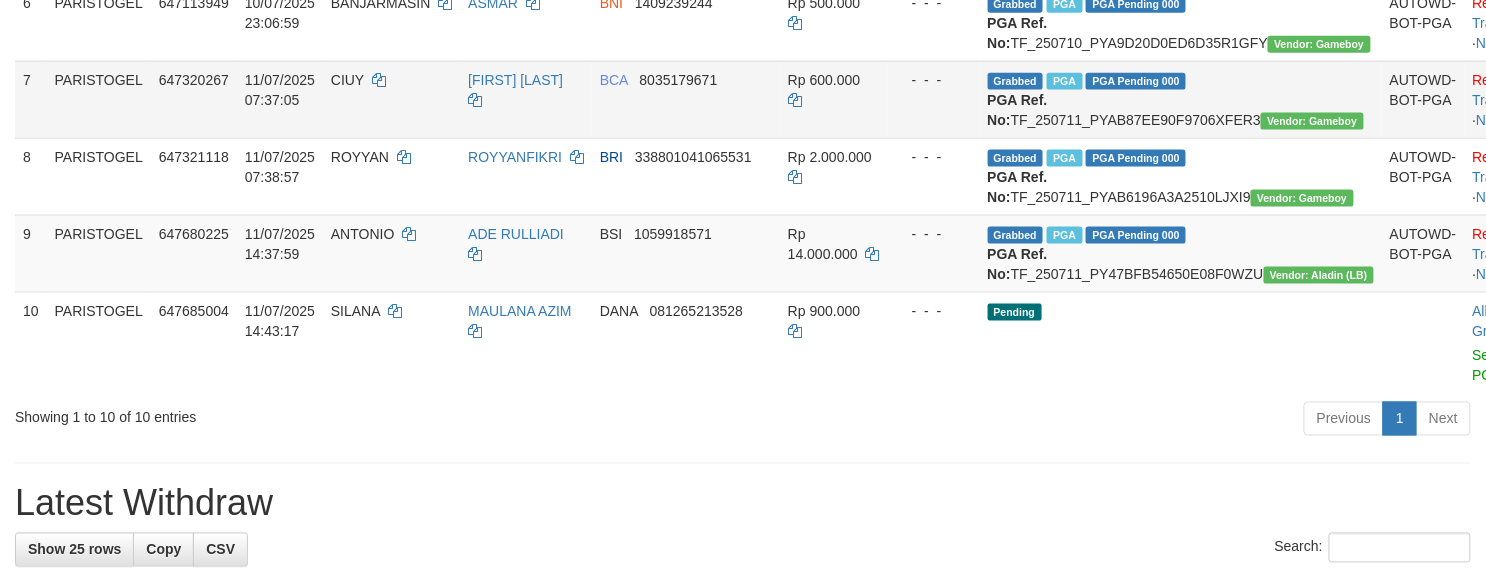 scroll, scrollTop: 1066, scrollLeft: 0, axis: vertical 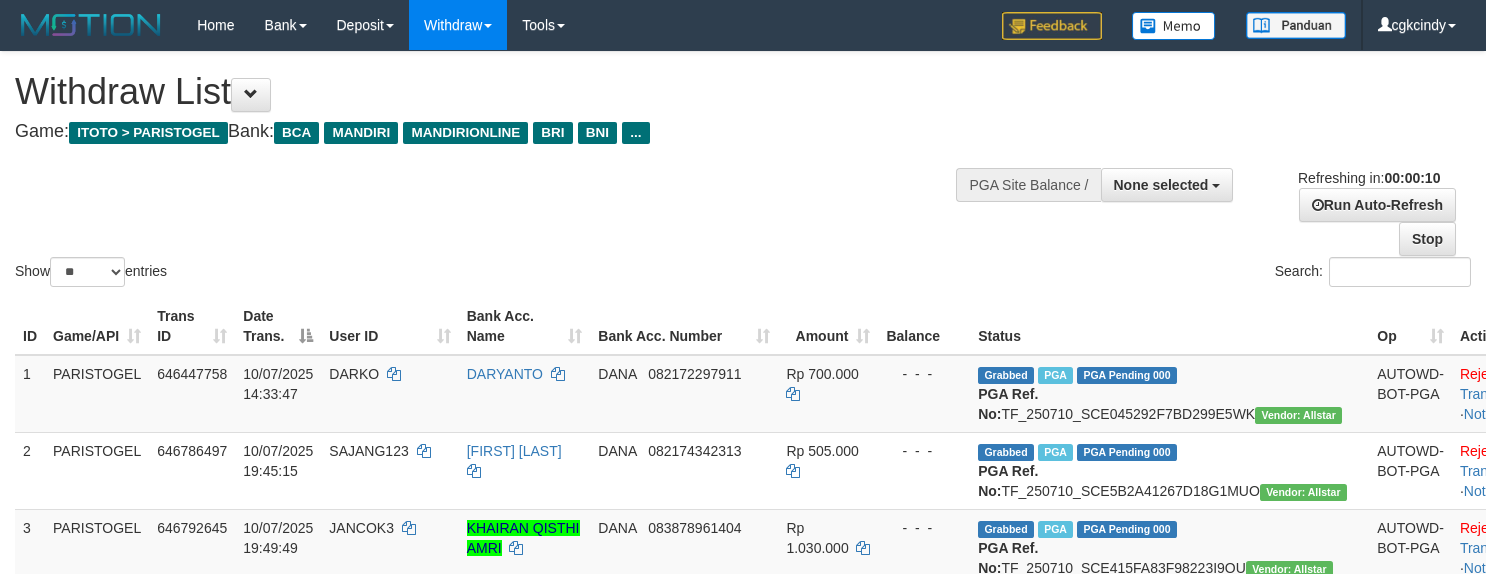 select 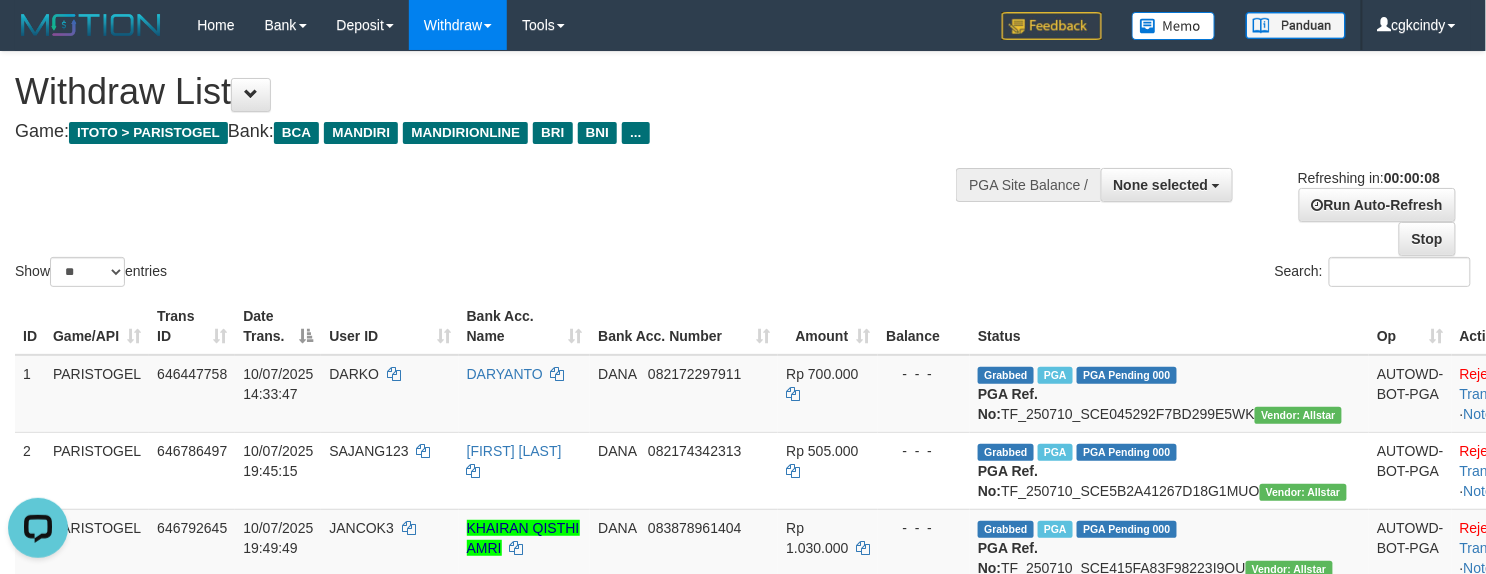 scroll, scrollTop: 0, scrollLeft: 0, axis: both 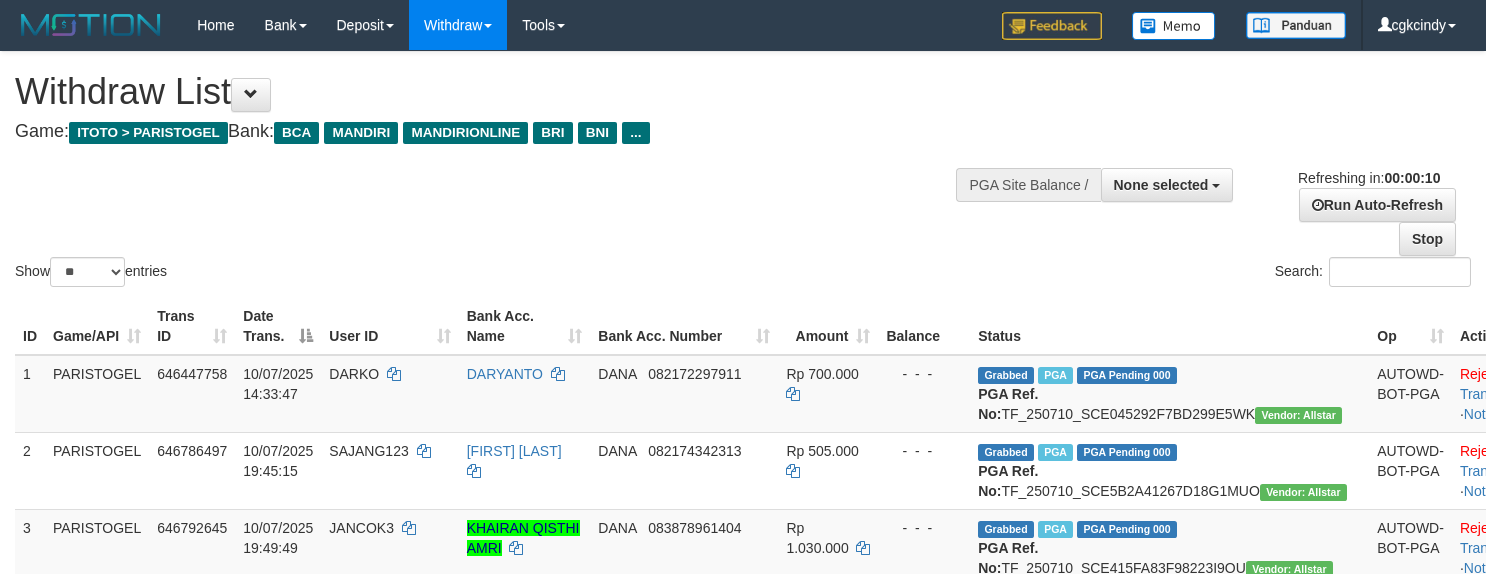 select 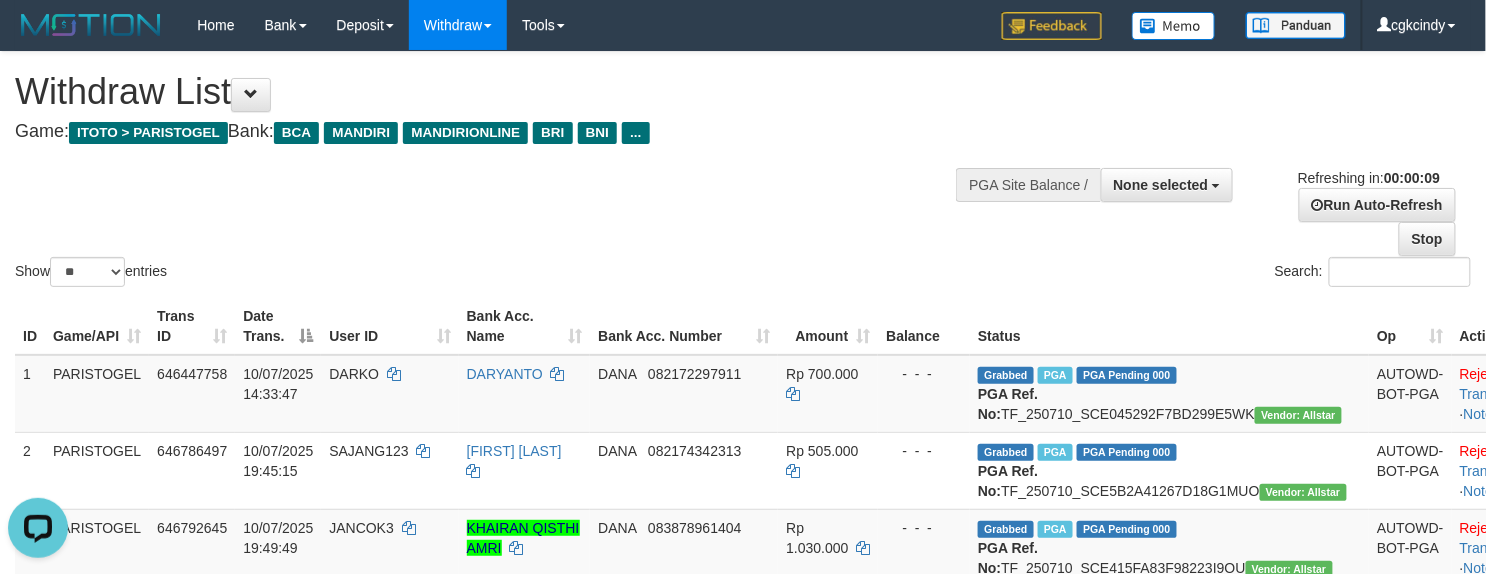 scroll, scrollTop: 0, scrollLeft: 0, axis: both 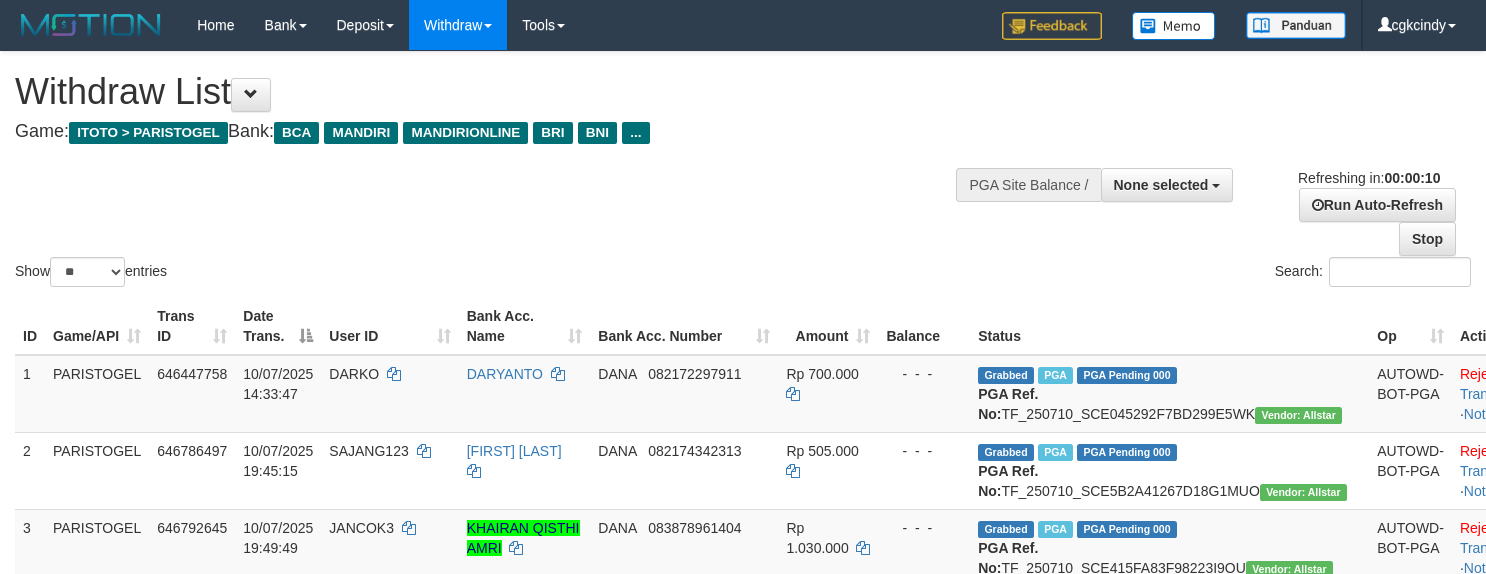 select 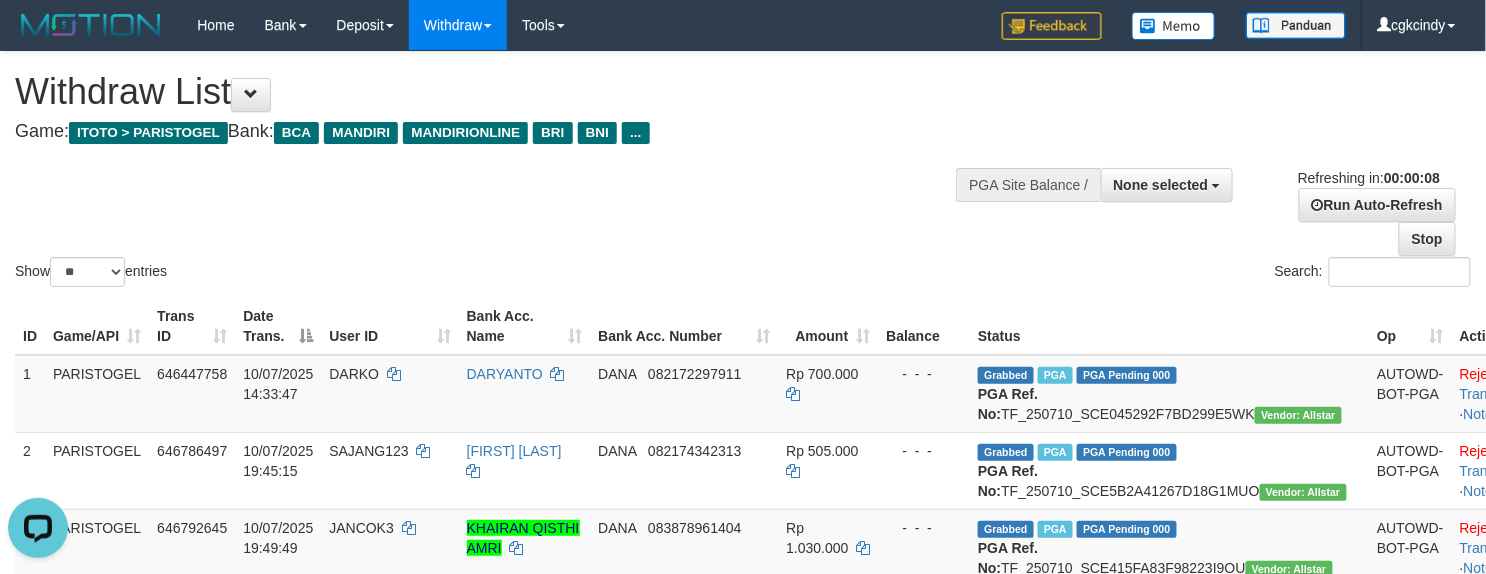 scroll, scrollTop: 0, scrollLeft: 0, axis: both 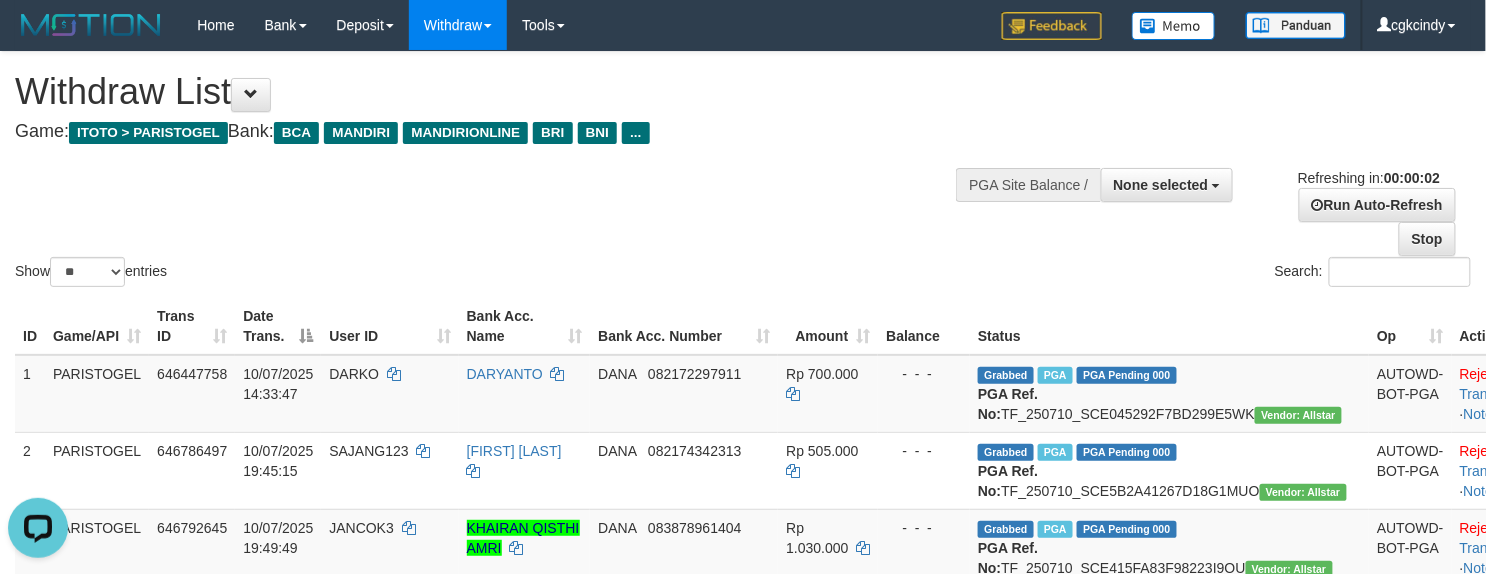 click on "Show  ** ** ** ***  entries Search:" at bounding box center [743, 171] 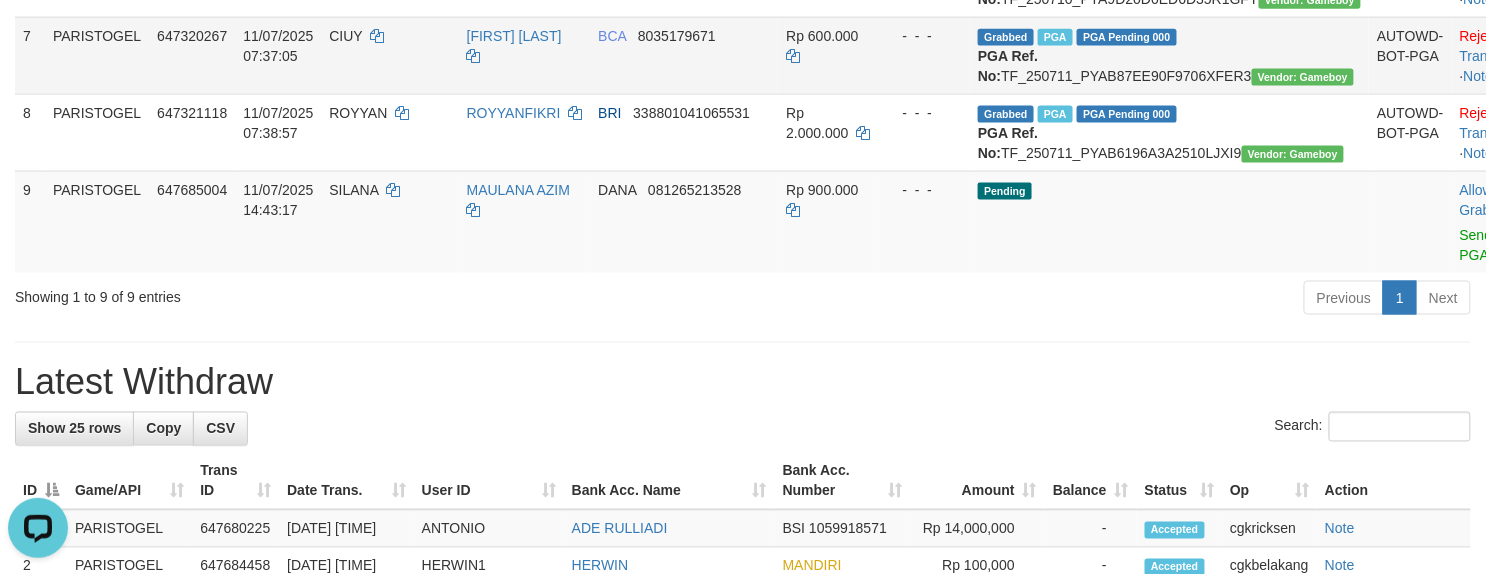 scroll, scrollTop: 540, scrollLeft: 0, axis: vertical 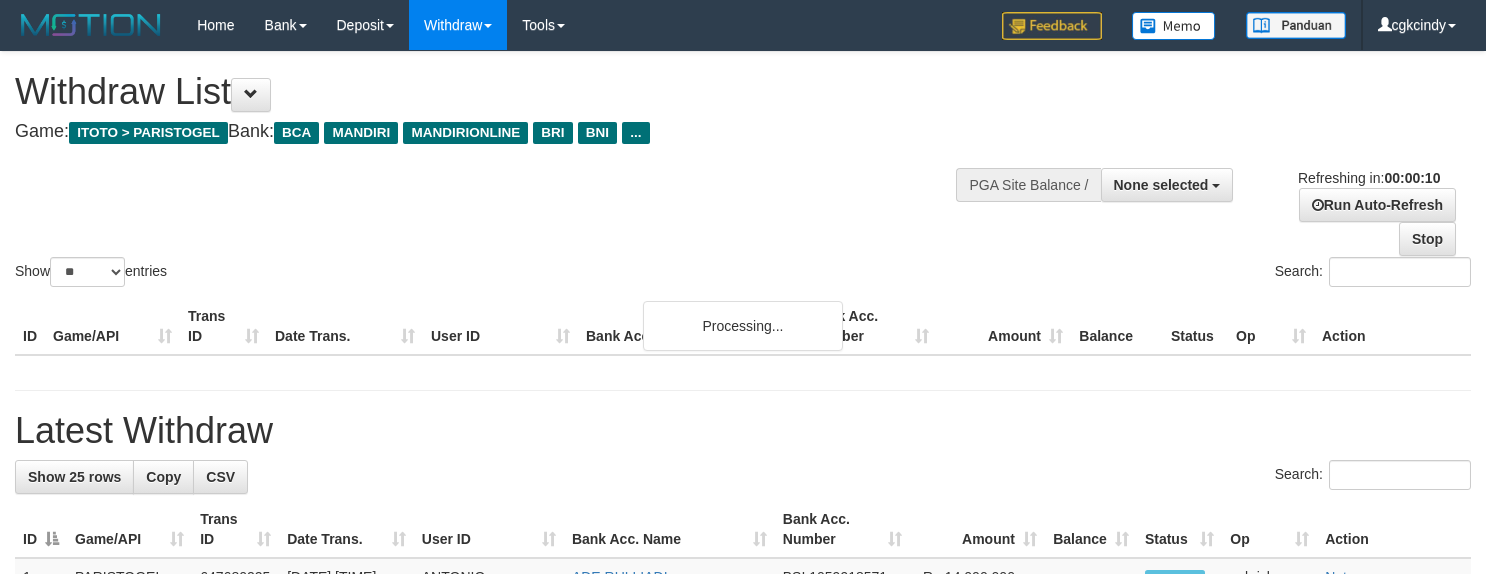 select 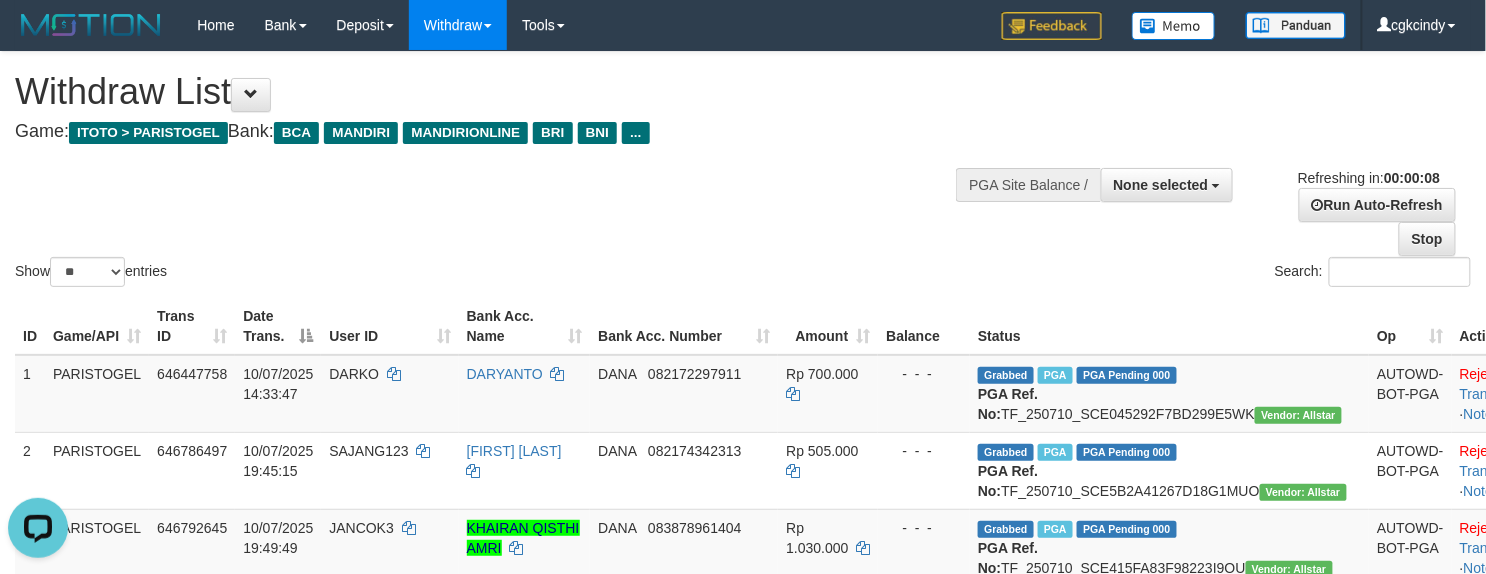 scroll, scrollTop: 0, scrollLeft: 0, axis: both 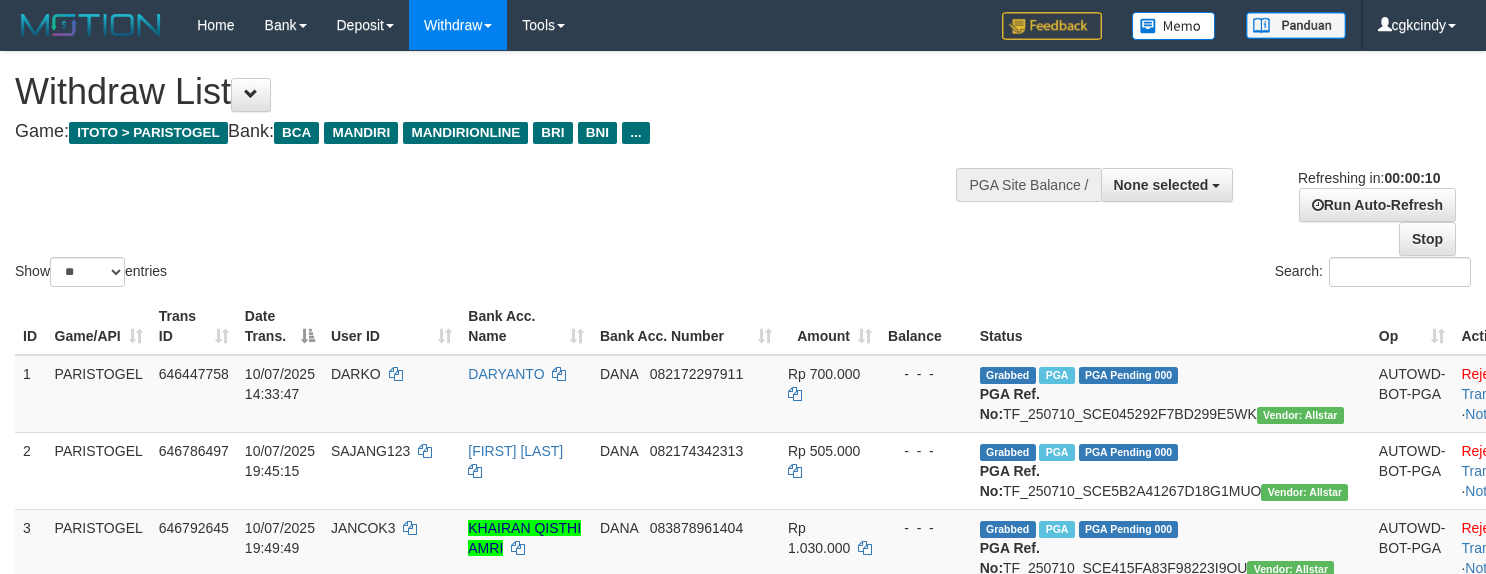 select 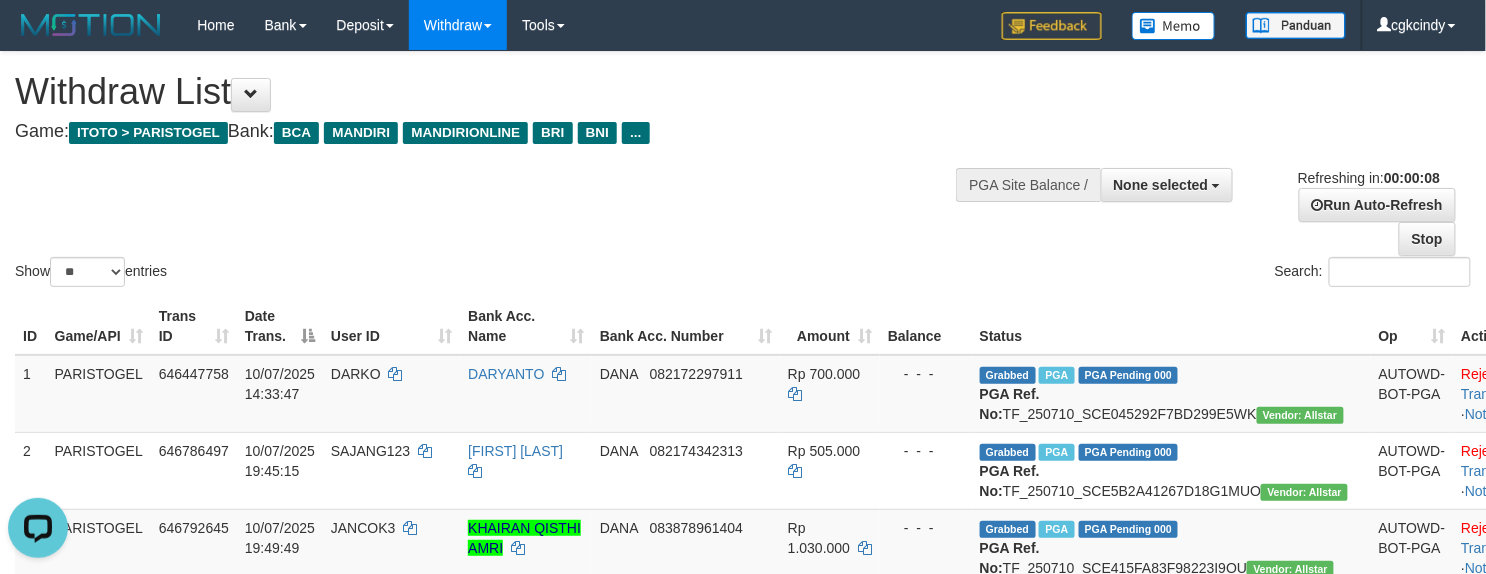 scroll, scrollTop: 0, scrollLeft: 0, axis: both 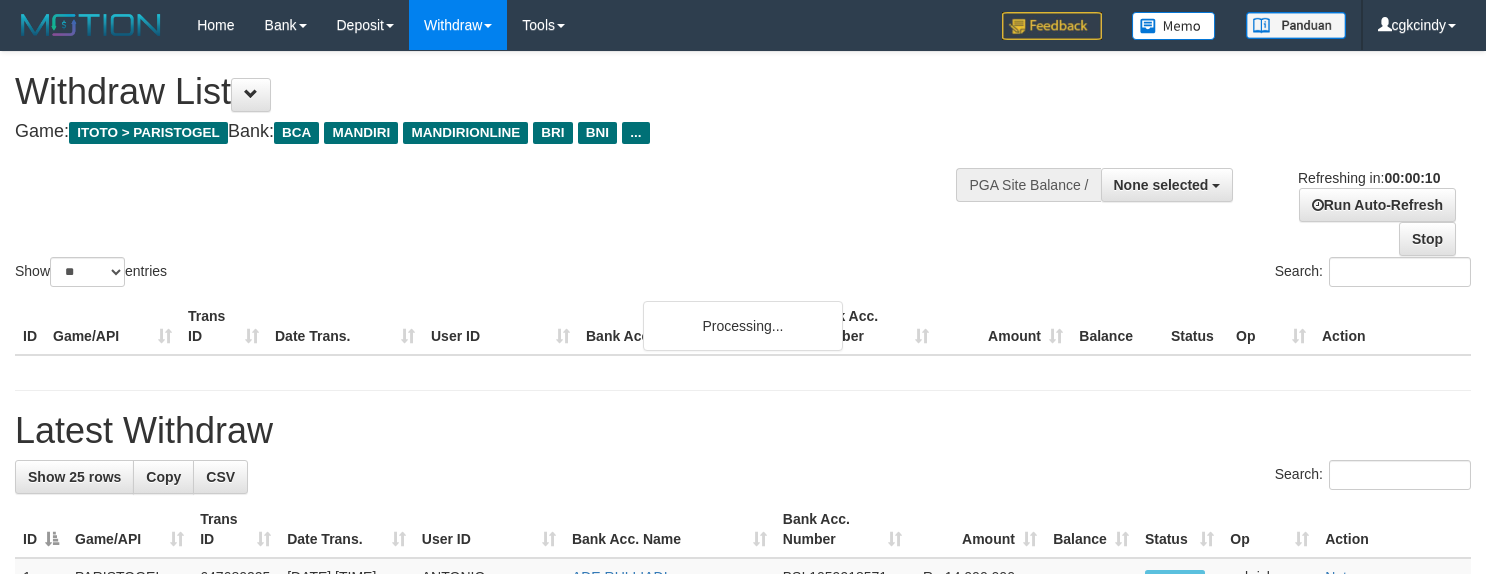 select 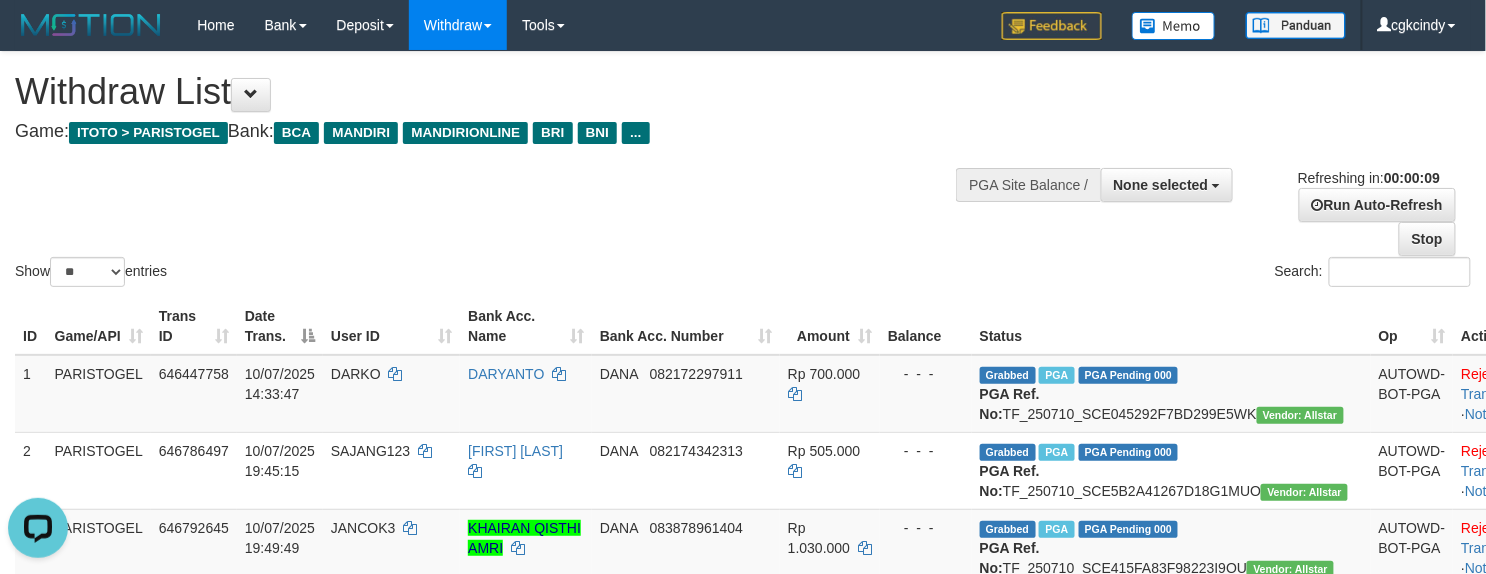 scroll, scrollTop: 0, scrollLeft: 0, axis: both 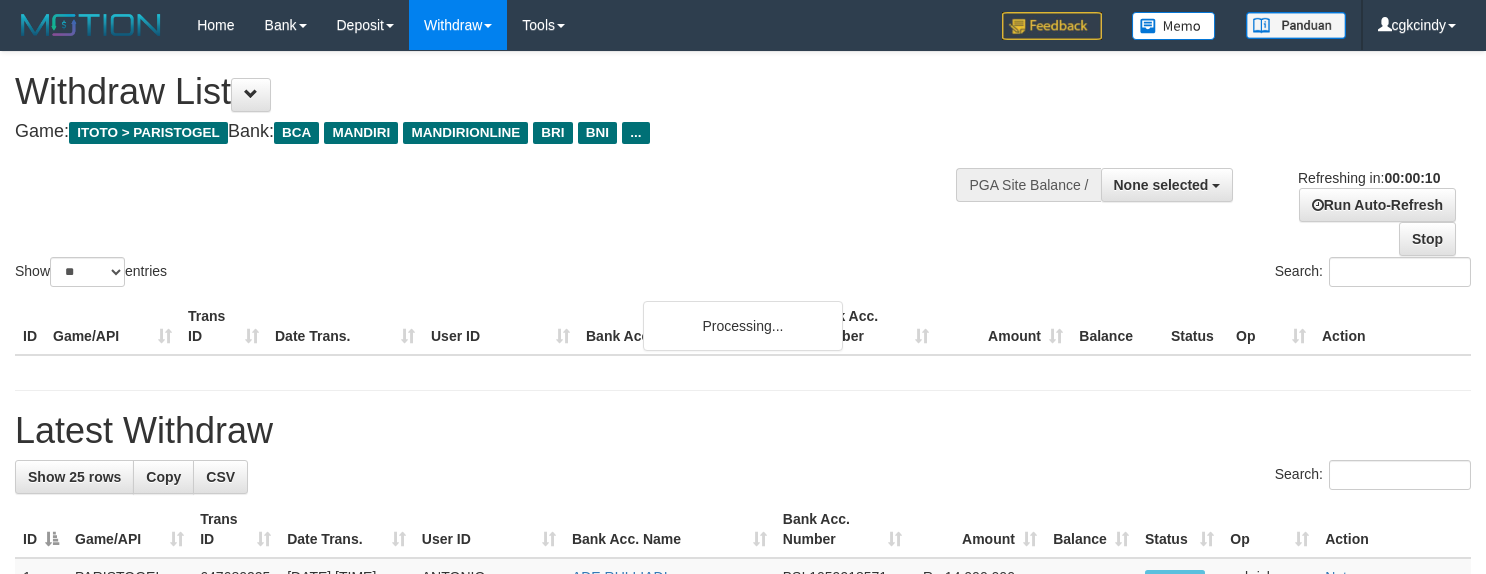 select 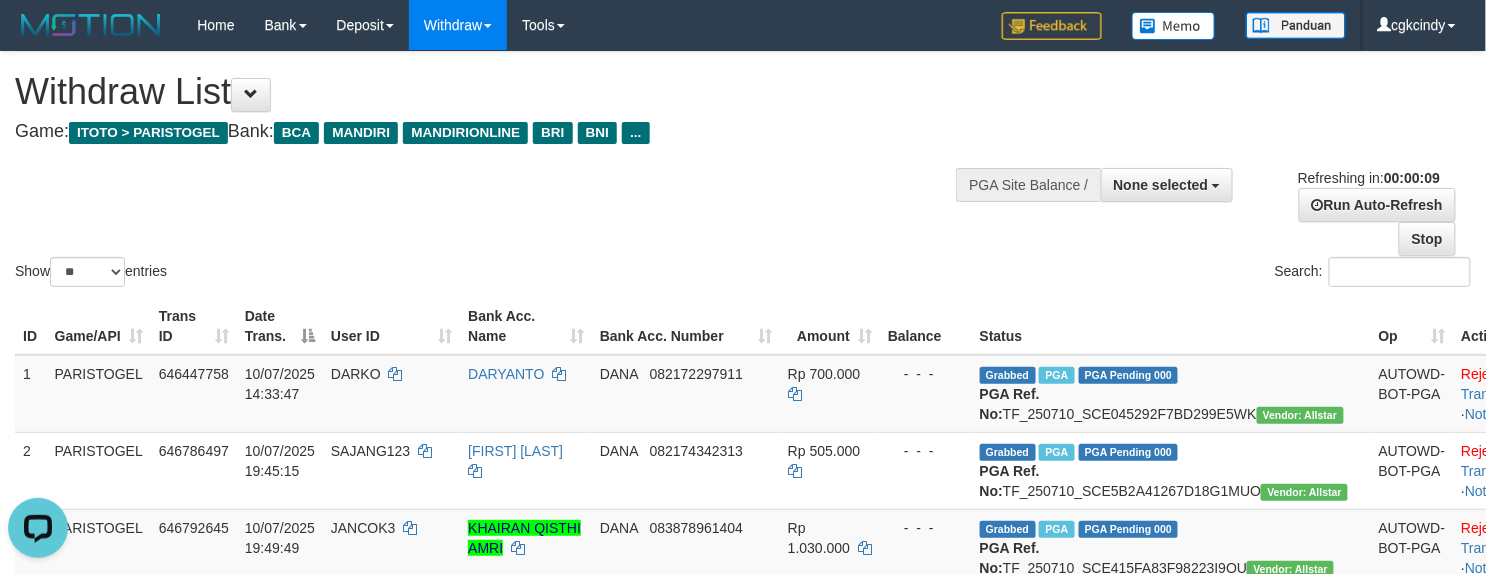 scroll, scrollTop: 0, scrollLeft: 0, axis: both 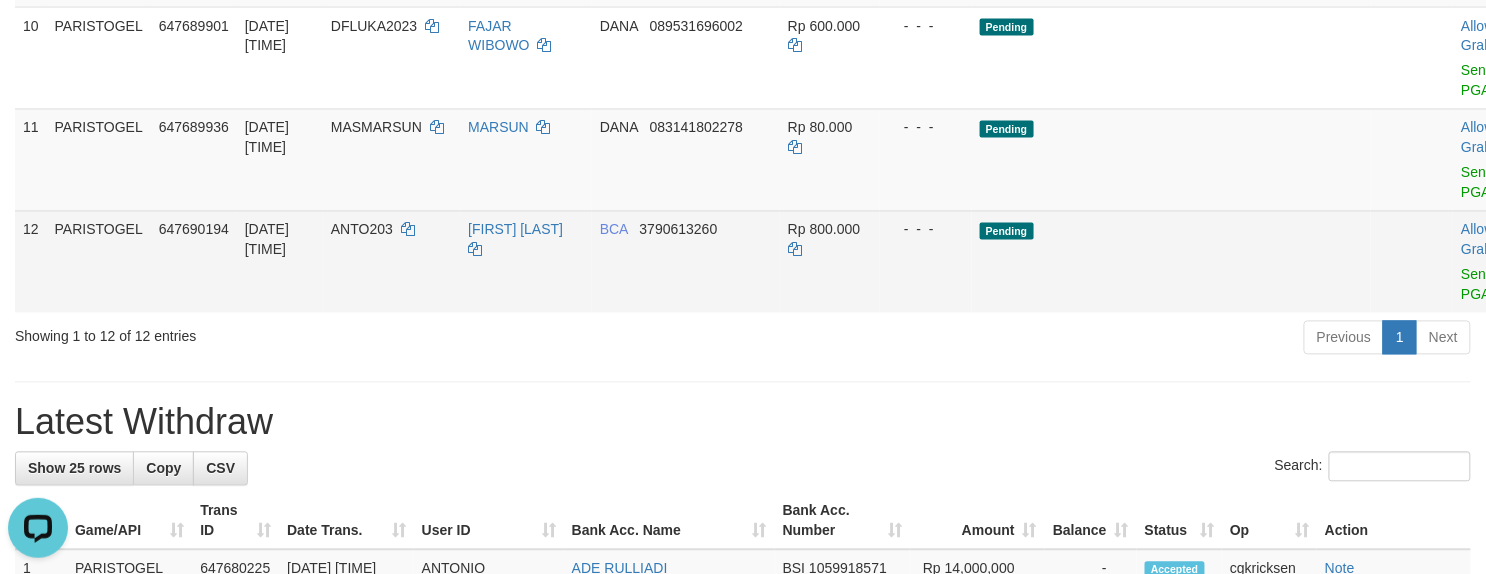 drag, startPoint x: 441, startPoint y: 364, endPoint x: 344, endPoint y: 409, distance: 106.929886 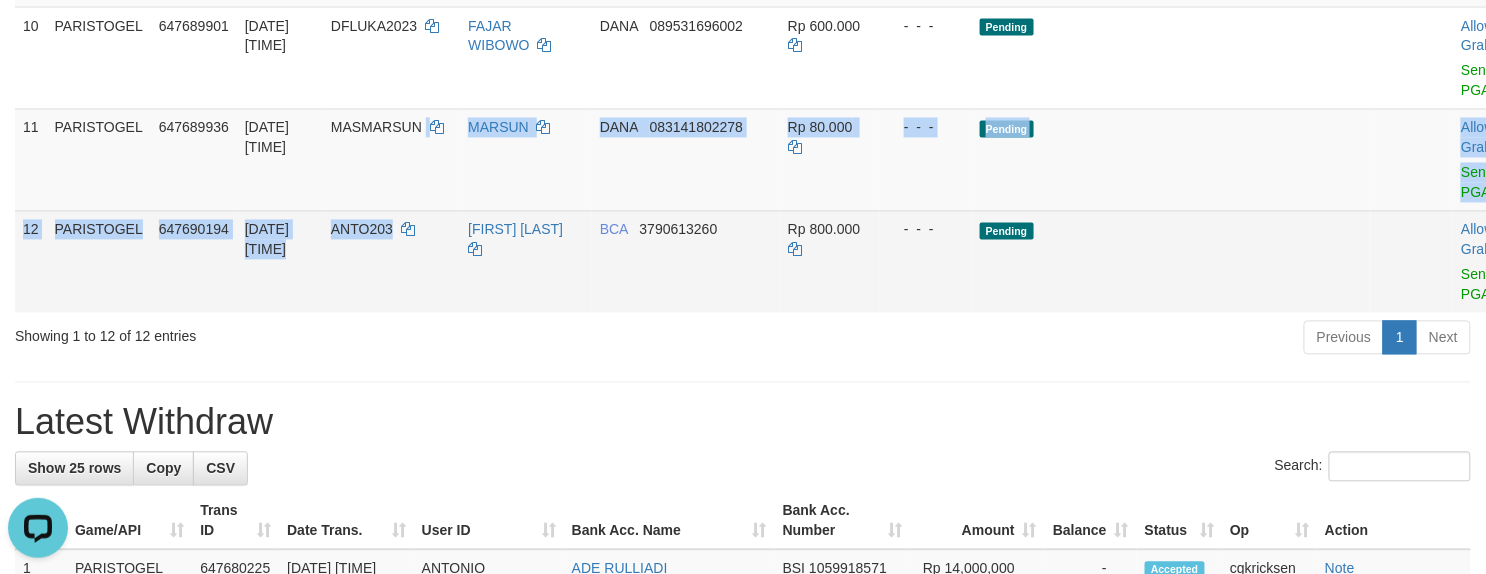 copy on "[FIRST] [LAST] [PHONE] Rp 80.000 - - - Pending Allow Grab · Reject Send PGA · Note 12 PARISTOGEL 647690194 [DATE] [TIME] ANTO203" 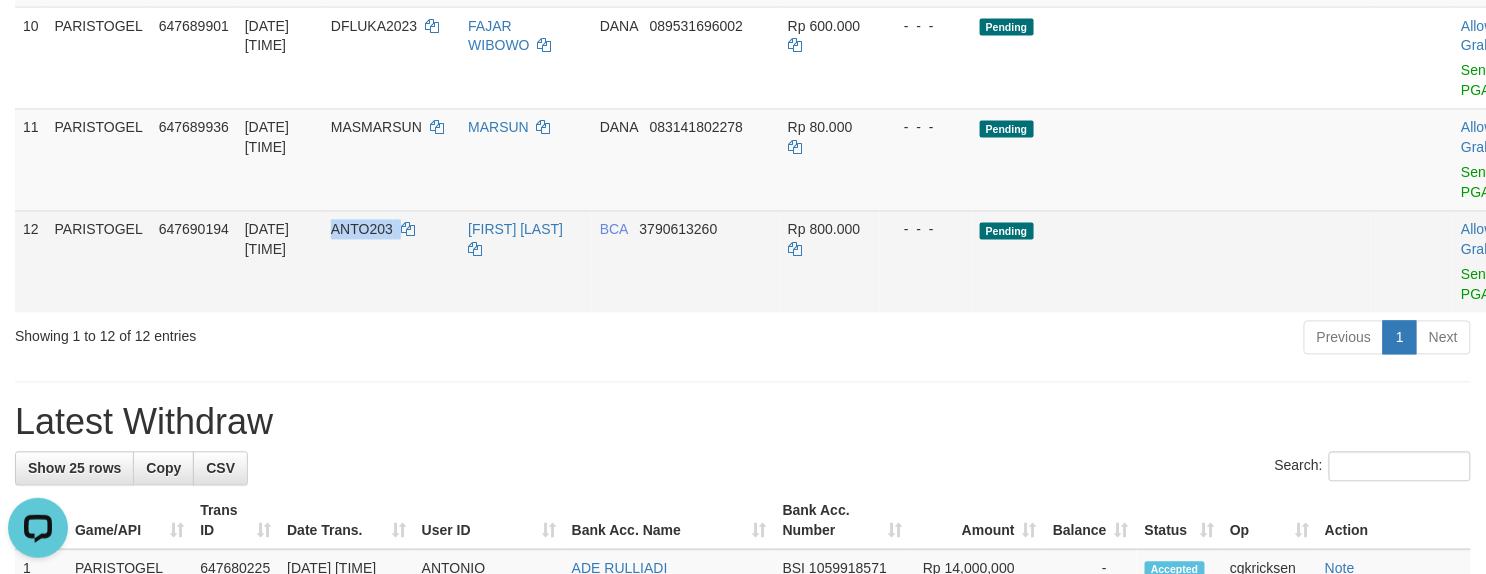 click on "ANTO203" at bounding box center (391, 262) 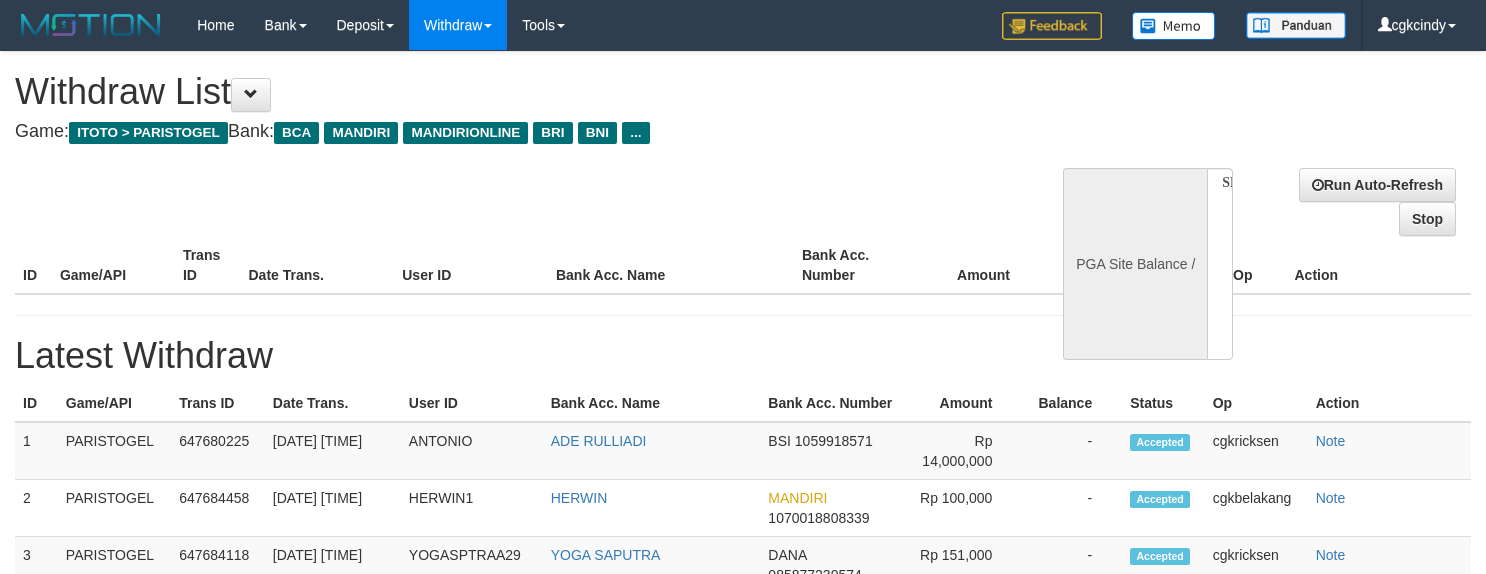 select 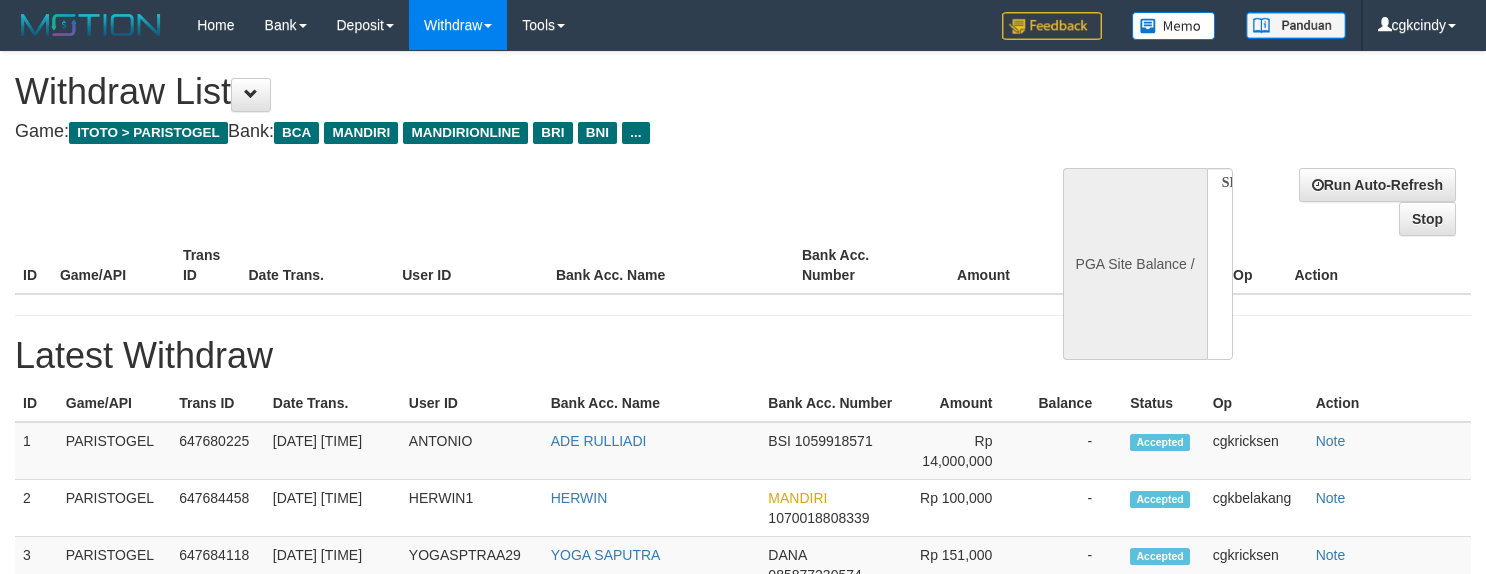 scroll, scrollTop: 0, scrollLeft: 0, axis: both 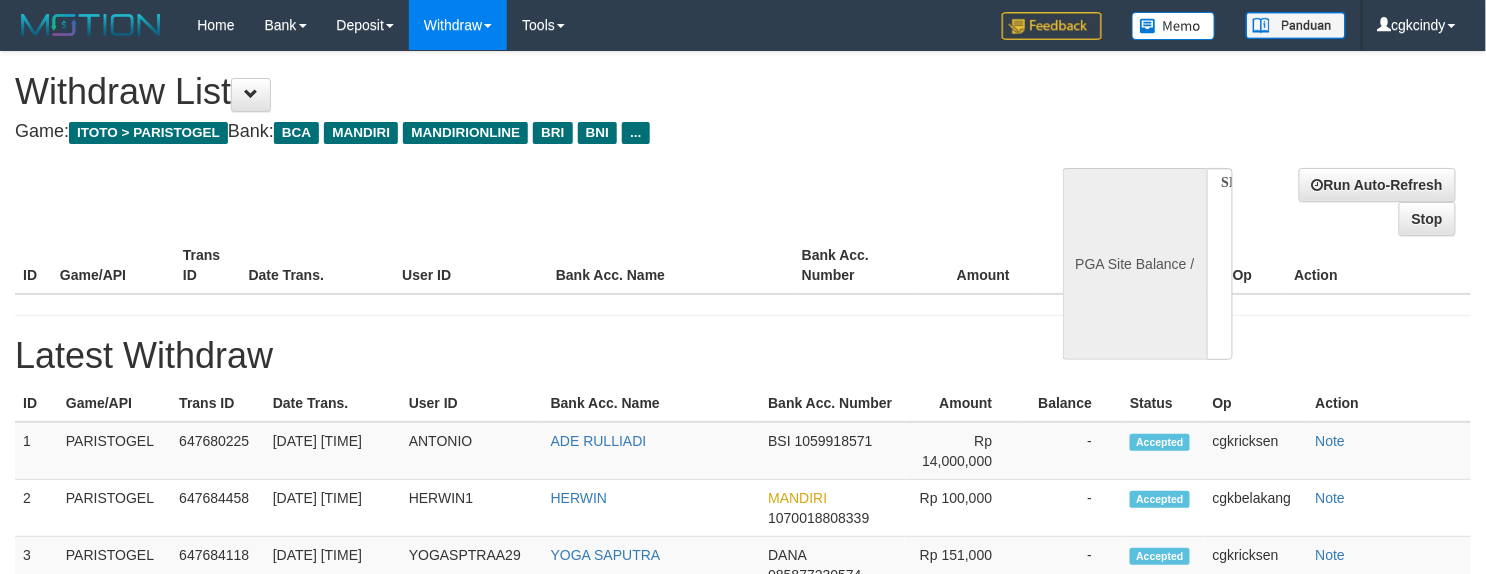 select on "**" 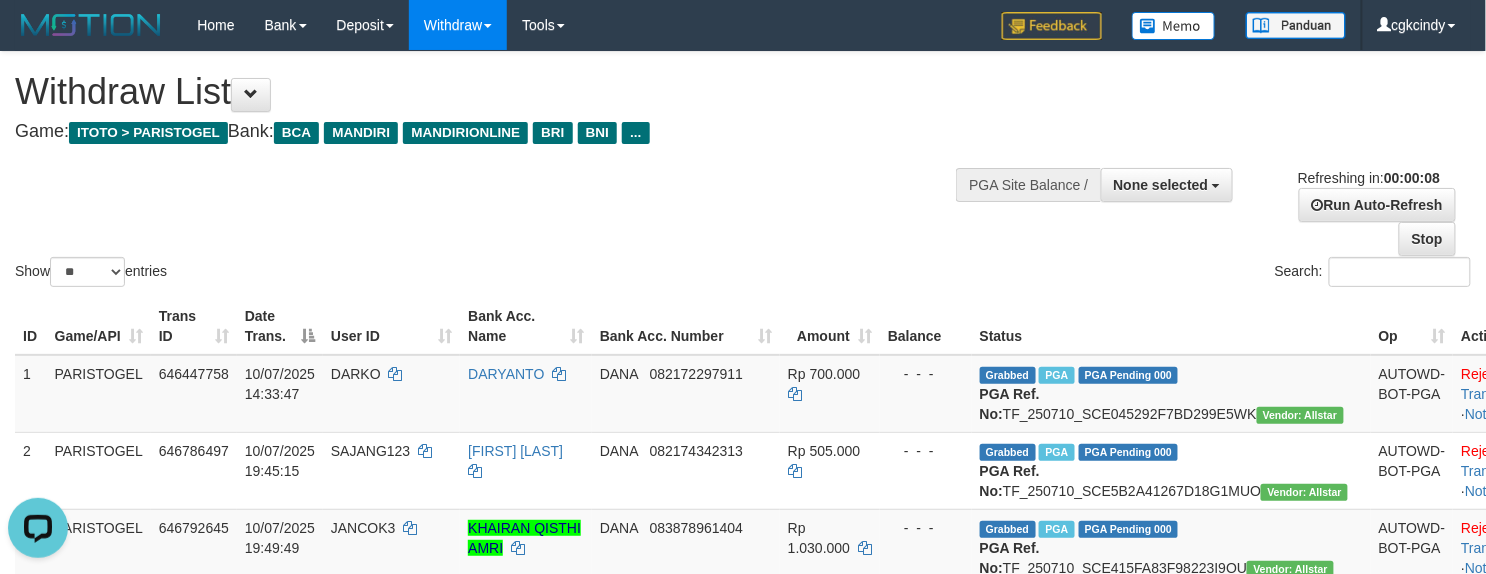 scroll, scrollTop: 0, scrollLeft: 0, axis: both 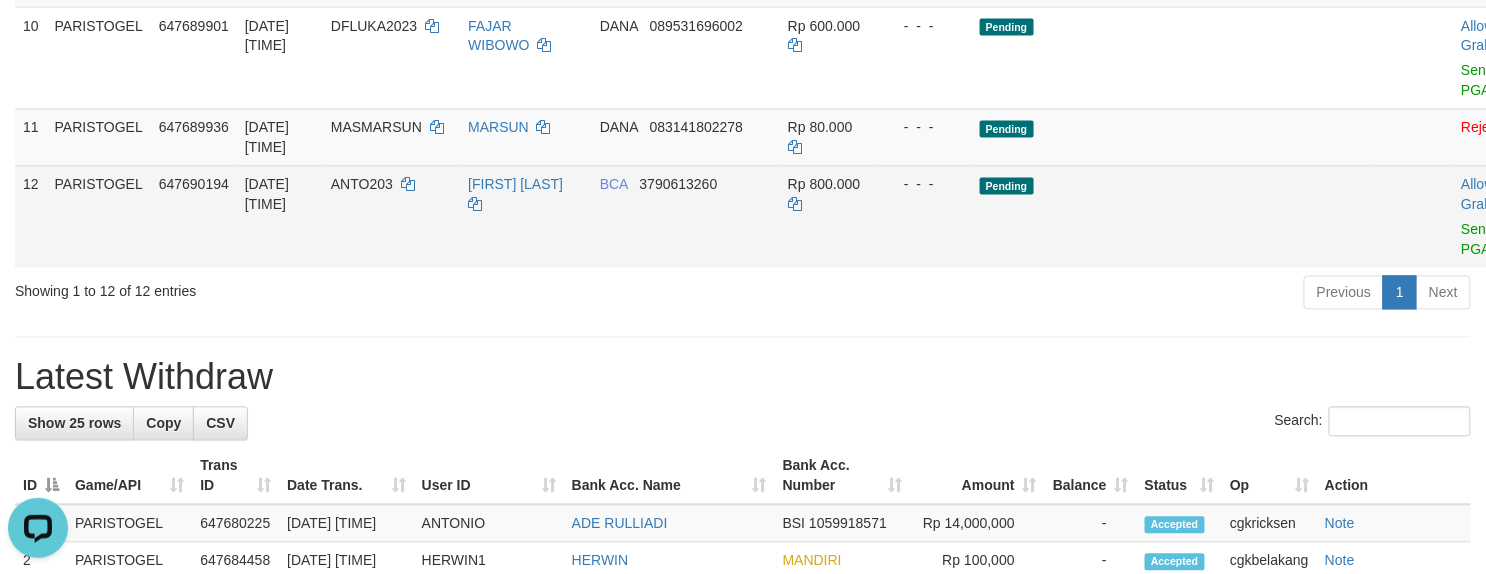 click on "[FIRST] [LAST]" at bounding box center (526, 217) 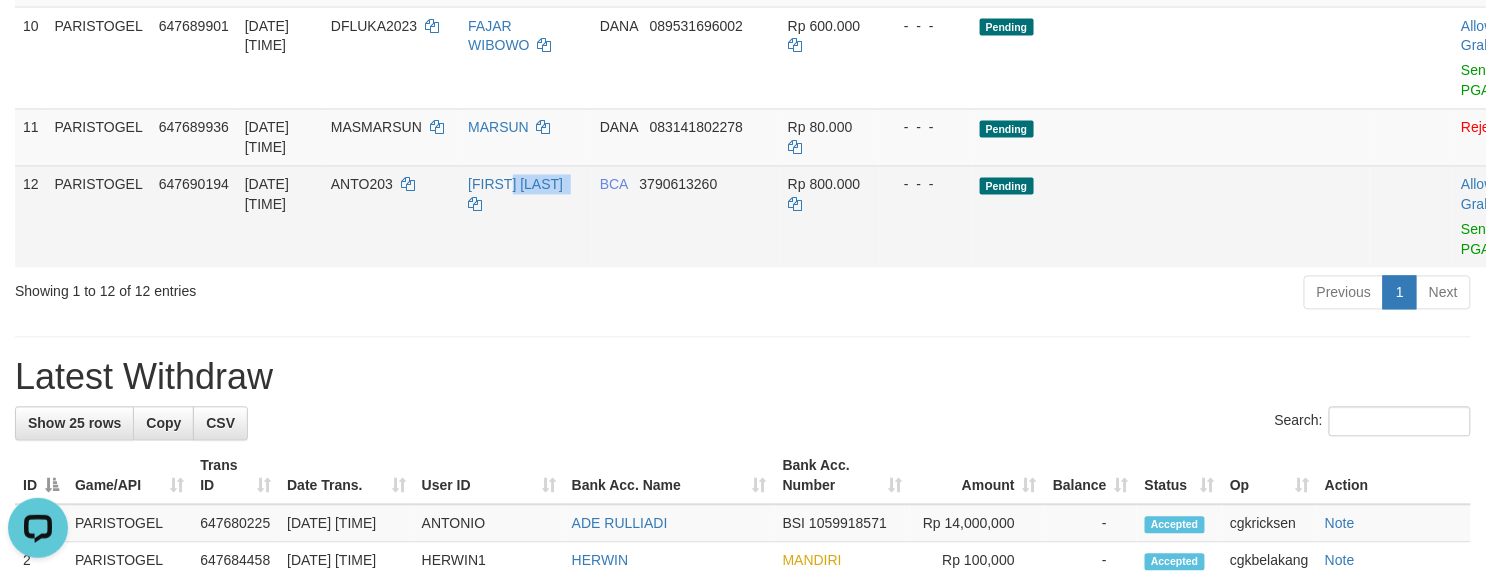 click on "[FIRST] [LAST] [LAST]" at bounding box center [526, 217] 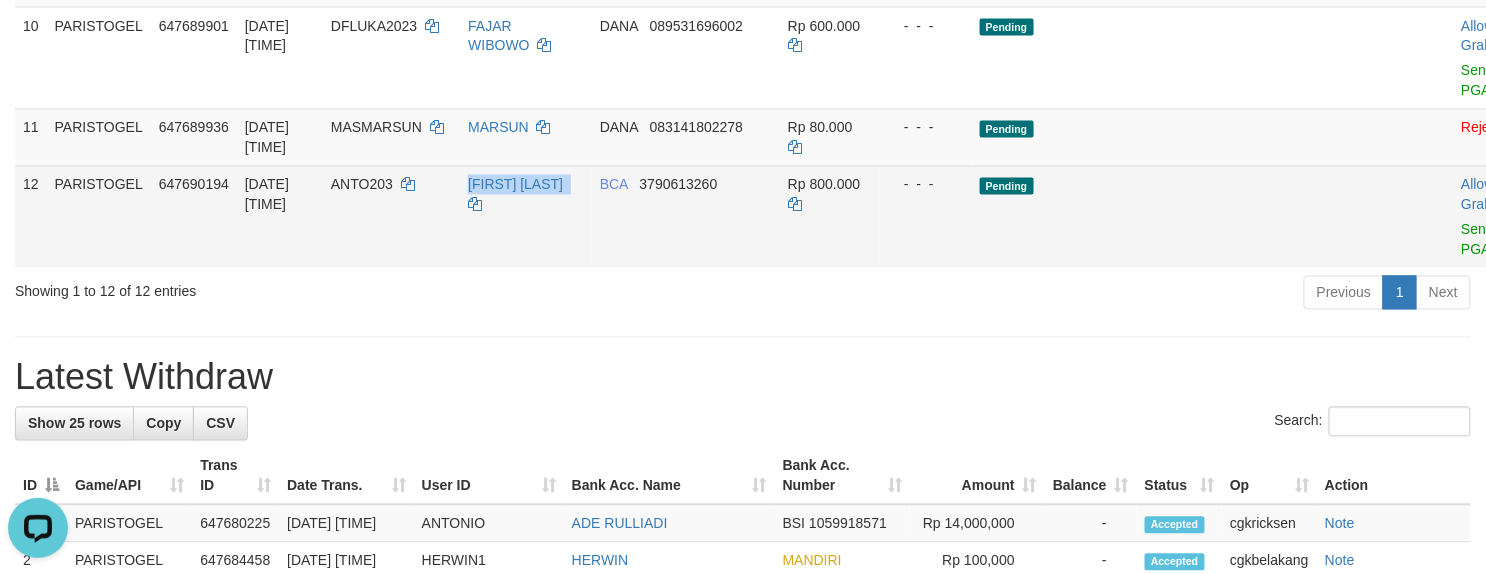 click on "[FIRST] [LAST]" at bounding box center (526, 217) 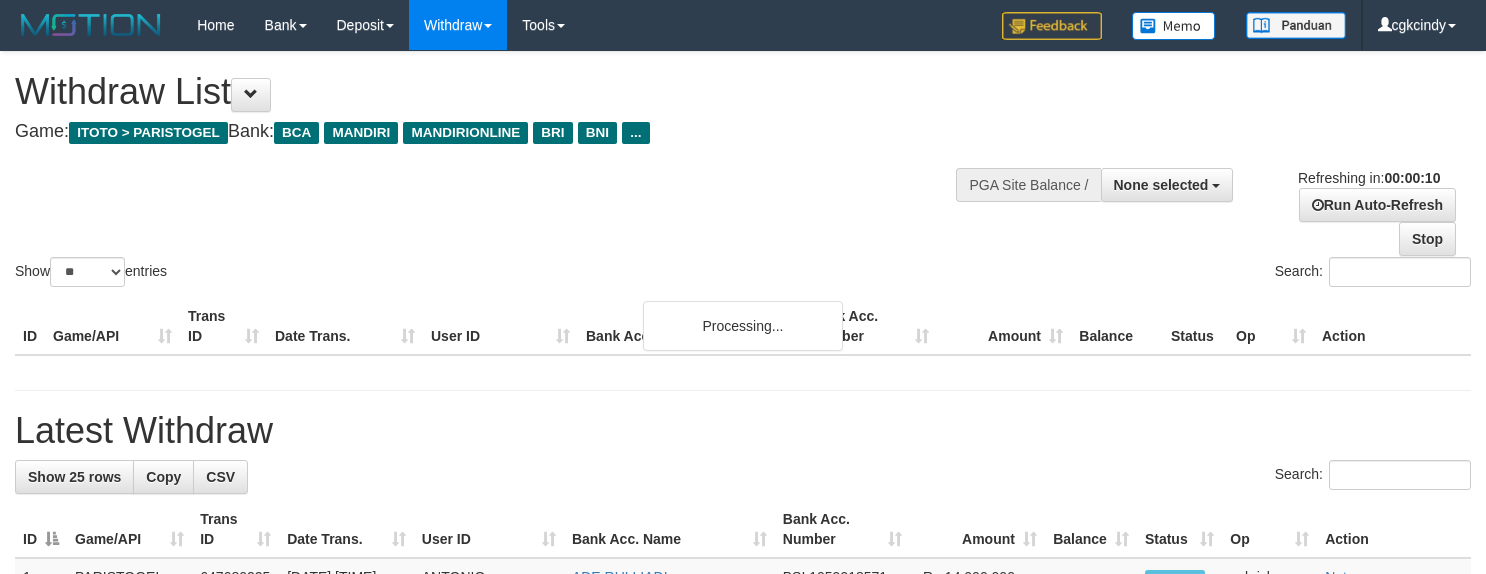 select 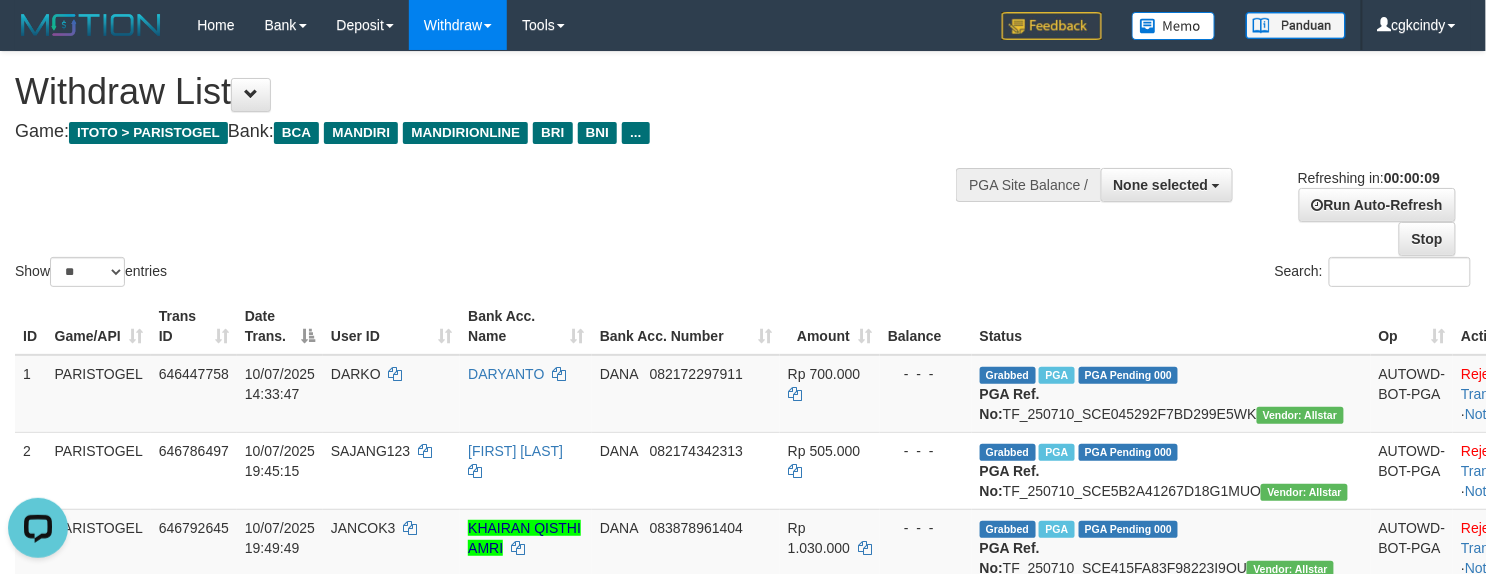 scroll, scrollTop: 0, scrollLeft: 0, axis: both 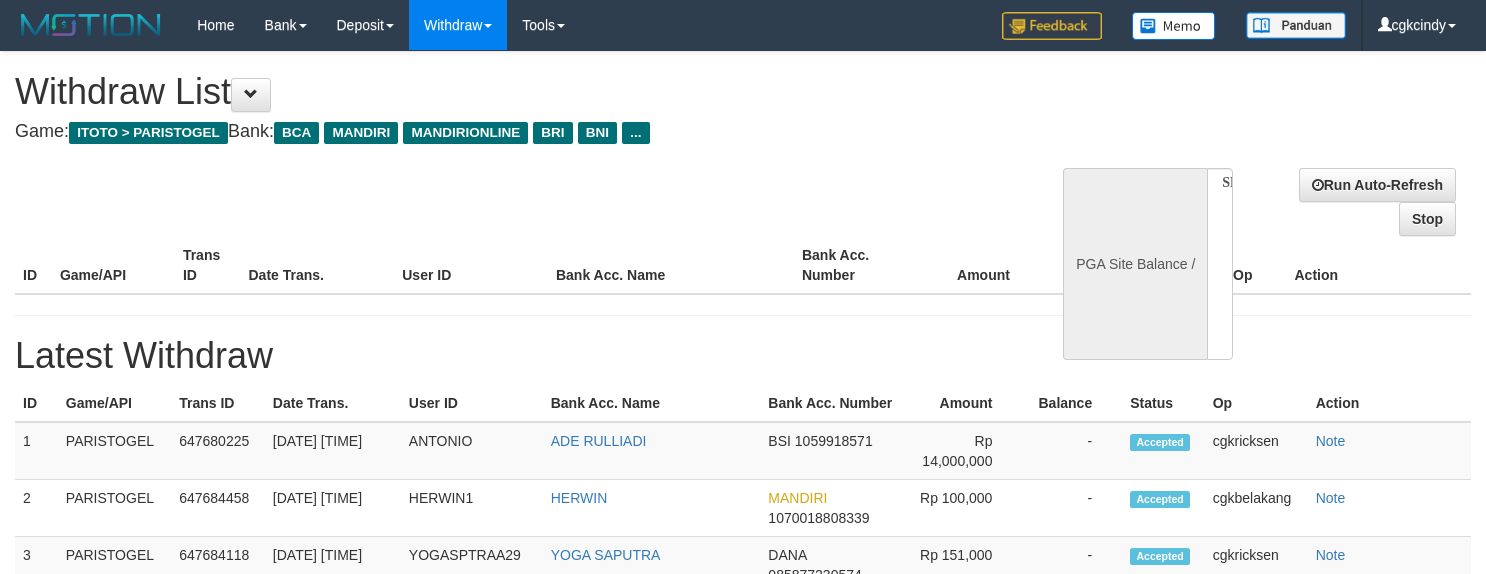 select 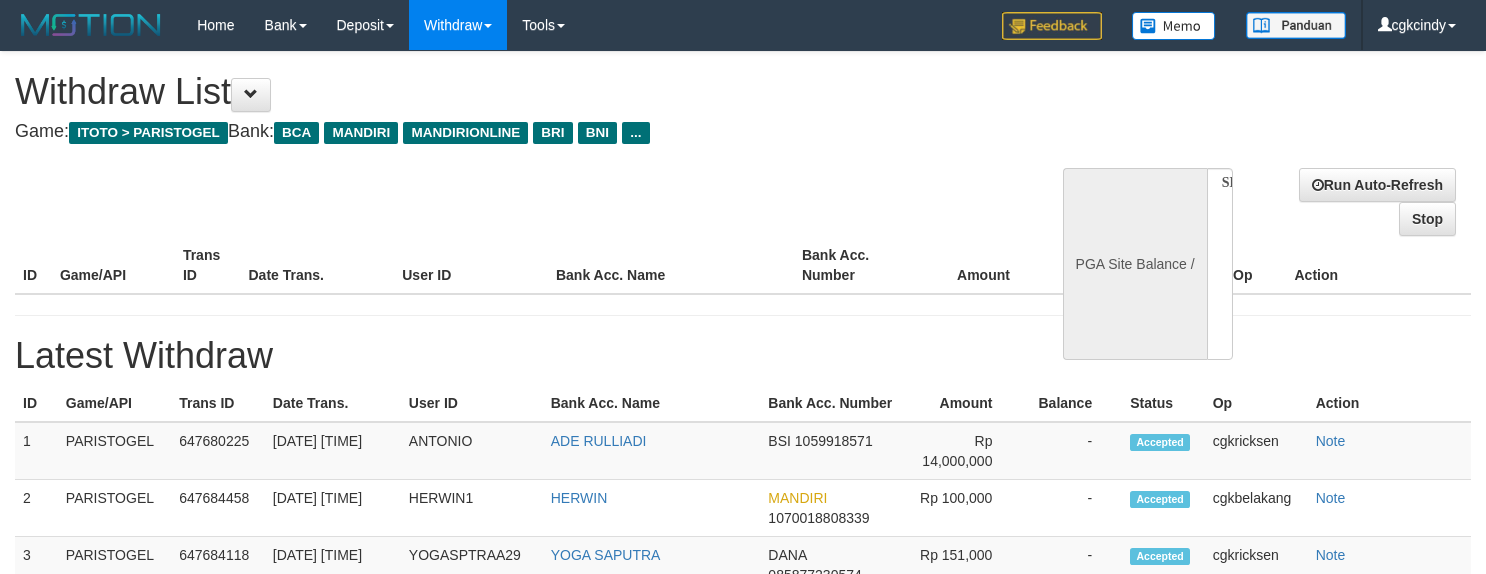 scroll, scrollTop: 0, scrollLeft: 0, axis: both 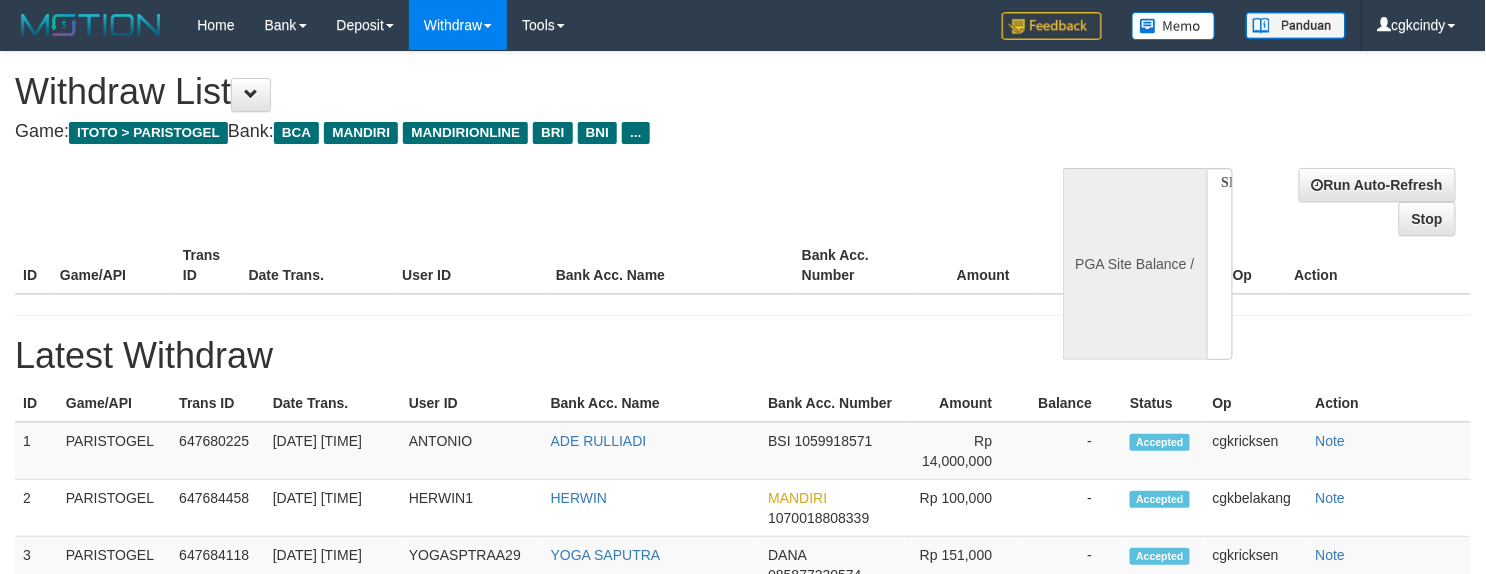 select on "**" 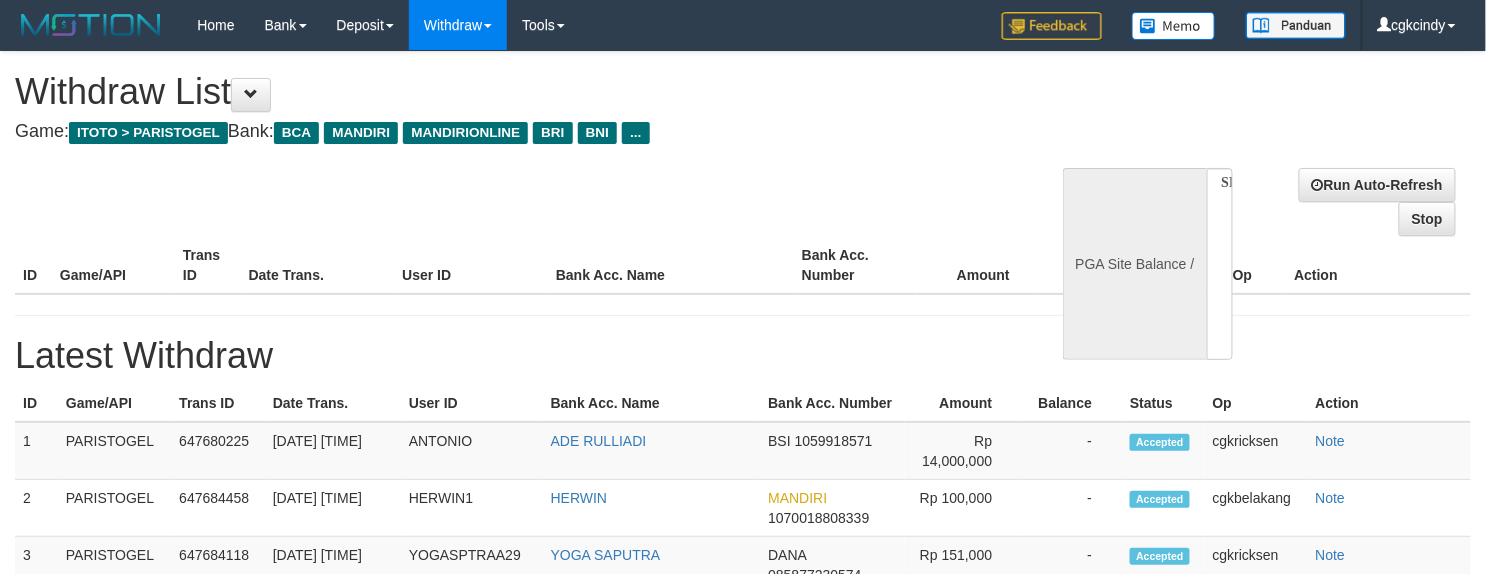 select 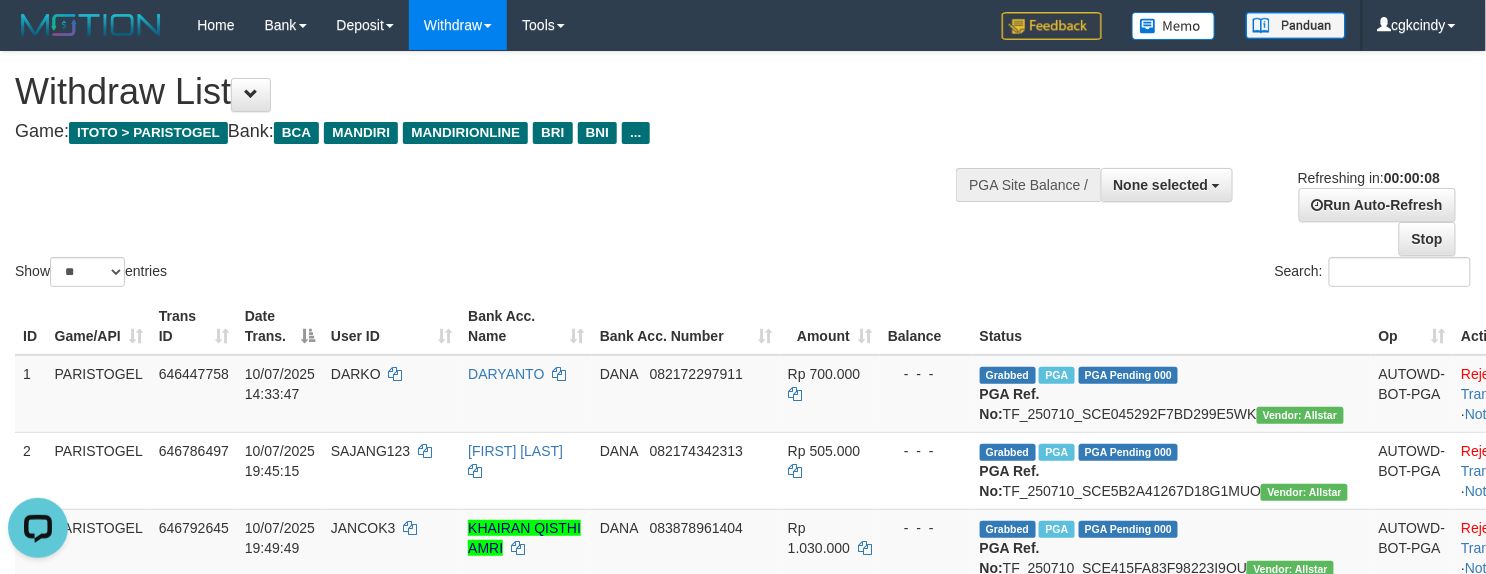 scroll, scrollTop: 0, scrollLeft: 0, axis: both 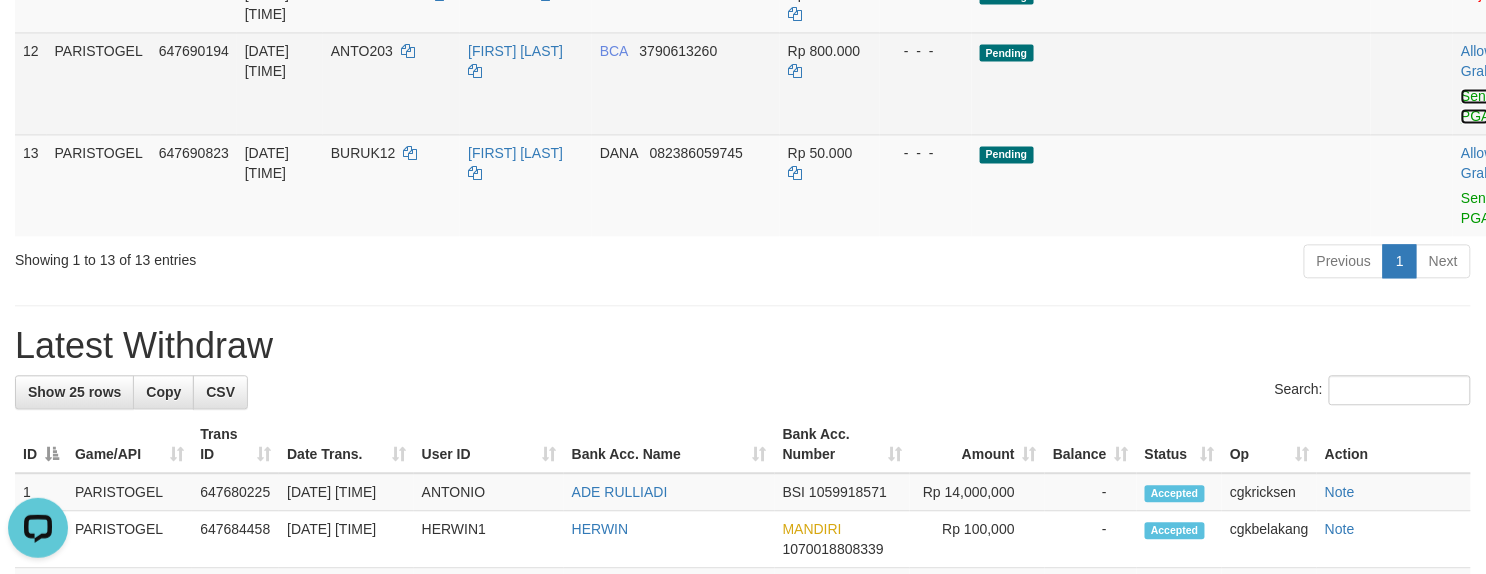 click on "Send PGA" at bounding box center (1477, 106) 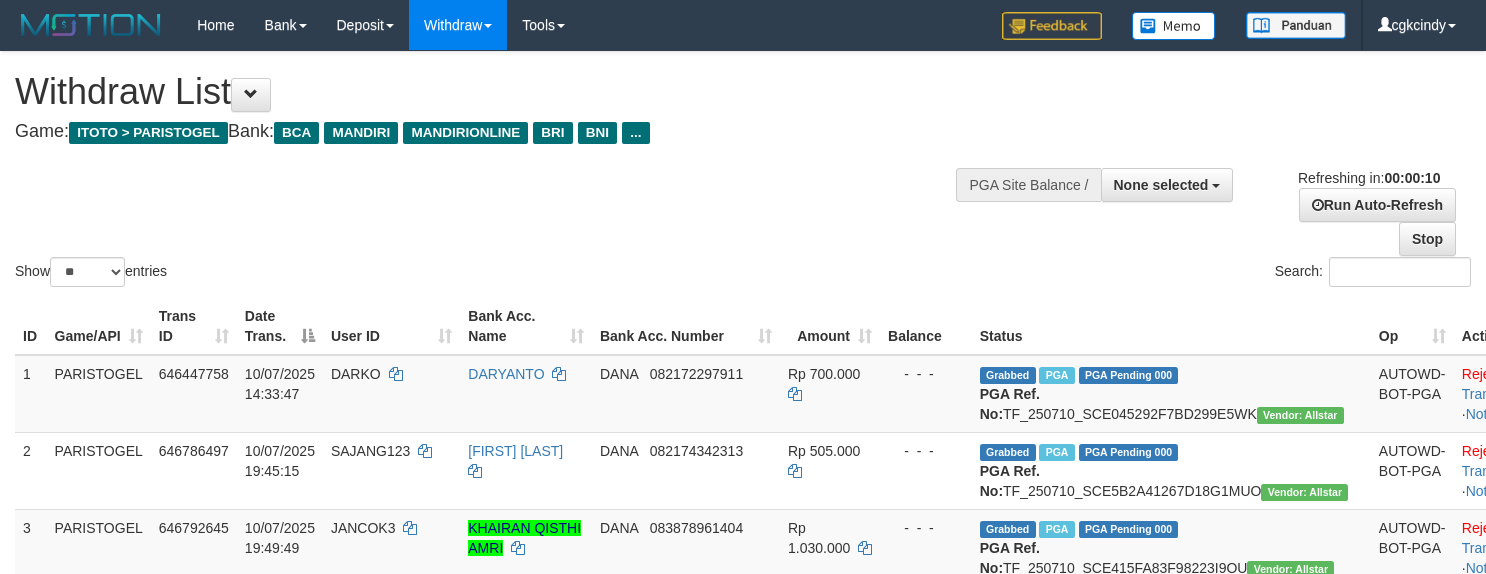 select 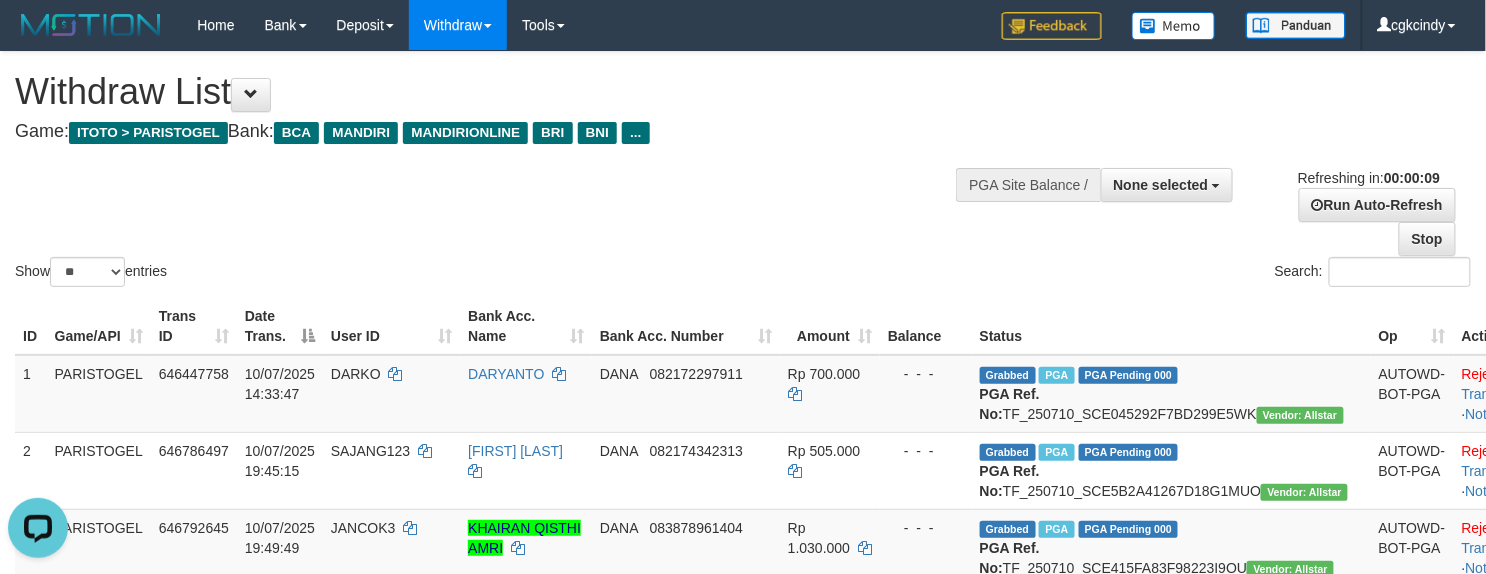 scroll, scrollTop: 0, scrollLeft: 0, axis: both 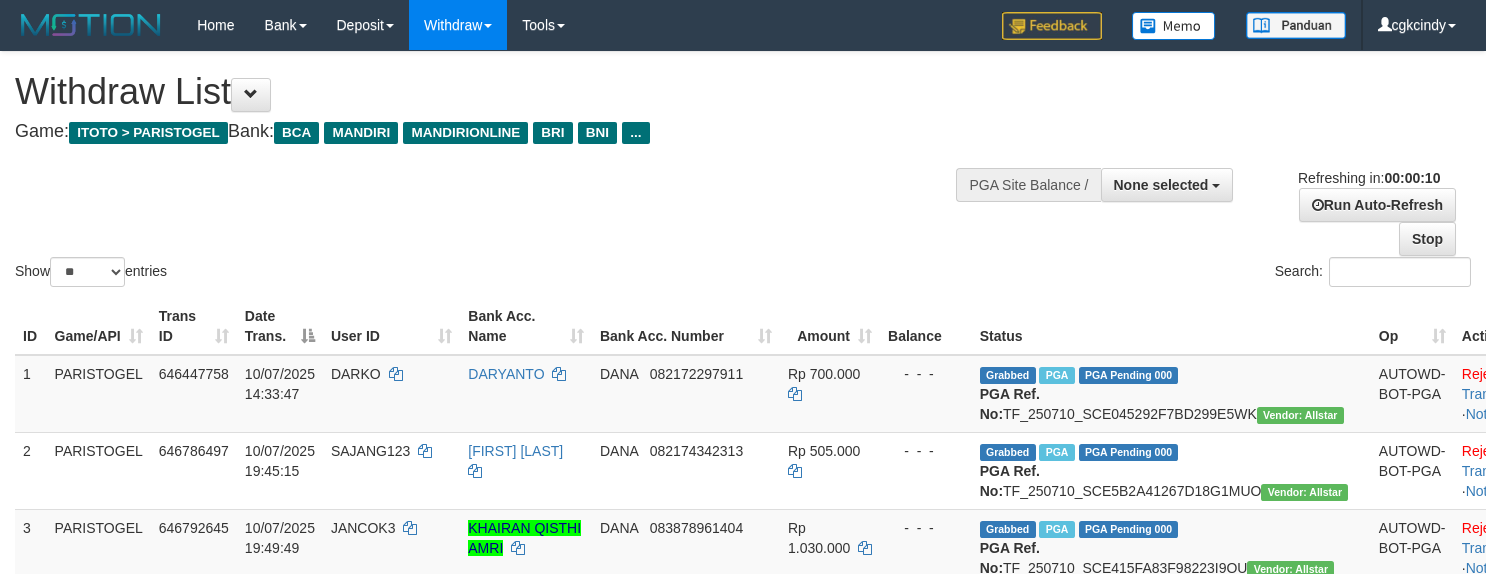 select 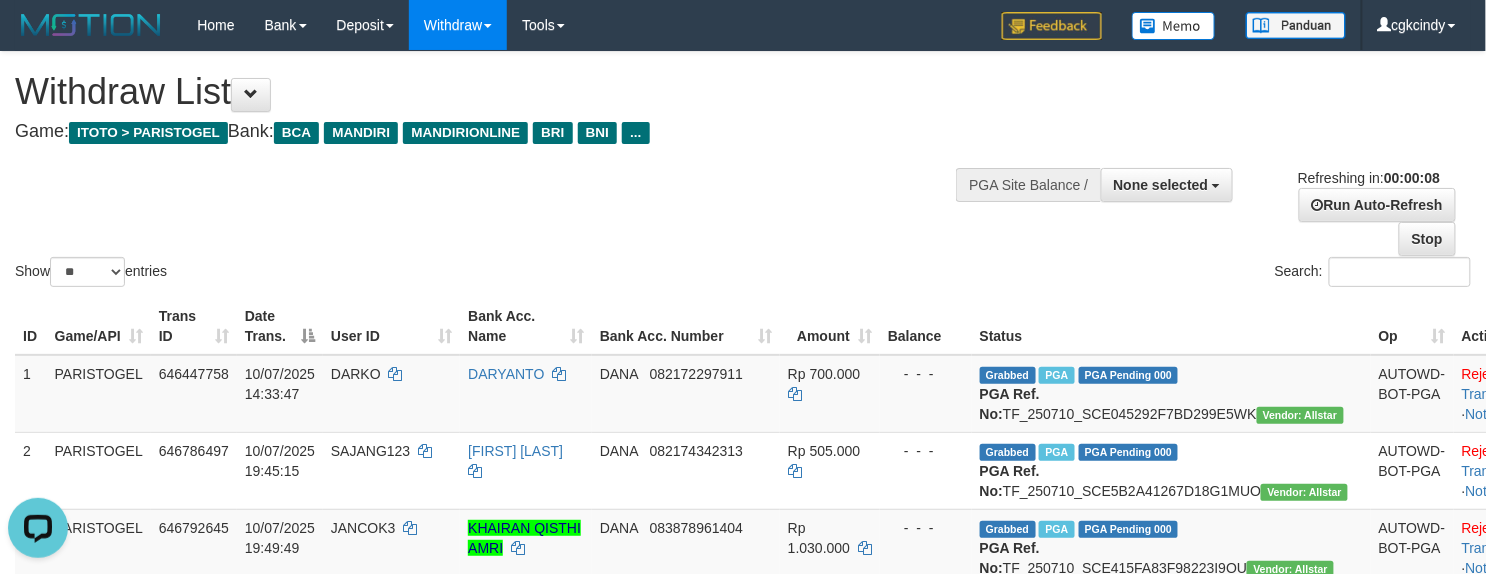 scroll, scrollTop: 0, scrollLeft: 0, axis: both 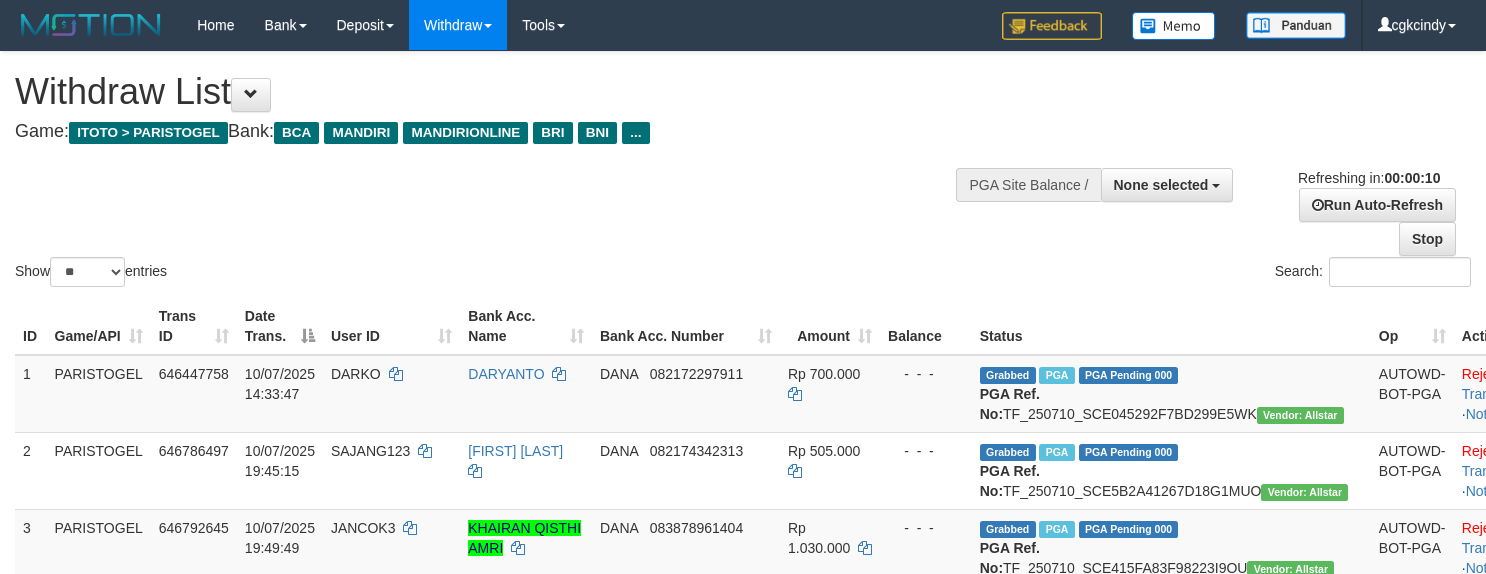 select 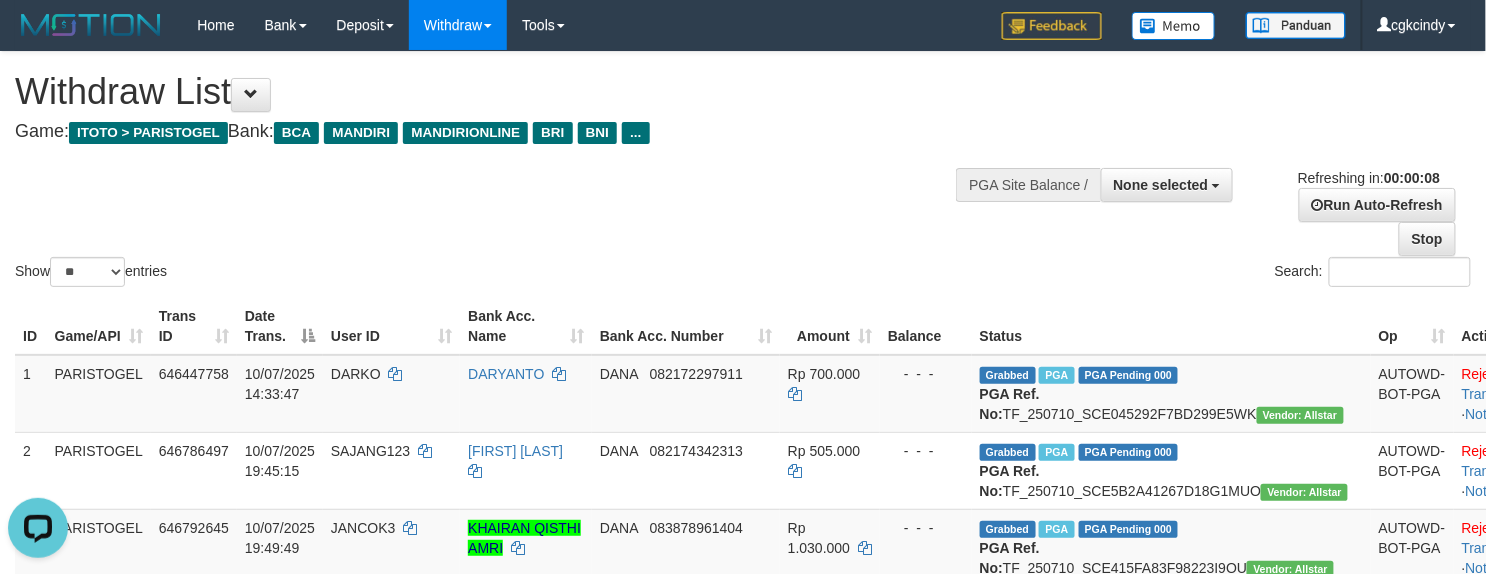 scroll, scrollTop: 0, scrollLeft: 0, axis: both 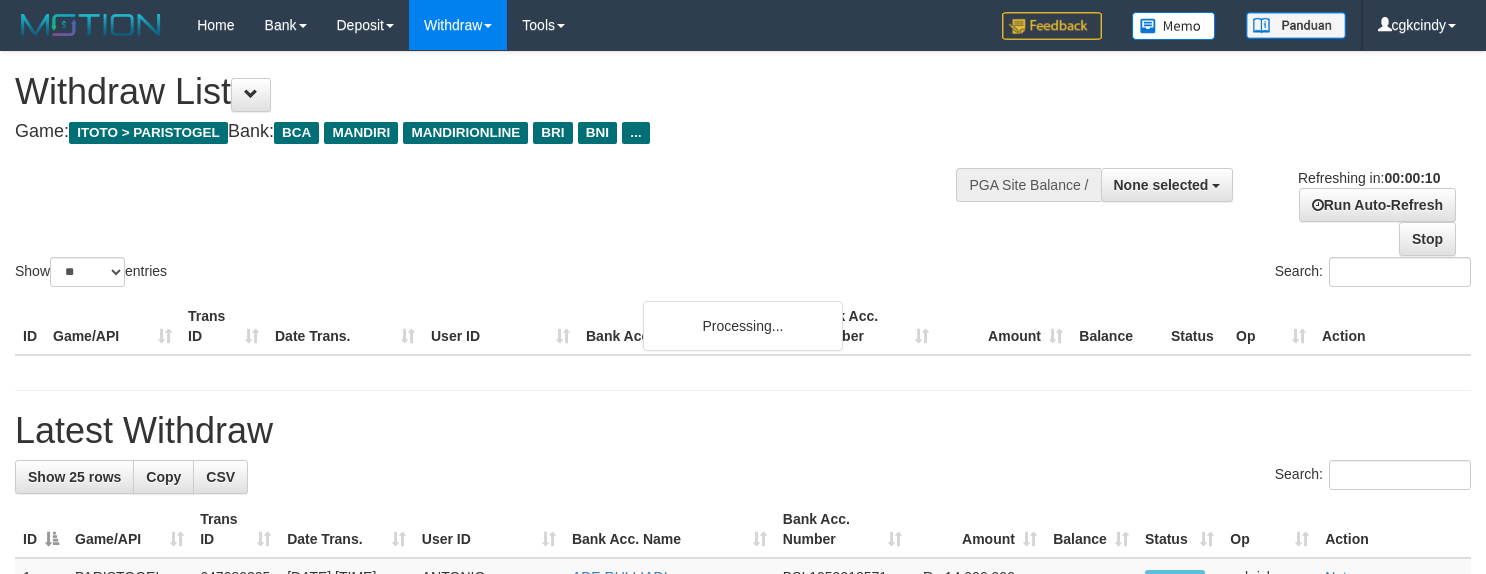 select 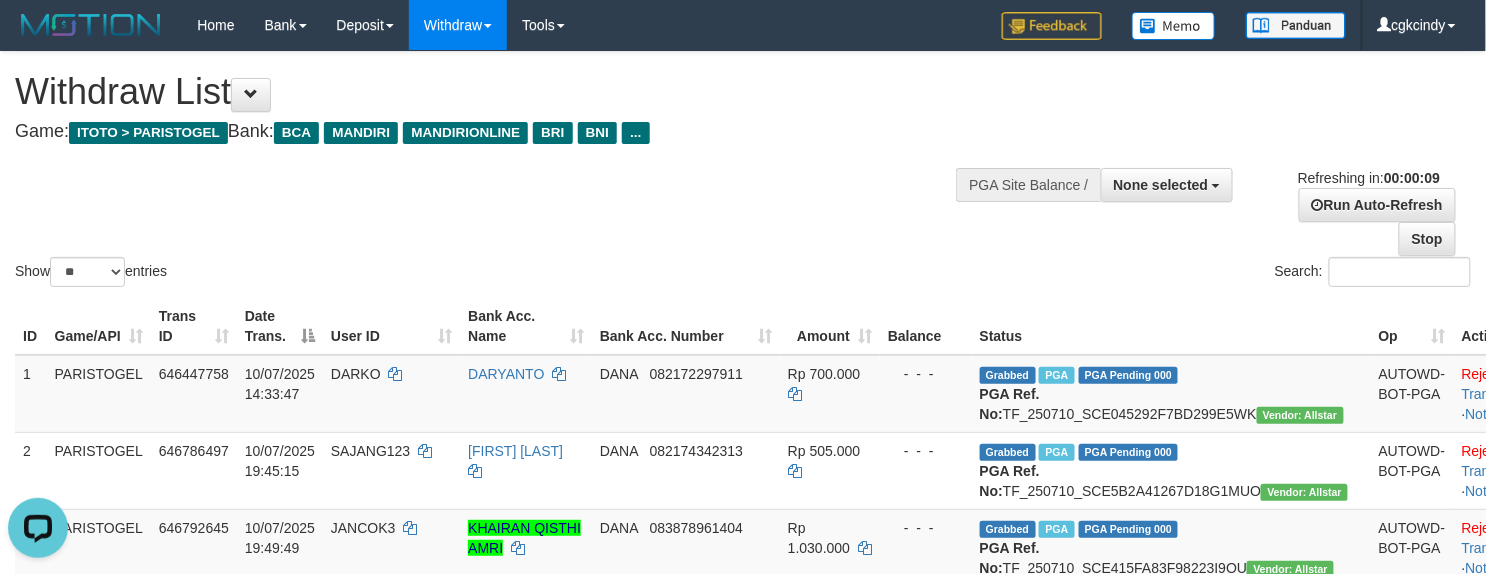 scroll, scrollTop: 0, scrollLeft: 0, axis: both 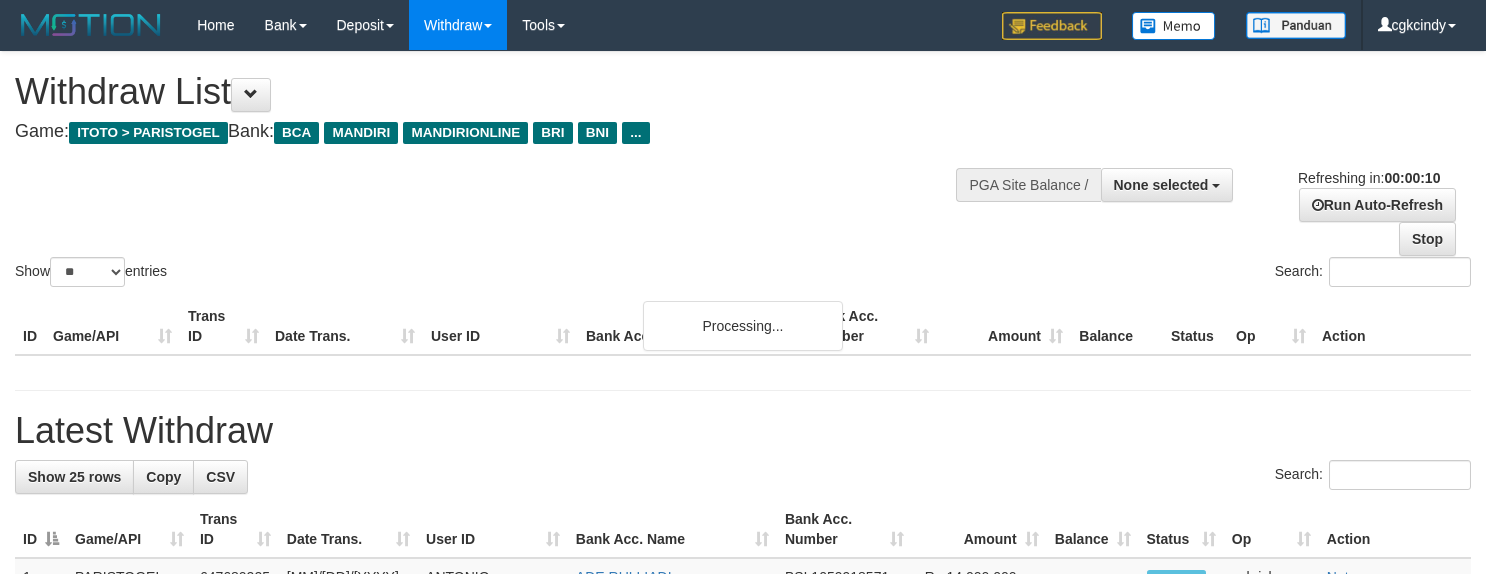 select 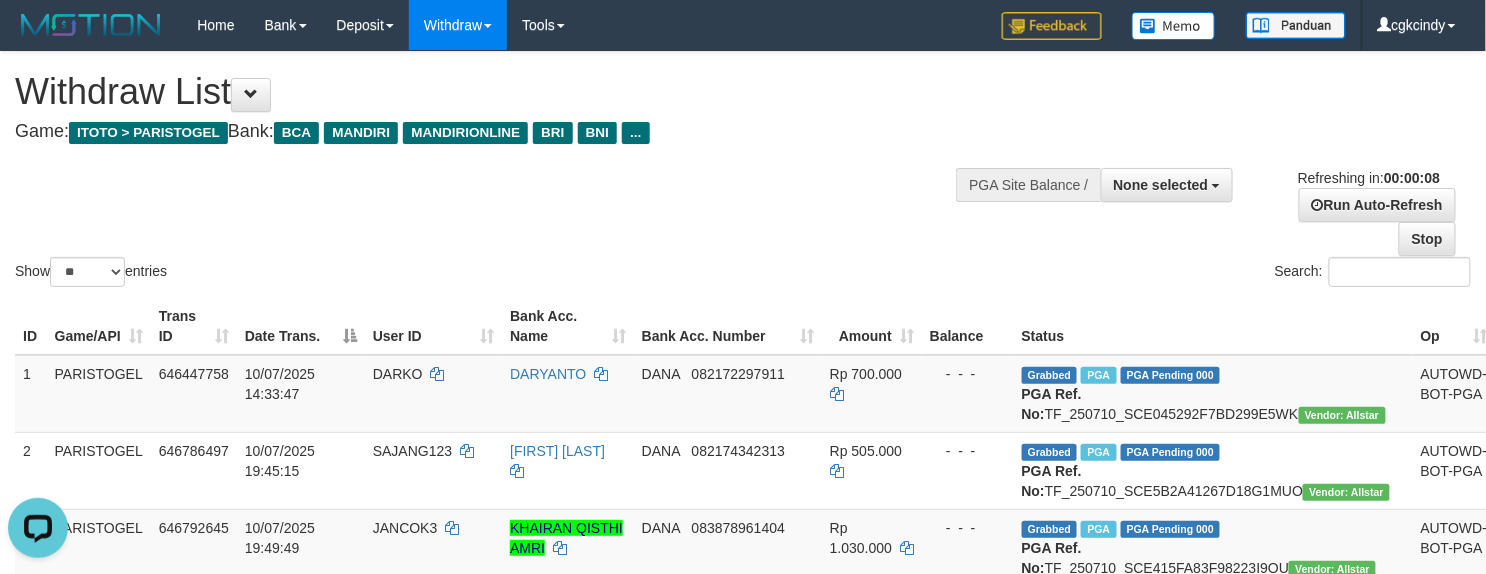 scroll, scrollTop: 0, scrollLeft: 0, axis: both 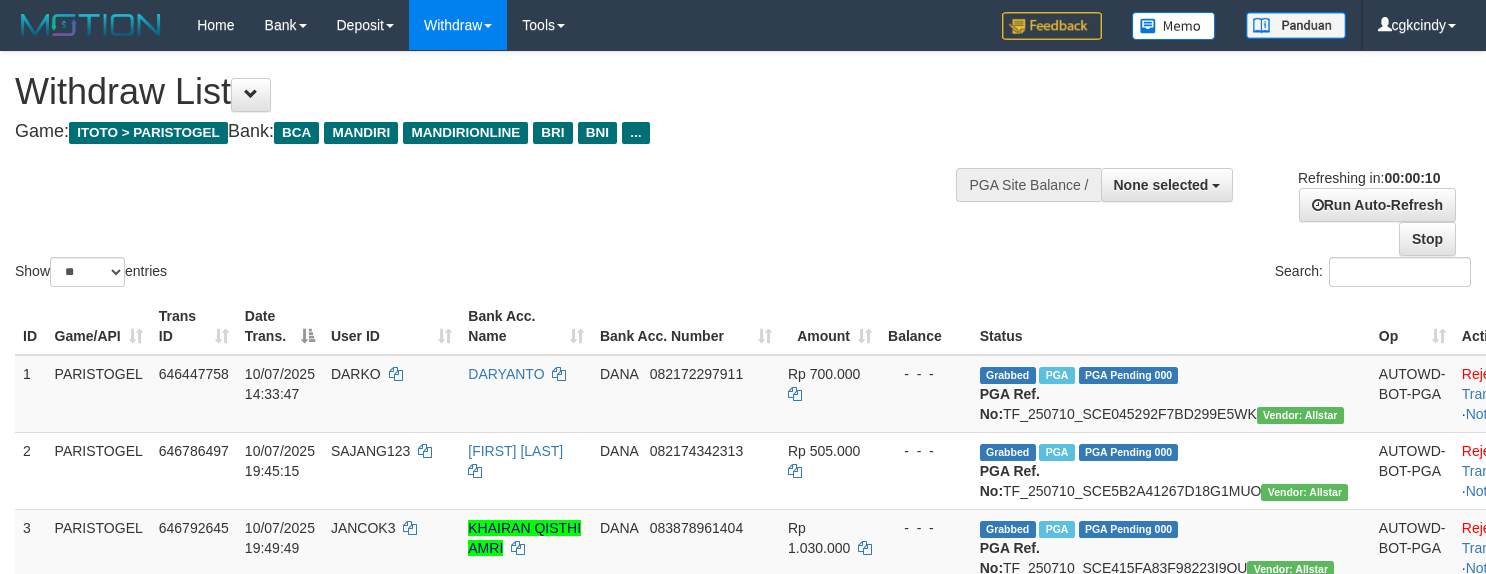 select 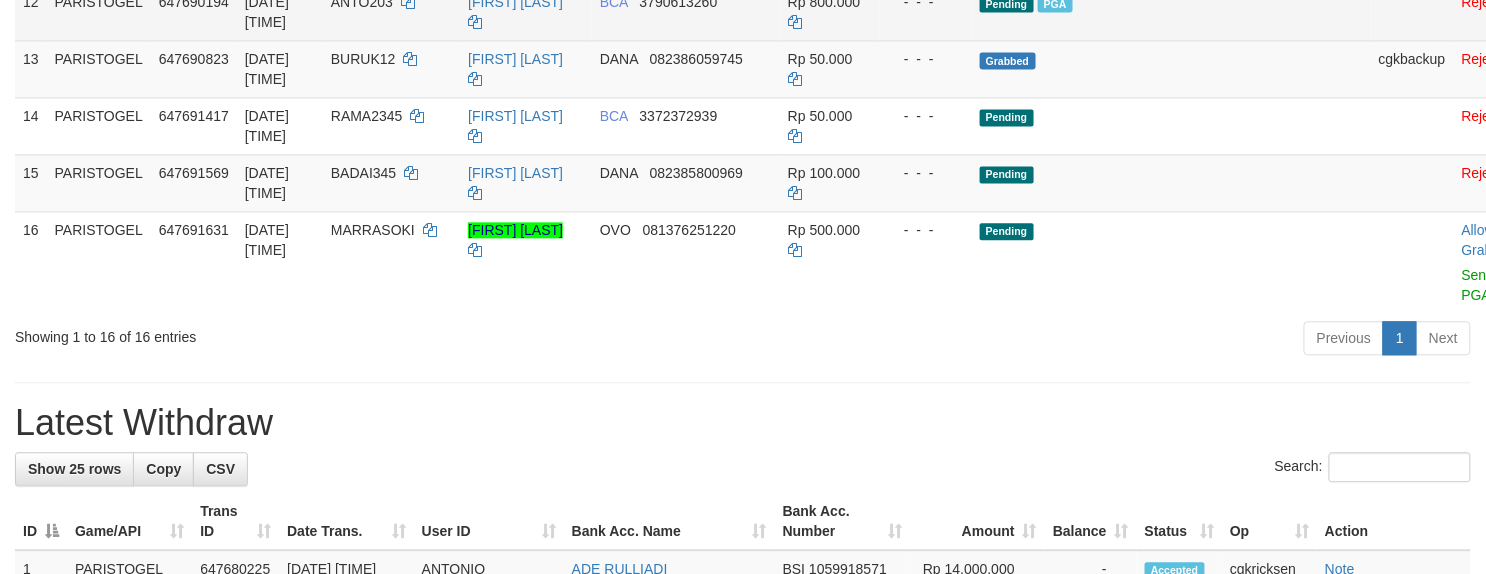 scroll, scrollTop: 1333, scrollLeft: 0, axis: vertical 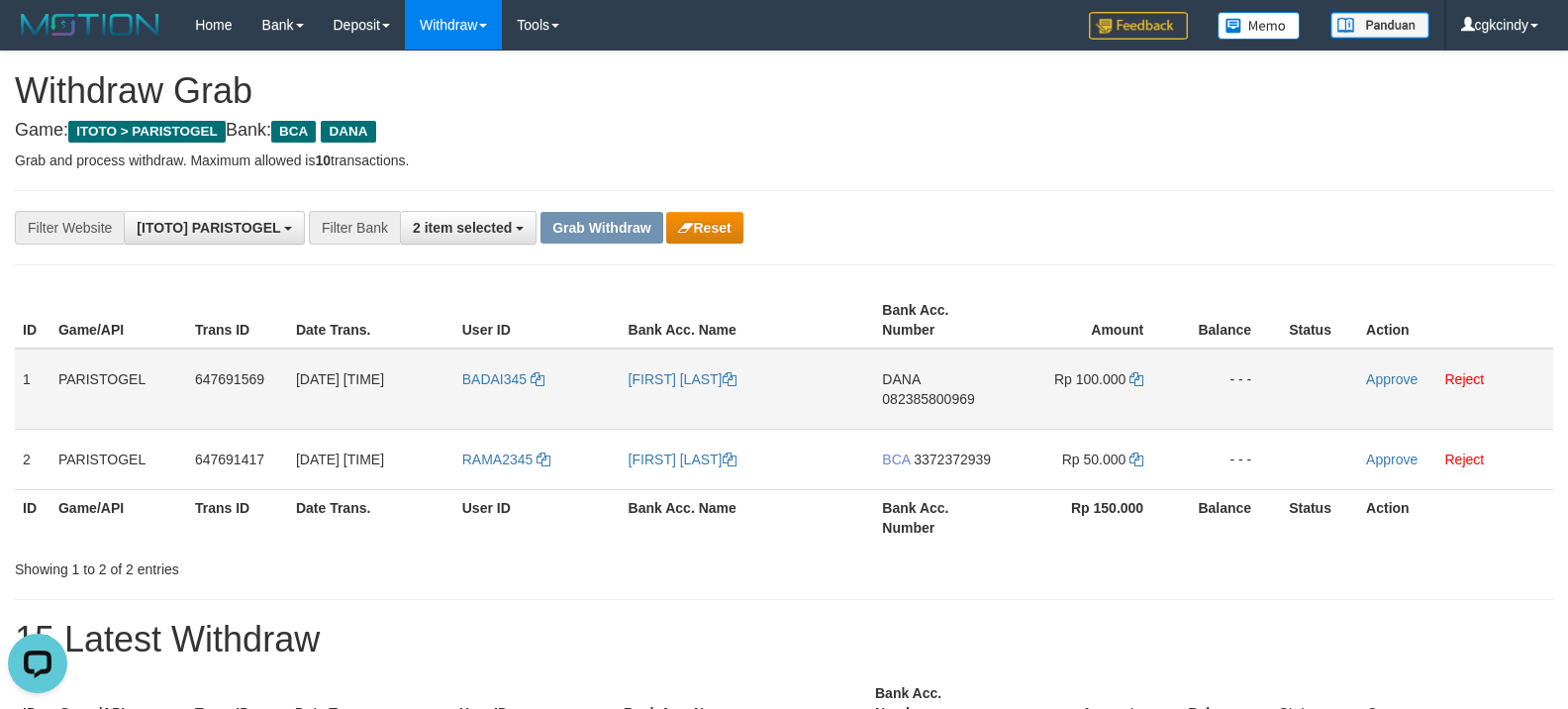 click on "BADAI345" at bounding box center (538, 389) 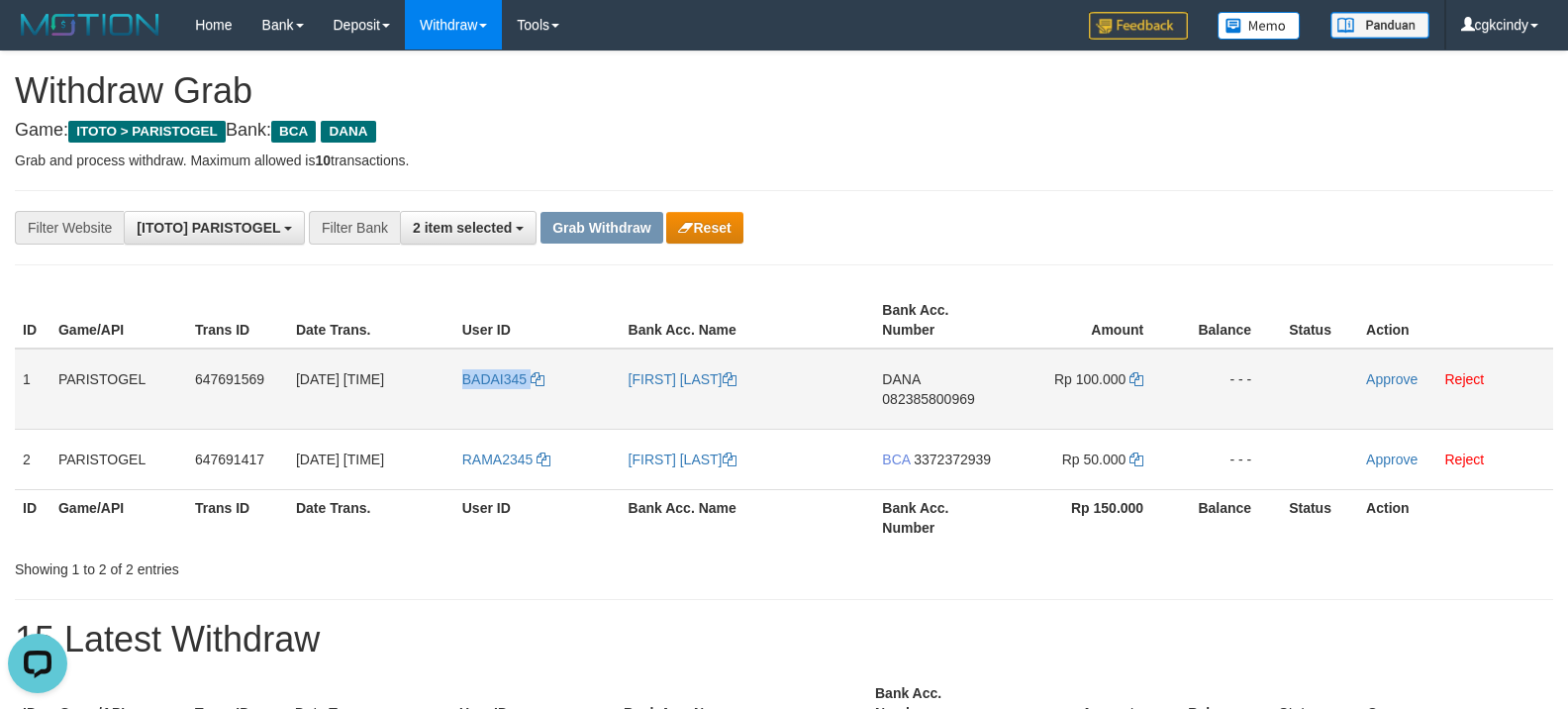 click on "BADAI345" at bounding box center (538, 389) 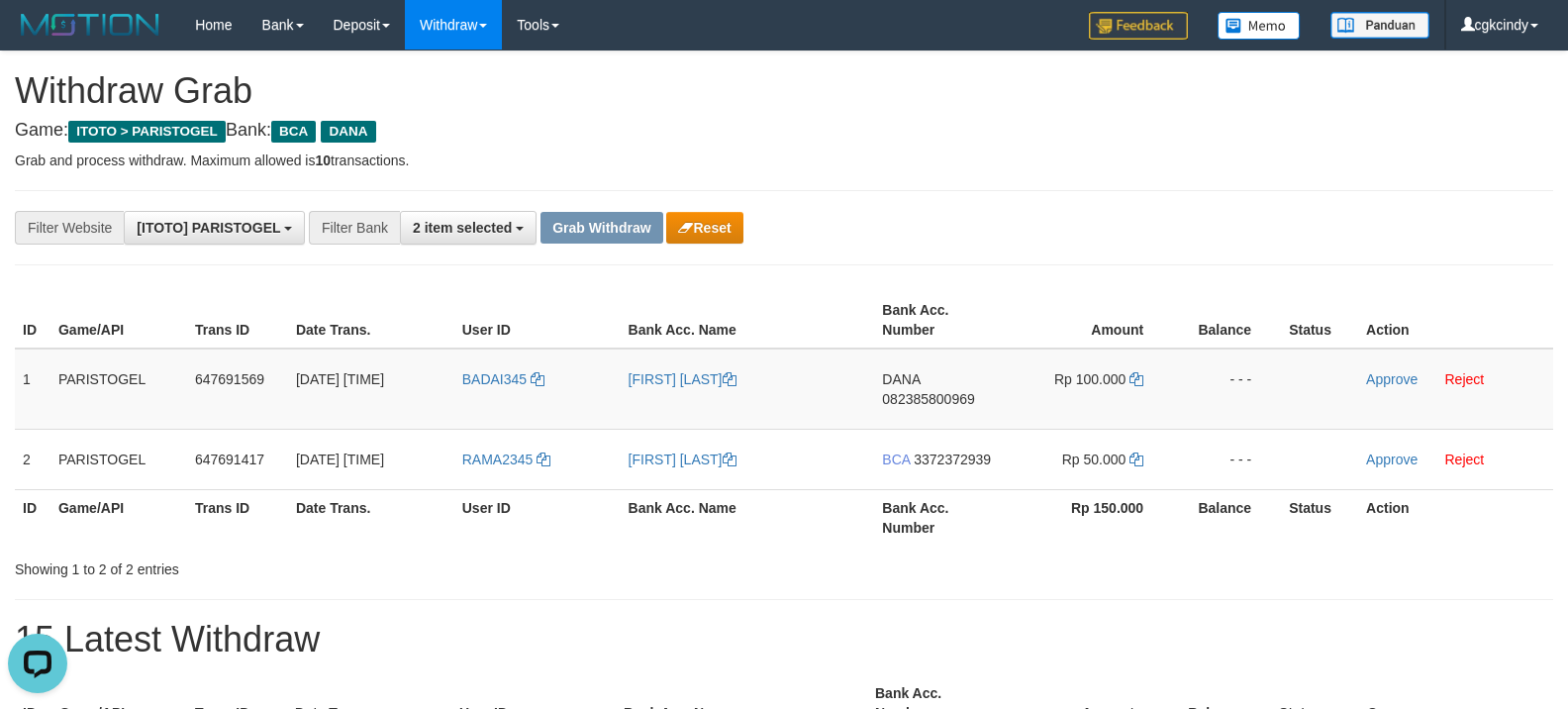 click on "User ID" at bounding box center (538, 517) 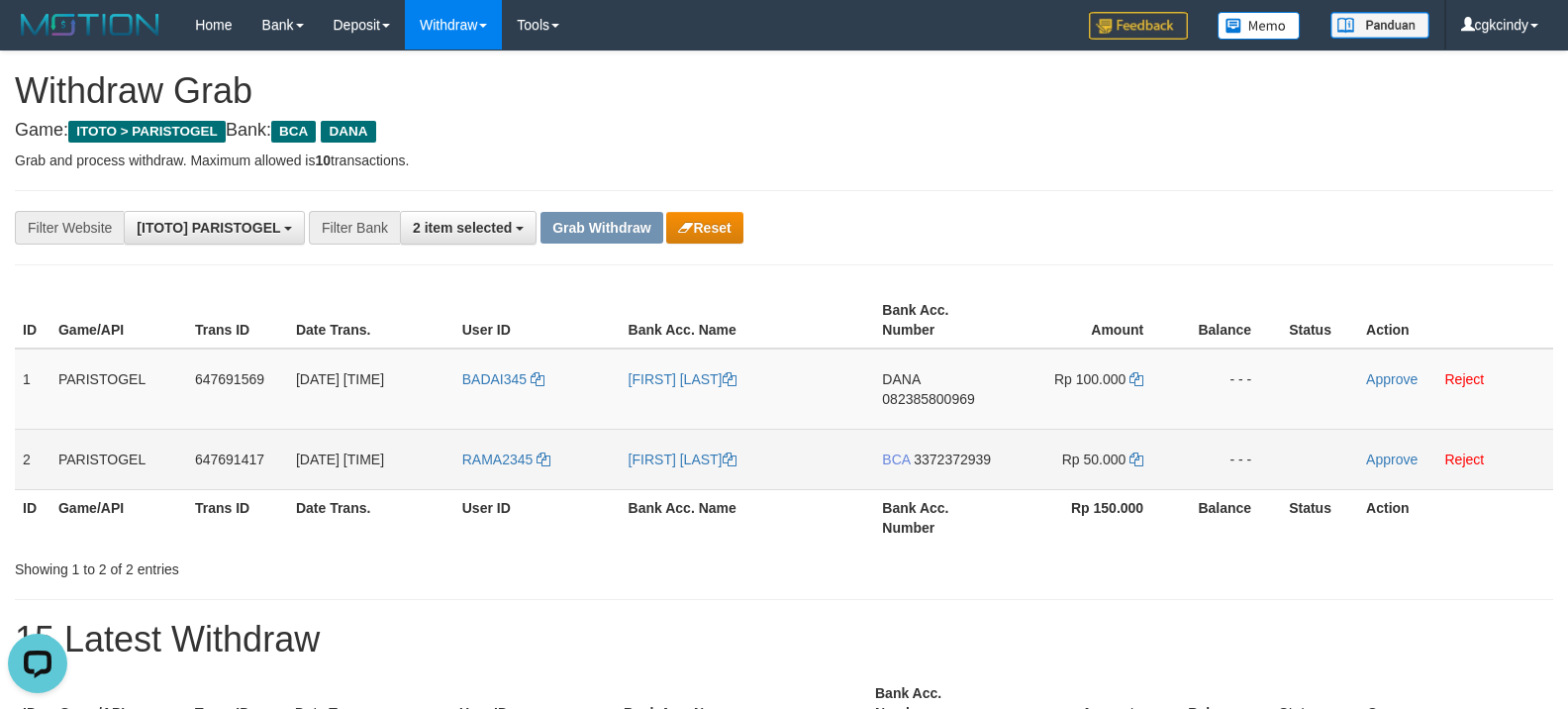 click on "RAMA2345" at bounding box center [538, 458] 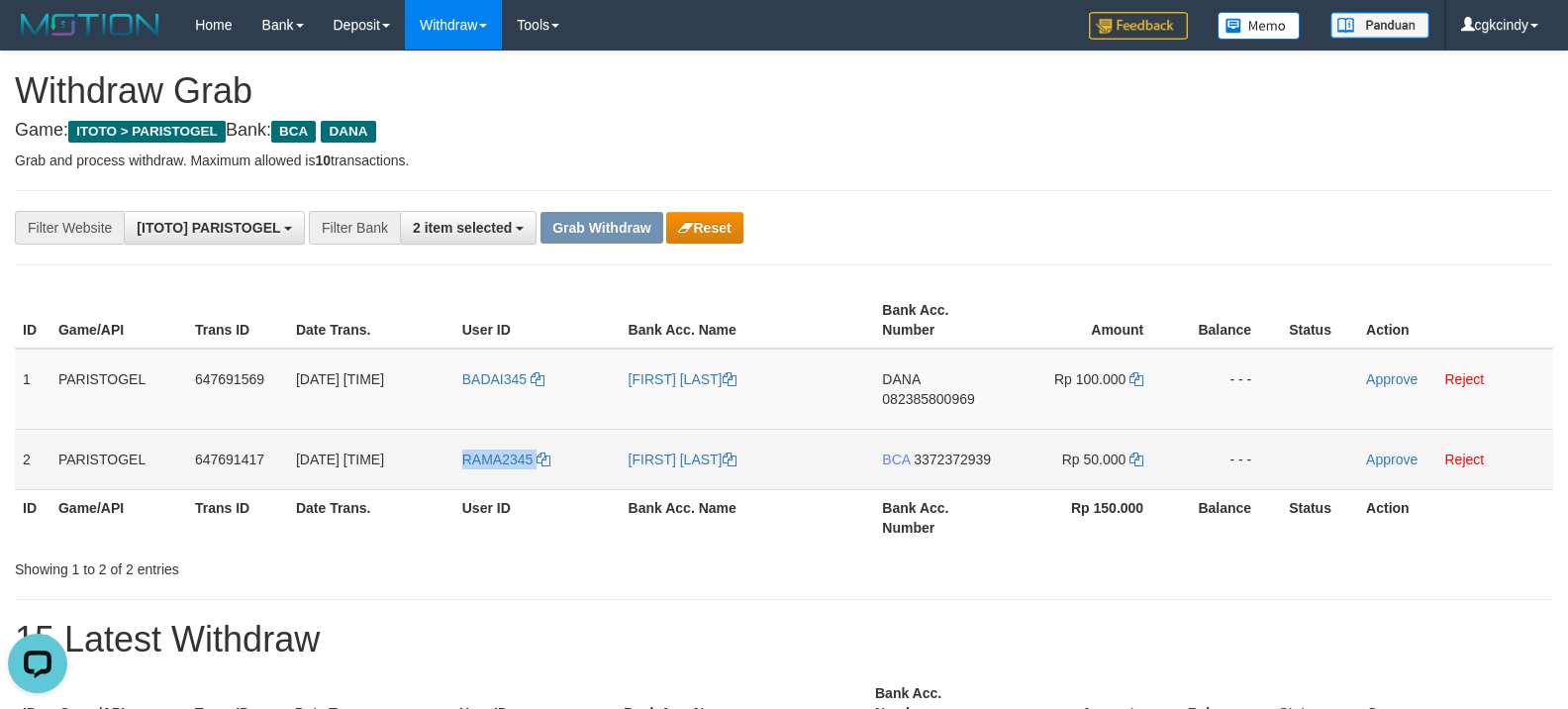 click on "RAMA2345" at bounding box center [538, 458] 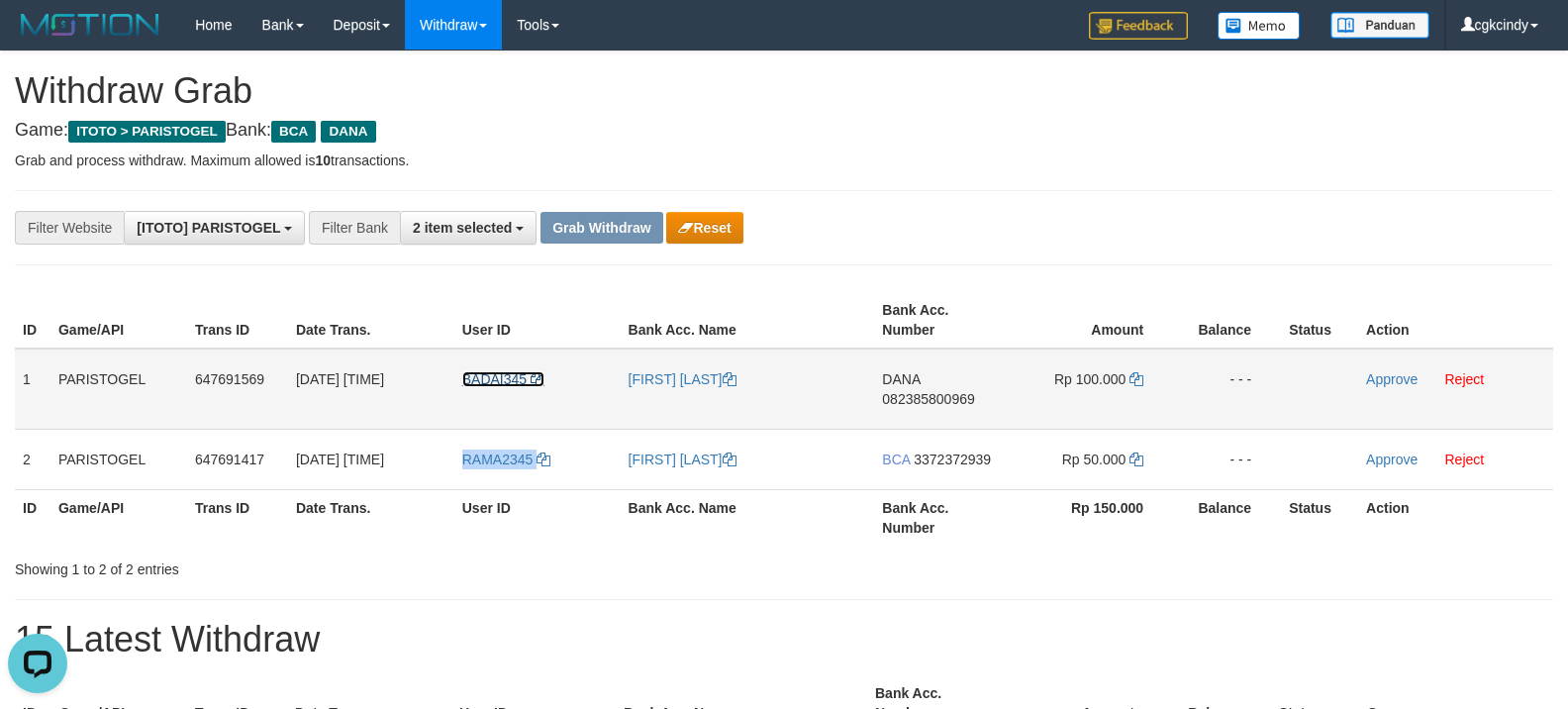 click on "BADAI345" at bounding box center (494, 379) 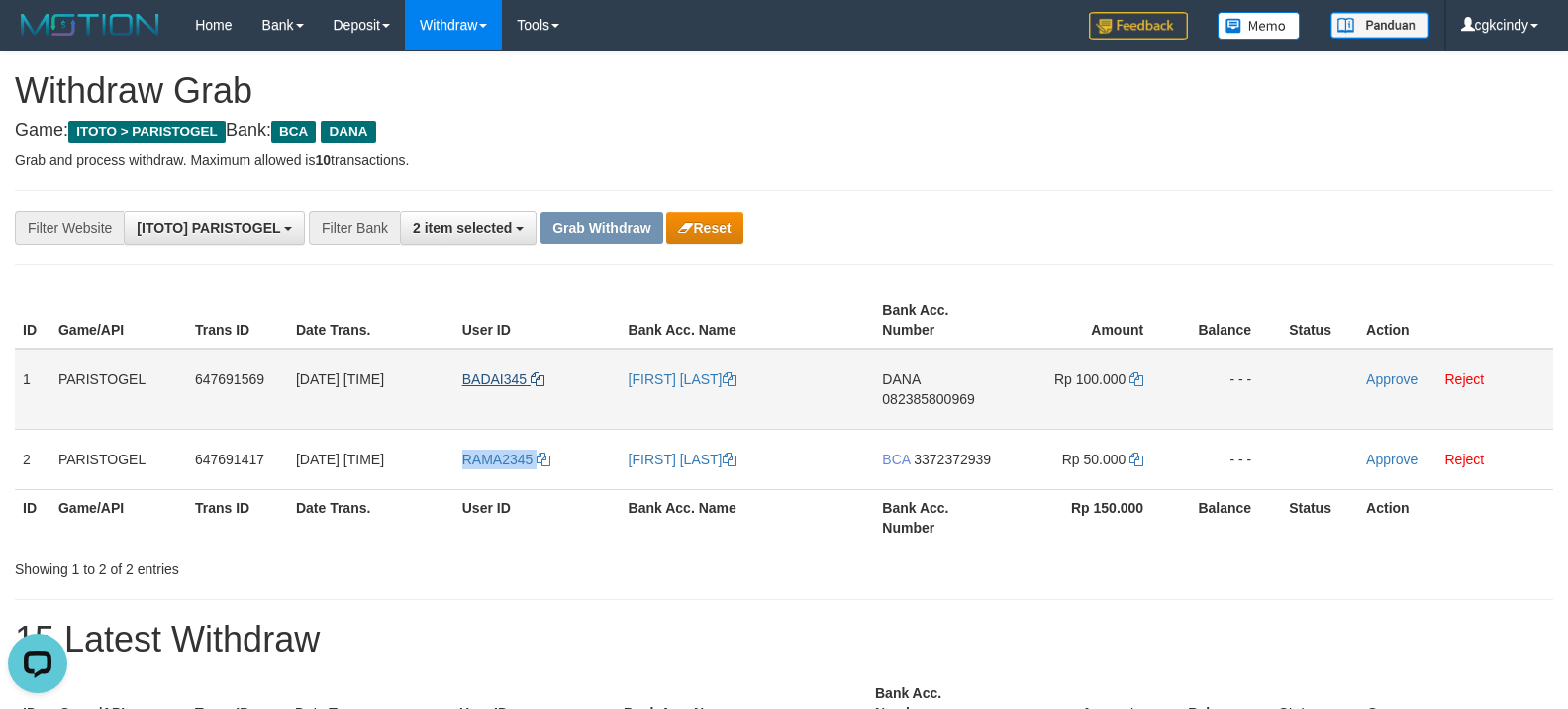 copy on "RAMA2345" 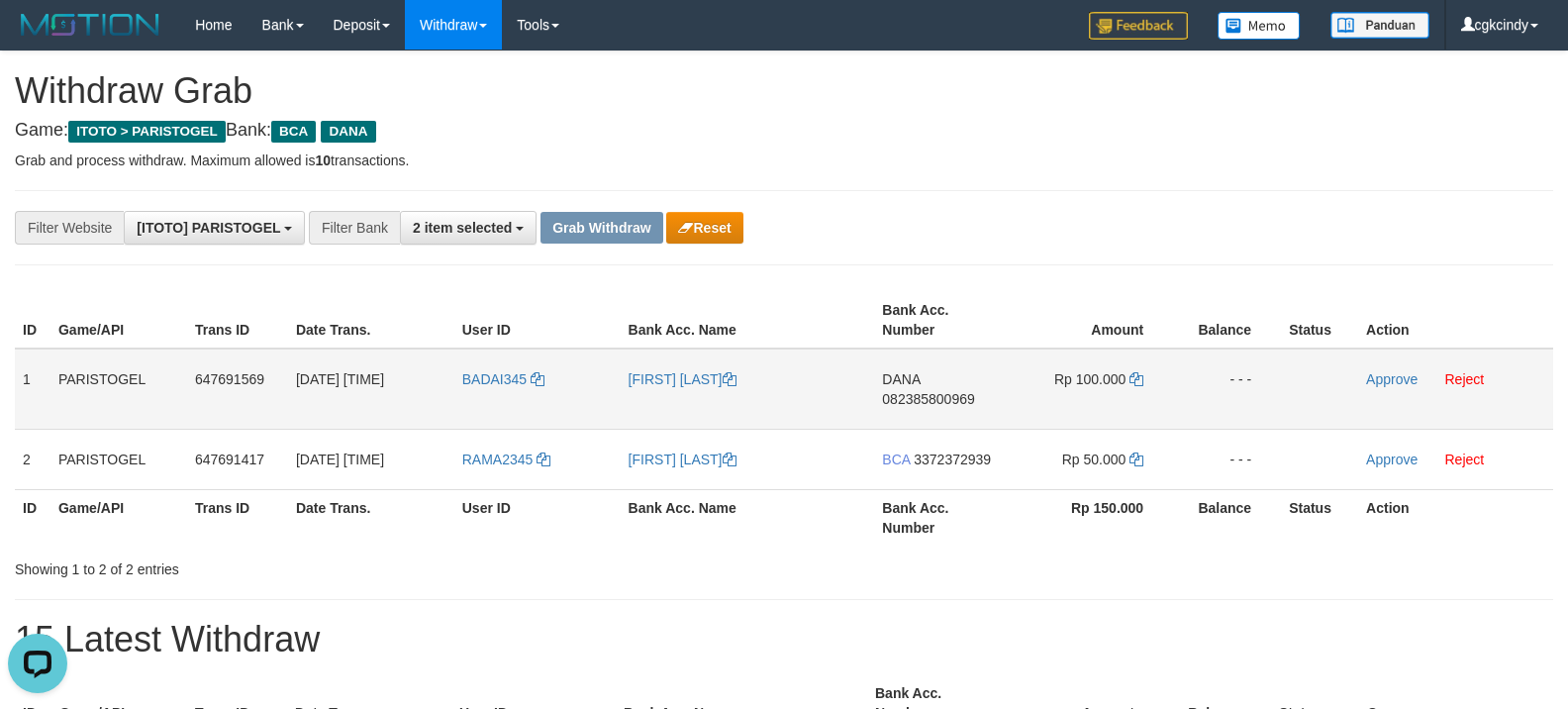 click on "BADAI345" at bounding box center [538, 389] 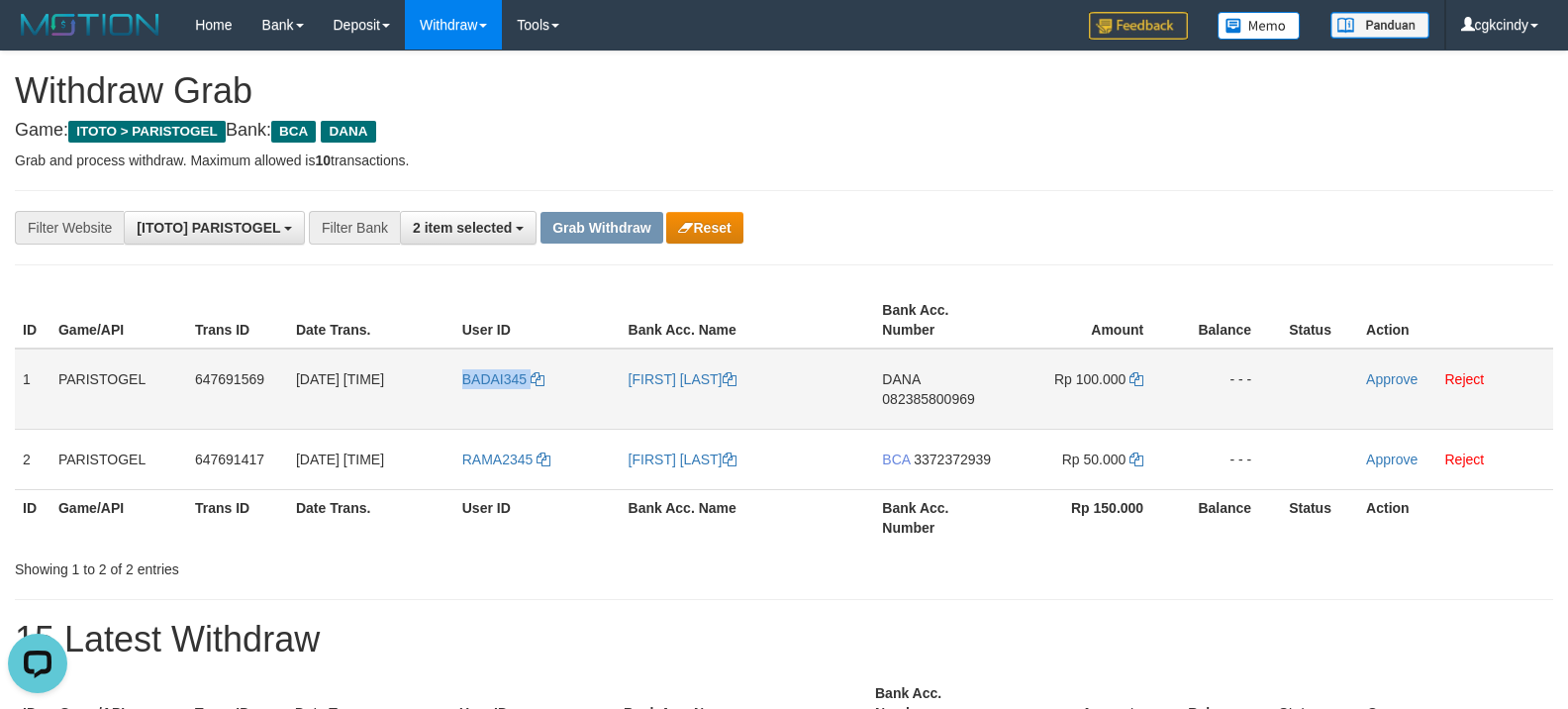 click on "BADAI345" at bounding box center (538, 389) 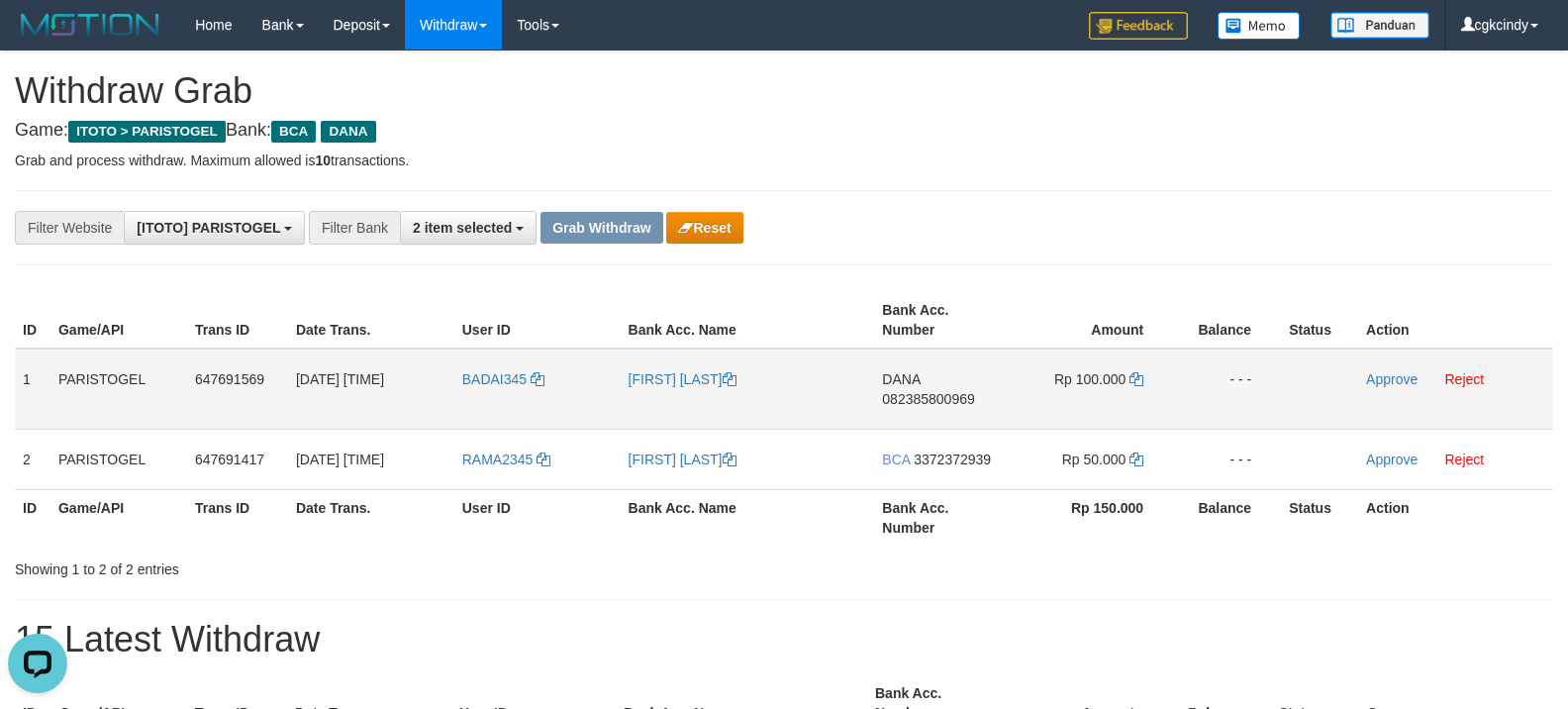 click on "BADAI345" at bounding box center [538, 389] 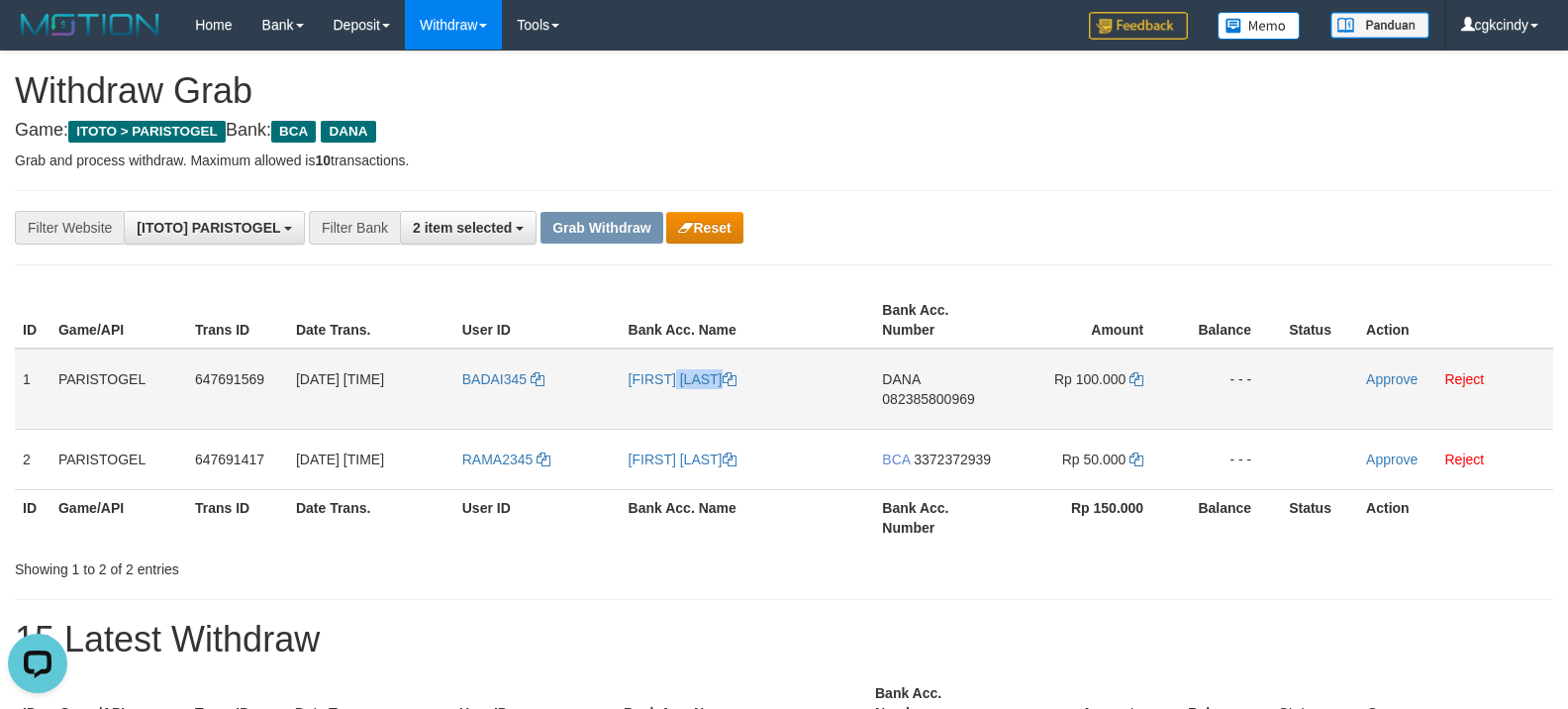 click on "[FIRST] [LAST]" at bounding box center (747, 389) 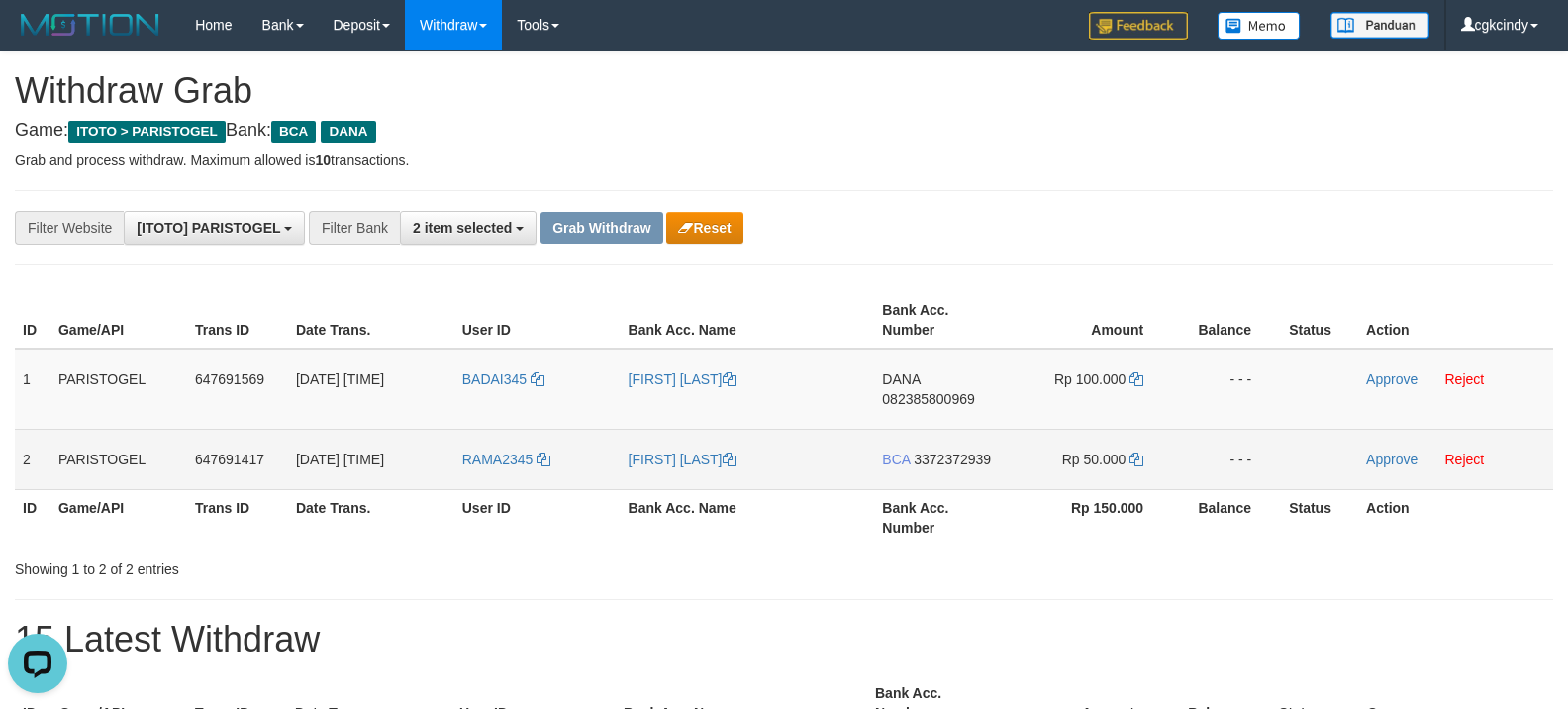 click on "RAMA2345" at bounding box center (538, 458) 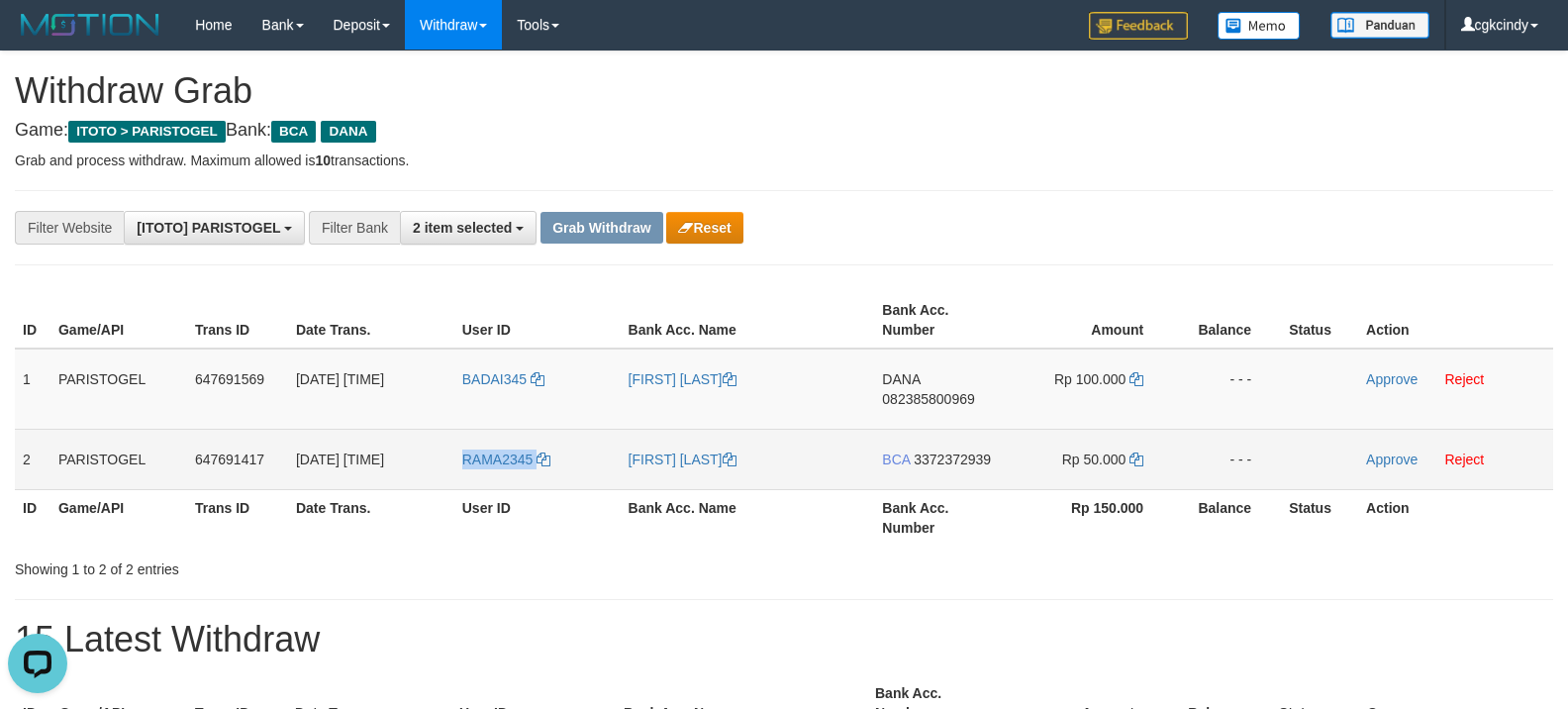 copy on "RAMA2345" 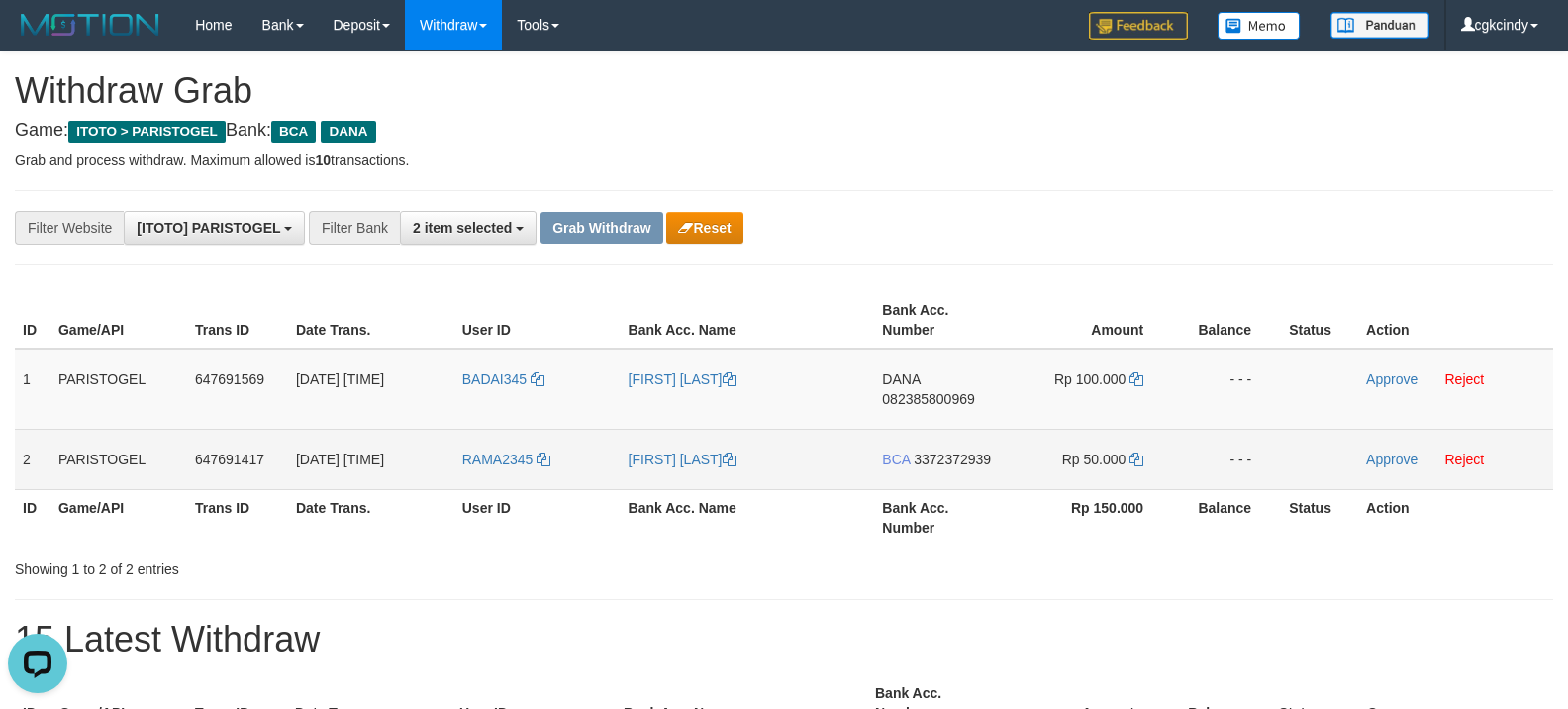 click on "[FIRST] [LAST]" at bounding box center [747, 458] 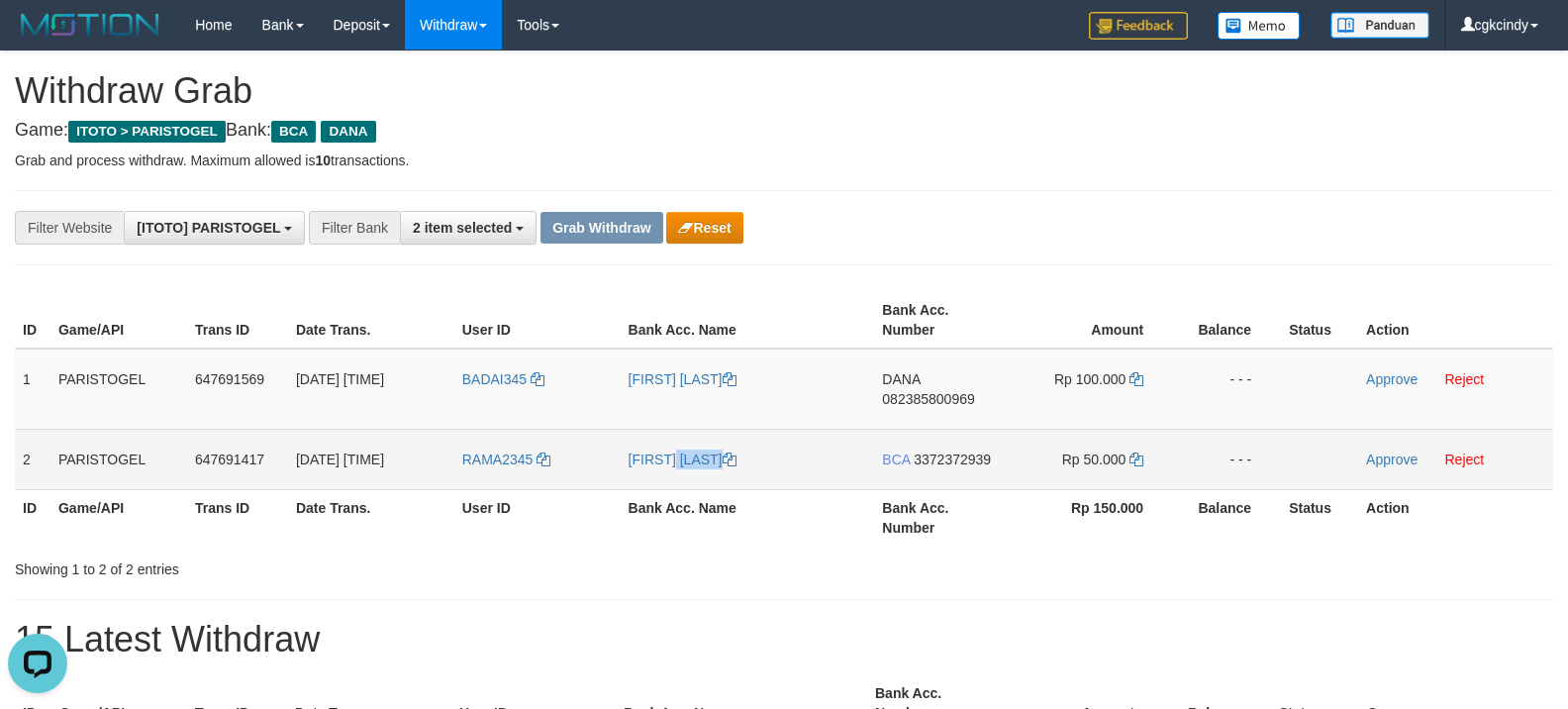 copy on "[FIRST] [LAST]" 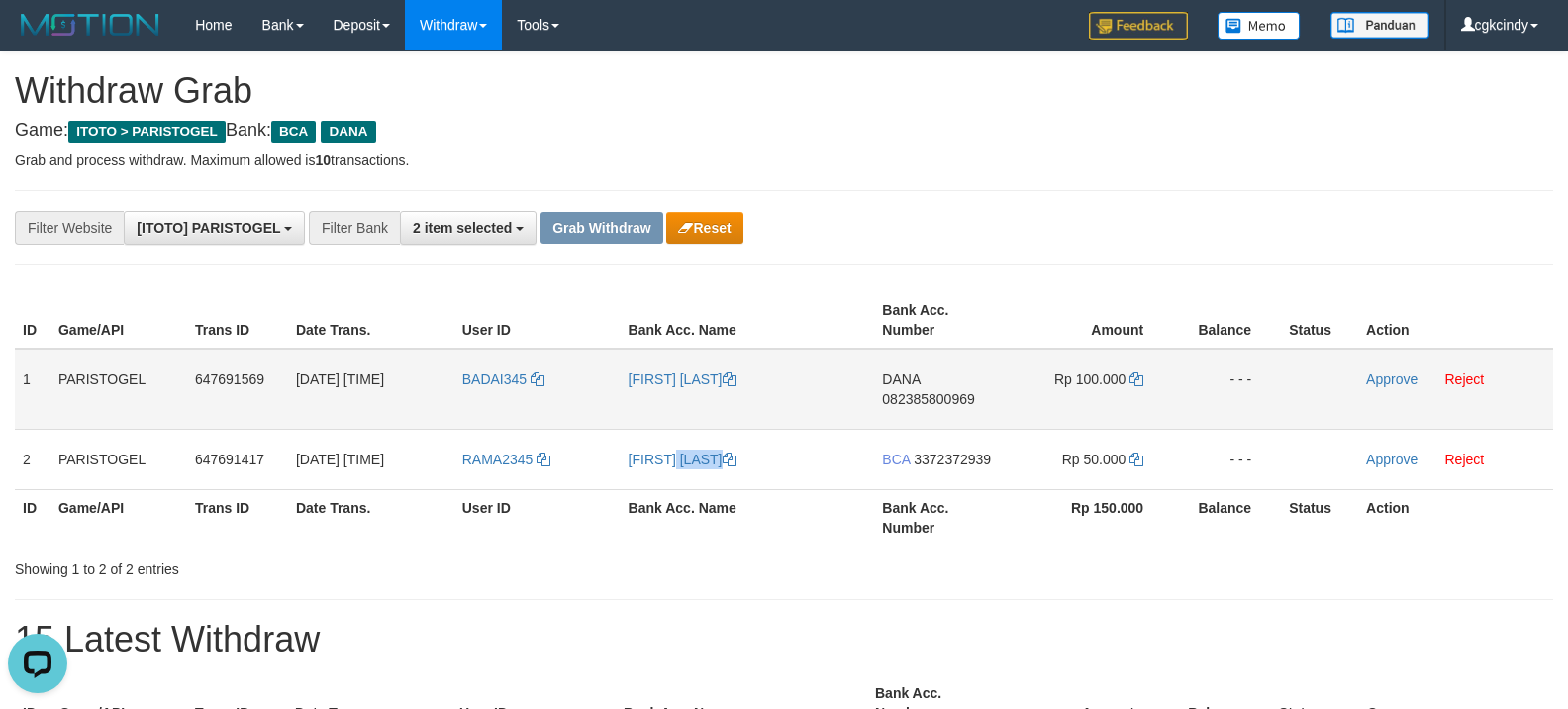 copy on "[FIRST] [LAST]" 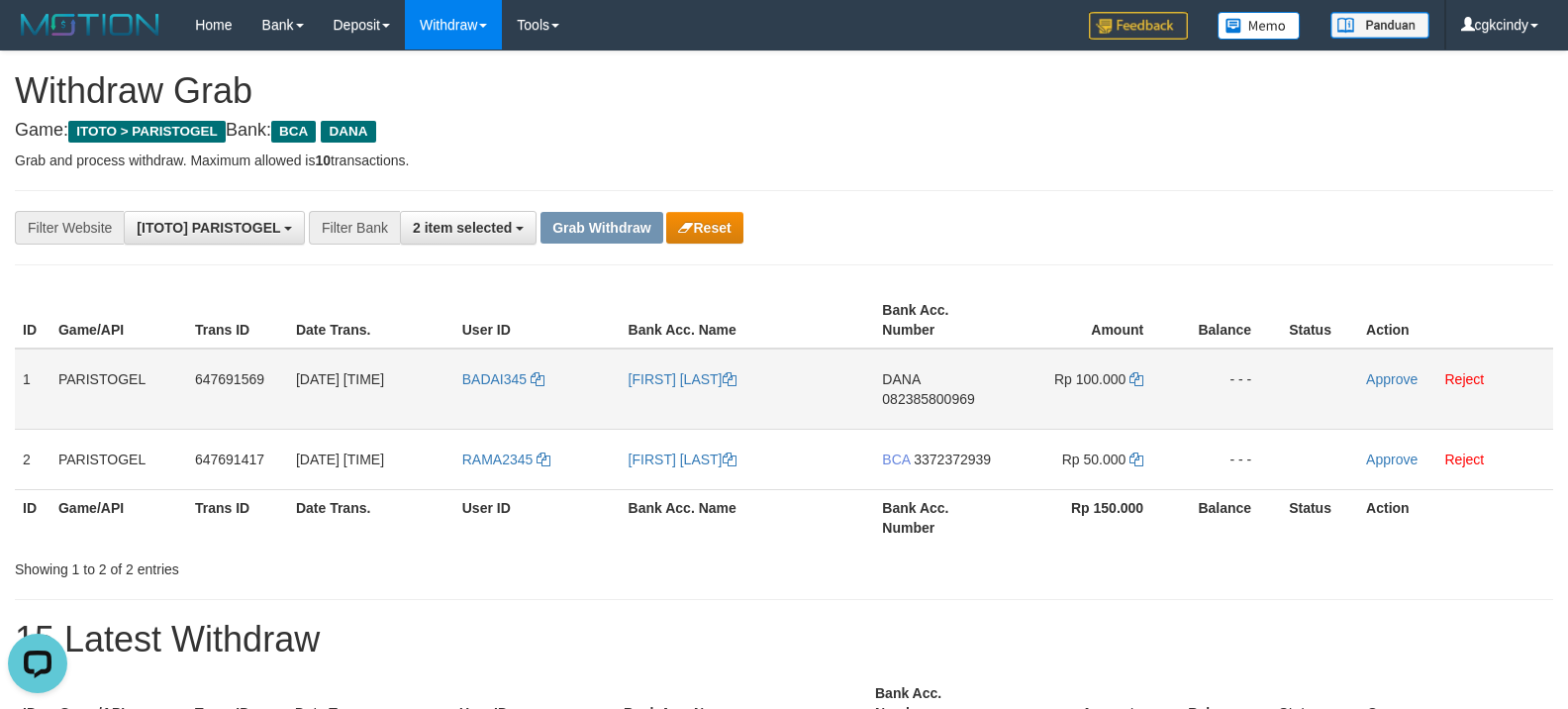 click on "DANA
082385800969" at bounding box center [942, 389] 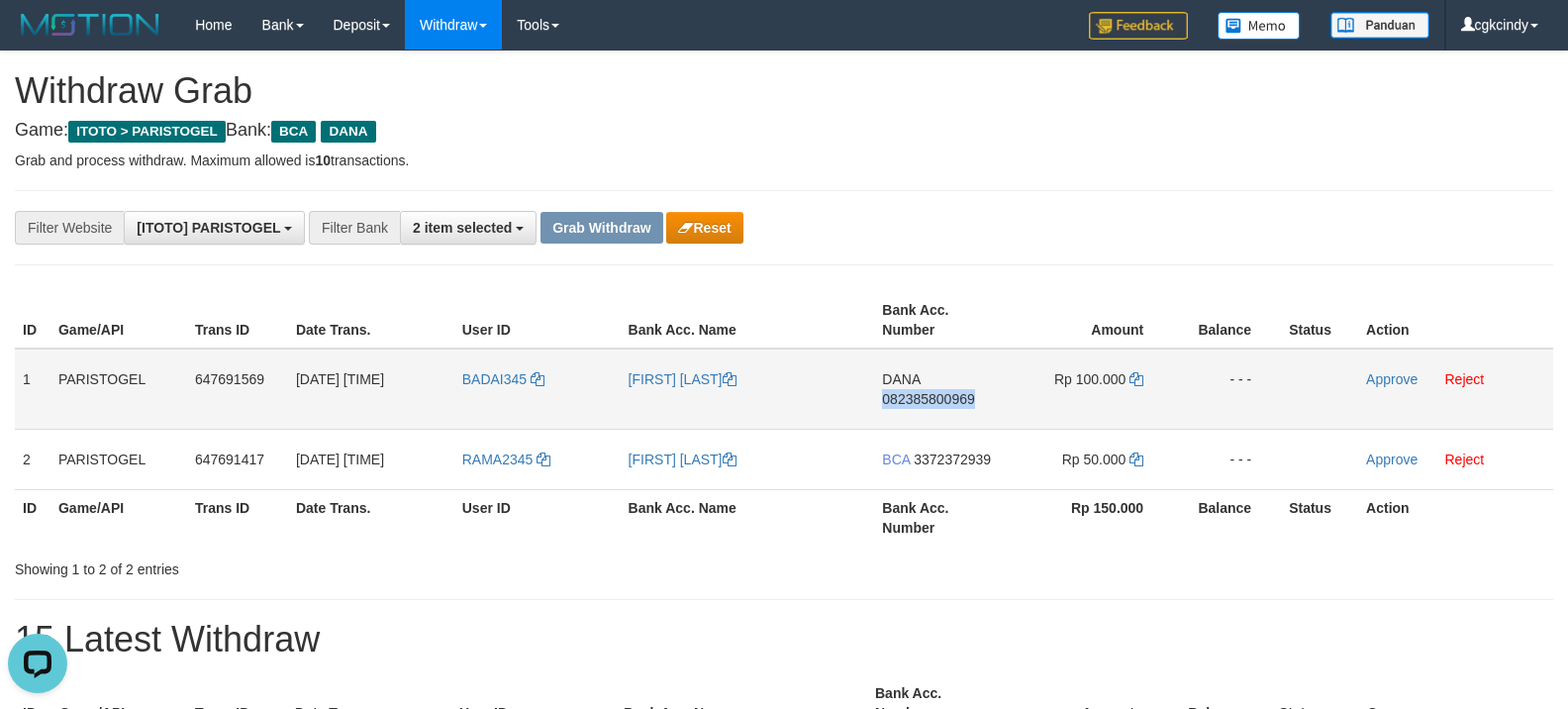 copy on "082385800969" 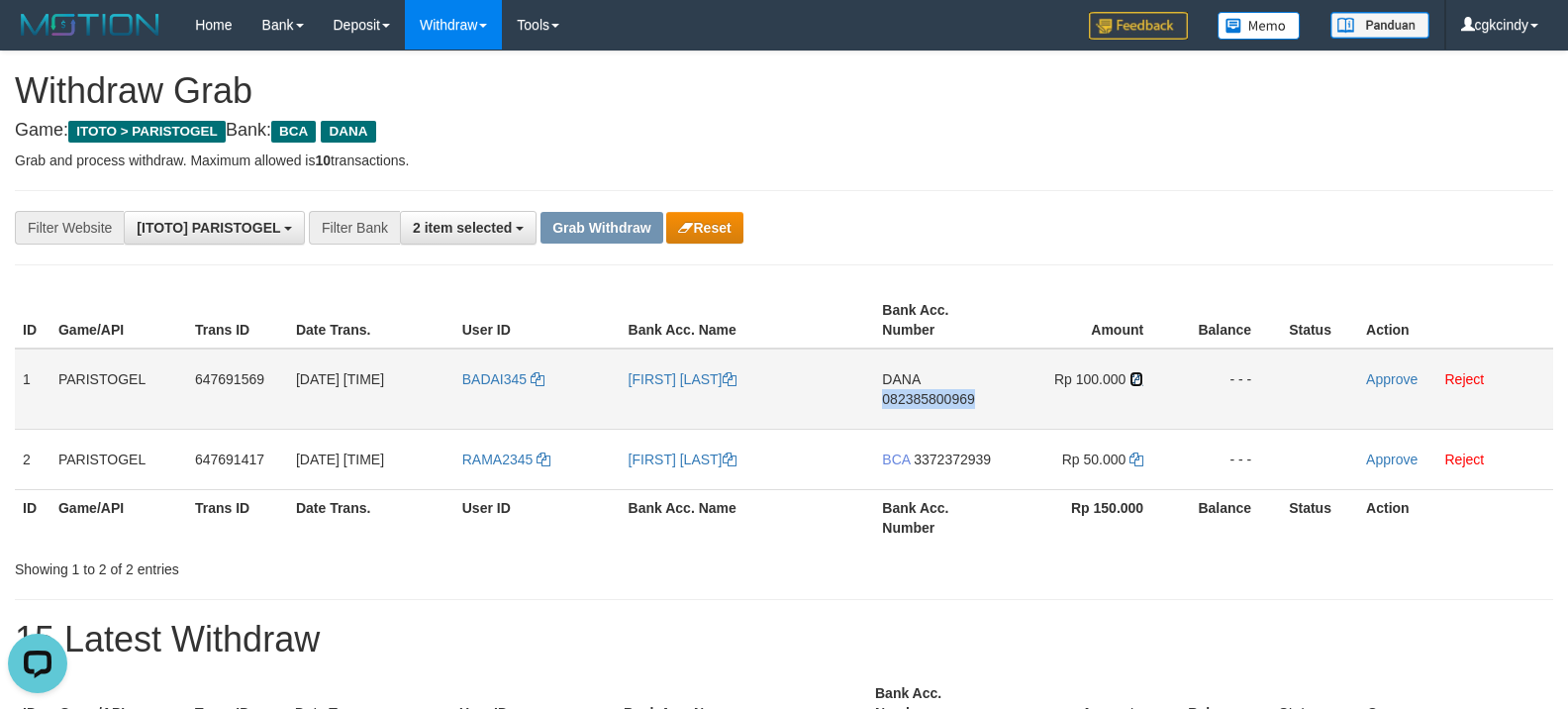 click at bounding box center [1136, 379] 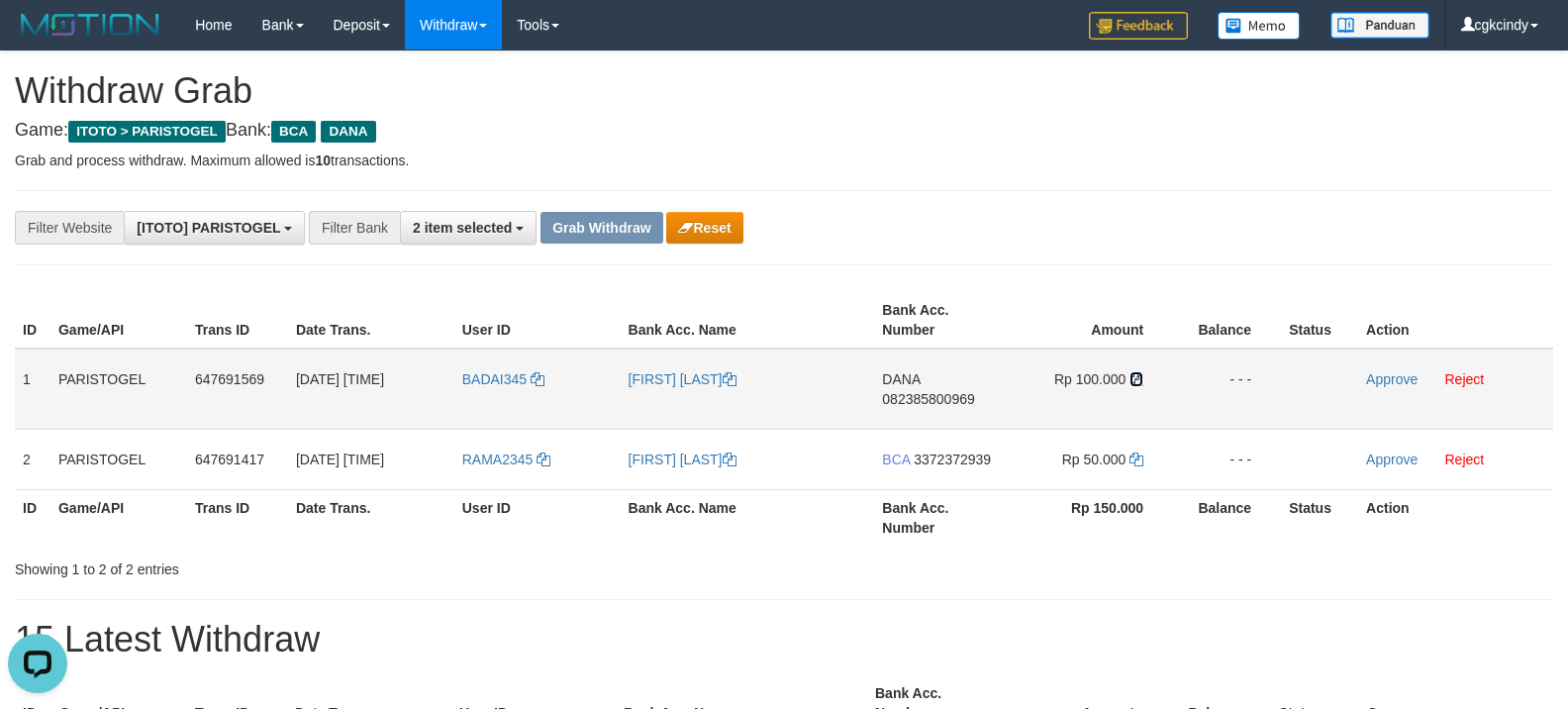 click at bounding box center [1136, 379] 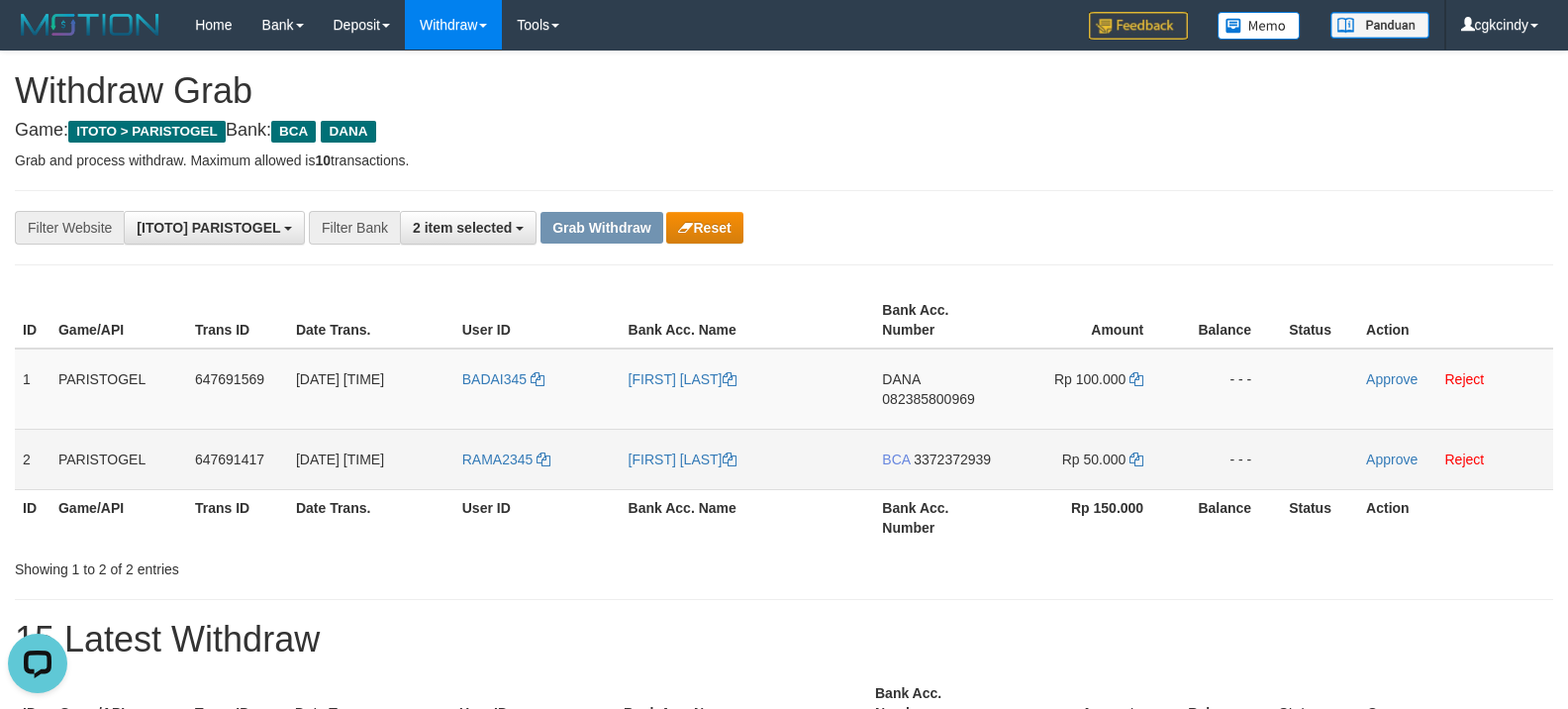 click on "3372372939" at bounding box center (952, 459) 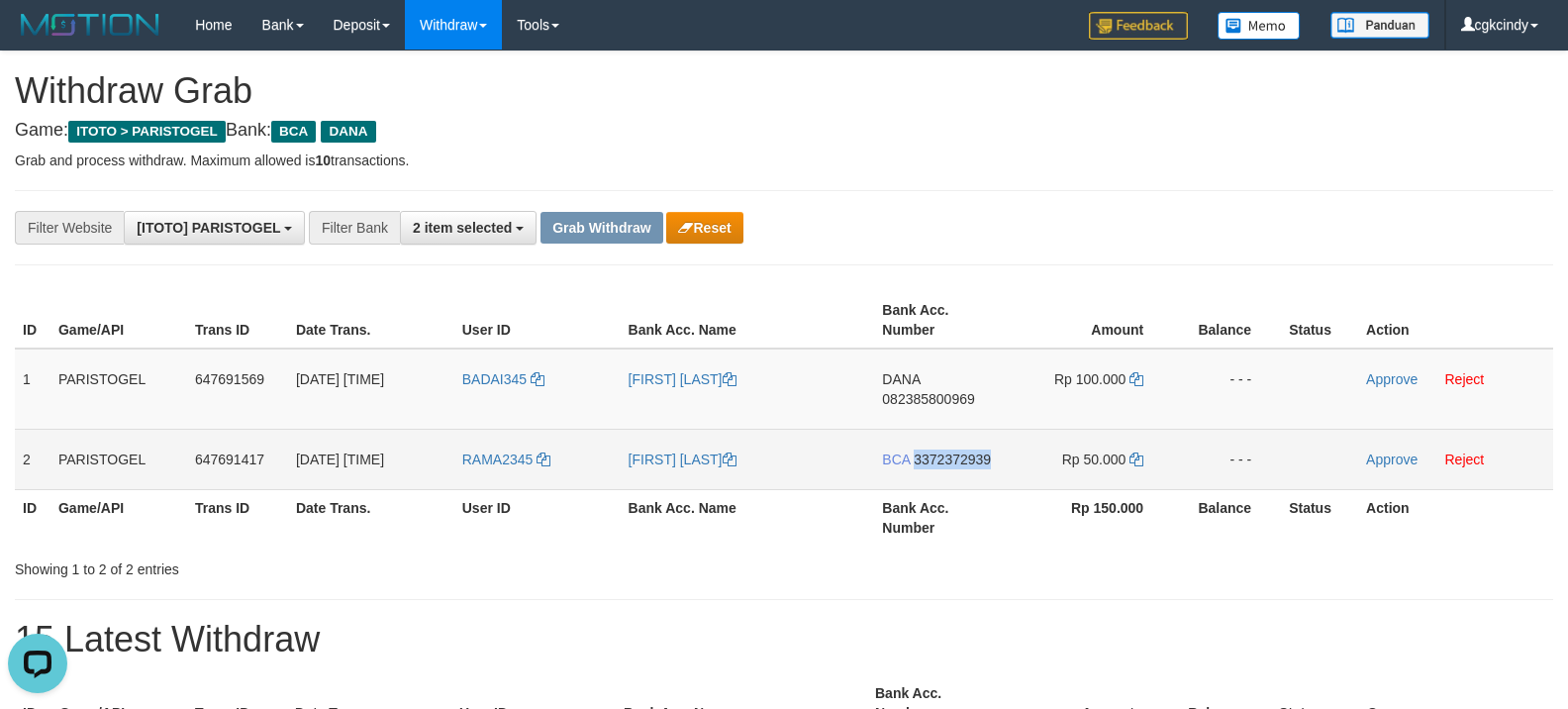click on "BCA
3372372939" at bounding box center (942, 458) 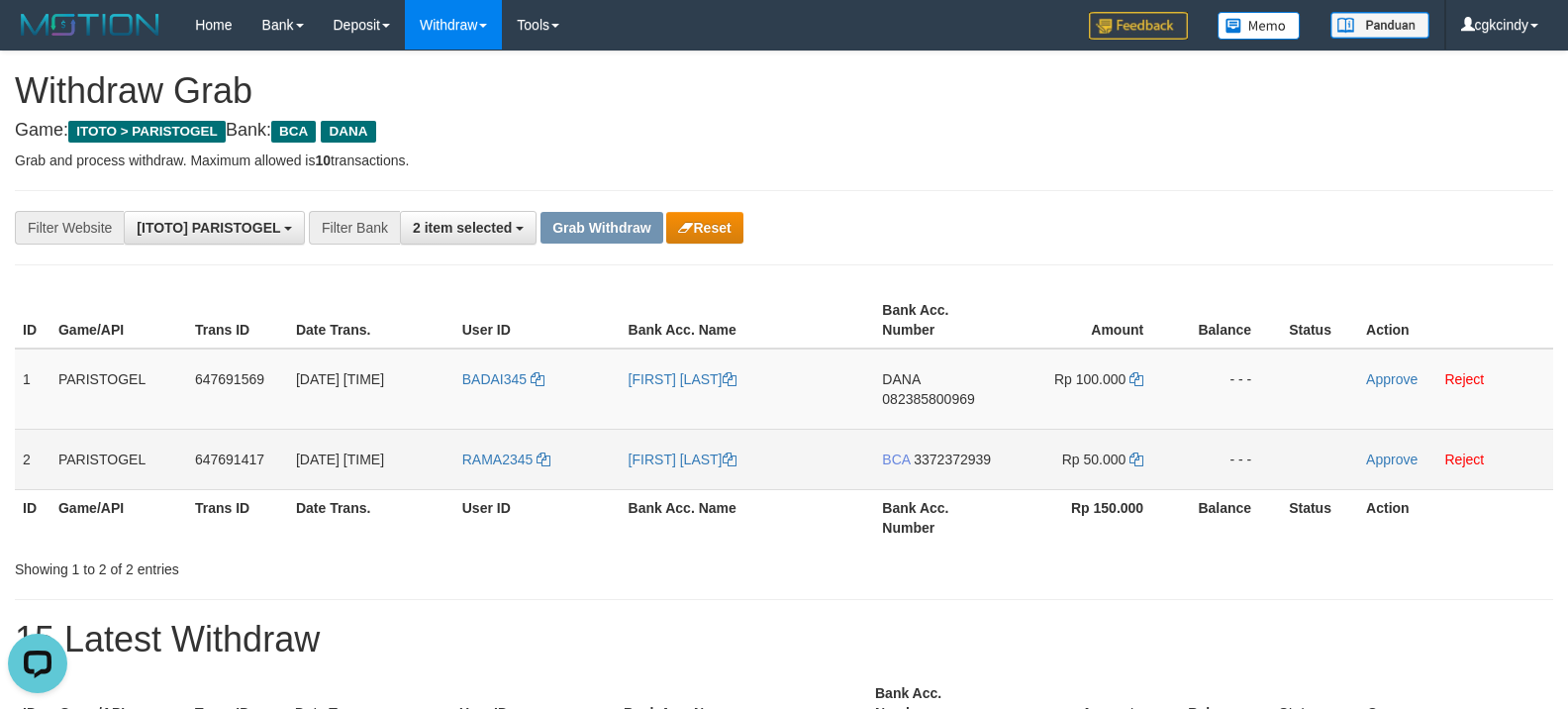 drag, startPoint x: 1142, startPoint y: 461, endPoint x: 1127, endPoint y: 461, distance: 15 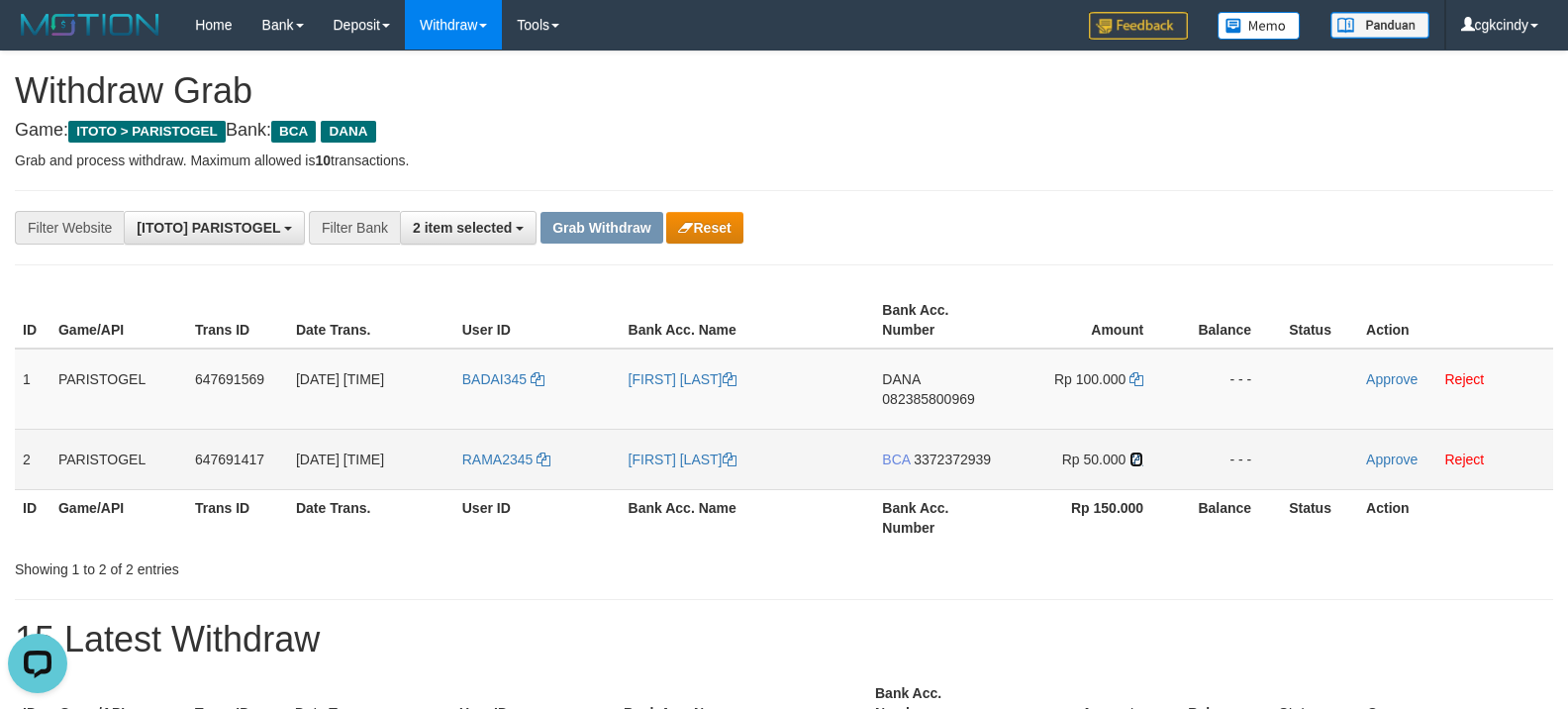 click at bounding box center (1136, 459) 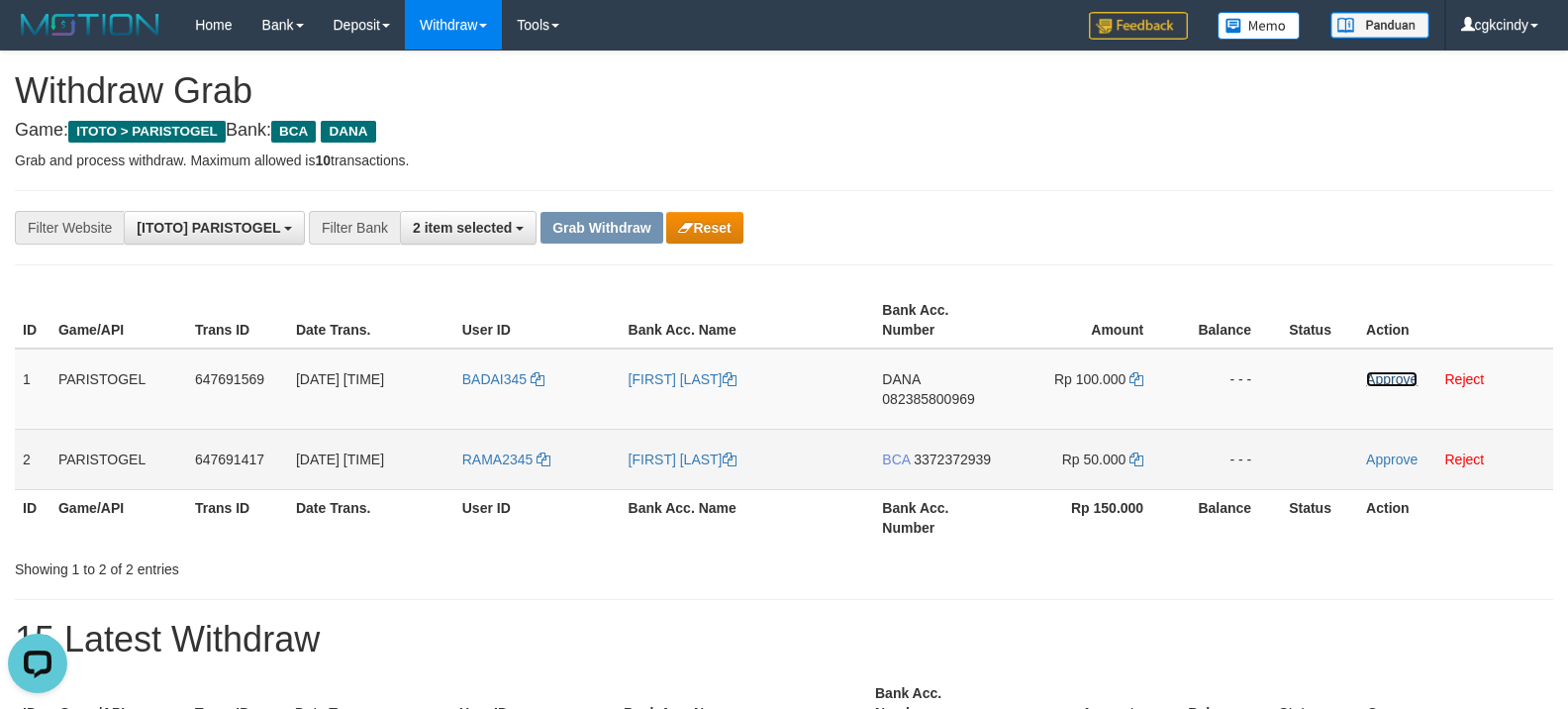 drag, startPoint x: 1400, startPoint y: 370, endPoint x: 1391, endPoint y: 472, distance: 102.396289 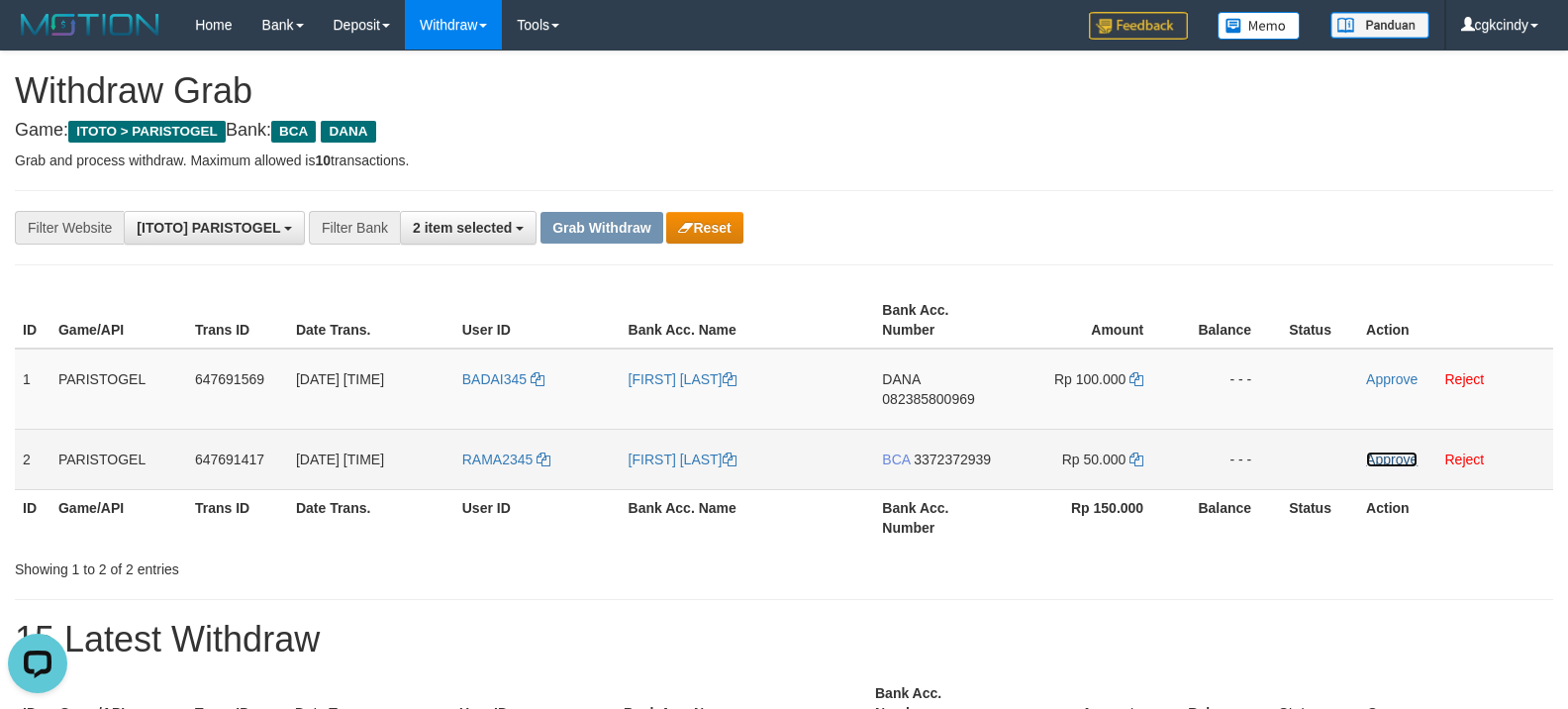 click on "Approve" at bounding box center (1392, 459) 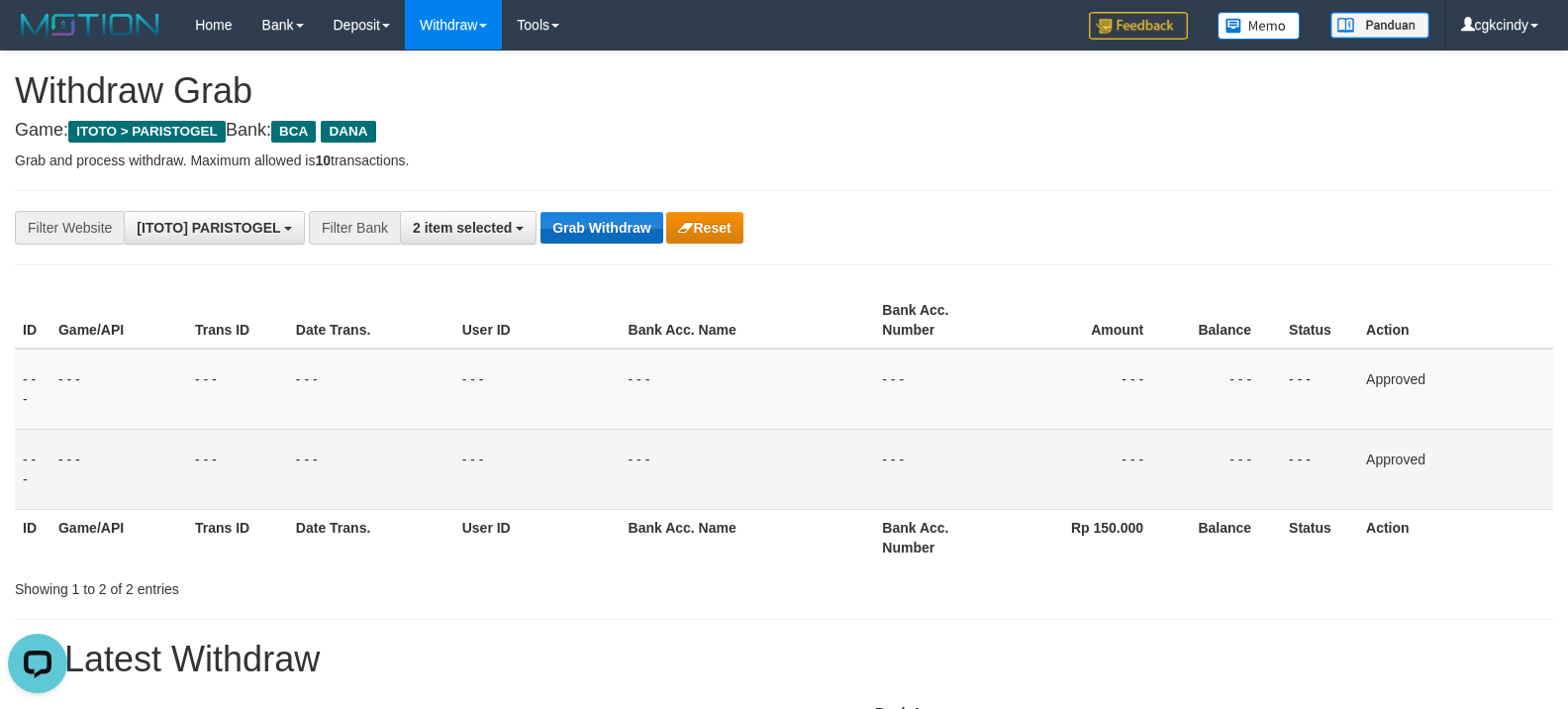 drag, startPoint x: 568, startPoint y: 196, endPoint x: 587, endPoint y: 234, distance: 42.48529 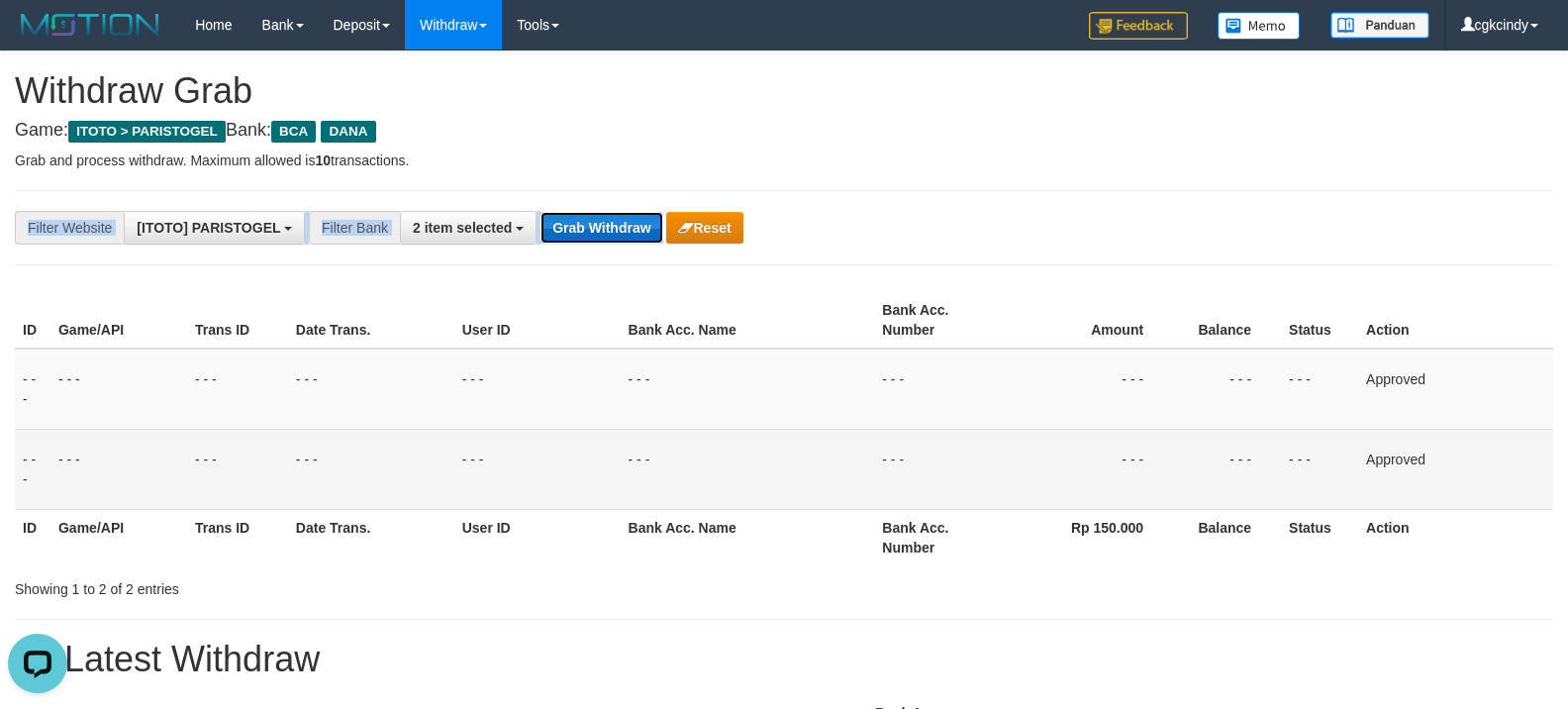 click on "Grab Withdraw" at bounding box center [601, 228] 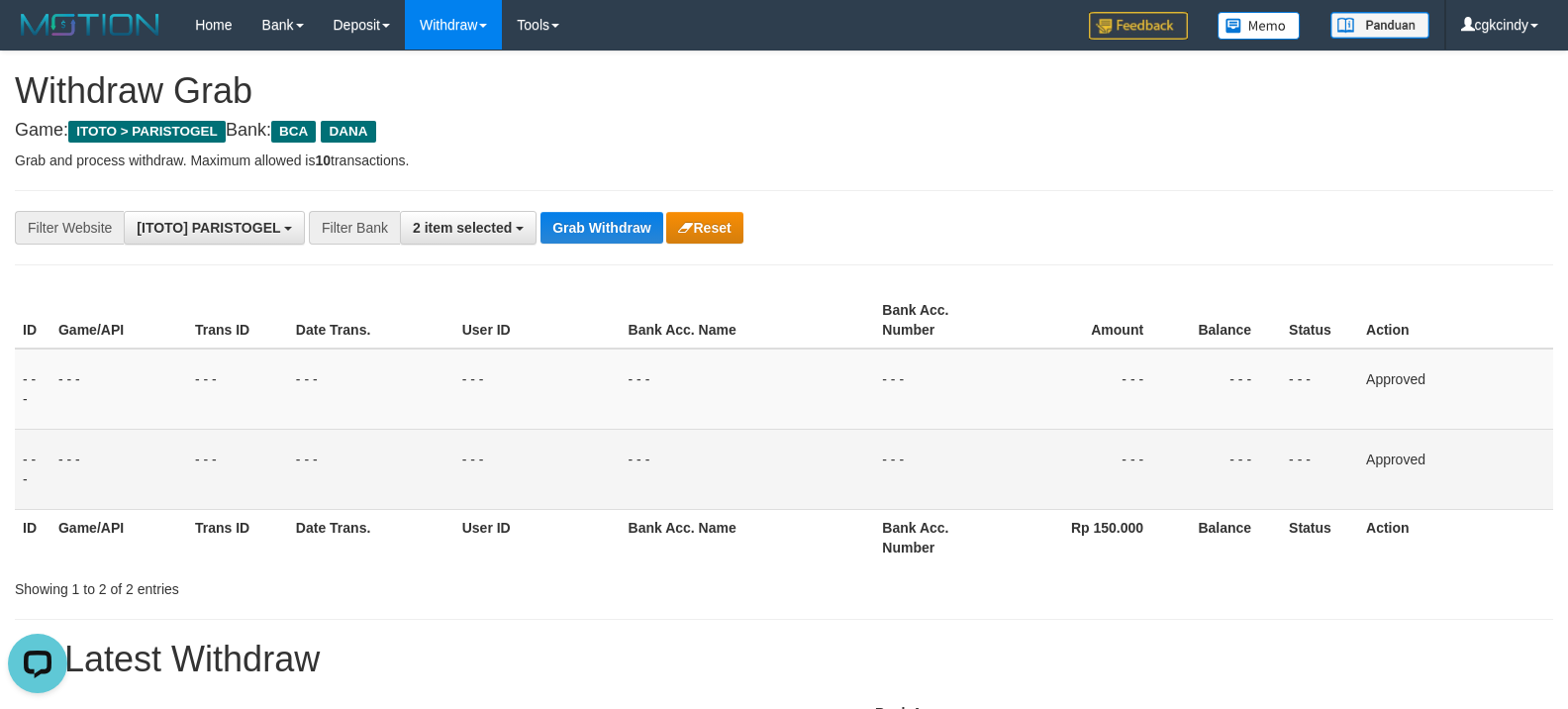 click on "**********" at bounding box center (653, 228) 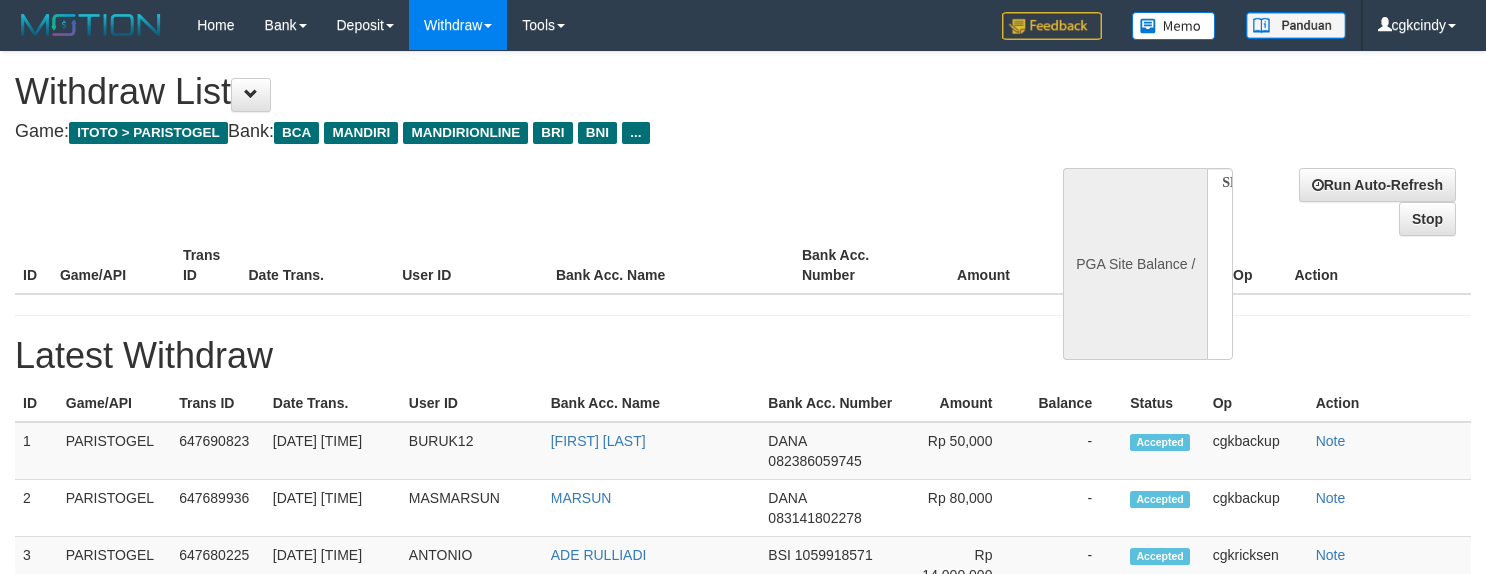 select 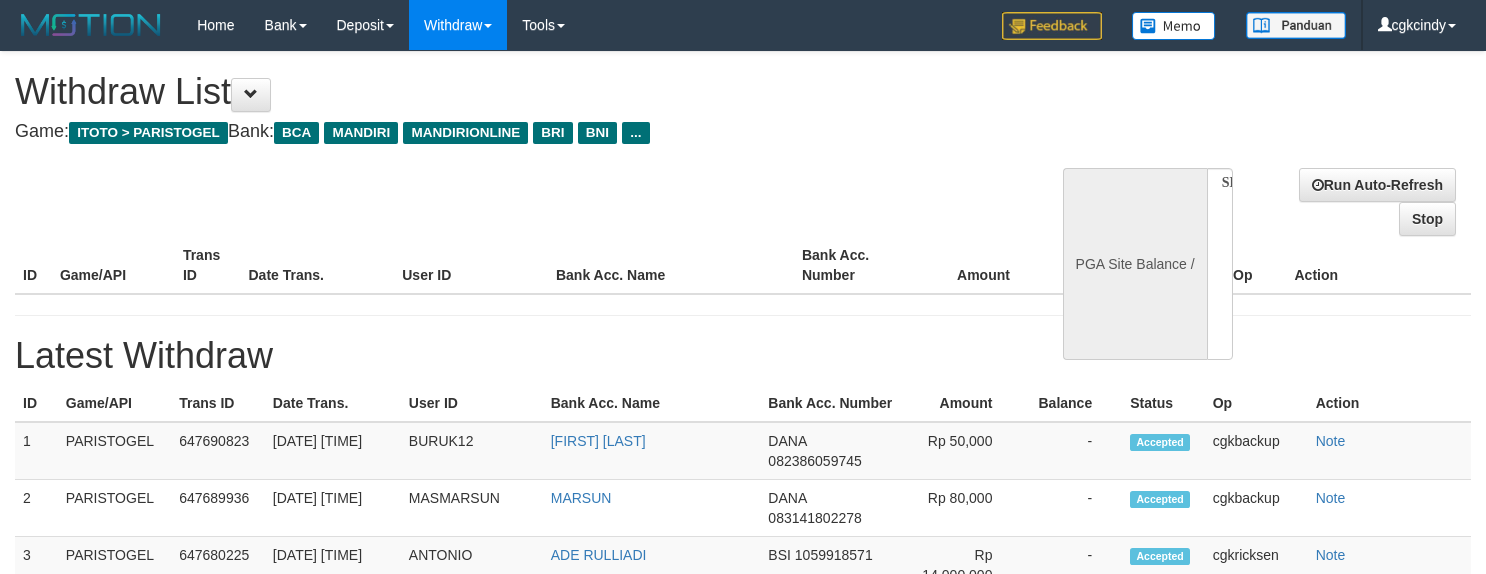 scroll, scrollTop: 0, scrollLeft: 0, axis: both 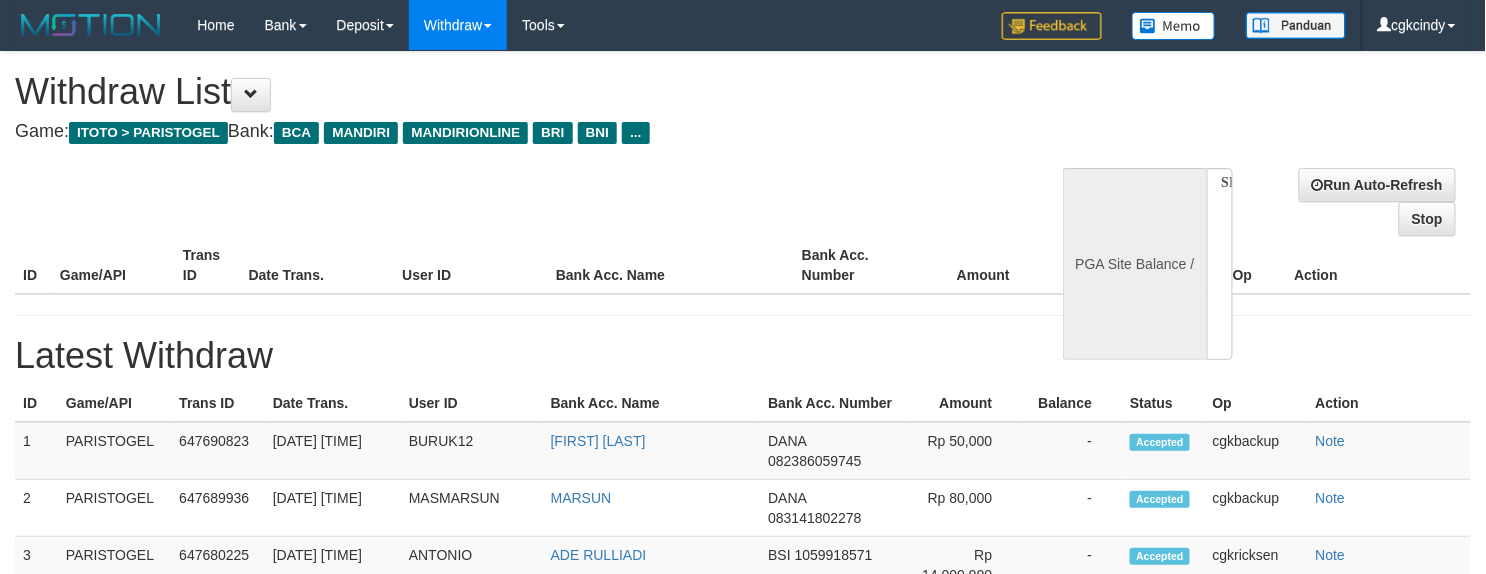 select on "**" 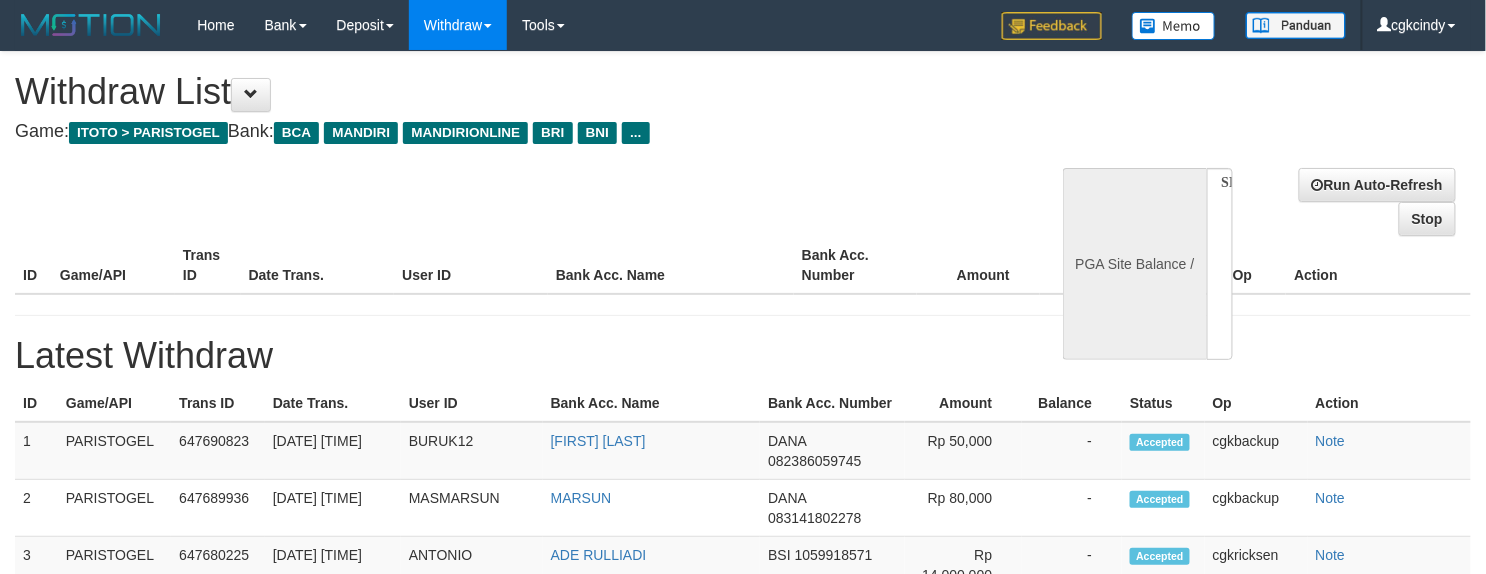 select 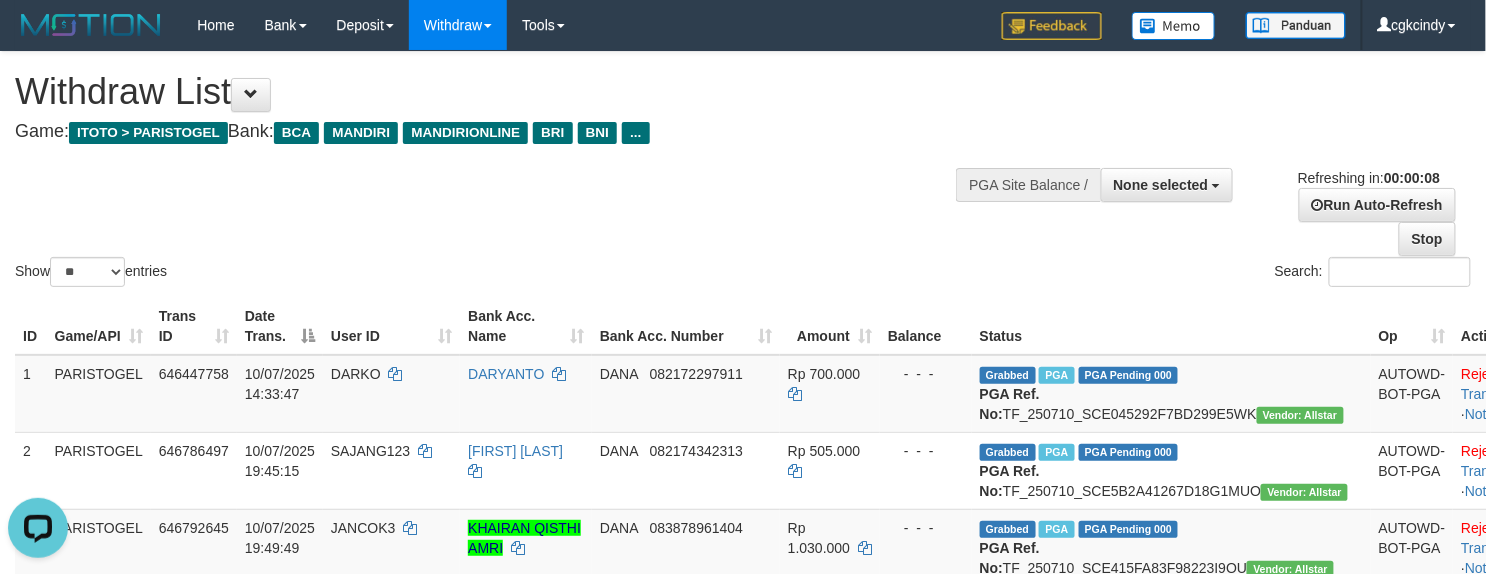 scroll, scrollTop: 0, scrollLeft: 0, axis: both 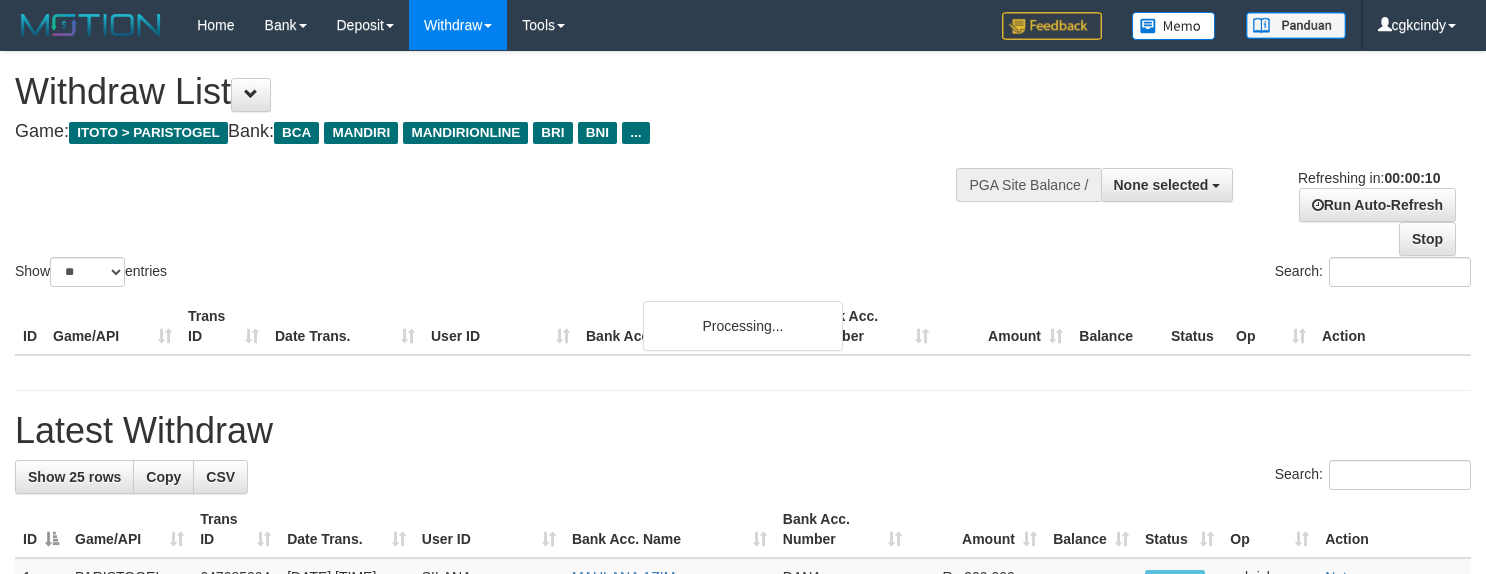 select 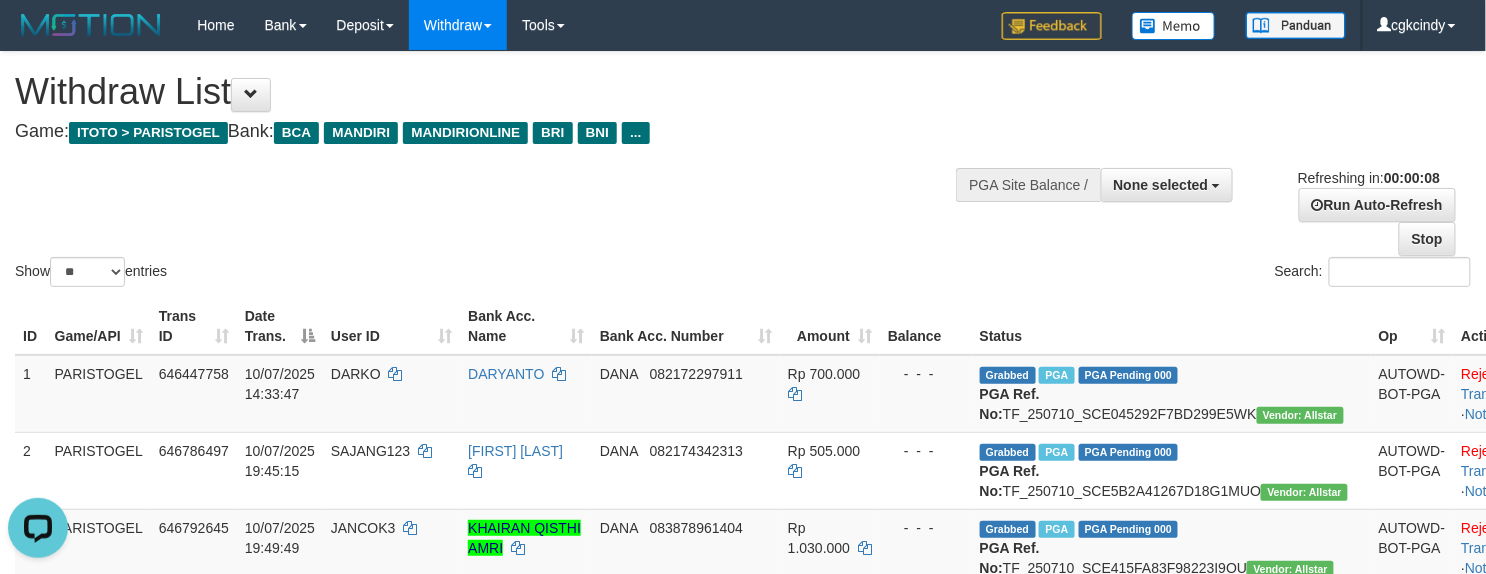 scroll, scrollTop: 0, scrollLeft: 0, axis: both 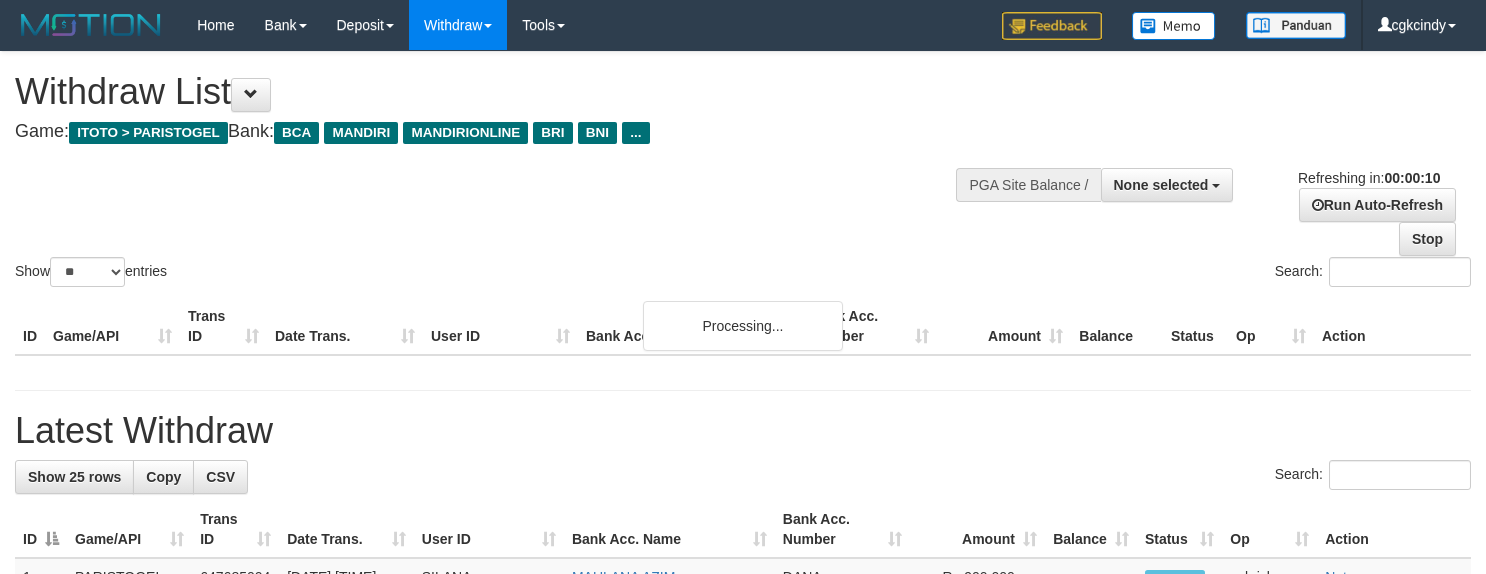 select 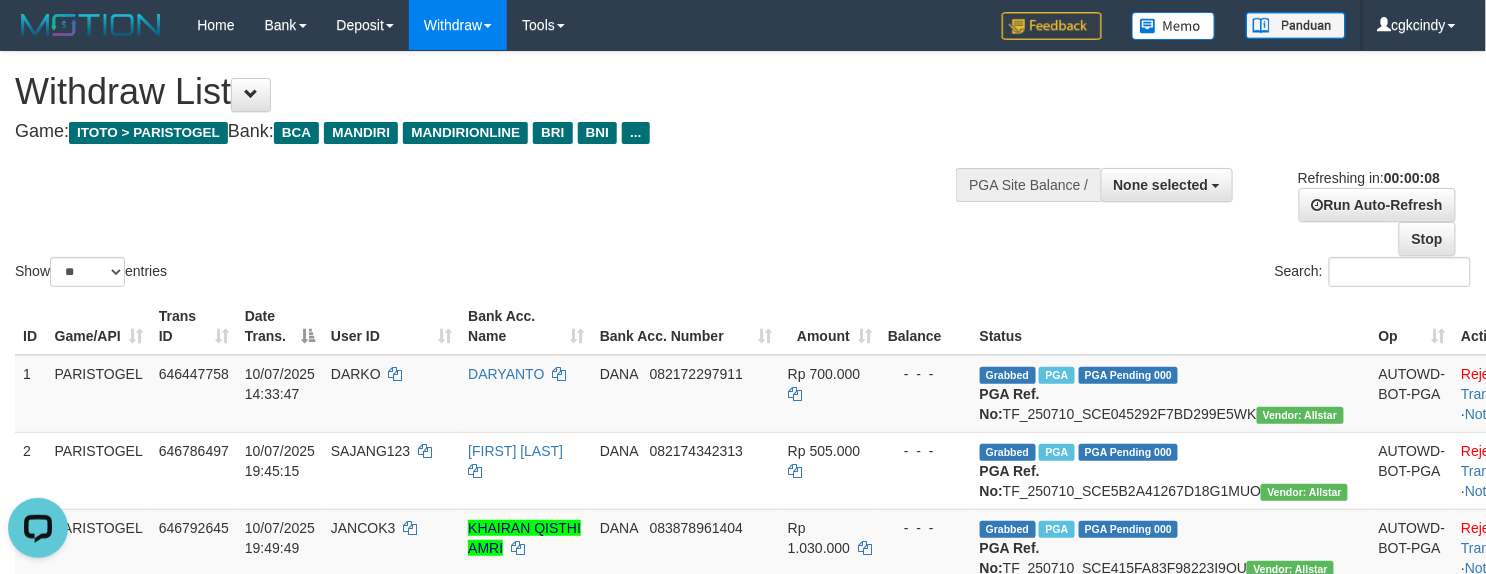 scroll, scrollTop: 0, scrollLeft: 0, axis: both 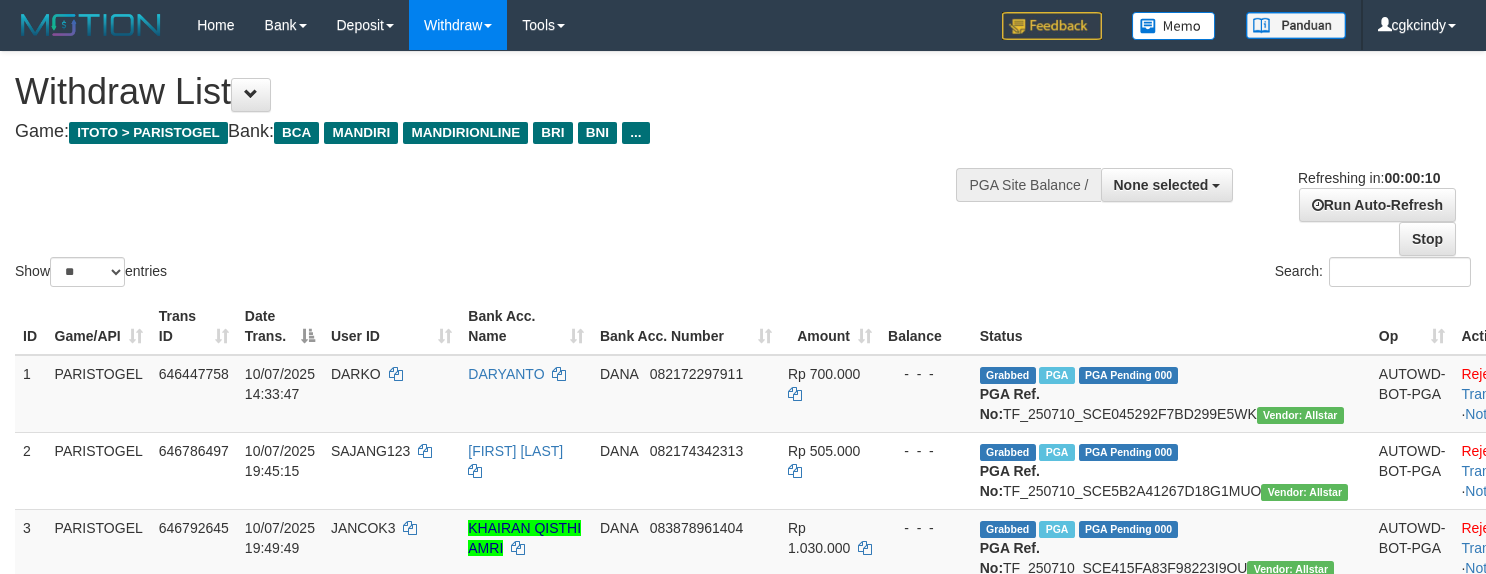 select 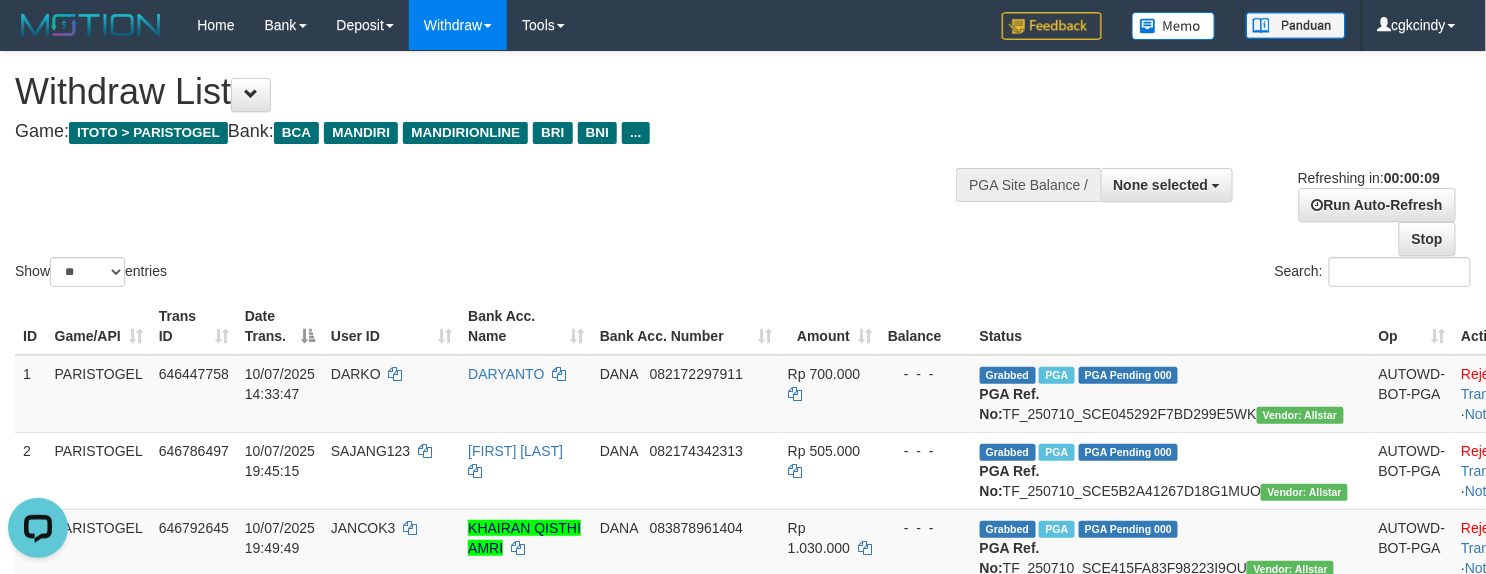 scroll, scrollTop: 0, scrollLeft: 0, axis: both 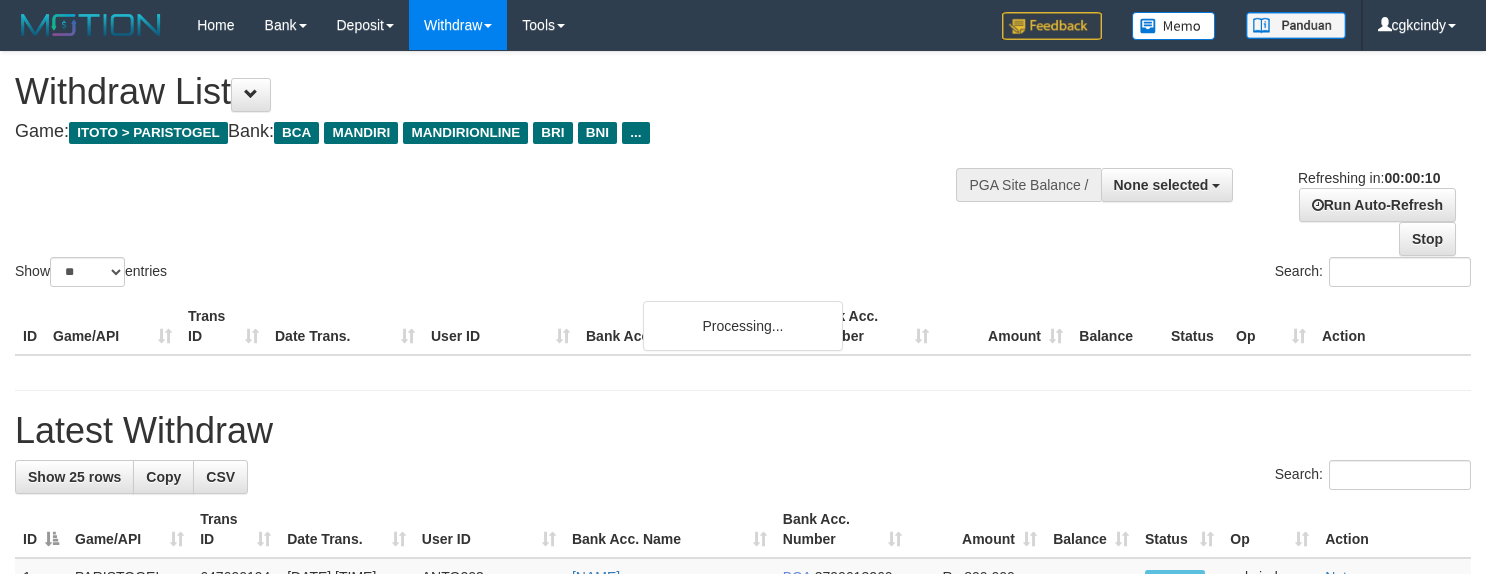 select 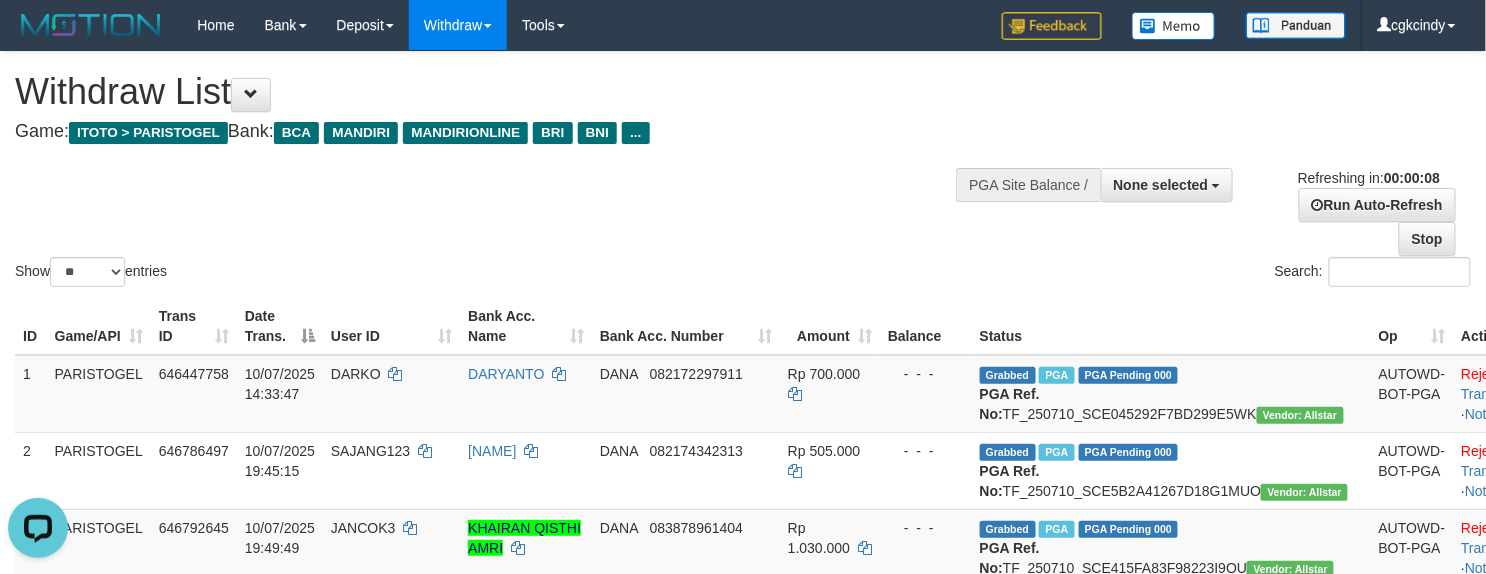 scroll, scrollTop: 0, scrollLeft: 0, axis: both 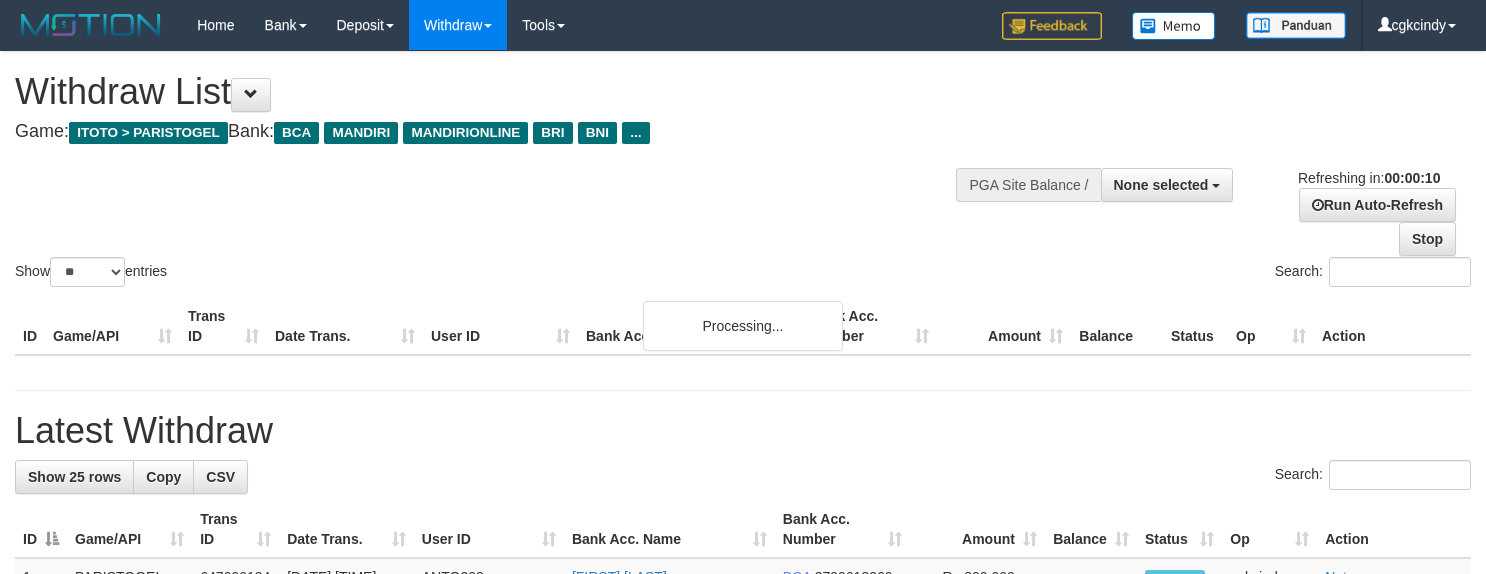 select 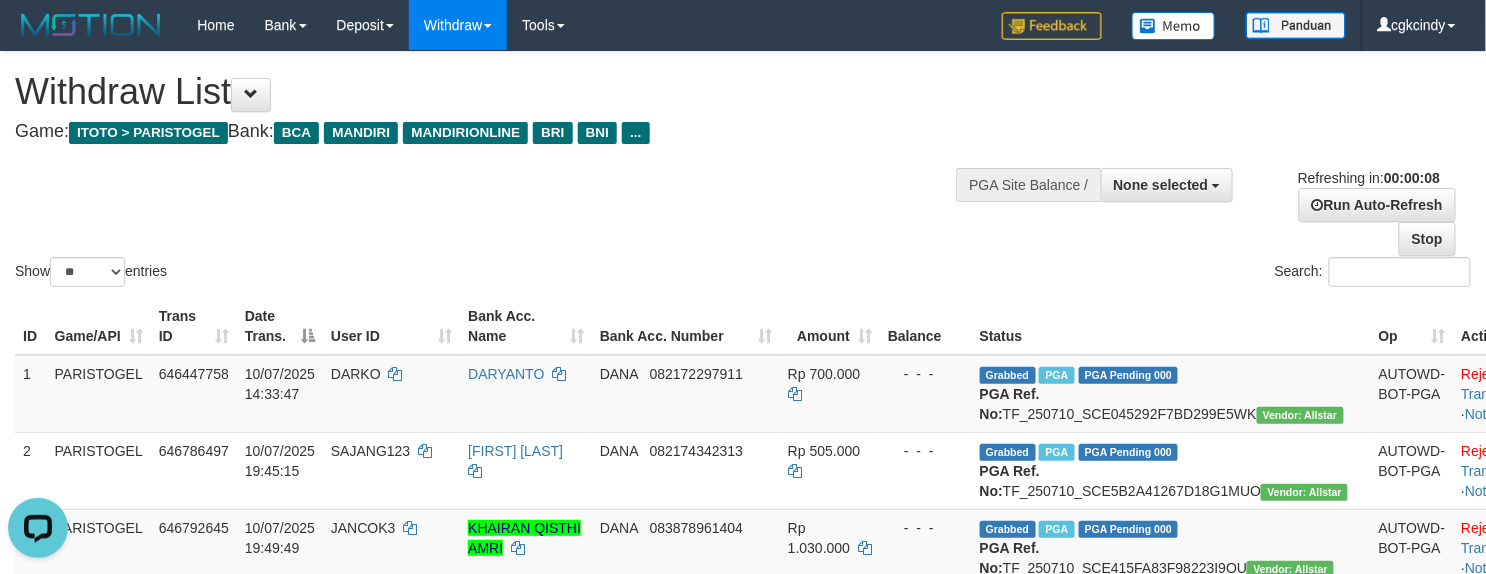 scroll, scrollTop: 0, scrollLeft: 0, axis: both 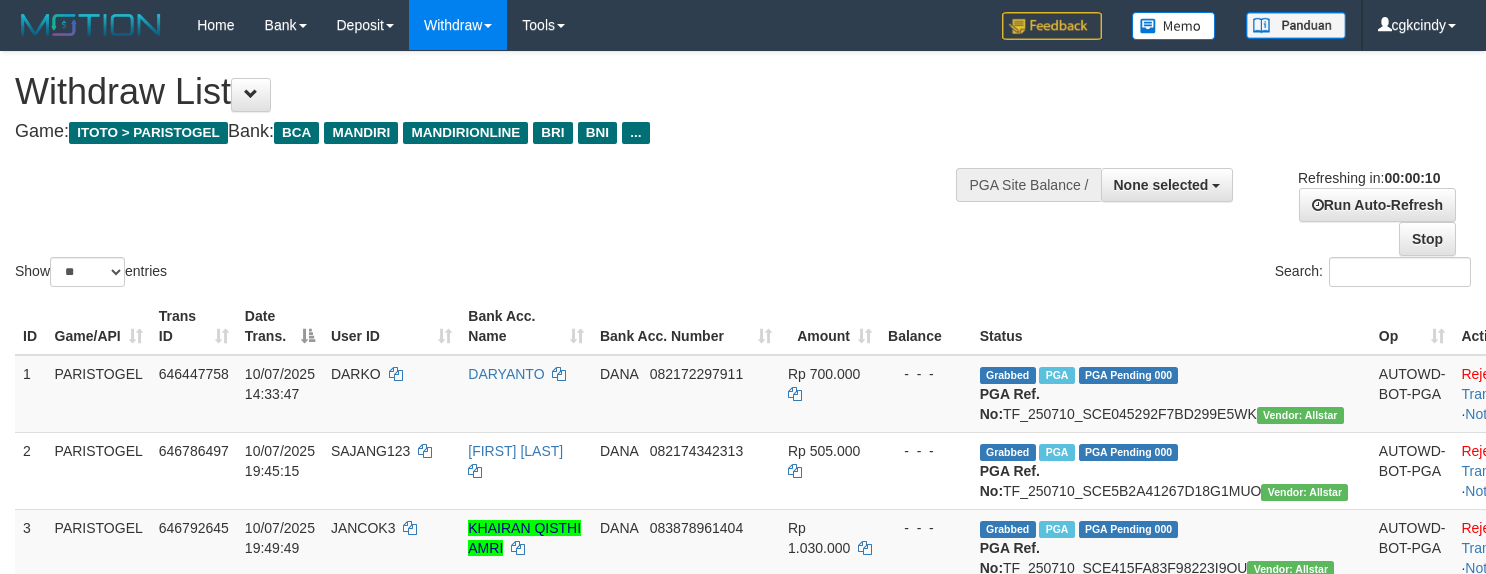 select 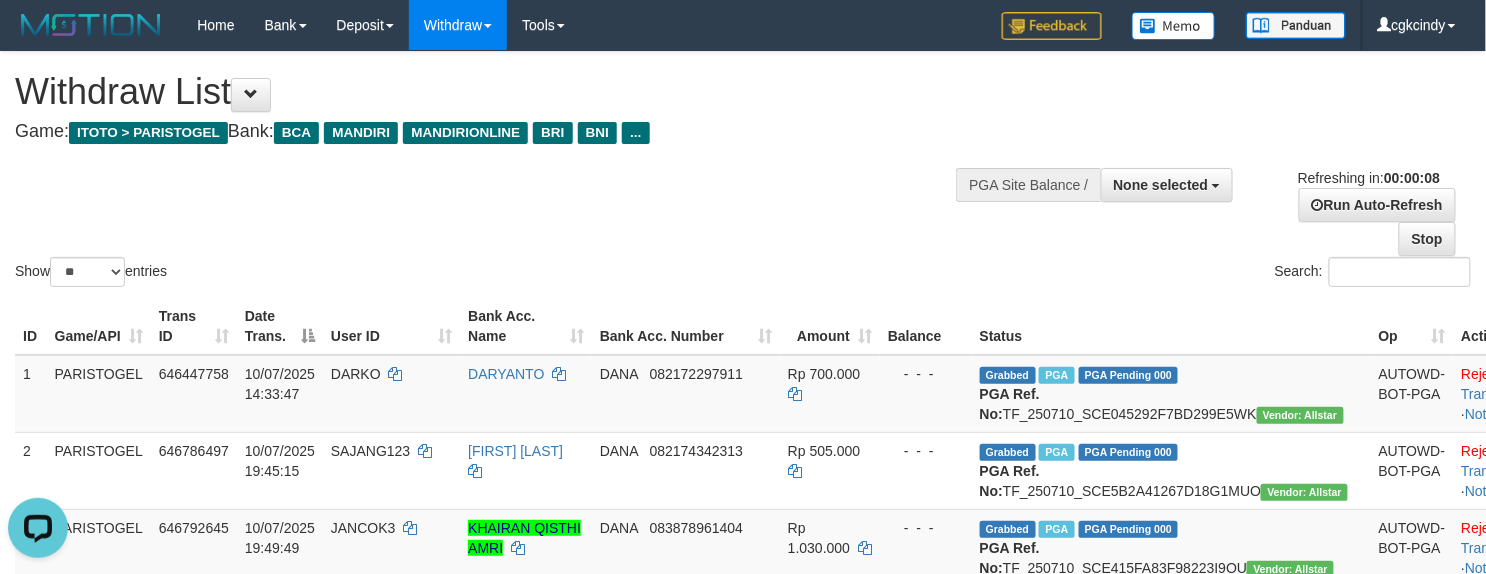 scroll, scrollTop: 0, scrollLeft: 0, axis: both 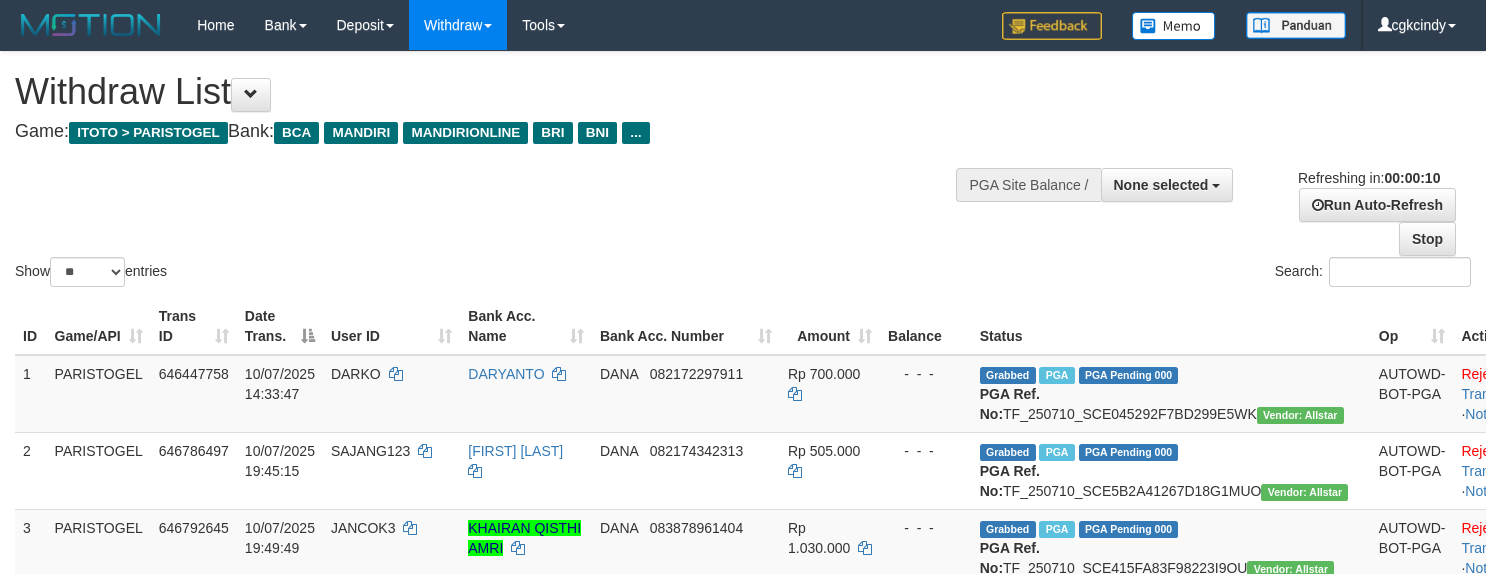 select 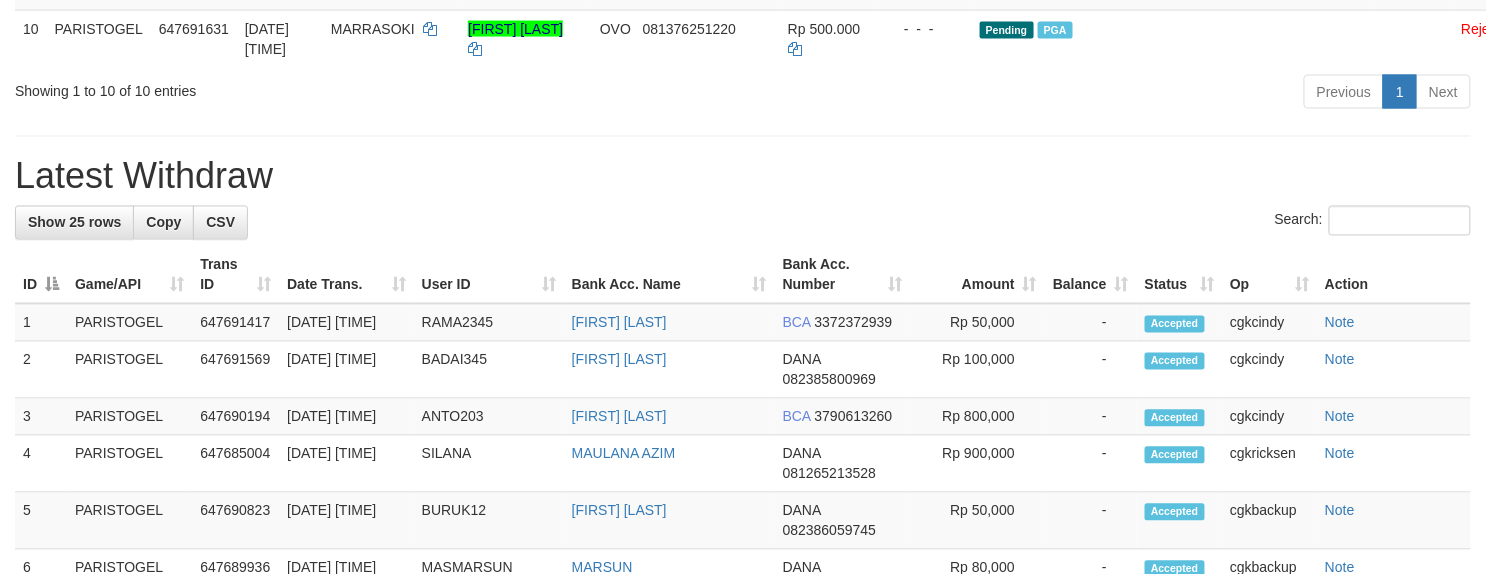 scroll, scrollTop: 1066, scrollLeft: 0, axis: vertical 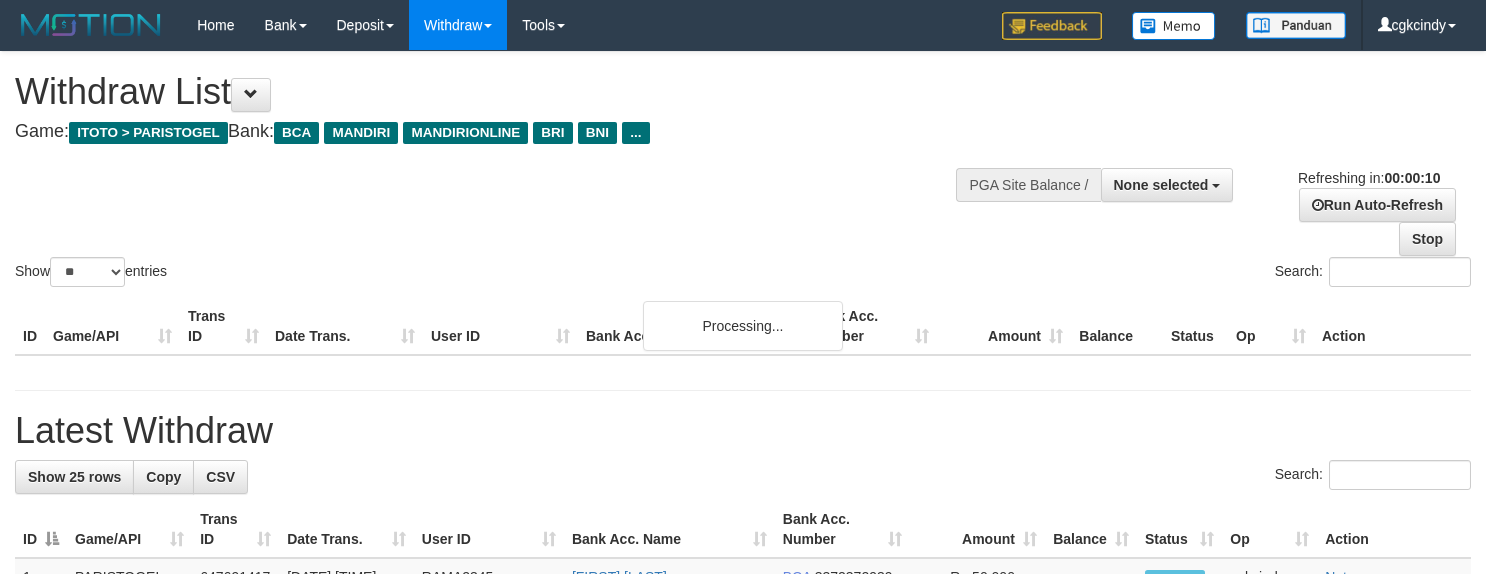 select 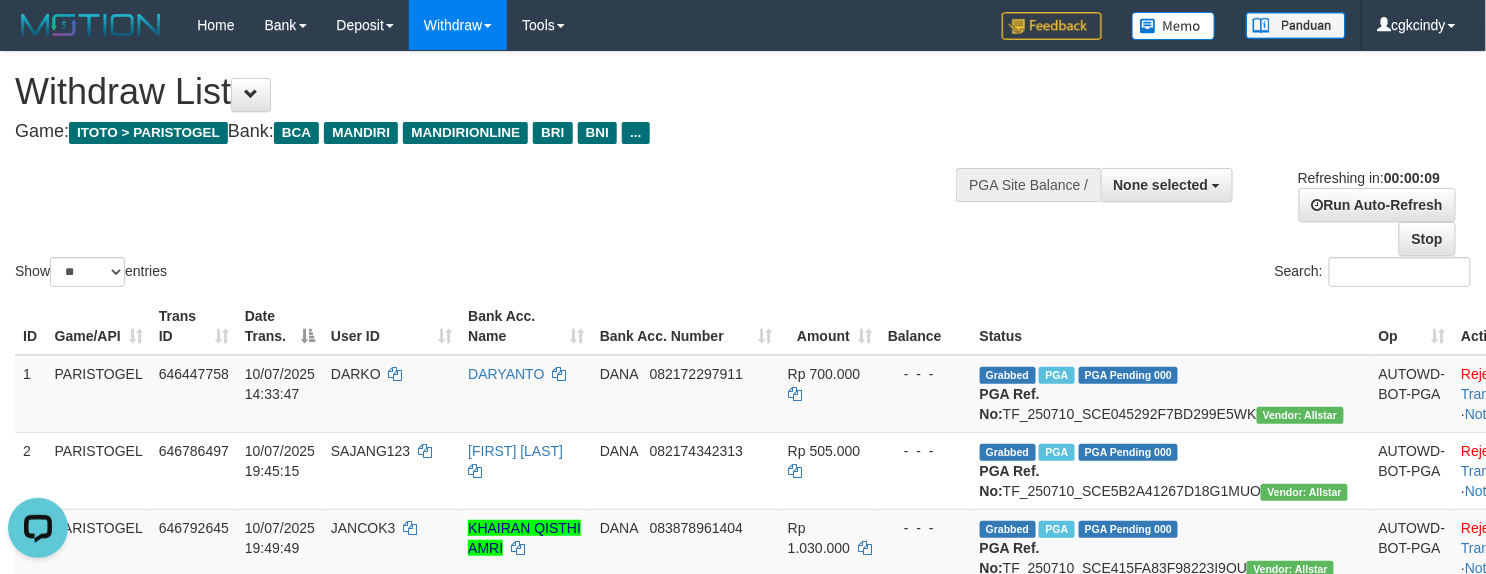 scroll, scrollTop: 0, scrollLeft: 0, axis: both 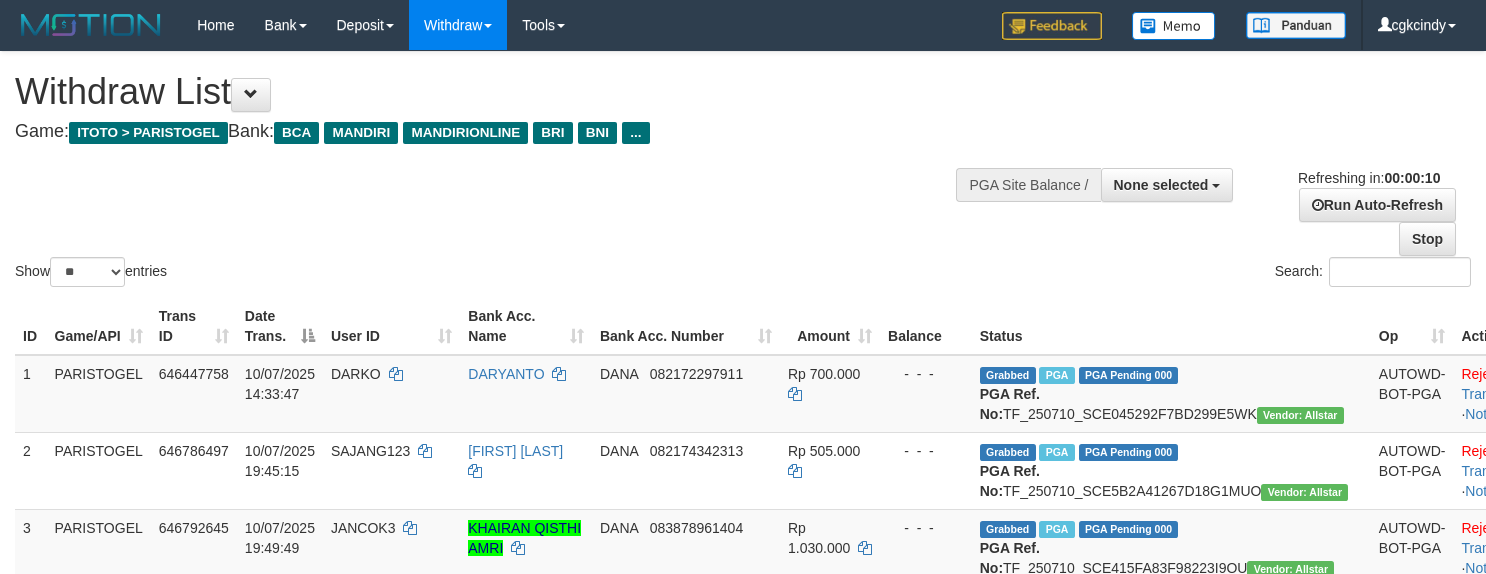 select 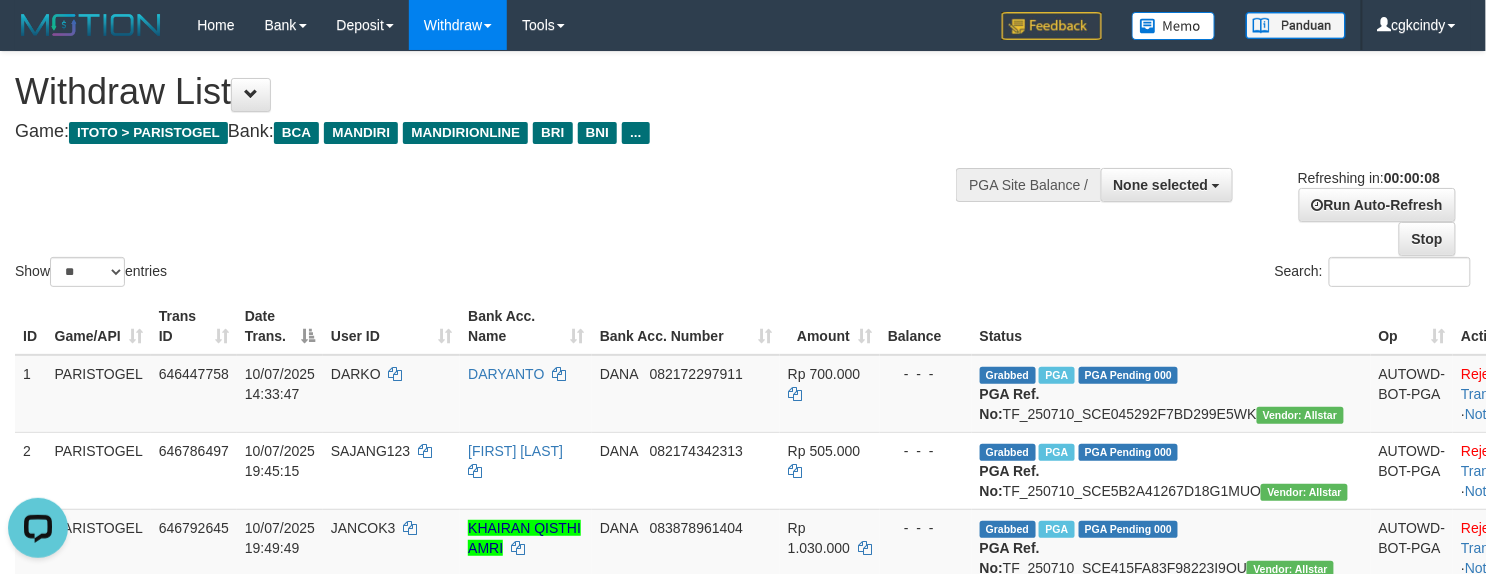scroll, scrollTop: 0, scrollLeft: 0, axis: both 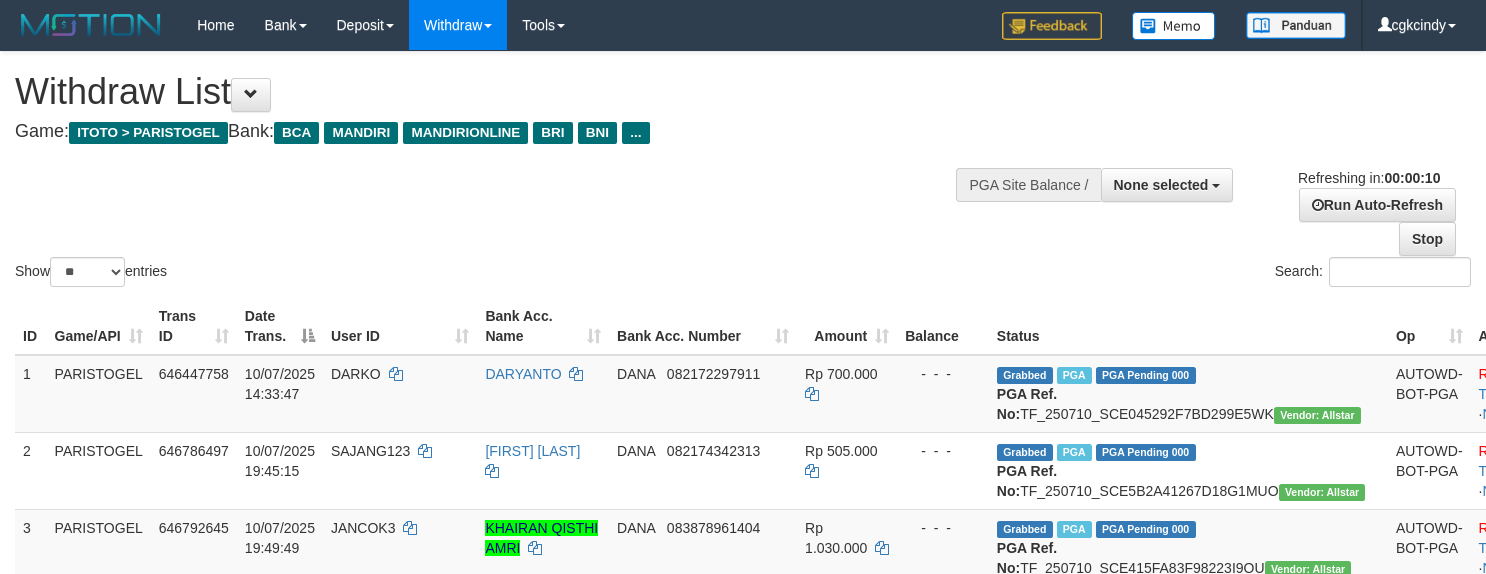 select 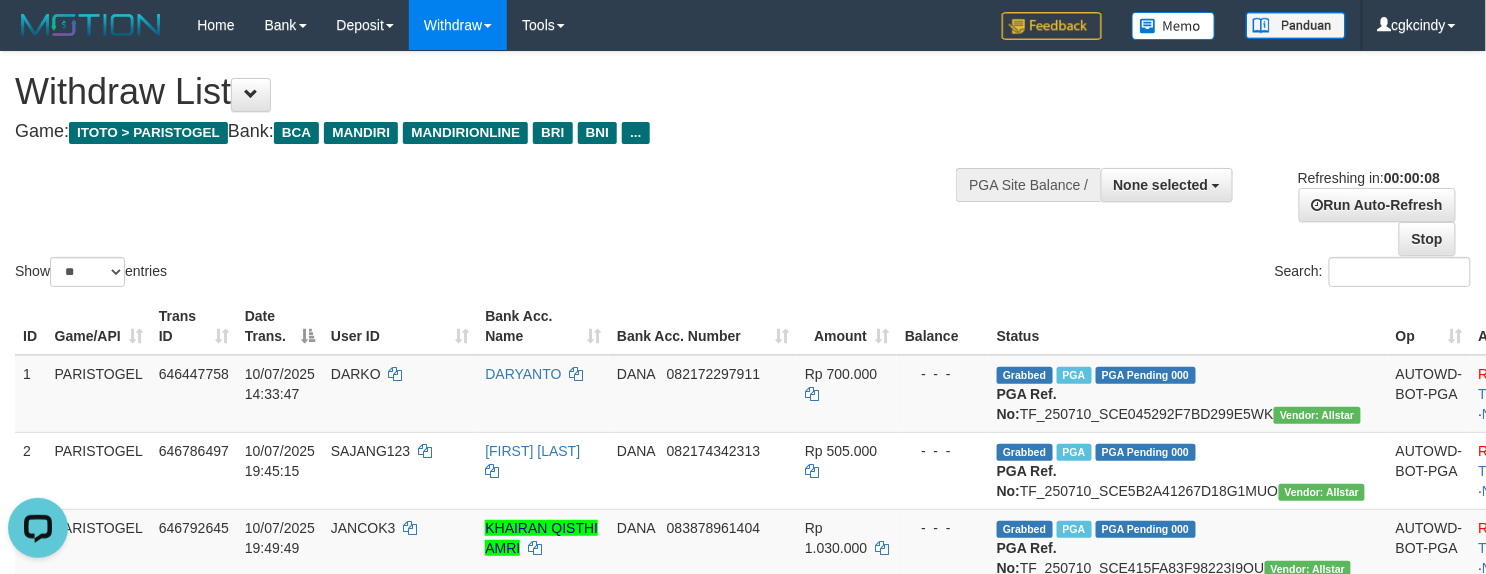 scroll, scrollTop: 0, scrollLeft: 0, axis: both 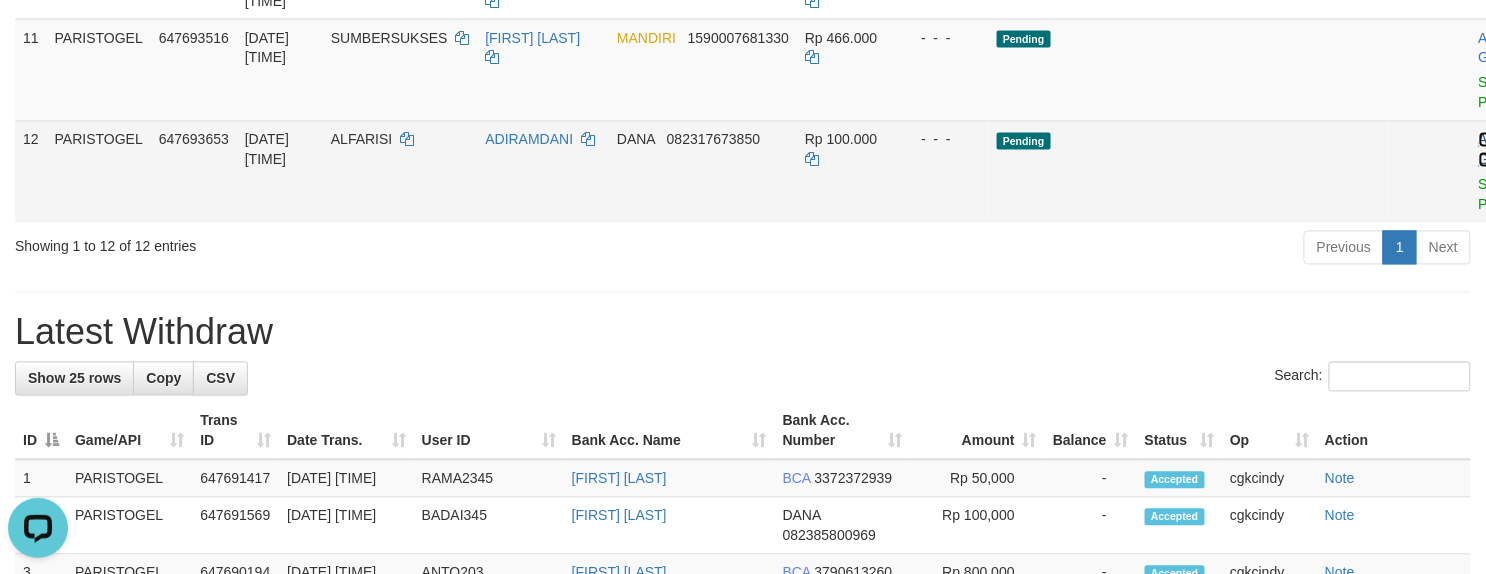 click on "Allow Grab" at bounding box center (1495, 150) 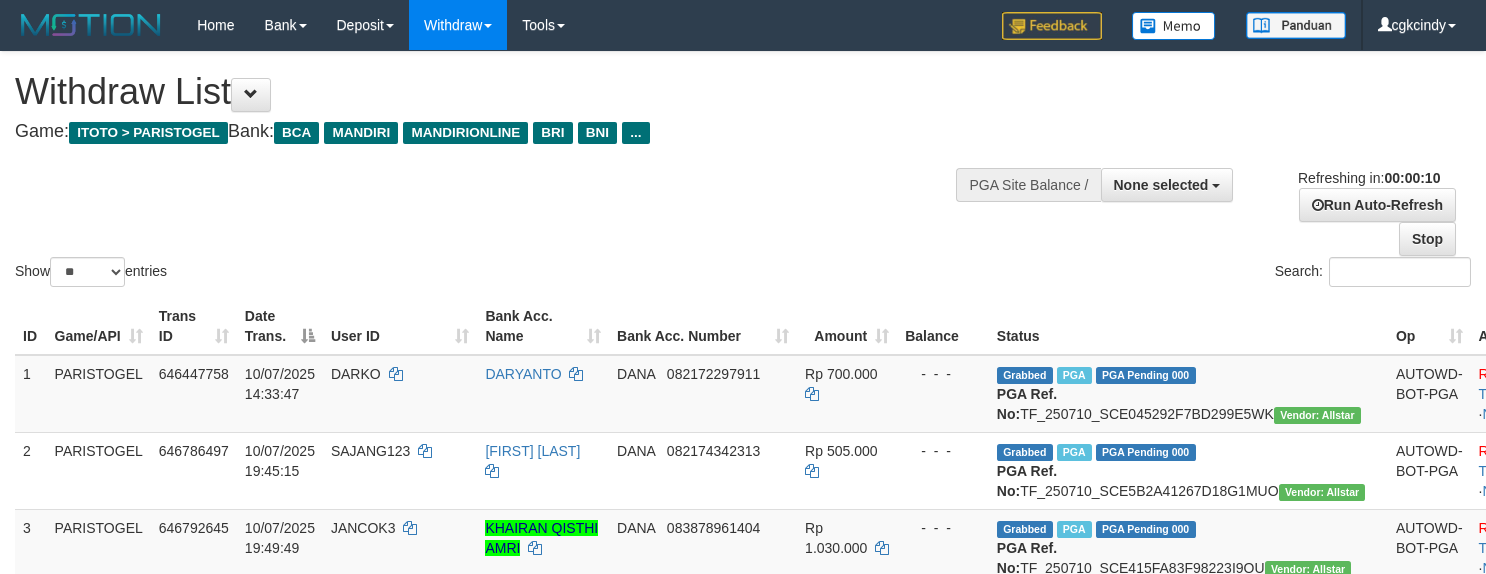 select 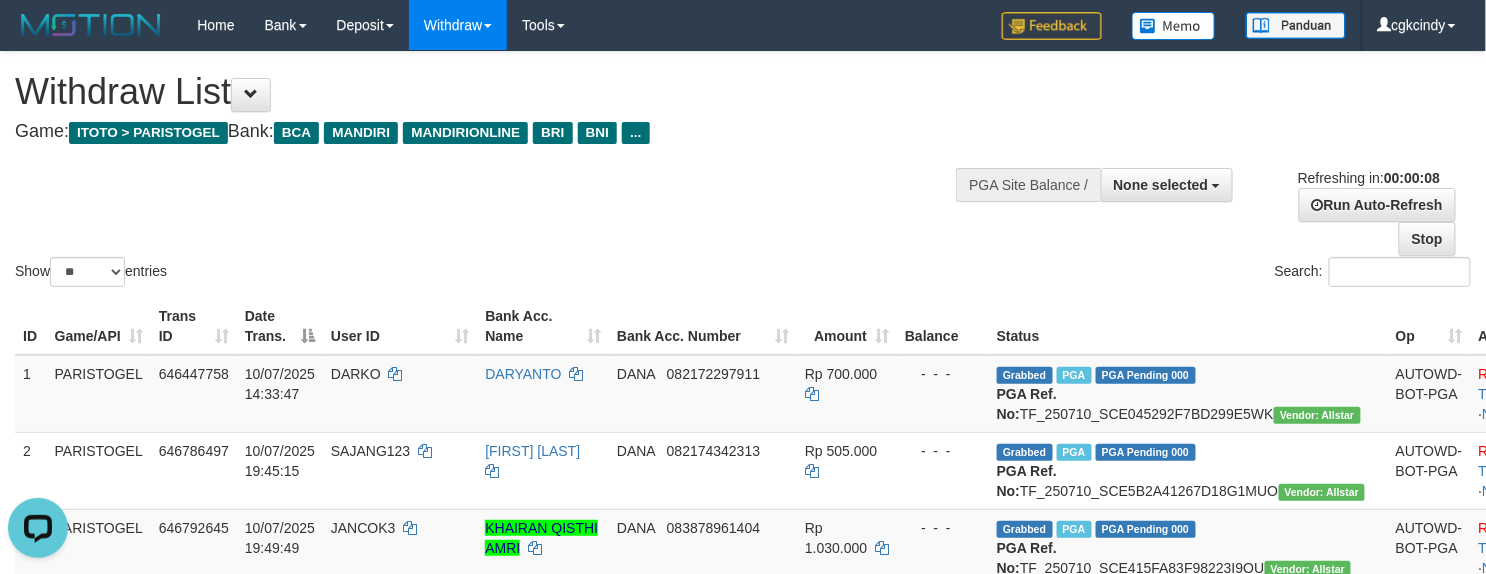 scroll, scrollTop: 0, scrollLeft: 0, axis: both 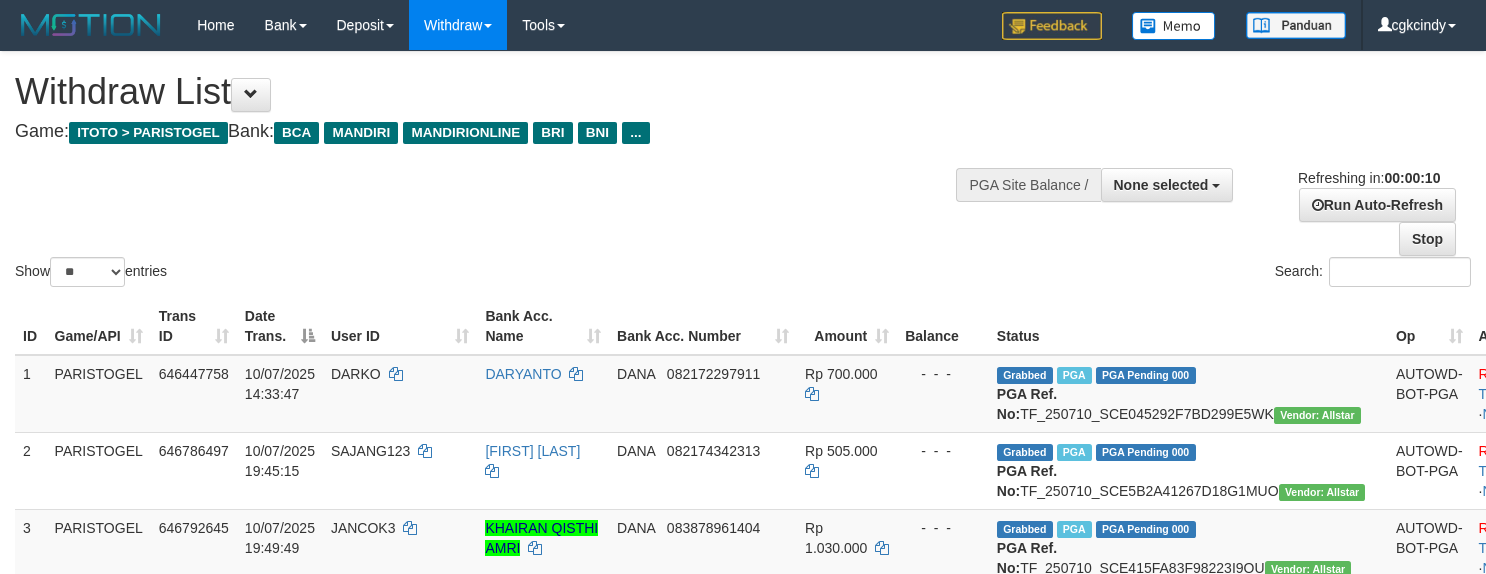 select 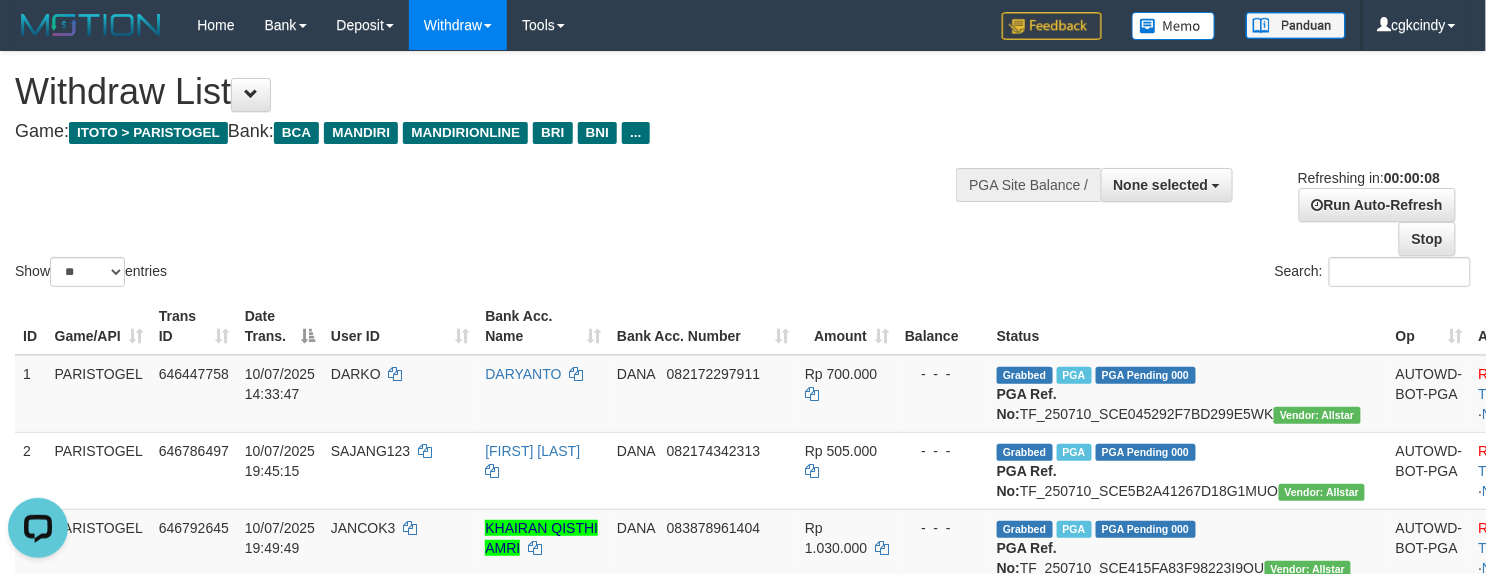 scroll, scrollTop: 0, scrollLeft: 0, axis: both 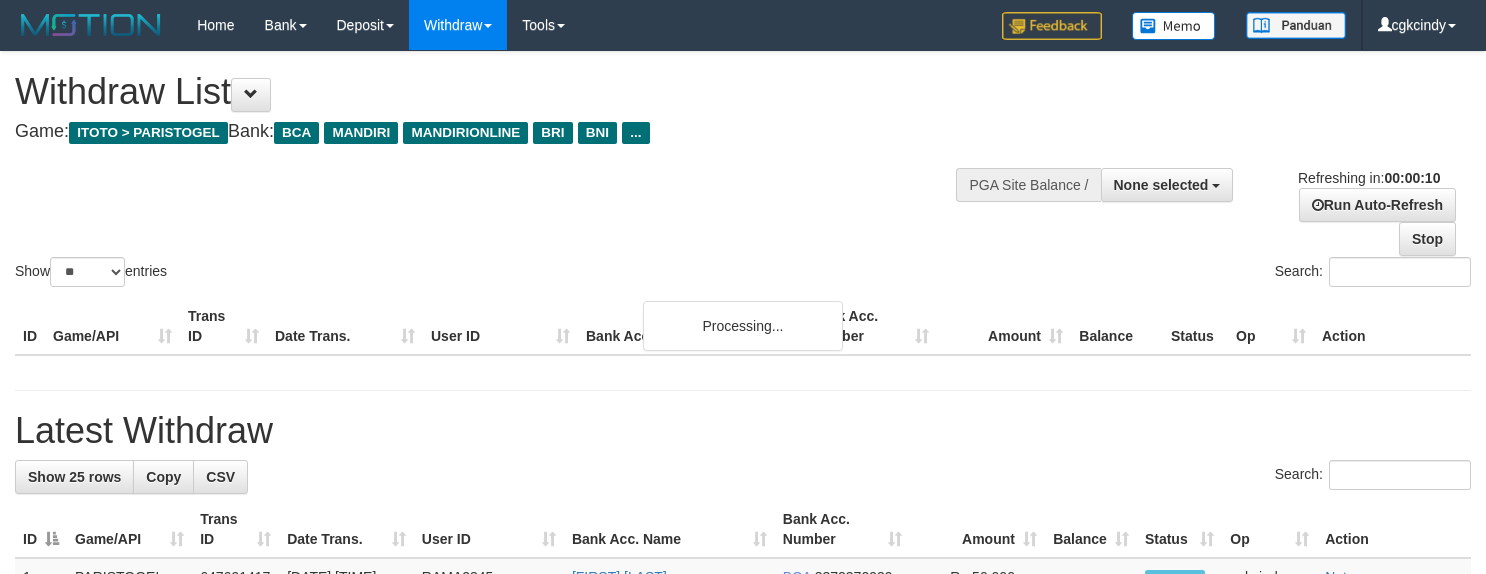 select 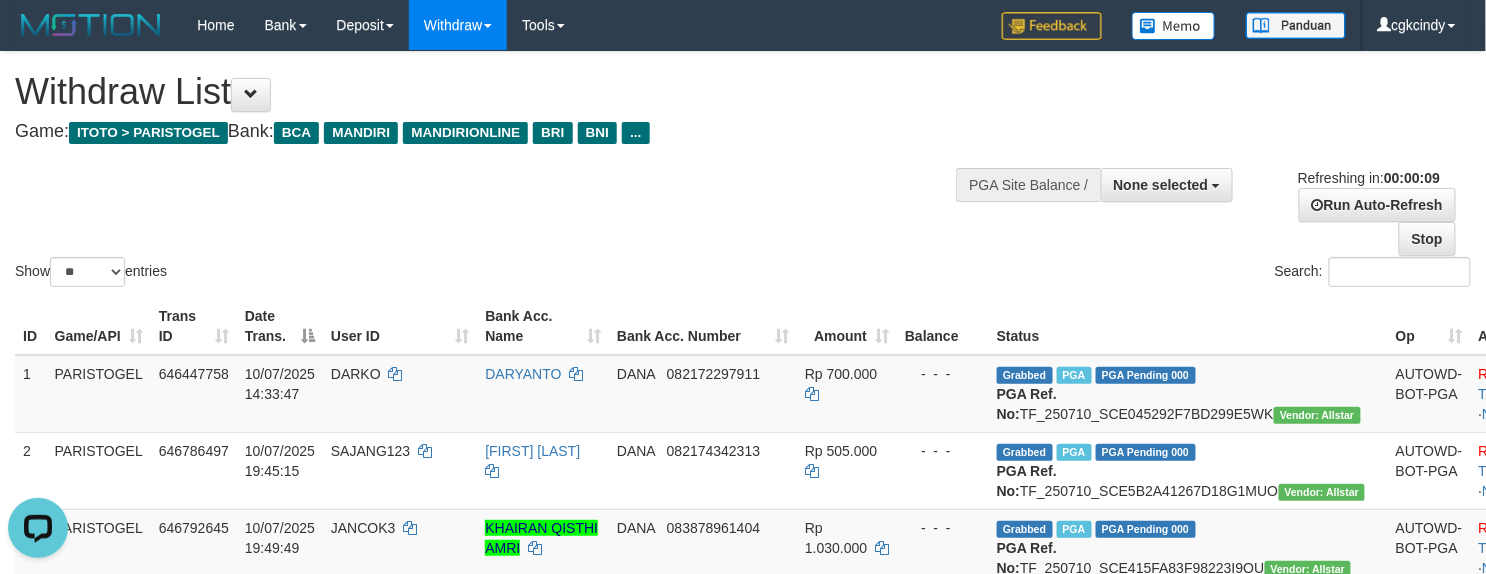 scroll, scrollTop: 0, scrollLeft: 0, axis: both 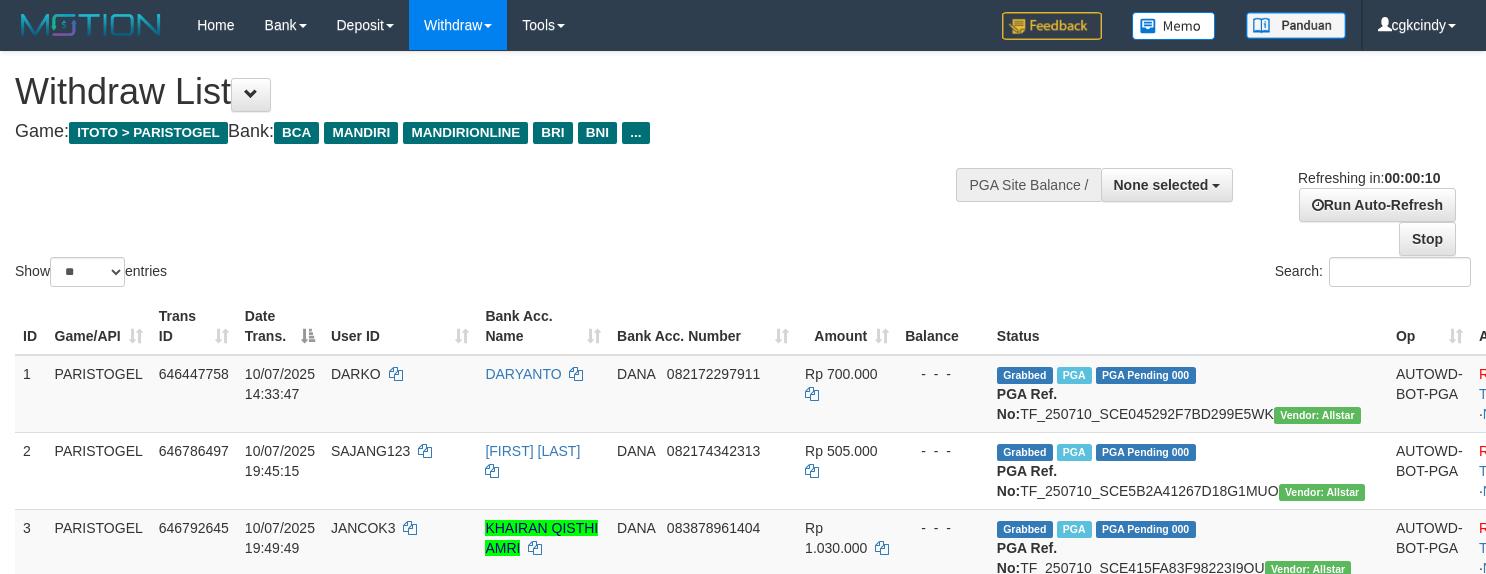 select 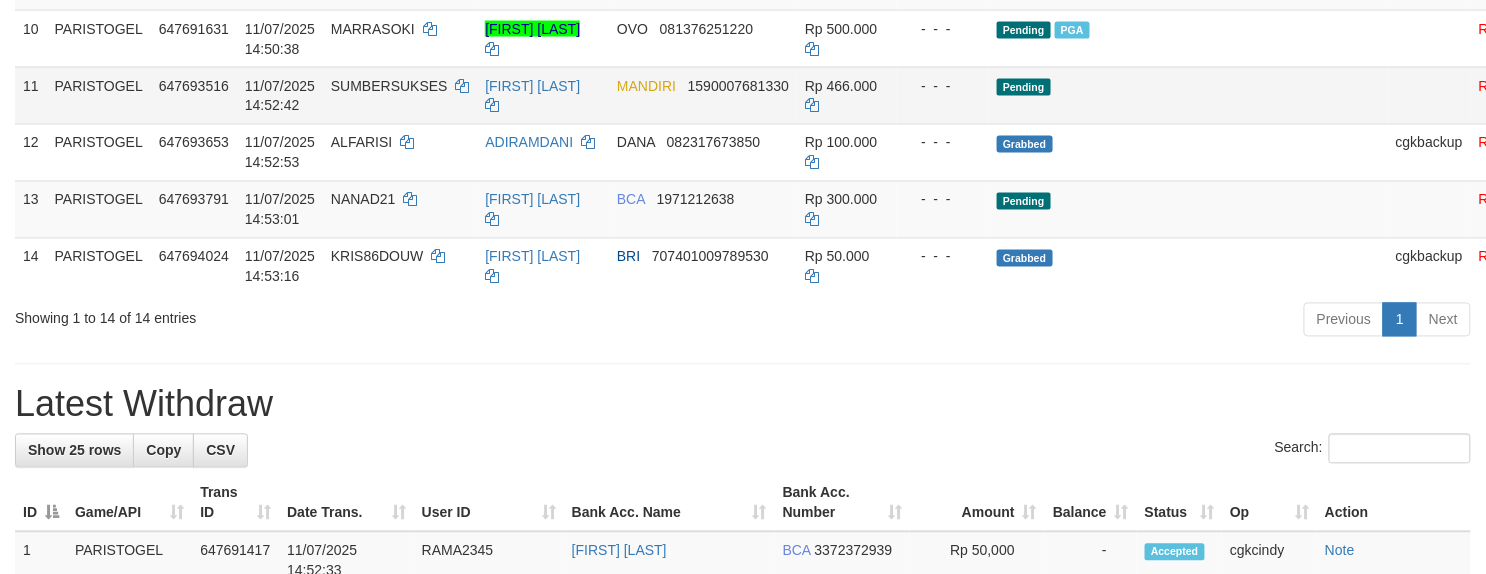scroll, scrollTop: 1066, scrollLeft: 0, axis: vertical 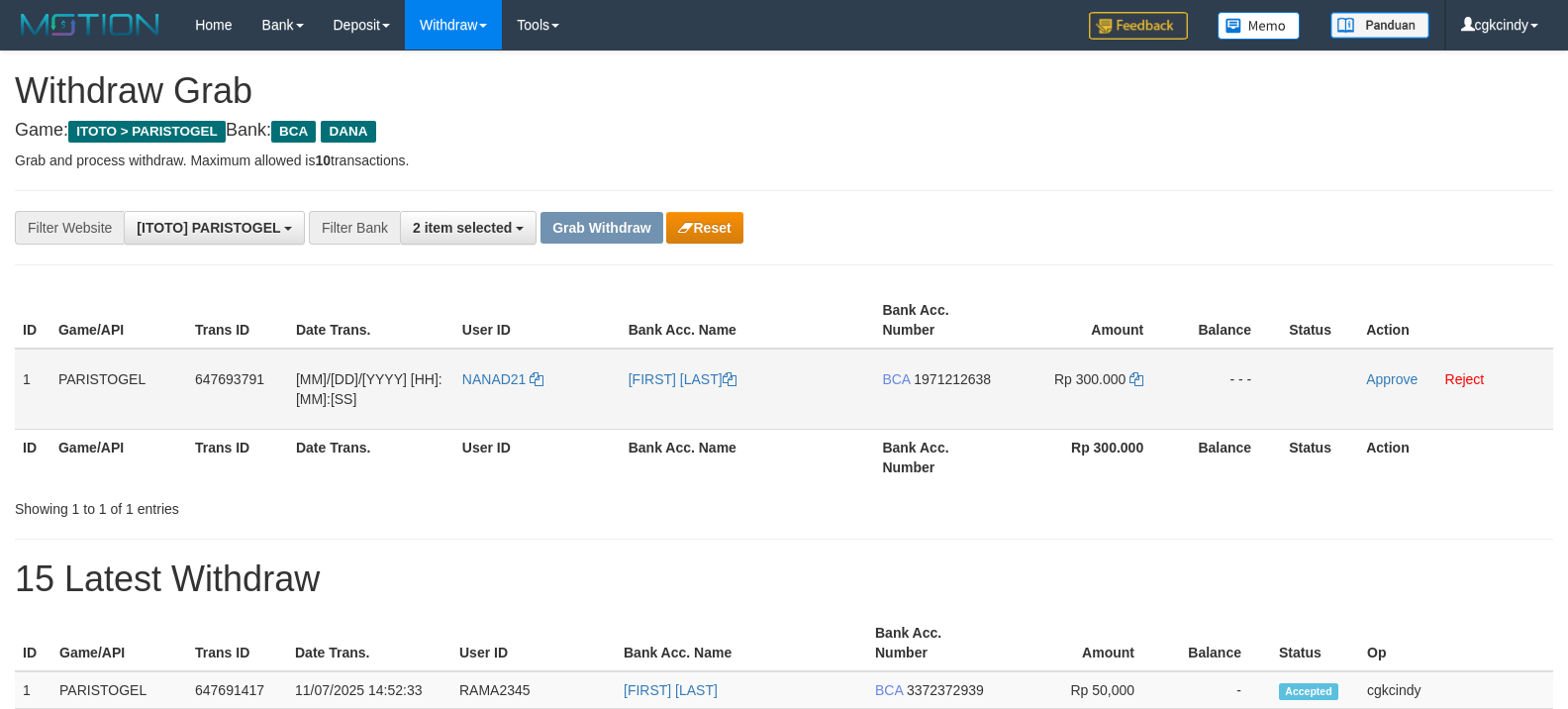 click on "NANAD21" at bounding box center [538, 389] 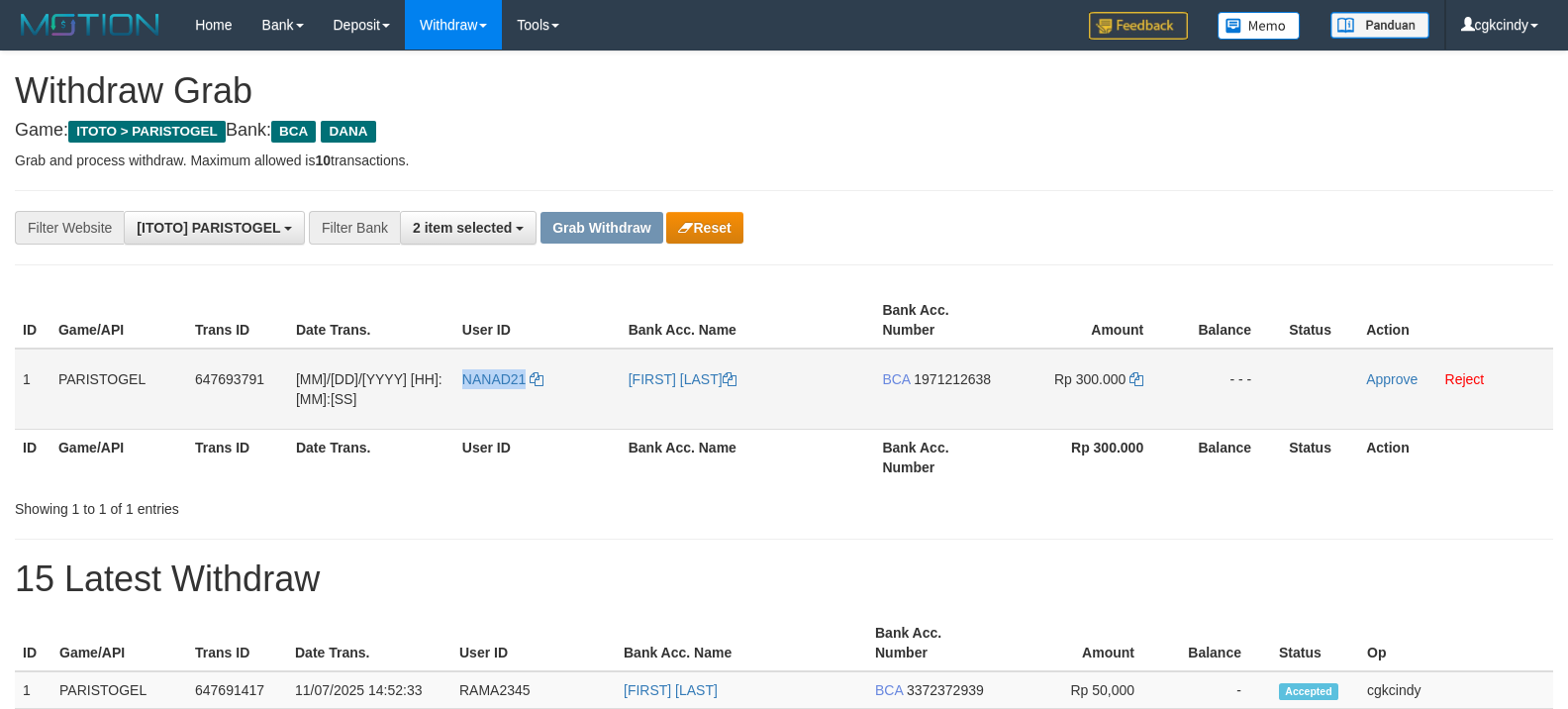 click on "NANAD21" at bounding box center (538, 389) 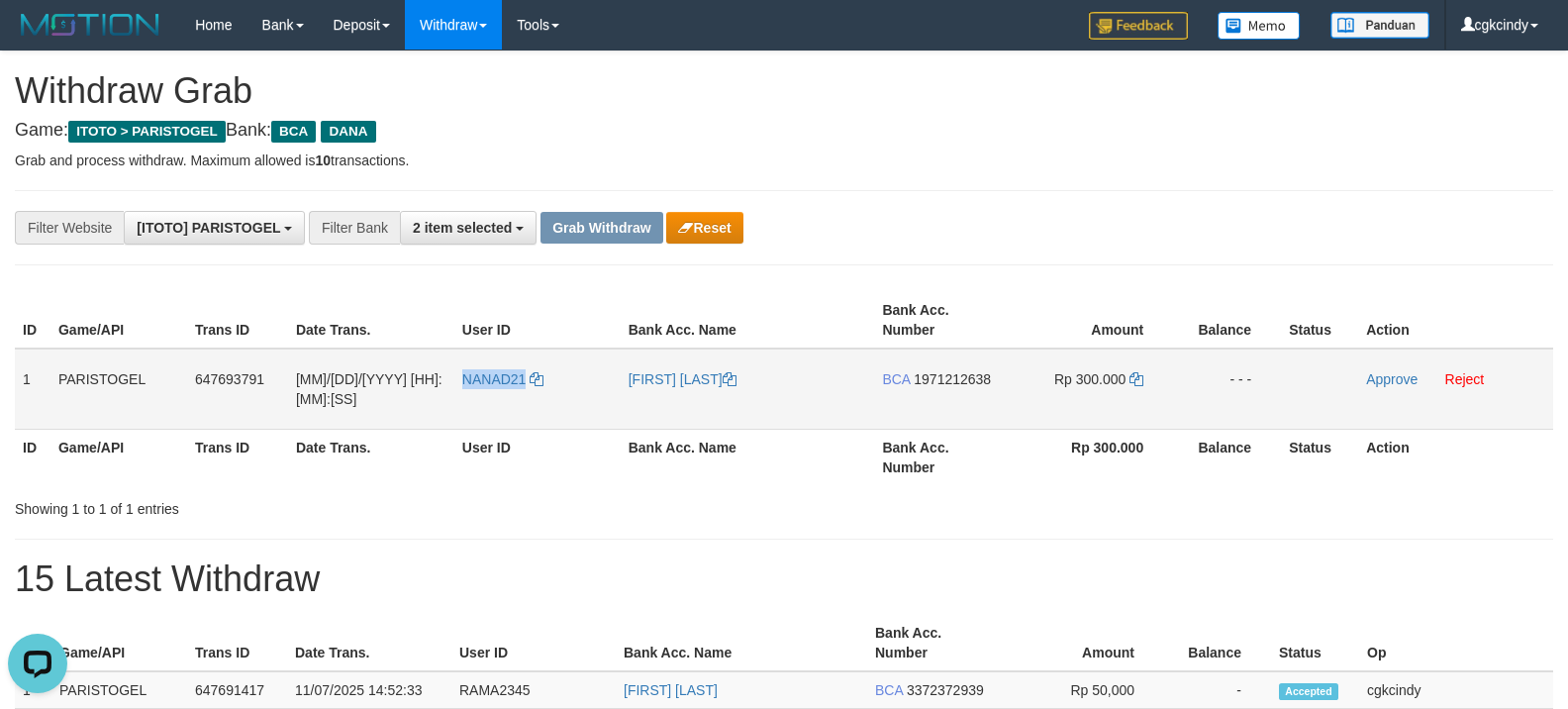 scroll, scrollTop: 0, scrollLeft: 0, axis: both 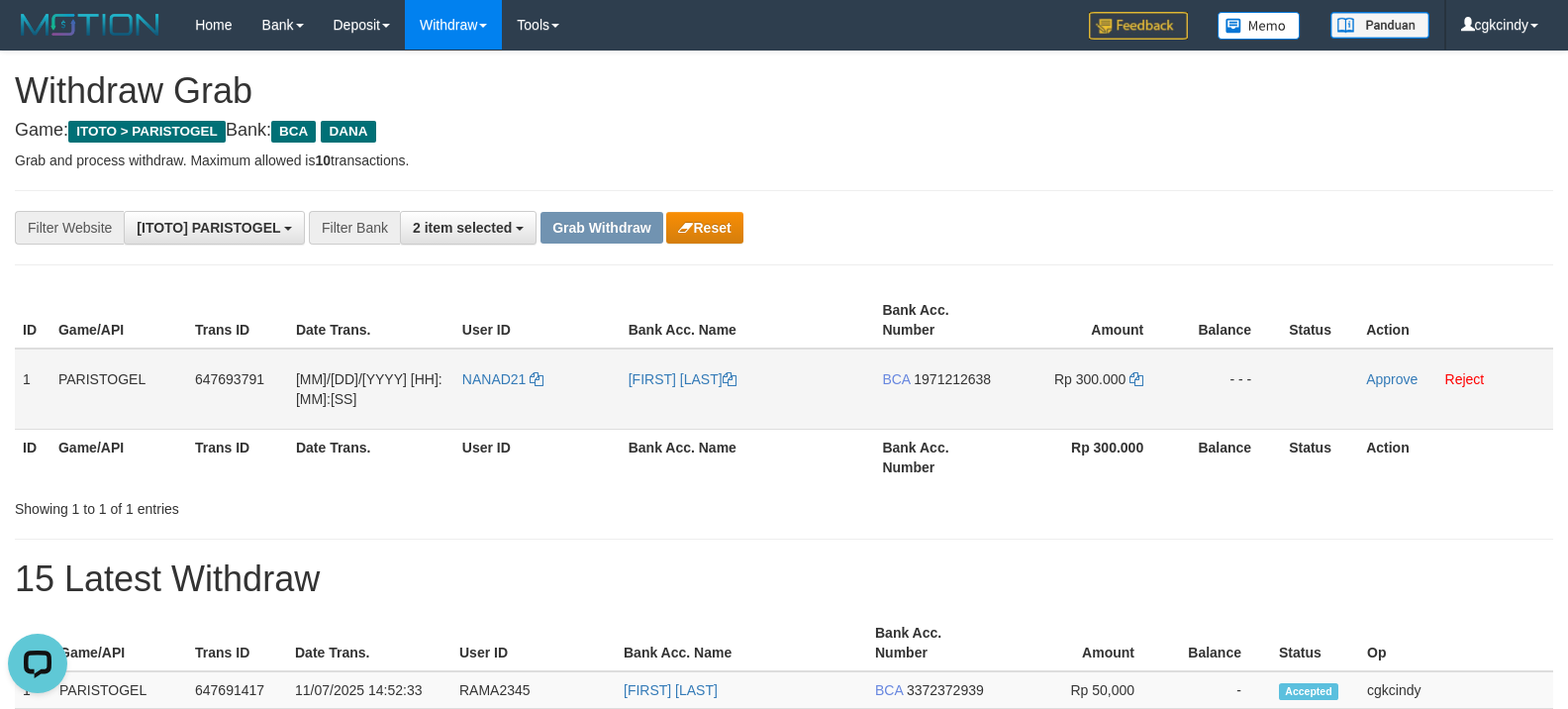 click on "[FIRST] [LAST]" at bounding box center (747, 389) 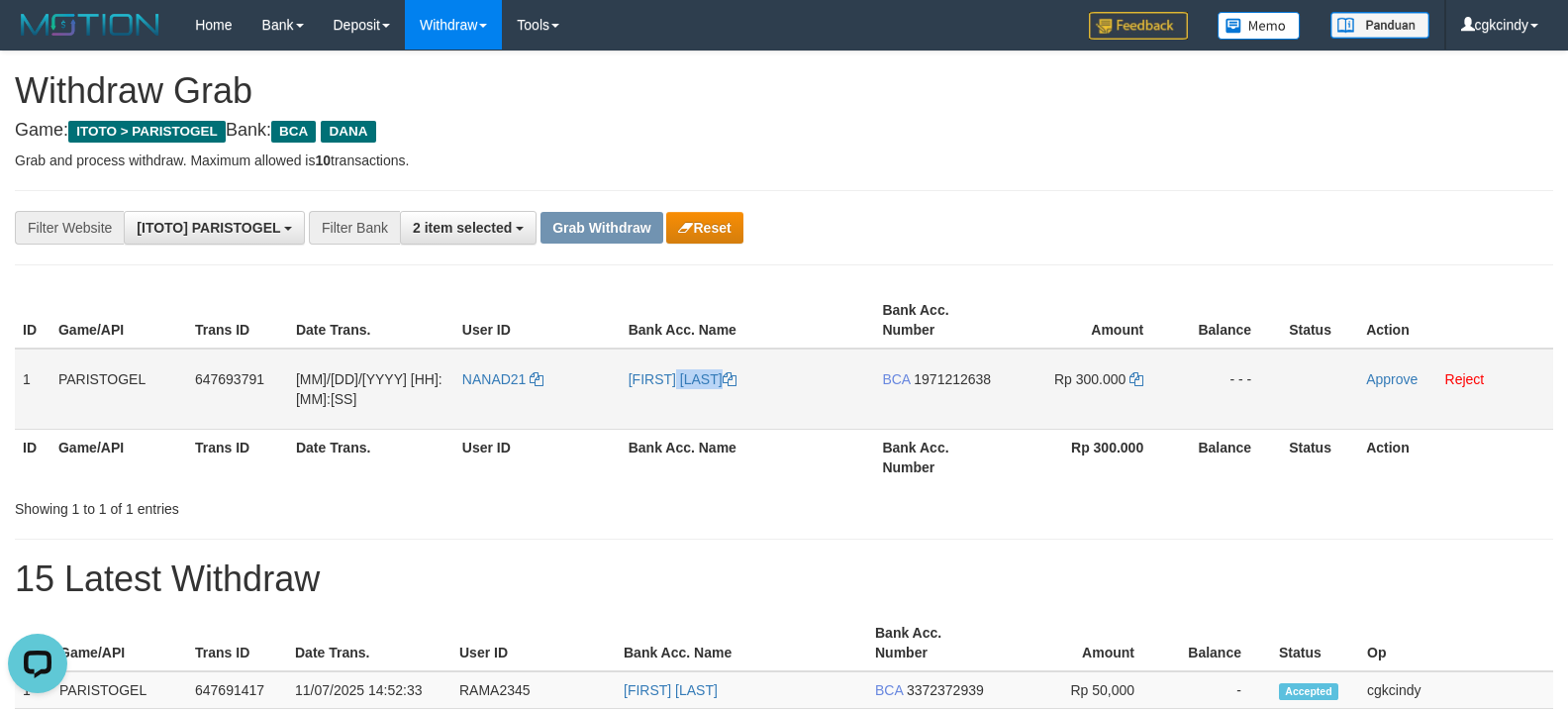click on "[FIRST] [LAST]" at bounding box center [747, 389] 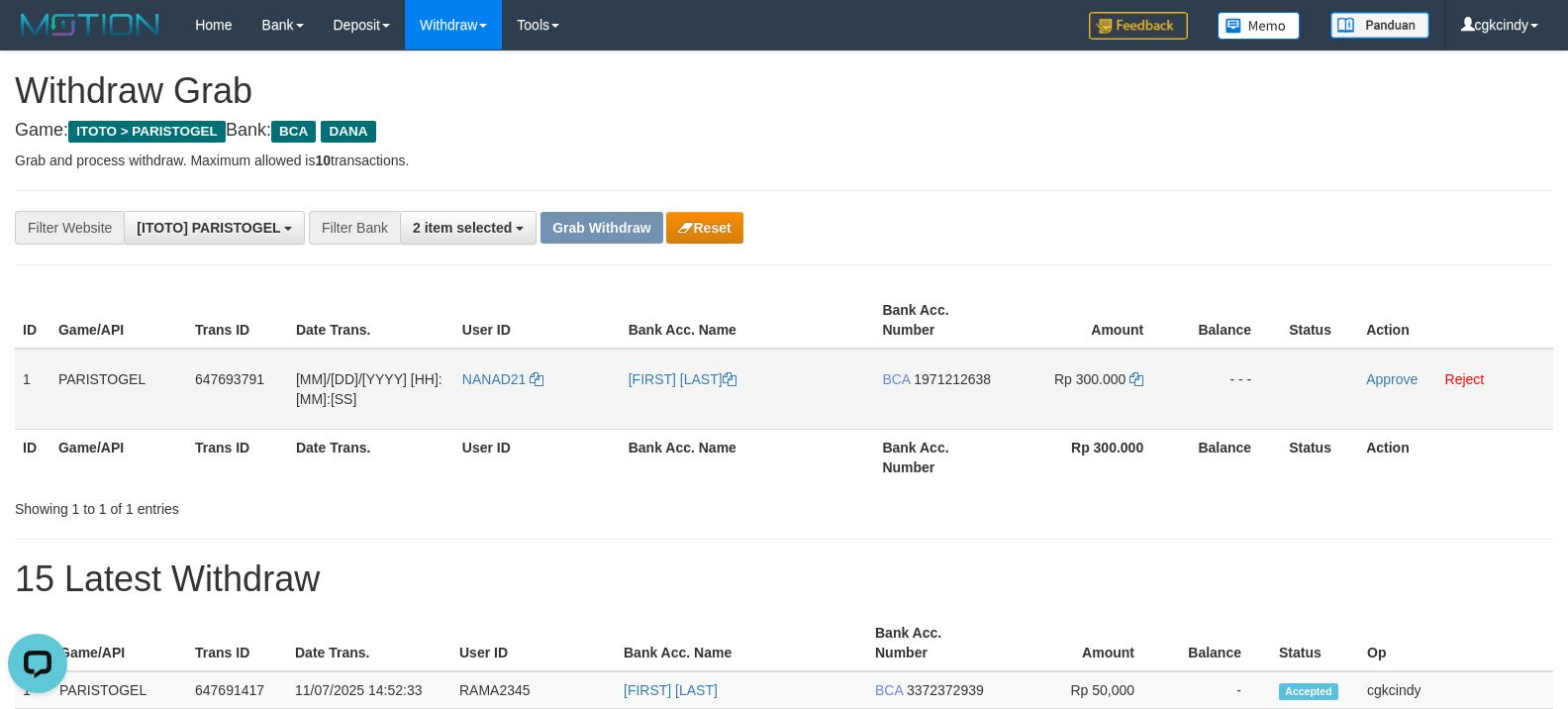 click on "BCA
1971212638" at bounding box center [942, 389] 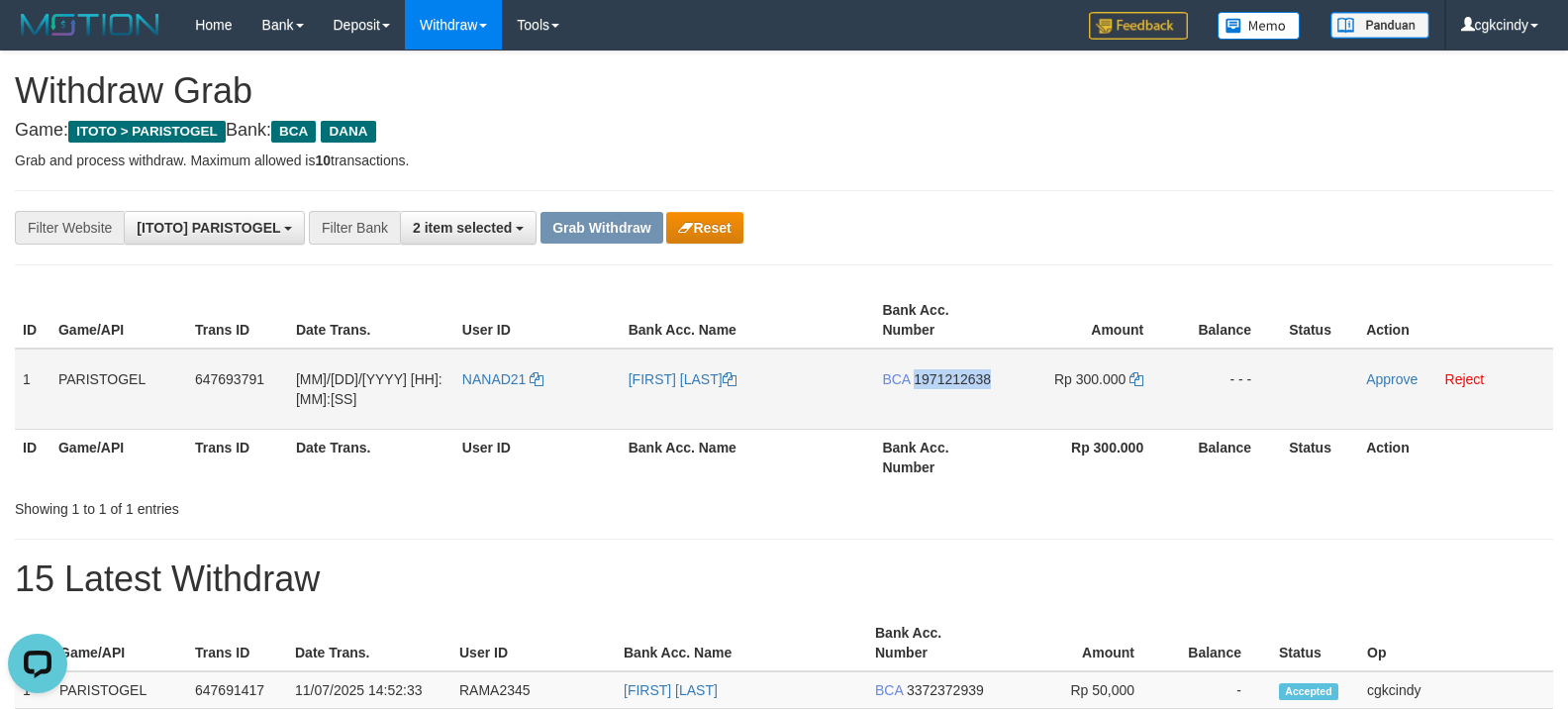 copy on "1971212638" 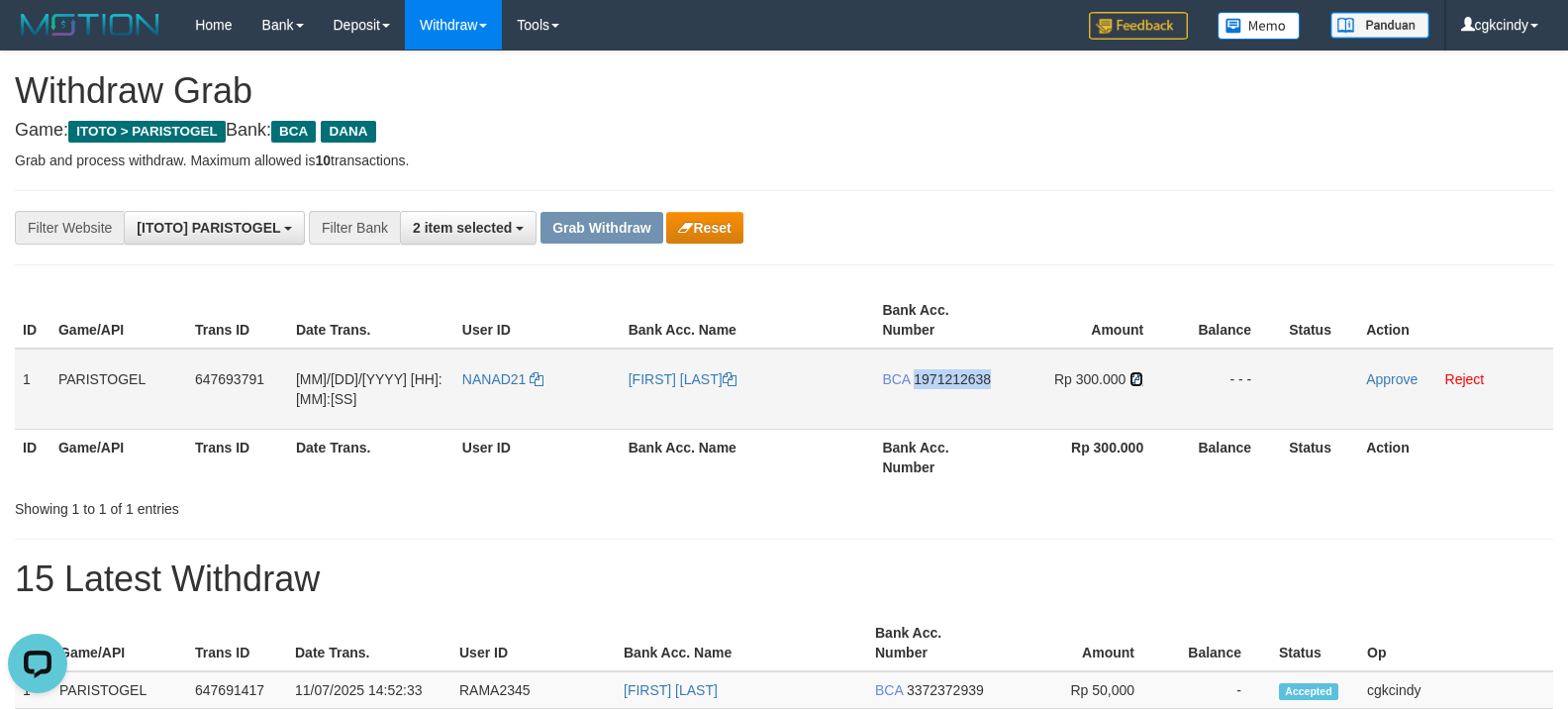 click at bounding box center (1136, 379) 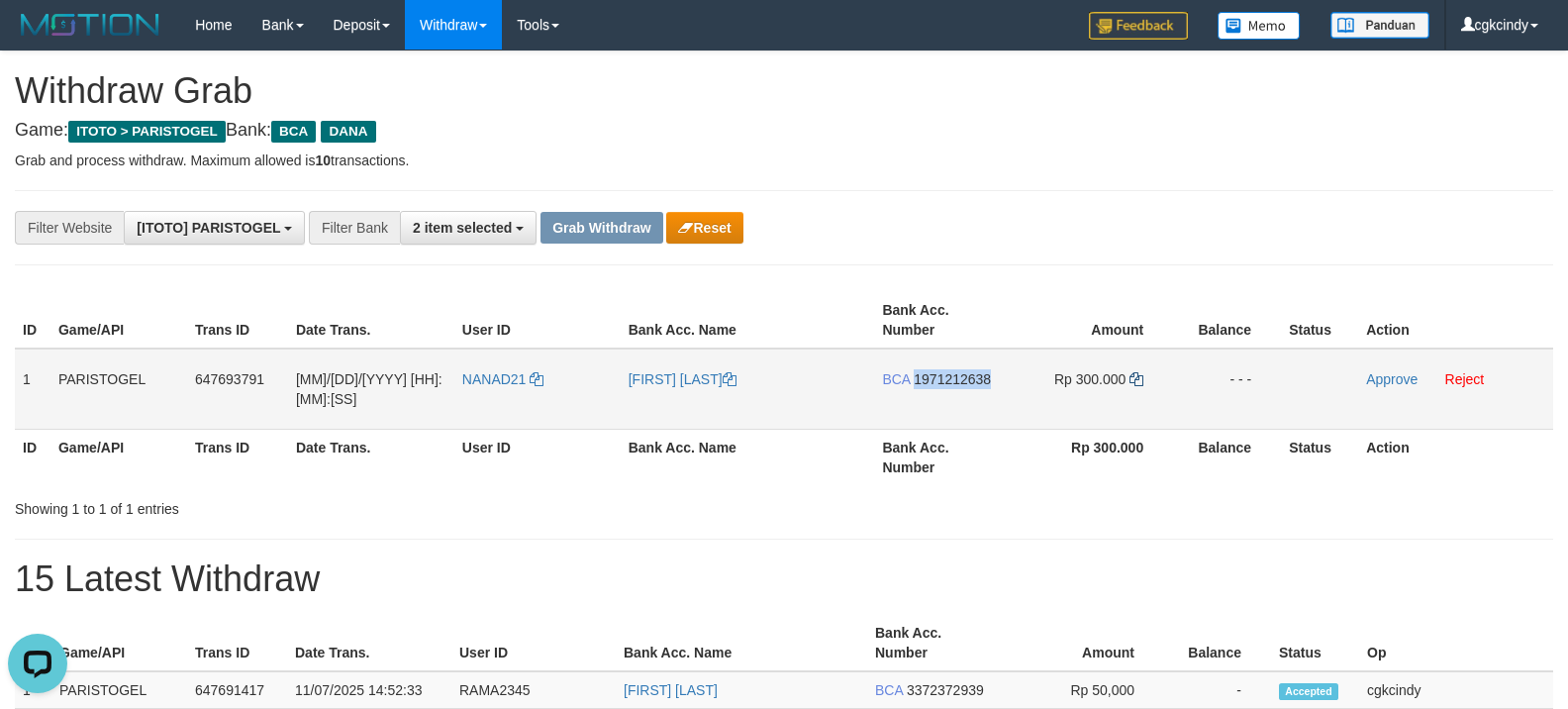 copy on "1971212638" 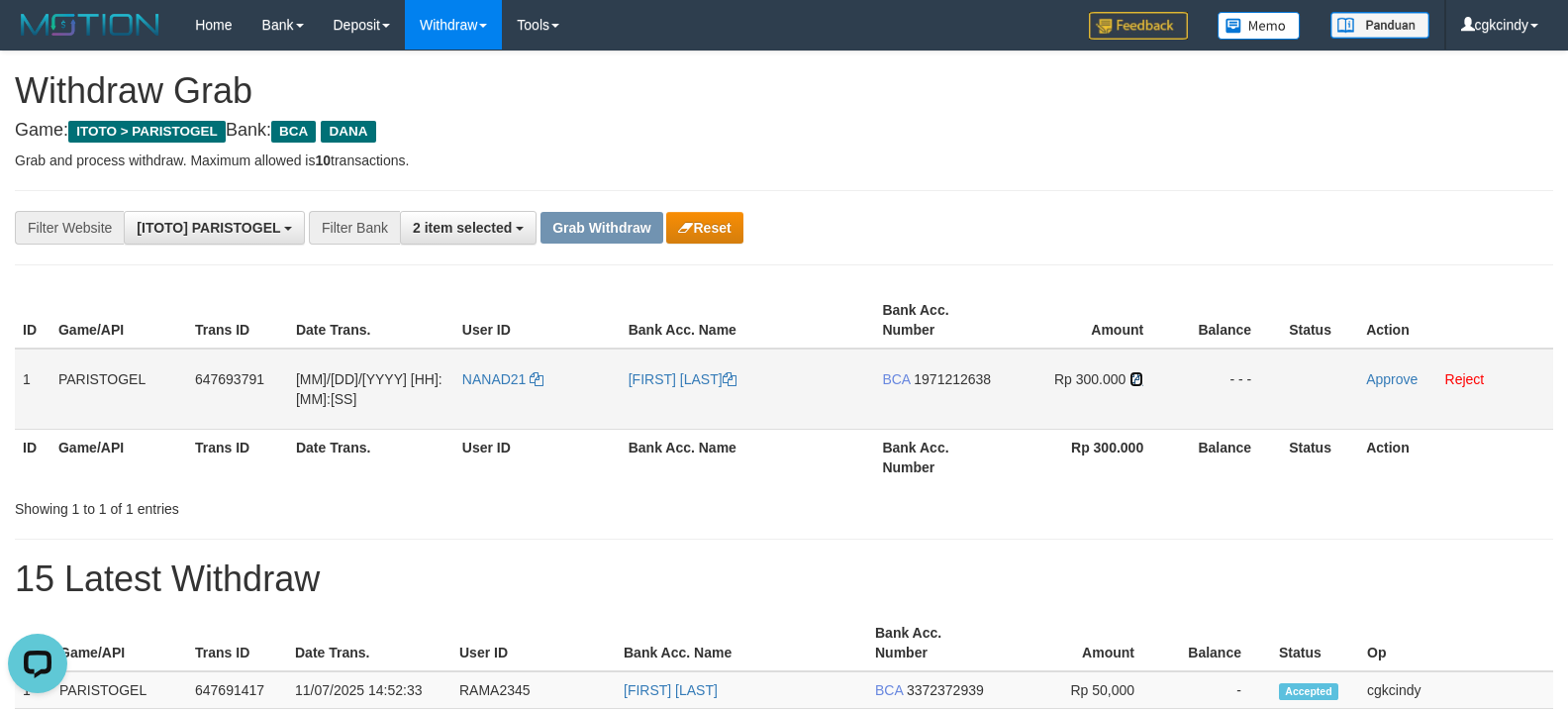 click at bounding box center [1136, 379] 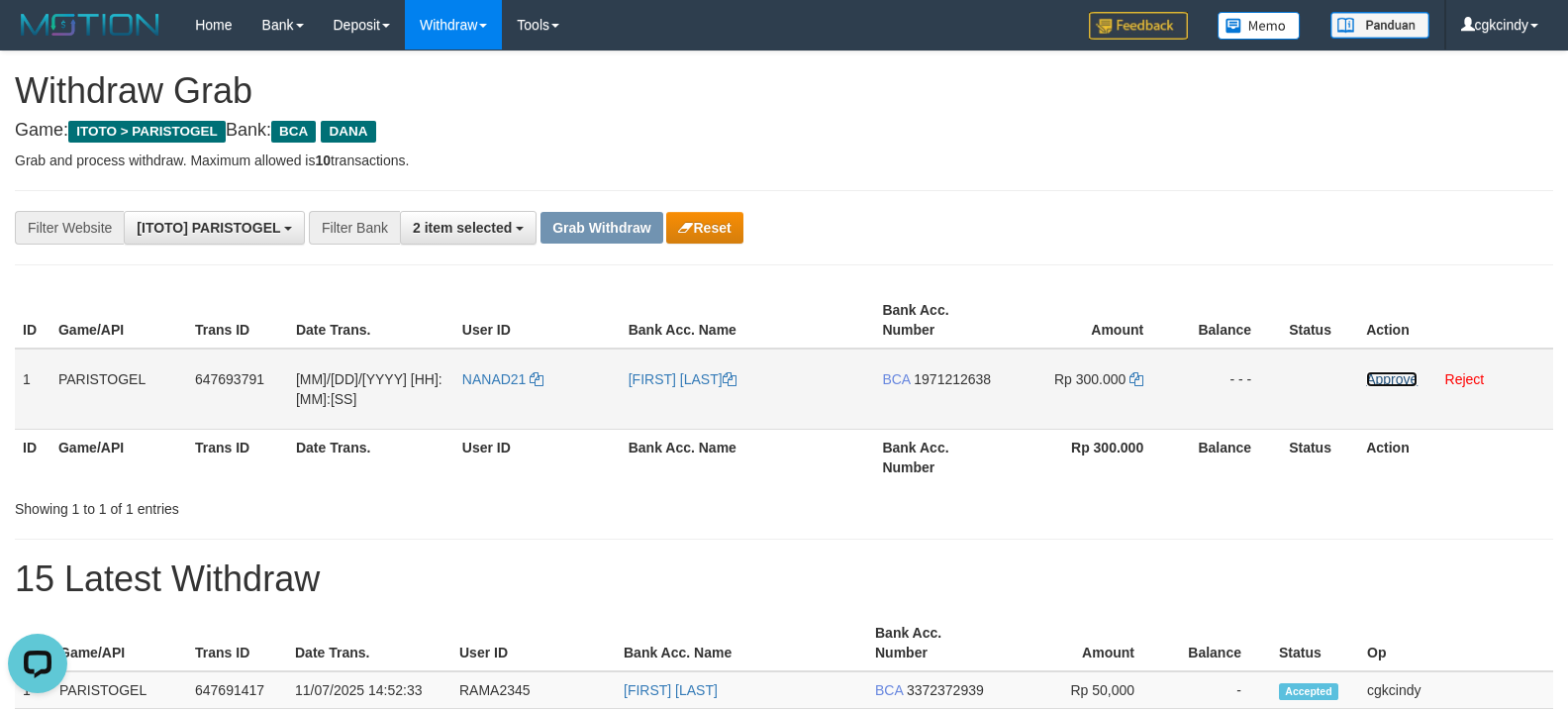 click on "Approve" at bounding box center (1392, 379) 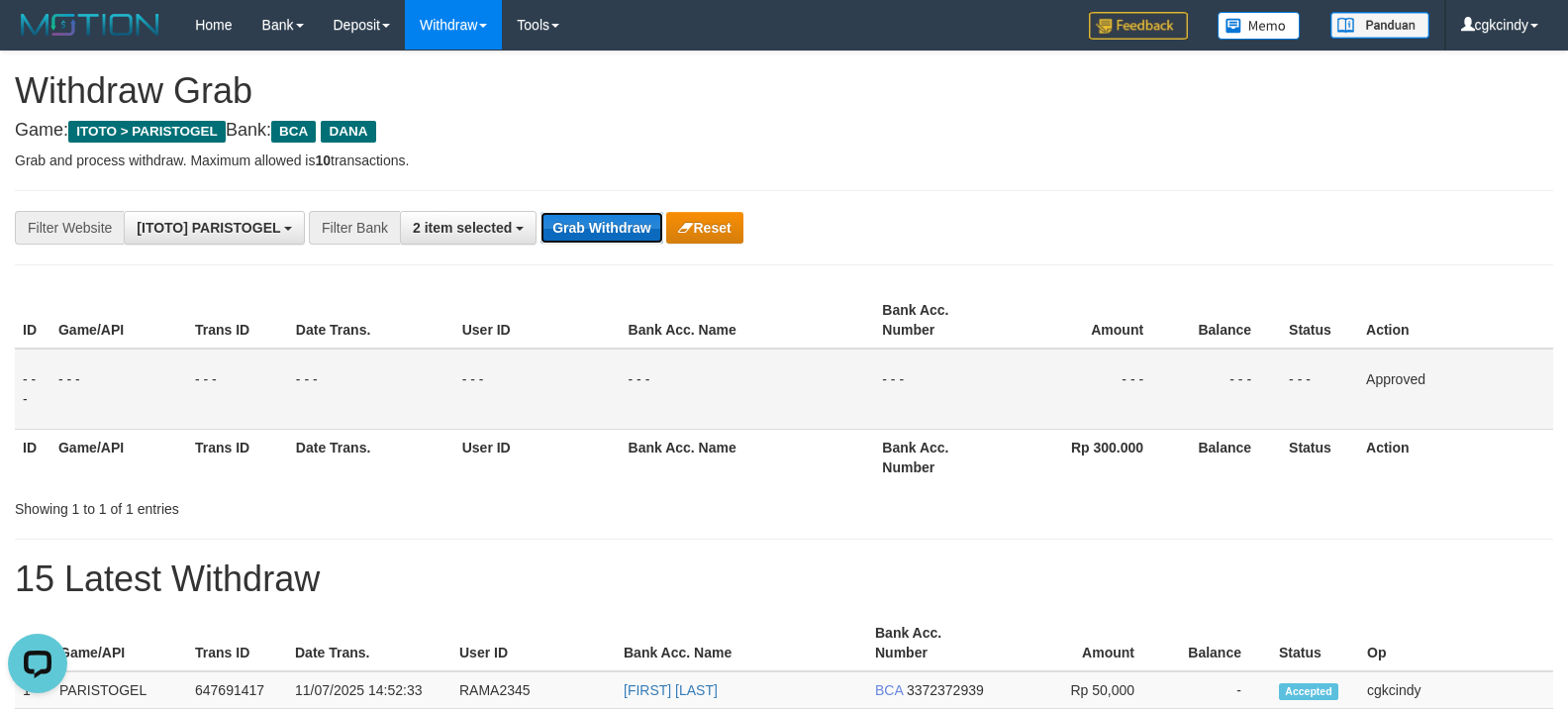 click on "Grab Withdraw" at bounding box center (601, 228) 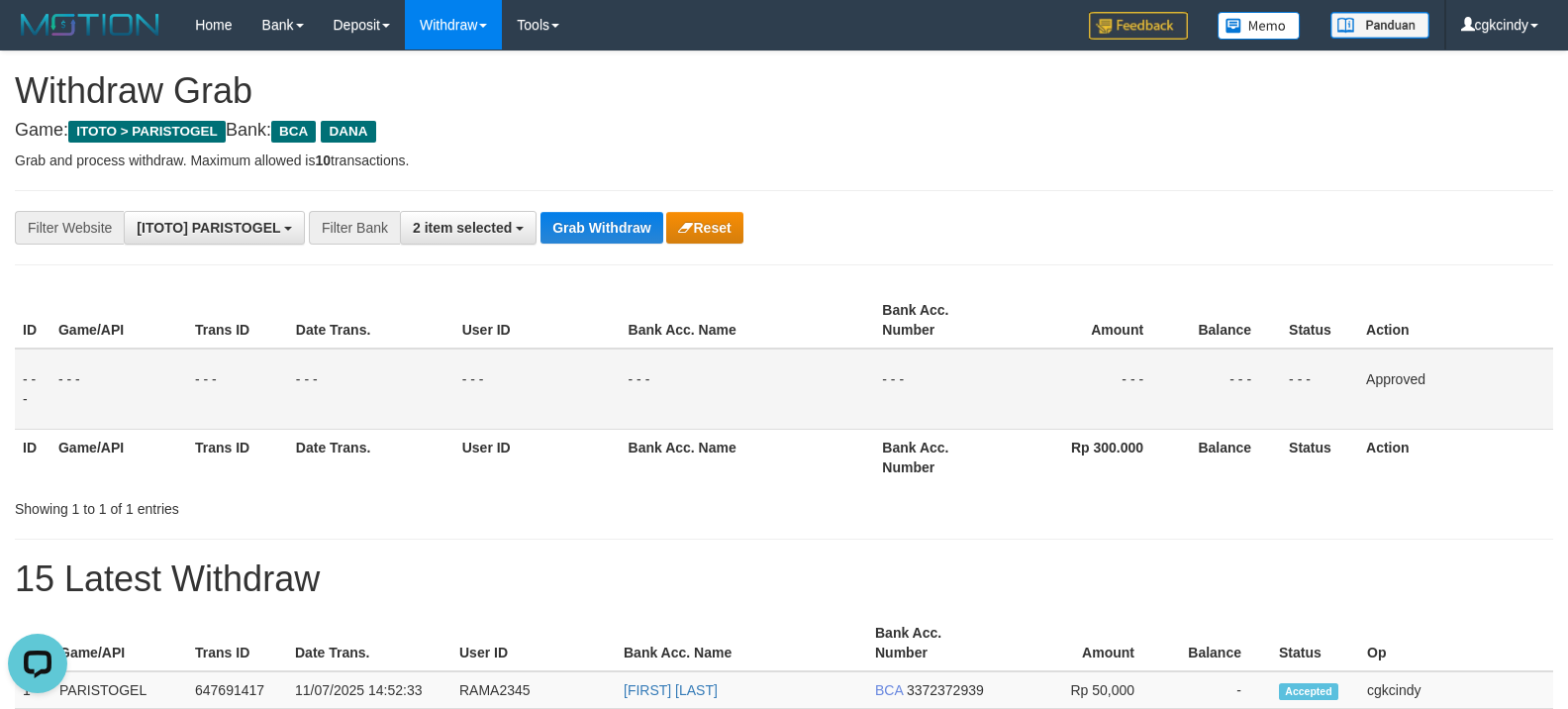 click on "**********" at bounding box center [784, 228] 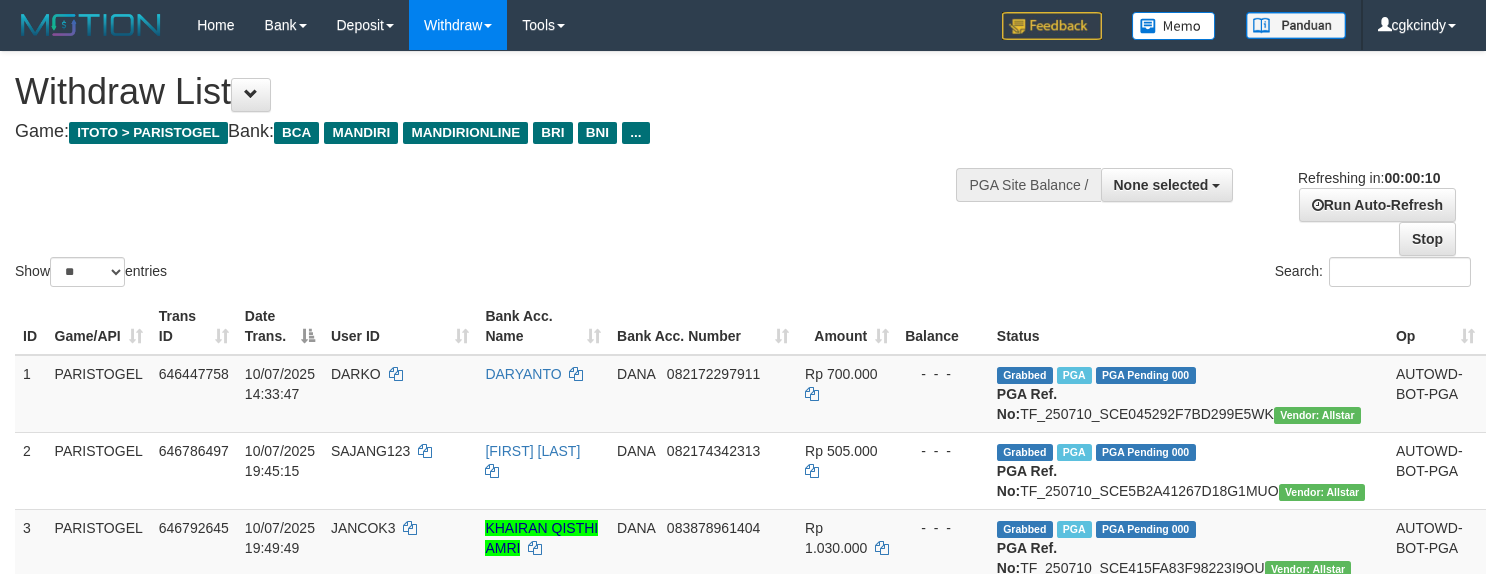 select 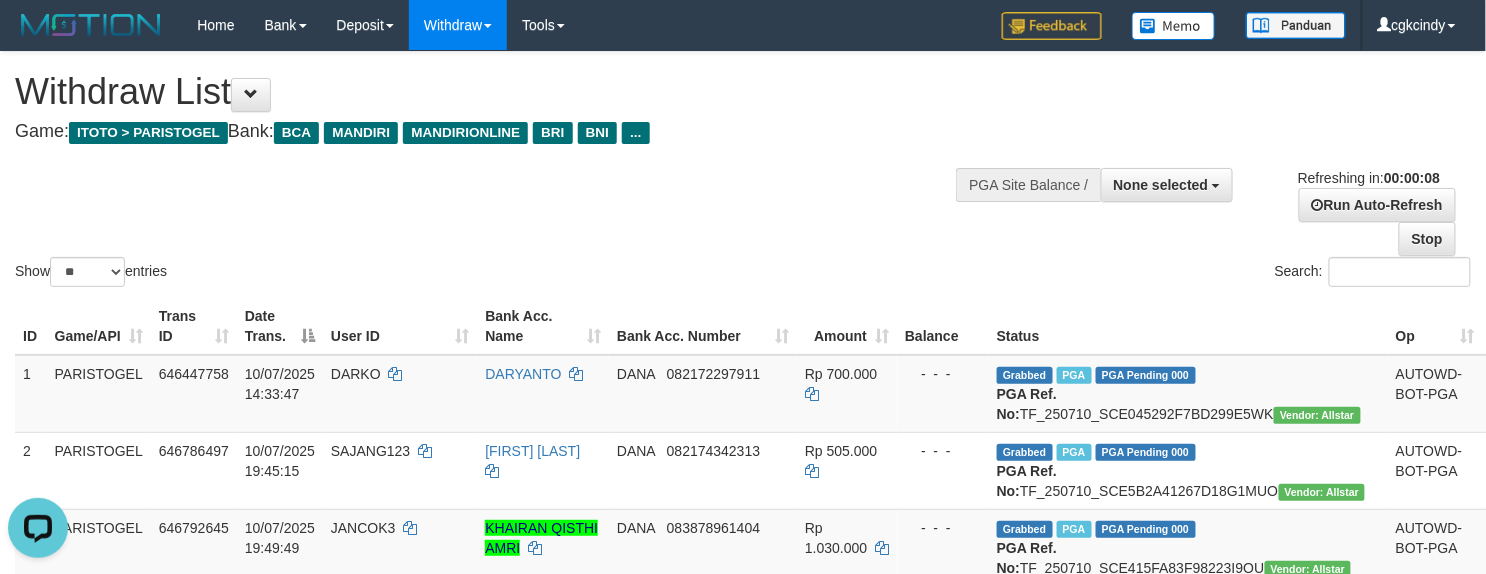 scroll, scrollTop: 0, scrollLeft: 0, axis: both 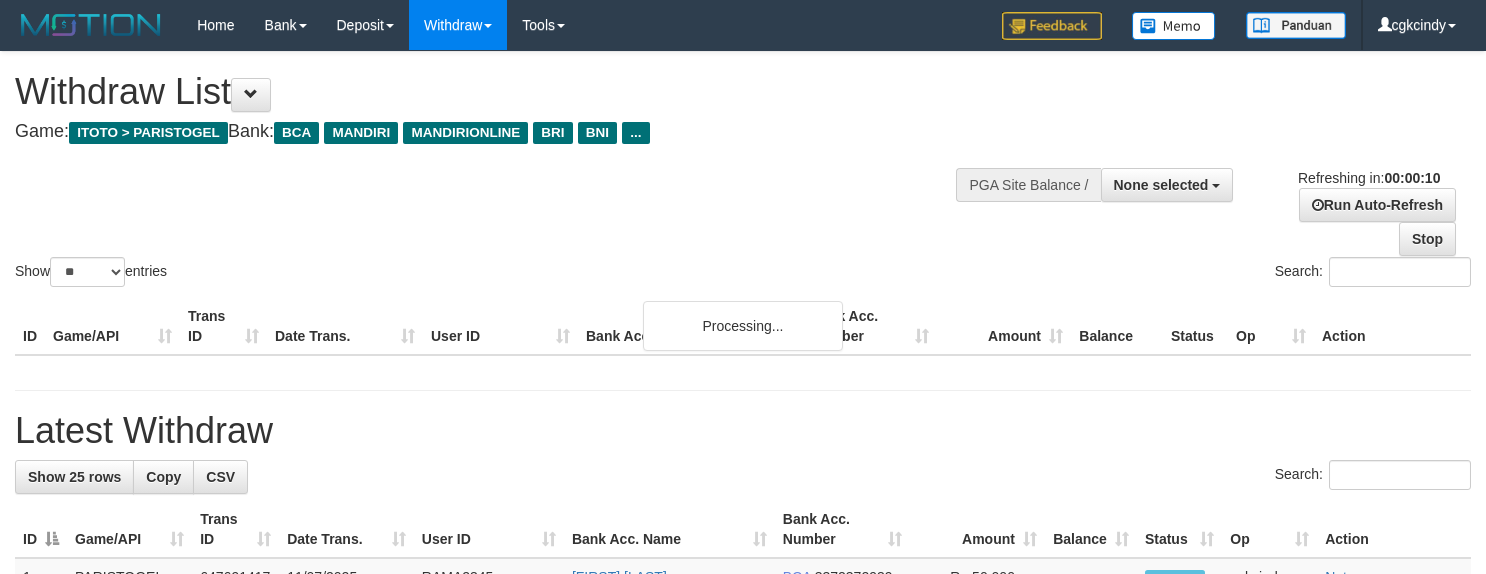 select 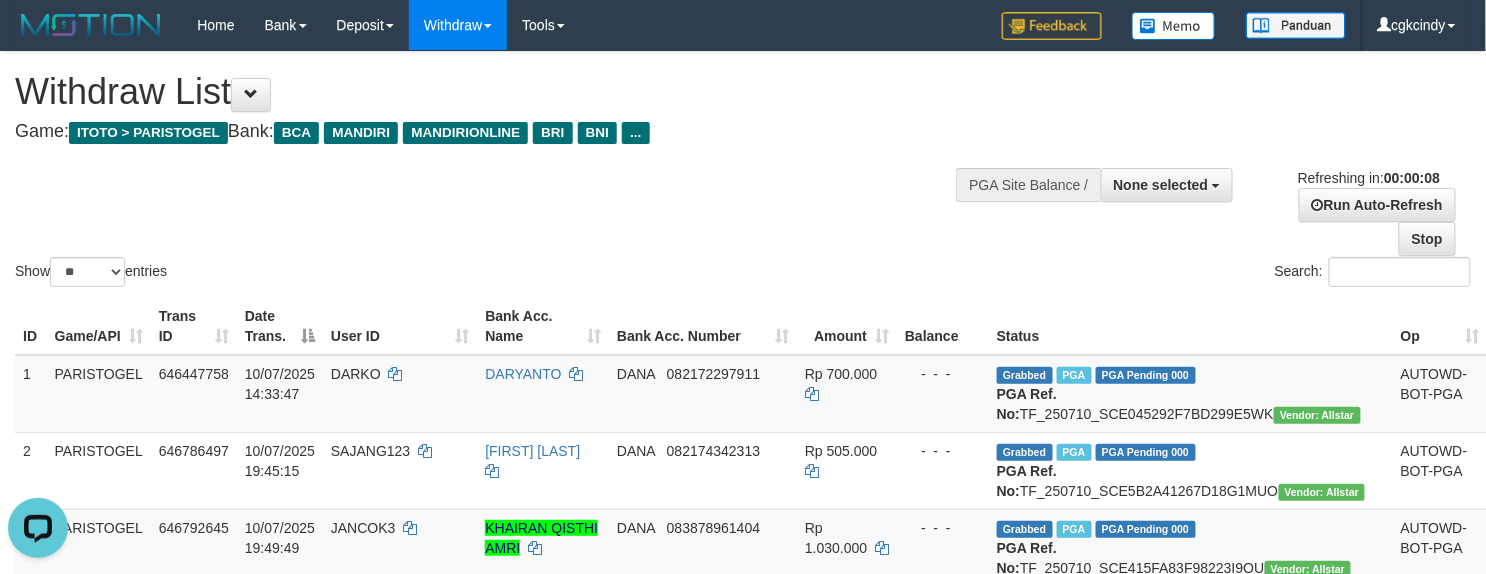 scroll, scrollTop: 0, scrollLeft: 0, axis: both 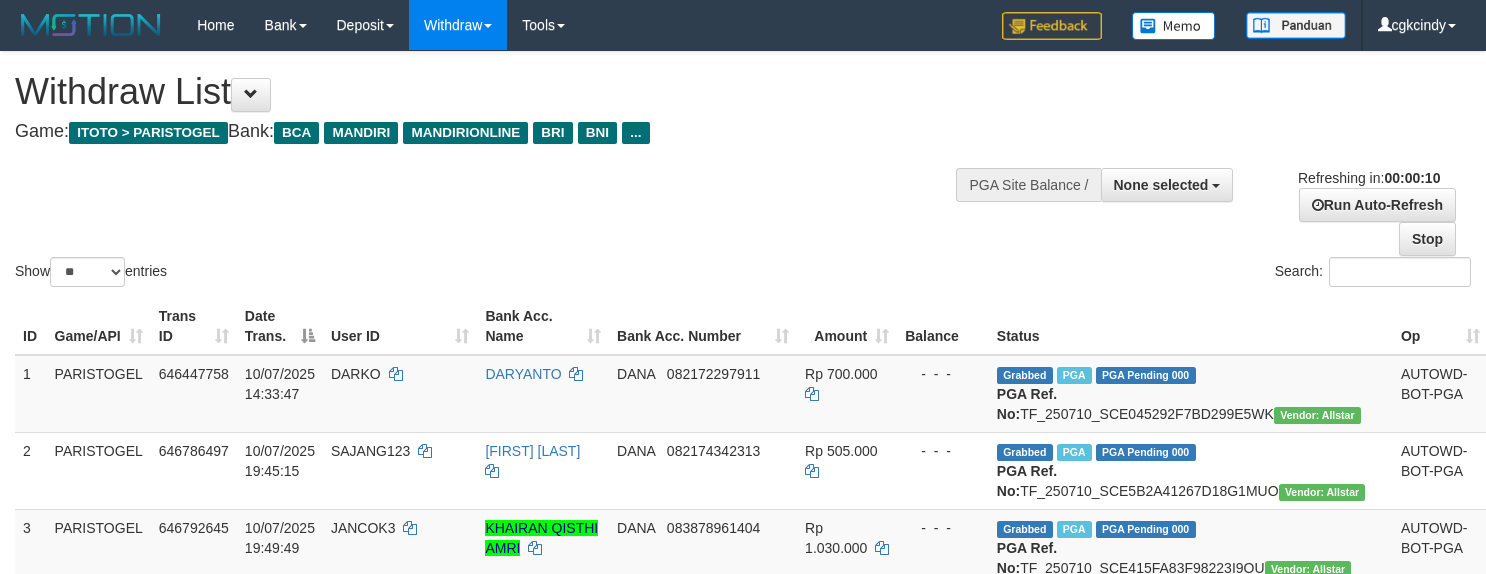 select 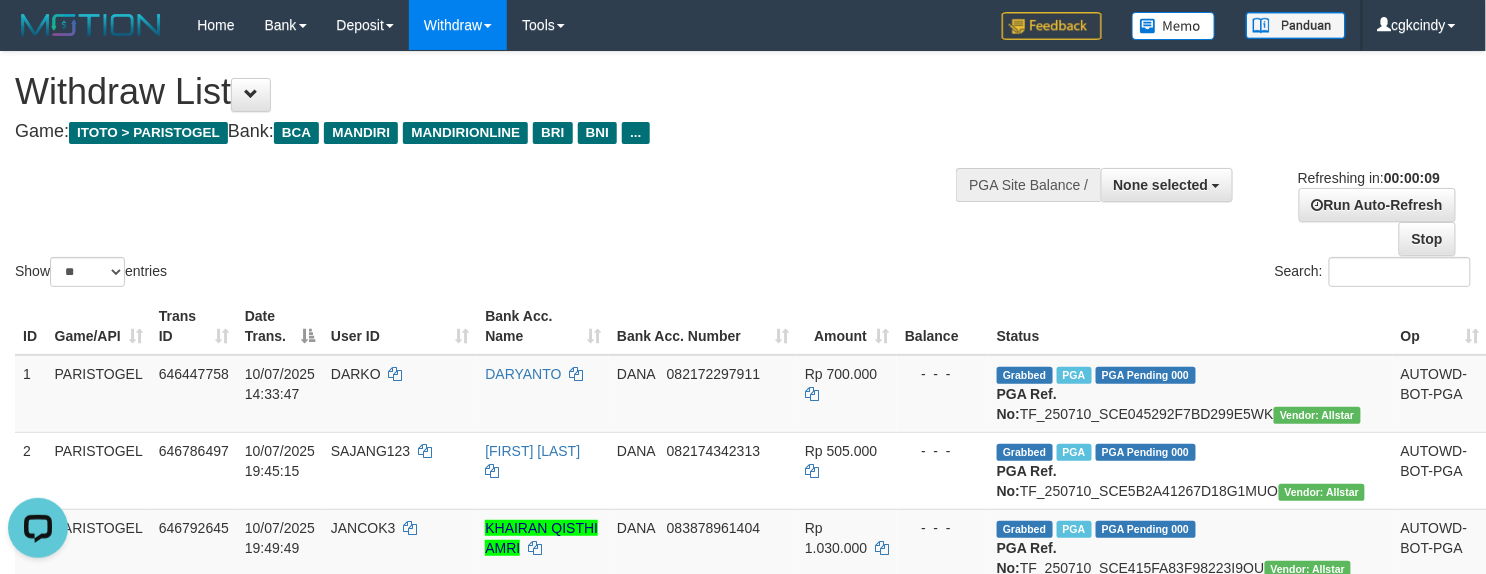 scroll, scrollTop: 0, scrollLeft: 0, axis: both 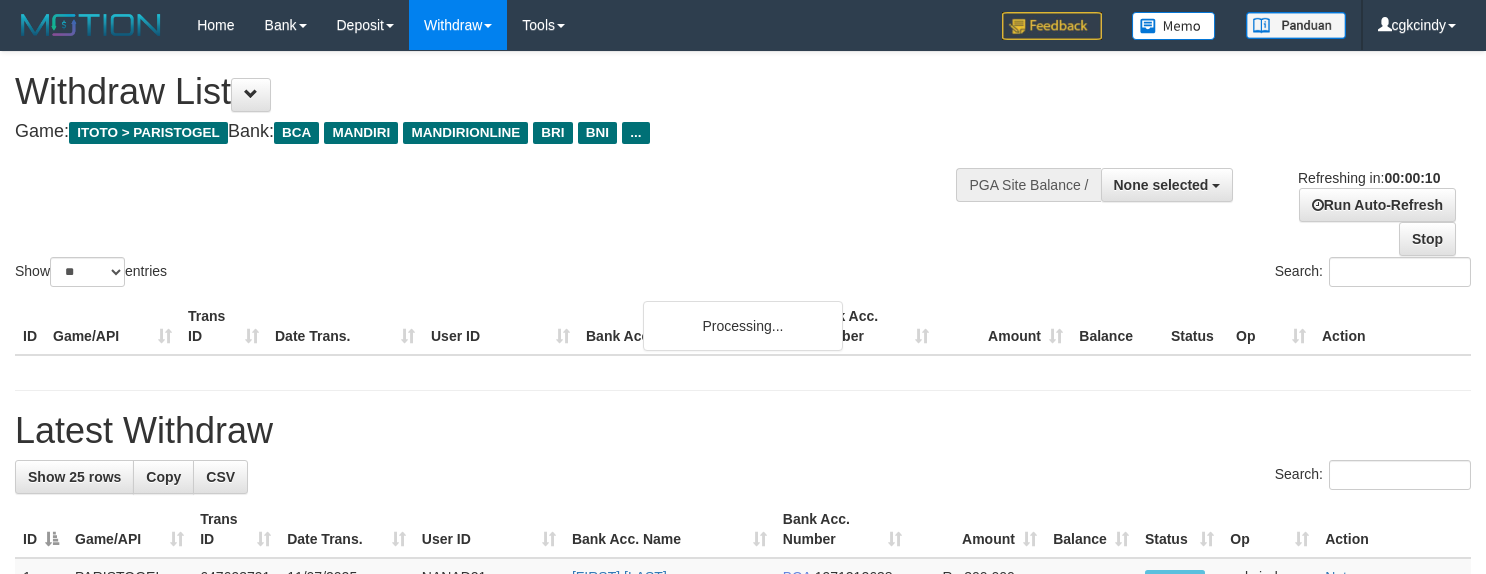 select 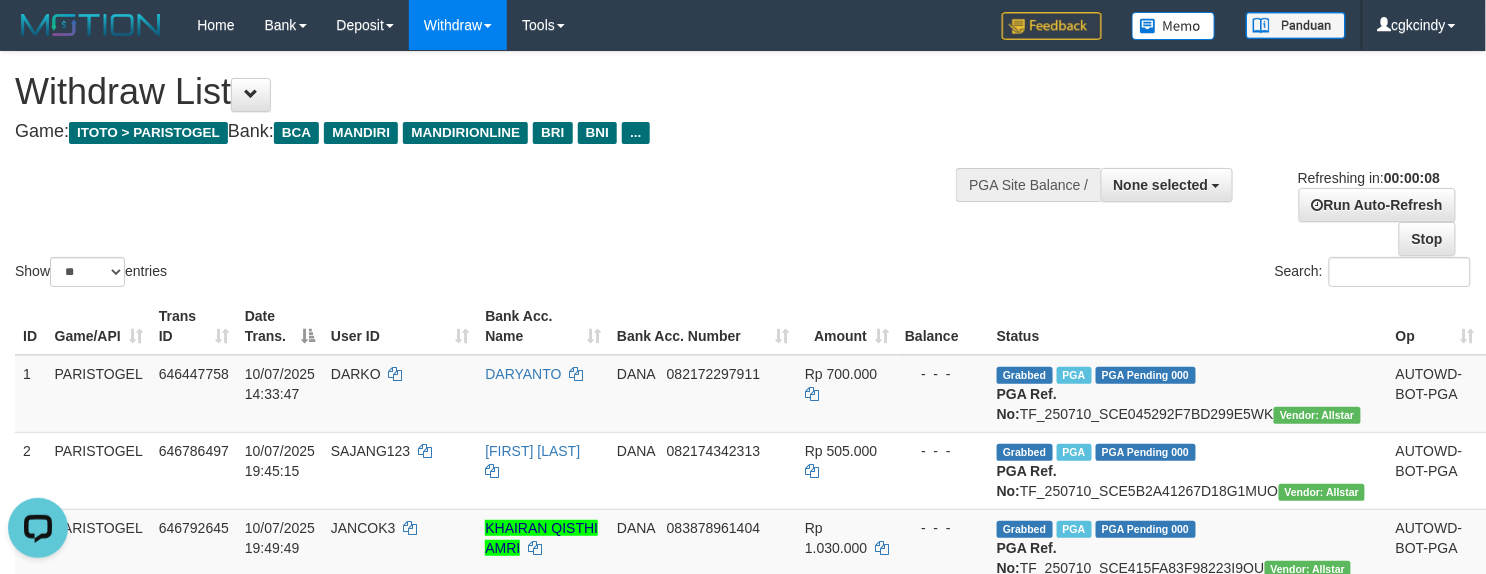 scroll, scrollTop: 0, scrollLeft: 0, axis: both 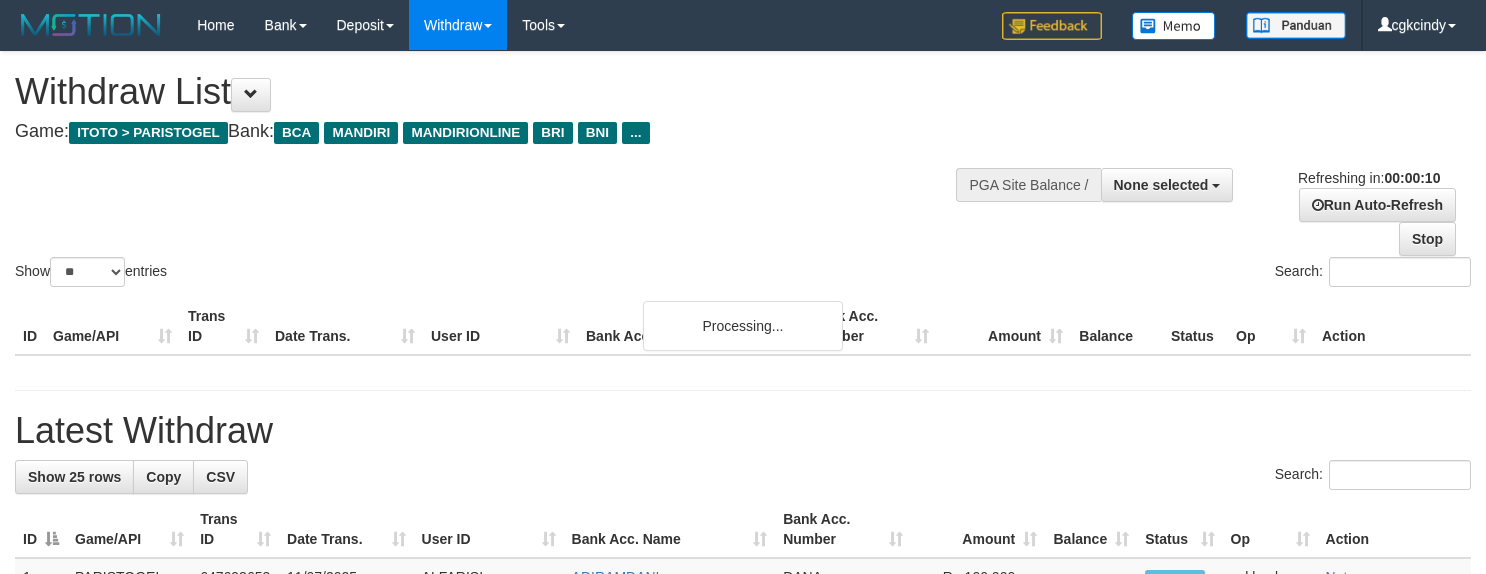 select 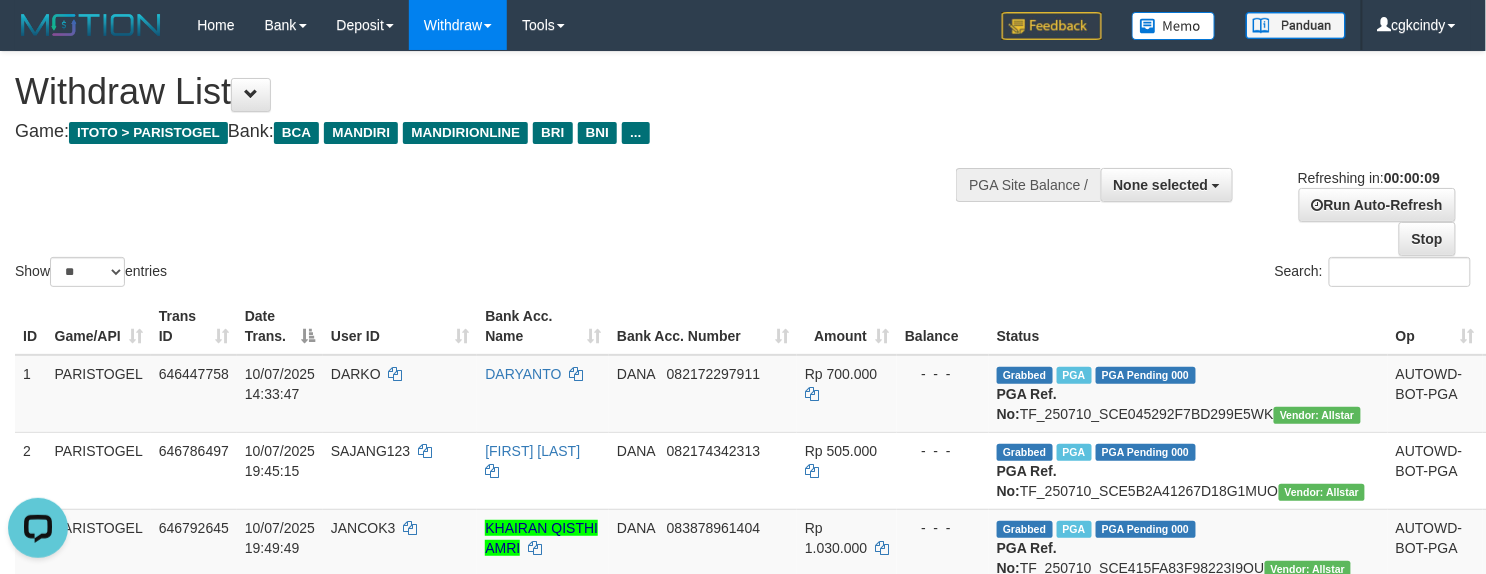 scroll, scrollTop: 0, scrollLeft: 0, axis: both 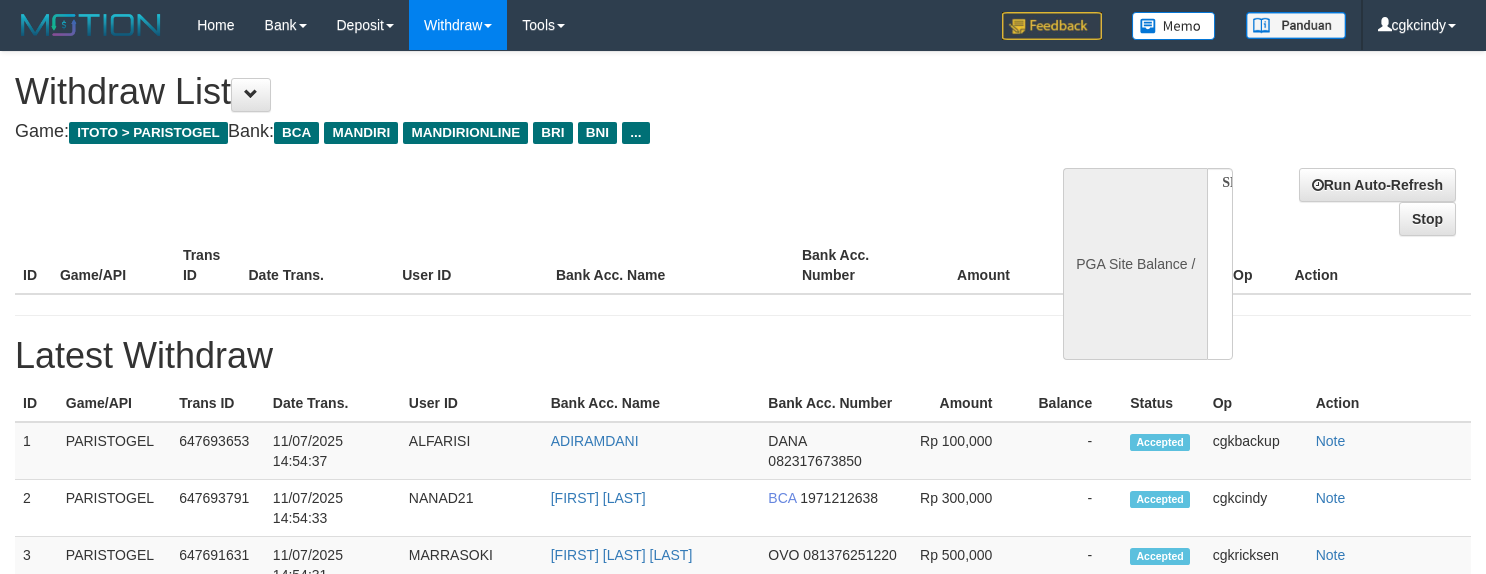 select 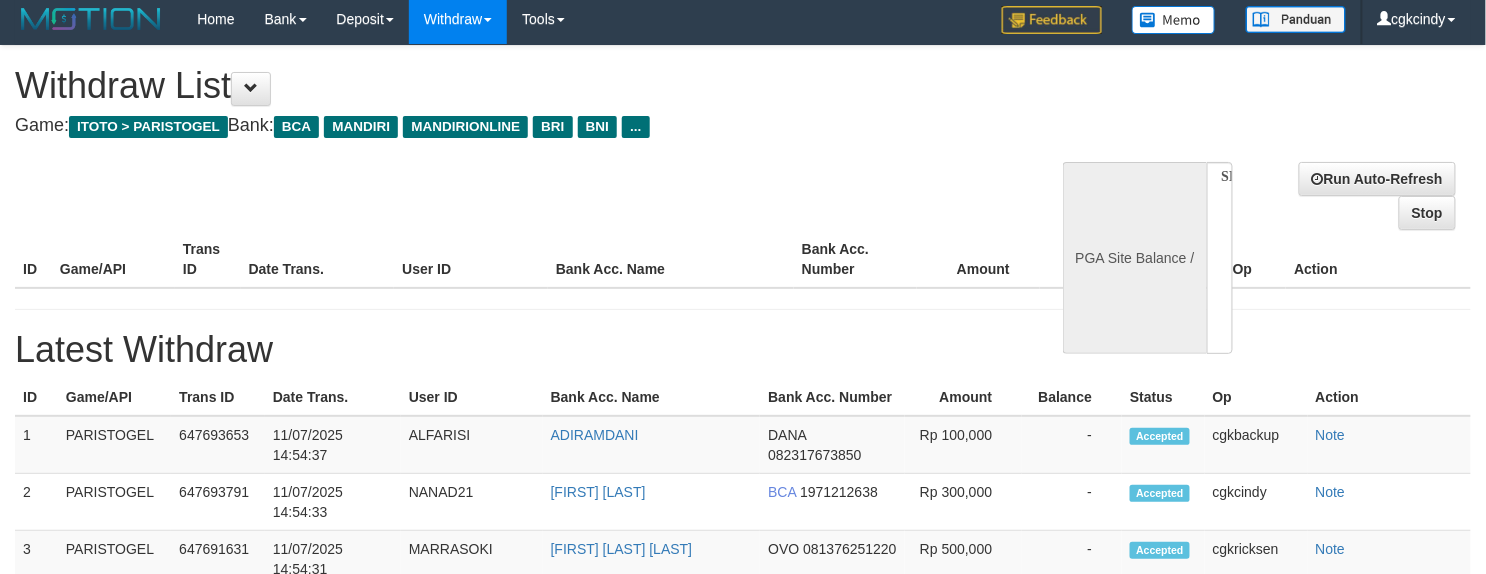 scroll, scrollTop: 0, scrollLeft: 0, axis: both 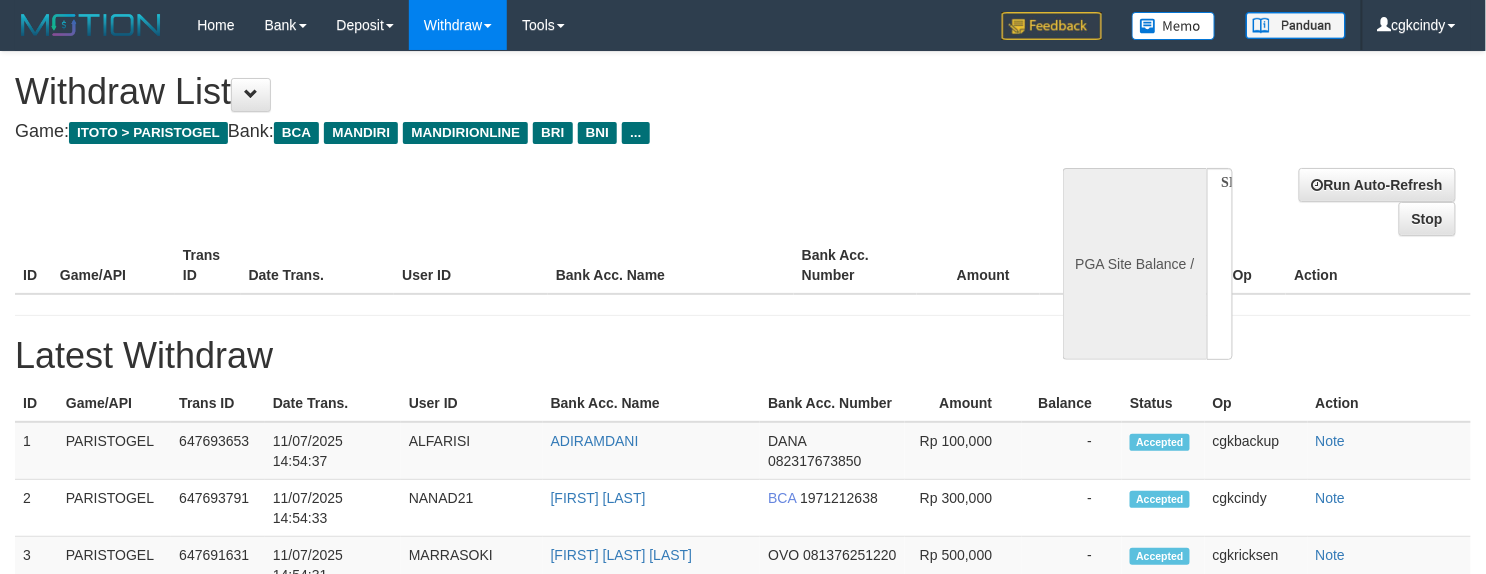 select on "**" 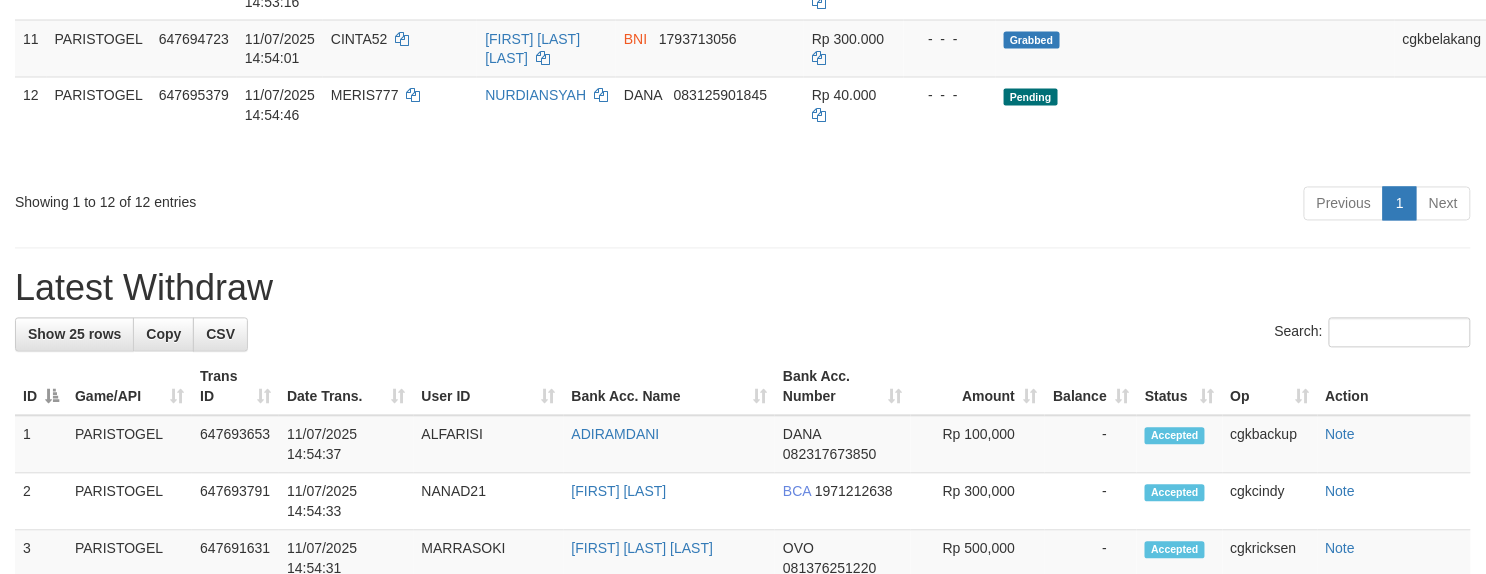 scroll, scrollTop: 1066, scrollLeft: 0, axis: vertical 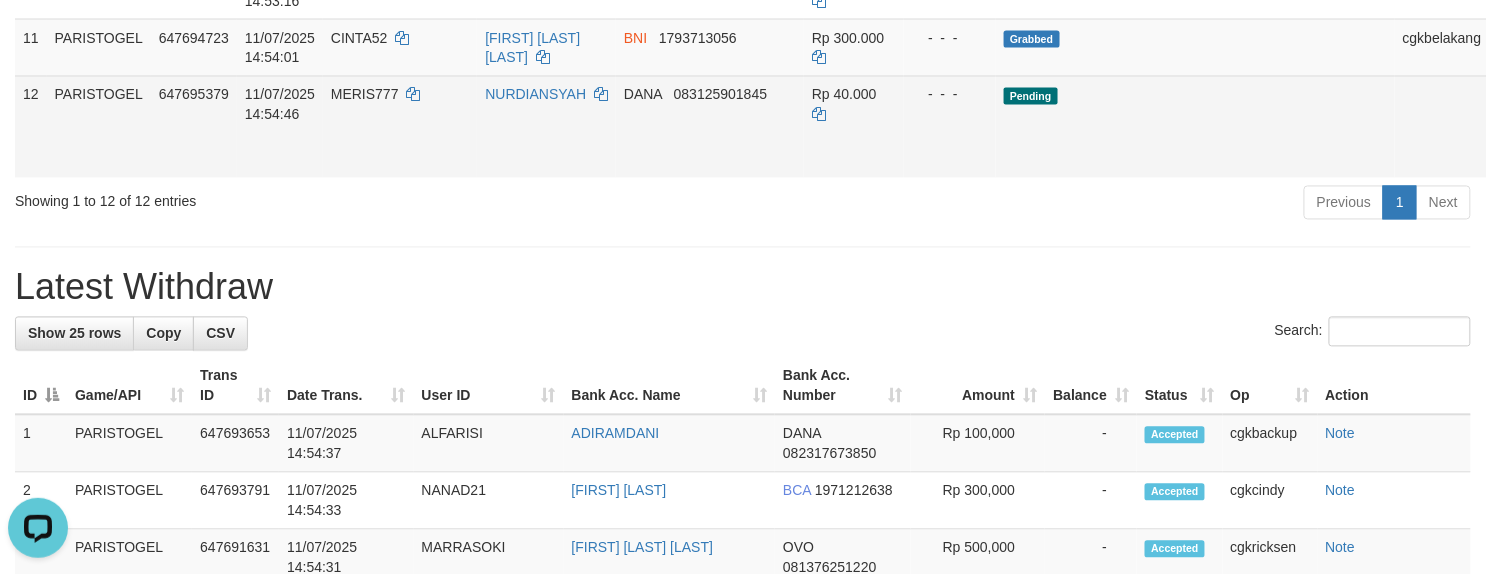 click on "Allow Grab" at bounding box center [1514, 105] 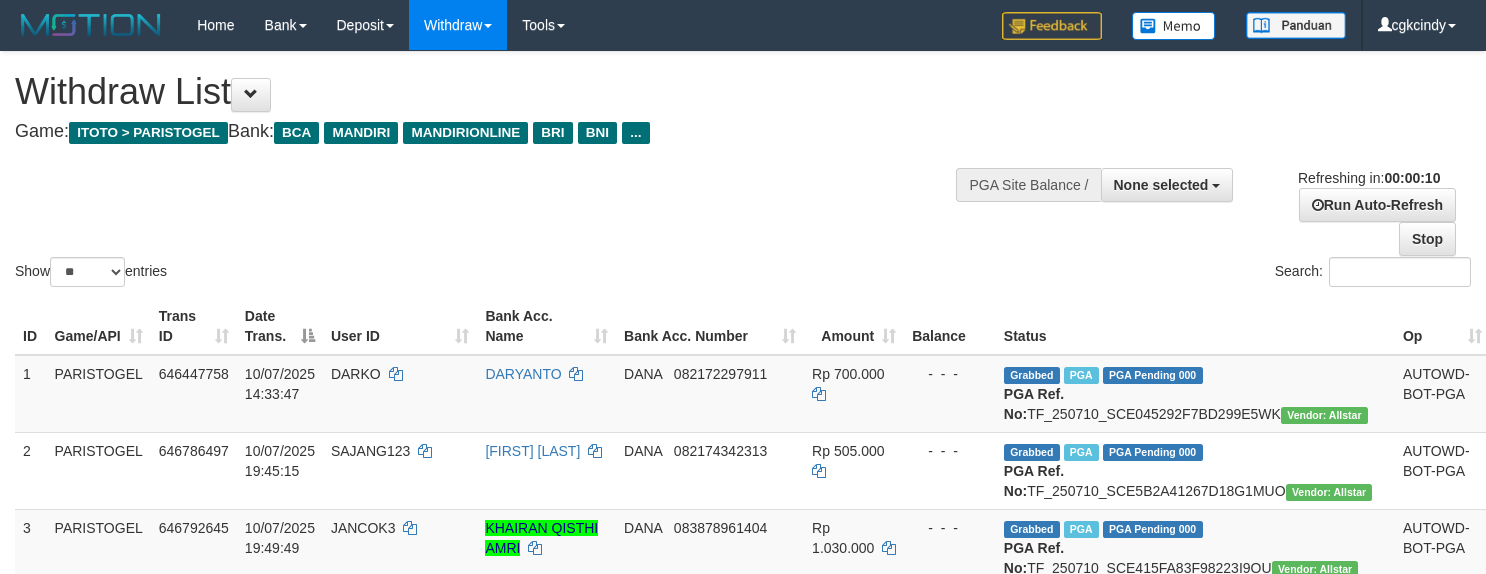 select 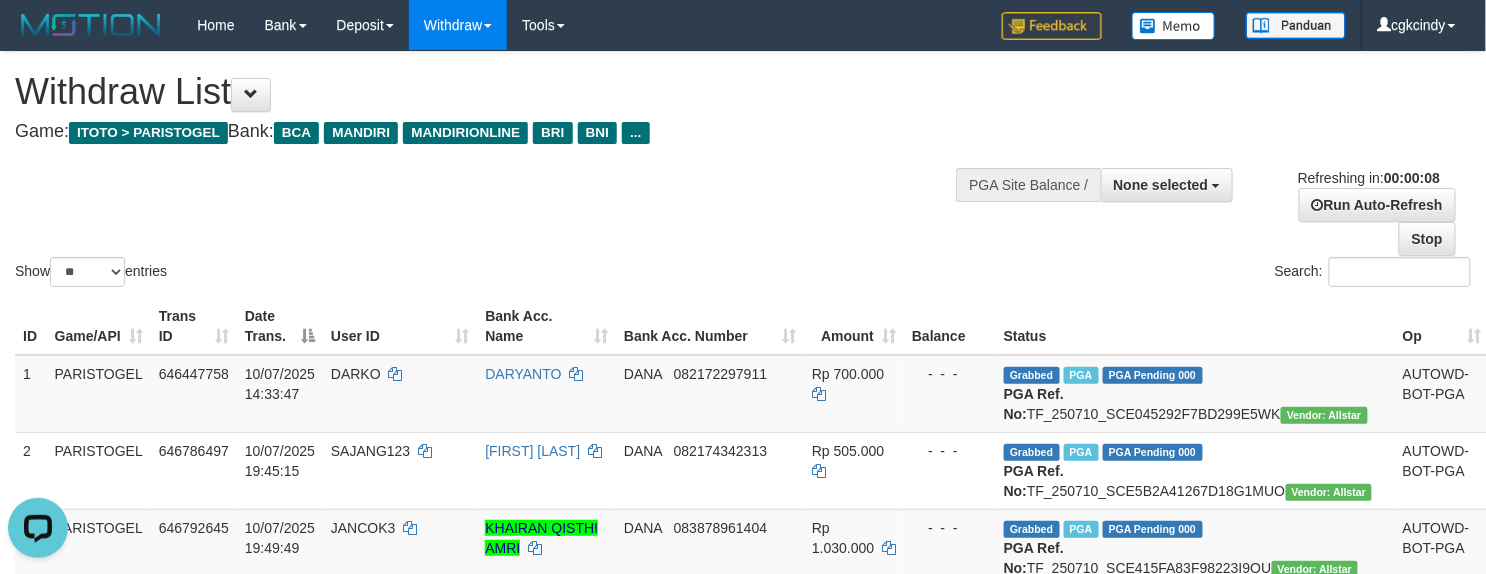 scroll, scrollTop: 0, scrollLeft: 0, axis: both 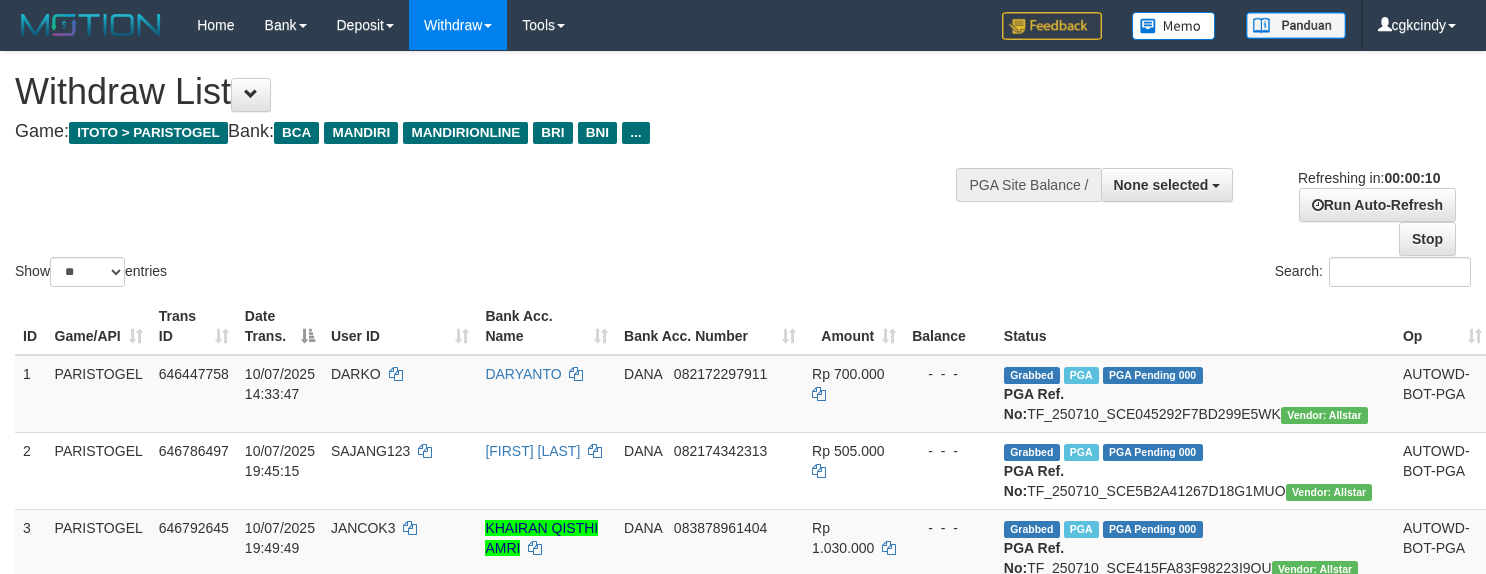 select 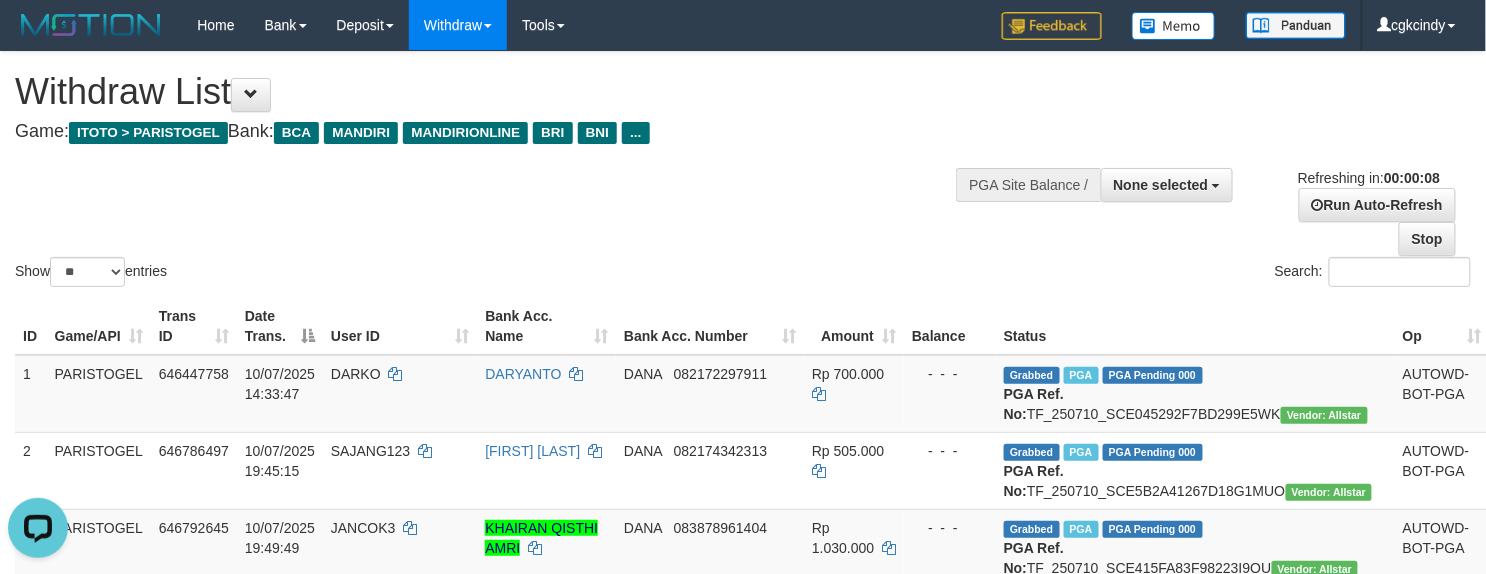 scroll, scrollTop: 0, scrollLeft: 0, axis: both 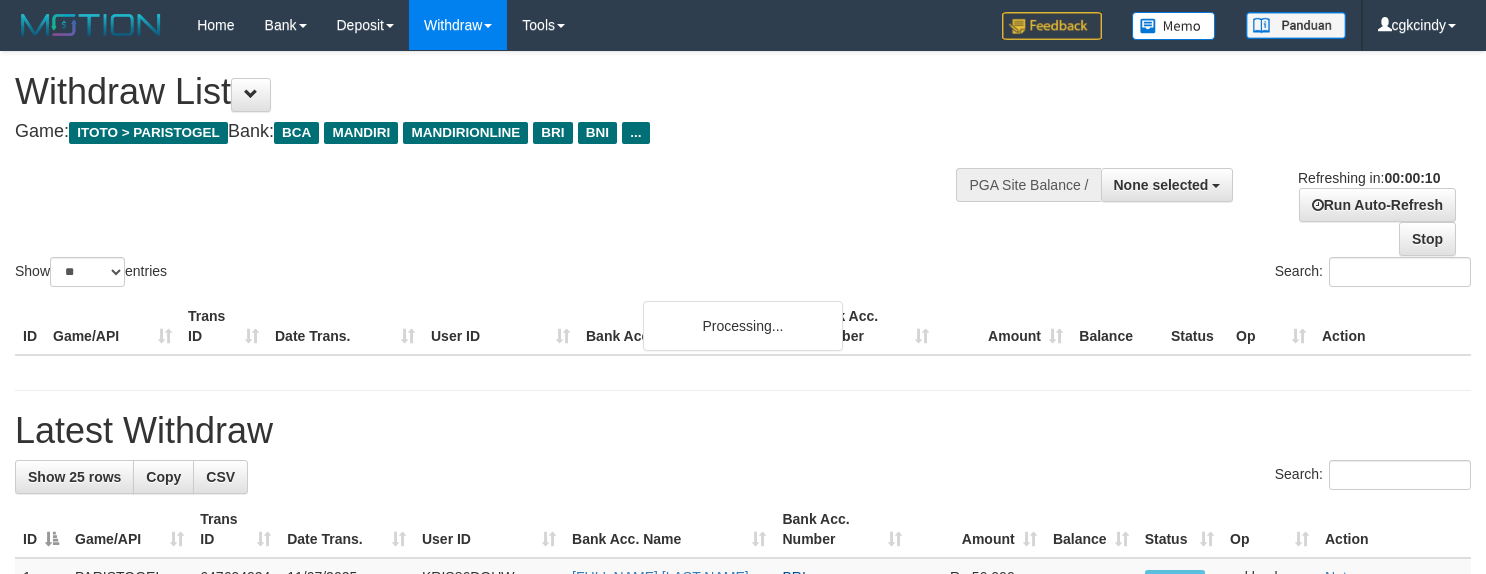 select 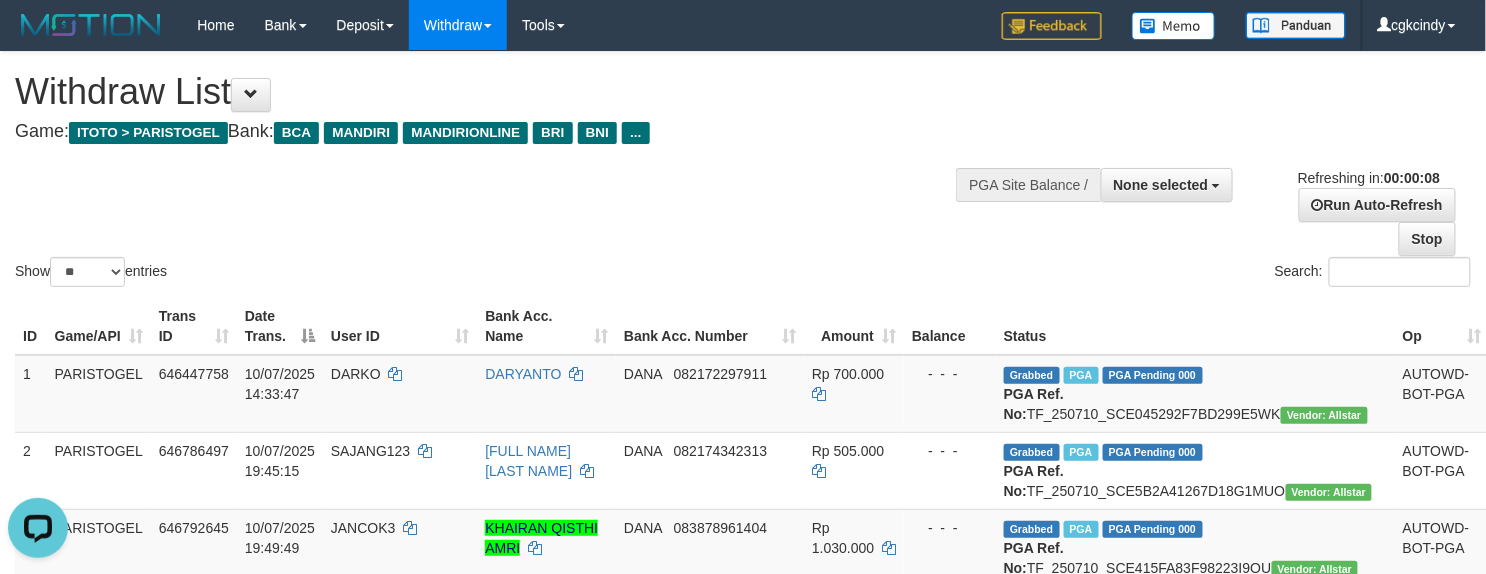 scroll, scrollTop: 0, scrollLeft: 0, axis: both 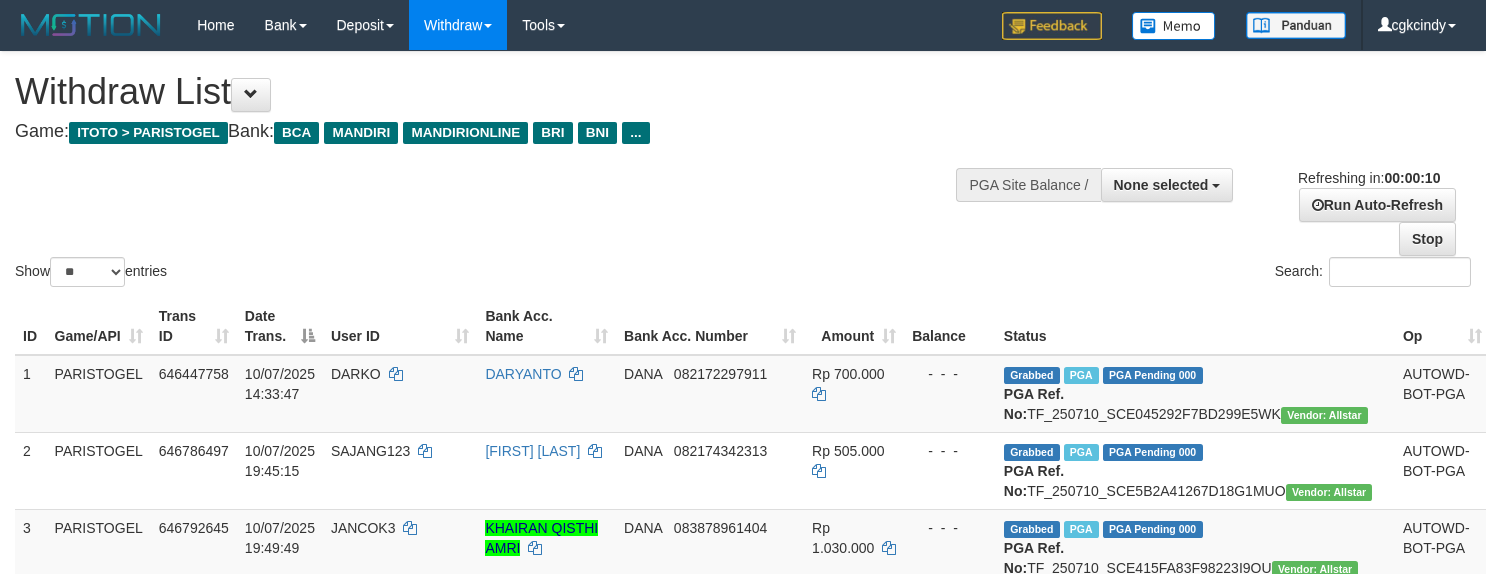select 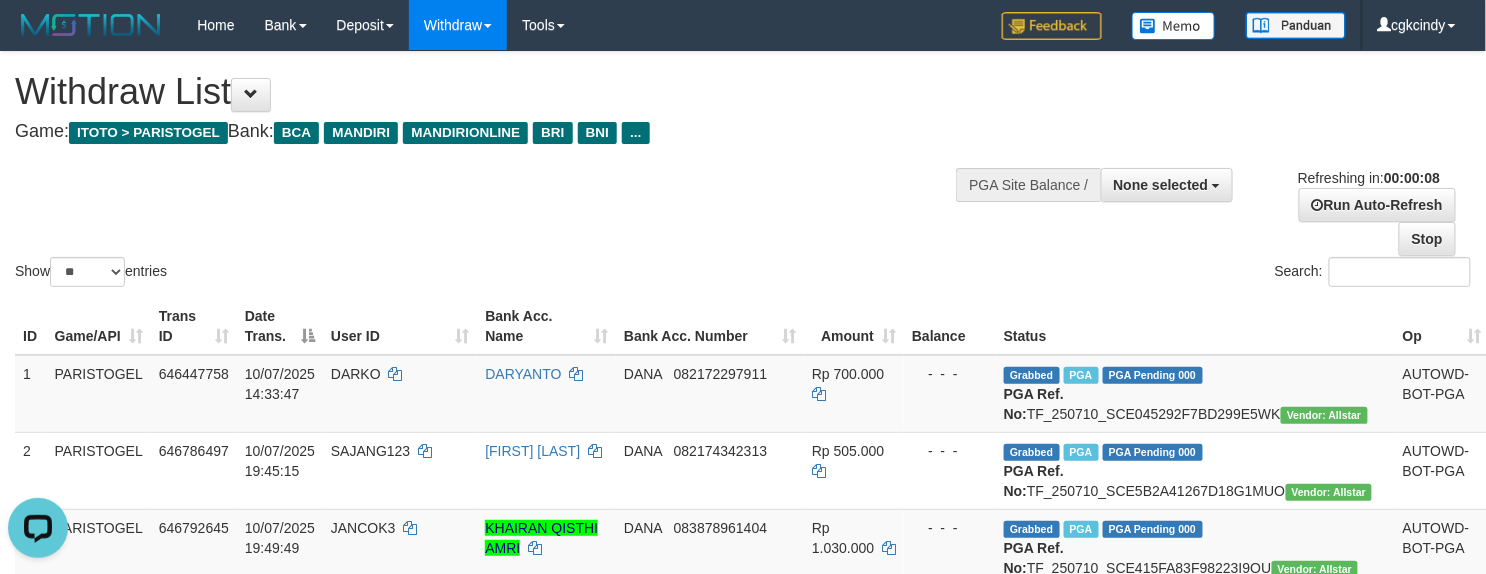 scroll, scrollTop: 0, scrollLeft: 0, axis: both 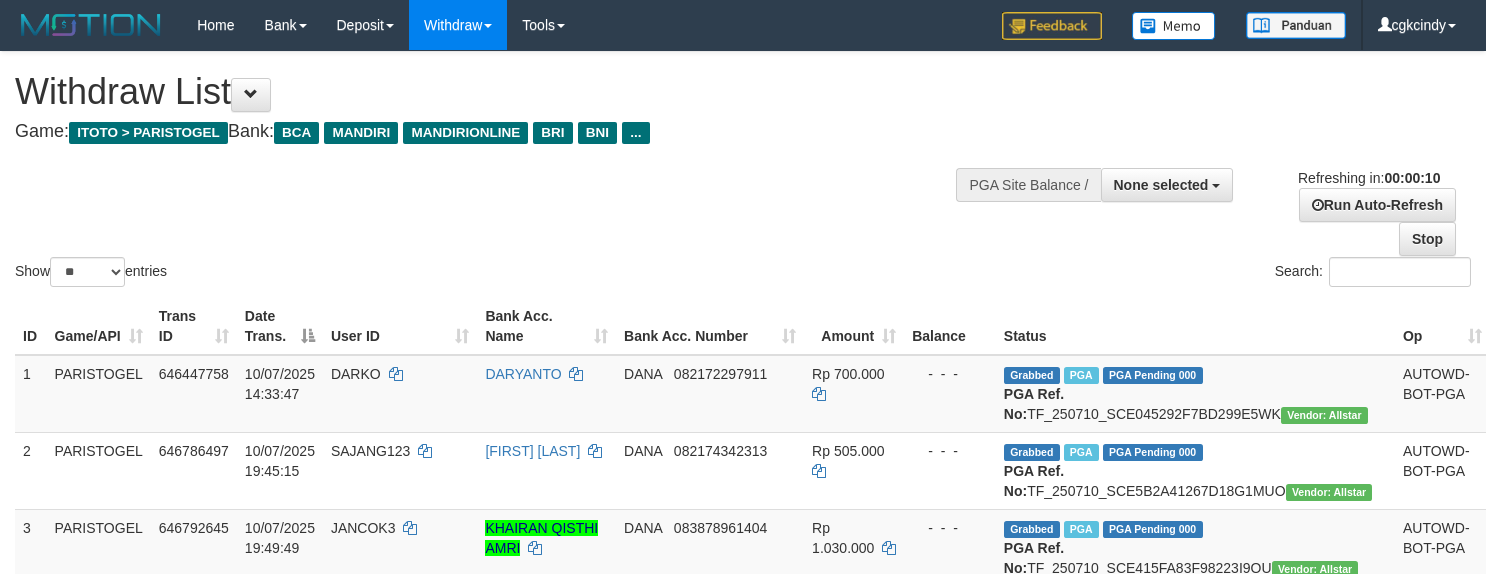 select 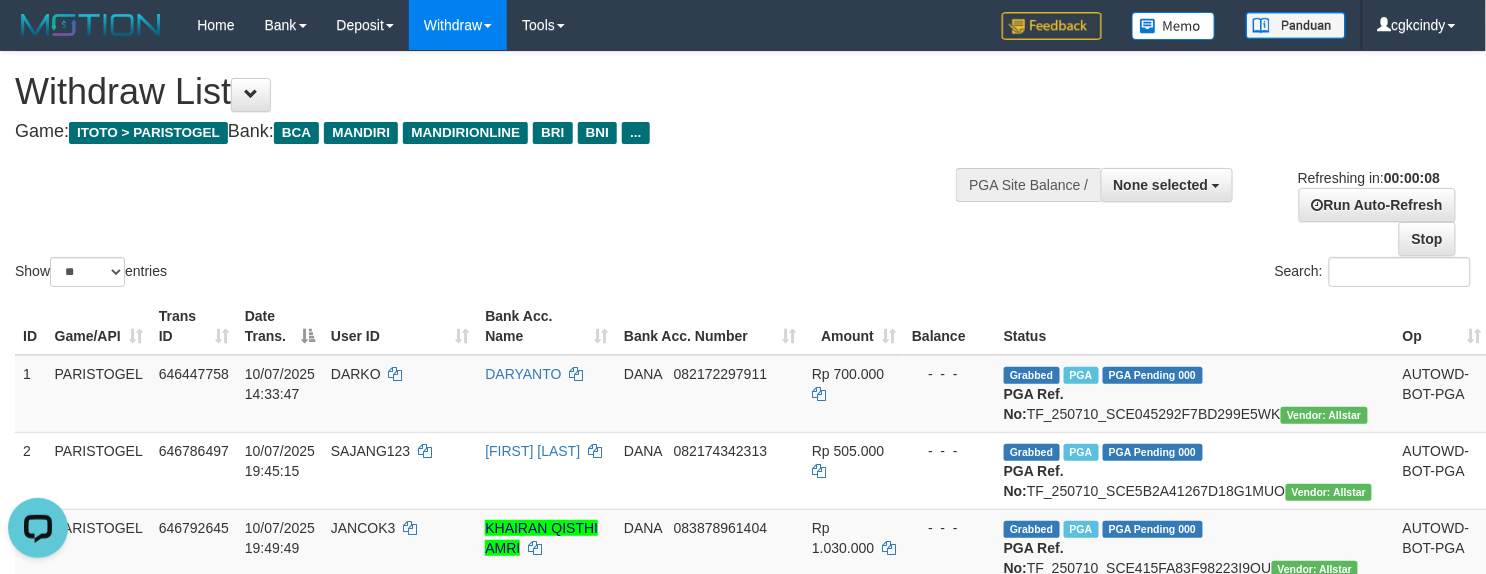 scroll, scrollTop: 0, scrollLeft: 0, axis: both 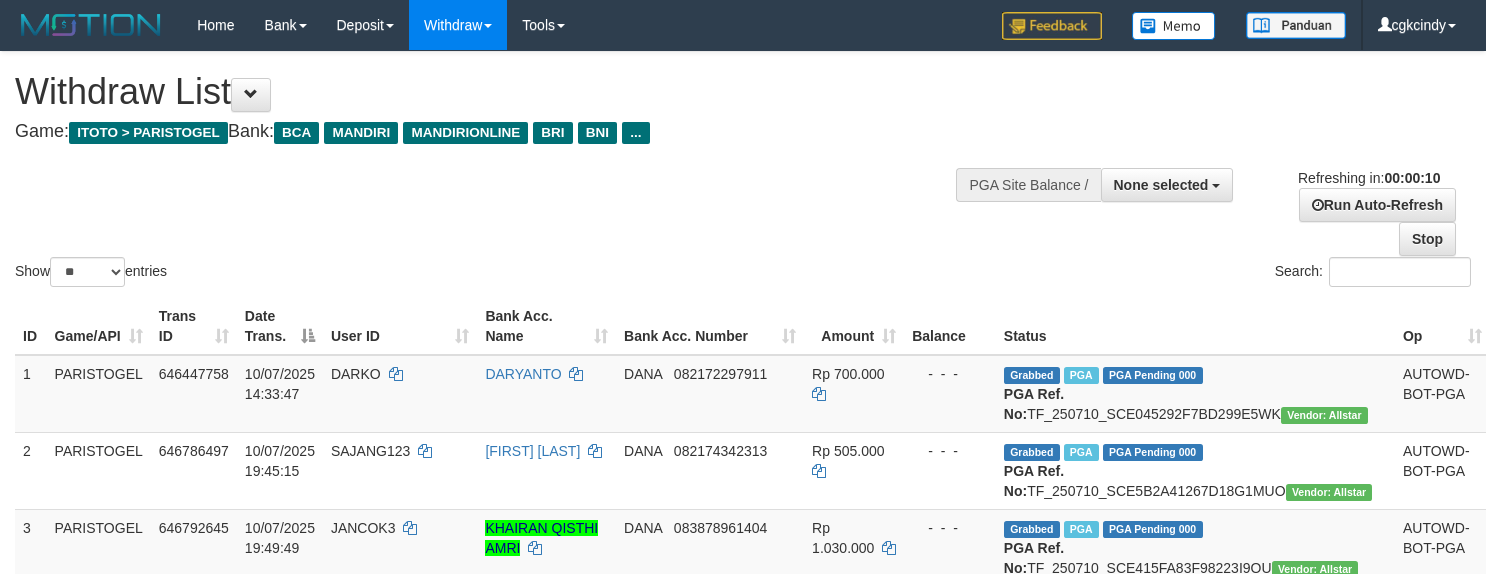 select 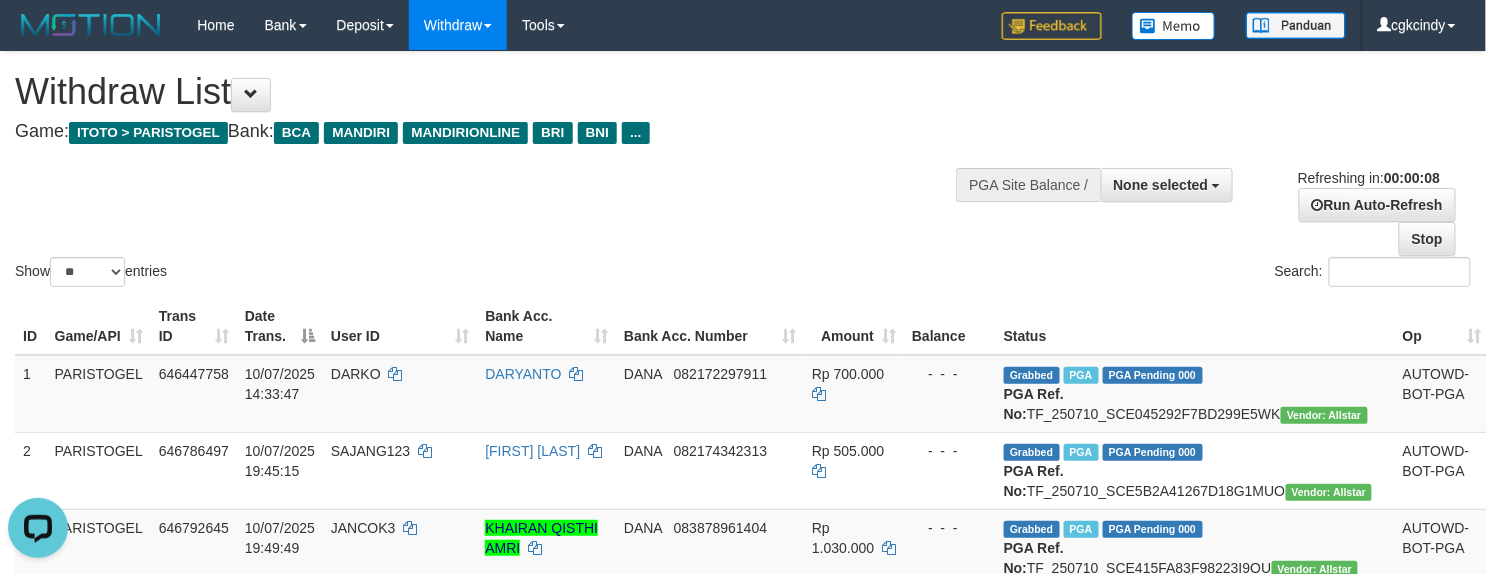 scroll, scrollTop: 0, scrollLeft: 0, axis: both 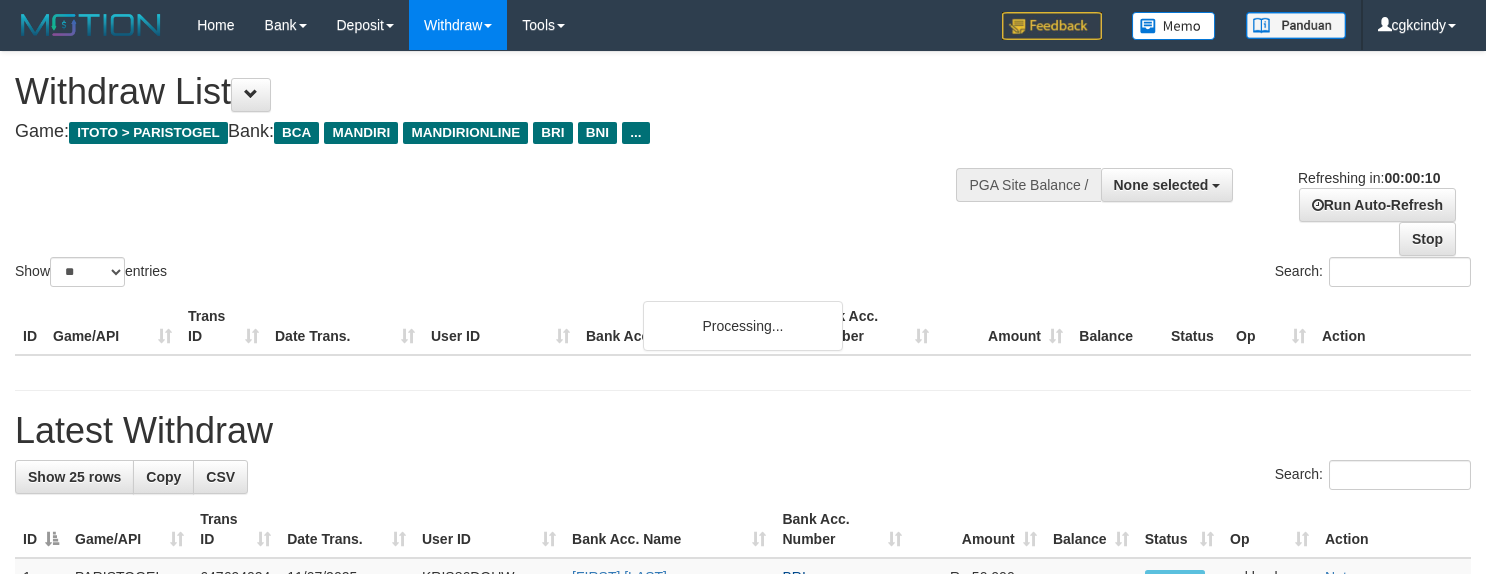 select 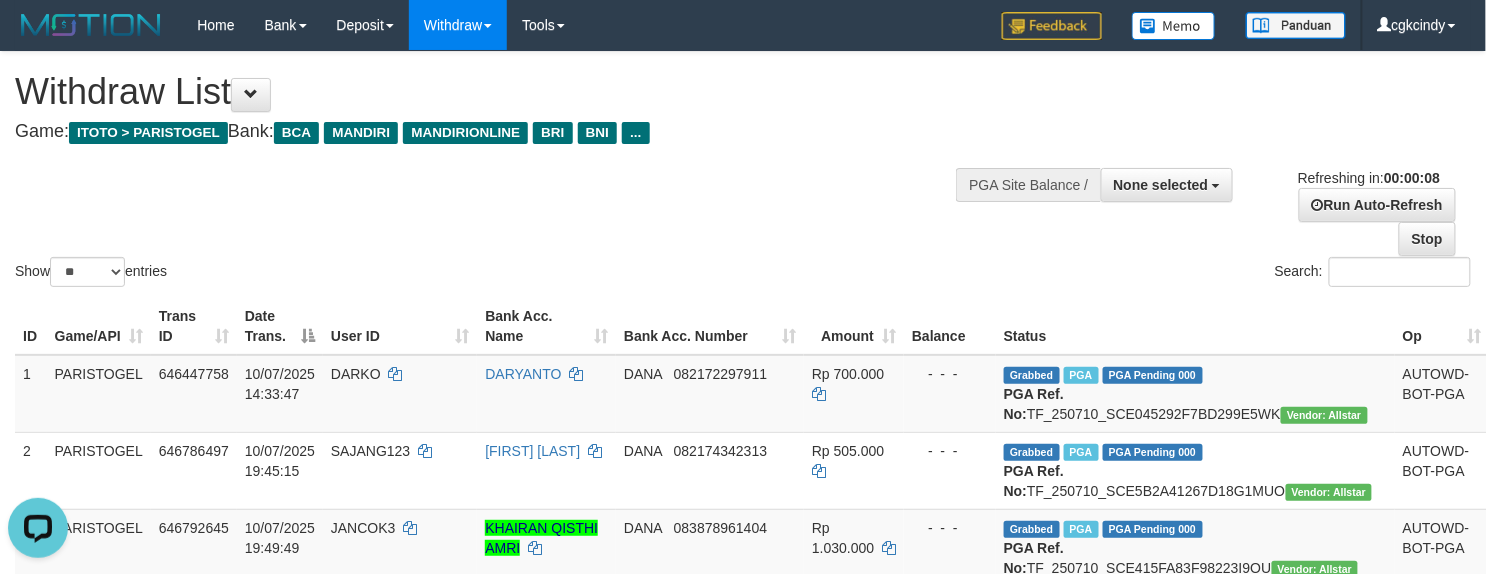 scroll, scrollTop: 0, scrollLeft: 0, axis: both 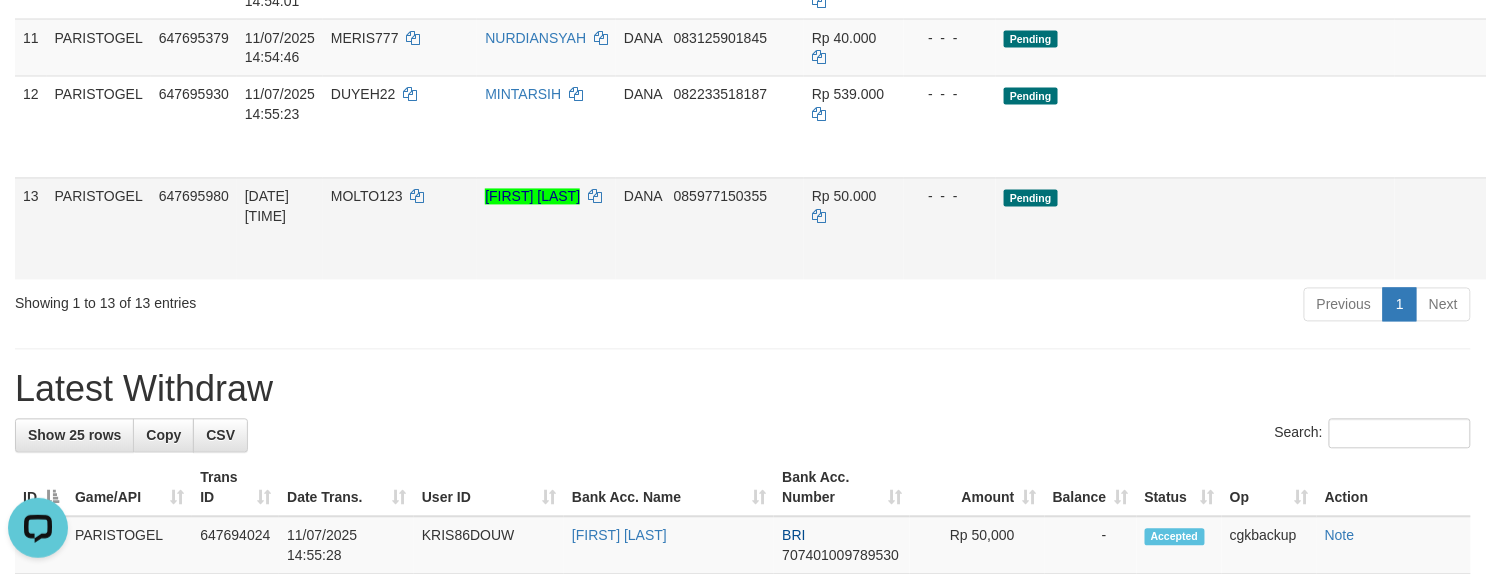 click on "Allow Grab" at bounding box center [1514, 207] 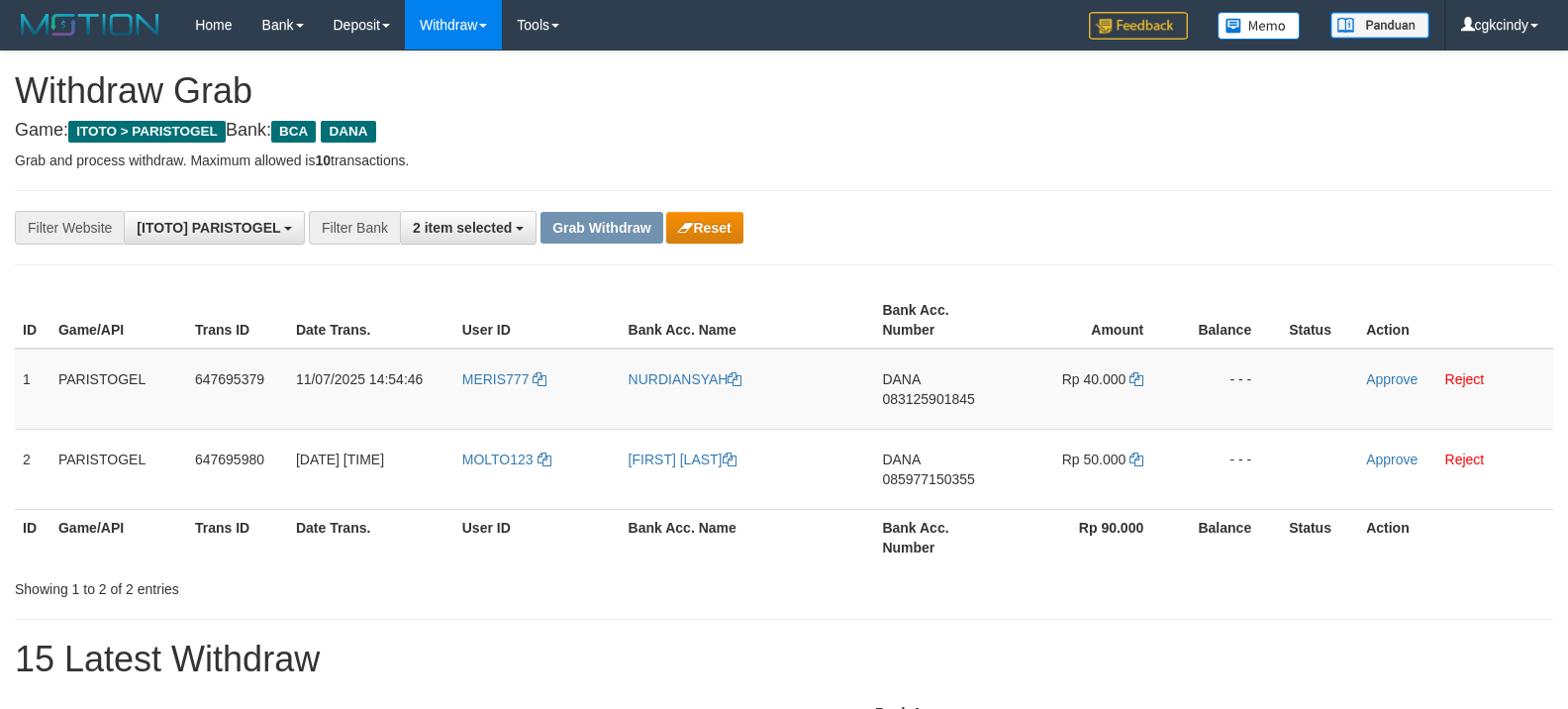 scroll, scrollTop: 0, scrollLeft: 0, axis: both 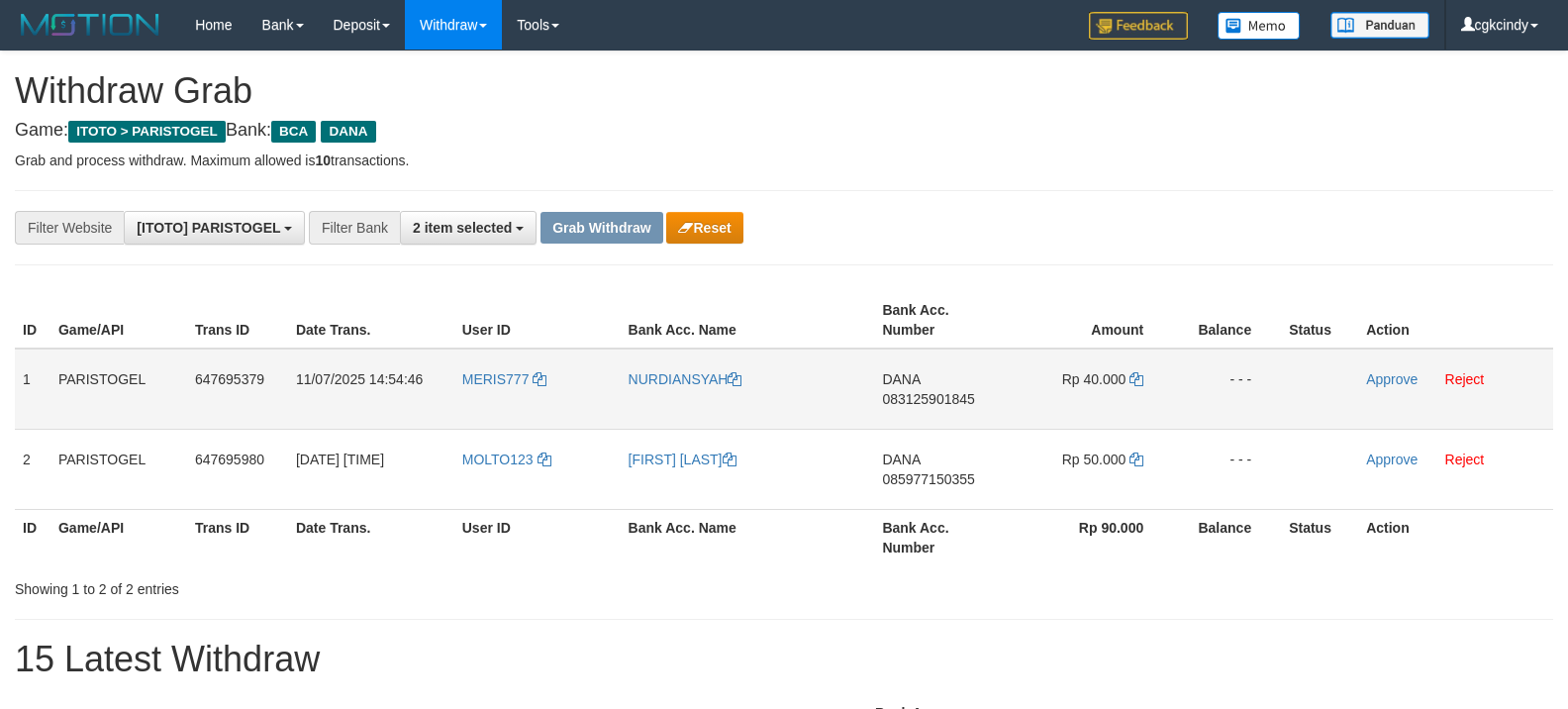 click on "MERIS777" at bounding box center (538, 389) 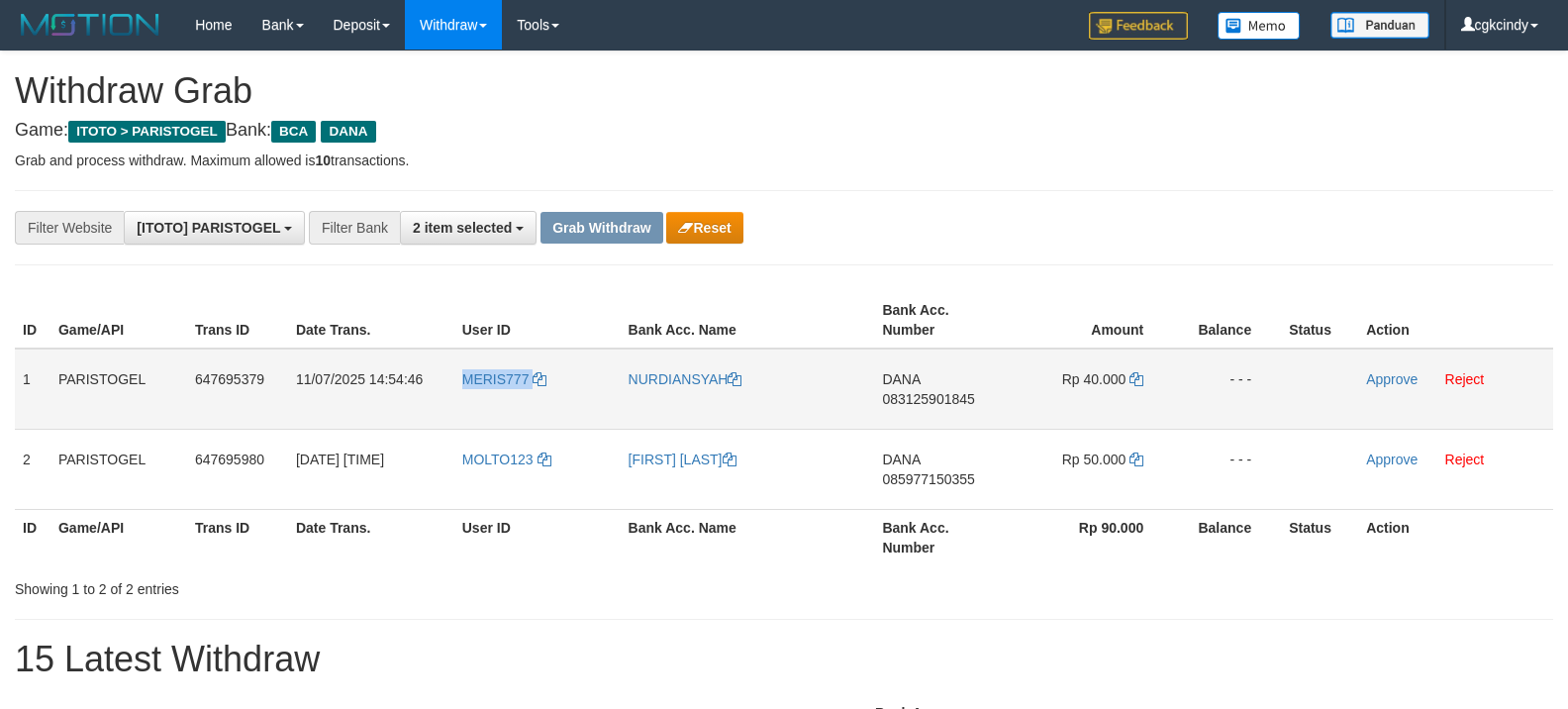 copy on "MERIS777" 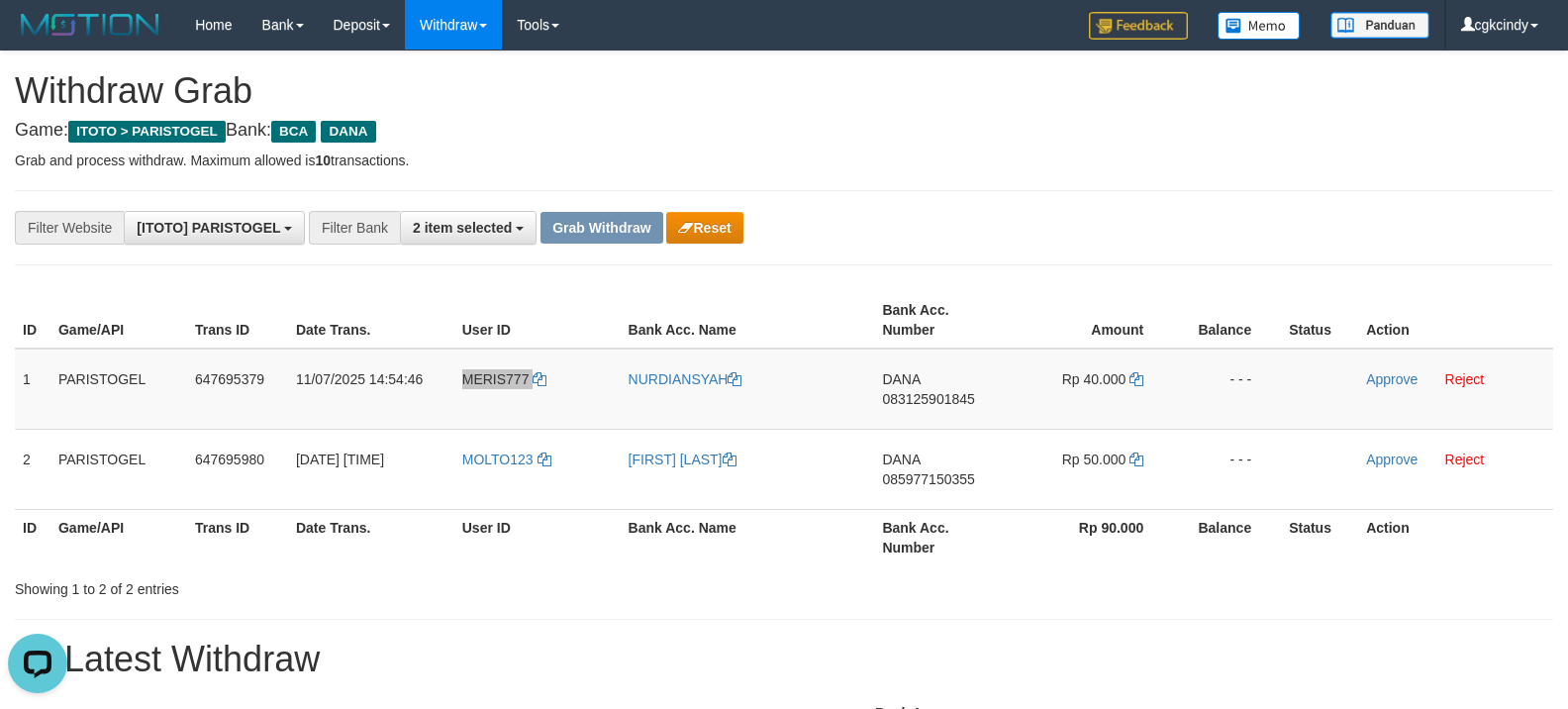 scroll, scrollTop: 0, scrollLeft: 0, axis: both 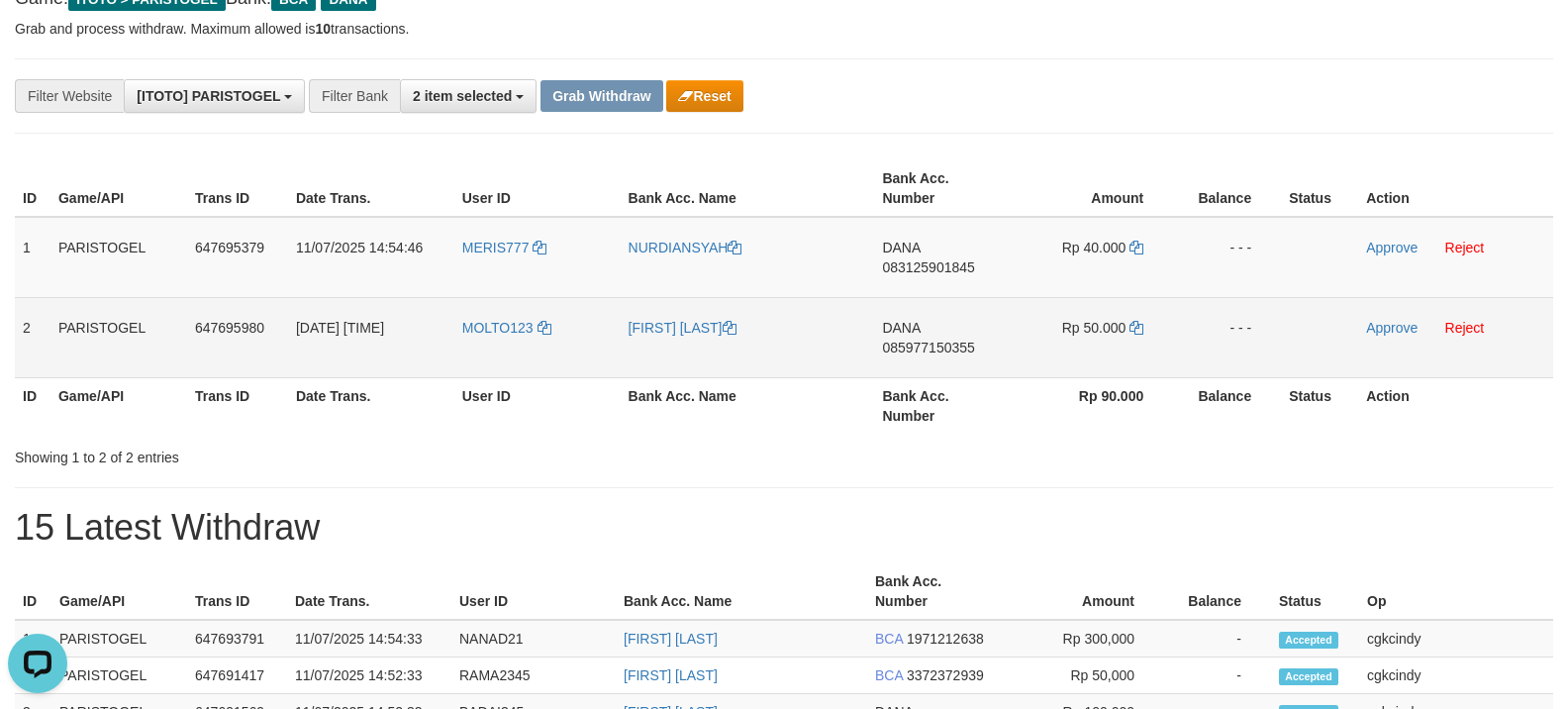 click on "MOLTO123" at bounding box center (538, 337) 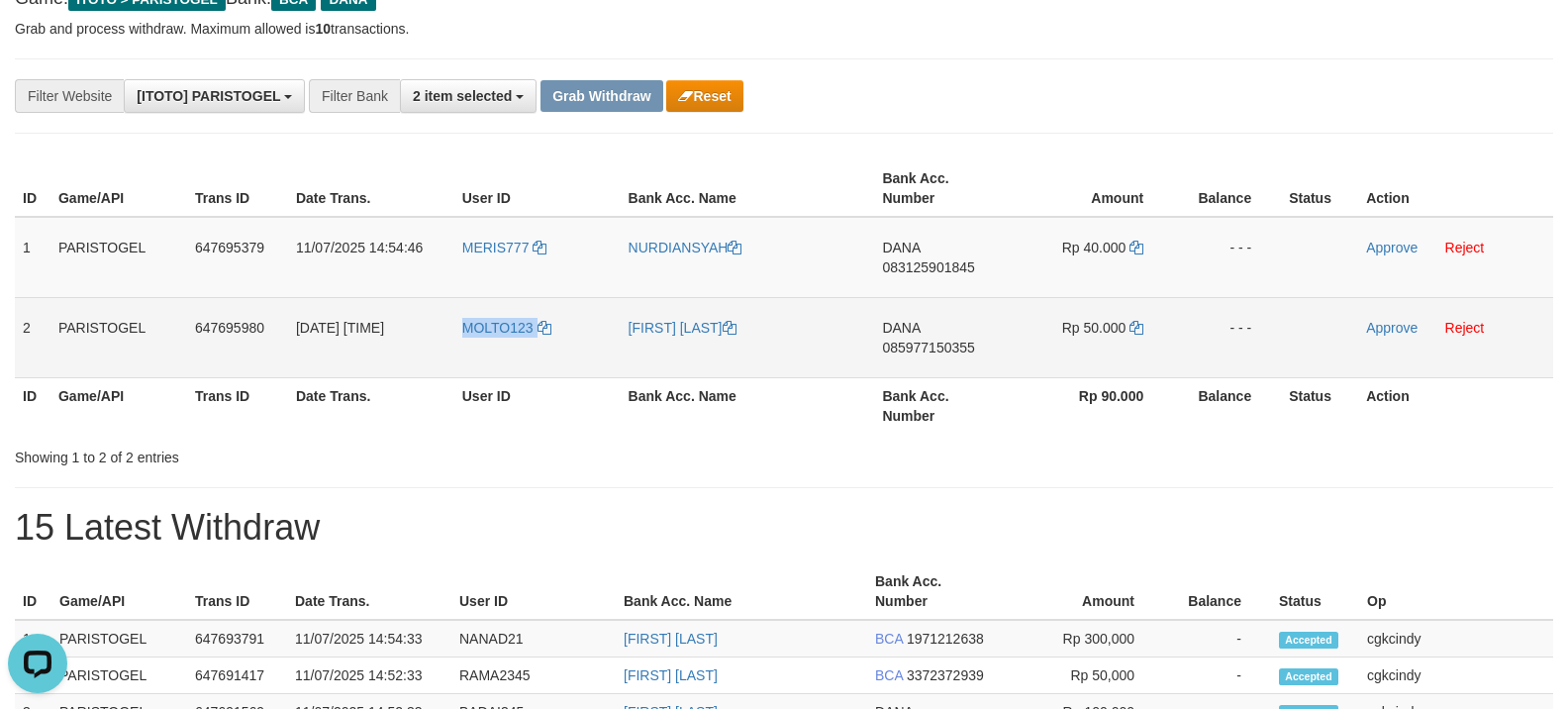 click on "MOLTO123" at bounding box center [538, 337] 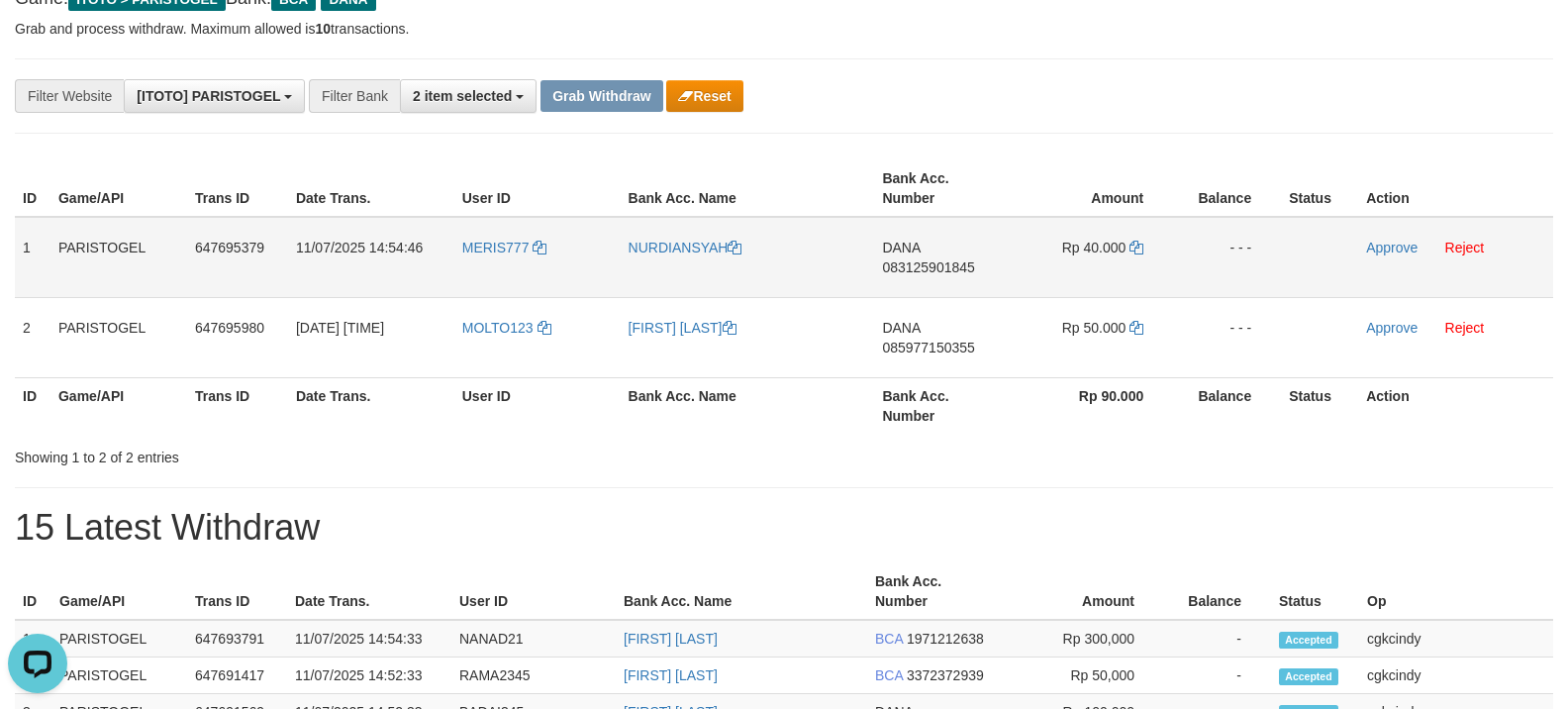 click on "MERIS777" at bounding box center (538, 257) 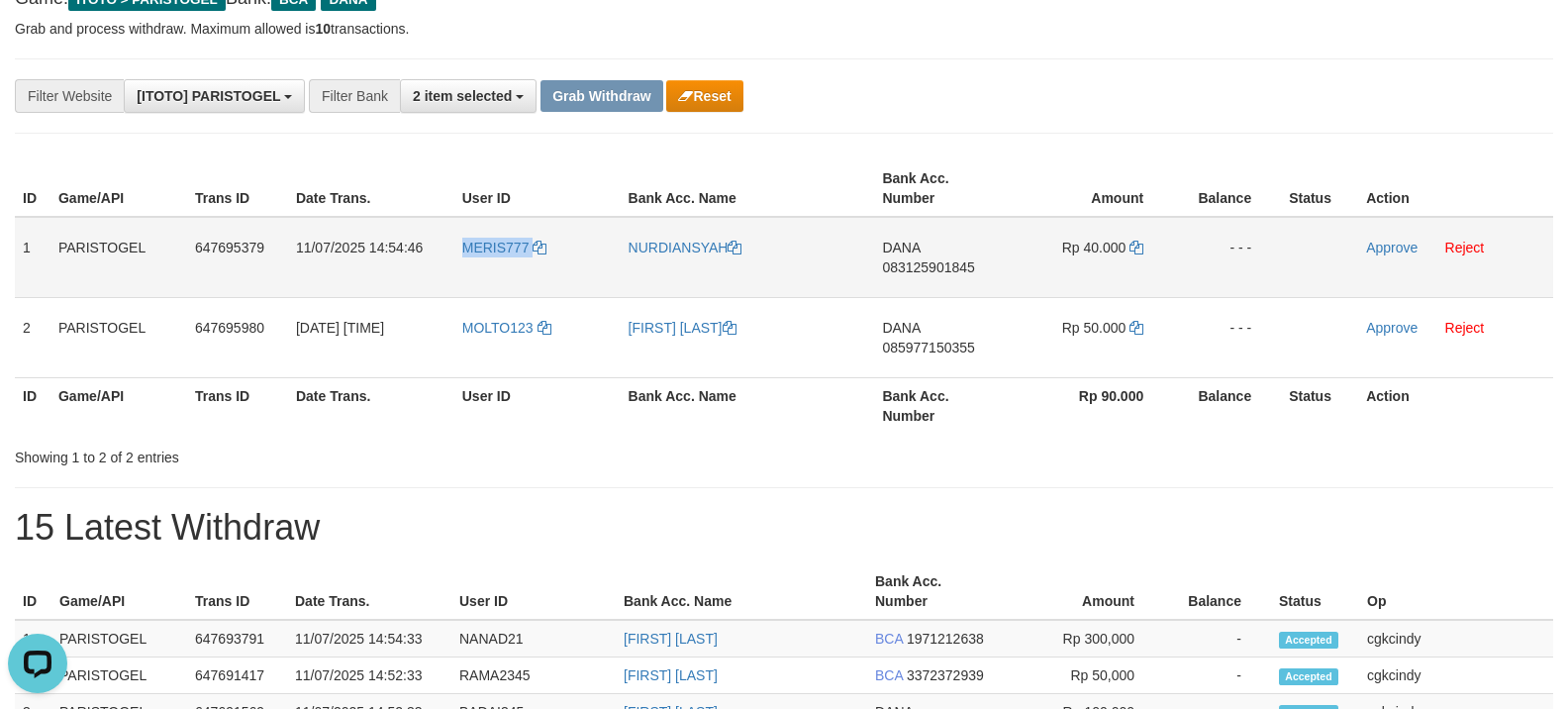 copy on "MERIS777" 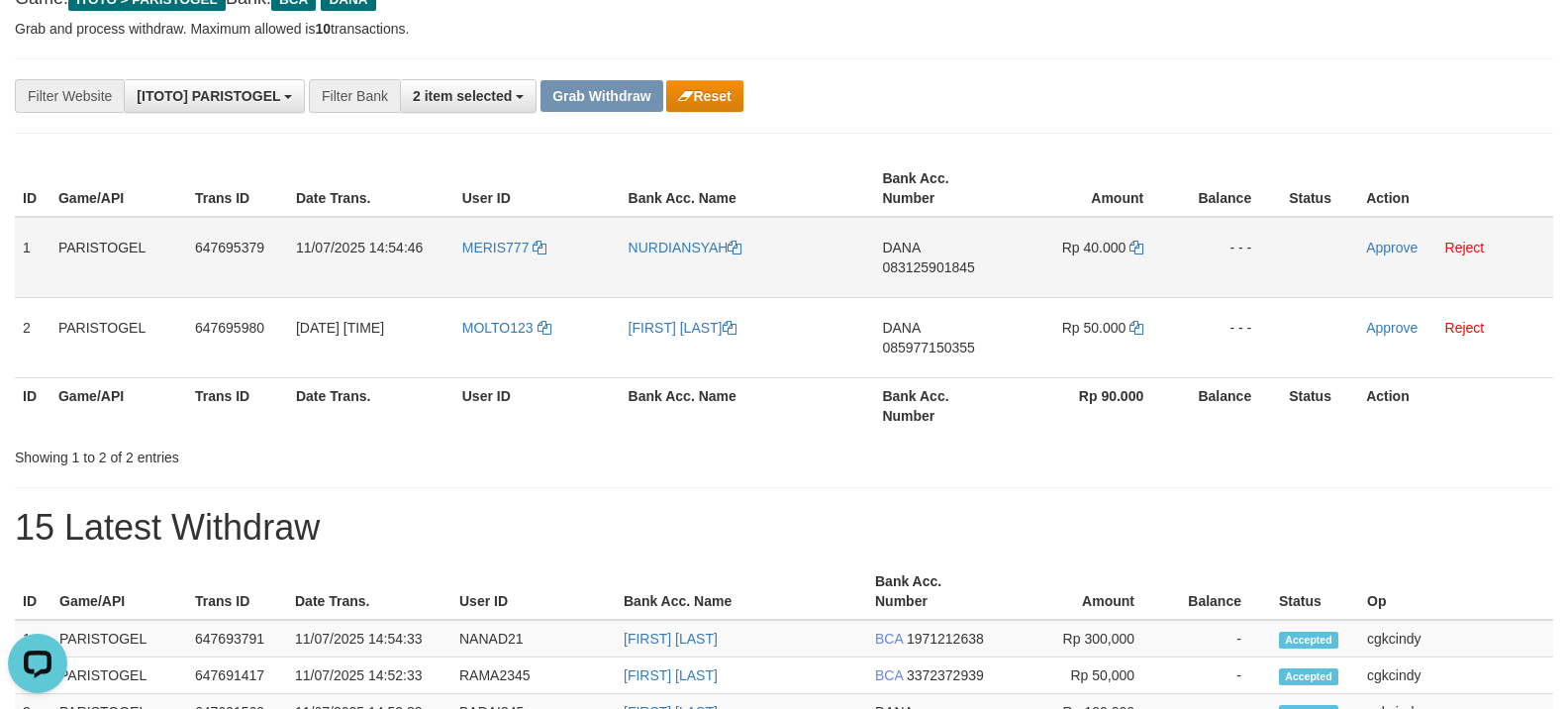 click on "NURDIANSYAH" at bounding box center [747, 257] 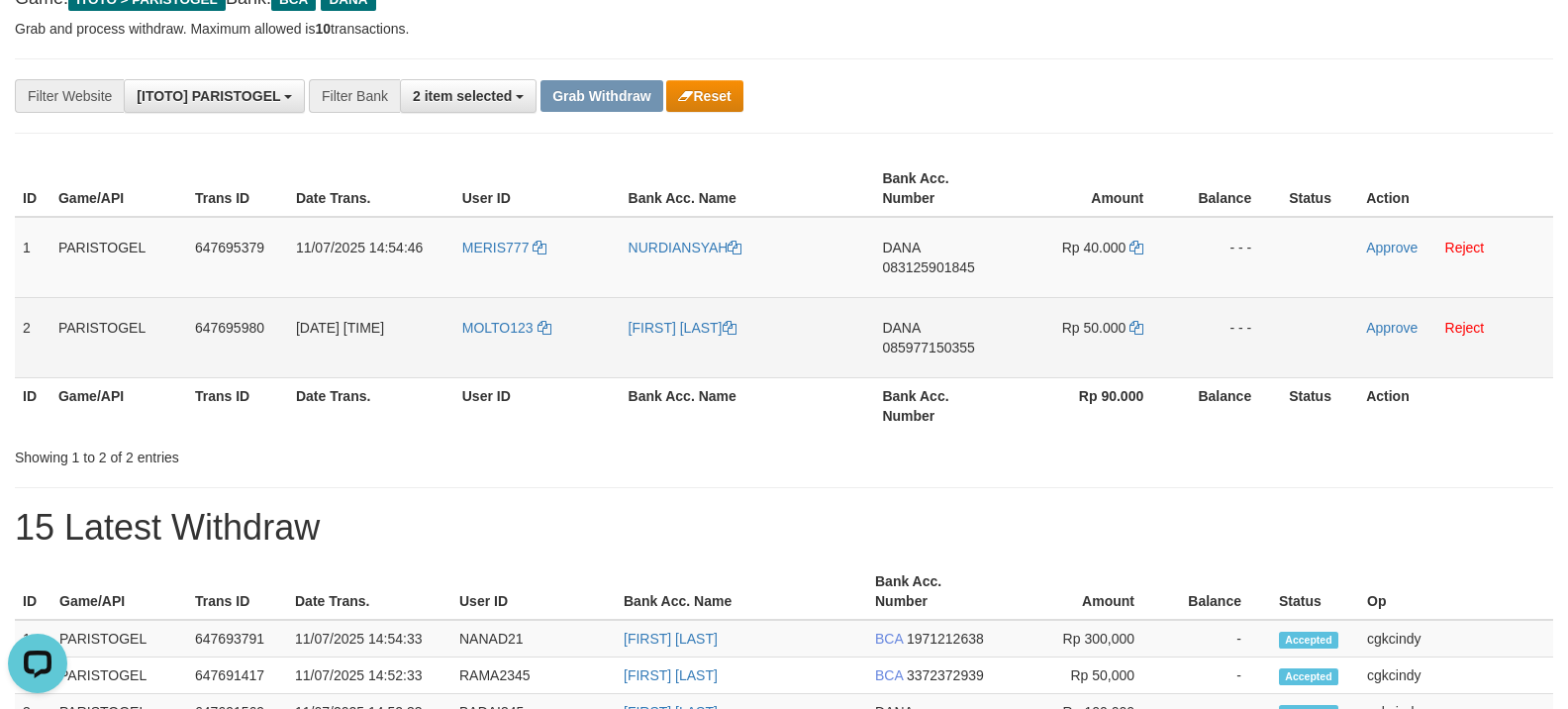 click on "MOLTO123" at bounding box center (538, 337) 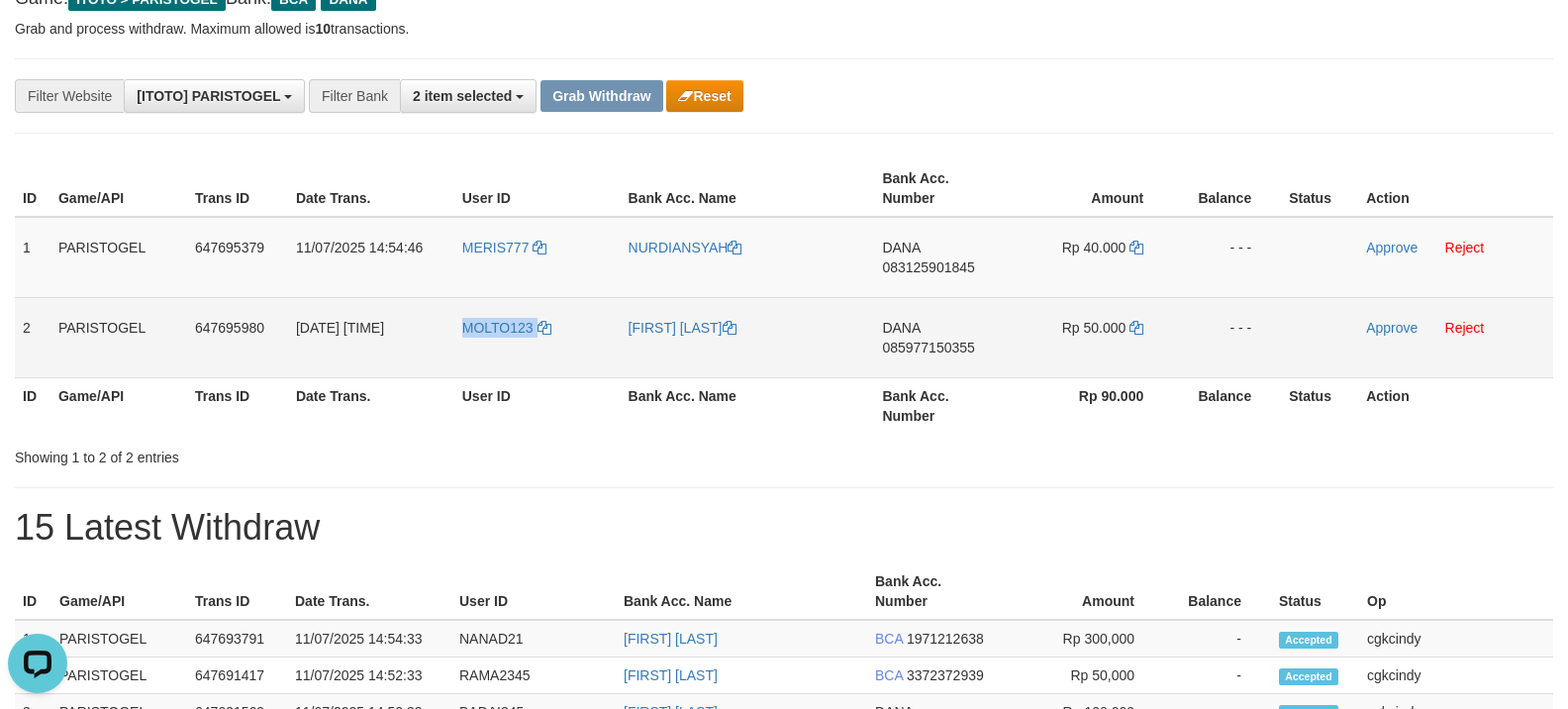 click on "MOLTO123" at bounding box center [538, 337] 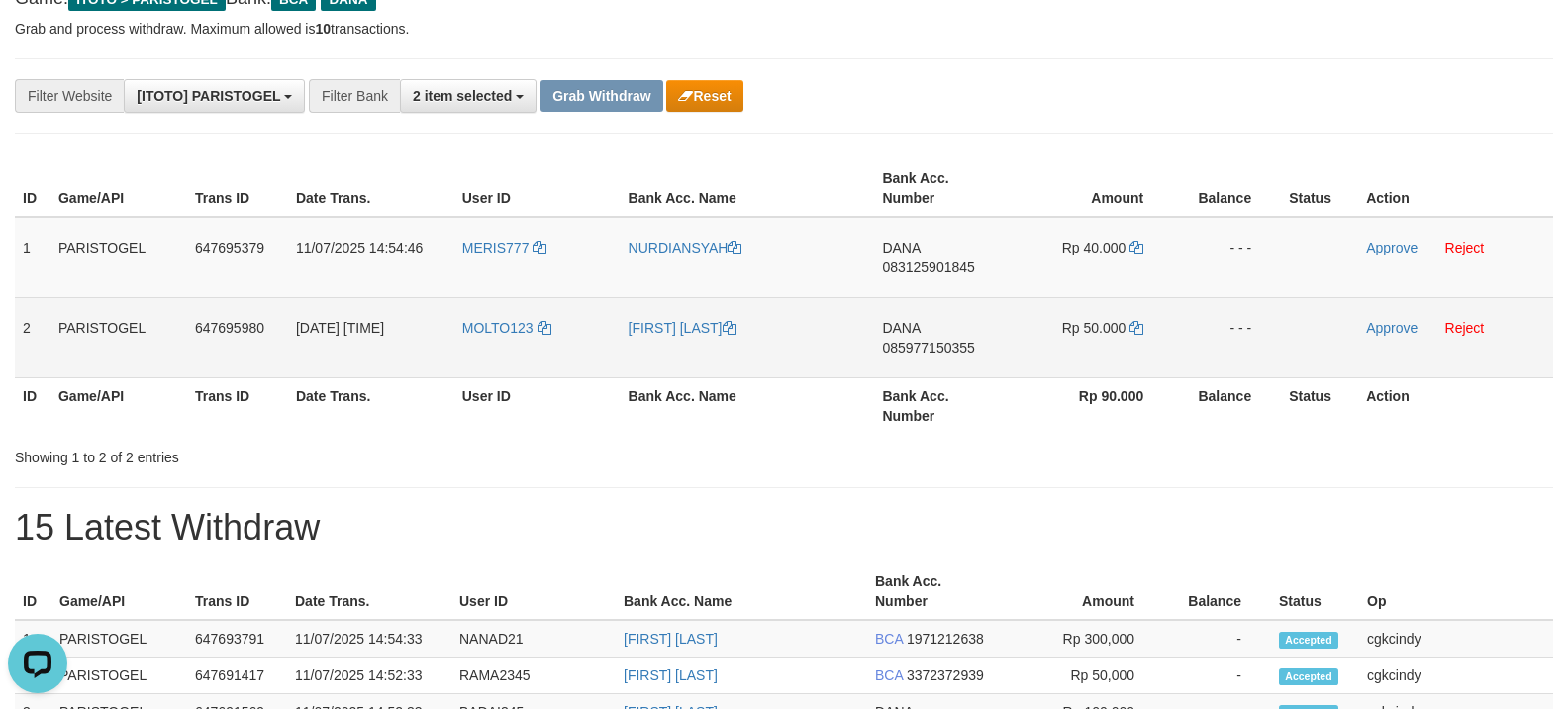 click on "[FIRST] [LAST] [LAST]" at bounding box center (747, 337) 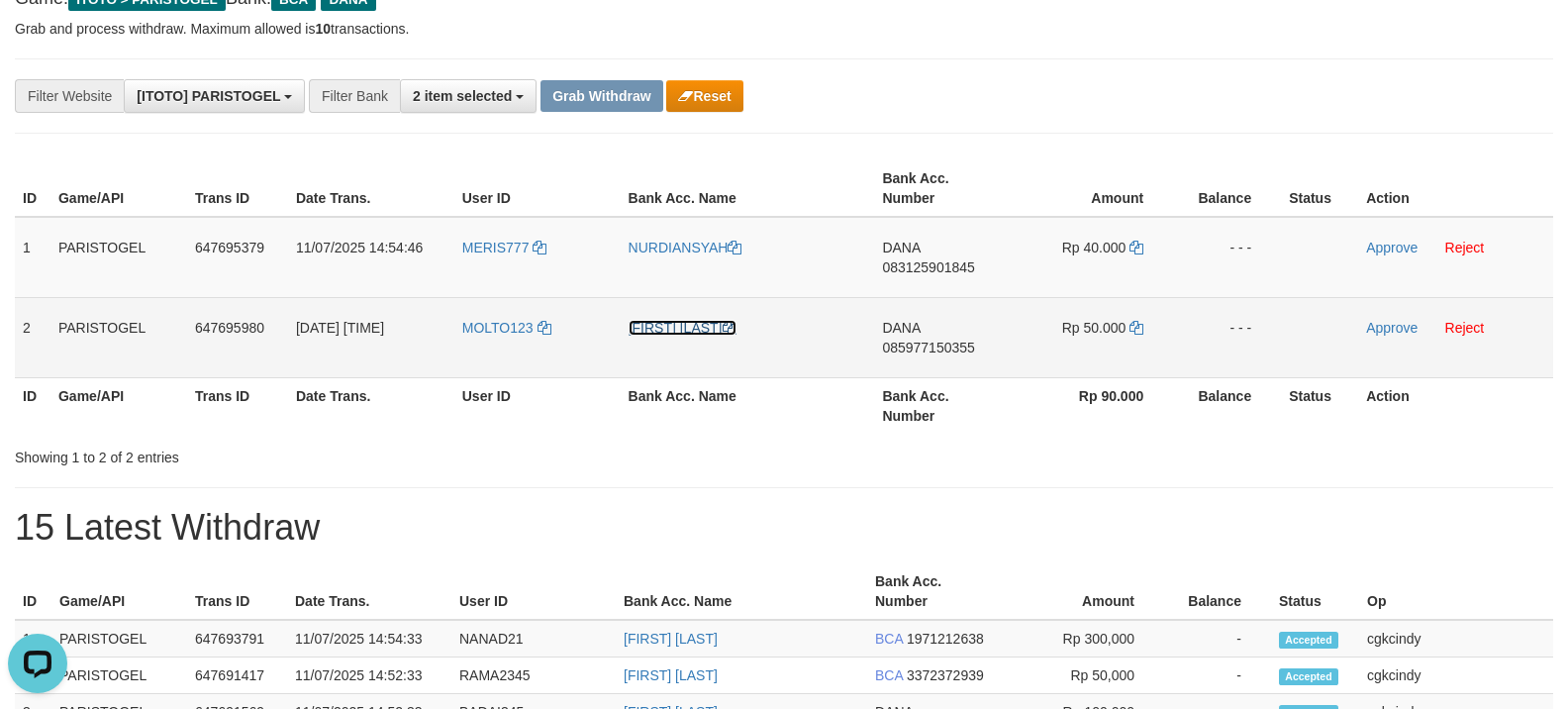click on "[FIRST] [LAST] [LAST]" at bounding box center [682, 328] 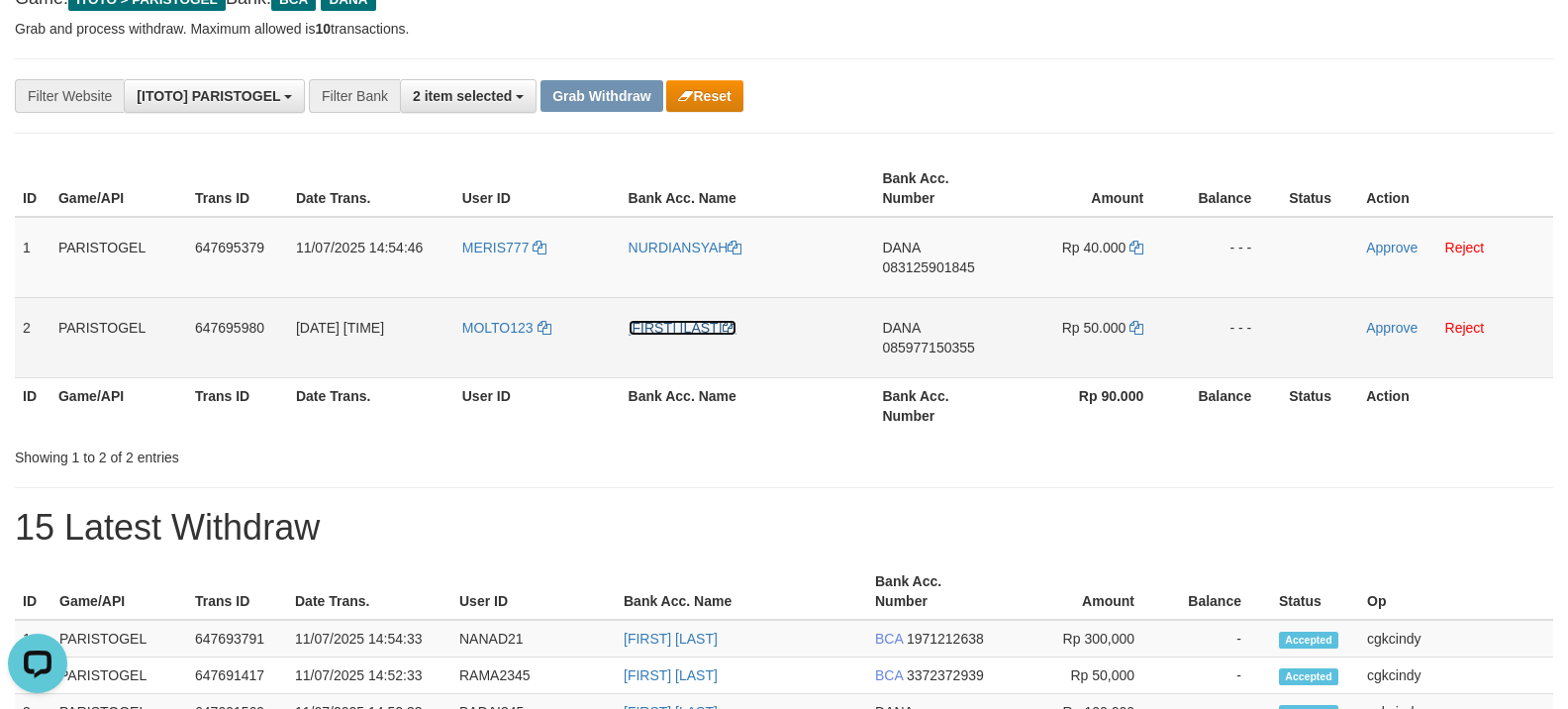 click on "[FIRST] [LAST] [LAST]" at bounding box center [682, 328] 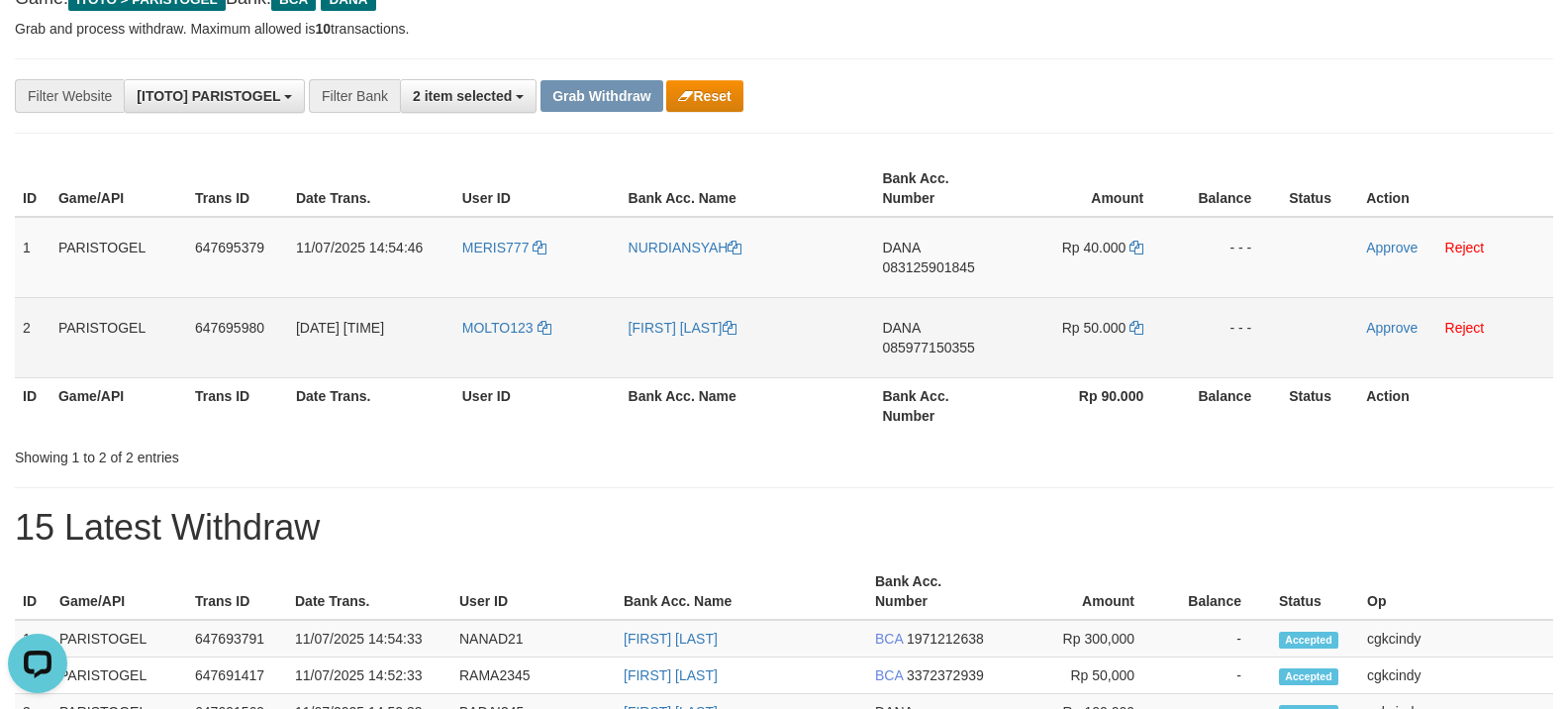 click on "DANA
085977150355" at bounding box center [942, 337] 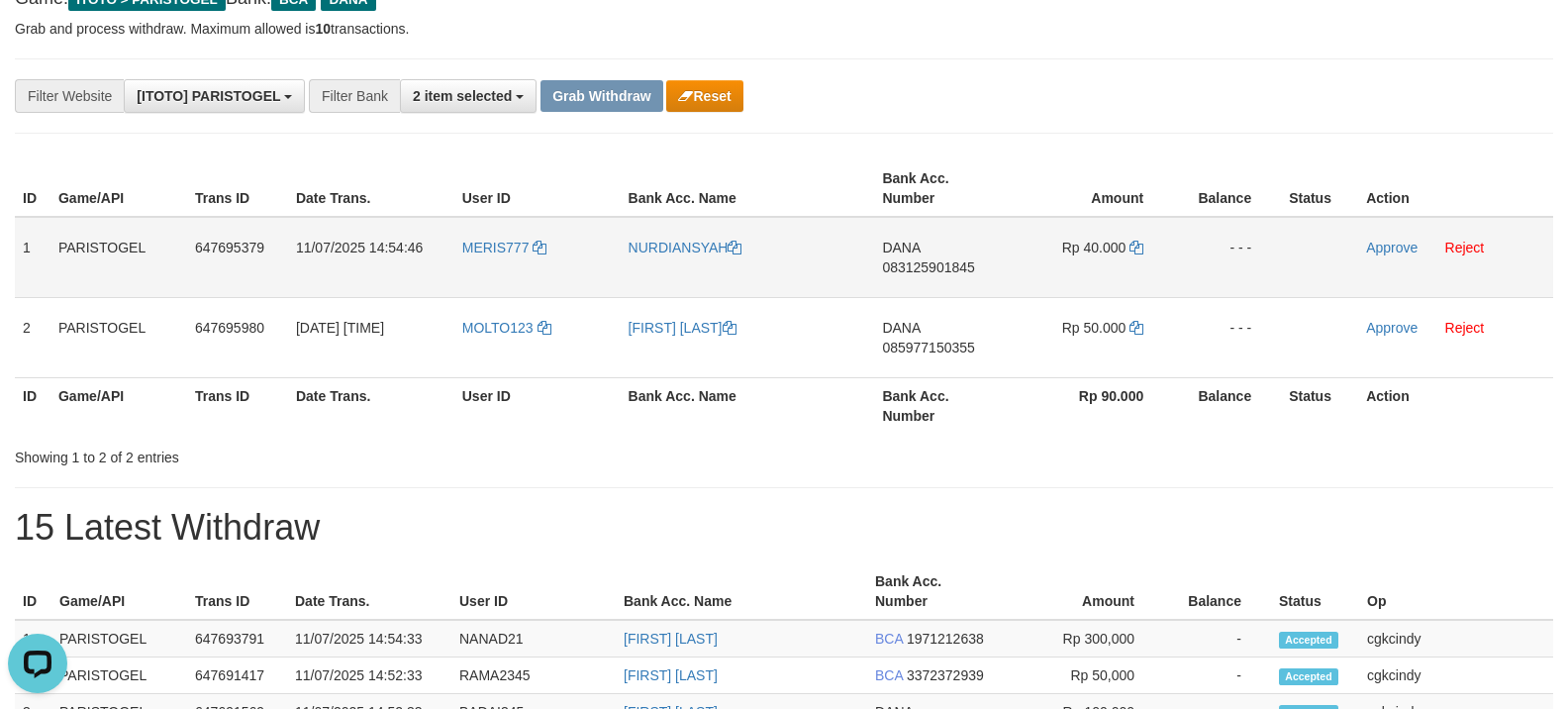 click on "DANA
083125901845" at bounding box center (942, 257) 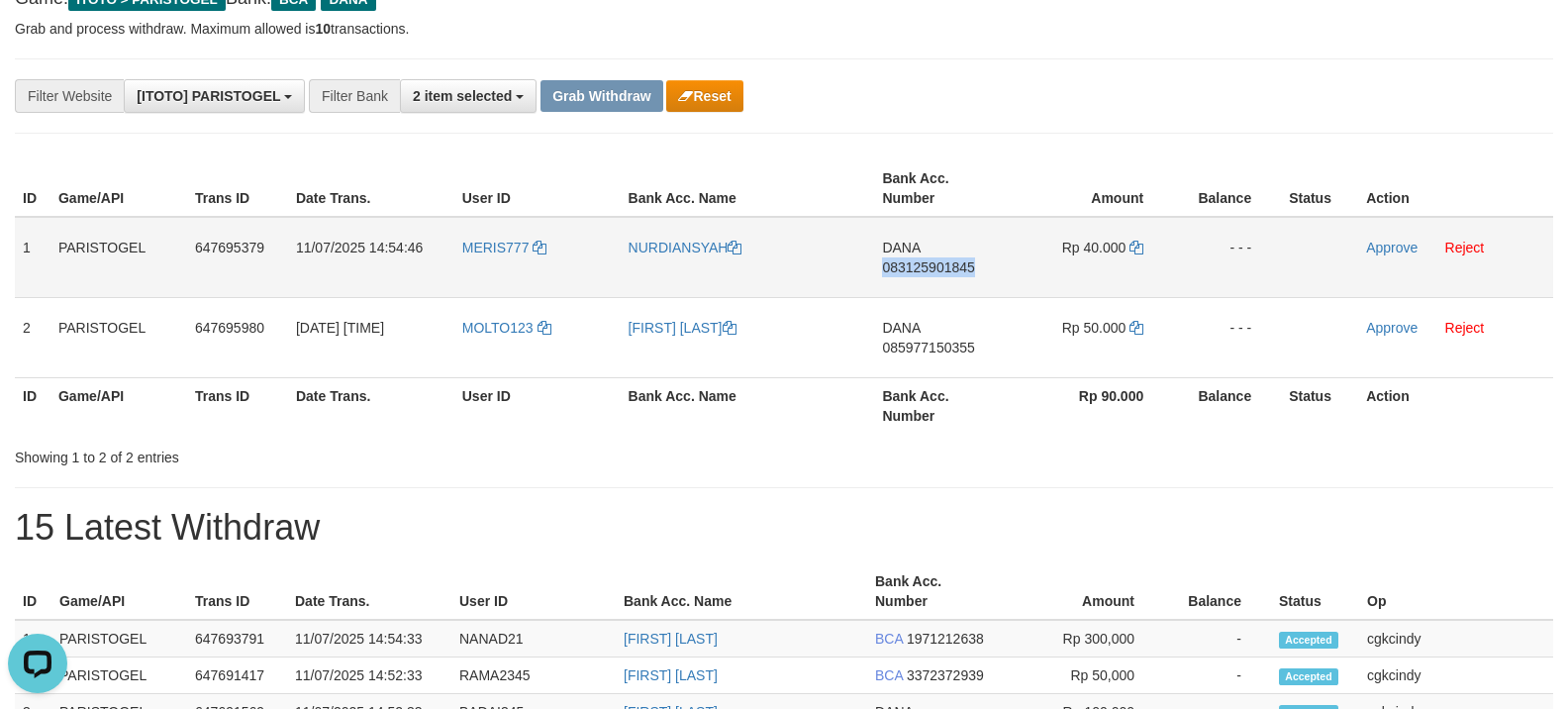 copy on "083125901845" 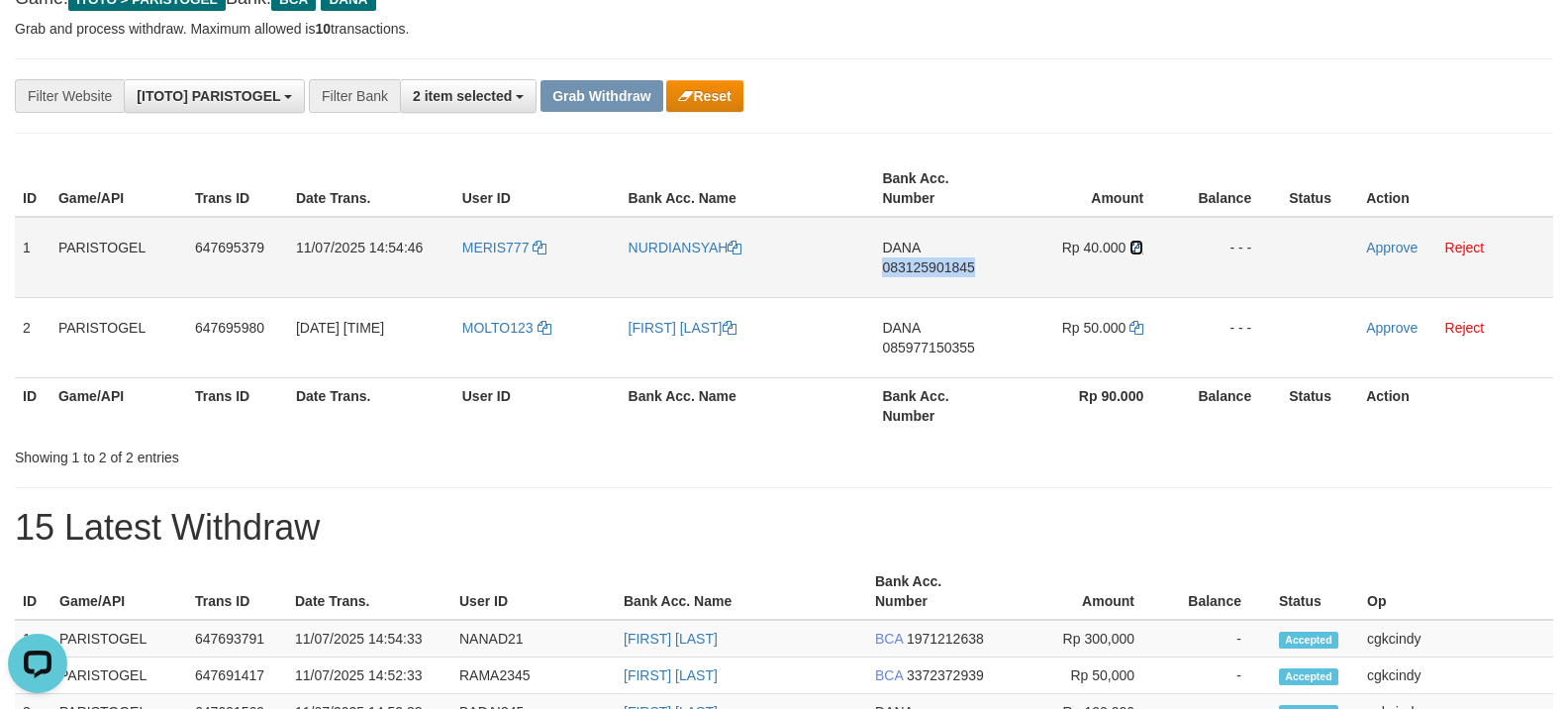 click at bounding box center (1136, 248) 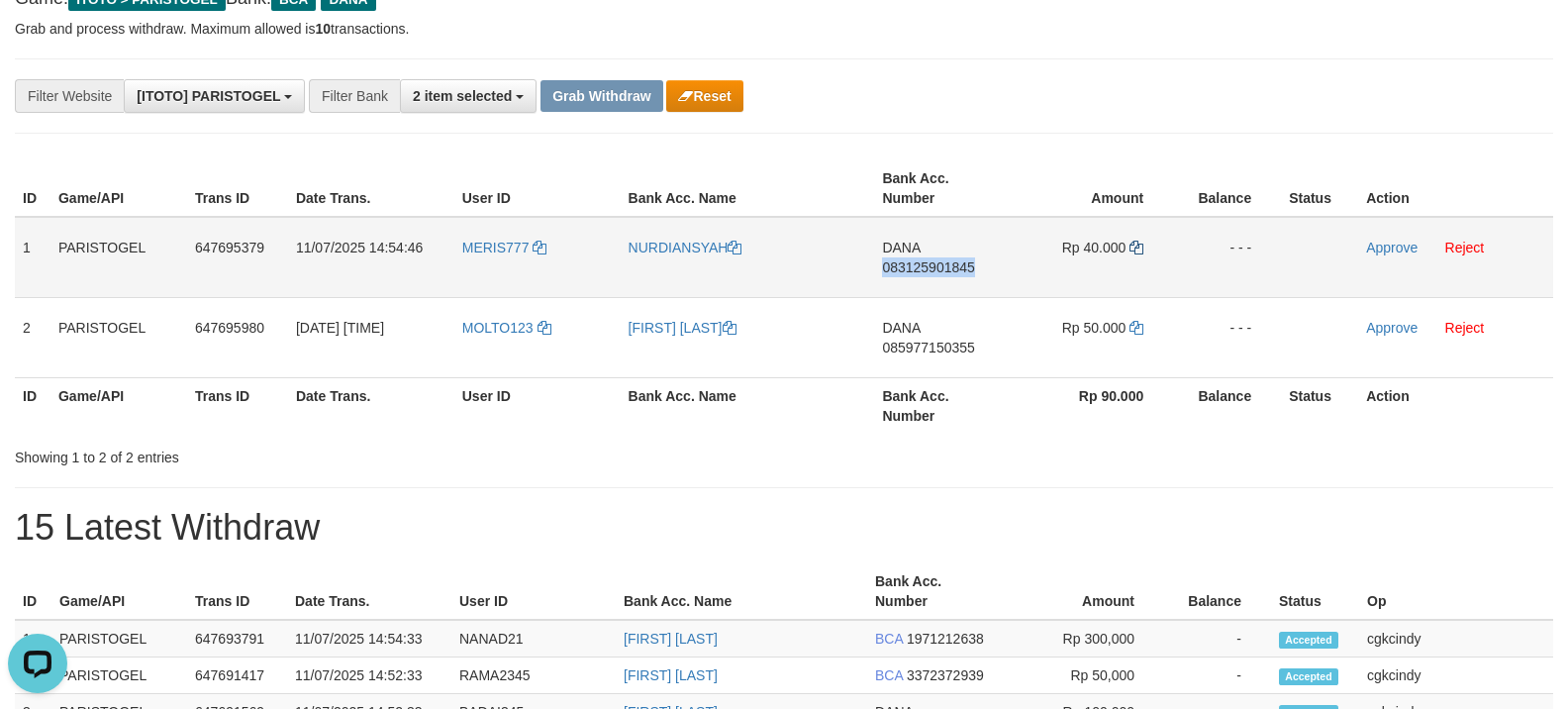 copy on "083125901845" 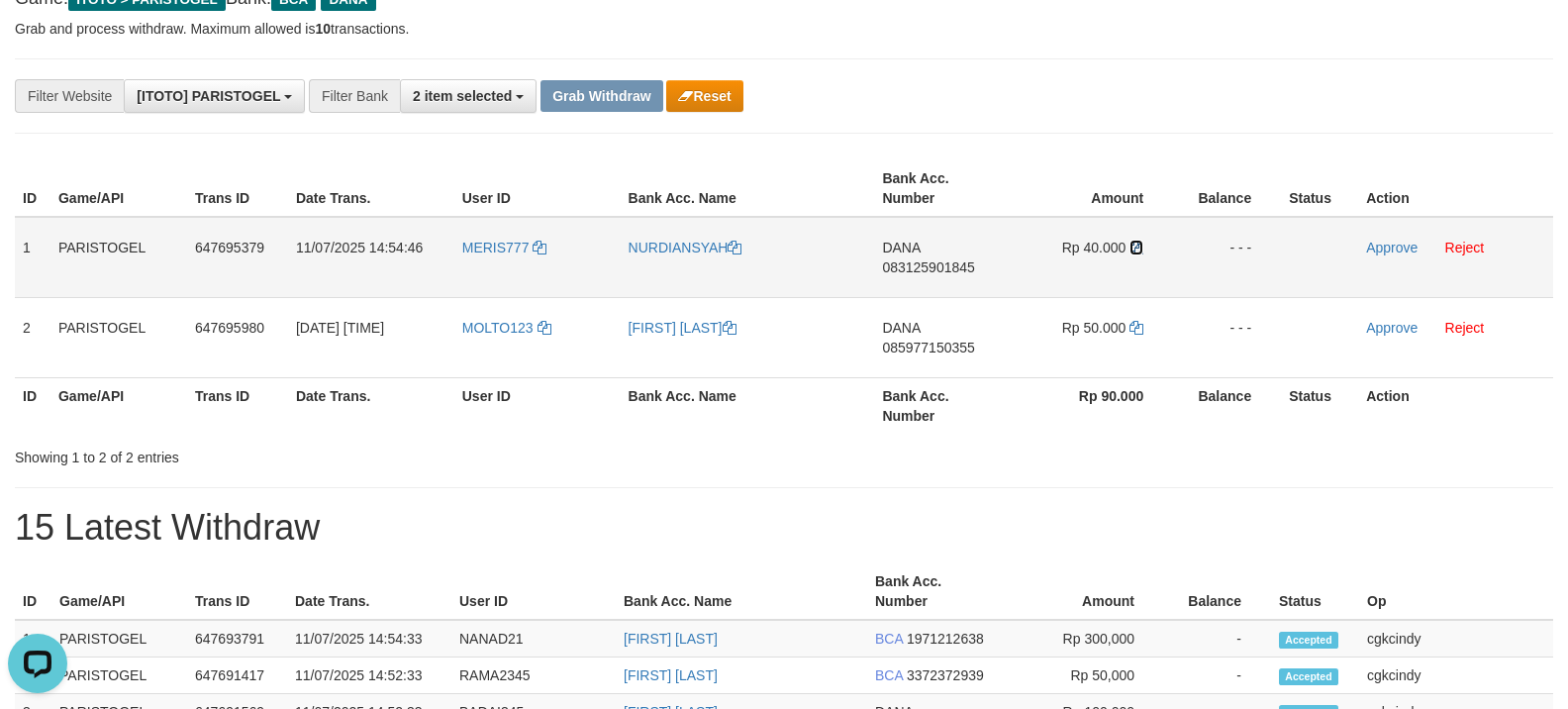 click at bounding box center [1136, 248] 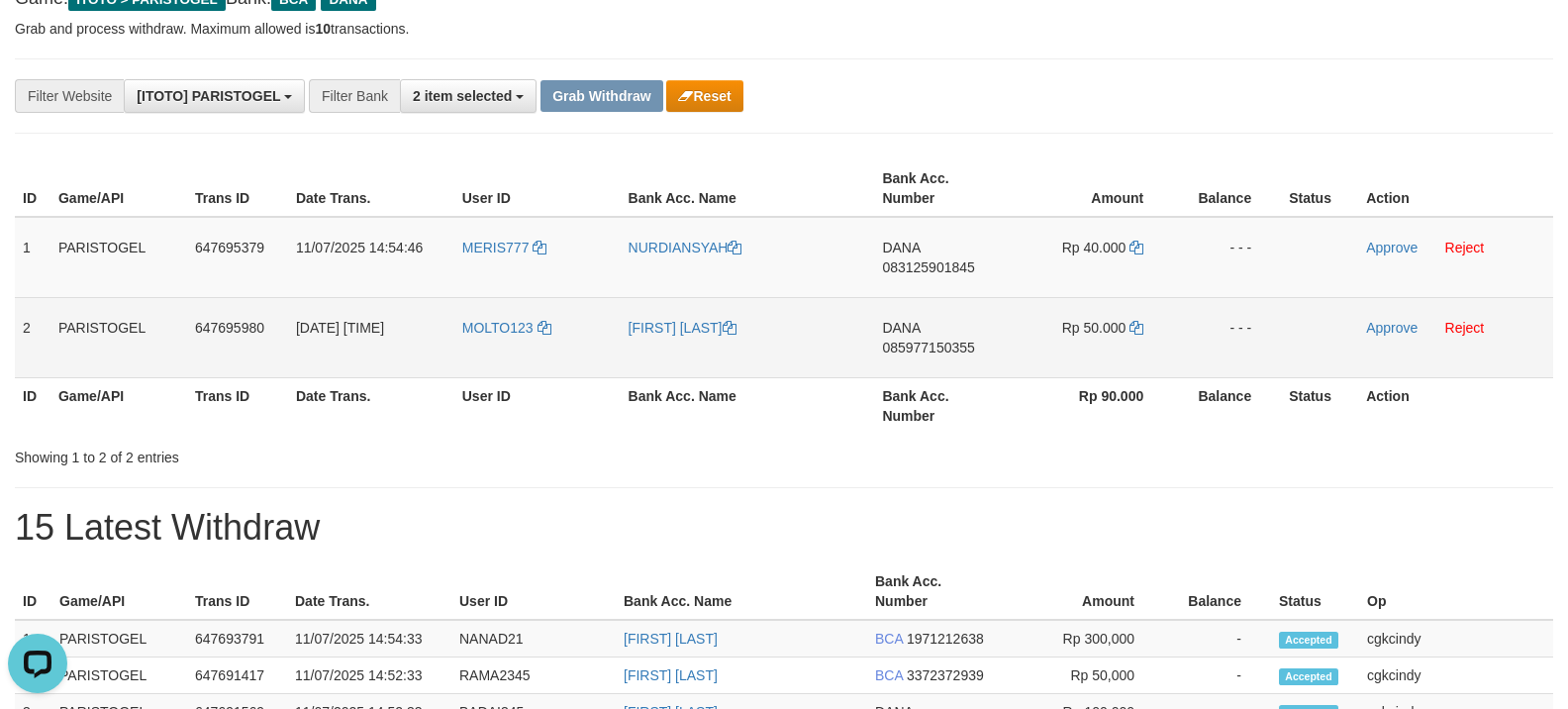 click on "DANA
085977150355" at bounding box center (942, 337) 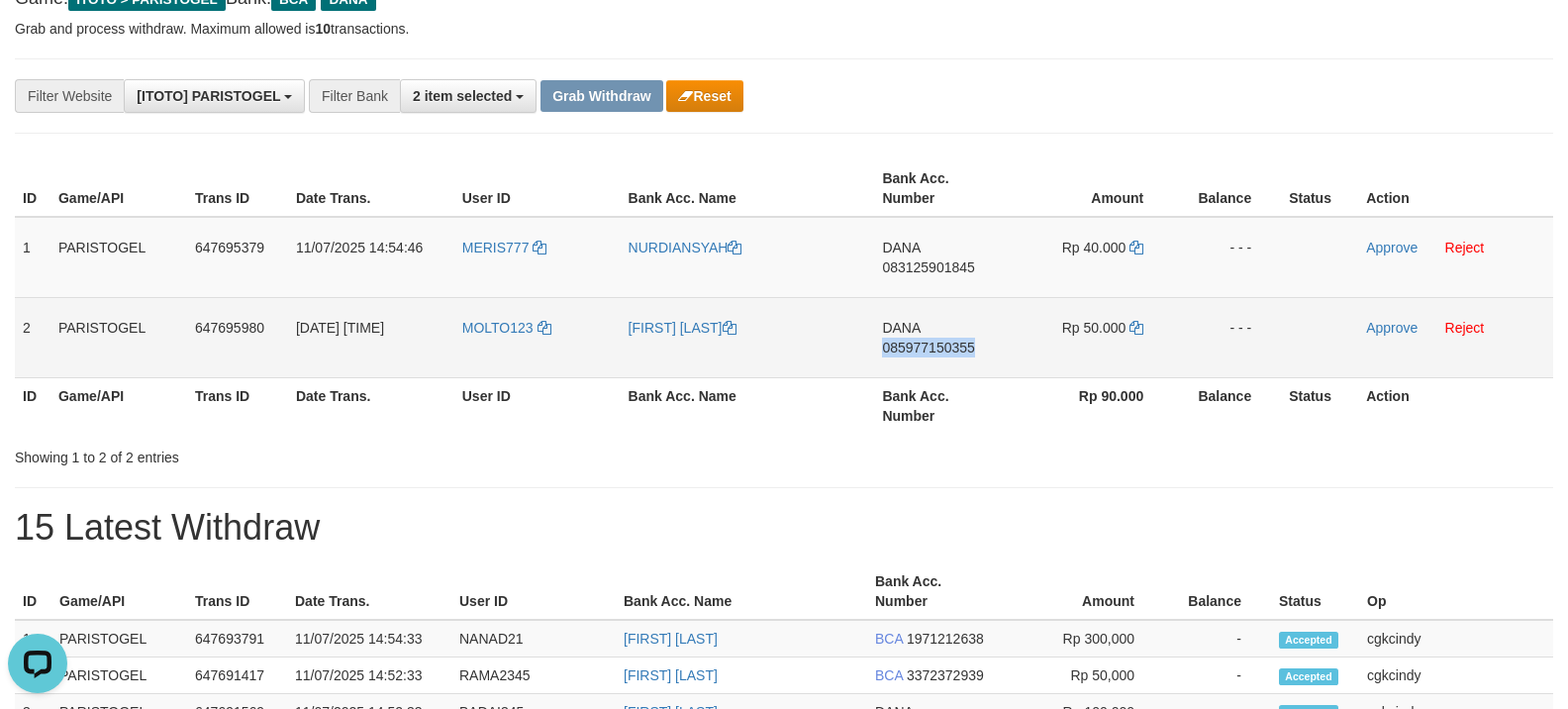 copy on "085977150355" 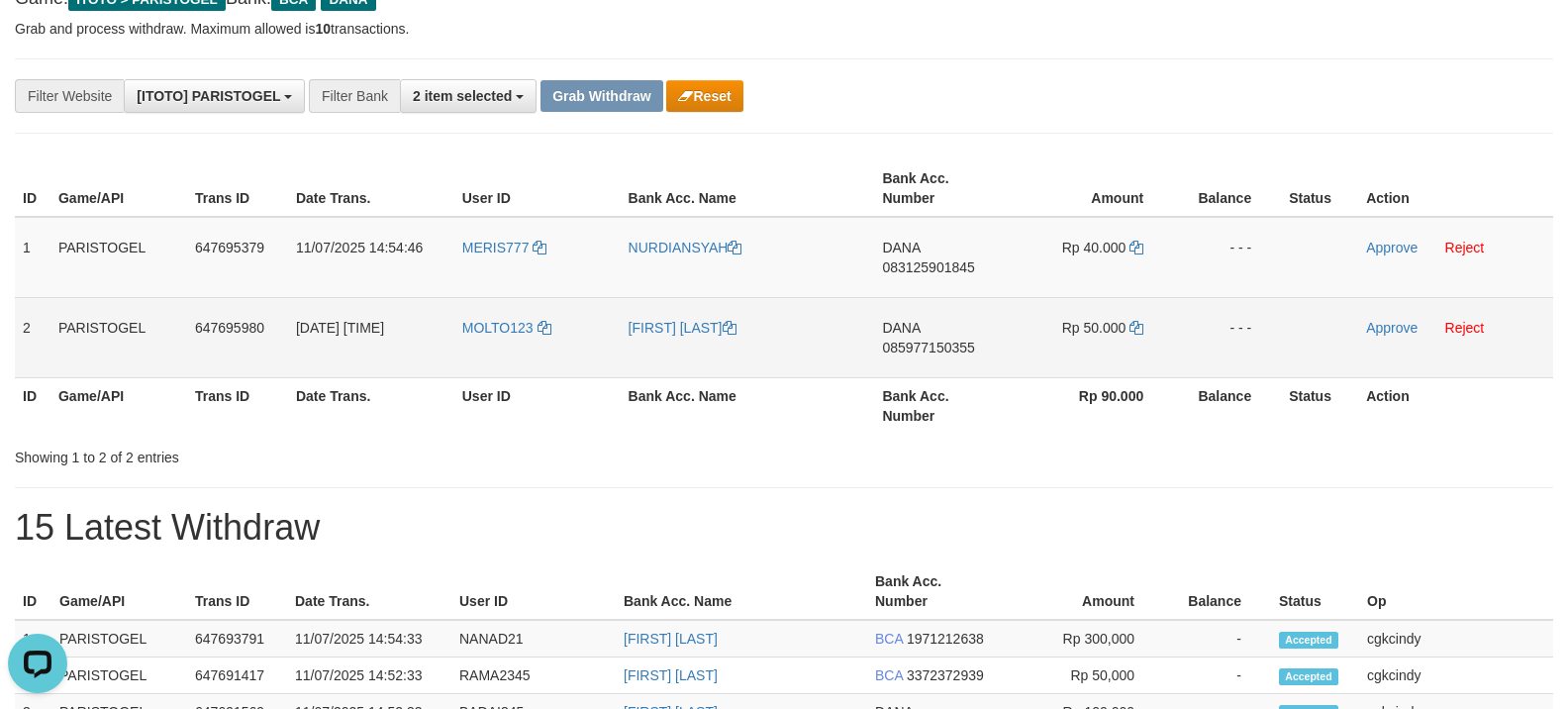 click on "[FIRST] [LAST]" at bounding box center (747, 337) 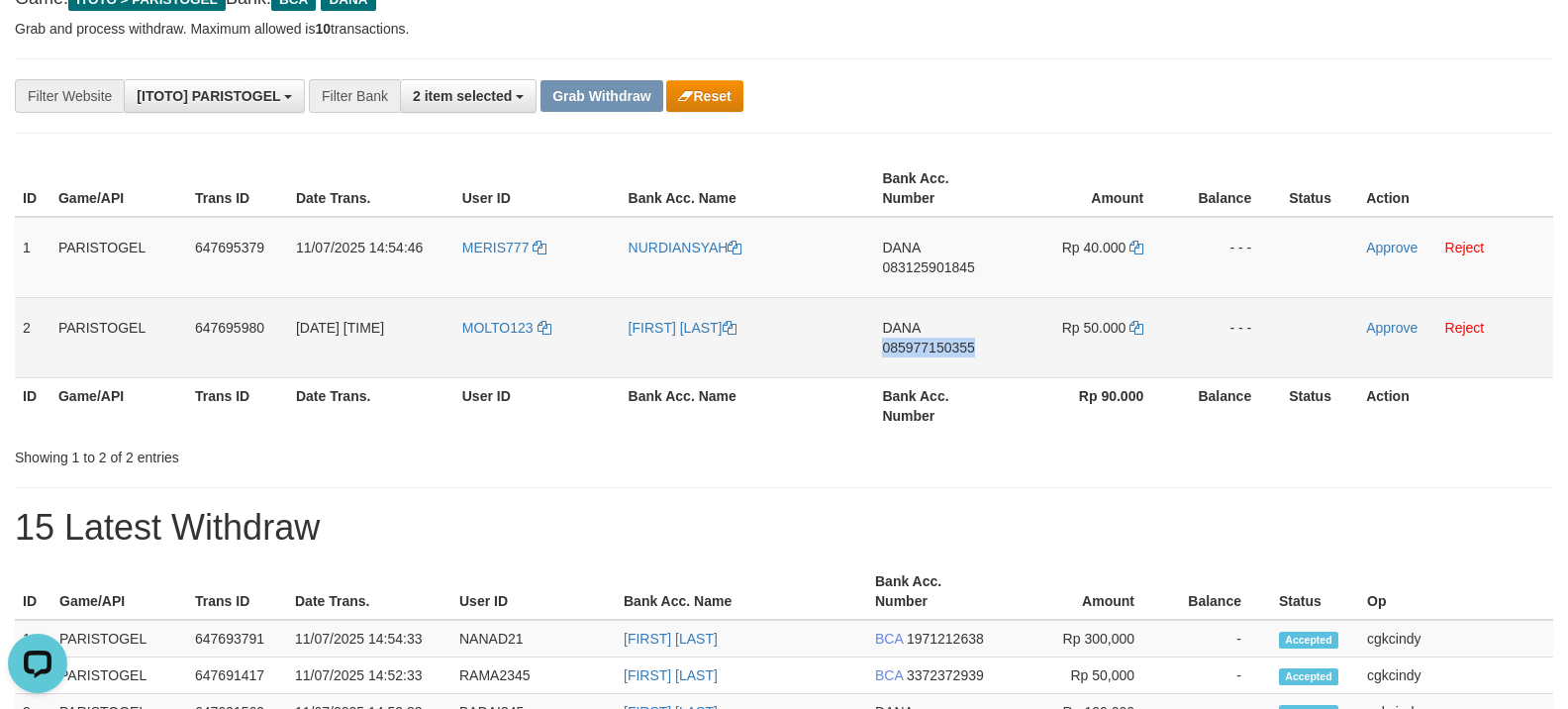 click on "DANA
085977150355" at bounding box center (942, 337) 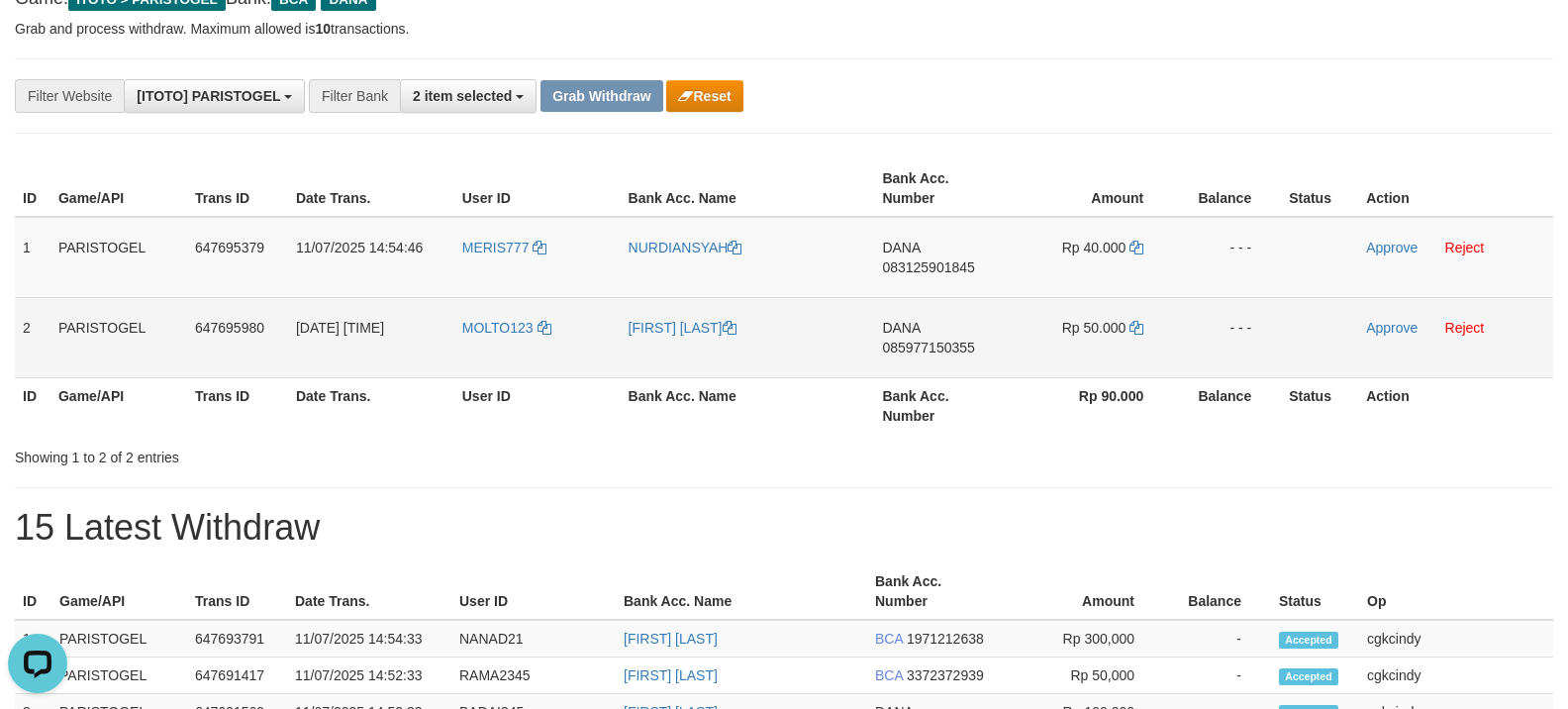 drag, startPoint x: 1156, startPoint y: 350, endPoint x: 1134, endPoint y: 314, distance: 42.190046 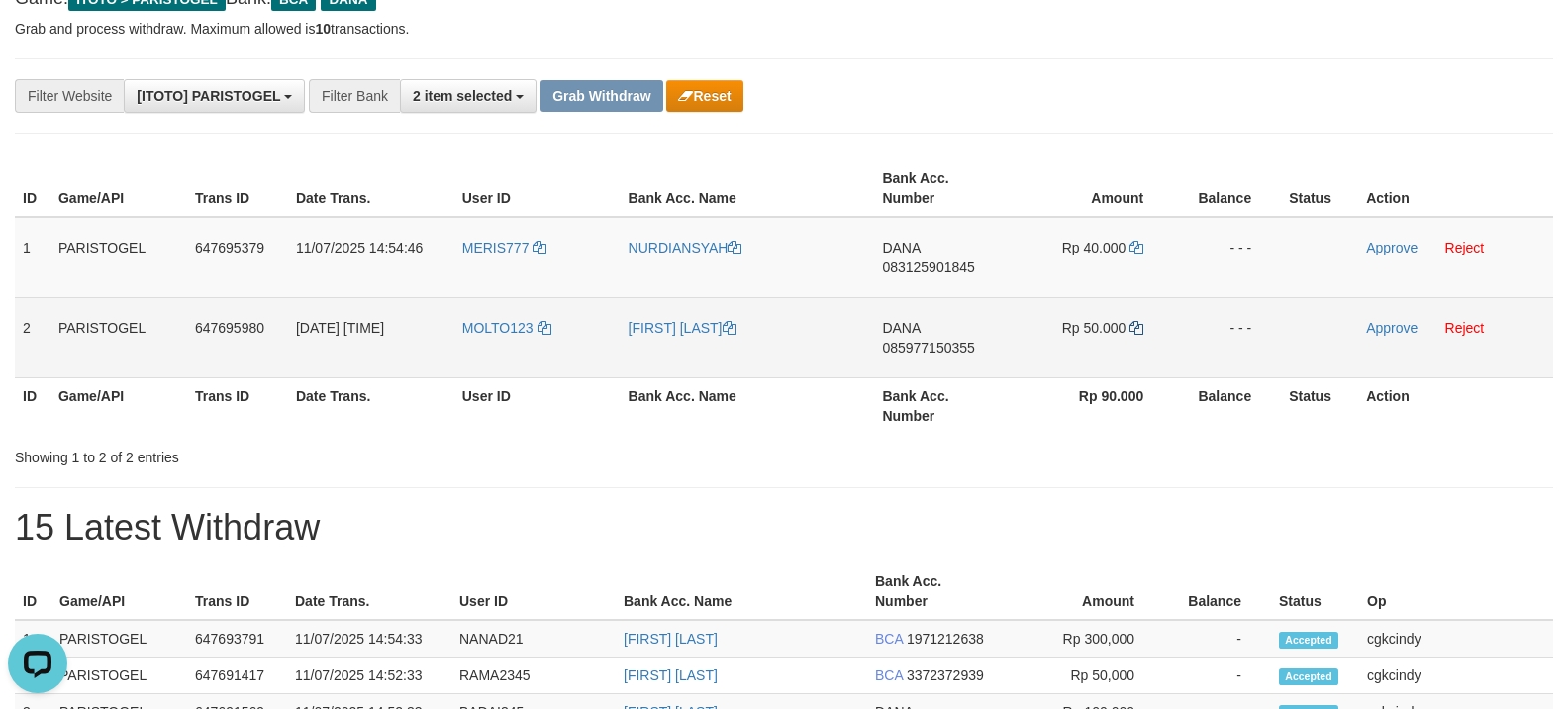 drag, startPoint x: 1134, startPoint y: 314, endPoint x: 1132, endPoint y: 325, distance: 11.18034 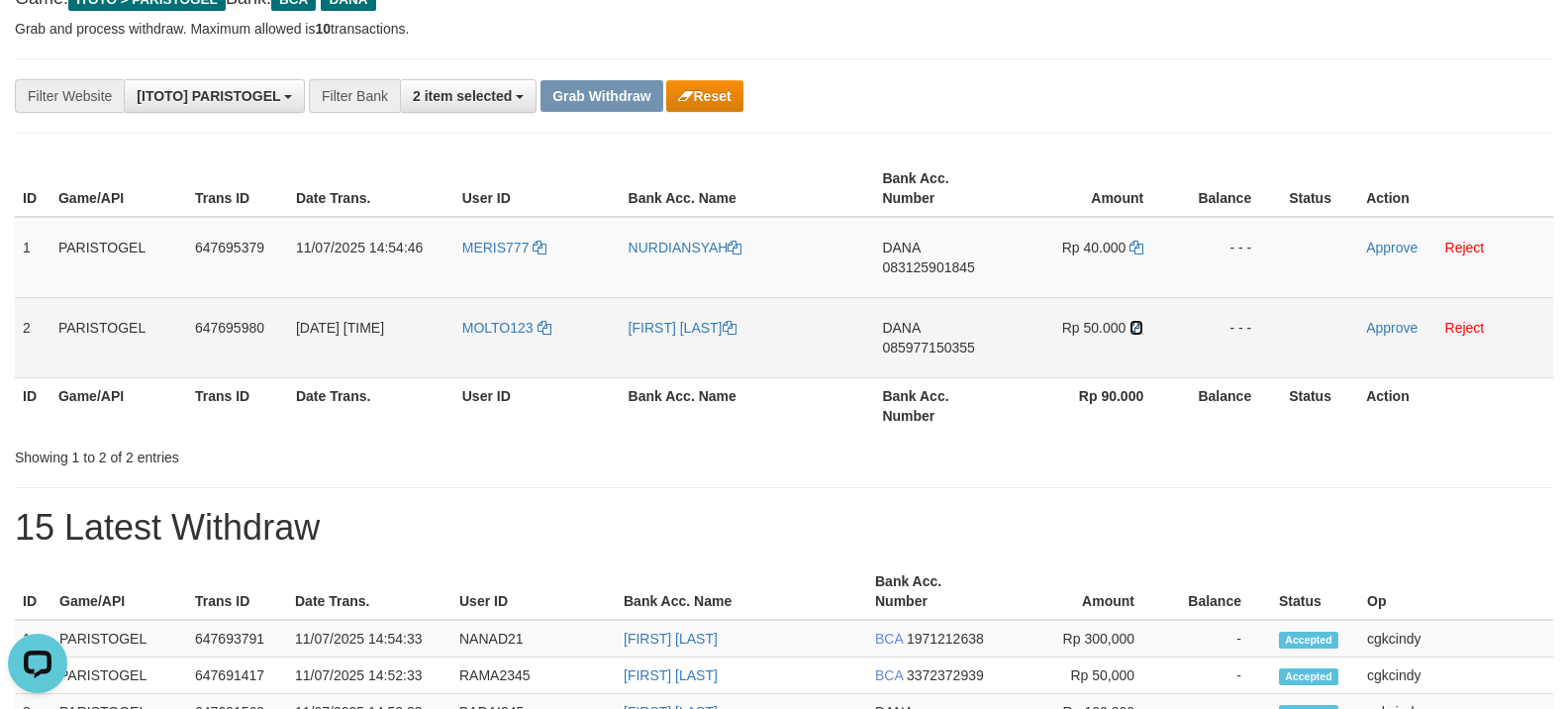 click at bounding box center [1136, 328] 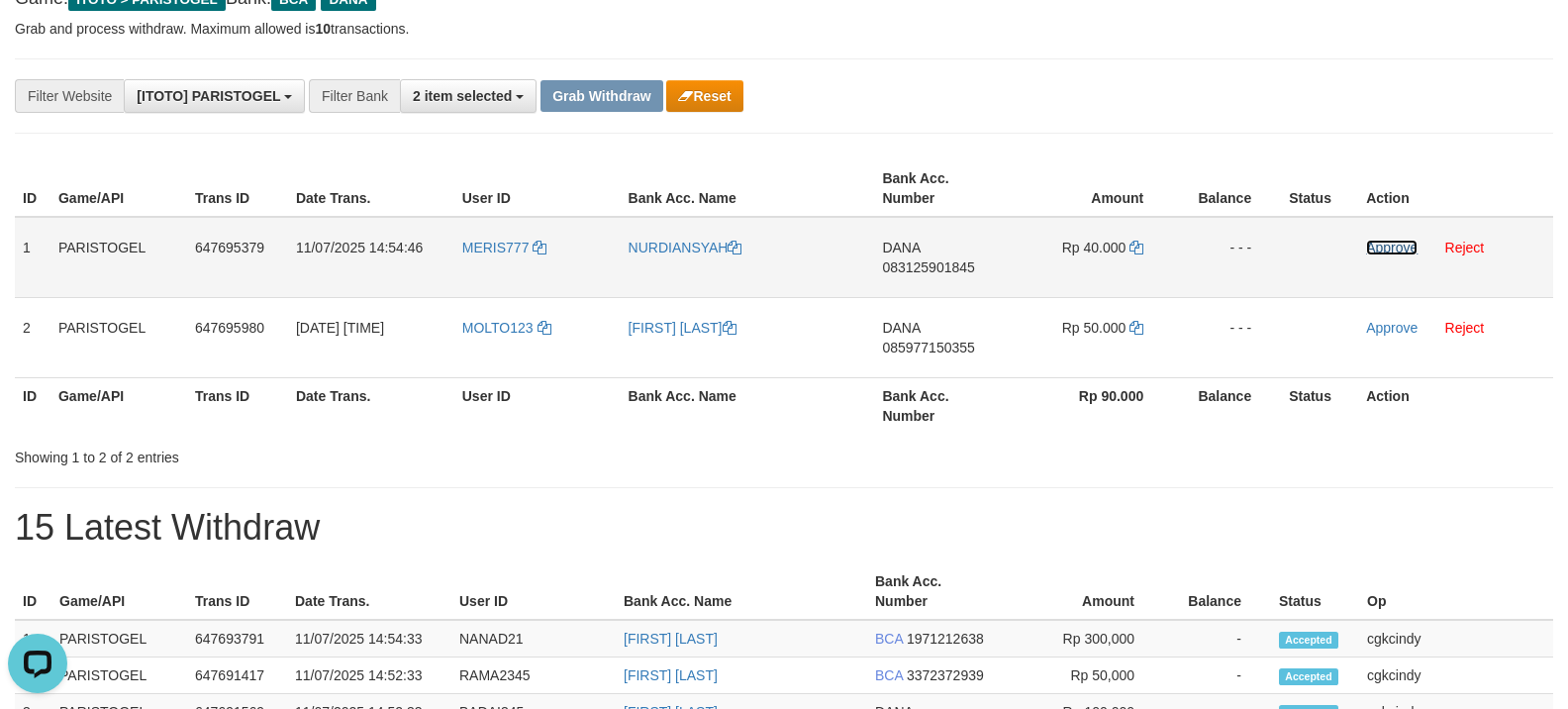 click on "Approve" at bounding box center (1392, 248) 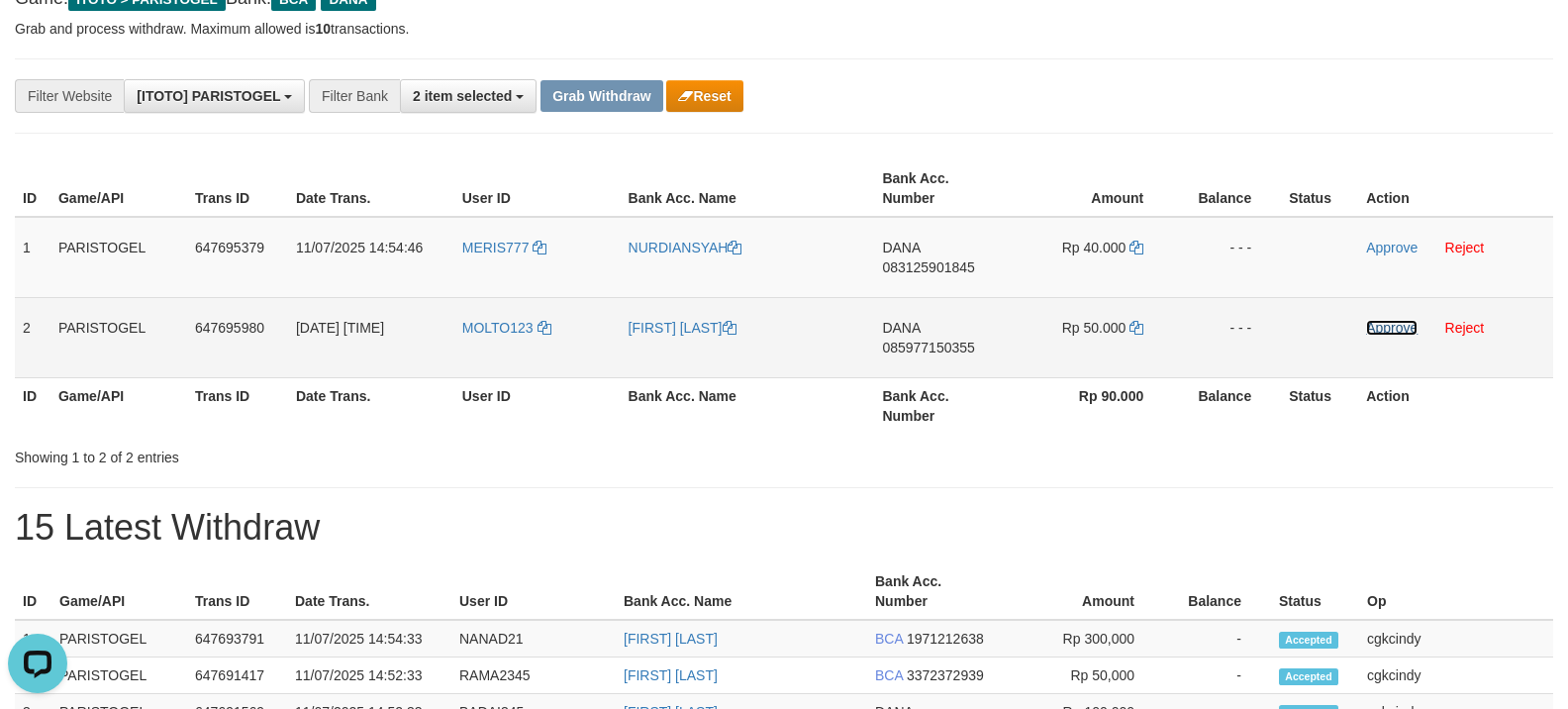 click on "Approve" at bounding box center [1392, 328] 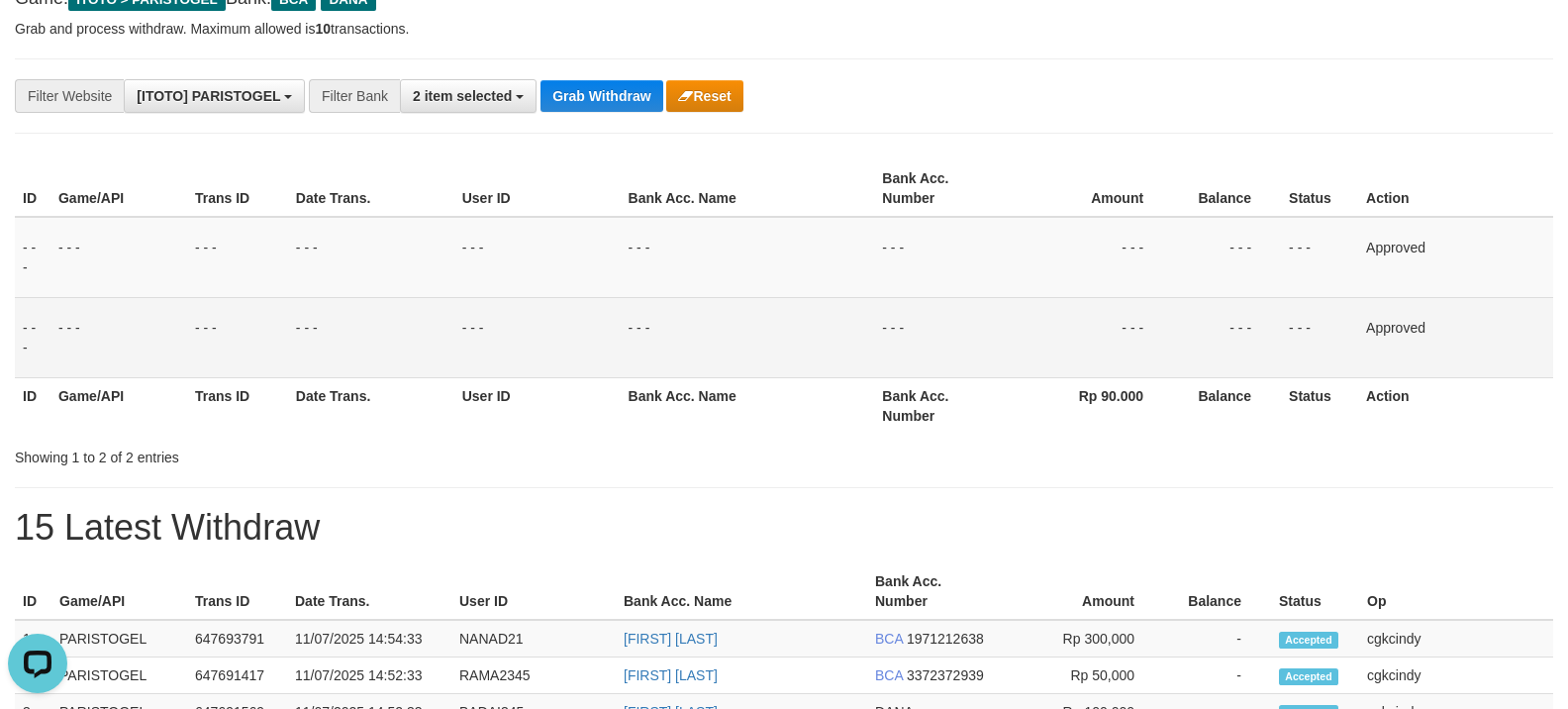 click on "**********" at bounding box center [784, 96] 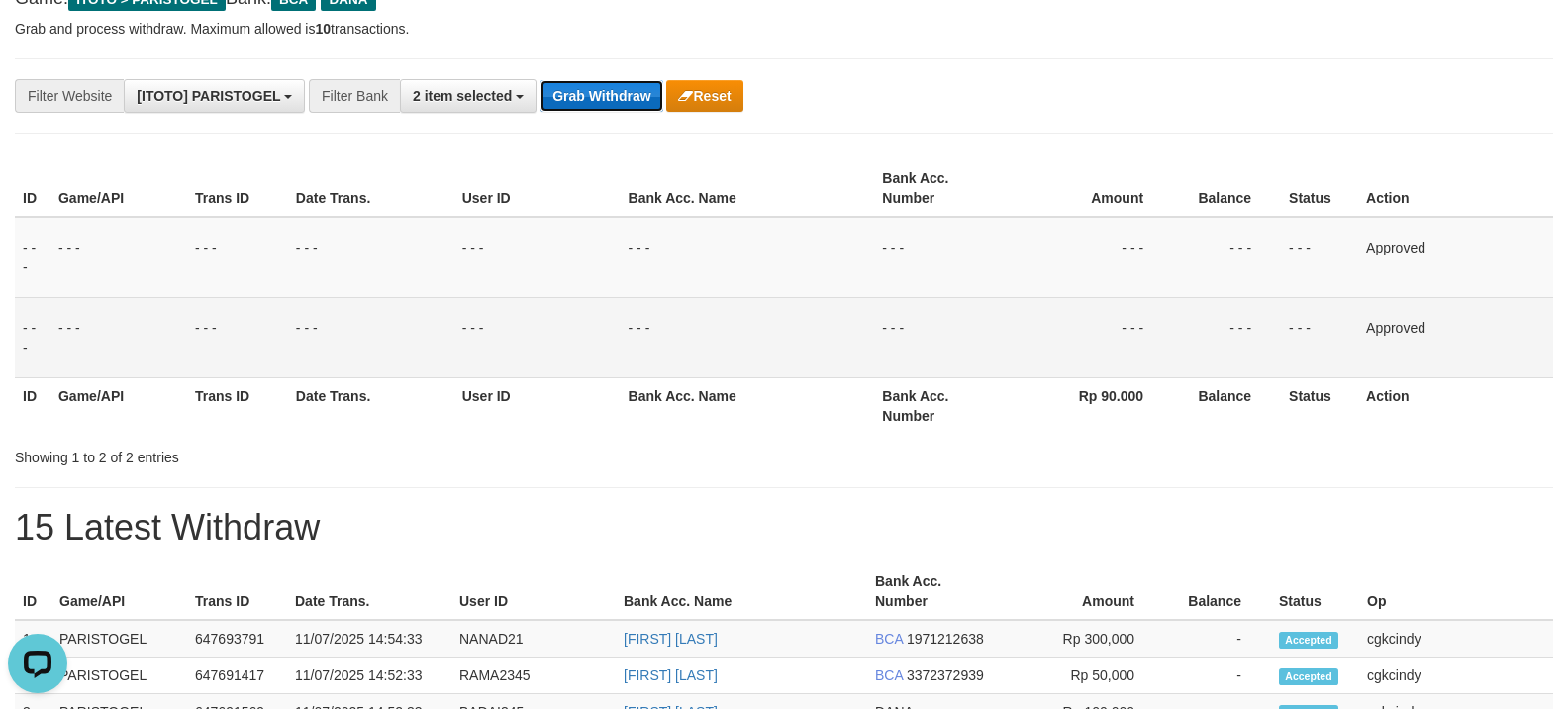 click on "Grab Withdraw" at bounding box center (601, 96) 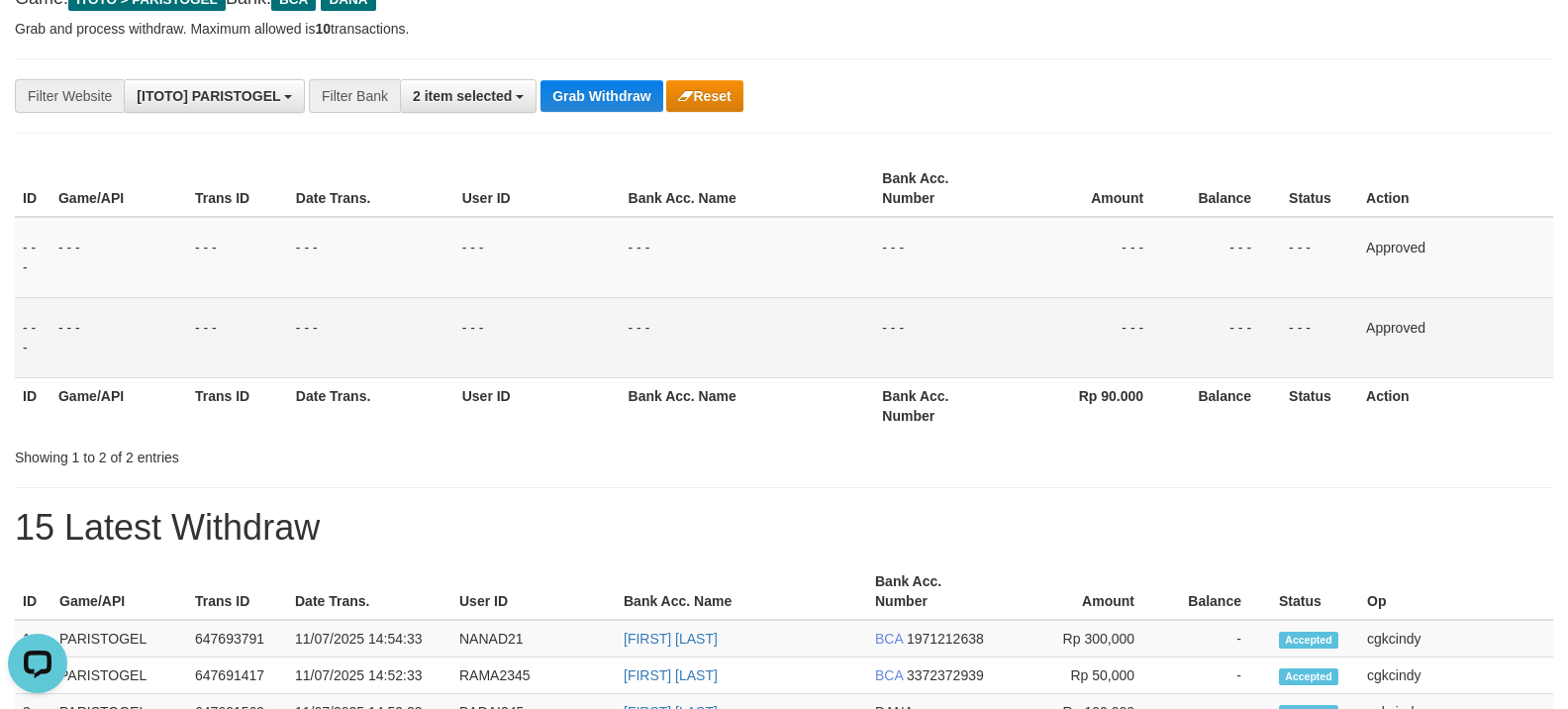 click on "**********" at bounding box center (784, 96) 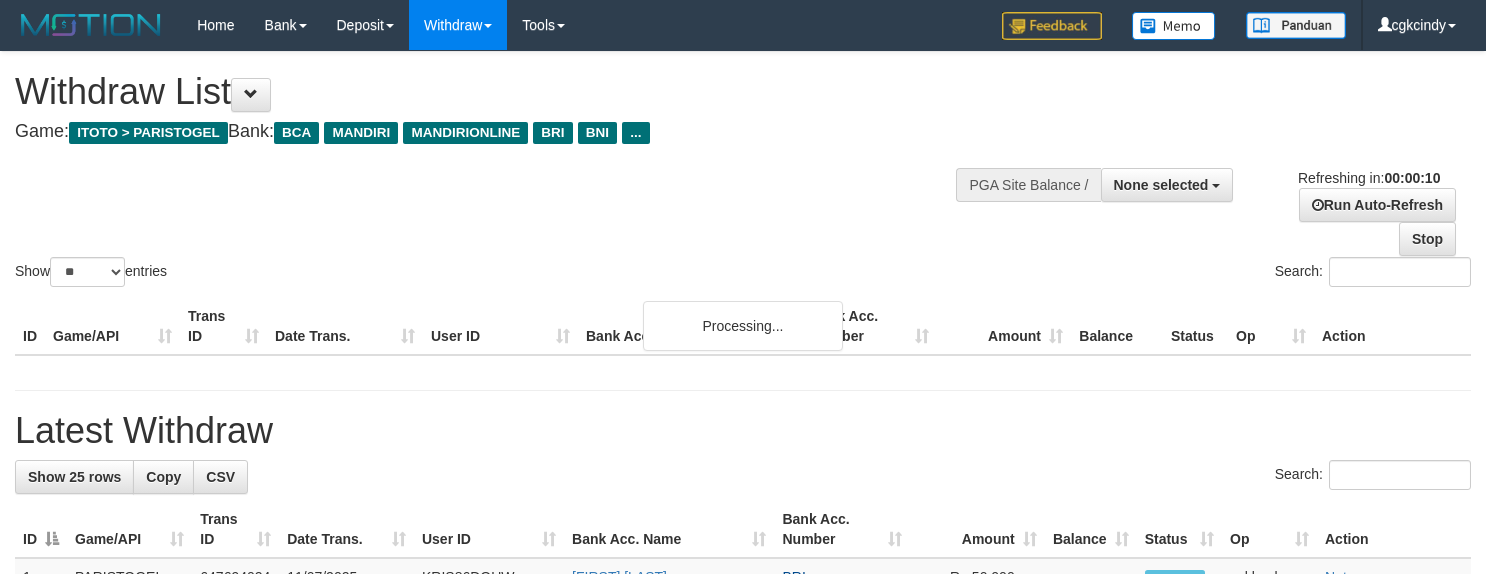 select 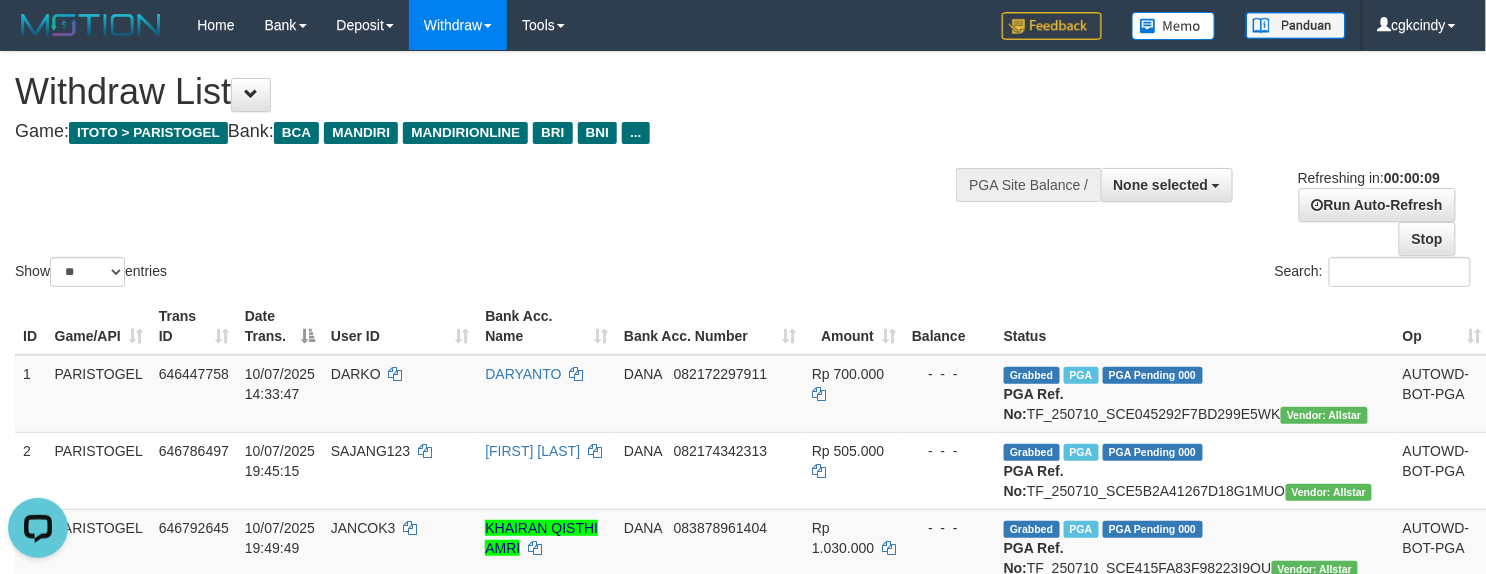 scroll, scrollTop: 0, scrollLeft: 0, axis: both 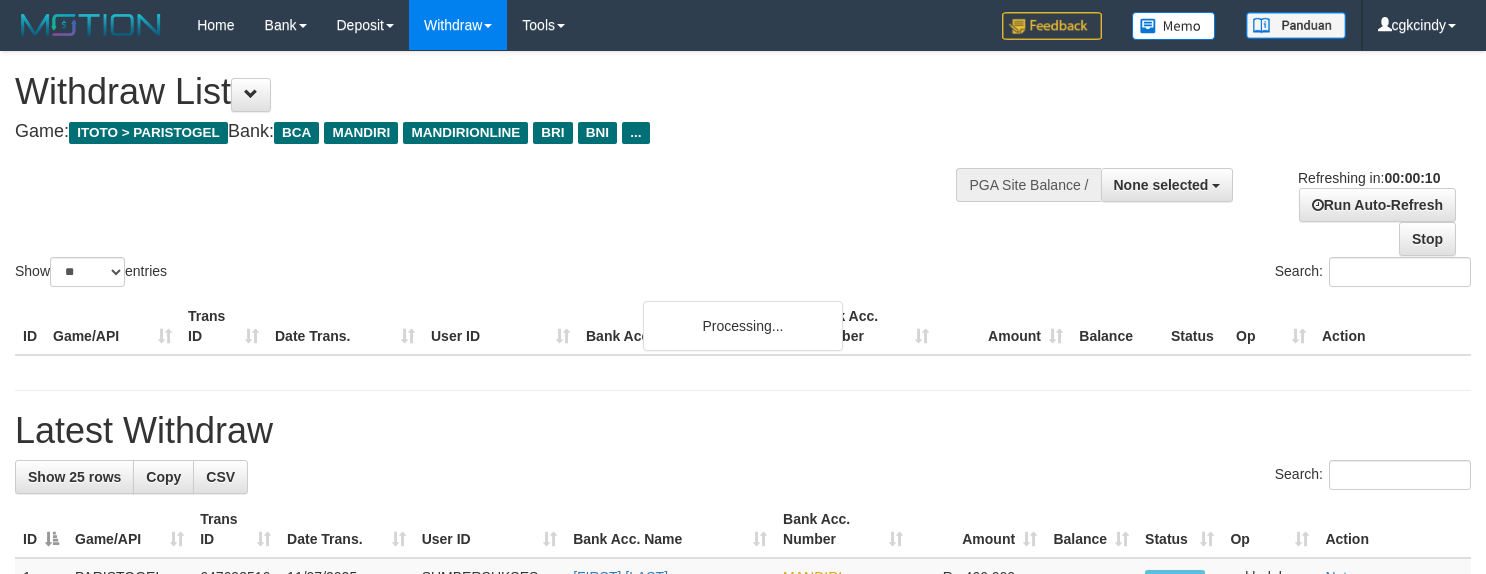 select 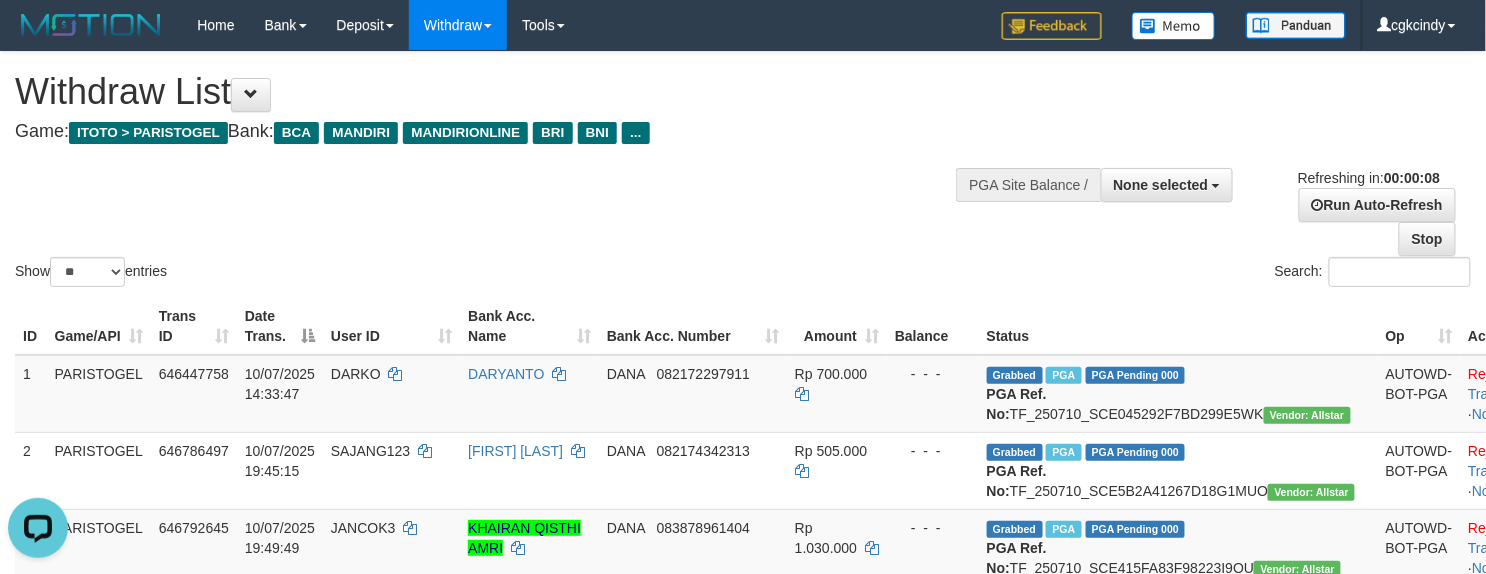 scroll, scrollTop: 0, scrollLeft: 0, axis: both 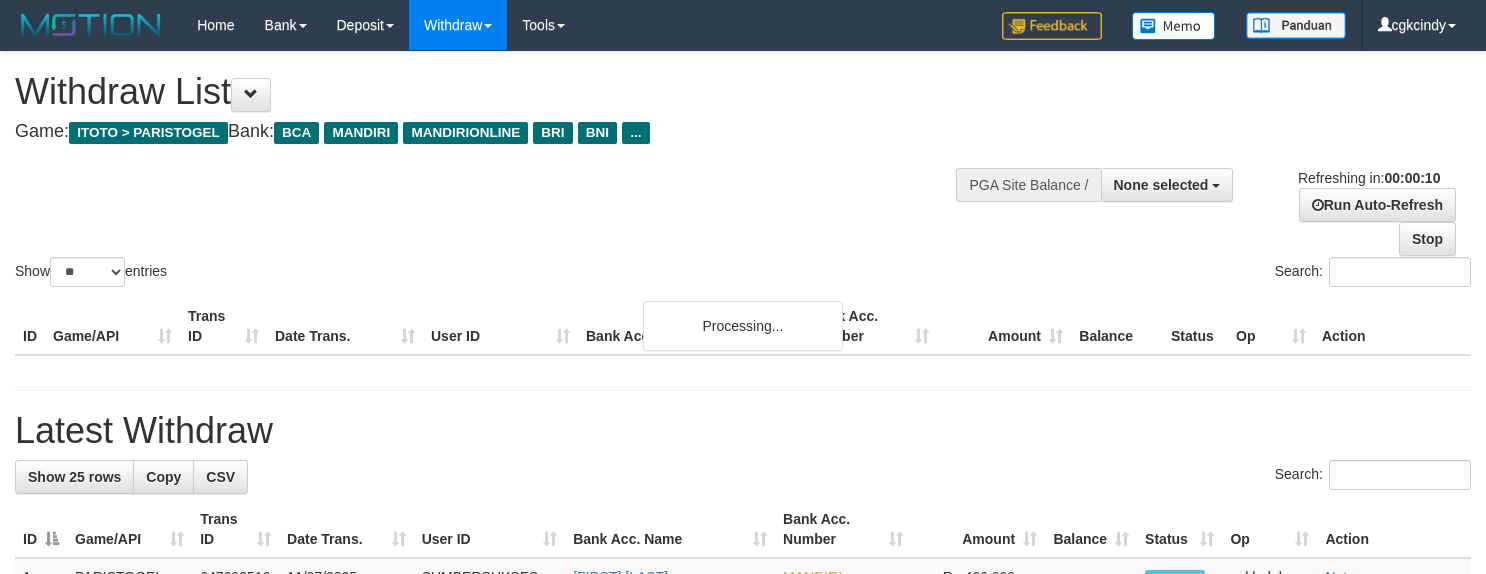 select 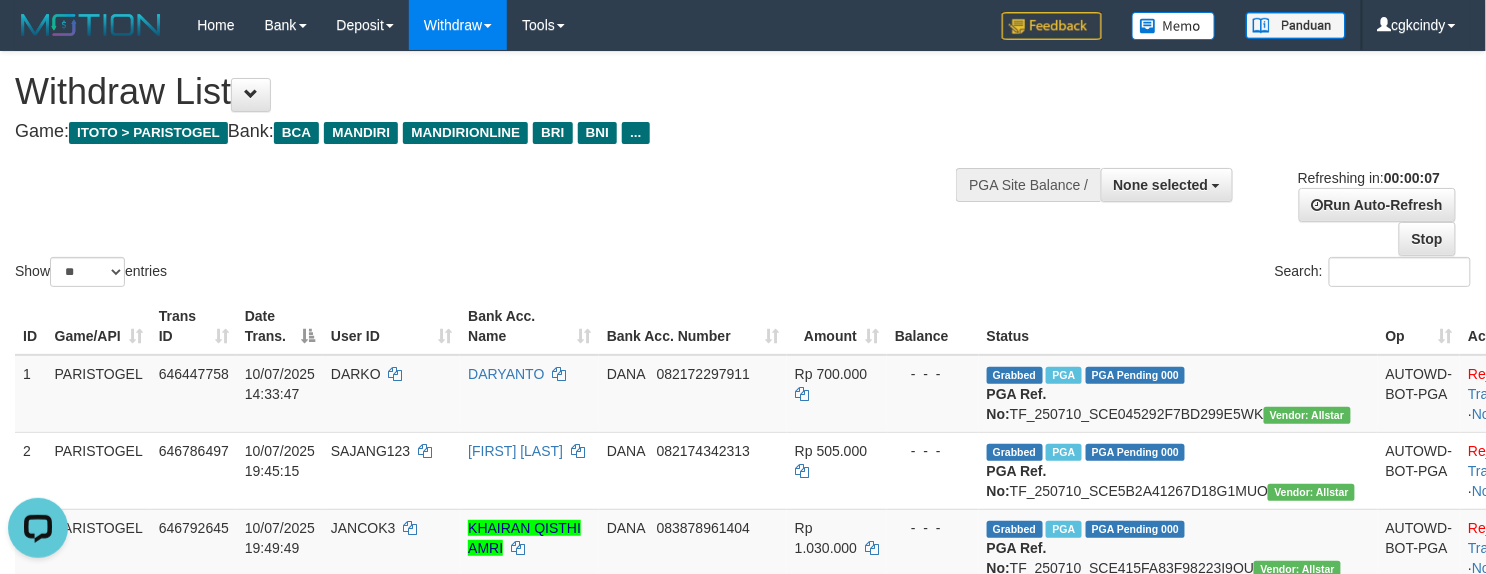 scroll, scrollTop: 0, scrollLeft: 0, axis: both 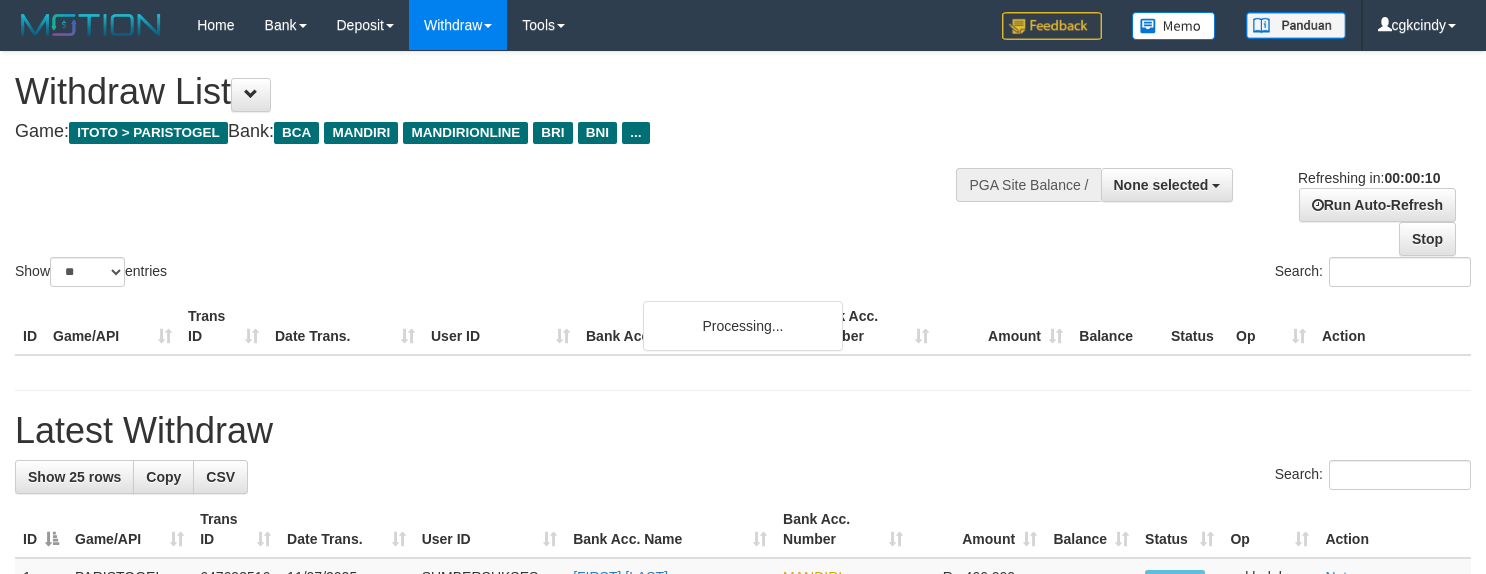 select 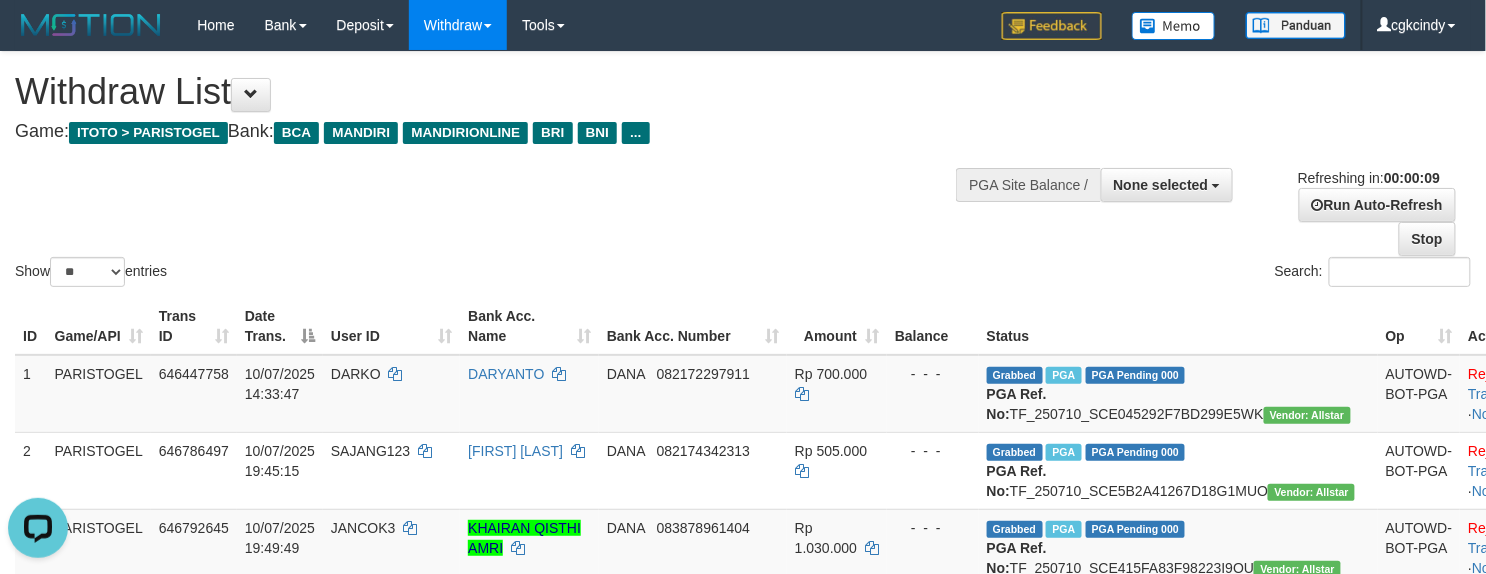 scroll, scrollTop: 0, scrollLeft: 0, axis: both 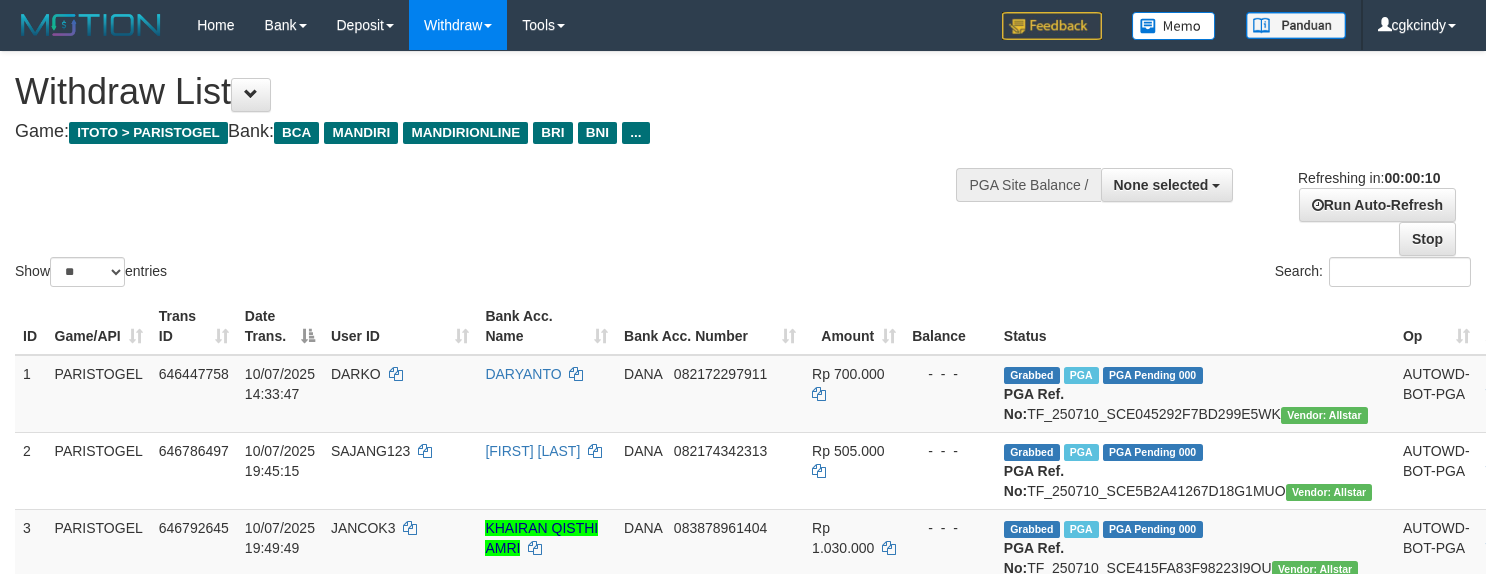 select 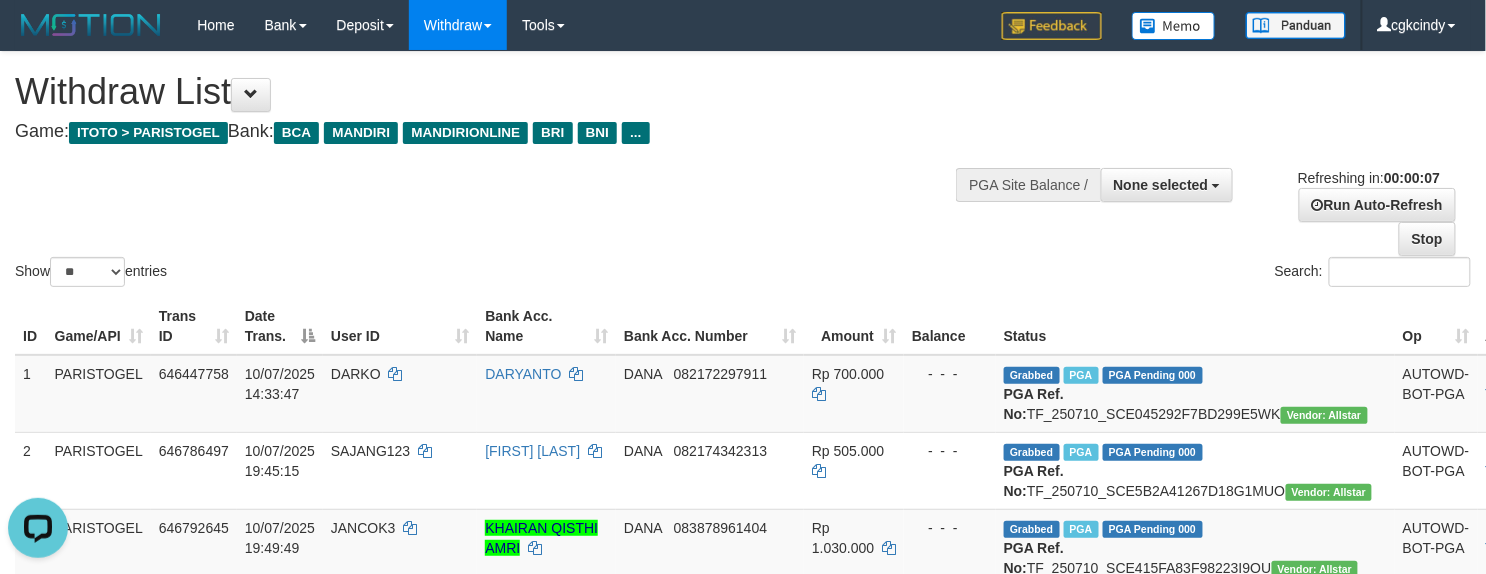 scroll, scrollTop: 0, scrollLeft: 0, axis: both 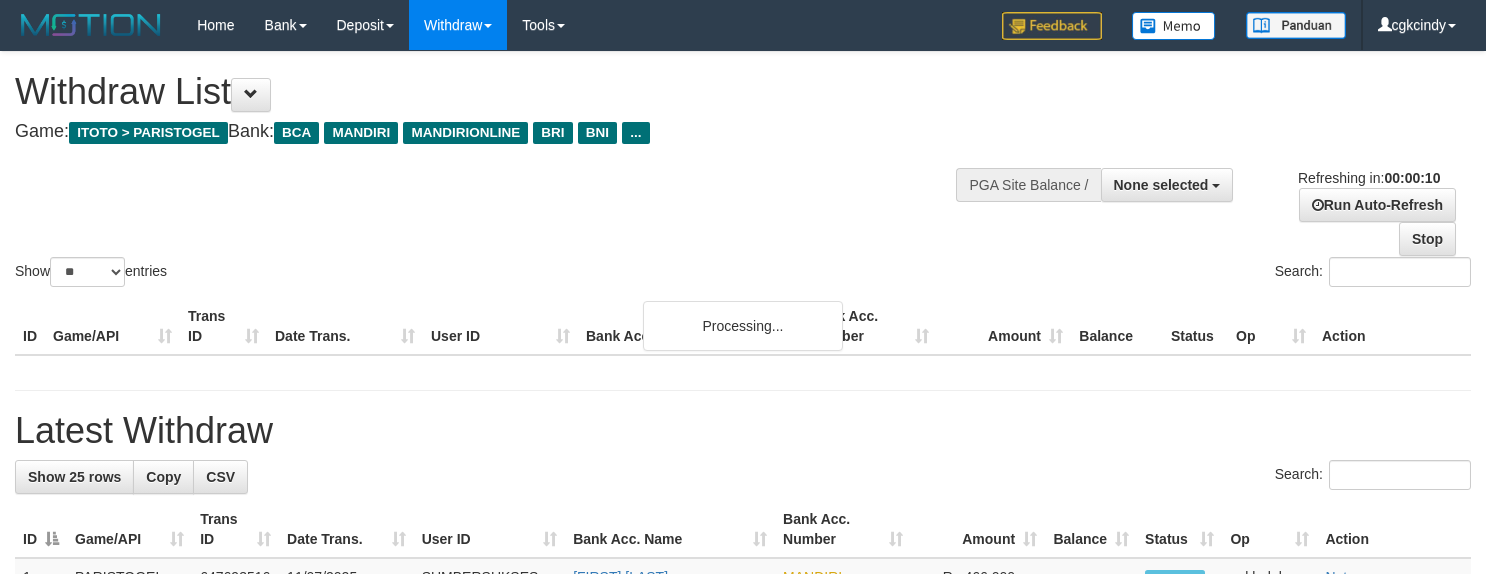 select 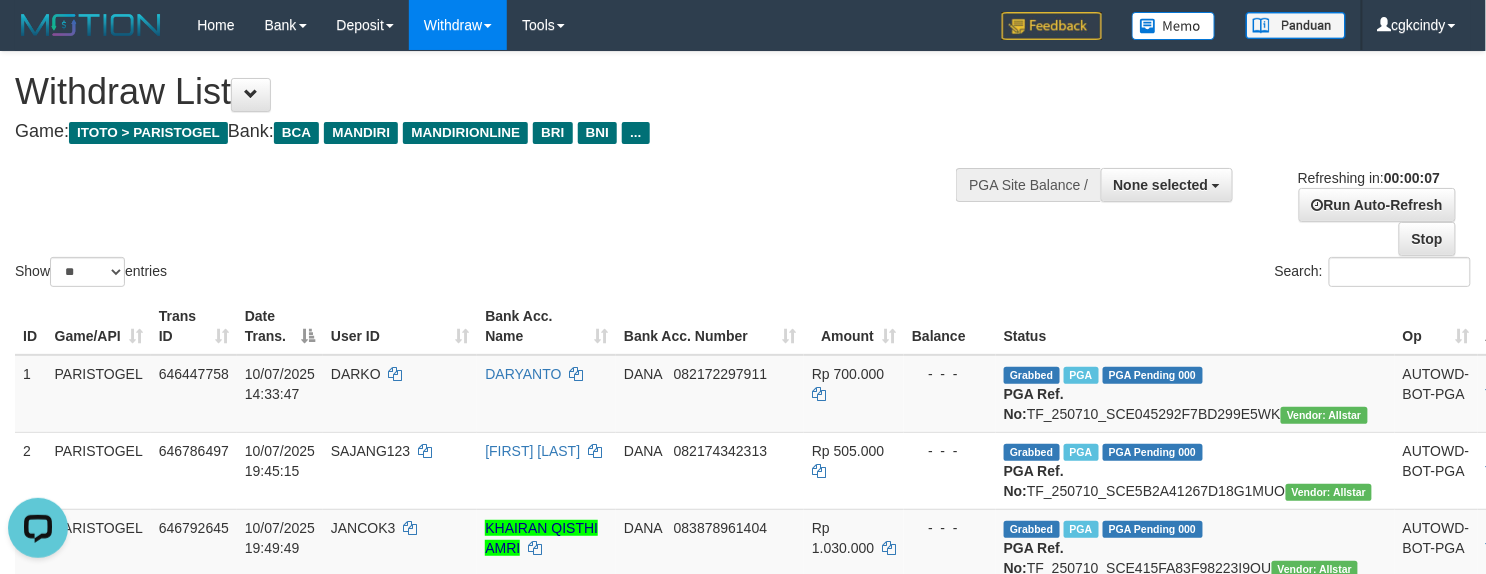 scroll, scrollTop: 0, scrollLeft: 0, axis: both 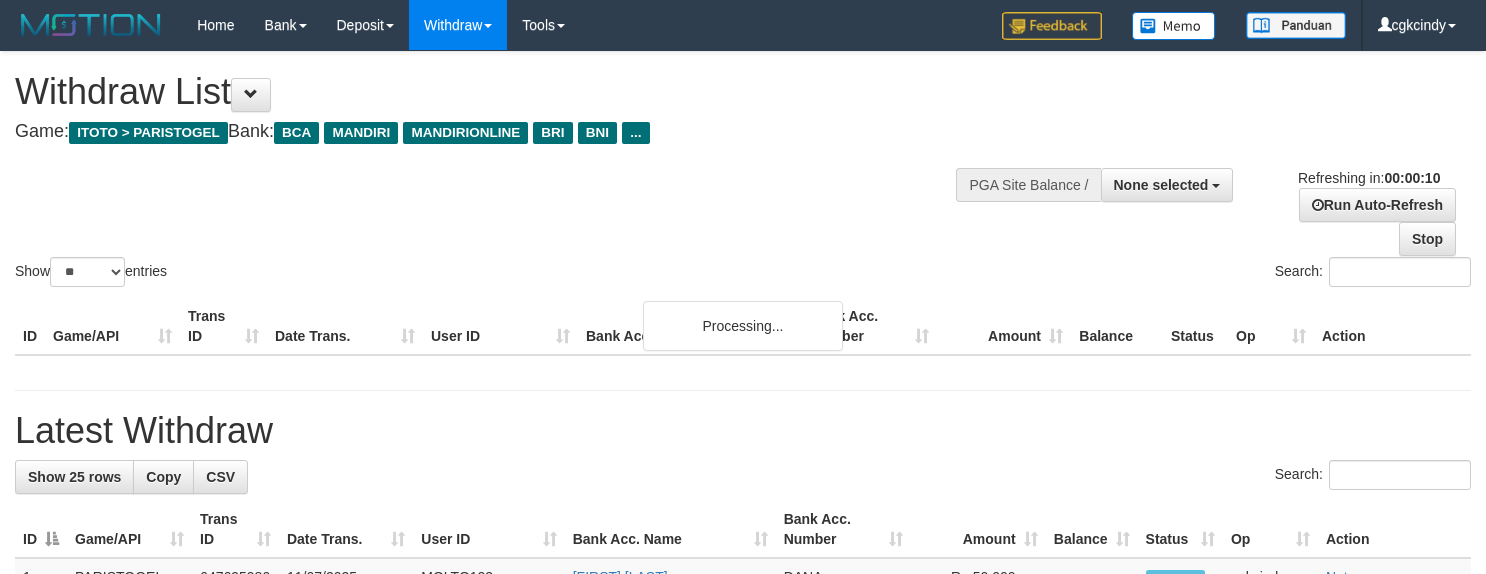 select 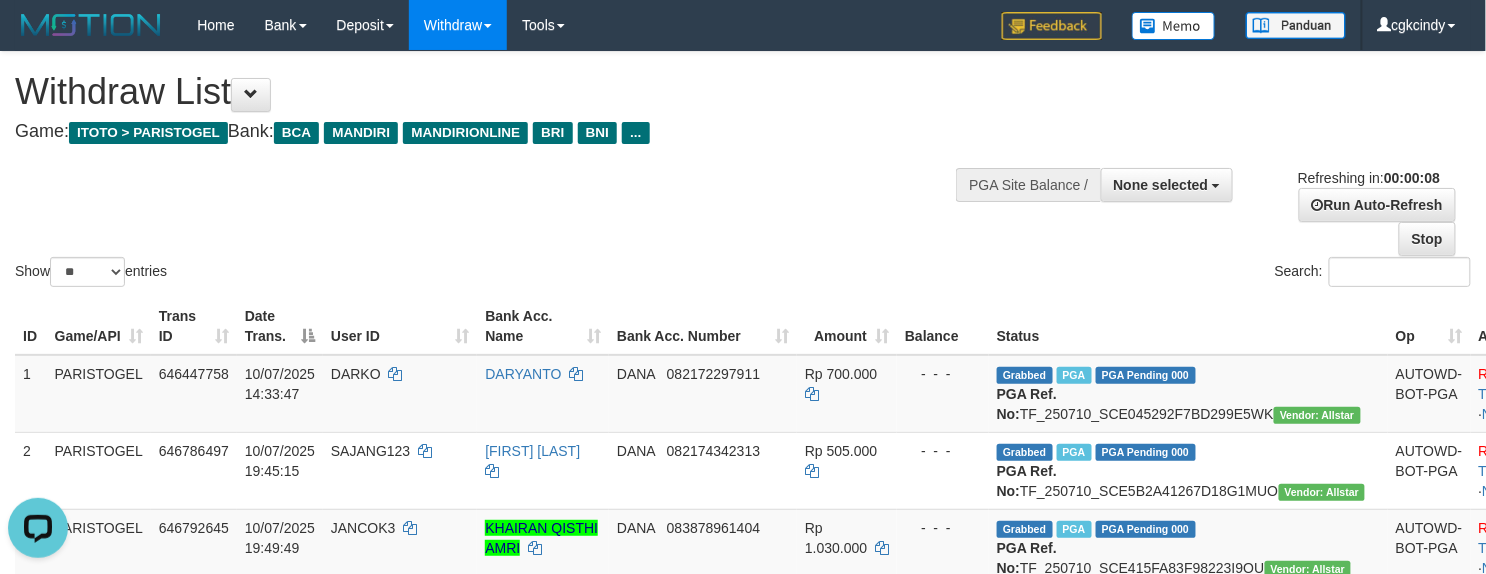 scroll, scrollTop: 0, scrollLeft: 0, axis: both 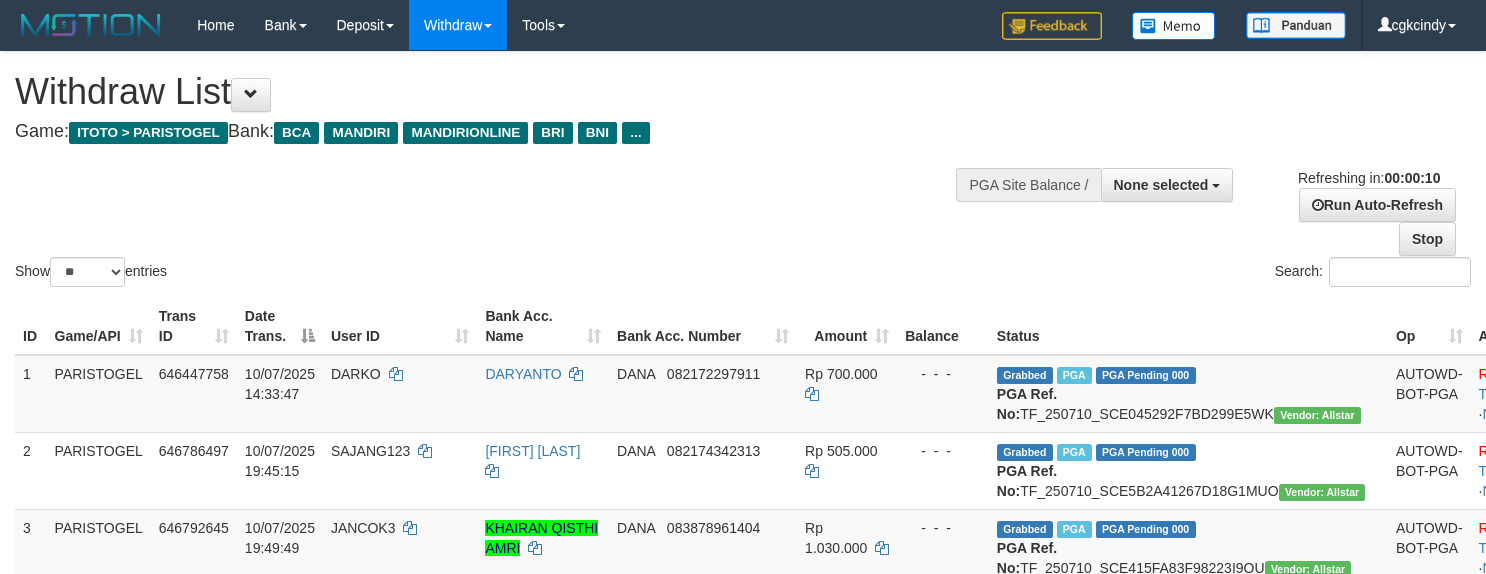select 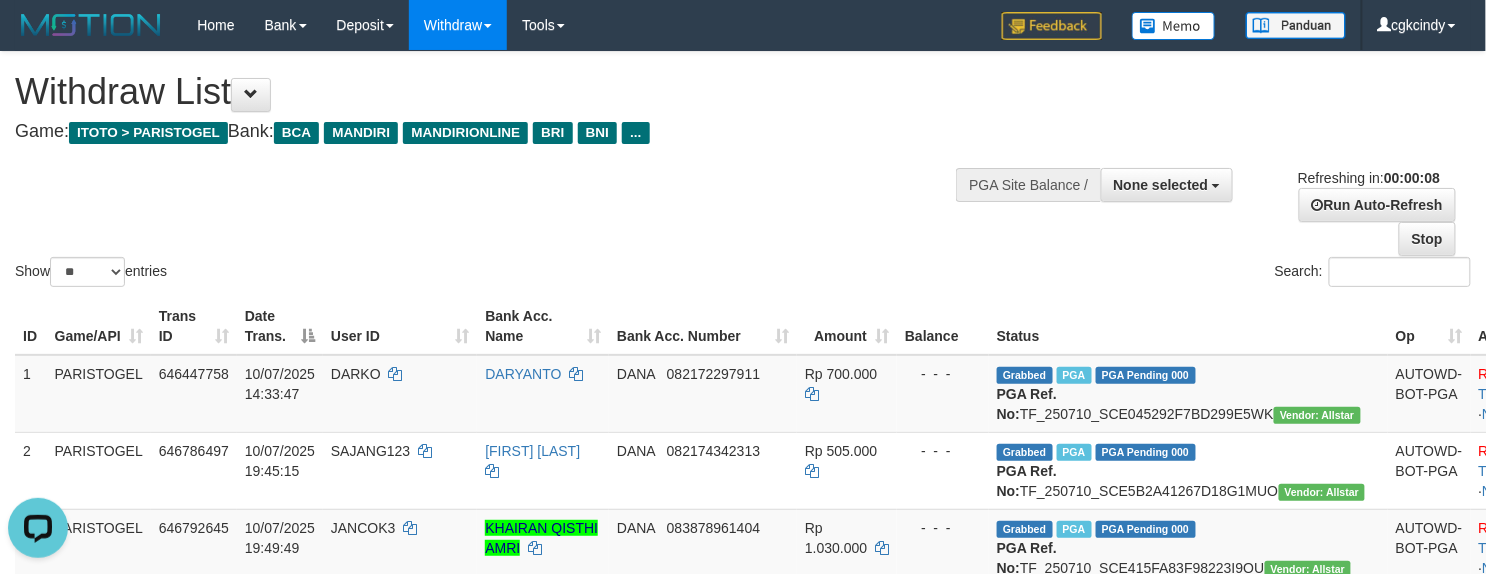 scroll, scrollTop: 0, scrollLeft: 0, axis: both 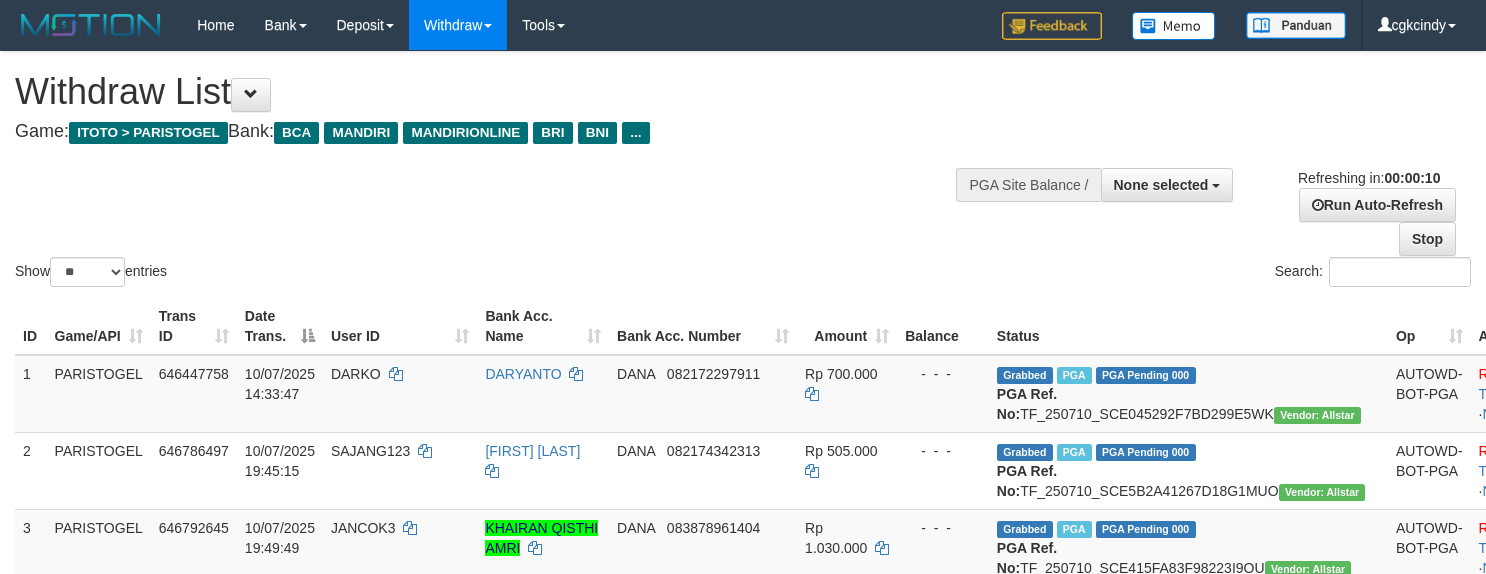 select 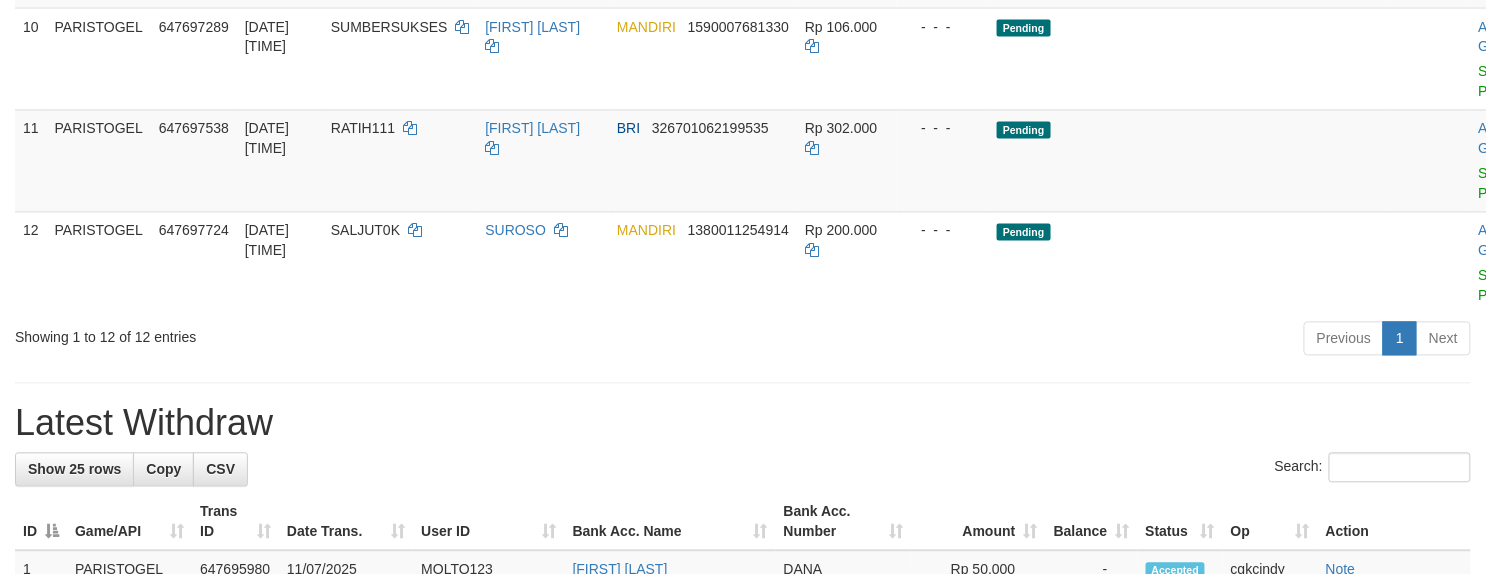 scroll, scrollTop: 1066, scrollLeft: 0, axis: vertical 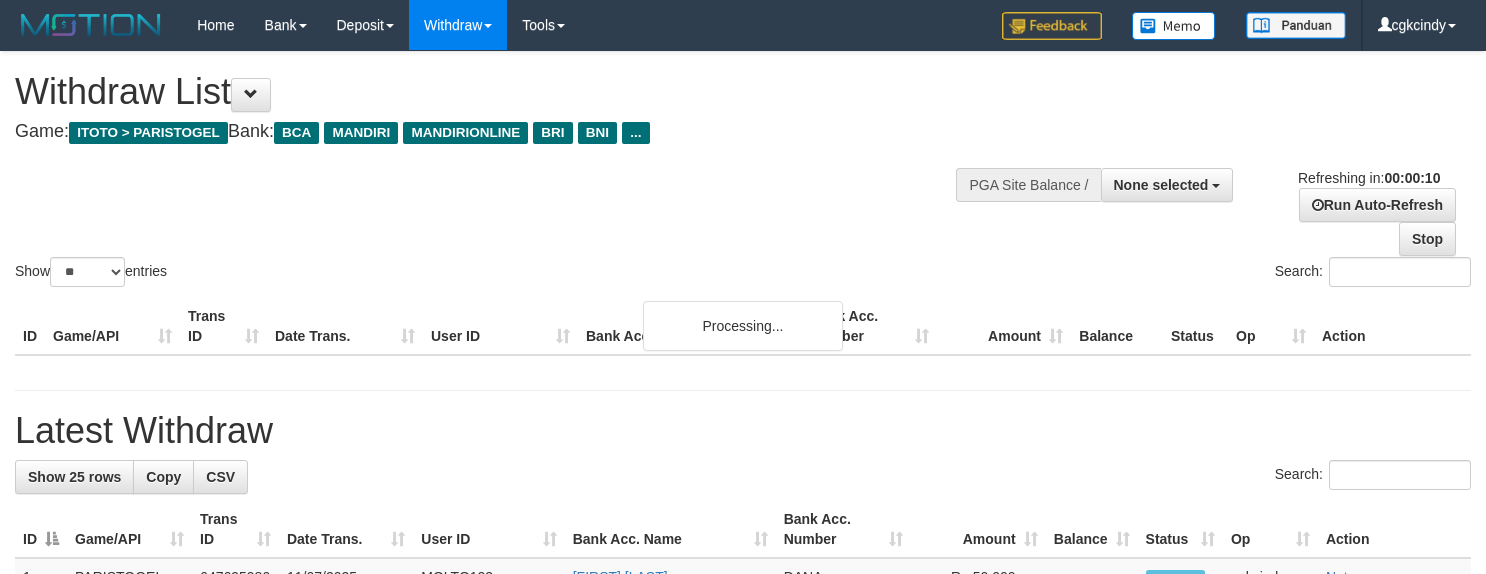 select 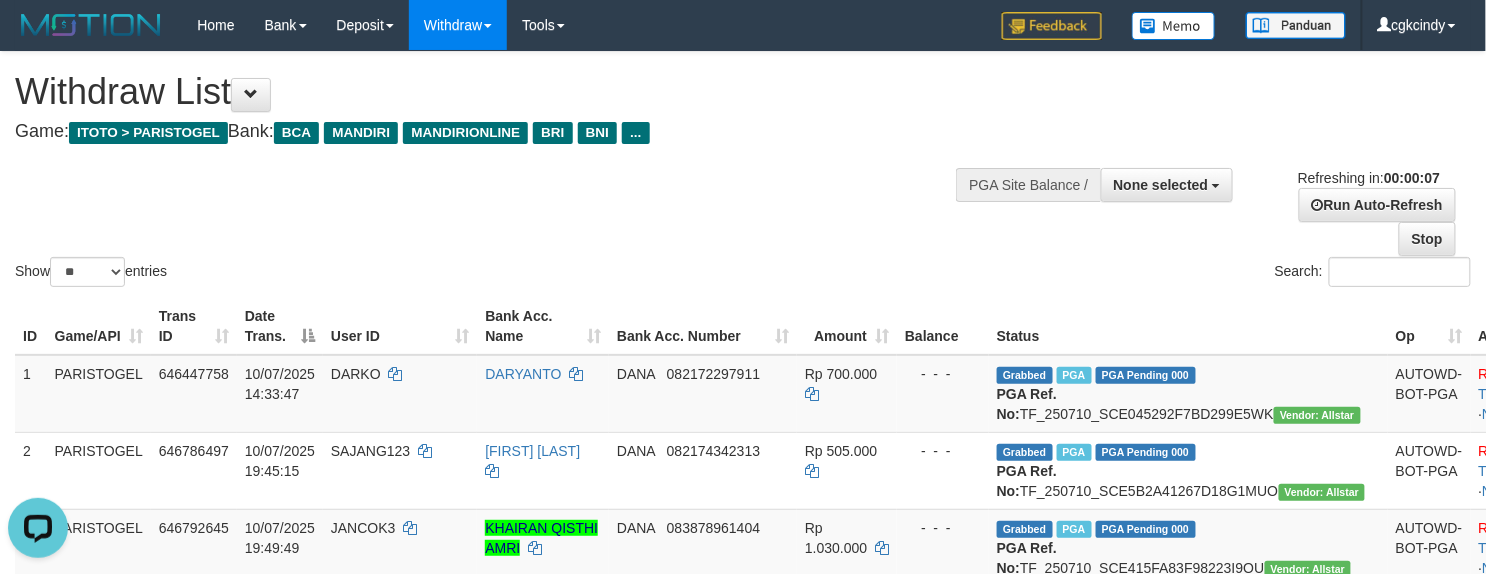 scroll, scrollTop: 0, scrollLeft: 0, axis: both 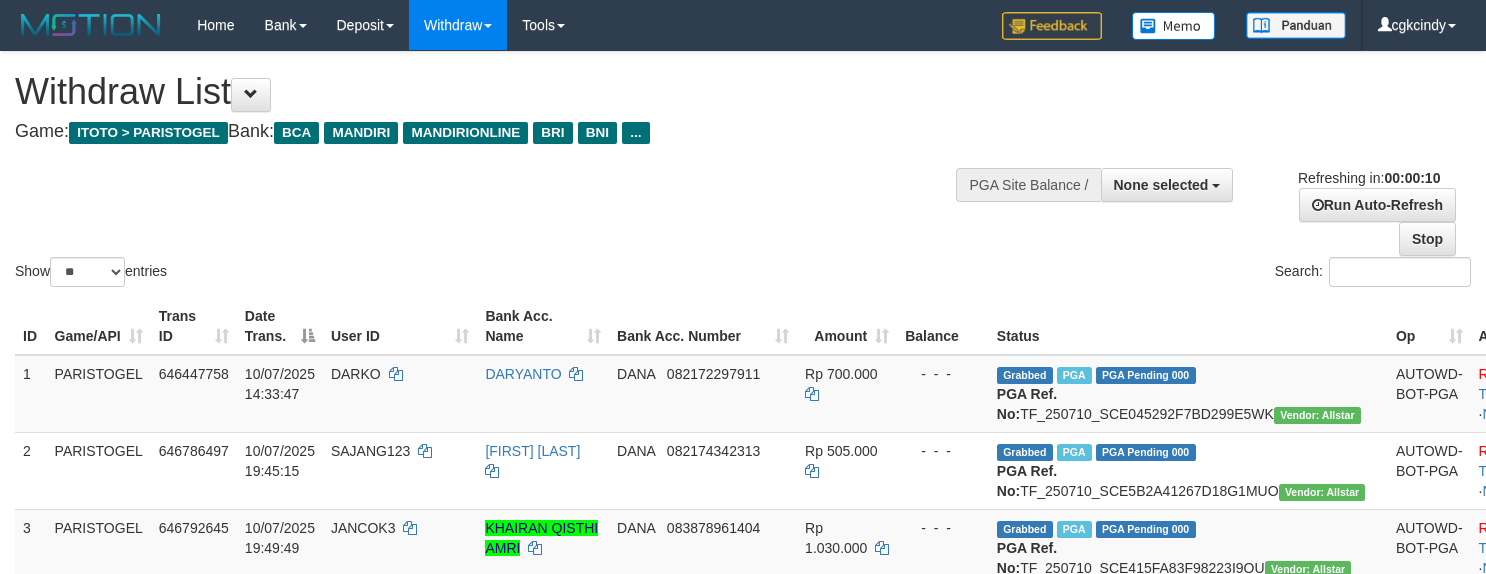 select 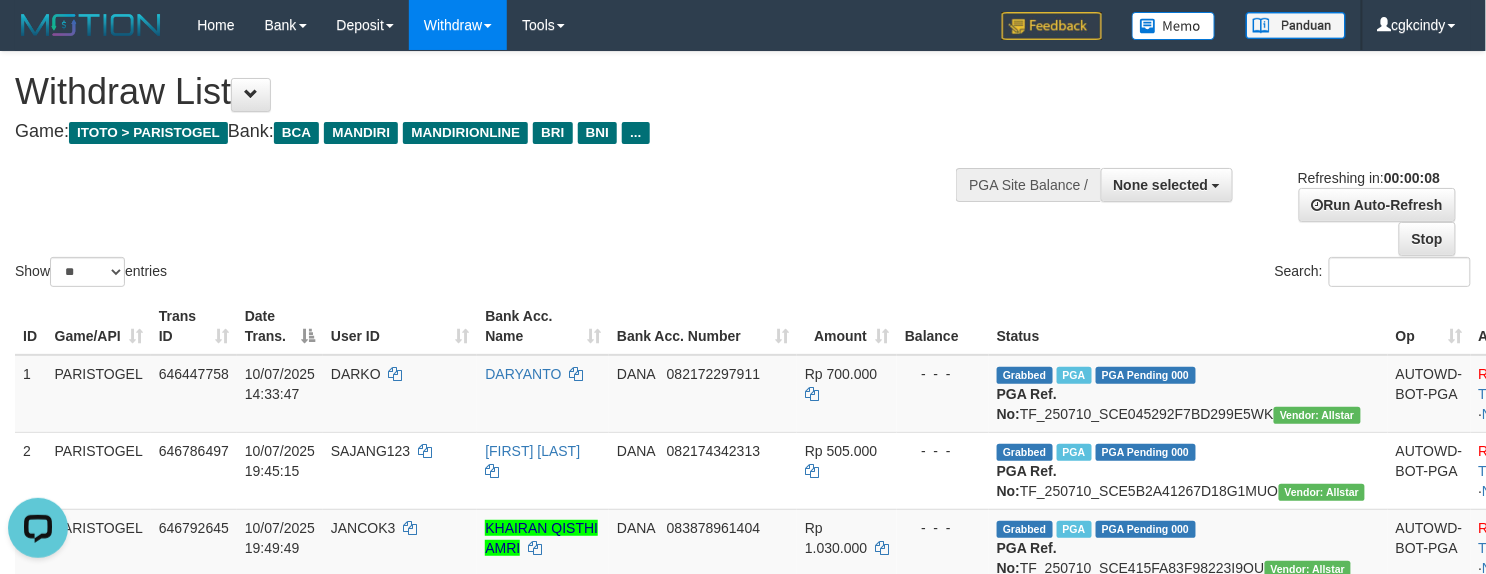 scroll, scrollTop: 0, scrollLeft: 0, axis: both 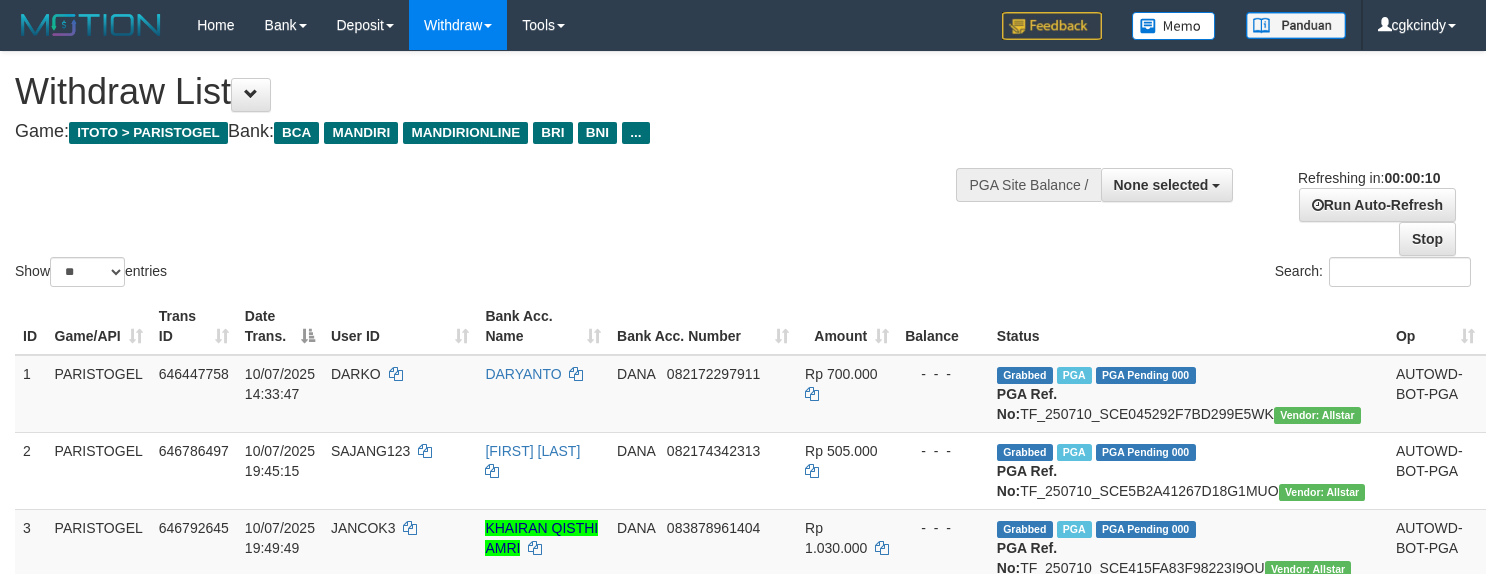 select 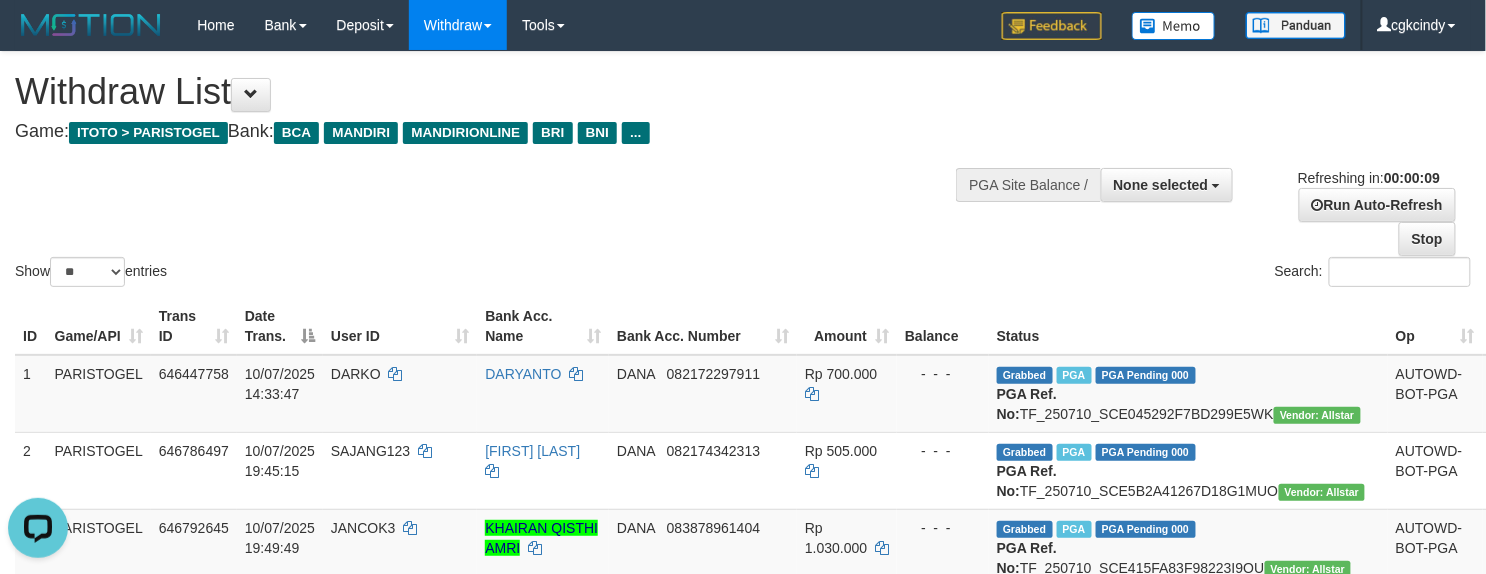 scroll, scrollTop: 0, scrollLeft: 0, axis: both 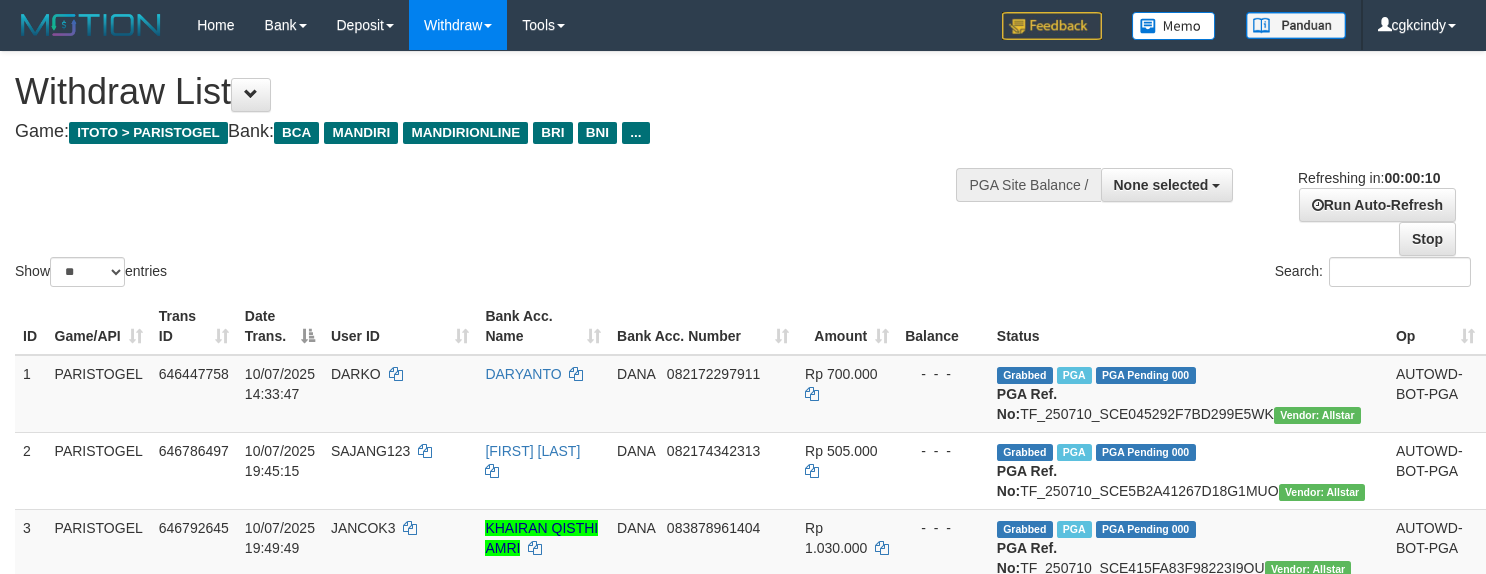 select 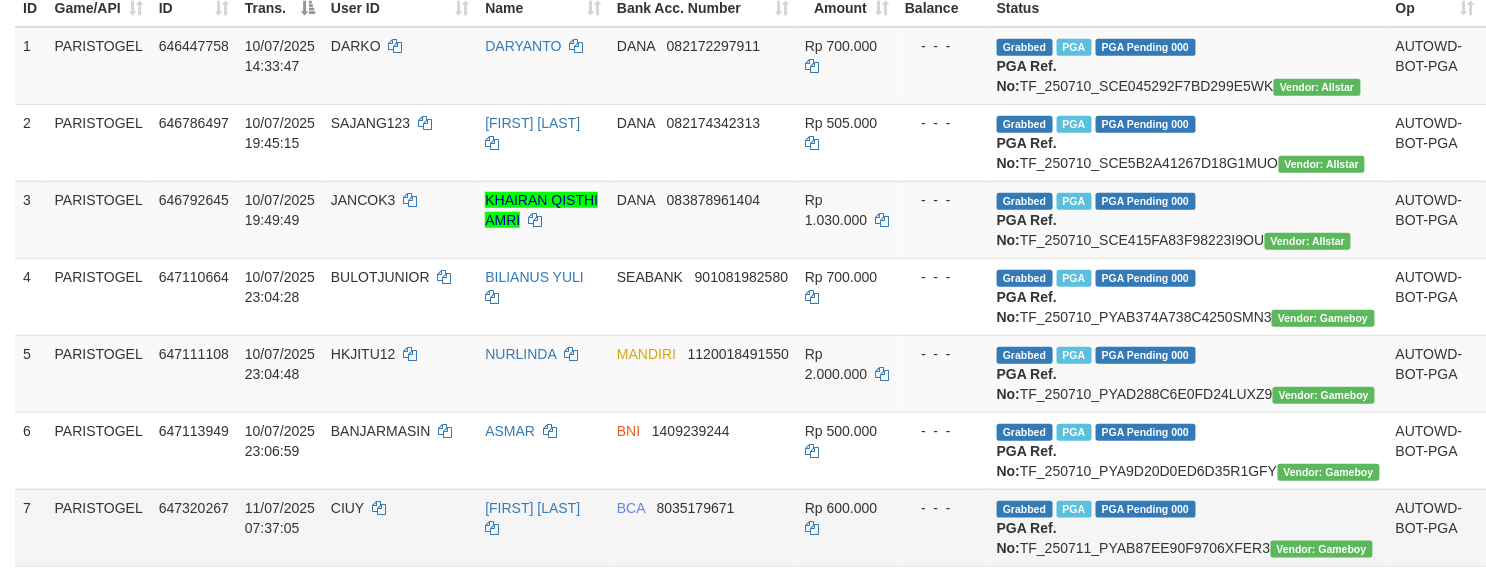 scroll, scrollTop: 666, scrollLeft: 0, axis: vertical 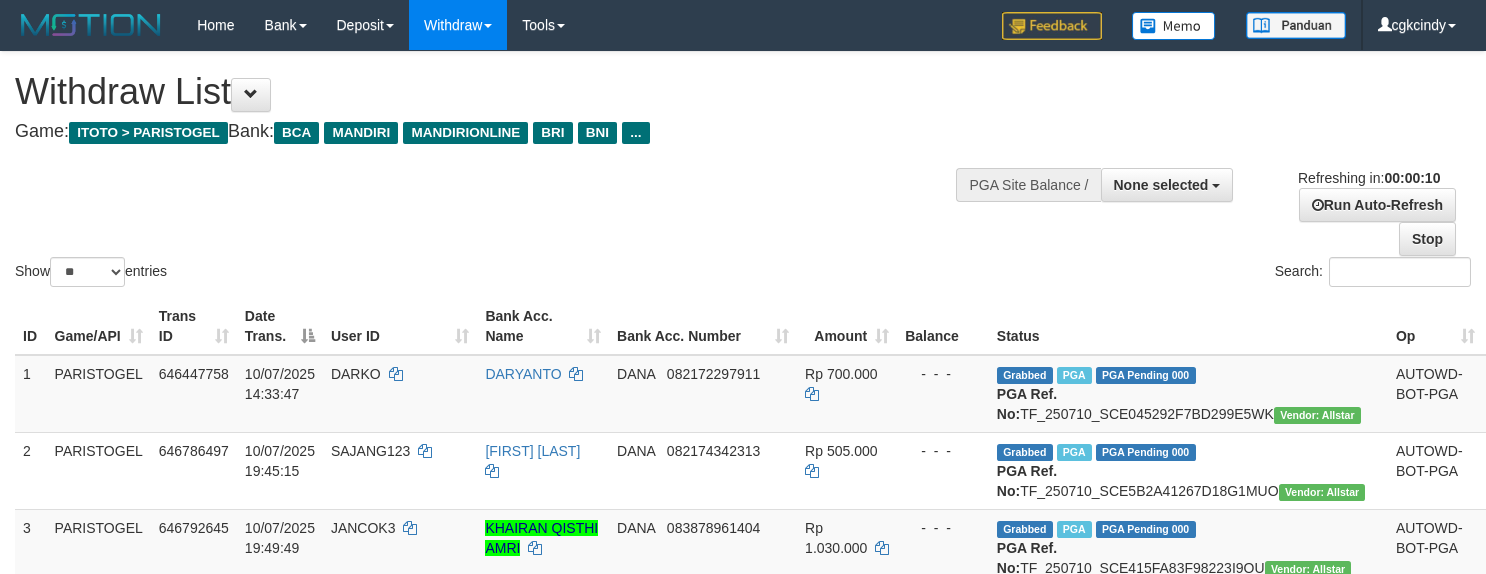 select 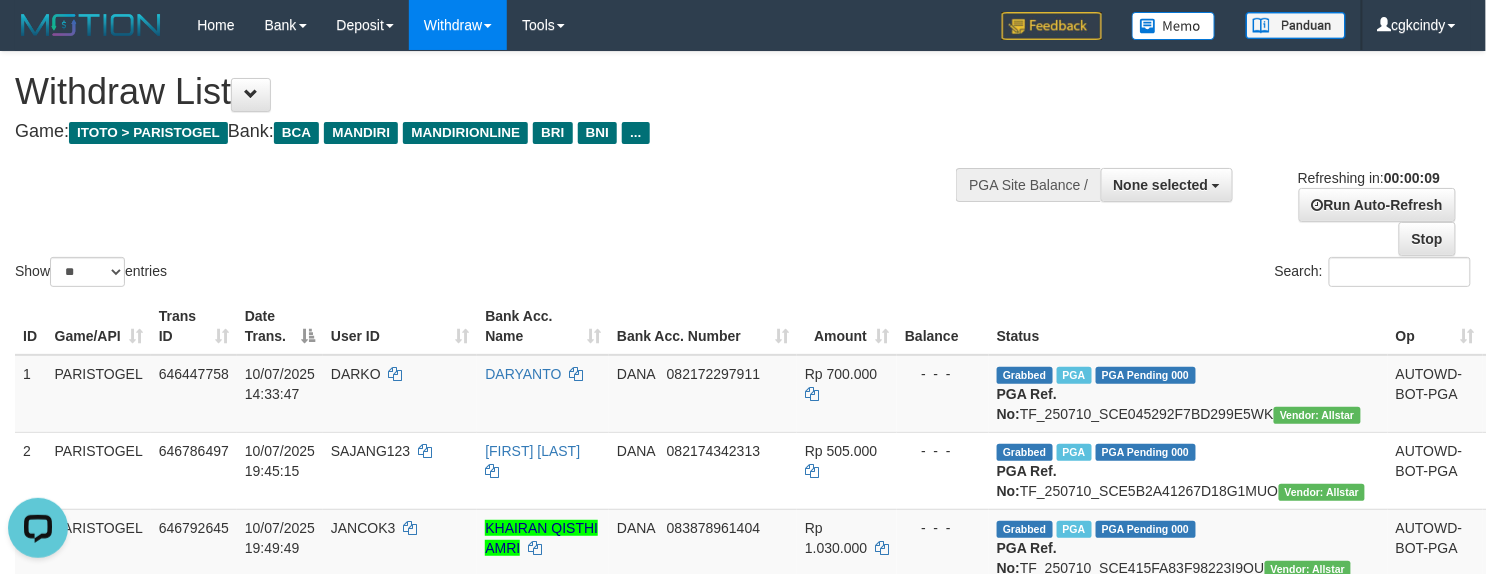 scroll, scrollTop: 0, scrollLeft: 0, axis: both 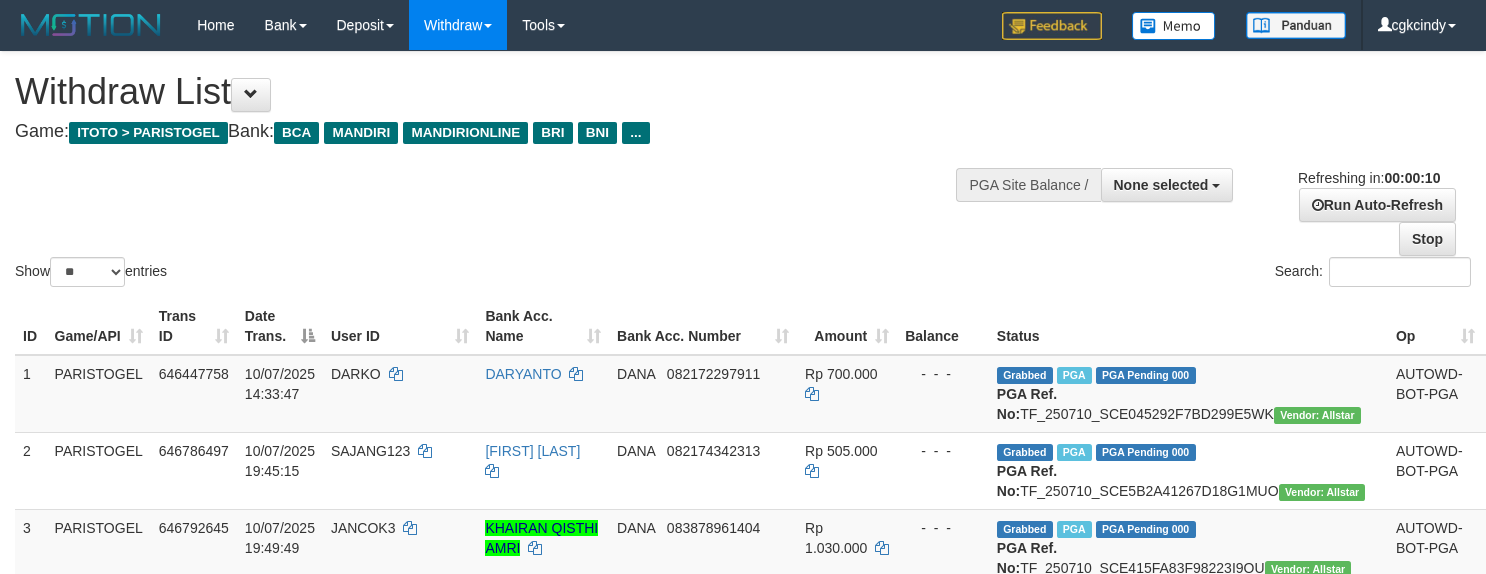 select 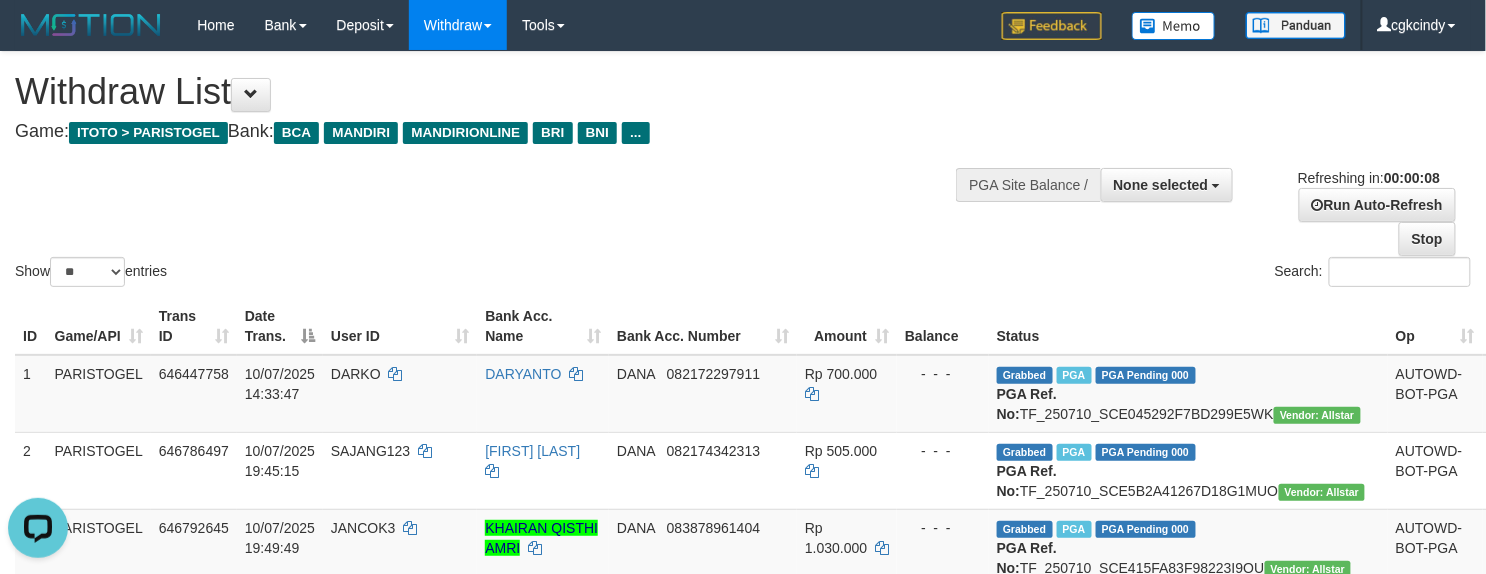 scroll, scrollTop: 0, scrollLeft: 0, axis: both 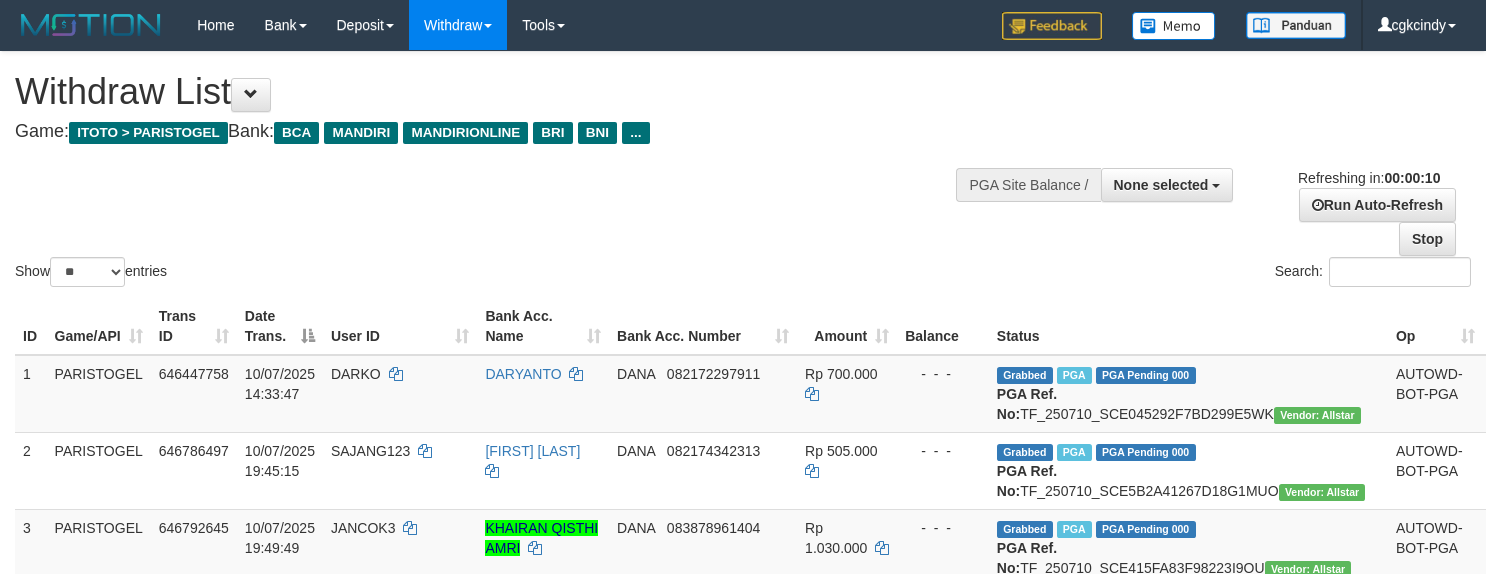 select 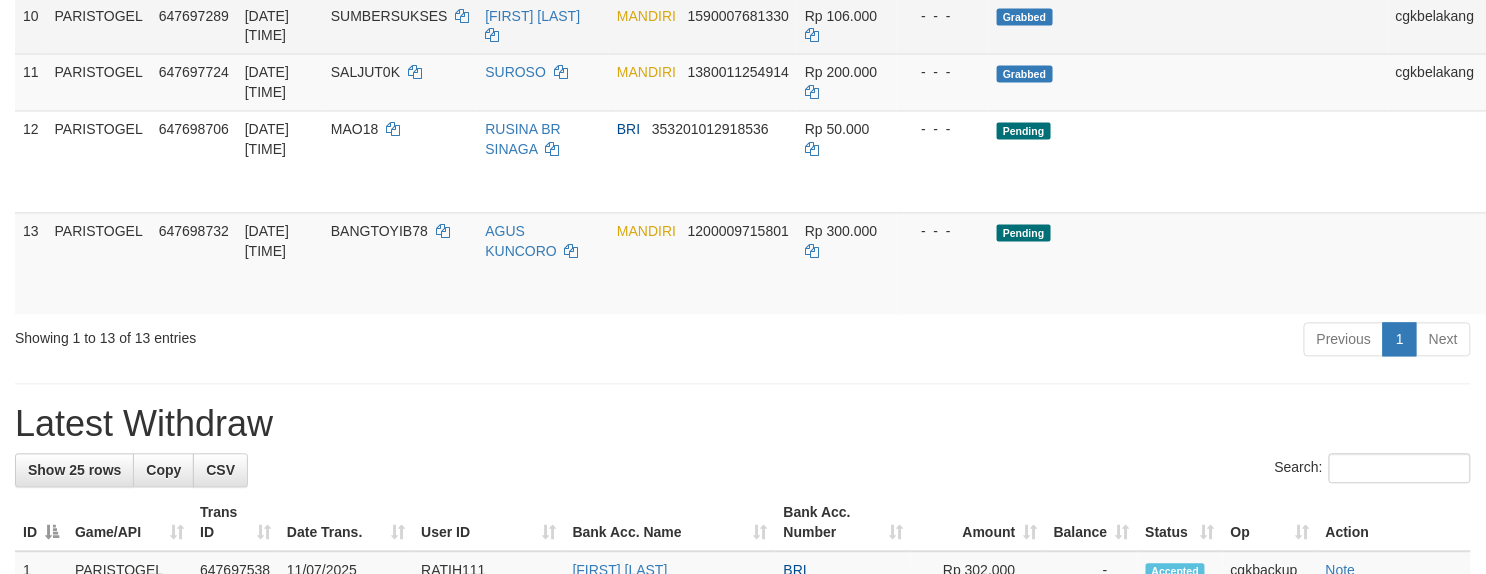 scroll, scrollTop: 1200, scrollLeft: 0, axis: vertical 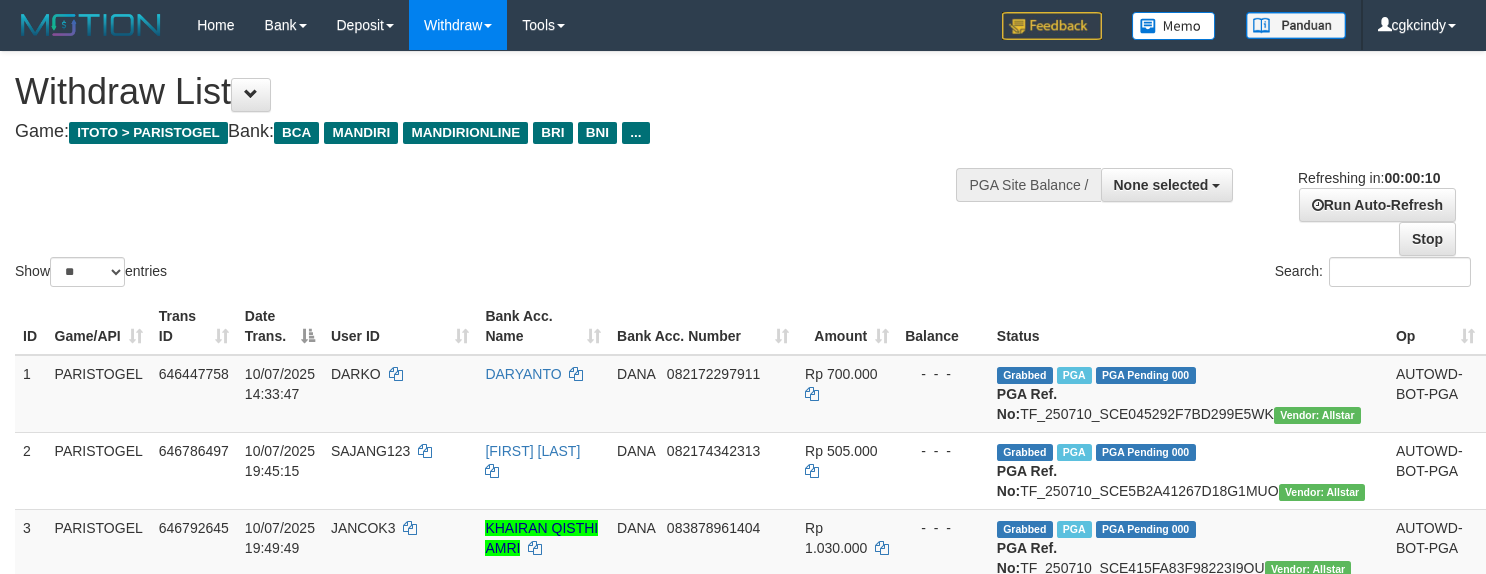 select 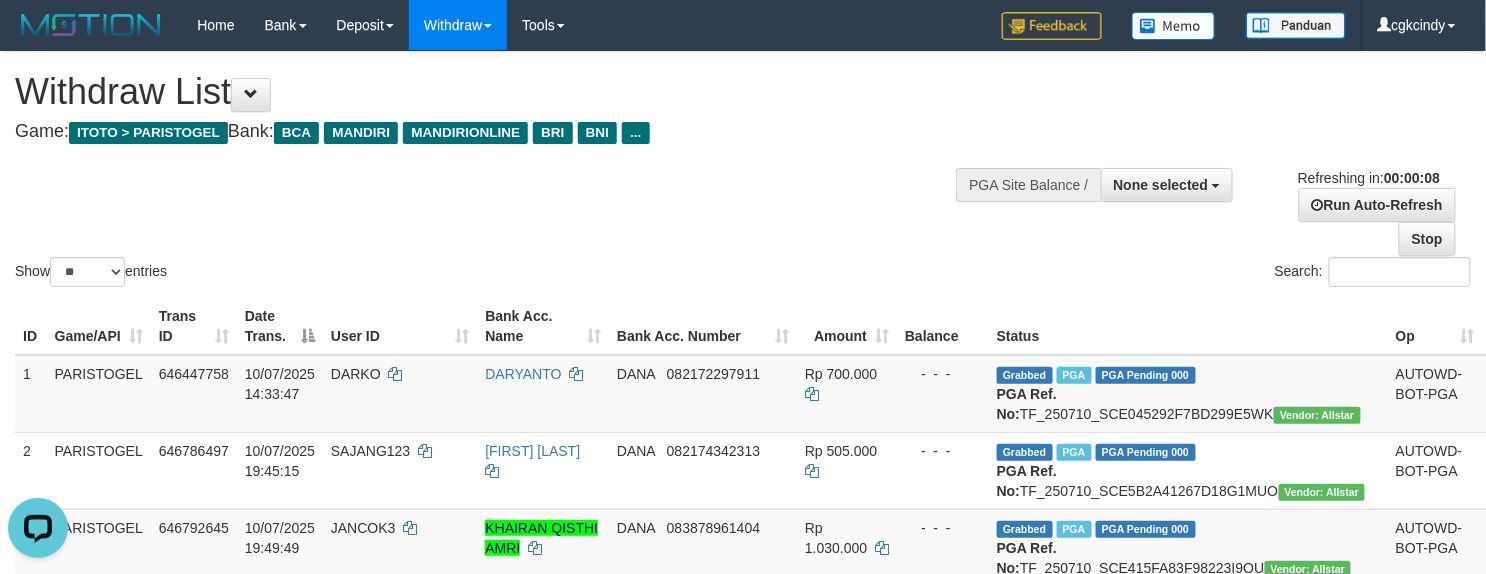 scroll, scrollTop: 0, scrollLeft: 0, axis: both 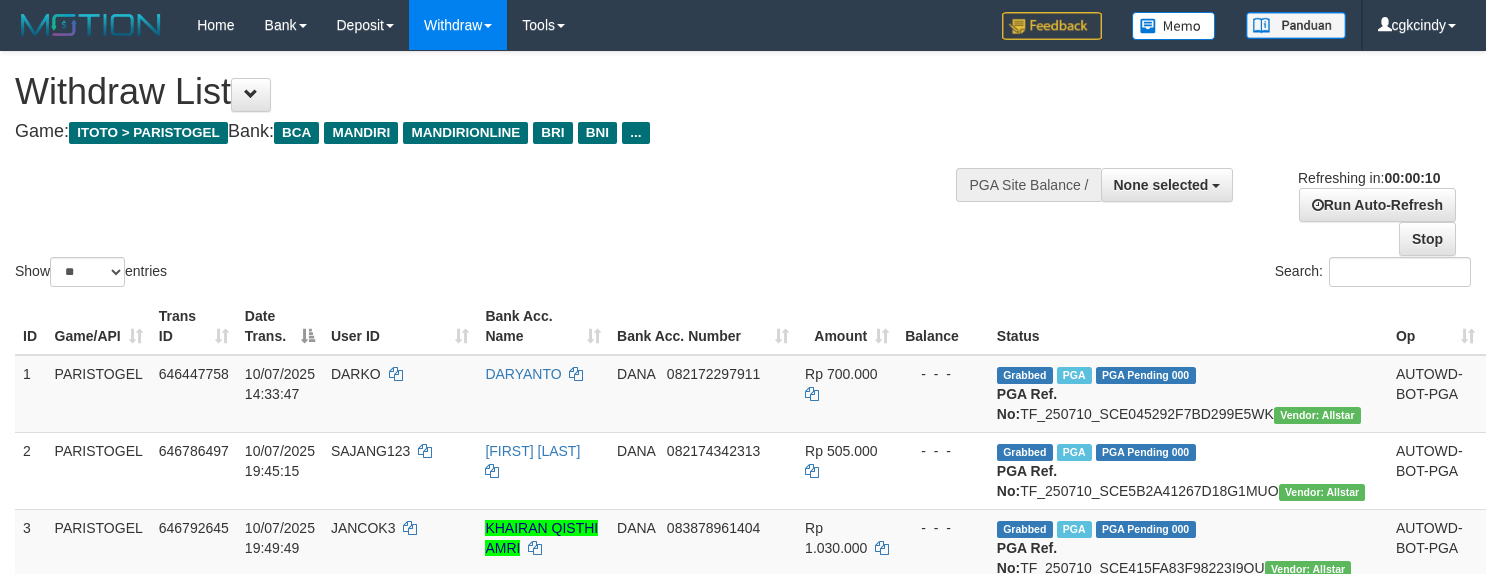 select 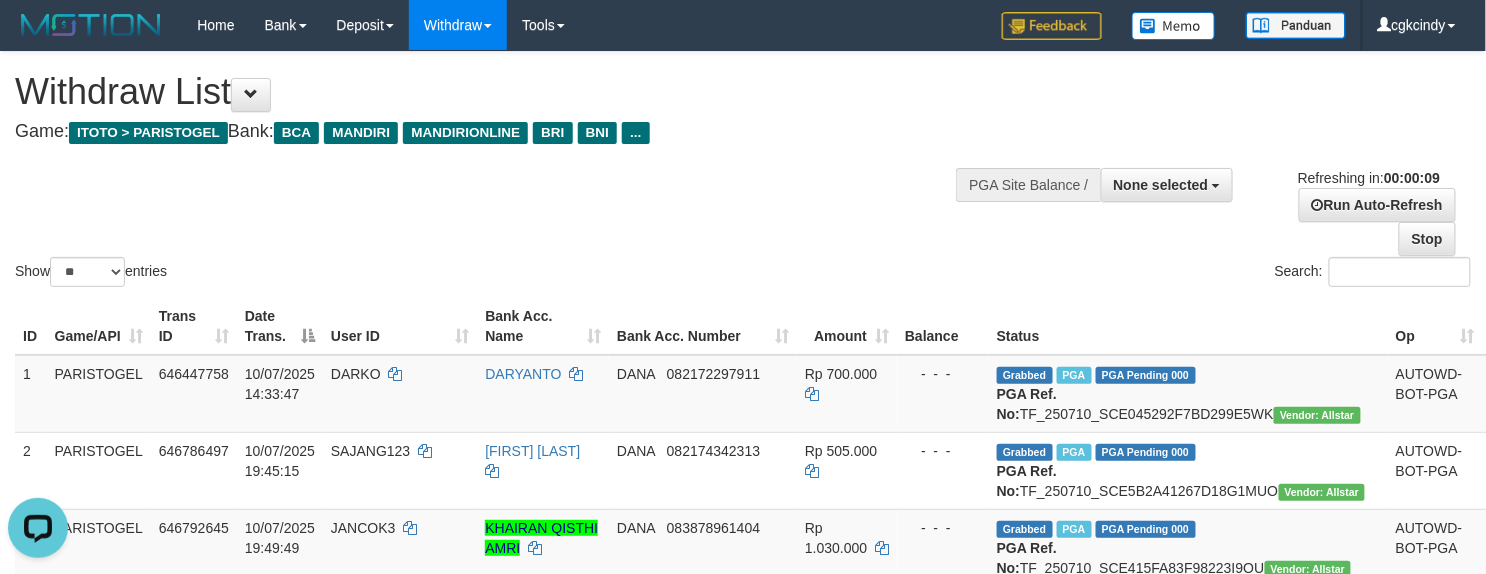 scroll, scrollTop: 0, scrollLeft: 0, axis: both 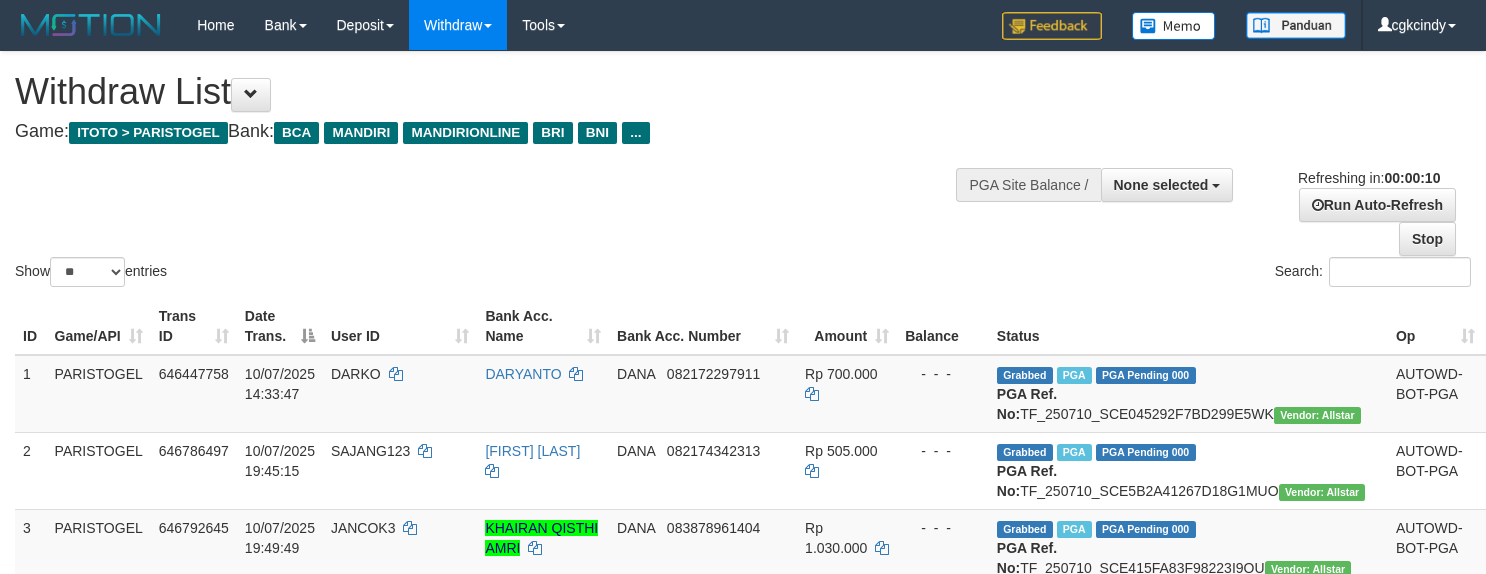 select 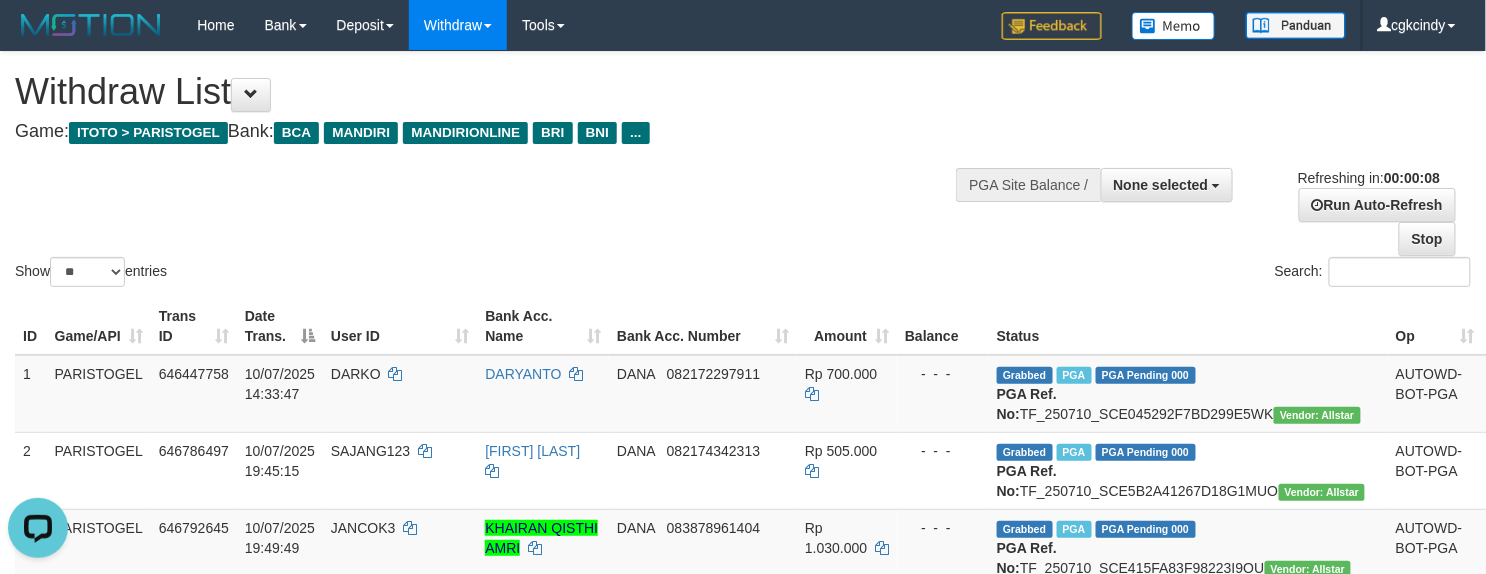 scroll, scrollTop: 0, scrollLeft: 0, axis: both 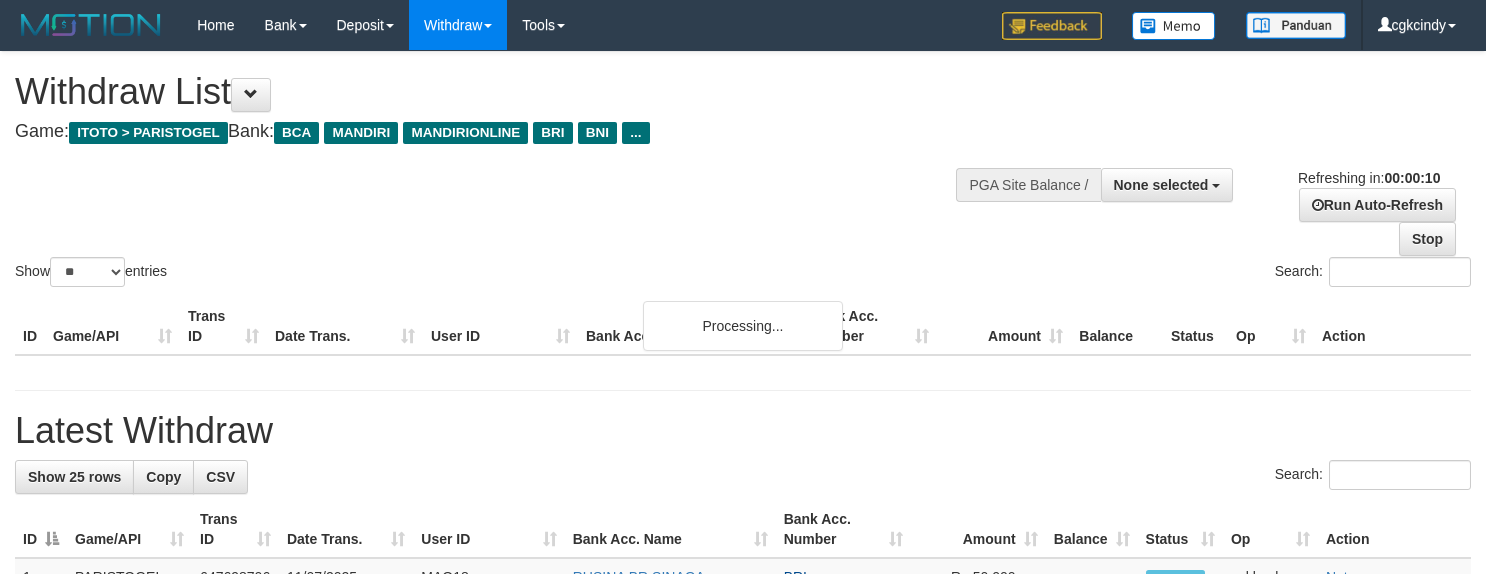 select 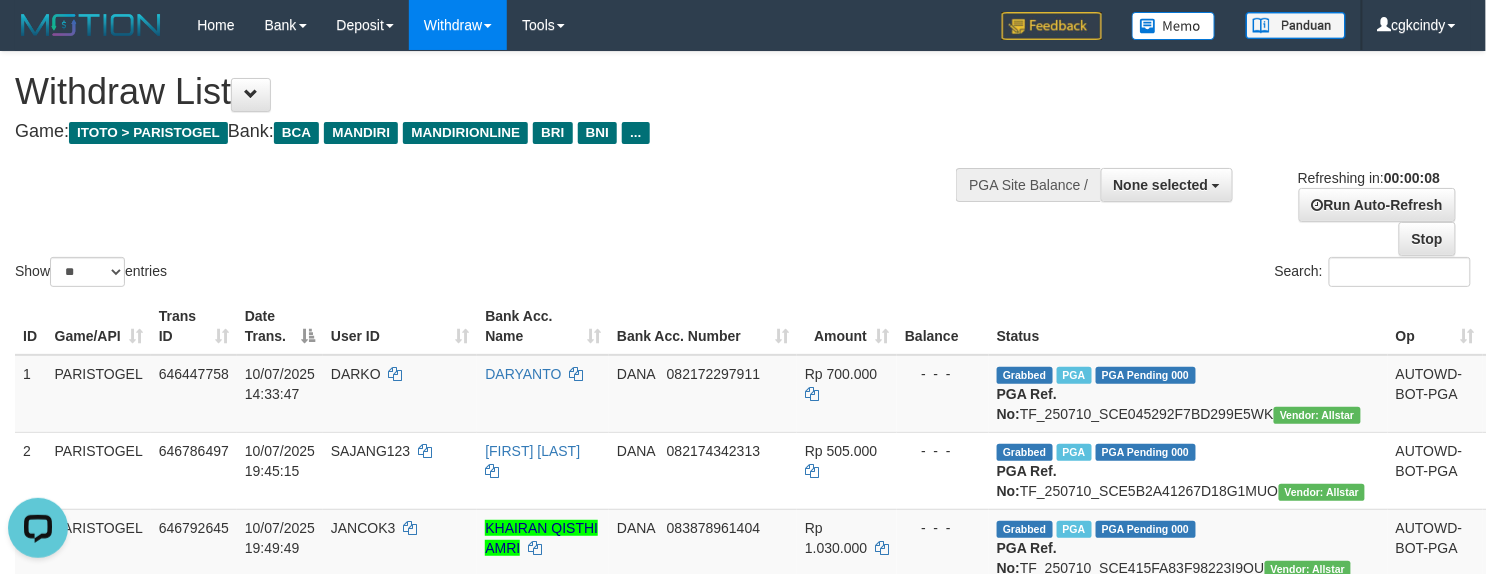 scroll, scrollTop: 0, scrollLeft: 0, axis: both 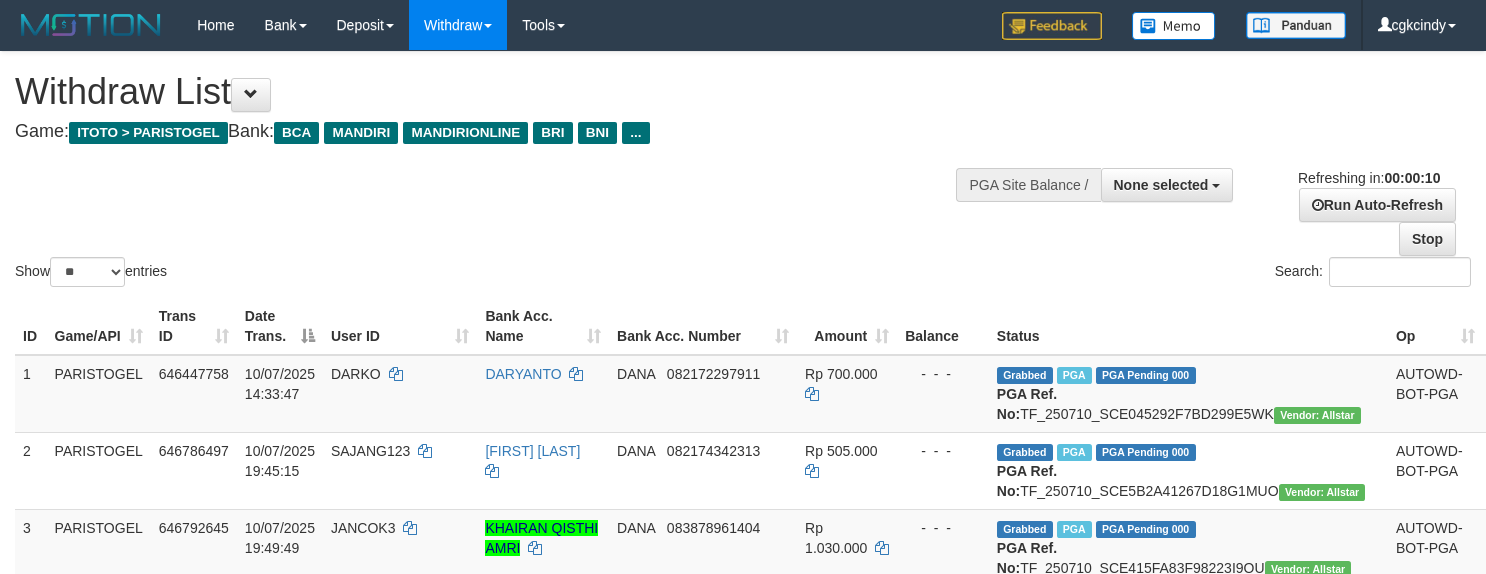 select 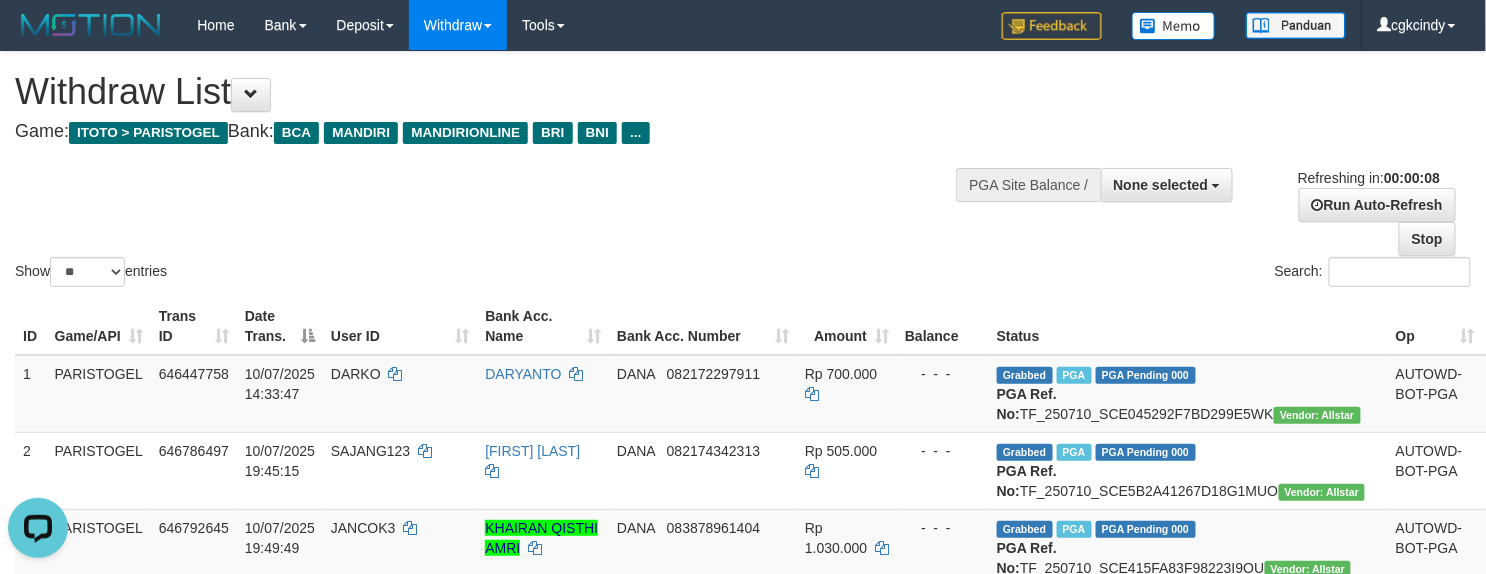 scroll, scrollTop: 0, scrollLeft: 0, axis: both 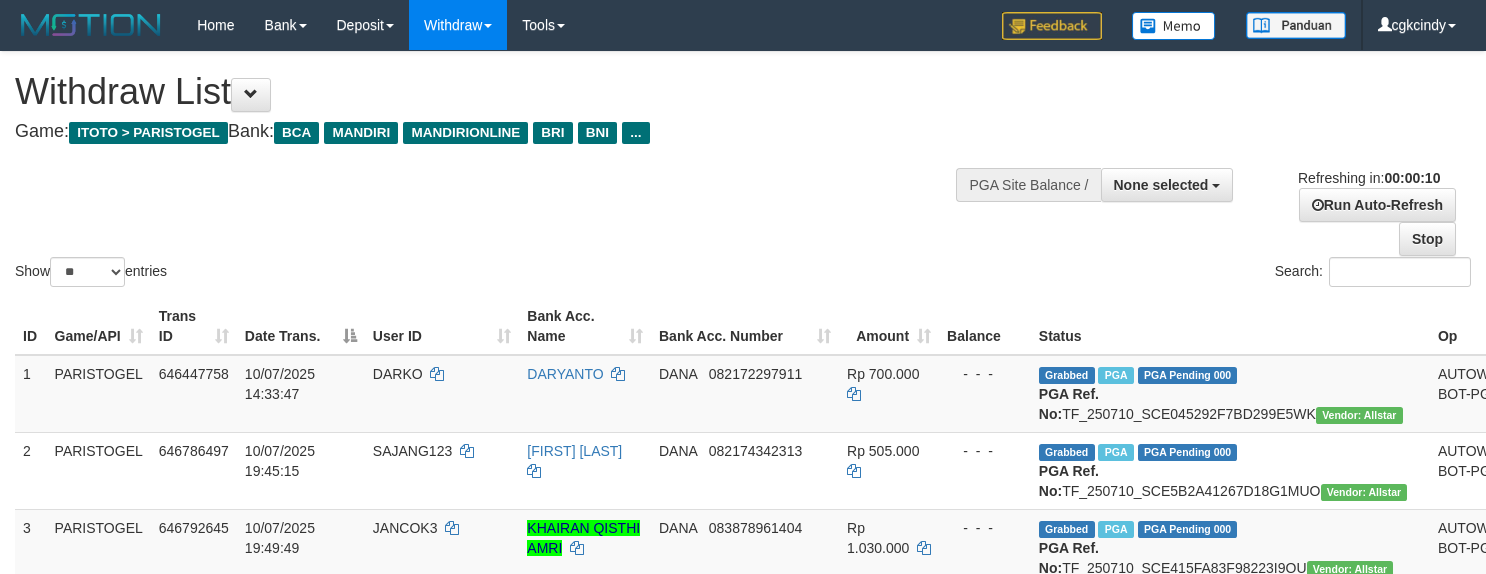 select 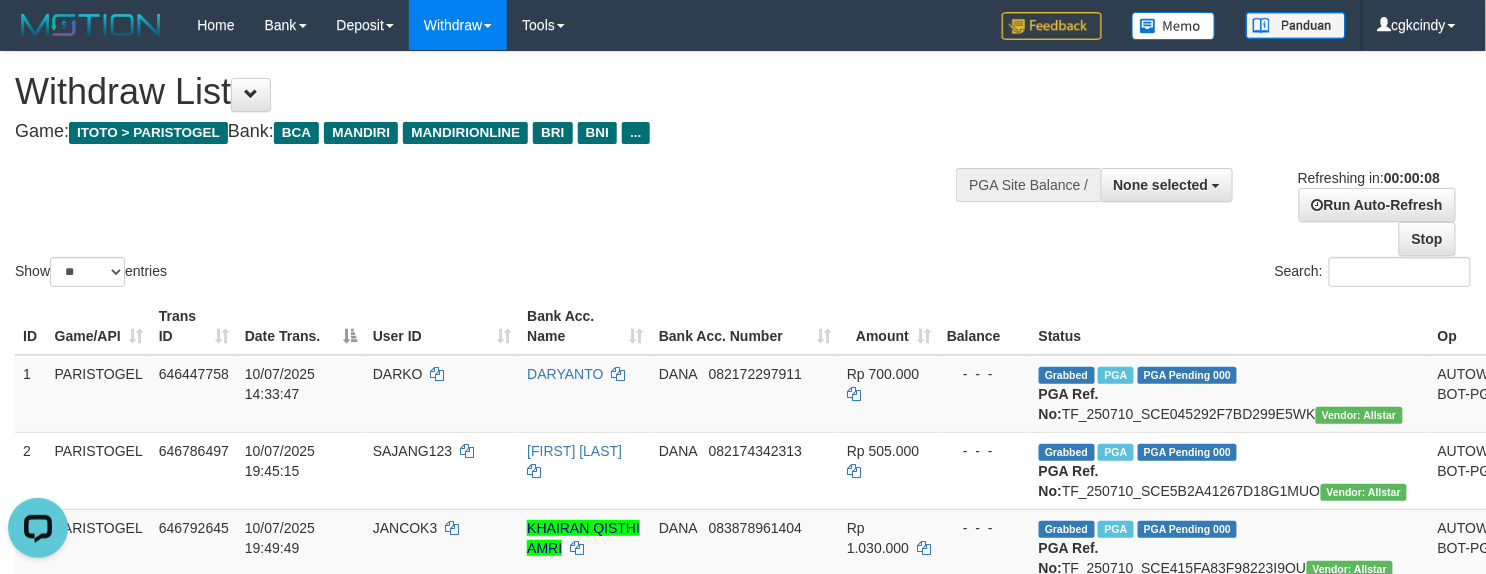 scroll, scrollTop: 0, scrollLeft: 0, axis: both 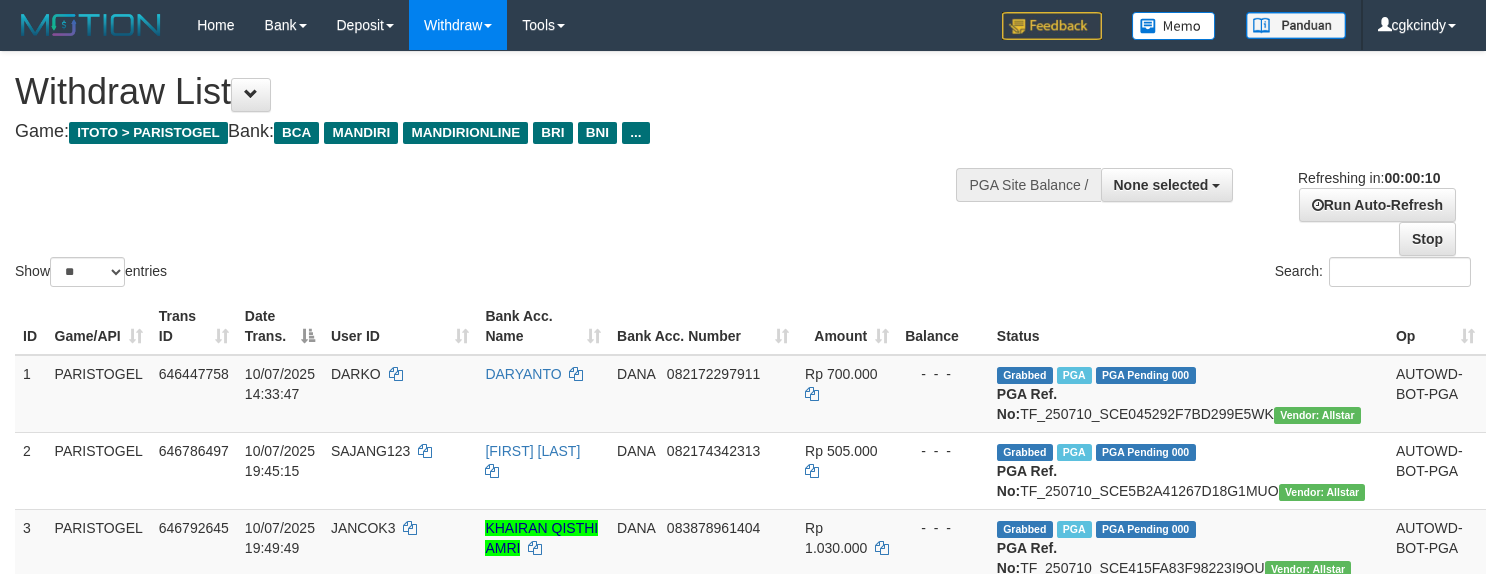 select 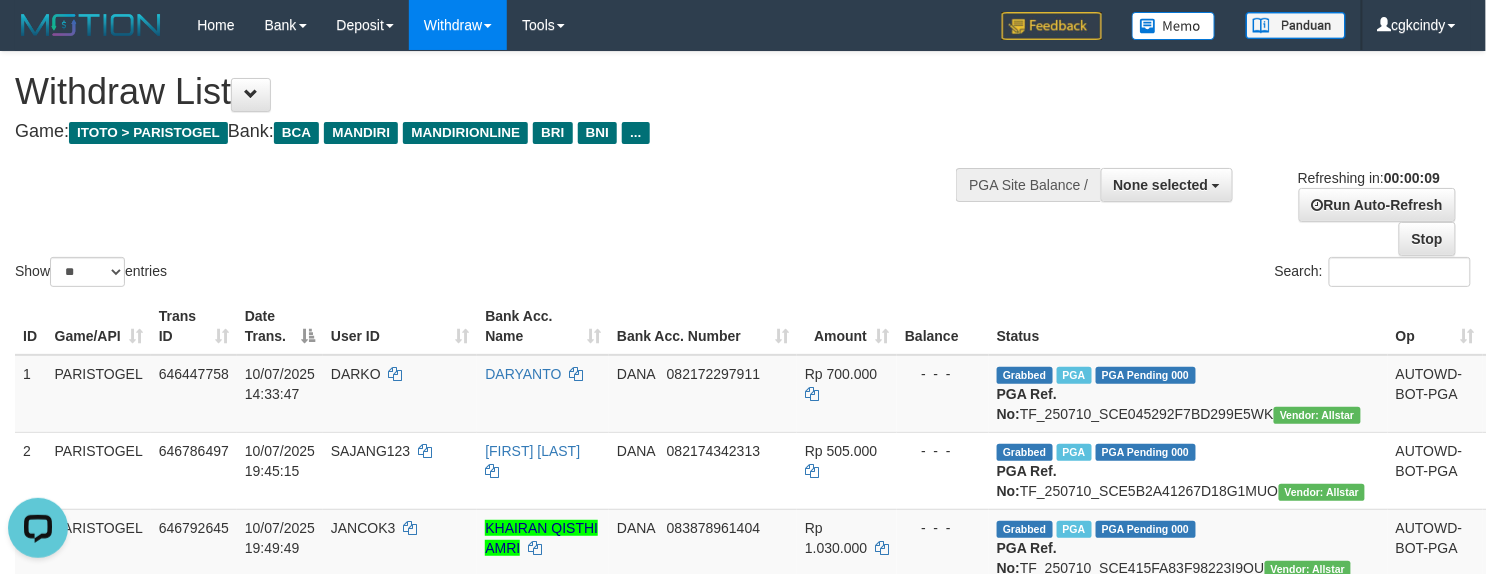 scroll, scrollTop: 0, scrollLeft: 0, axis: both 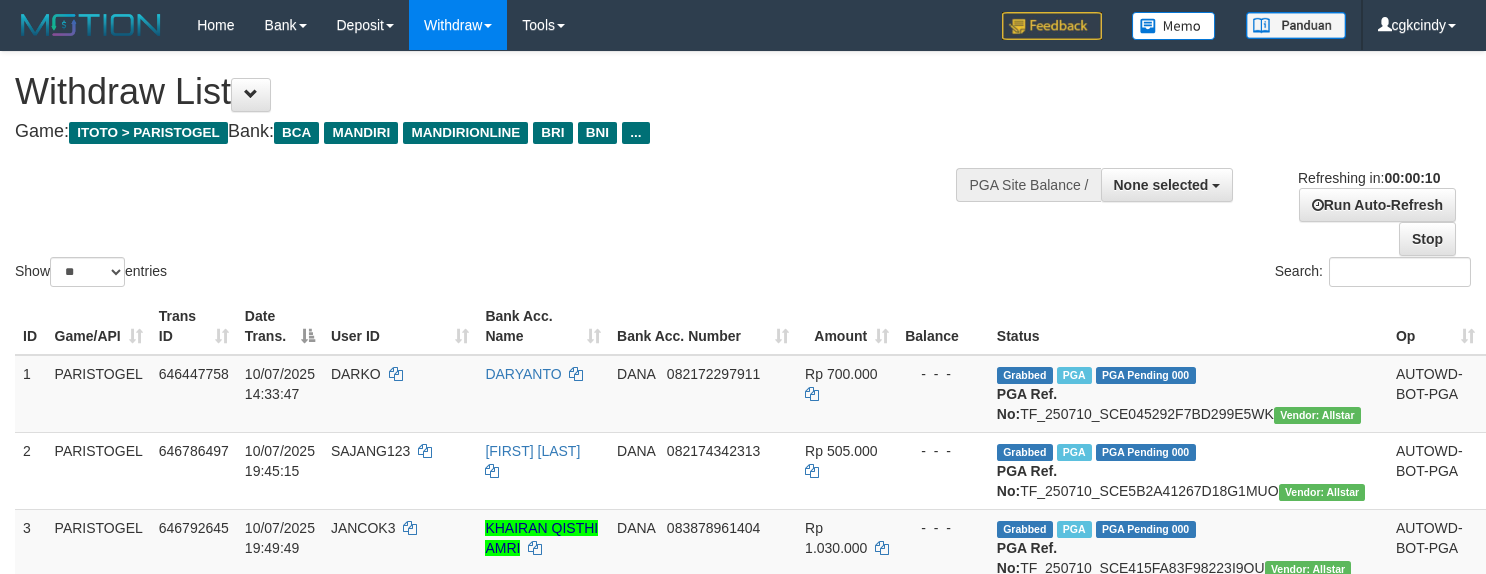 select 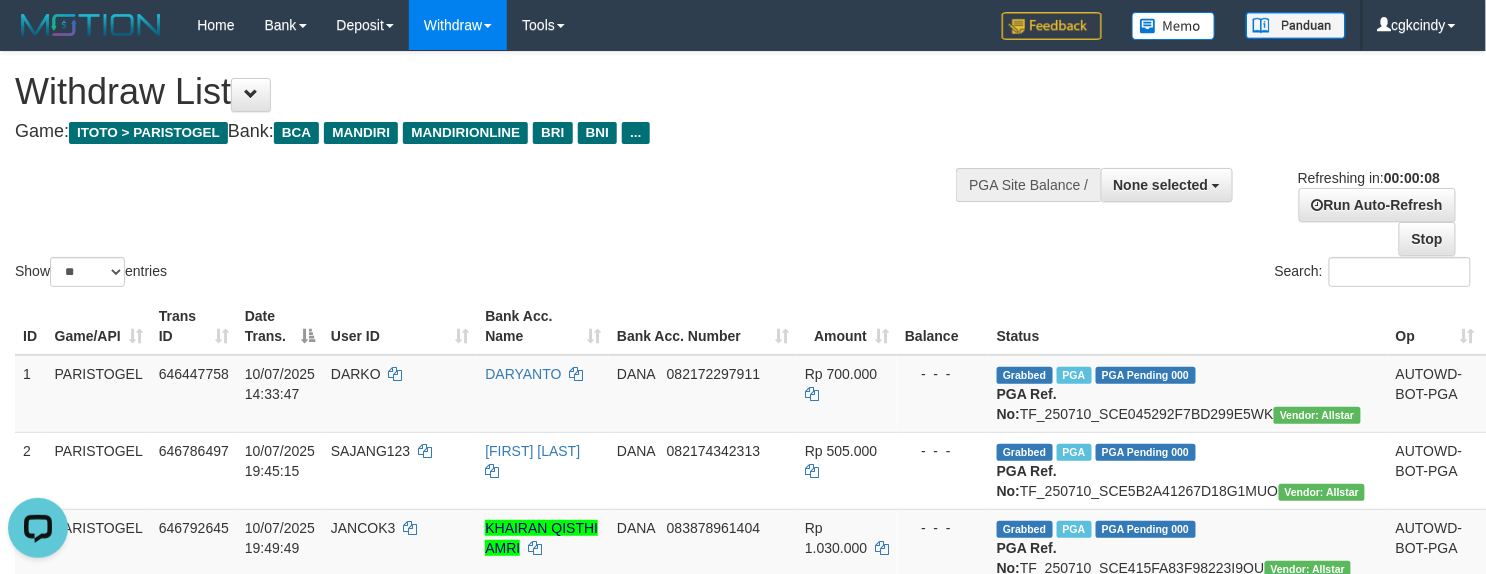 scroll, scrollTop: 0, scrollLeft: 0, axis: both 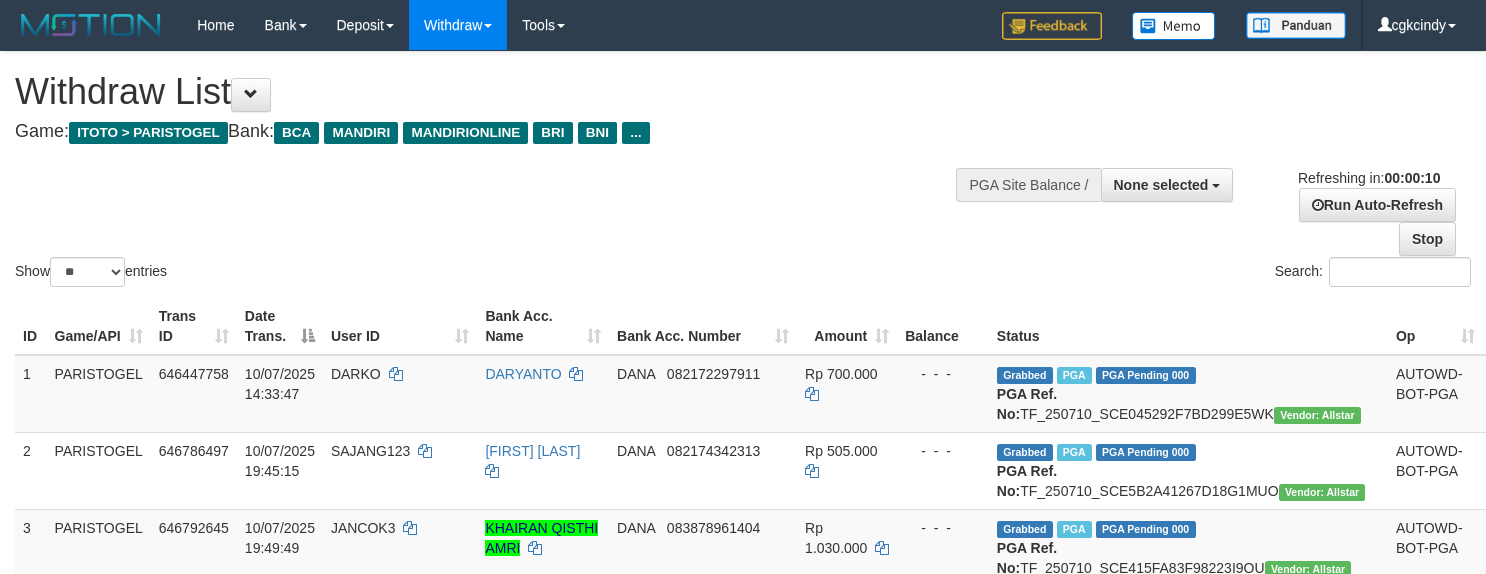 select 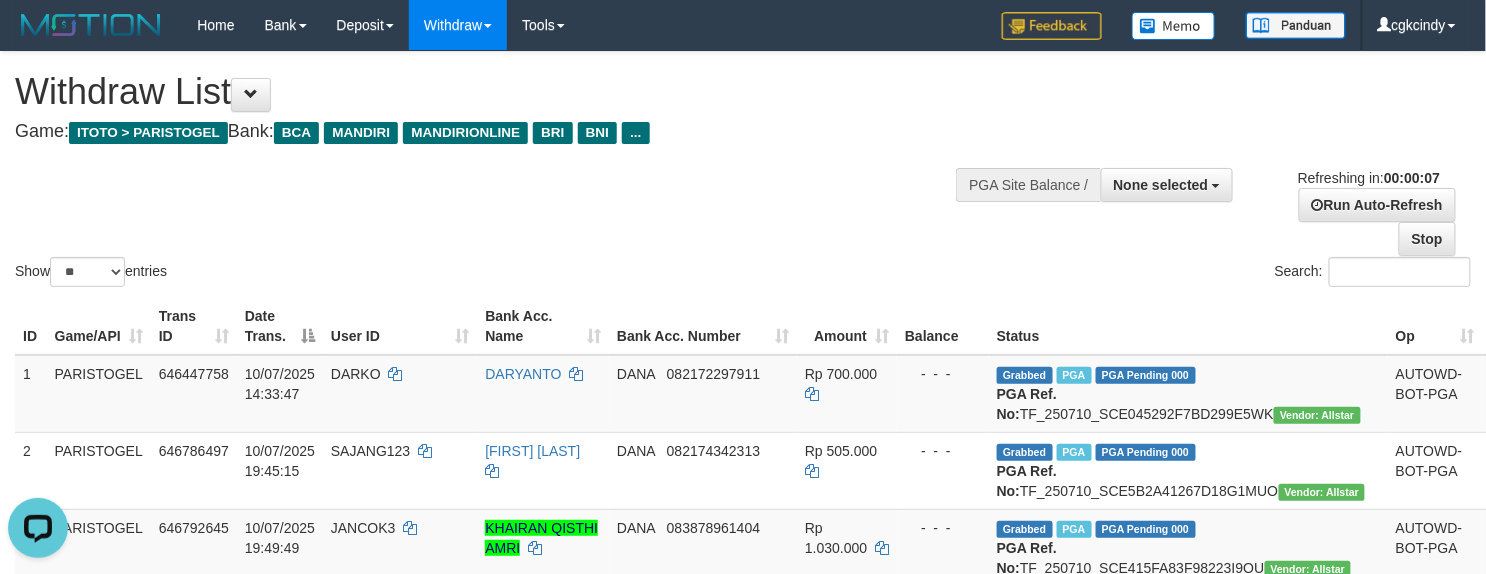 scroll, scrollTop: 0, scrollLeft: 0, axis: both 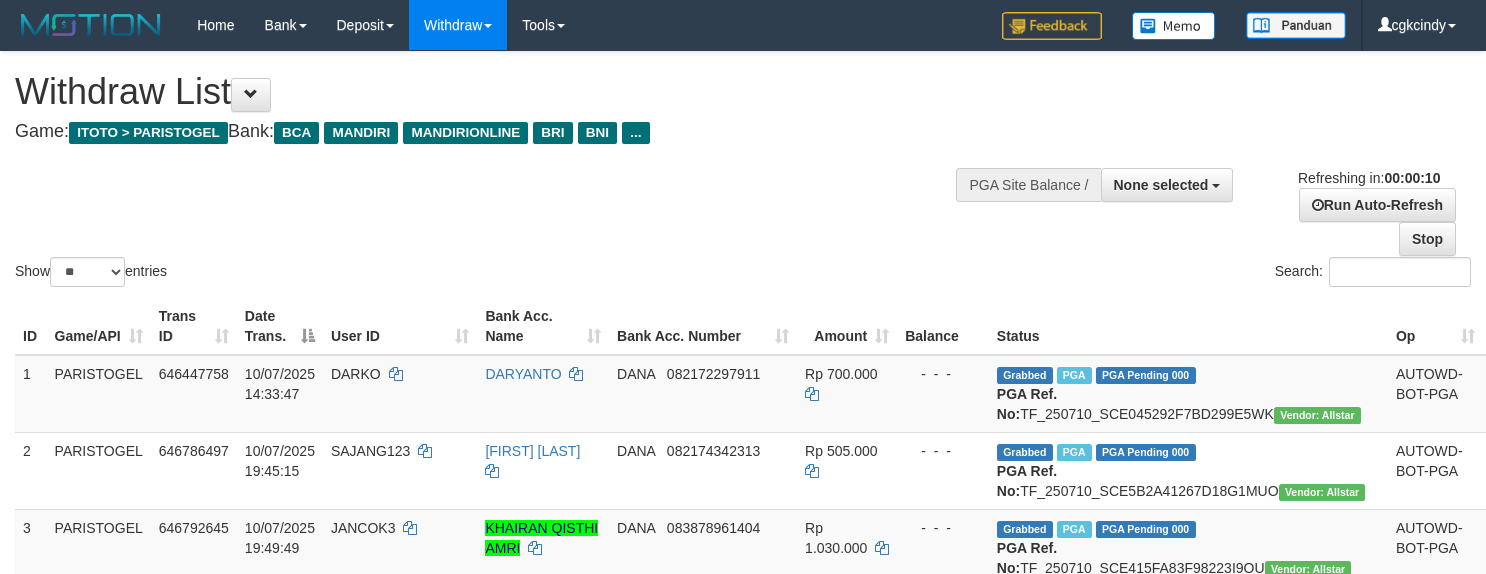 select 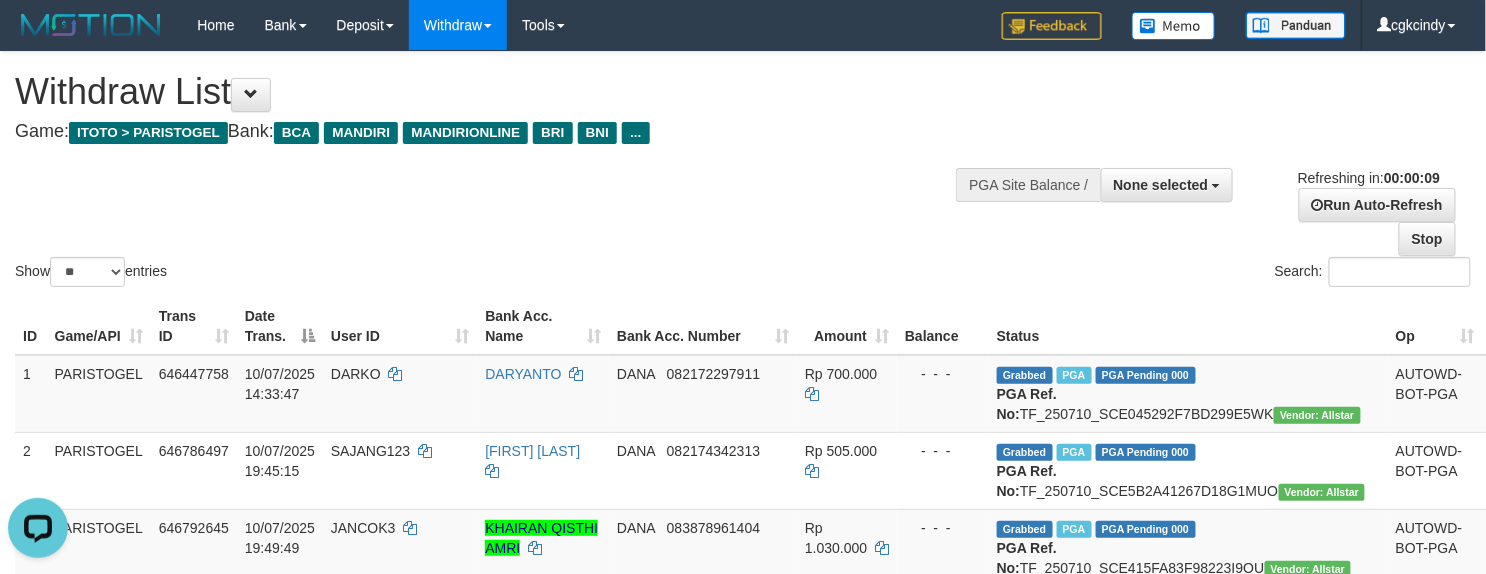 scroll, scrollTop: 0, scrollLeft: 0, axis: both 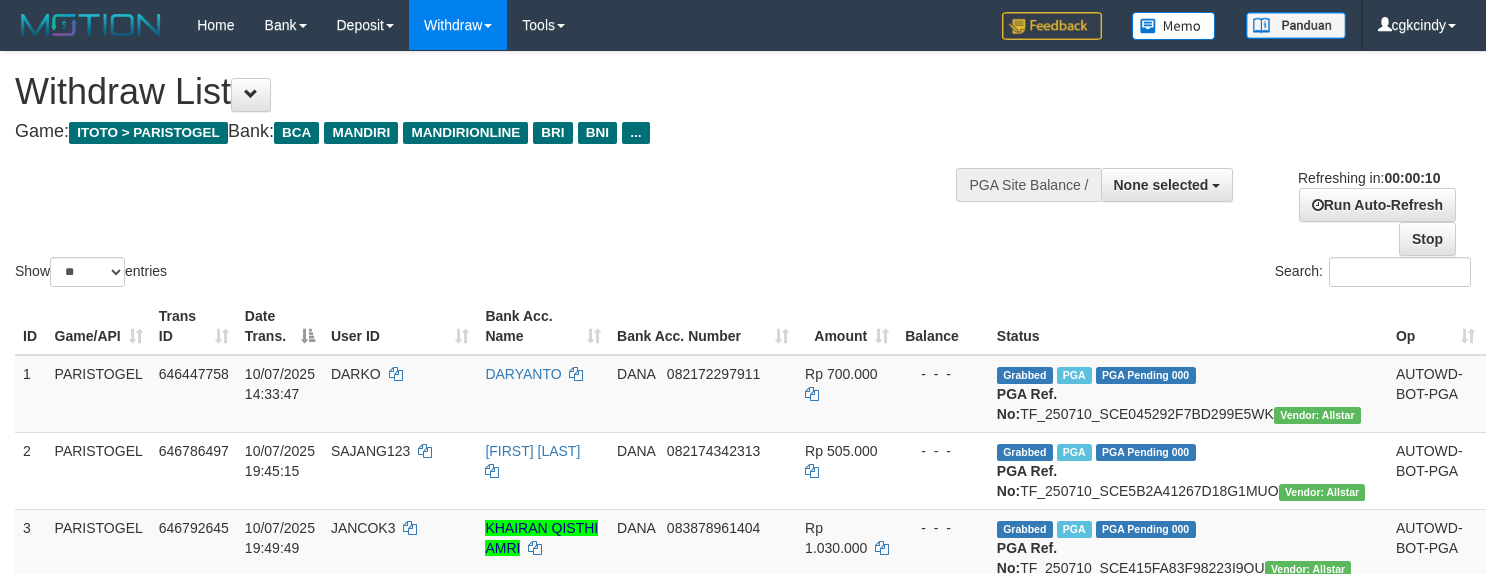 select 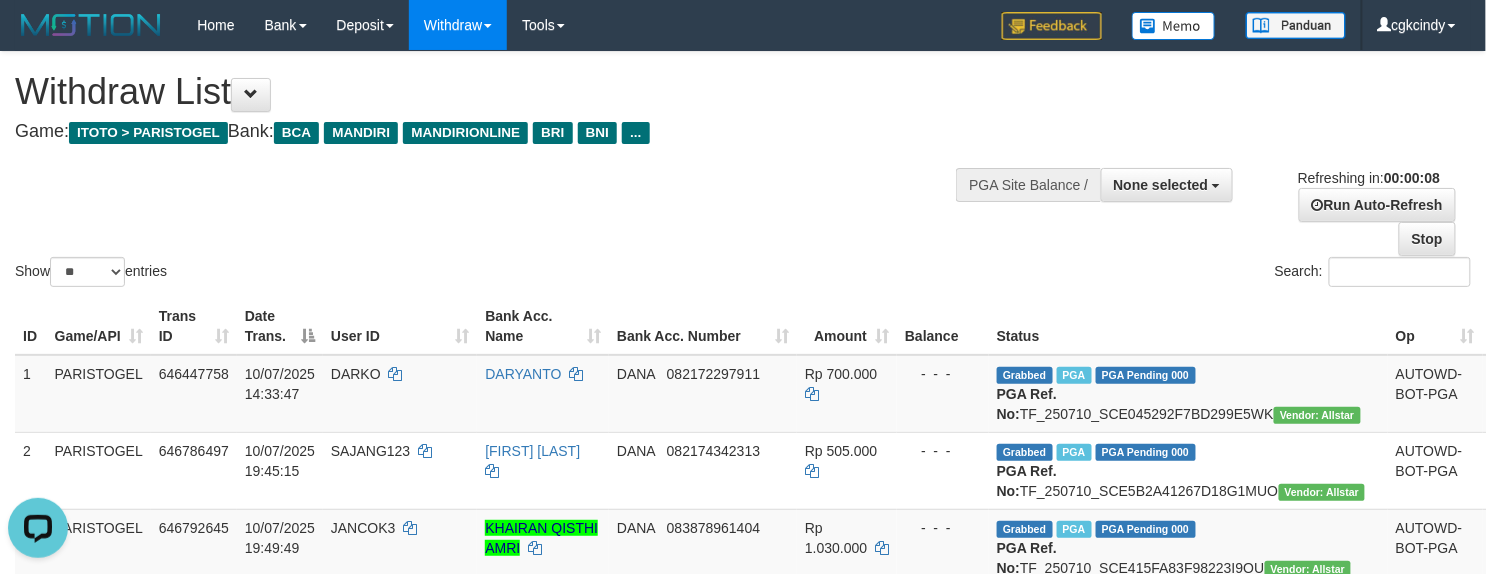 scroll, scrollTop: 0, scrollLeft: 0, axis: both 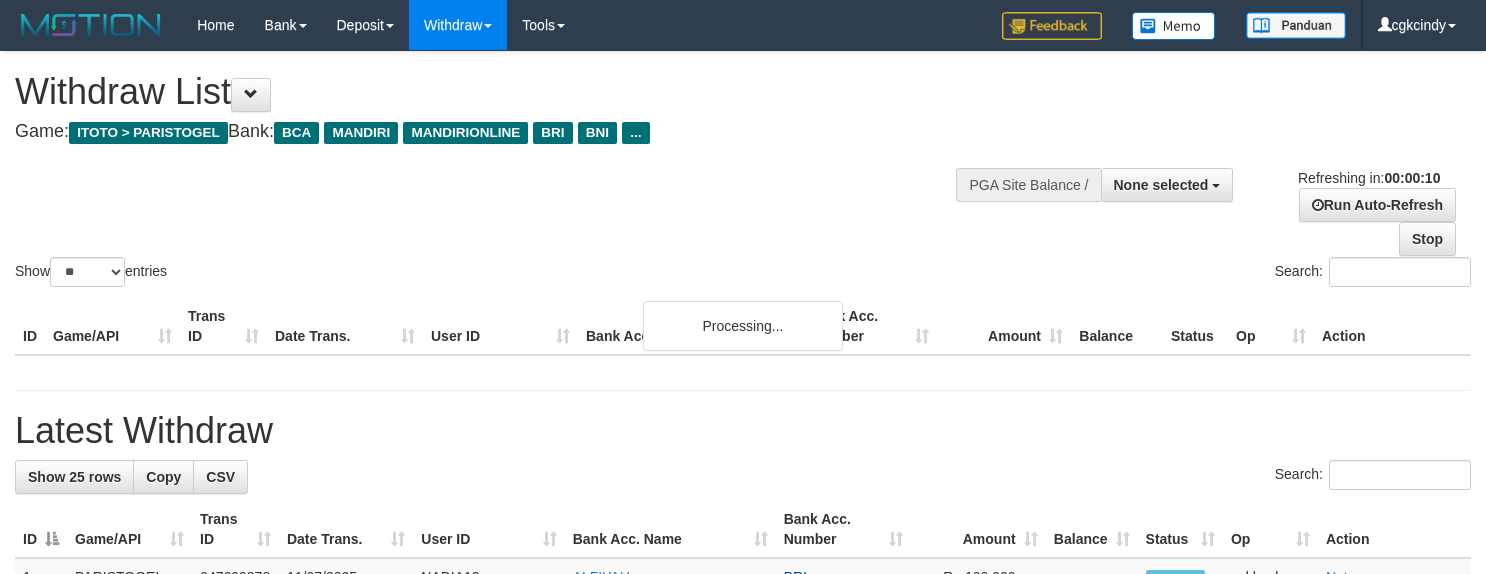 select 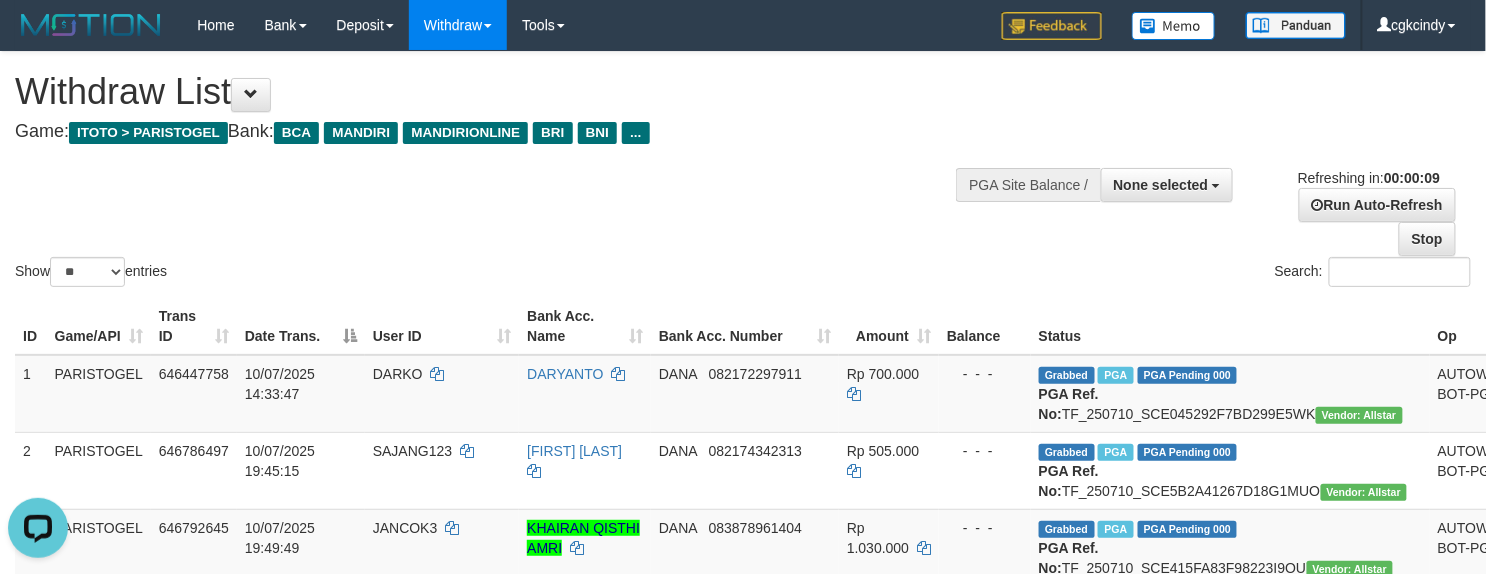scroll, scrollTop: 0, scrollLeft: 0, axis: both 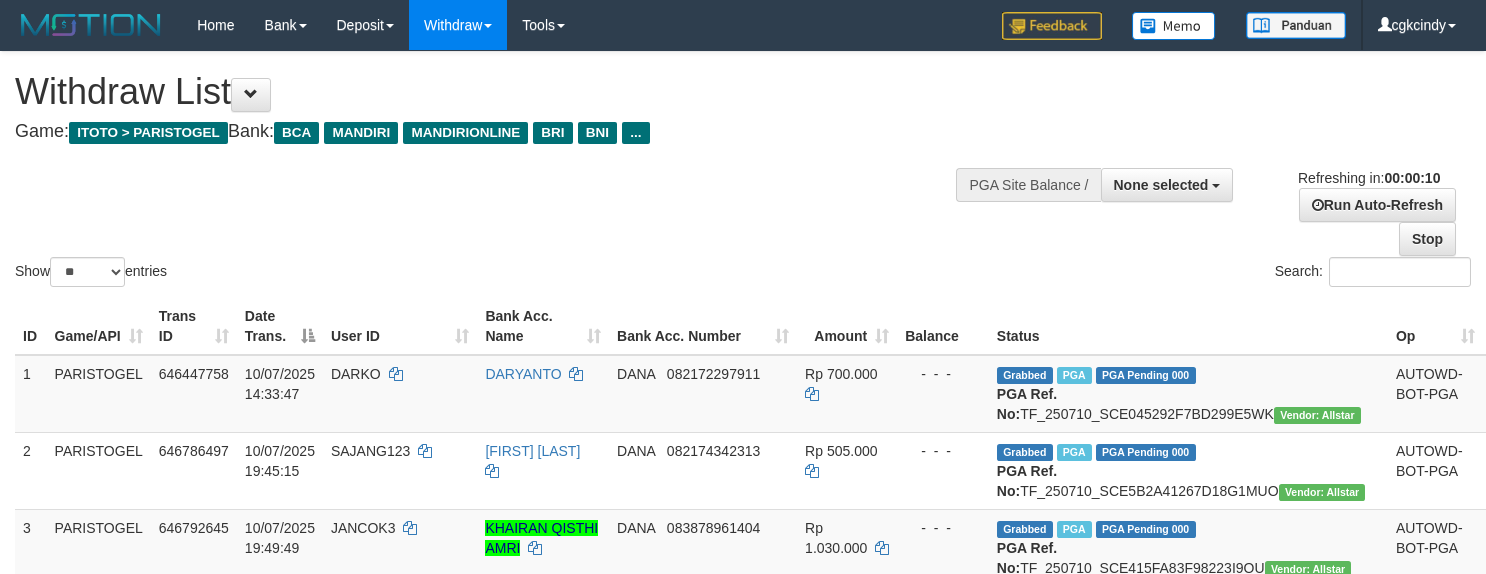 select 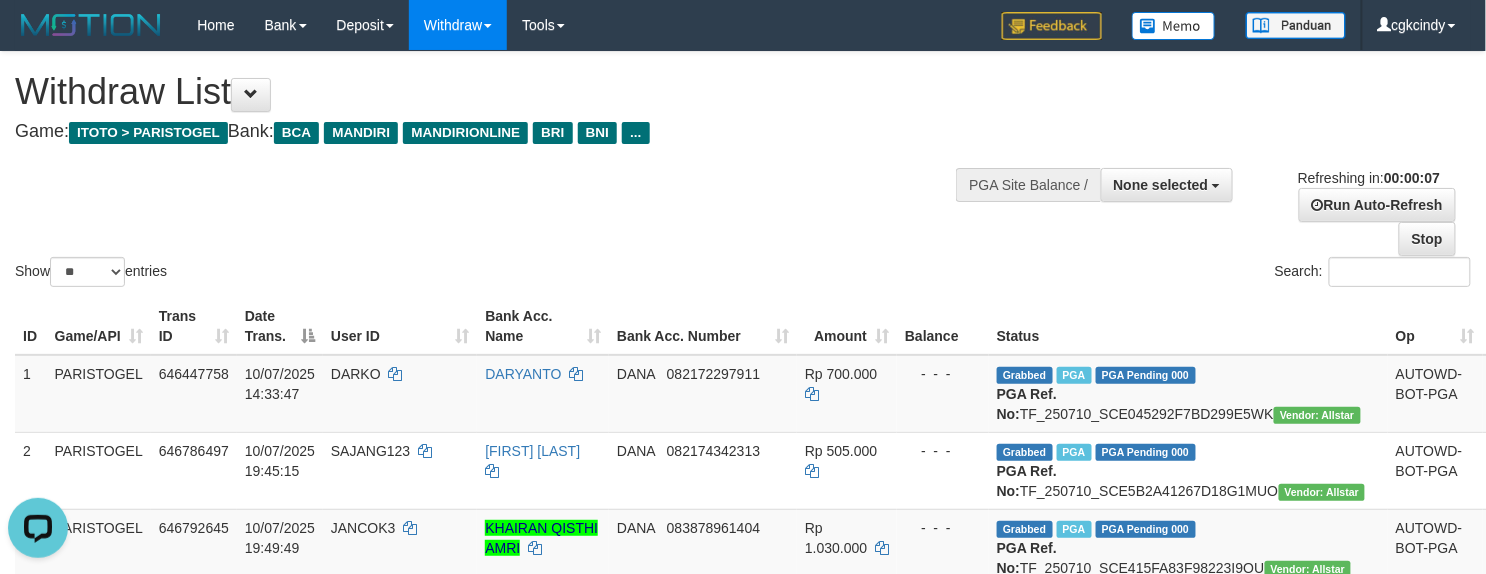 scroll, scrollTop: 0, scrollLeft: 0, axis: both 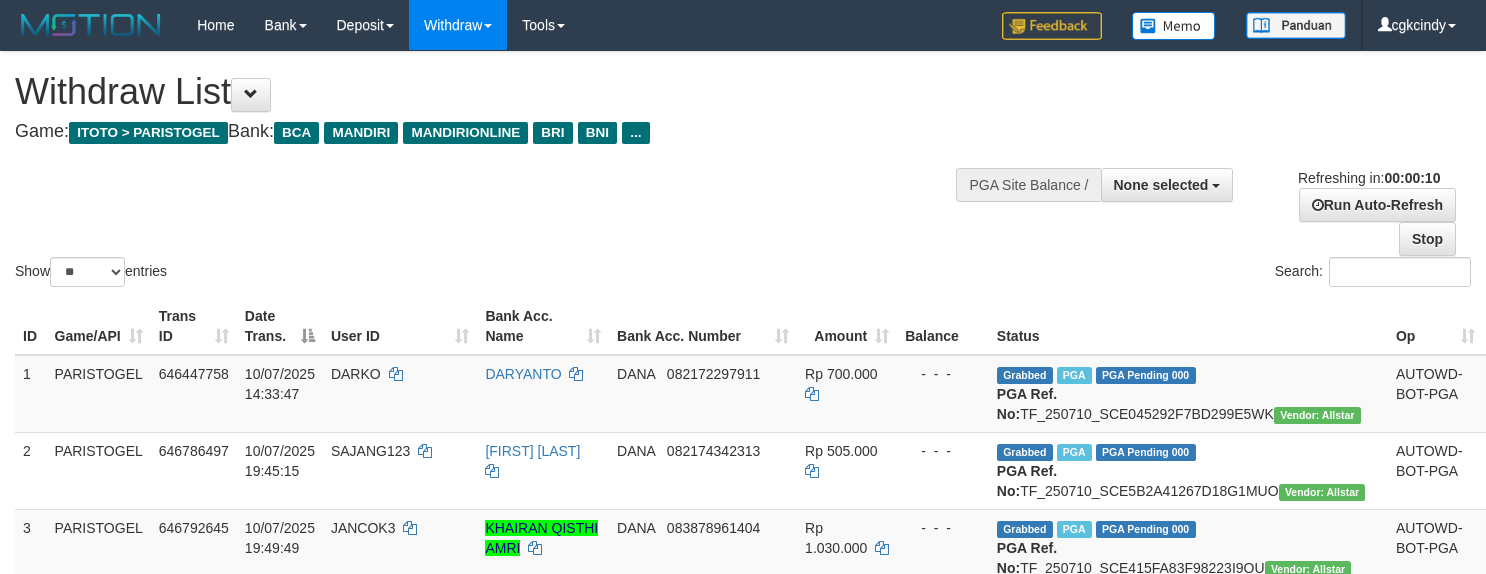 select 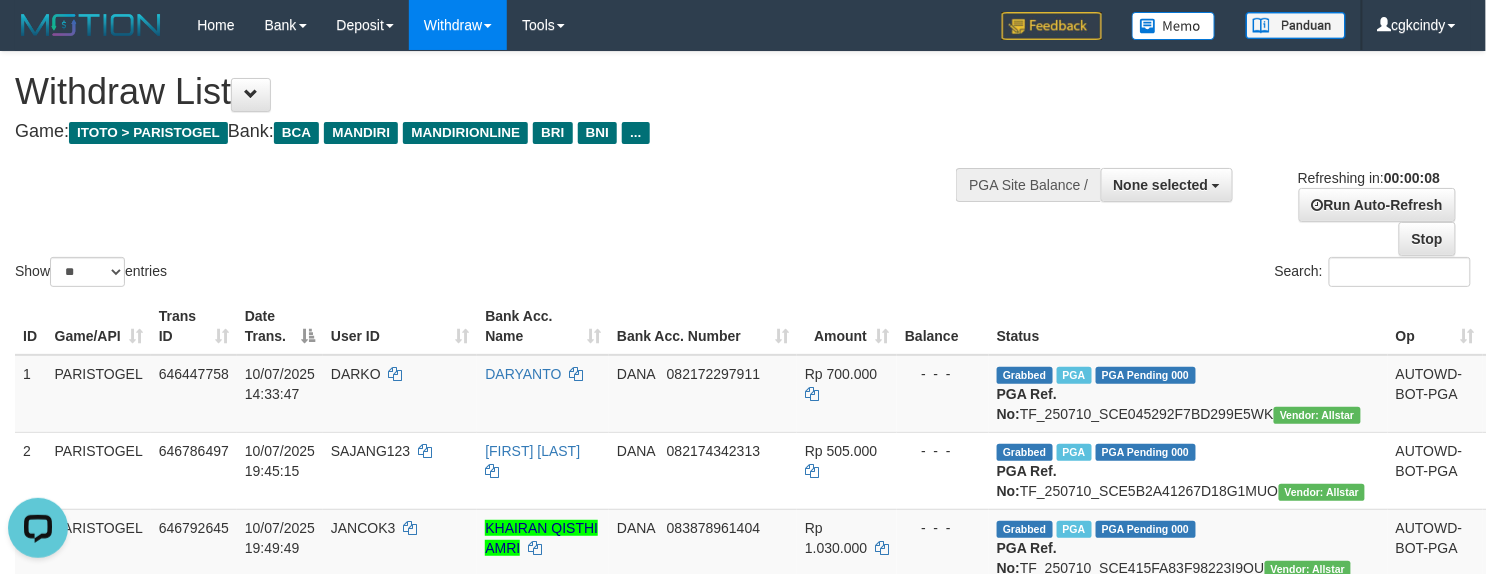 scroll, scrollTop: 0, scrollLeft: 0, axis: both 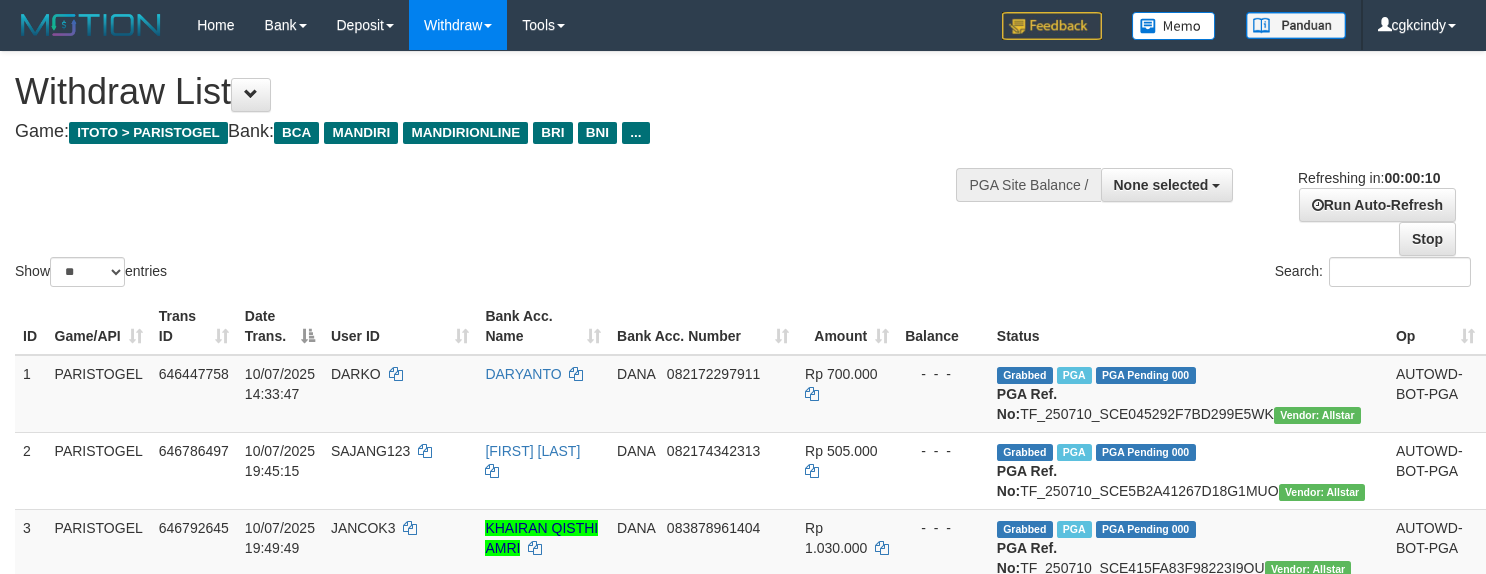 select 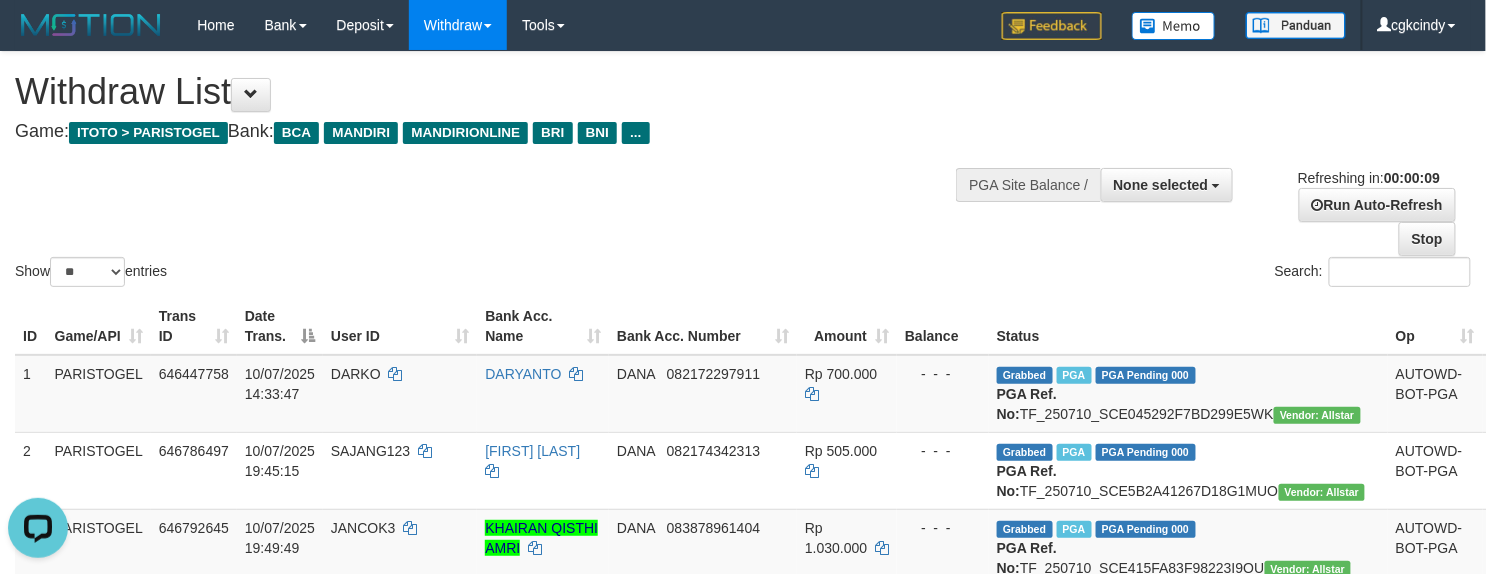 scroll, scrollTop: 0, scrollLeft: 0, axis: both 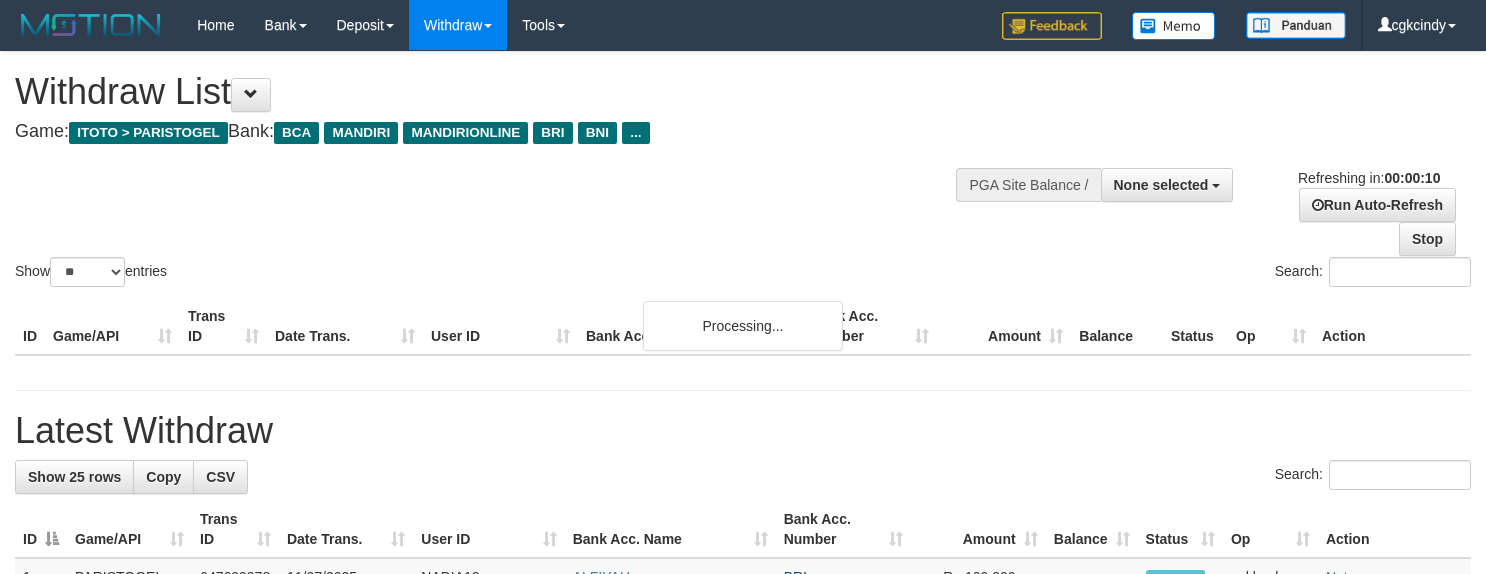 select 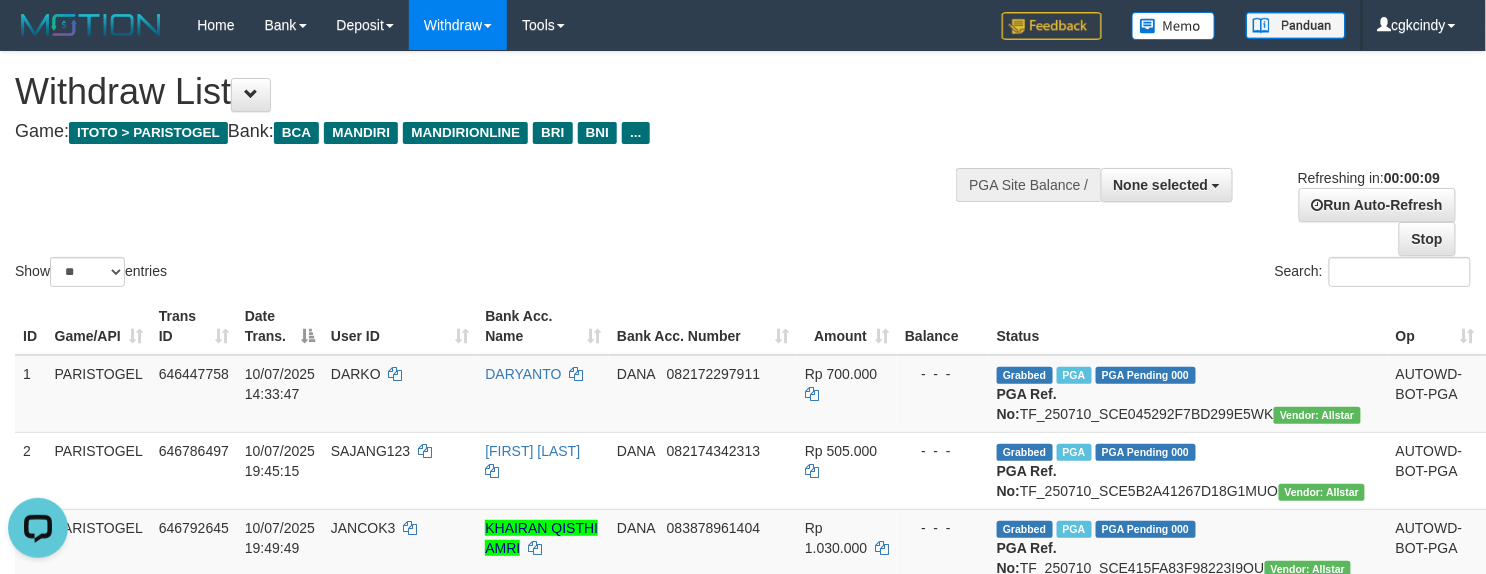 scroll, scrollTop: 0, scrollLeft: 0, axis: both 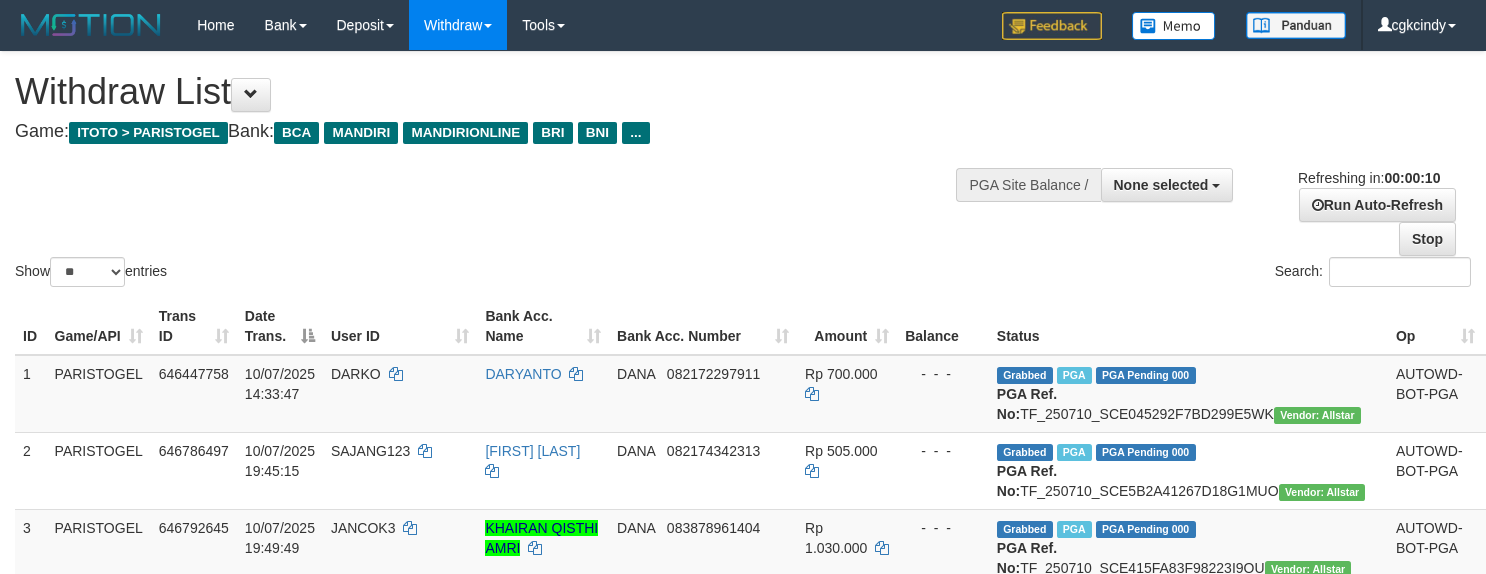 select 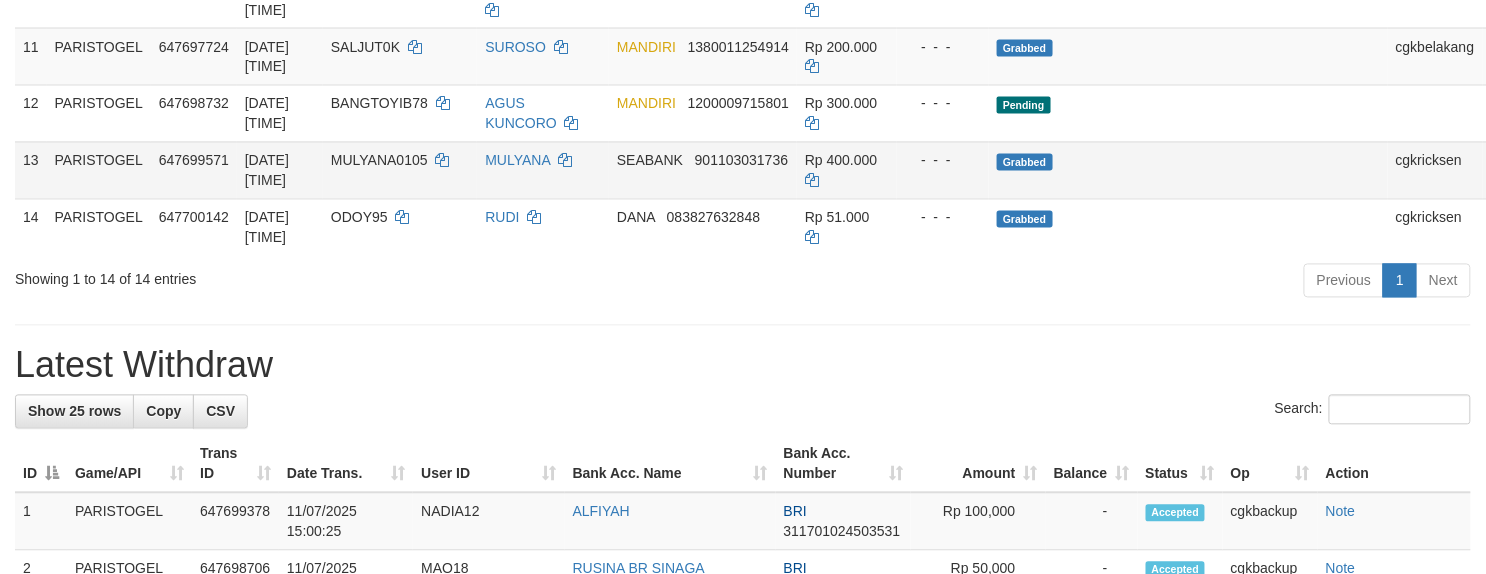 scroll, scrollTop: 1200, scrollLeft: 0, axis: vertical 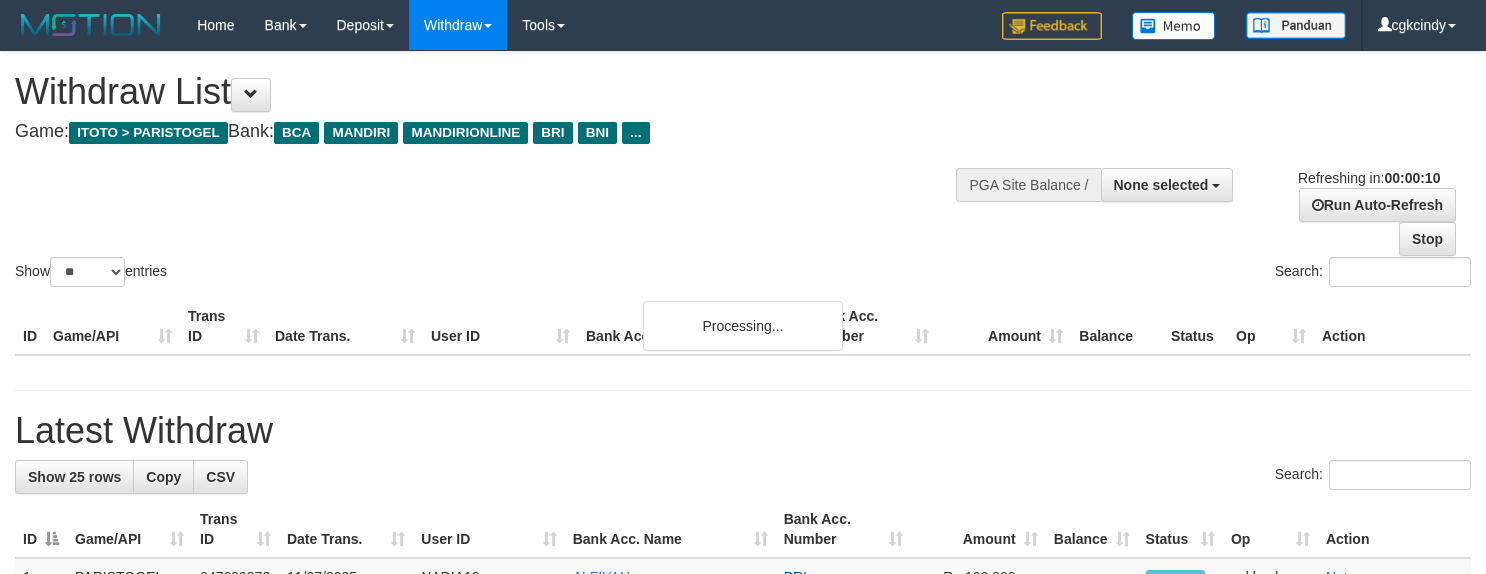 select 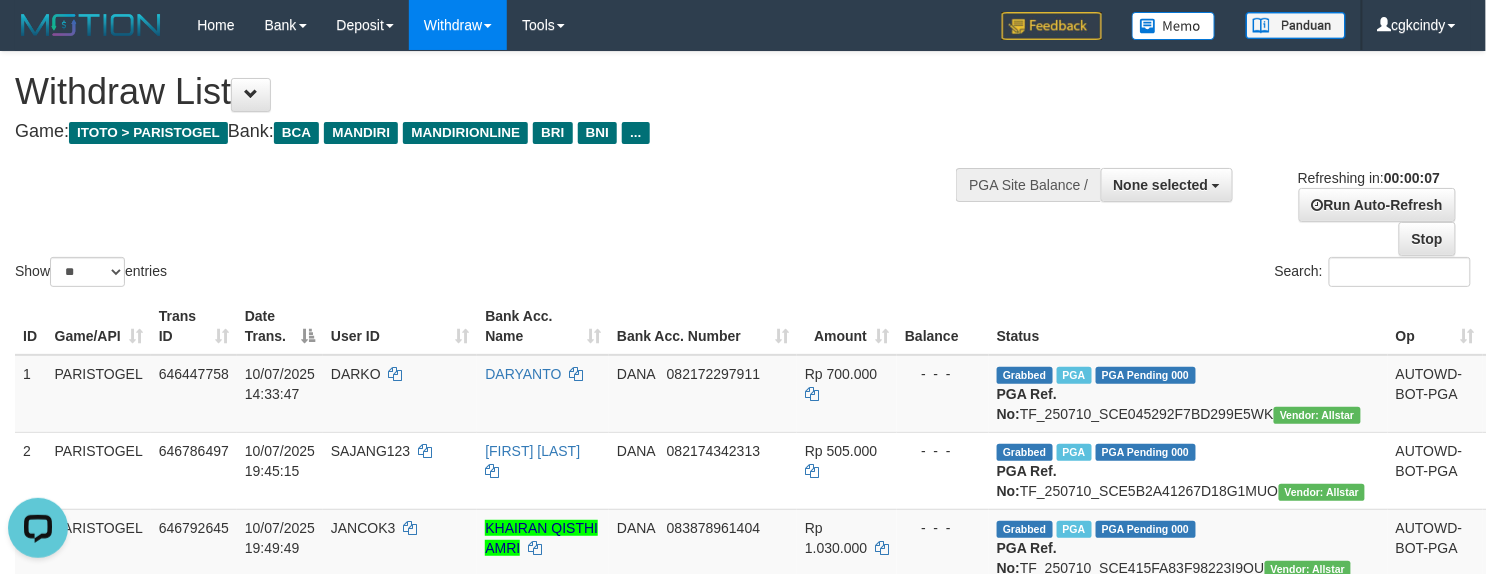 scroll, scrollTop: 0, scrollLeft: 0, axis: both 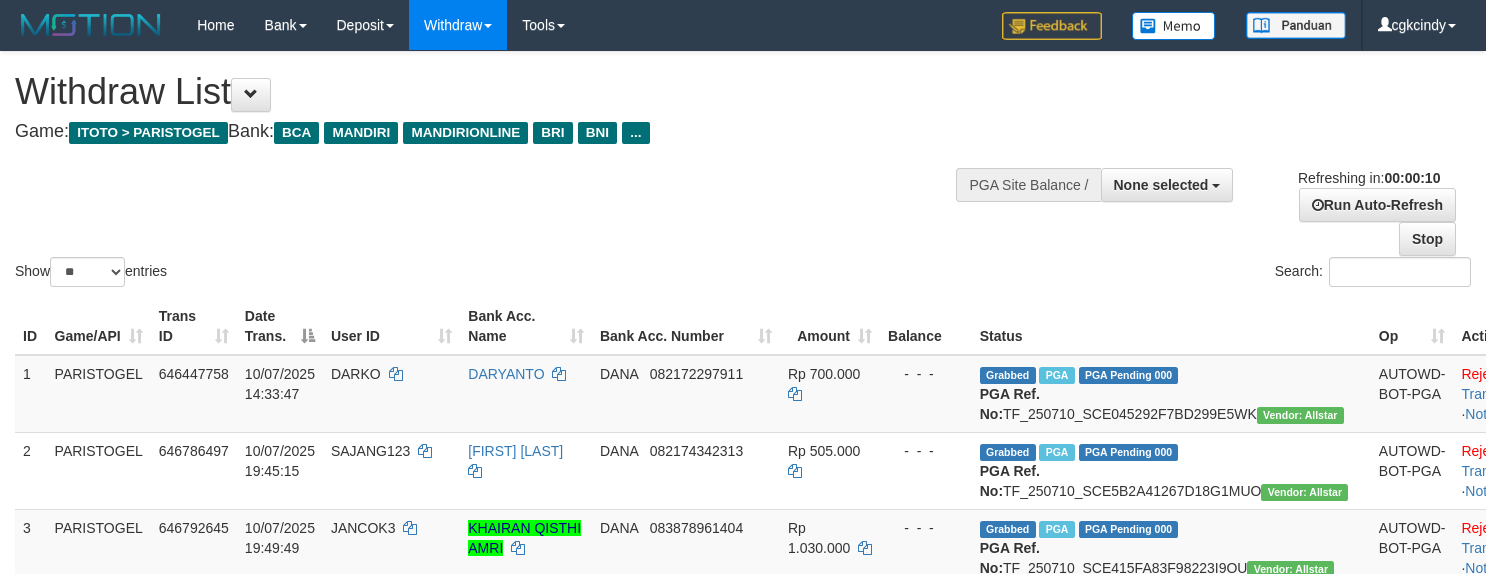 select 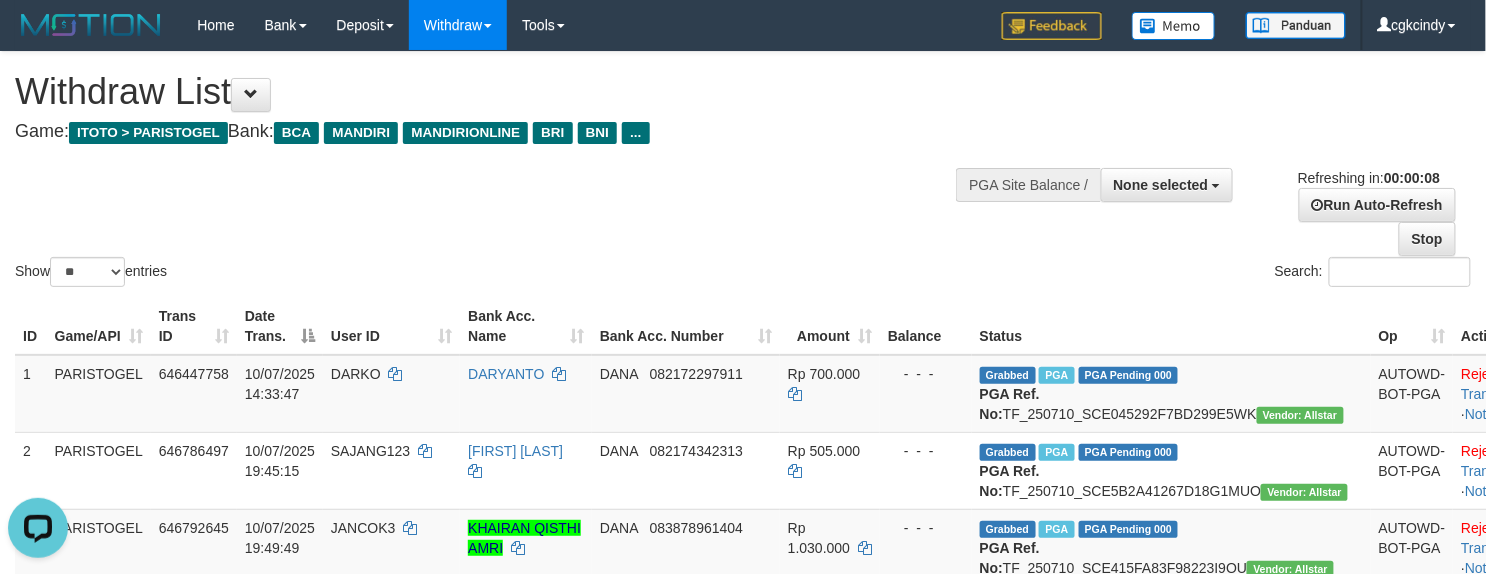 scroll, scrollTop: 0, scrollLeft: 0, axis: both 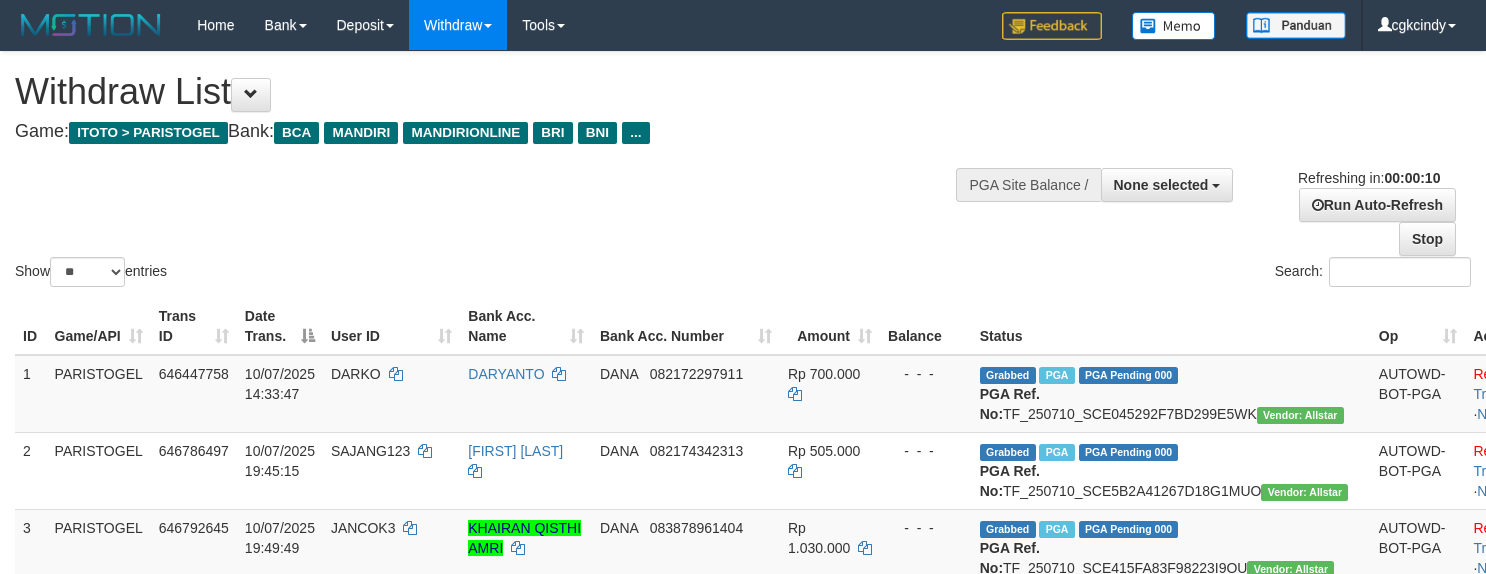 select 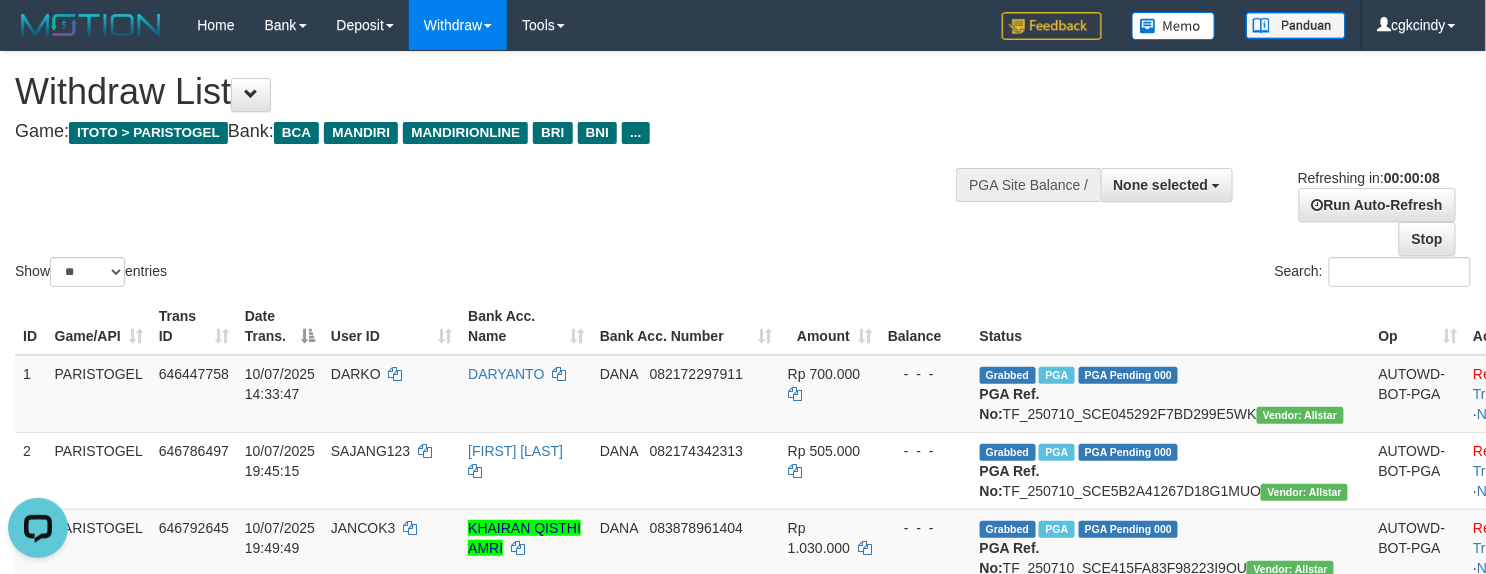 scroll, scrollTop: 0, scrollLeft: 0, axis: both 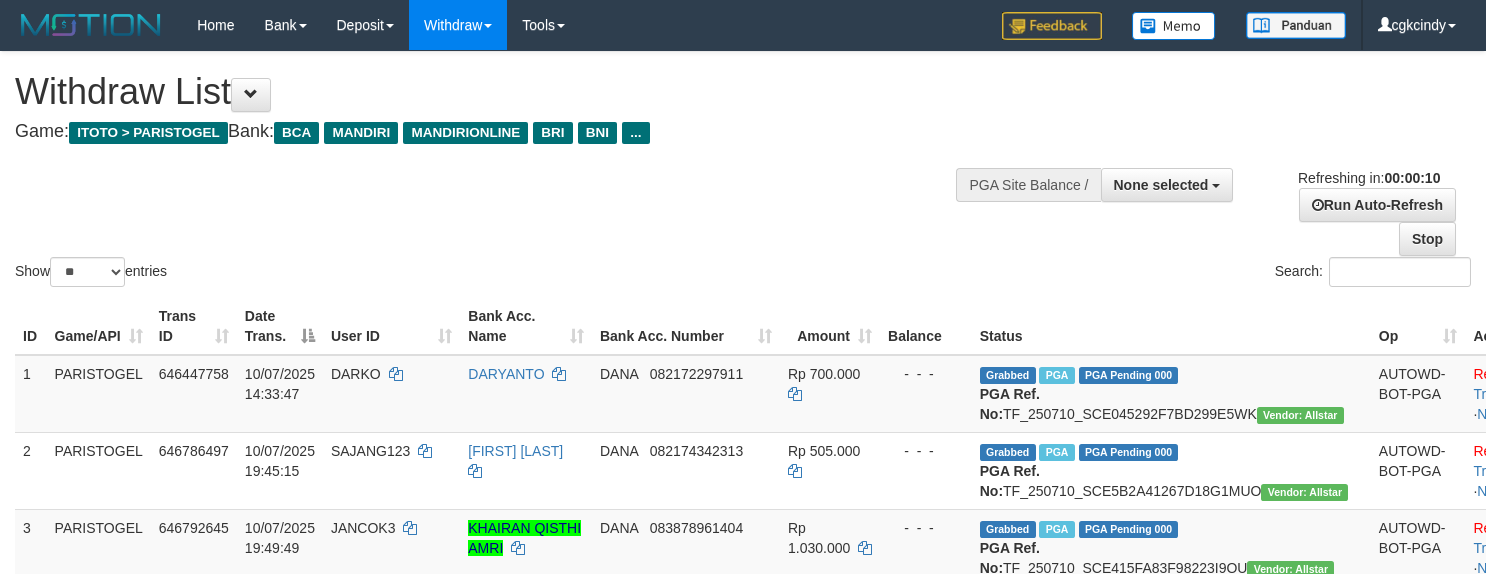 select 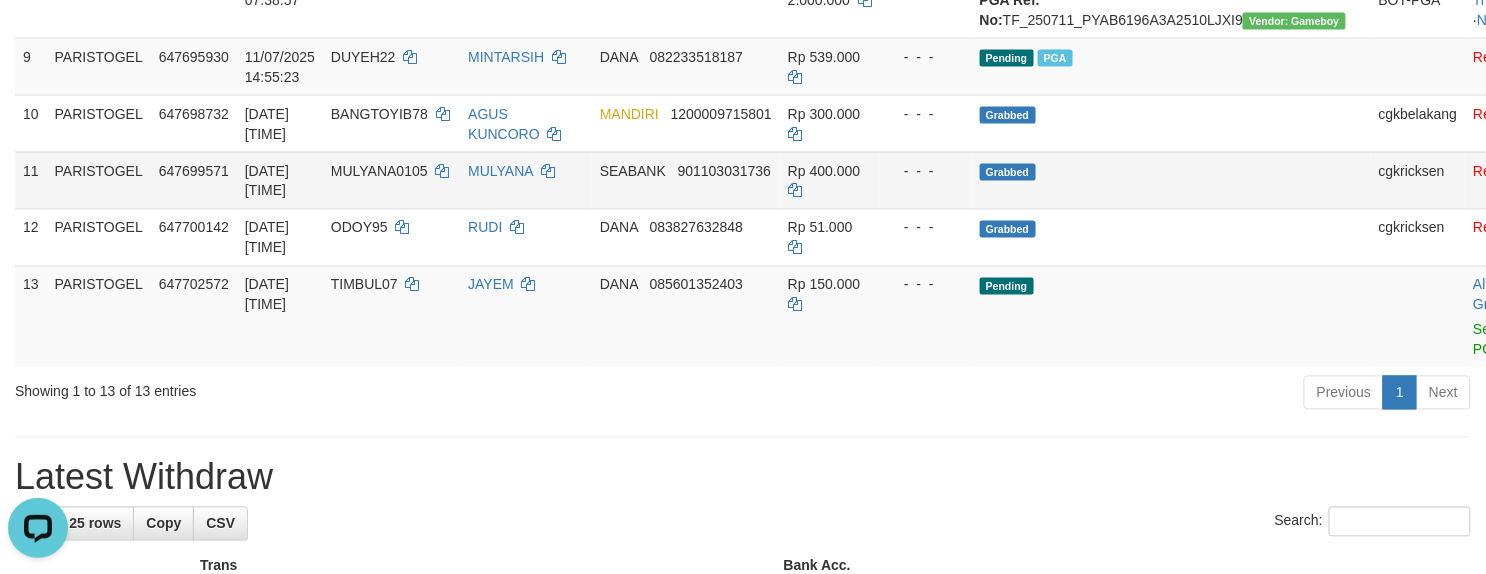 scroll, scrollTop: 0, scrollLeft: 0, axis: both 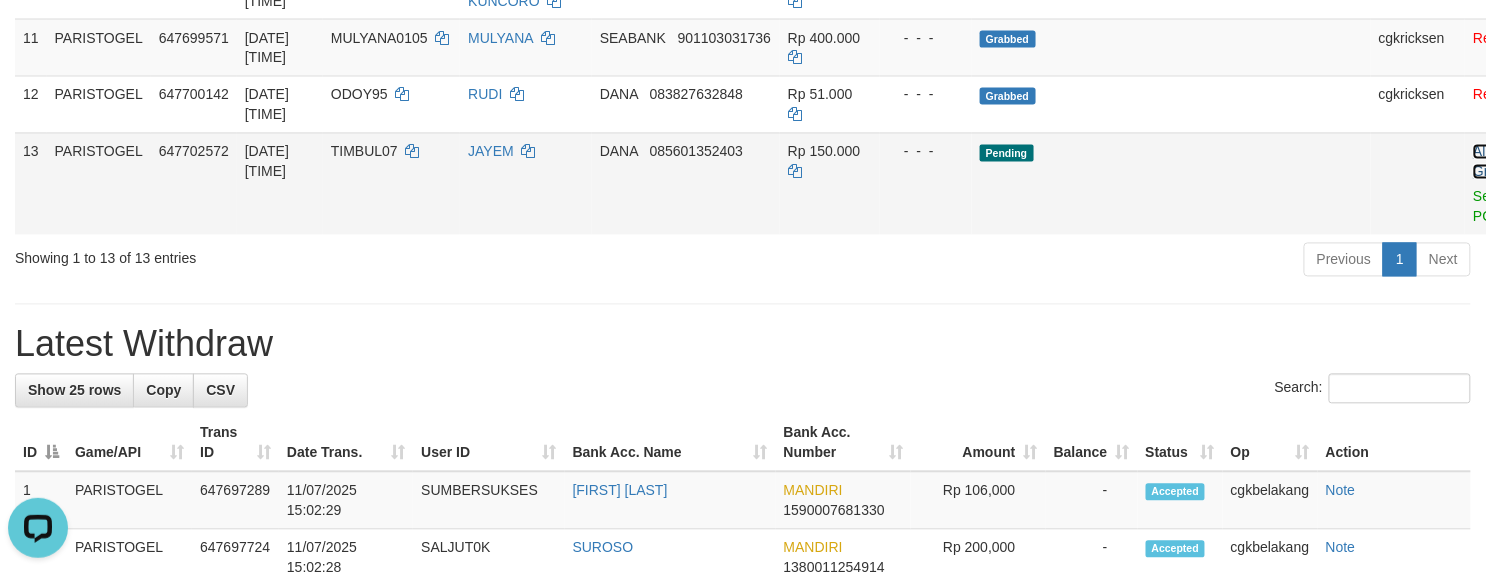 click on "Allow Grab" at bounding box center (1489, 162) 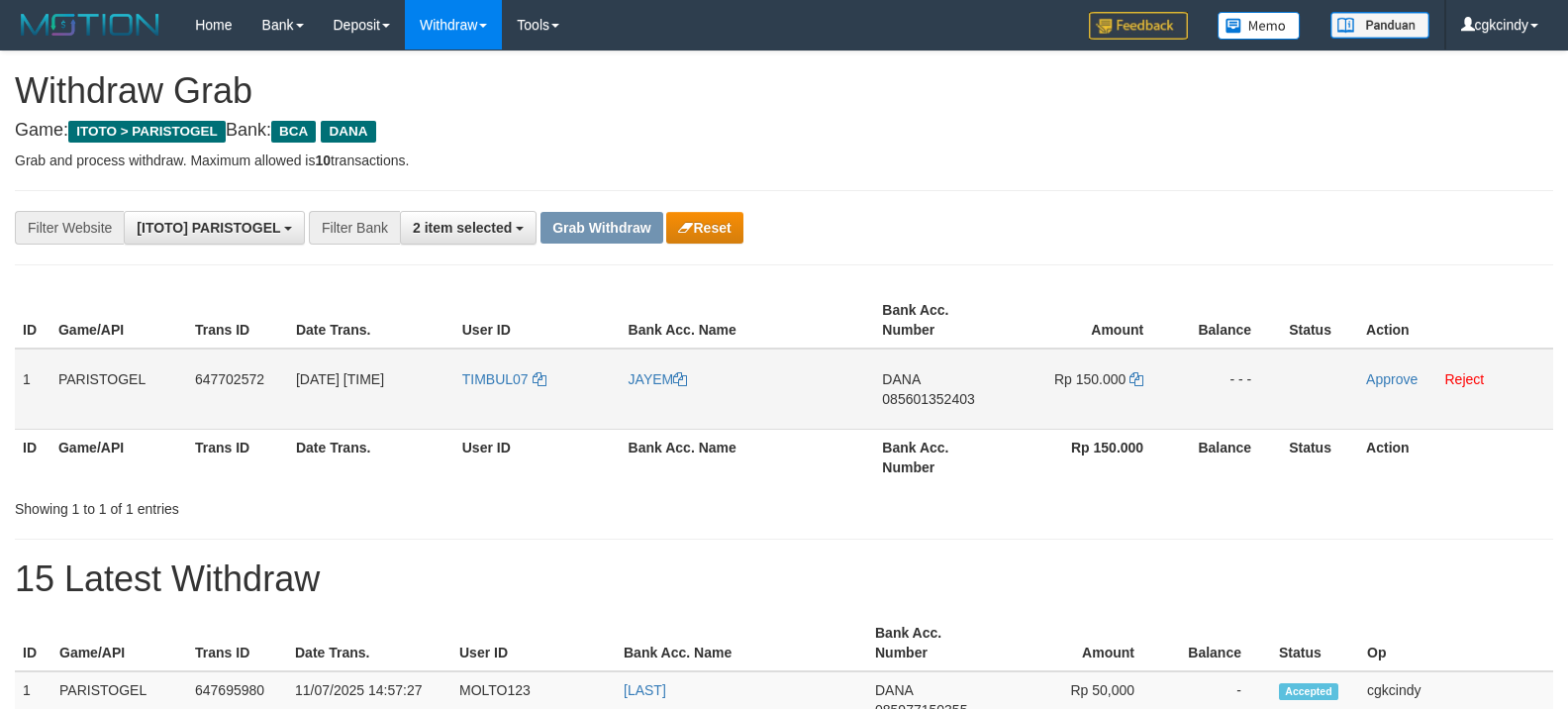 scroll, scrollTop: 0, scrollLeft: 0, axis: both 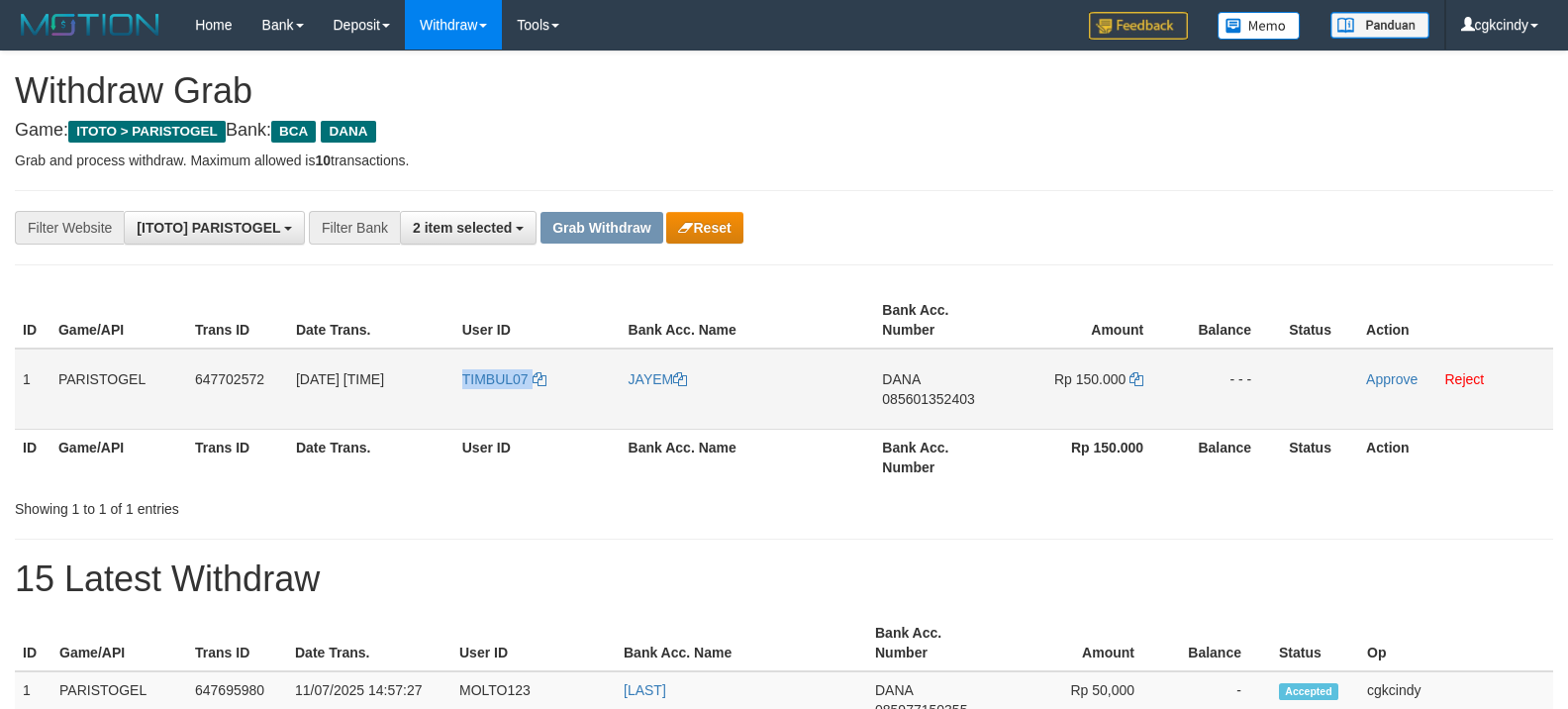 click on "TIMBUL07" at bounding box center [538, 389] 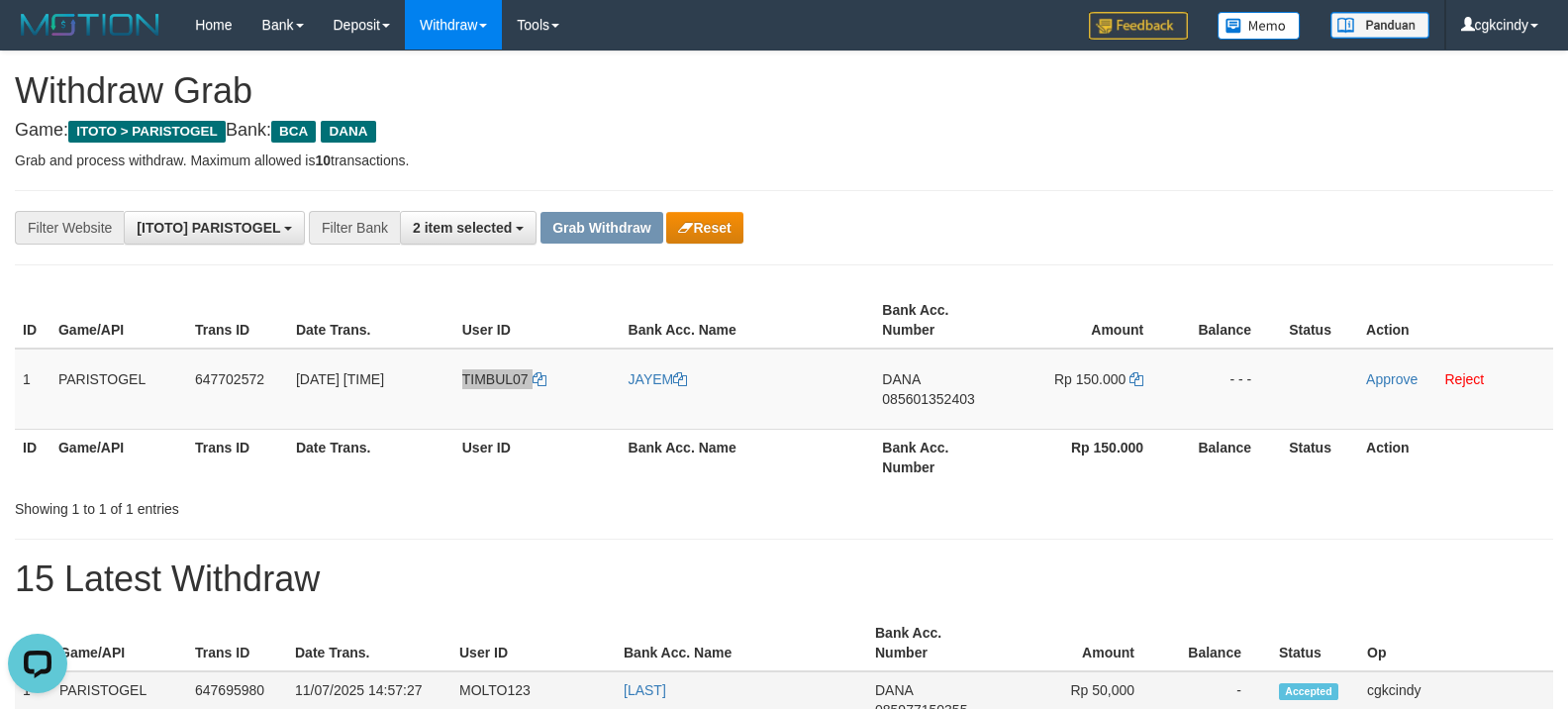 scroll, scrollTop: 0, scrollLeft: 0, axis: both 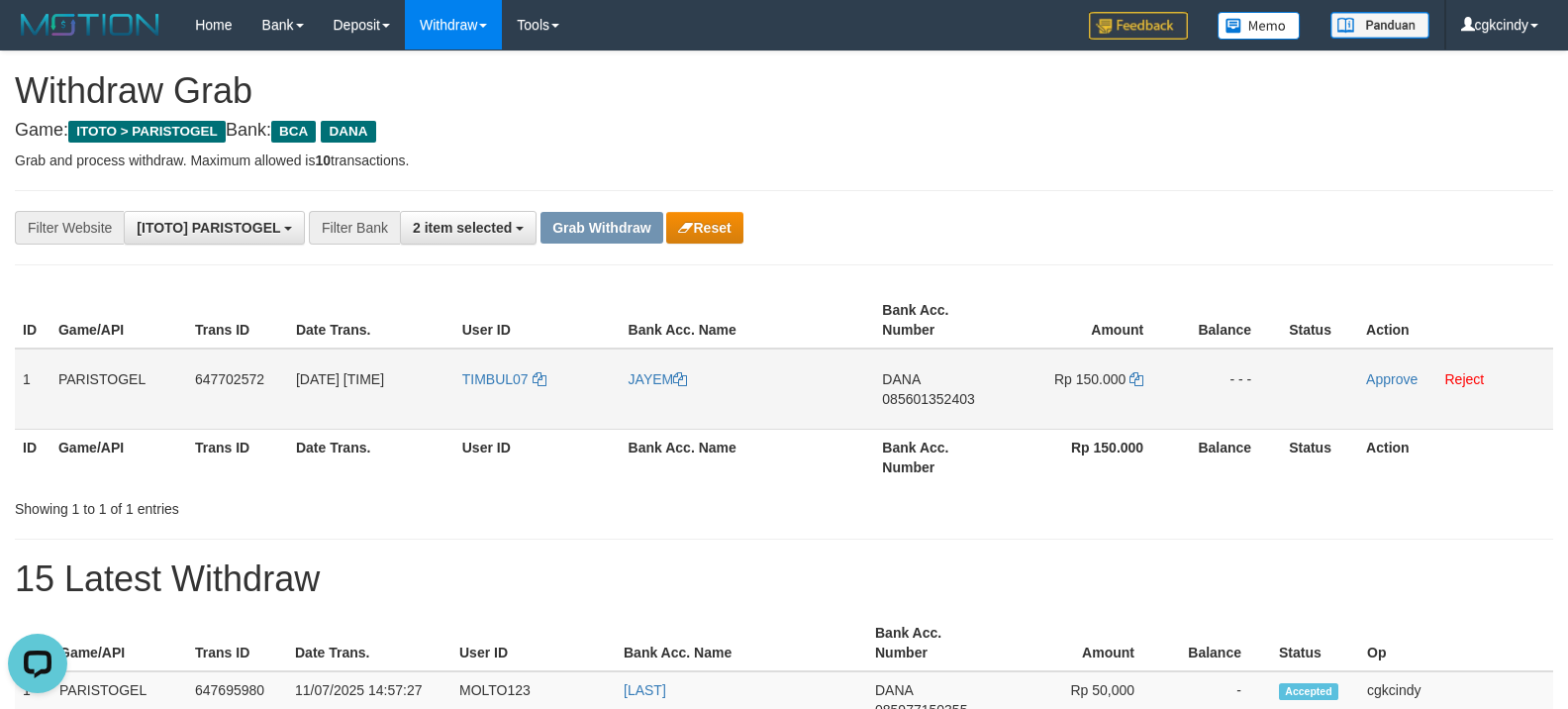 click on "JAYEM" at bounding box center (747, 389) 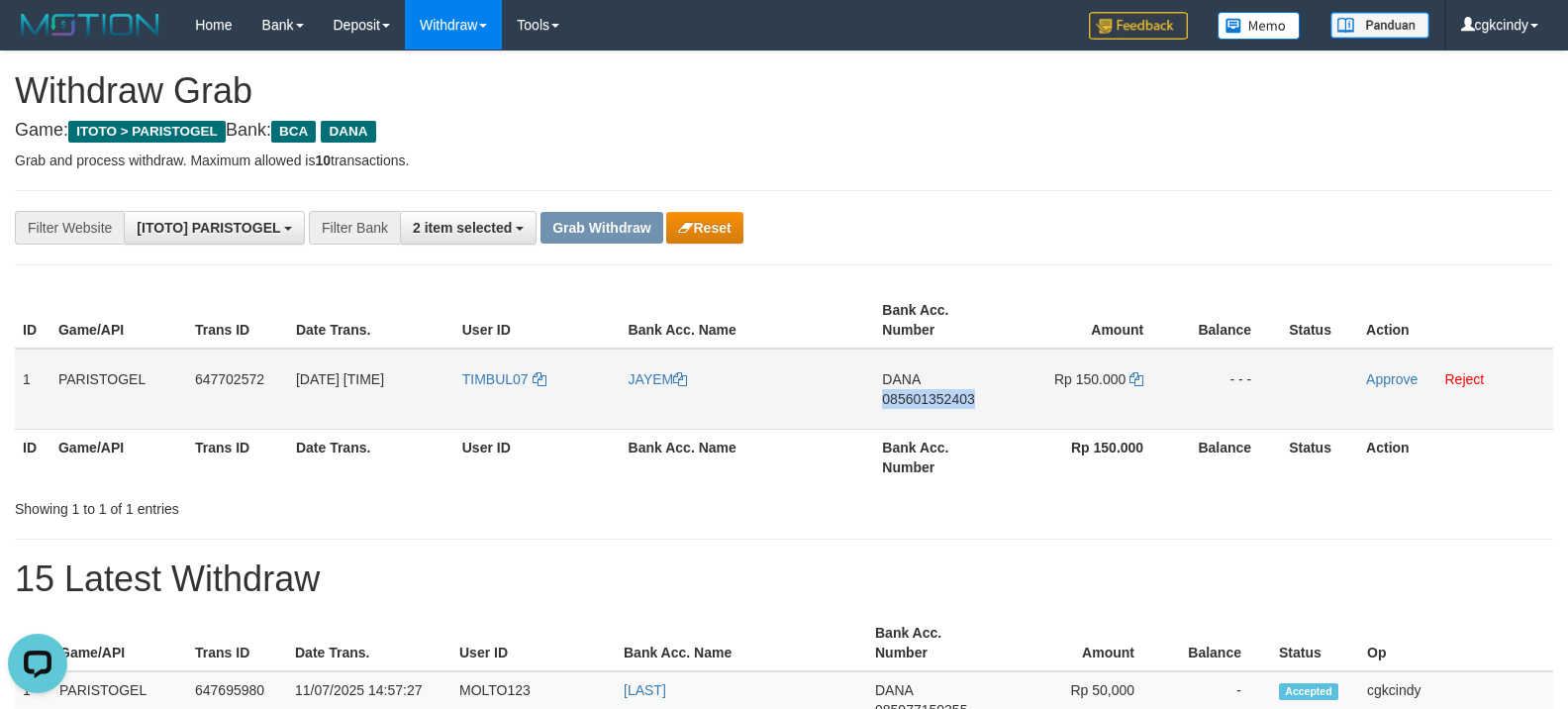 click on "DANA
085601352403" at bounding box center [942, 389] 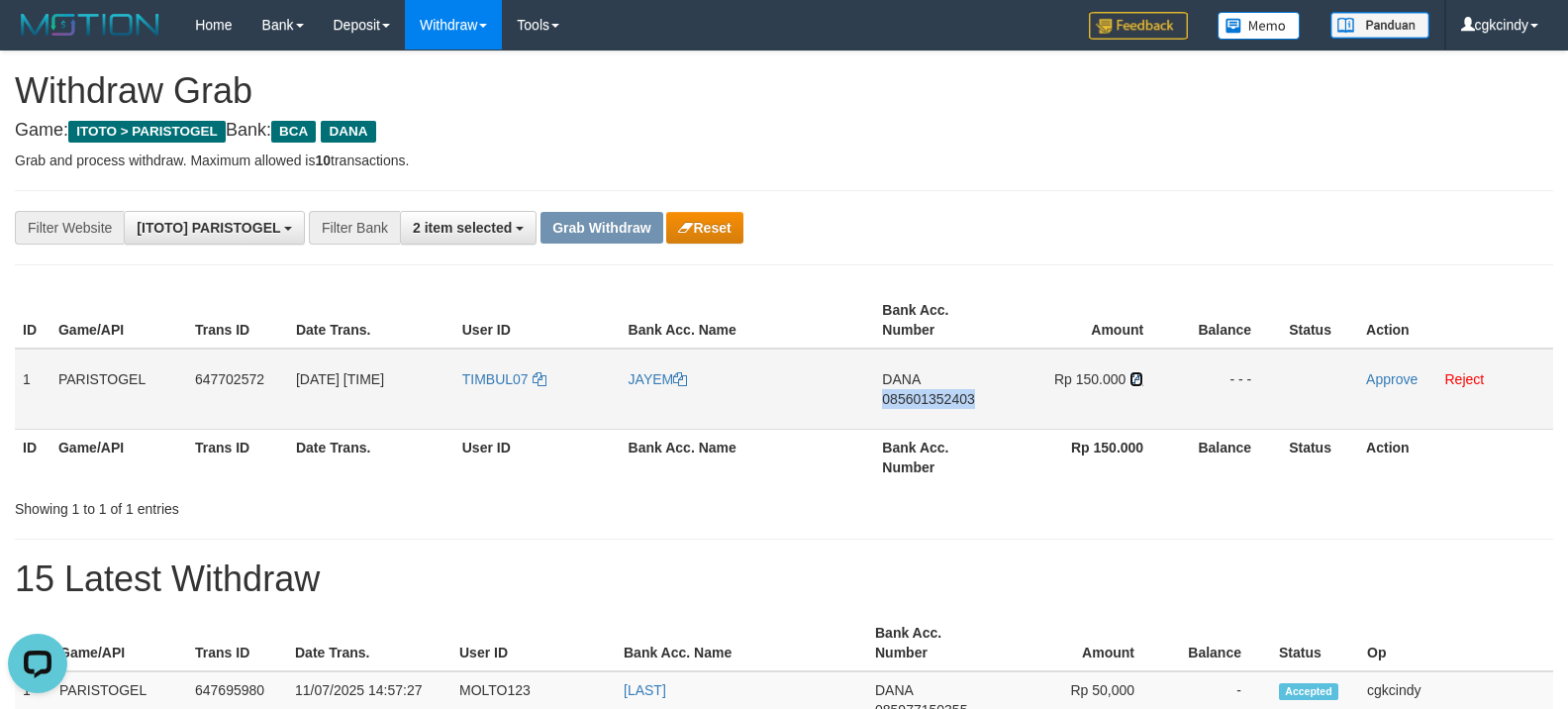 click at bounding box center (1136, 379) 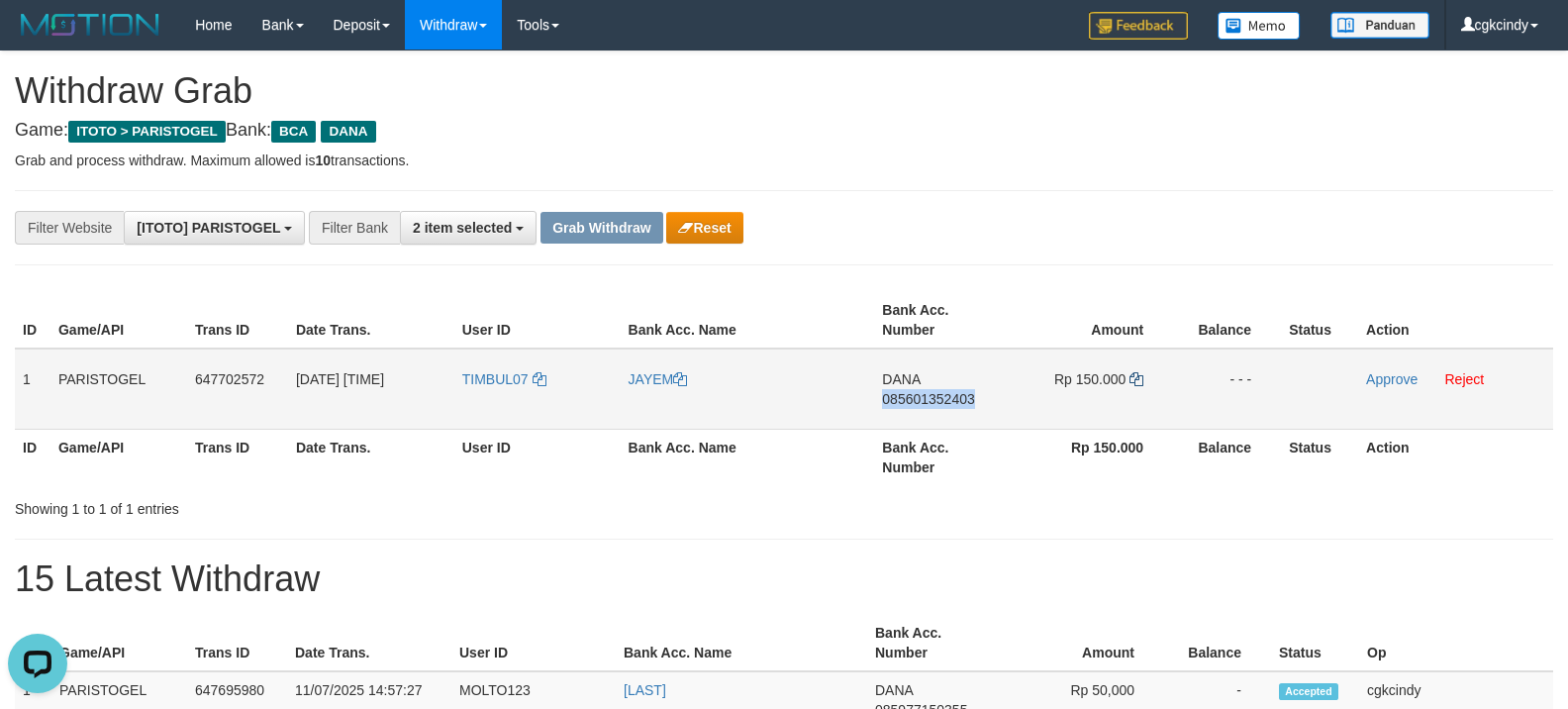 copy on "085601352403" 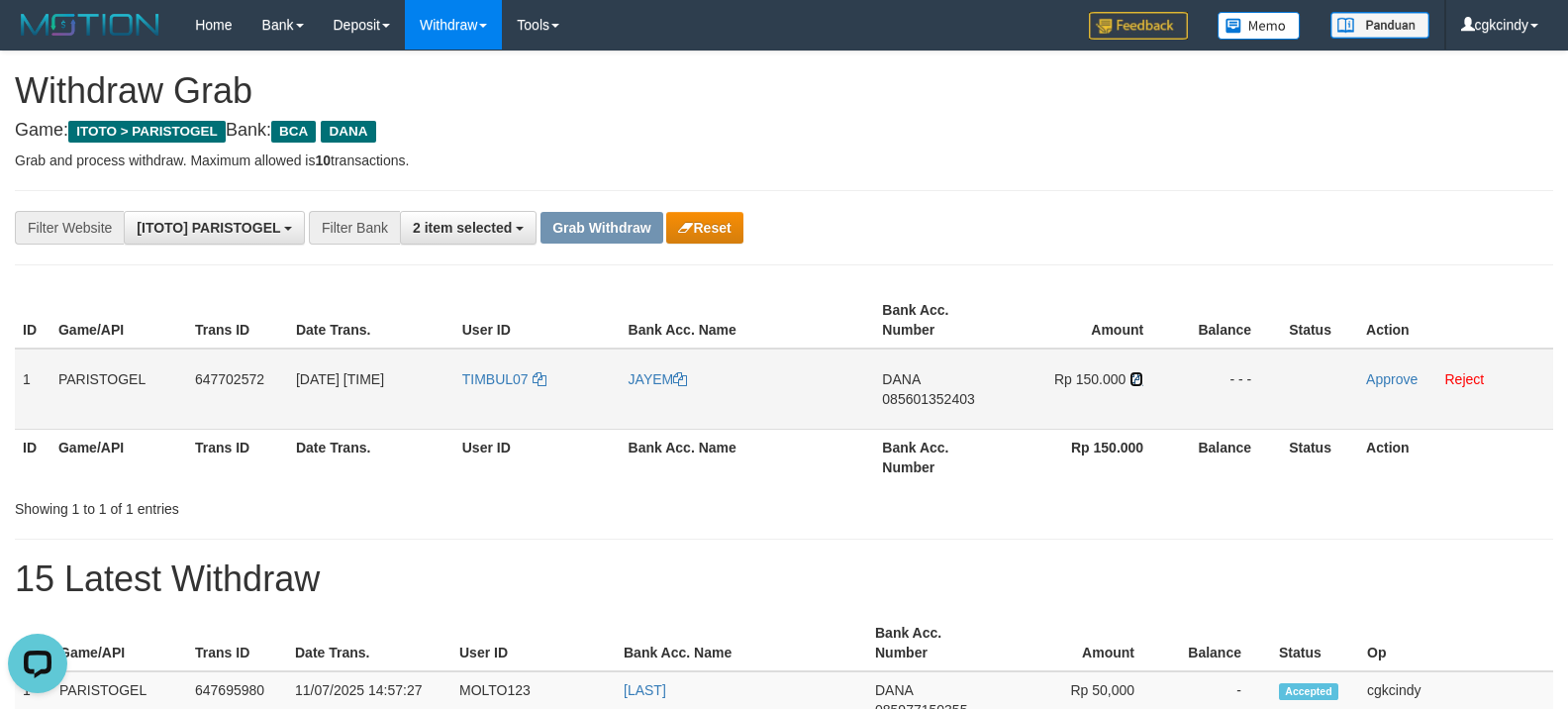 click at bounding box center [1136, 379] 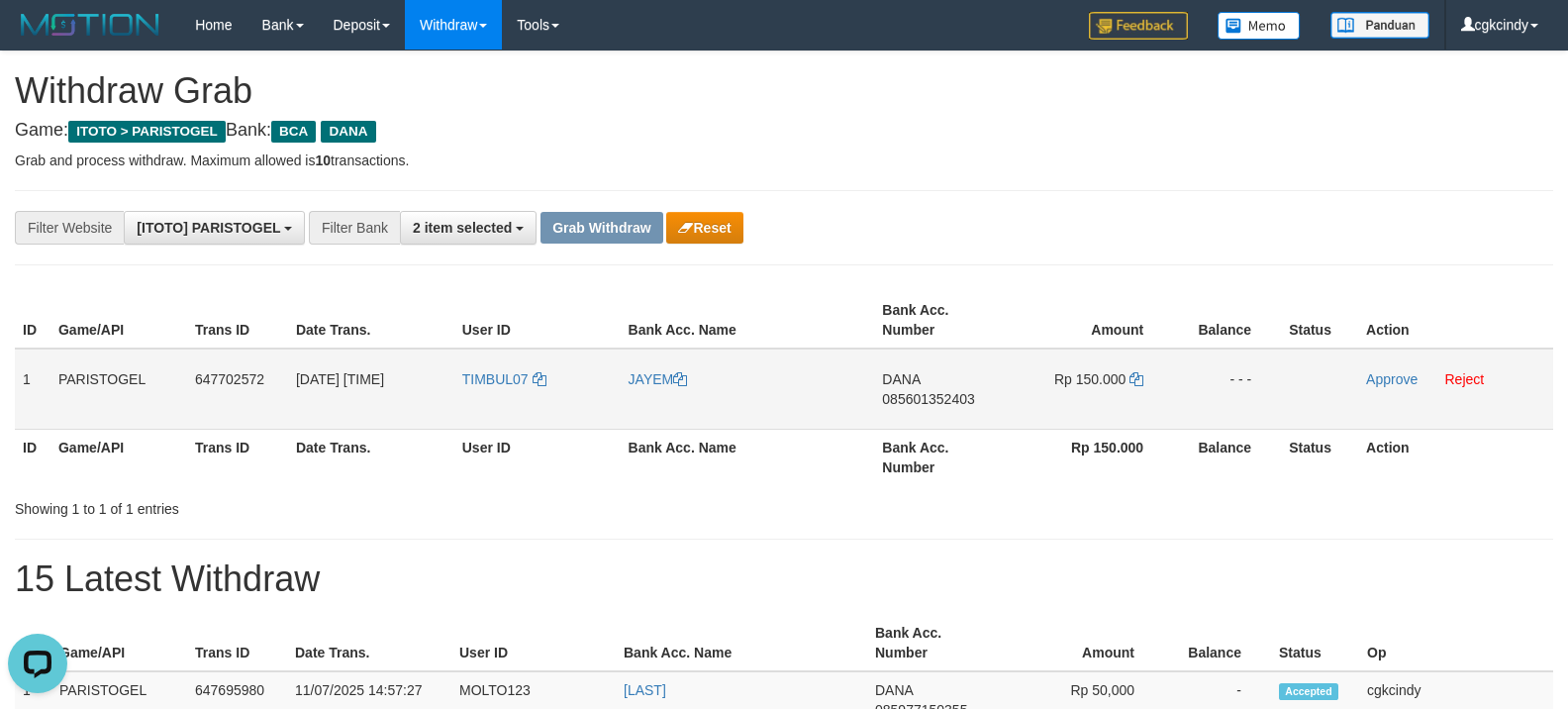 click on "Approve
Reject" at bounding box center (1455, 389) 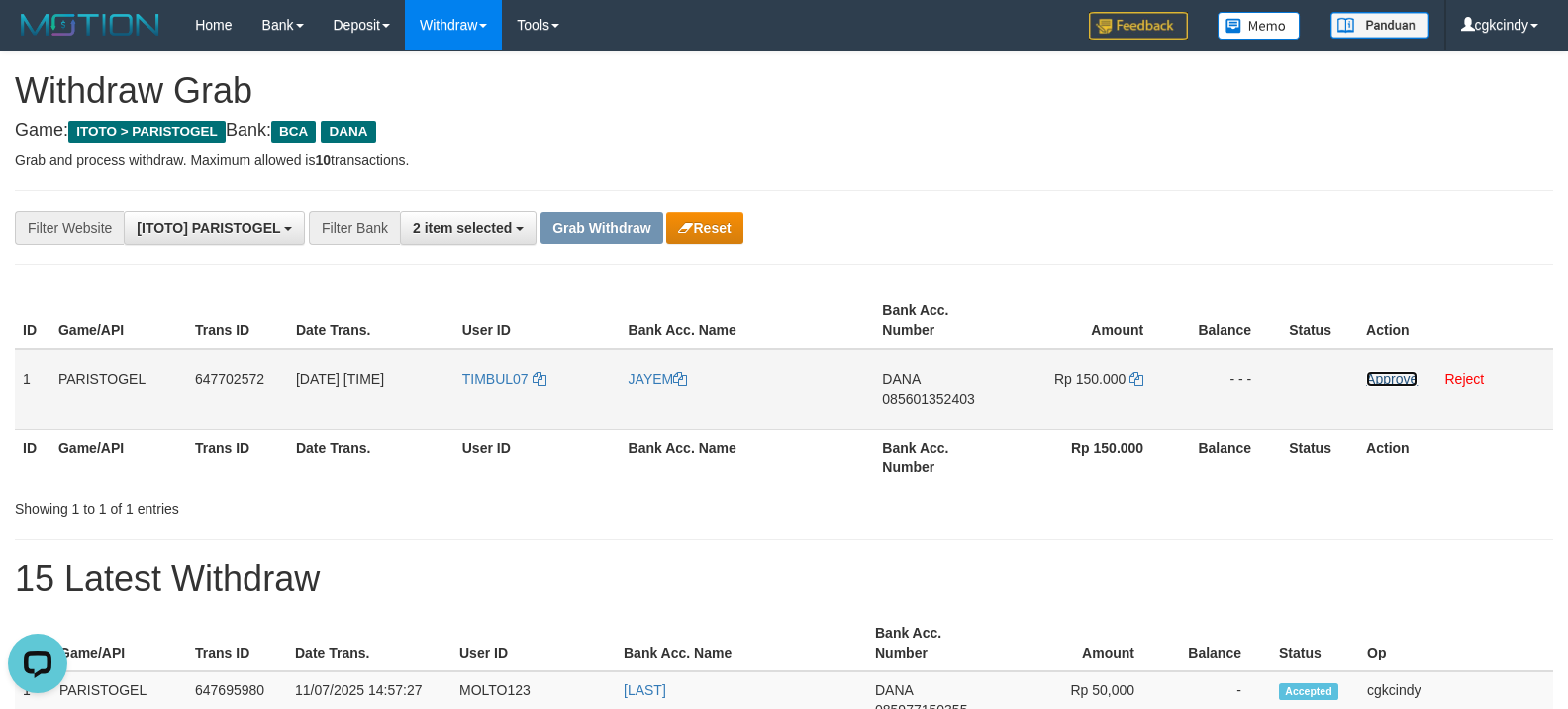 click on "Approve" at bounding box center (1392, 379) 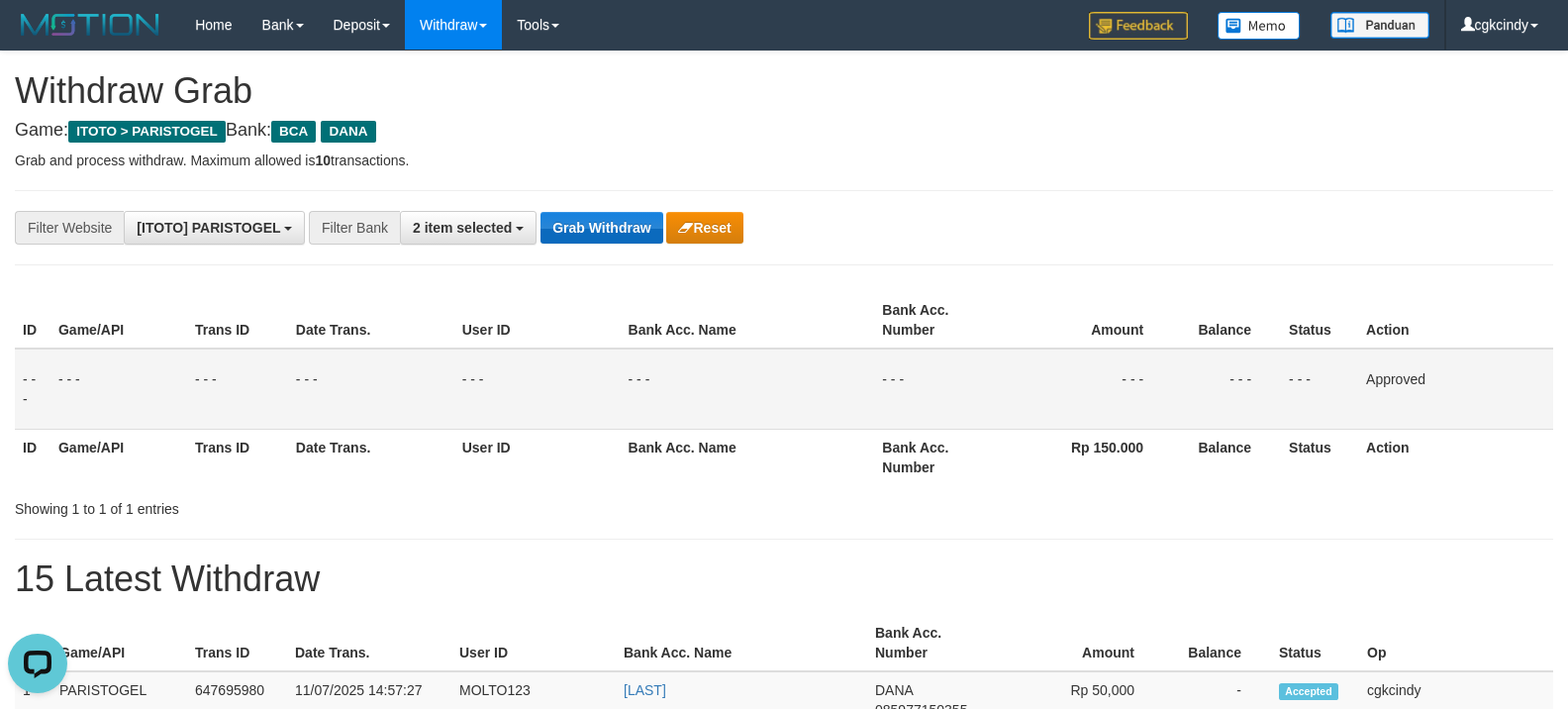 click on "**********" at bounding box center [653, 228] 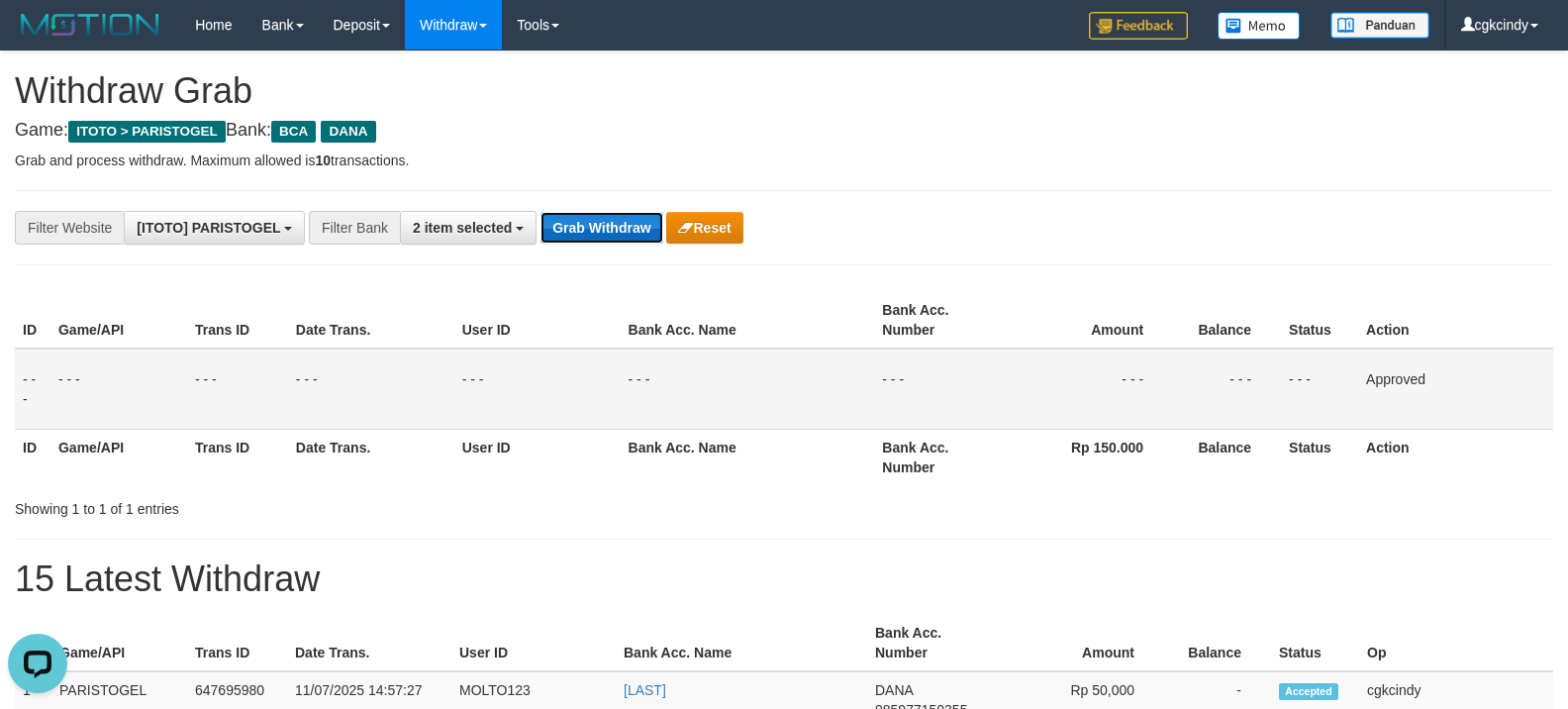 click on "Grab Withdraw" at bounding box center (601, 228) 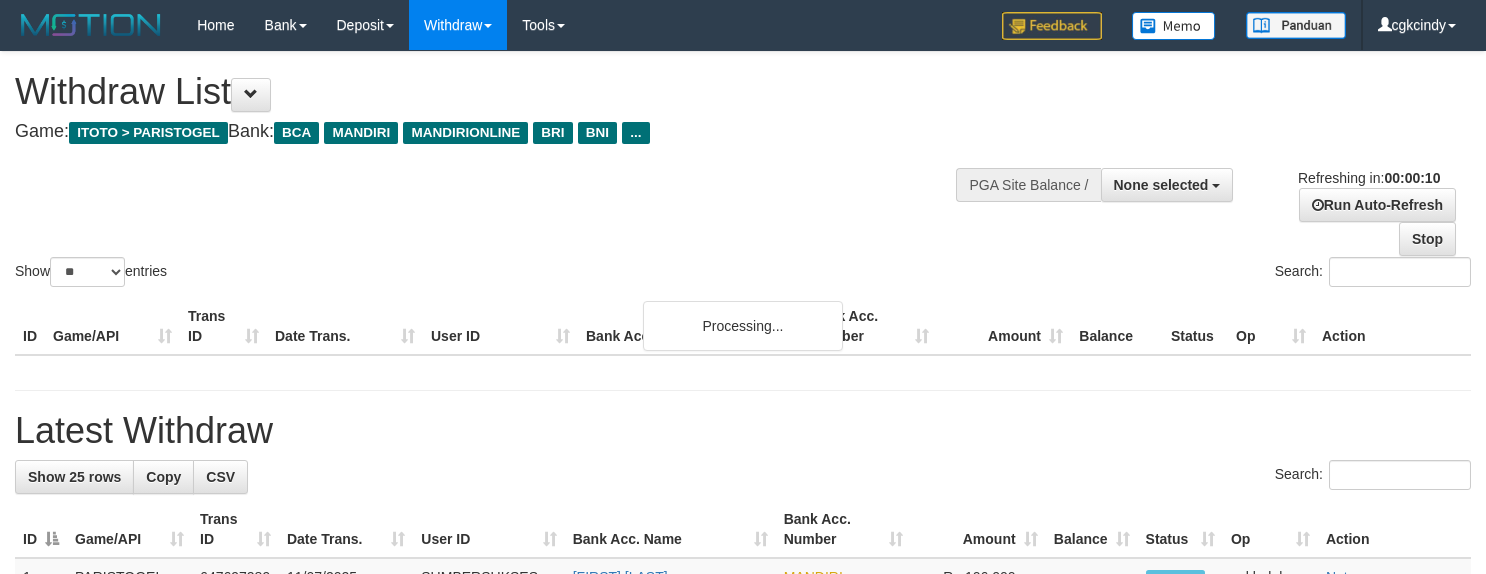 select 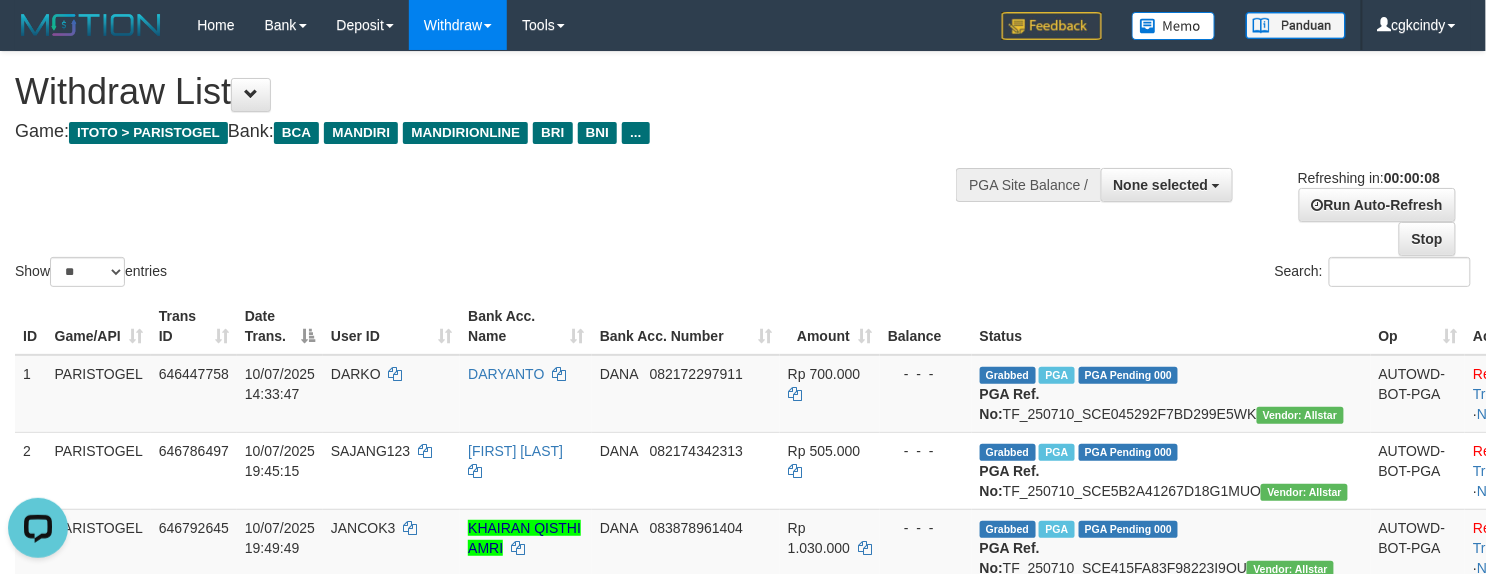 scroll, scrollTop: 0, scrollLeft: 0, axis: both 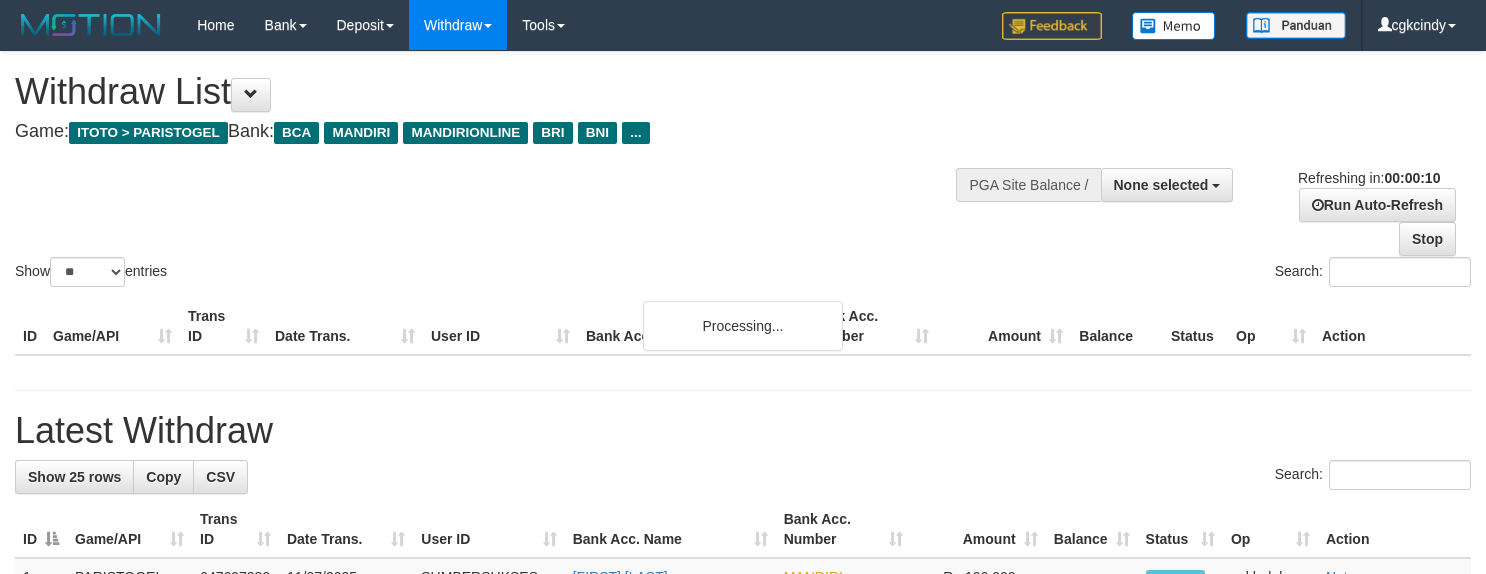 select 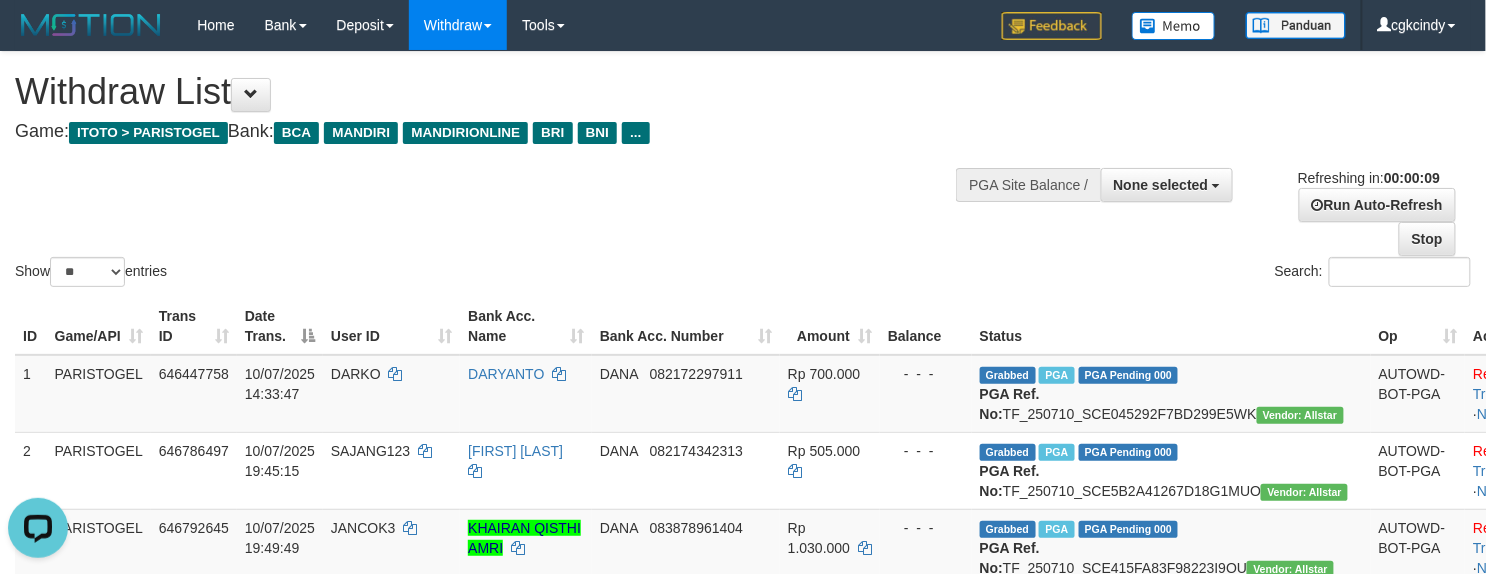 scroll, scrollTop: 0, scrollLeft: 0, axis: both 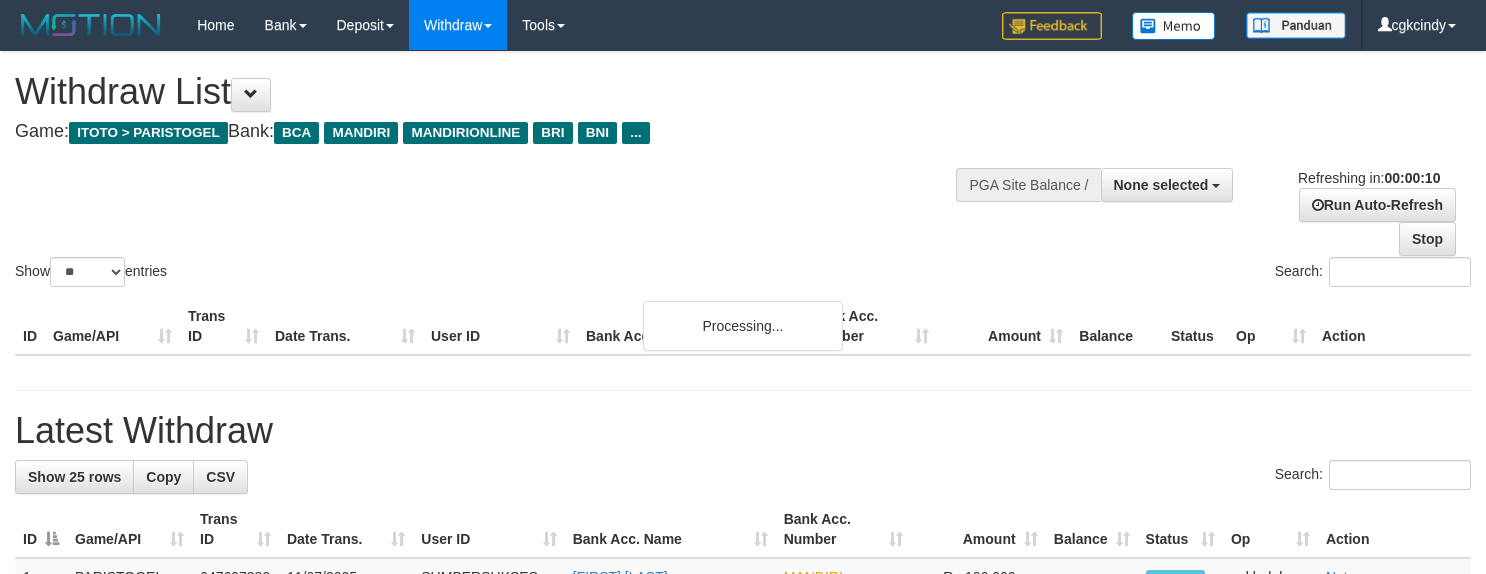 select 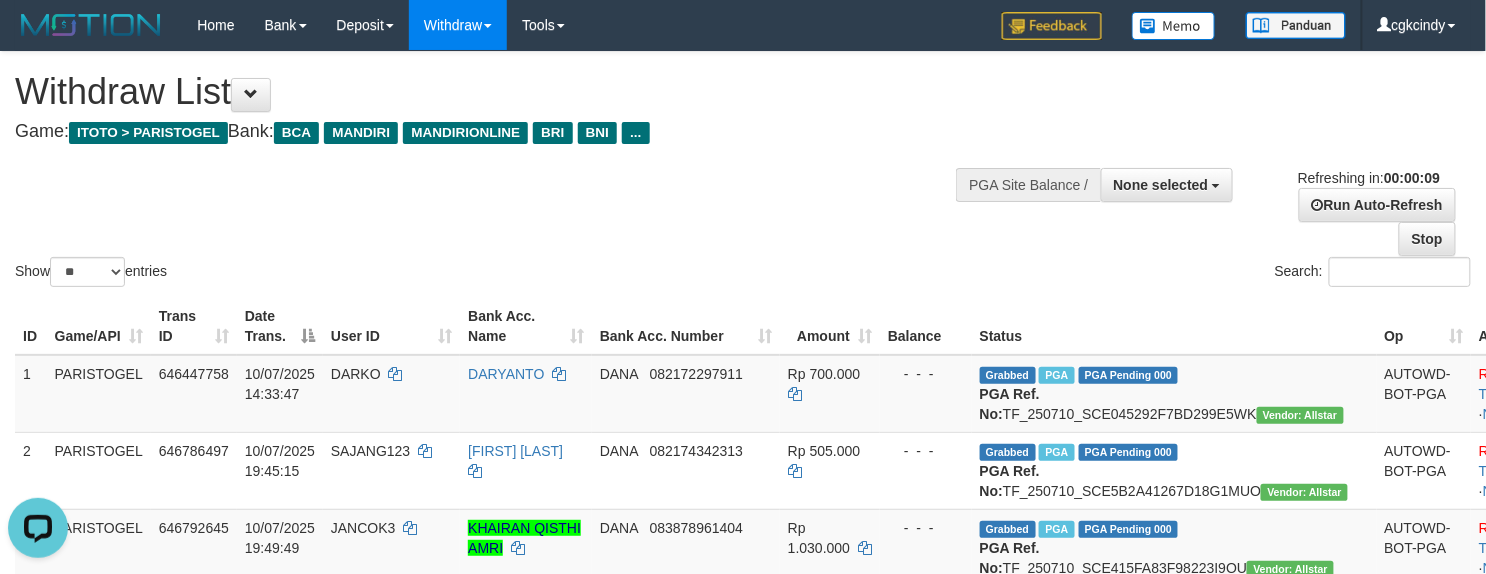 scroll, scrollTop: 0, scrollLeft: 0, axis: both 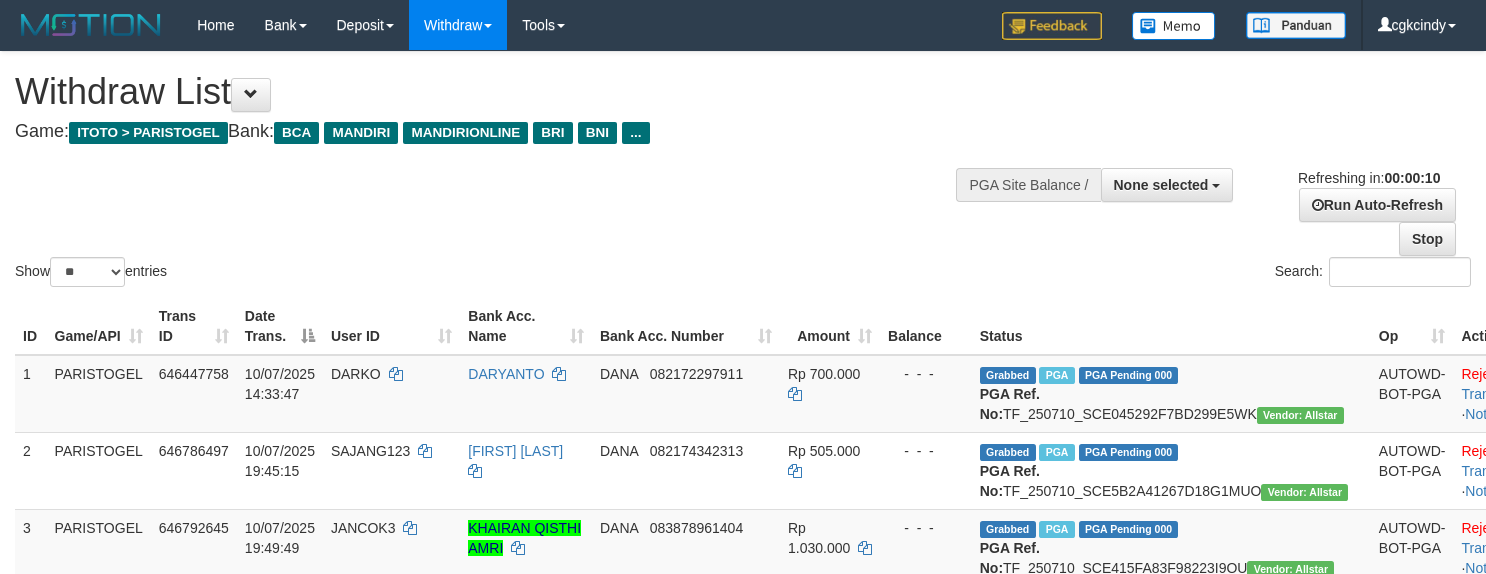 select 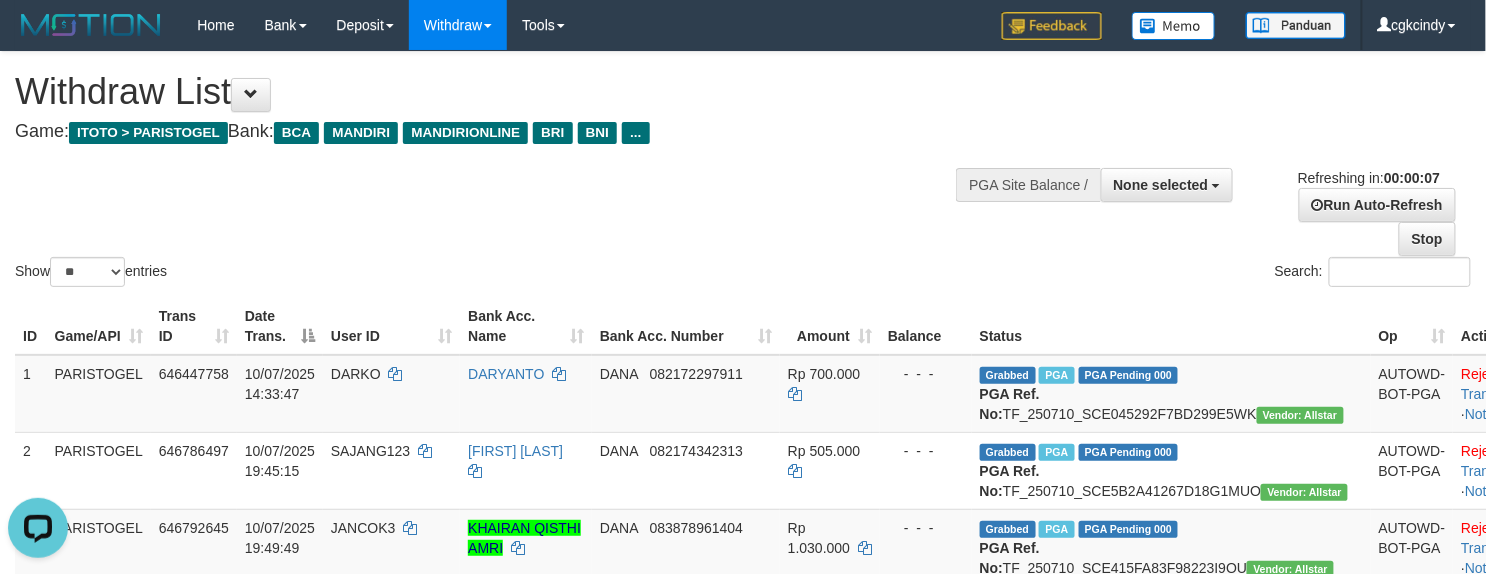 scroll, scrollTop: 0, scrollLeft: 0, axis: both 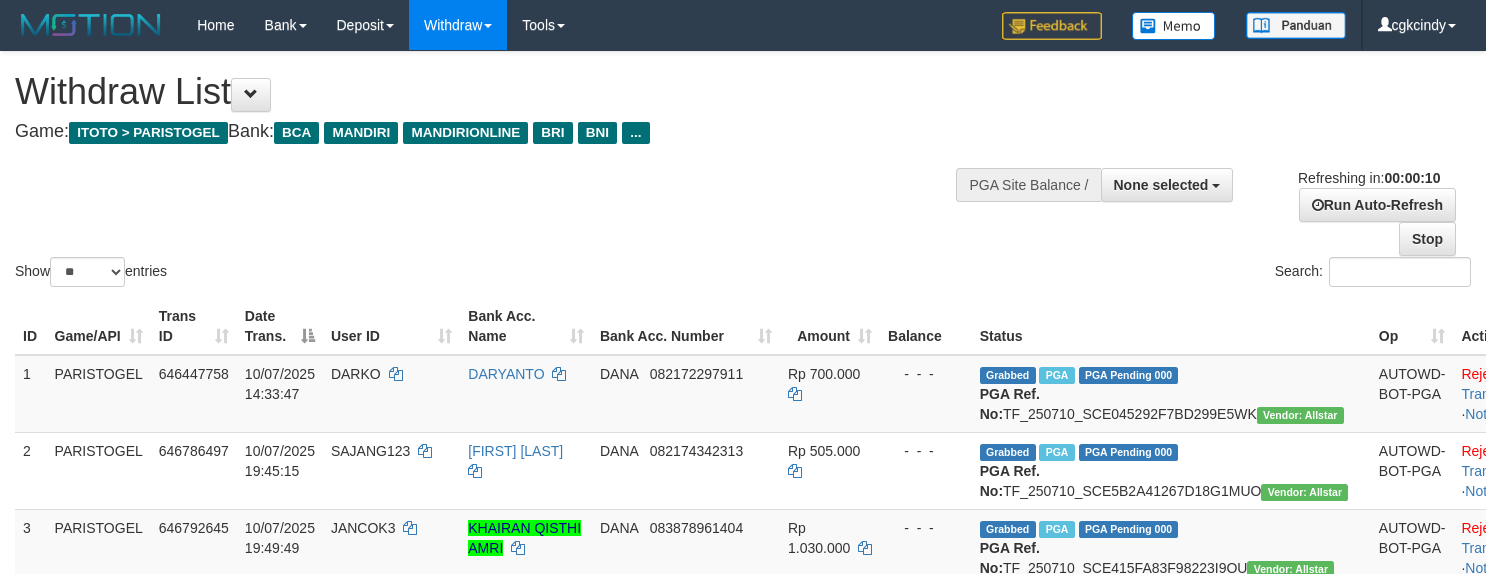 select 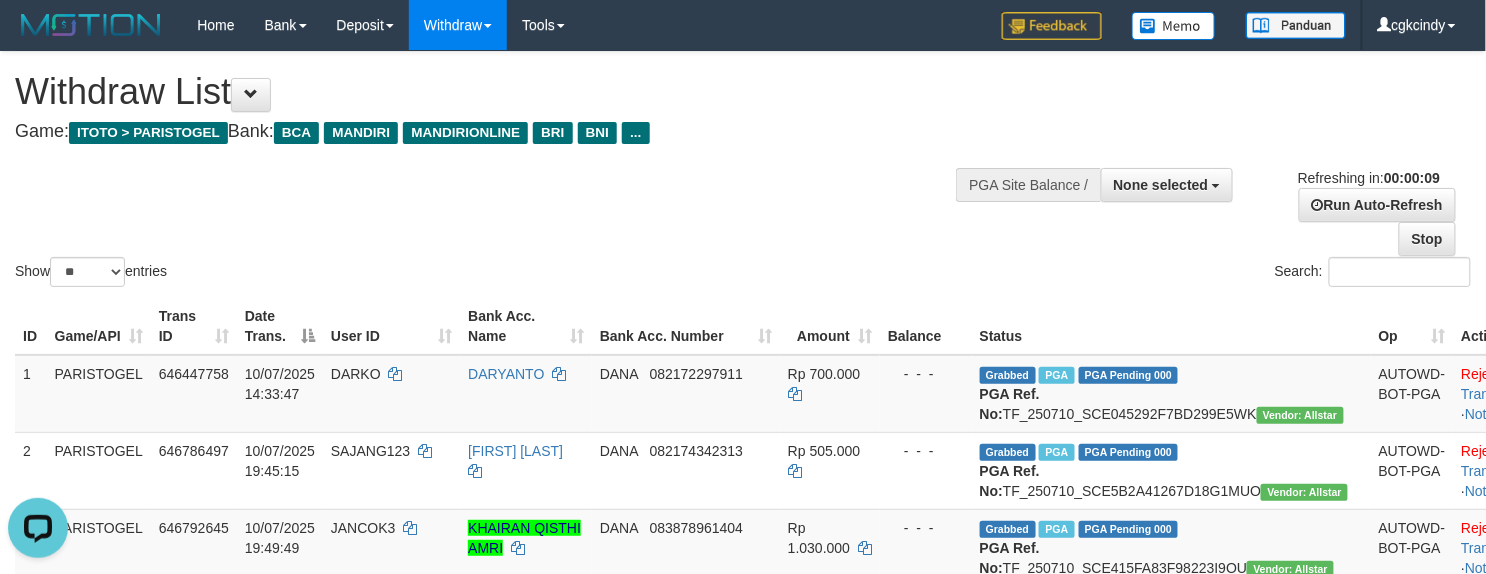 scroll, scrollTop: 0, scrollLeft: 0, axis: both 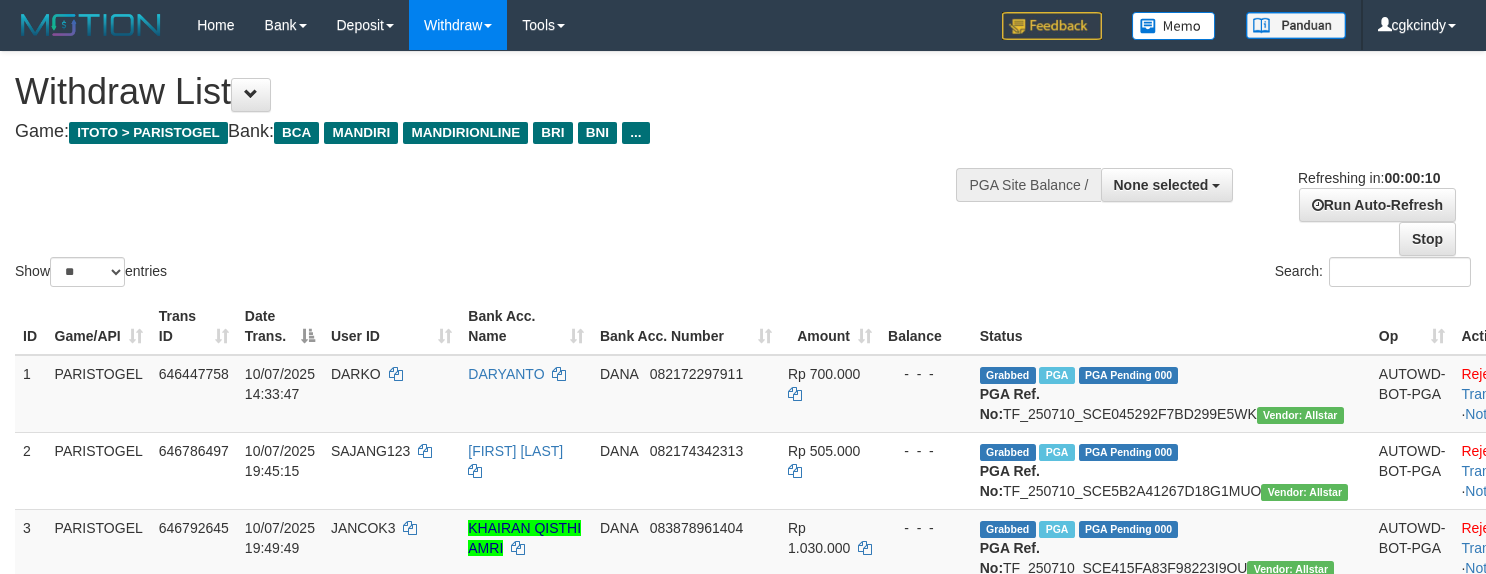 select 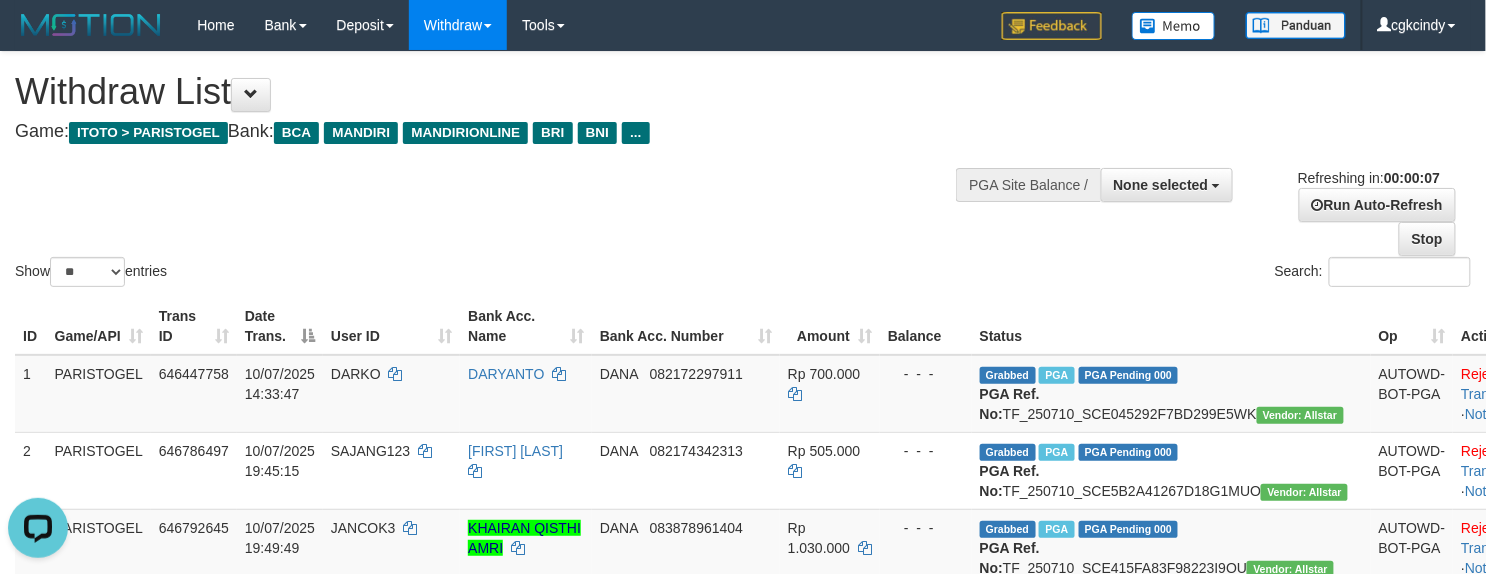 scroll, scrollTop: 0, scrollLeft: 0, axis: both 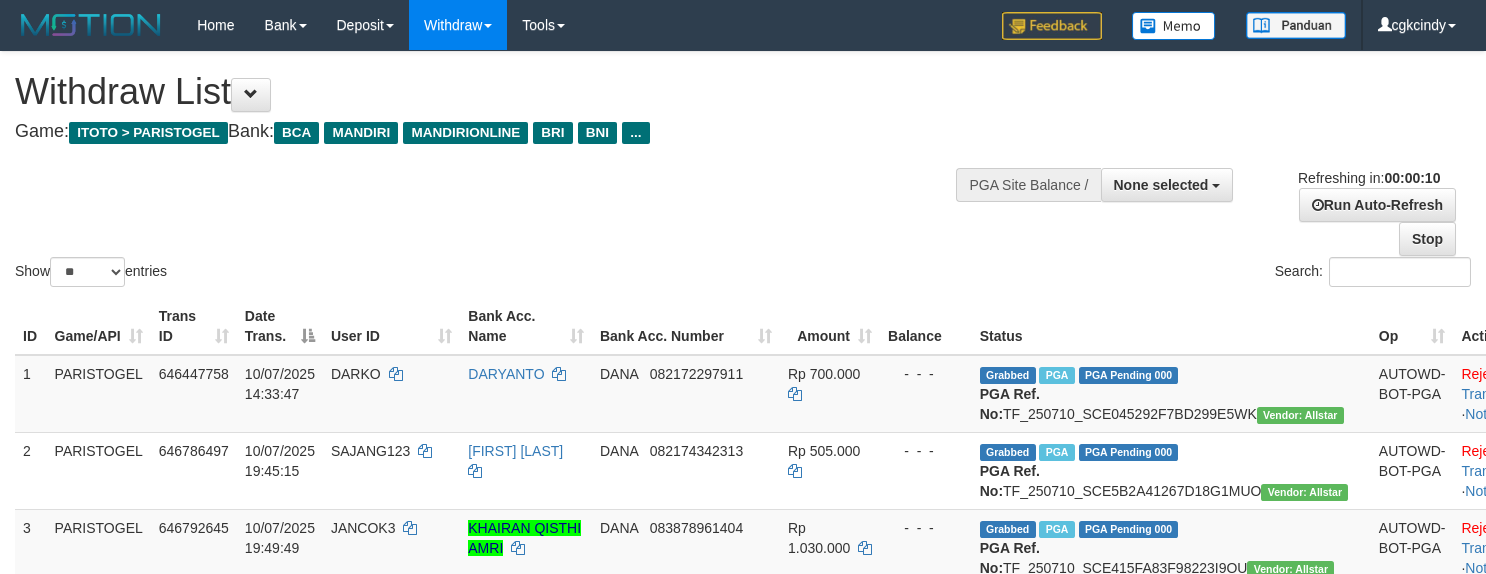 select 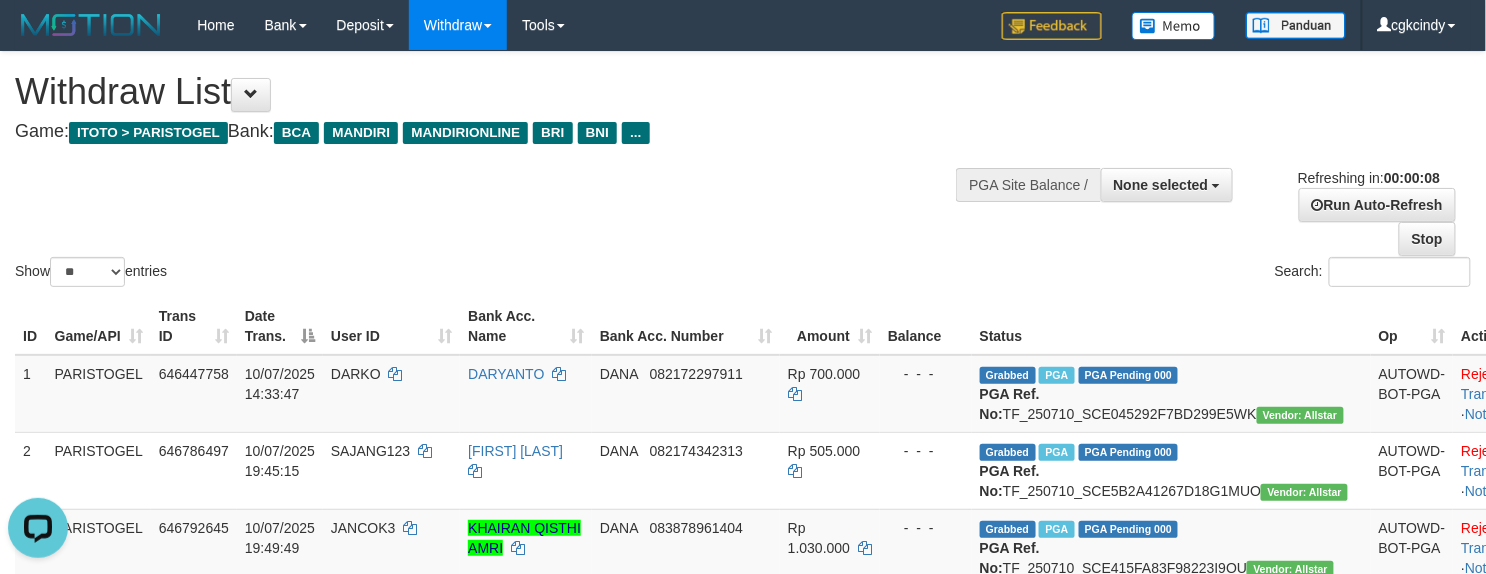 scroll, scrollTop: 0, scrollLeft: 0, axis: both 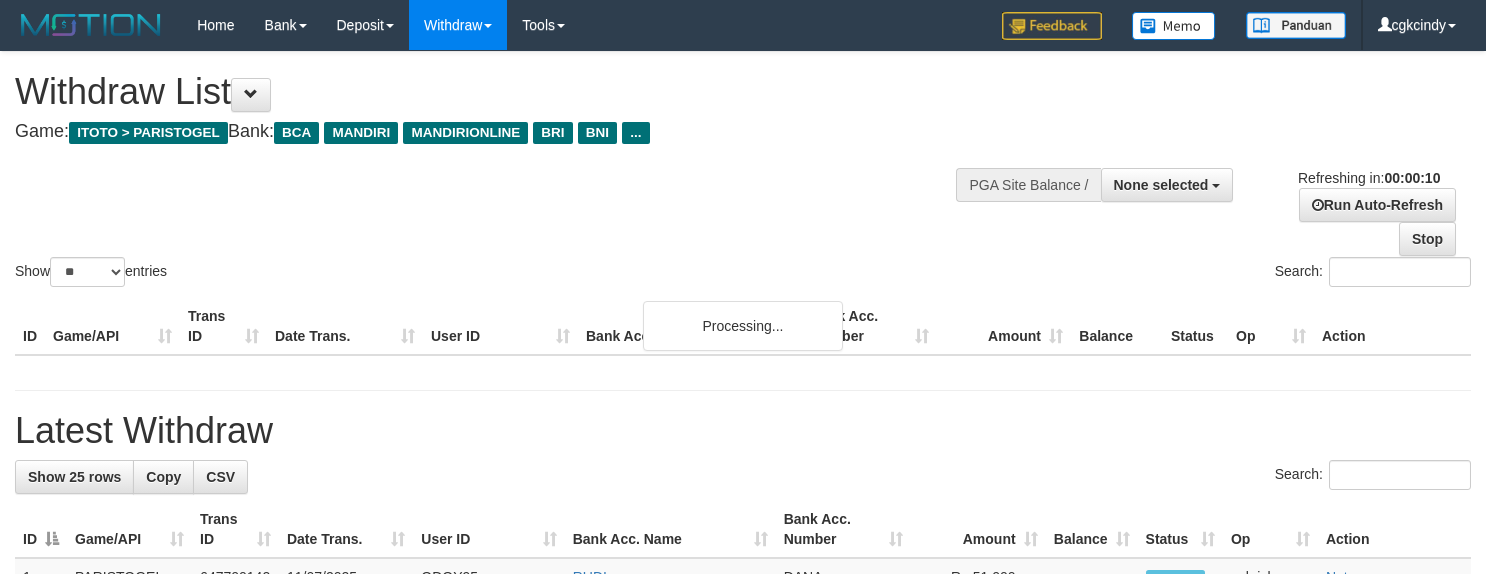 select 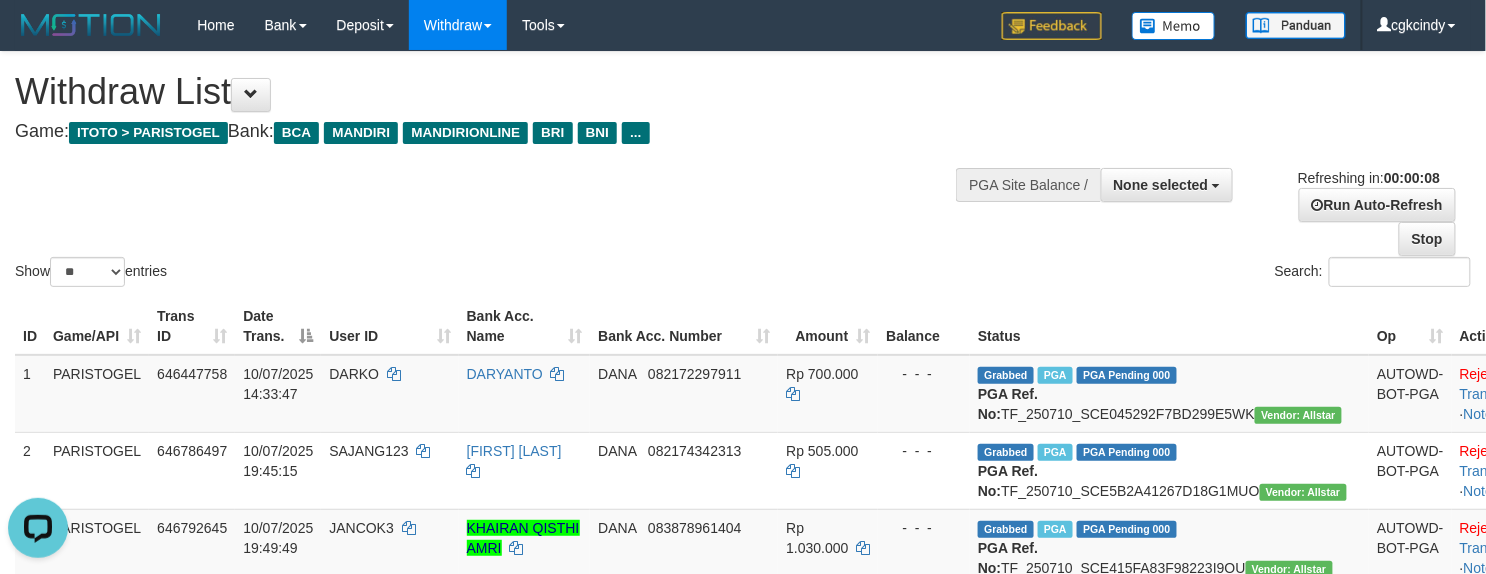 scroll, scrollTop: 0, scrollLeft: 0, axis: both 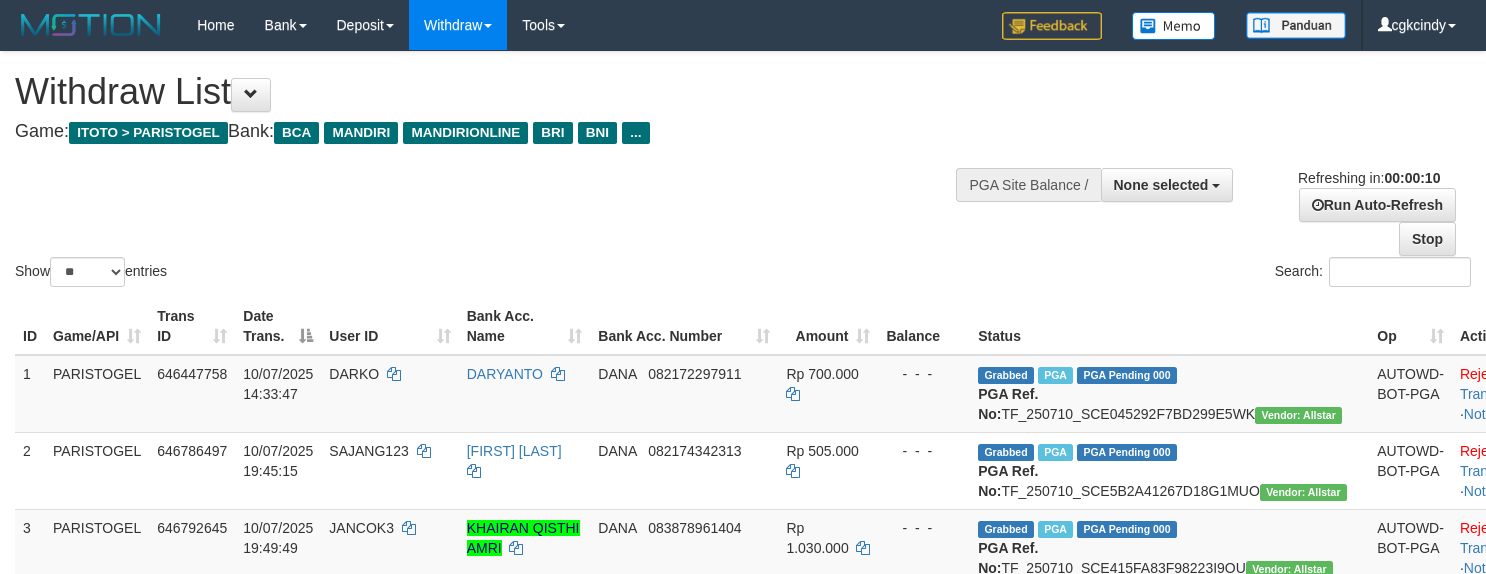select 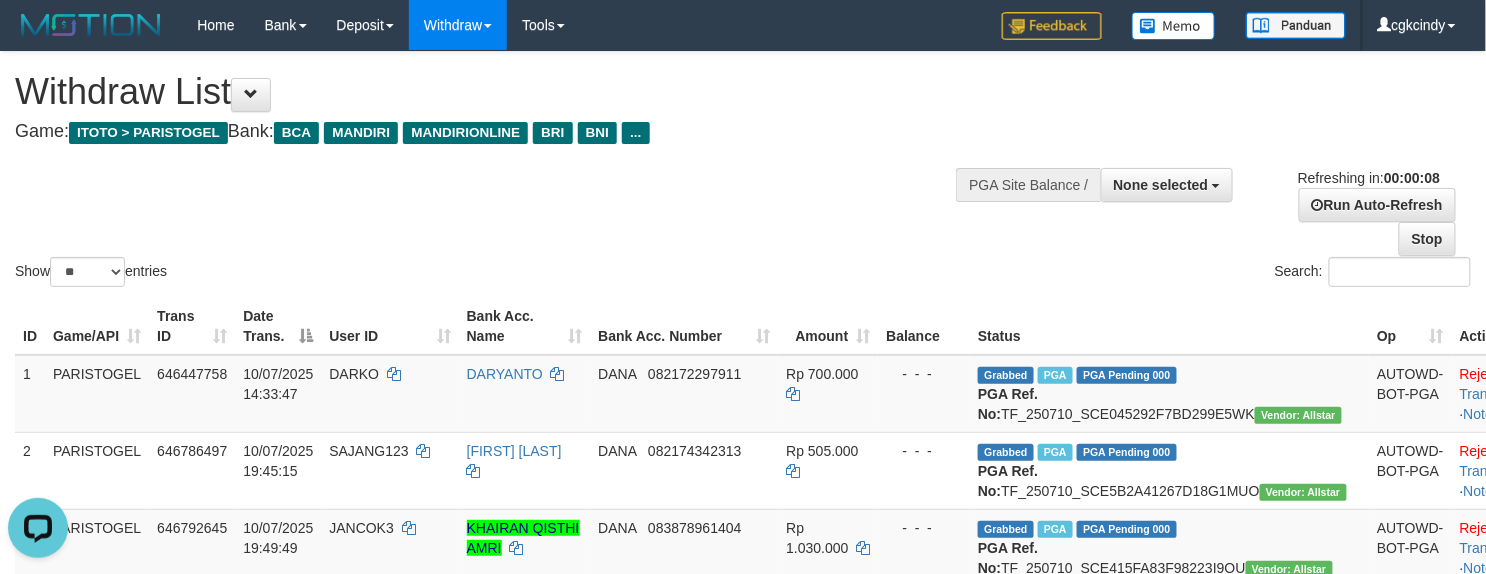scroll, scrollTop: 0, scrollLeft: 0, axis: both 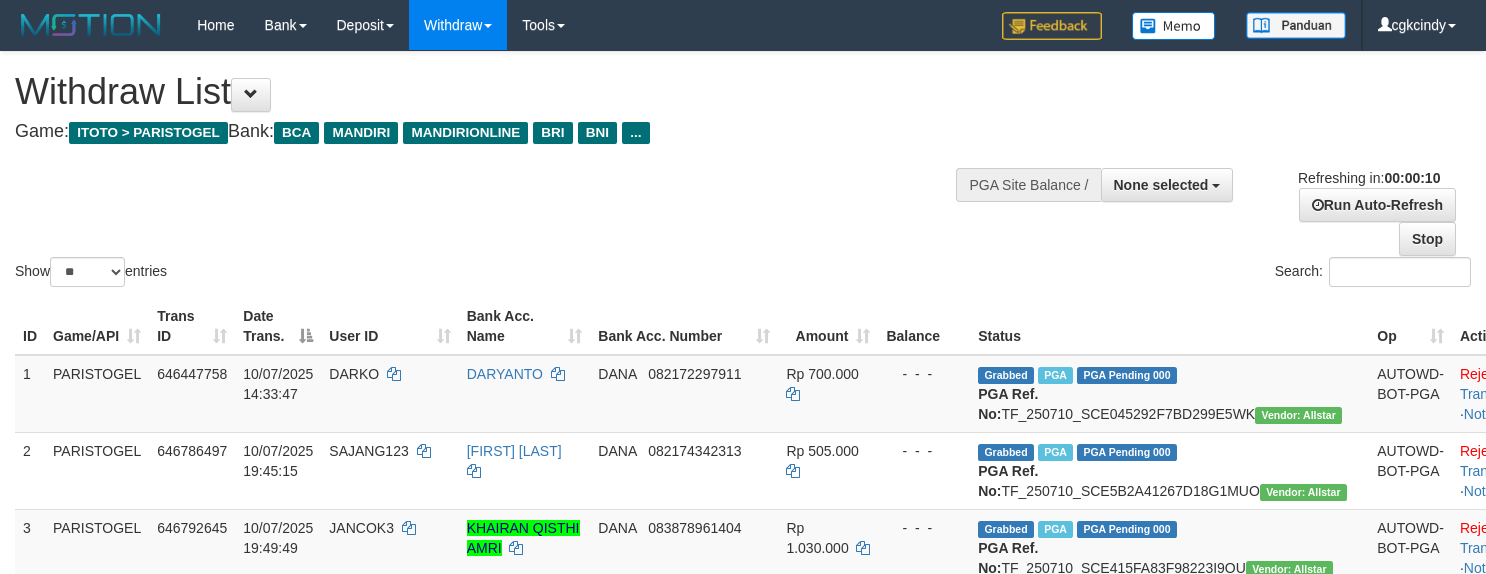 select 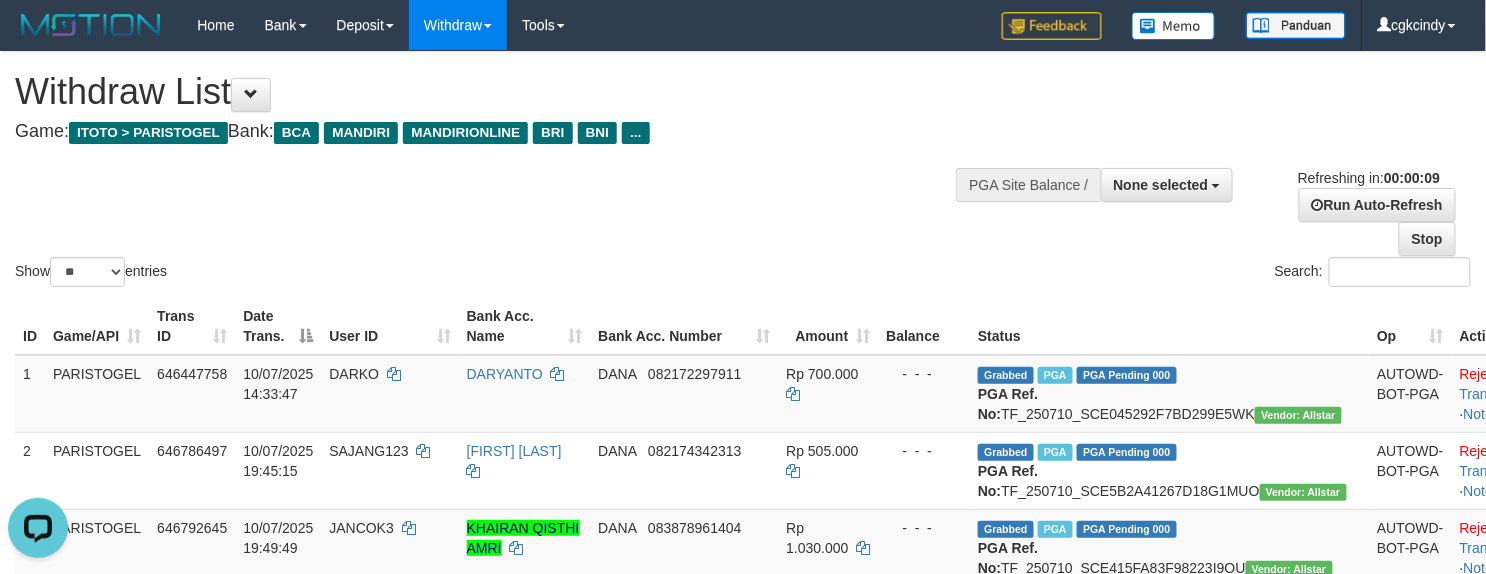 scroll, scrollTop: 0, scrollLeft: 0, axis: both 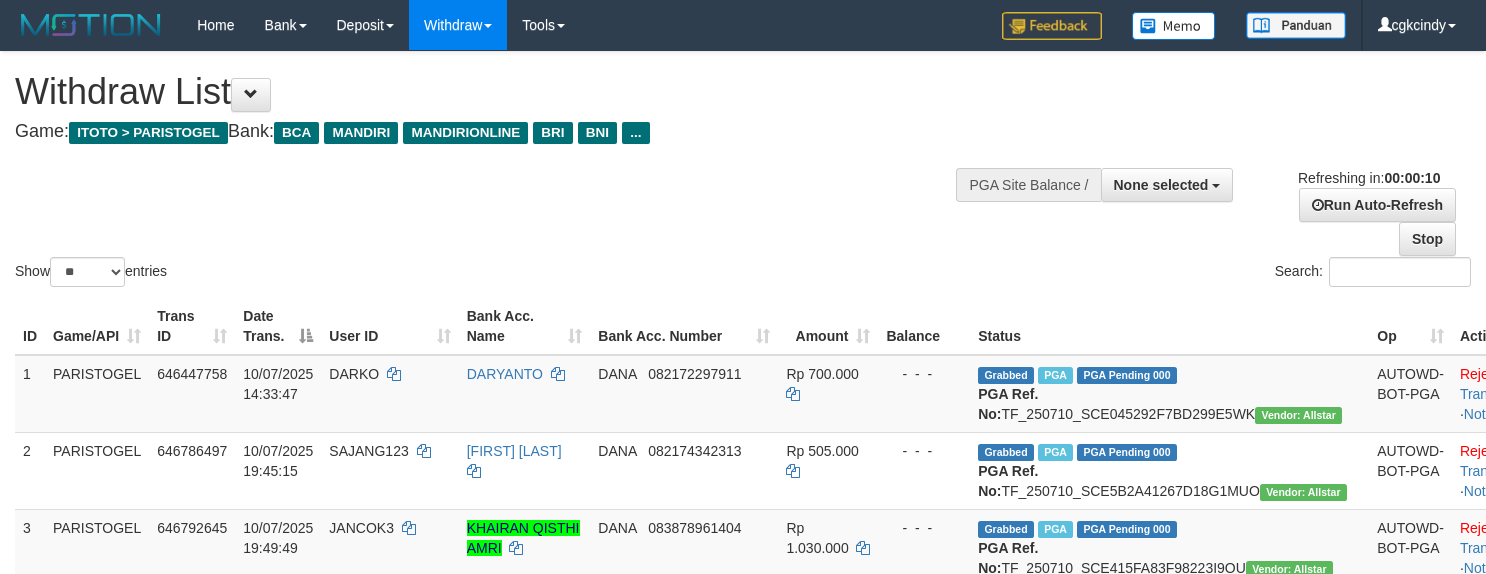 select 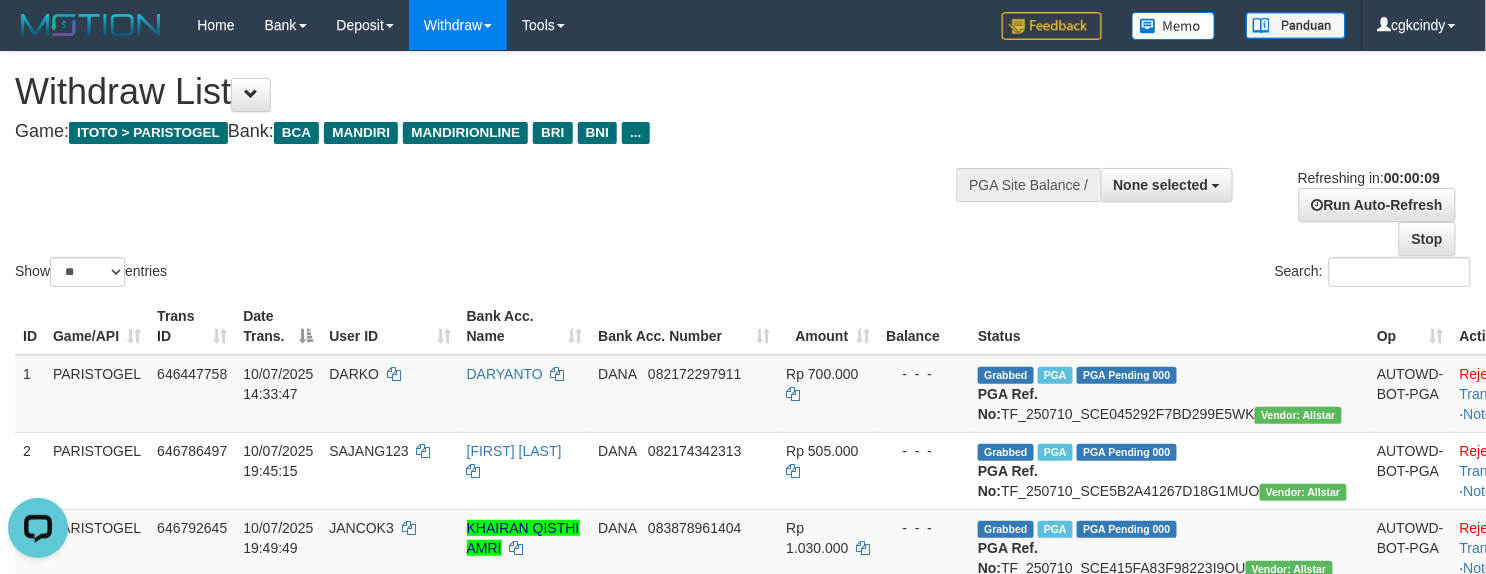 scroll, scrollTop: 0, scrollLeft: 0, axis: both 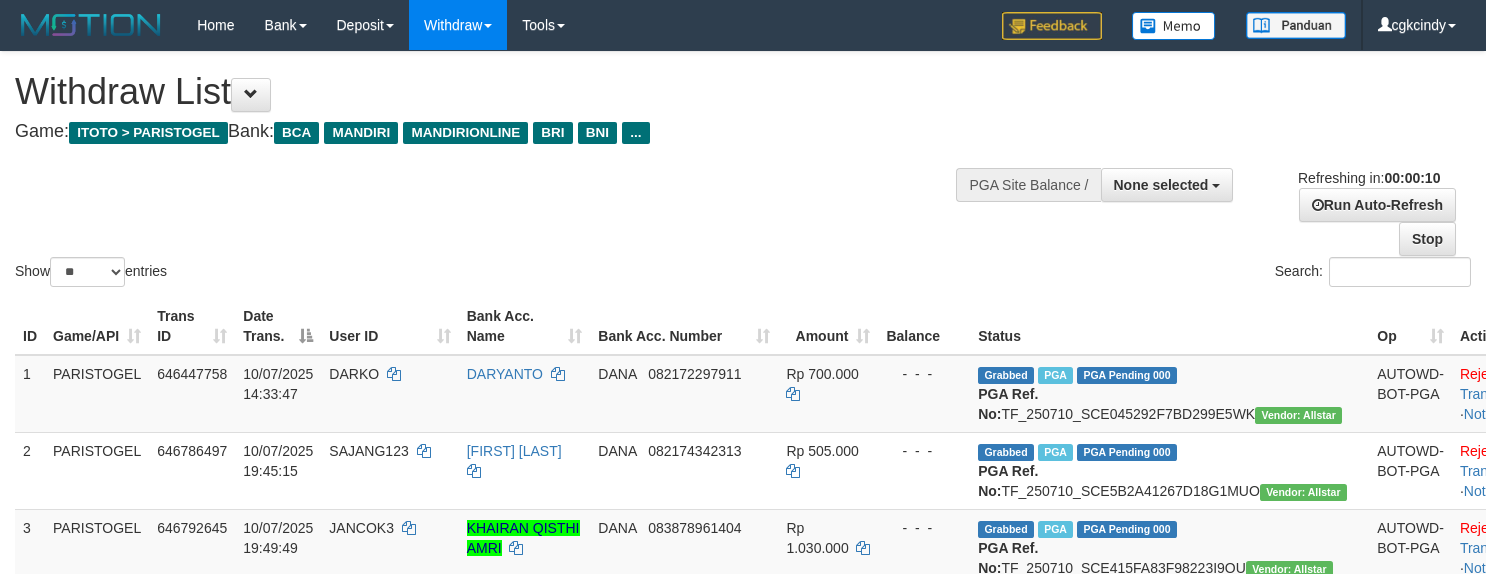 select 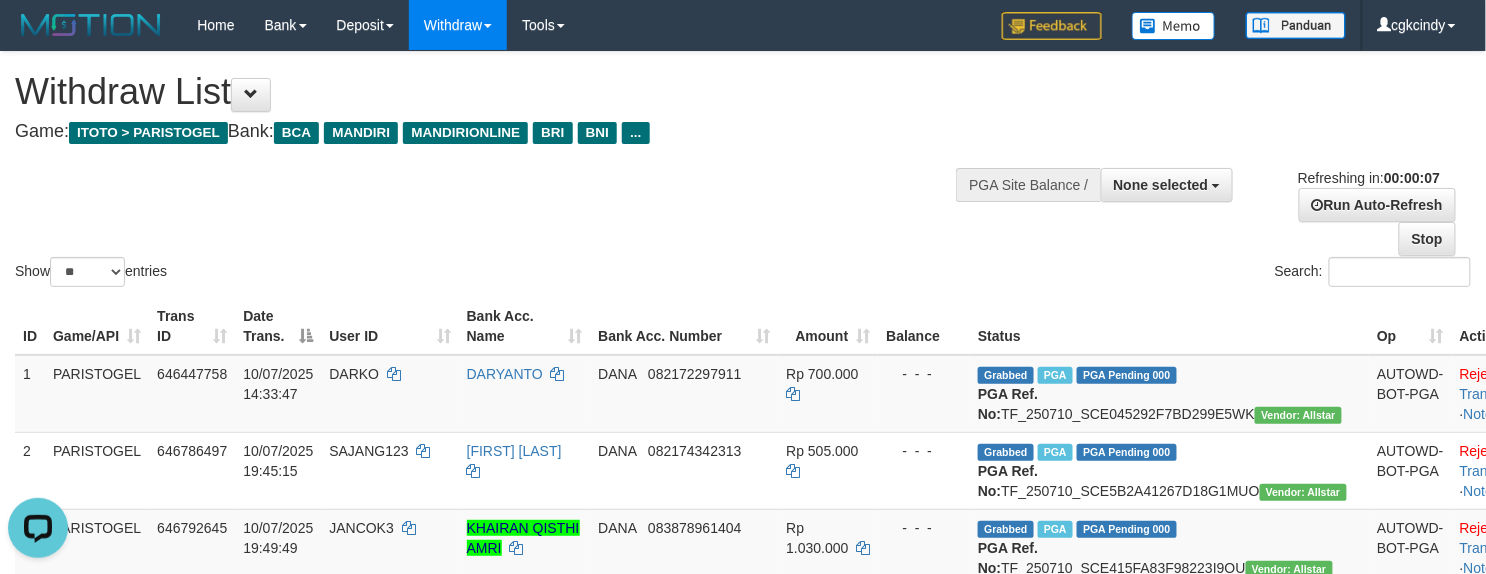 scroll, scrollTop: 0, scrollLeft: 0, axis: both 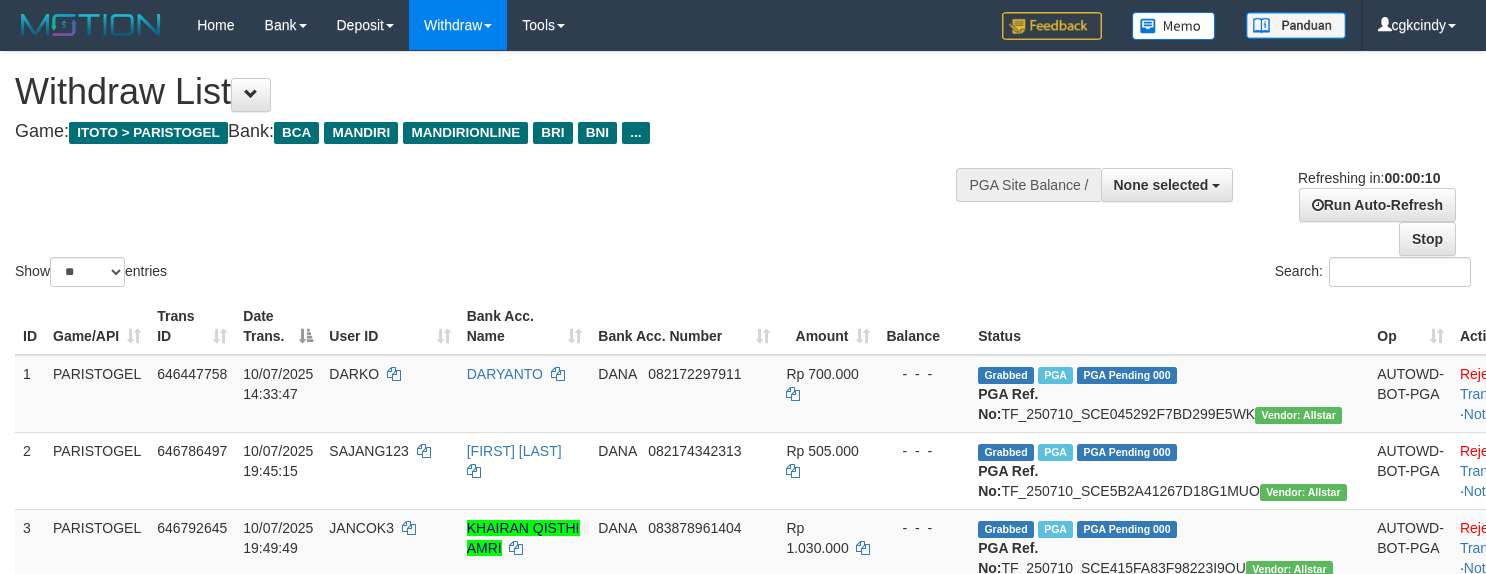 select 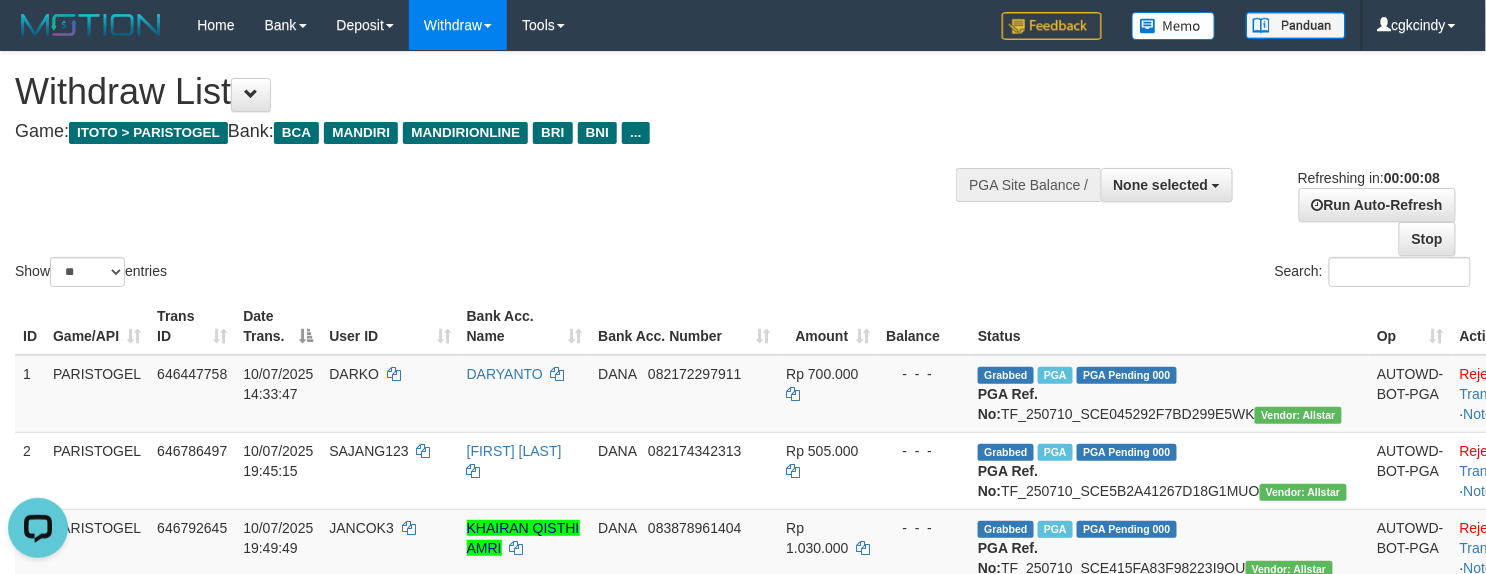 scroll, scrollTop: 0, scrollLeft: 0, axis: both 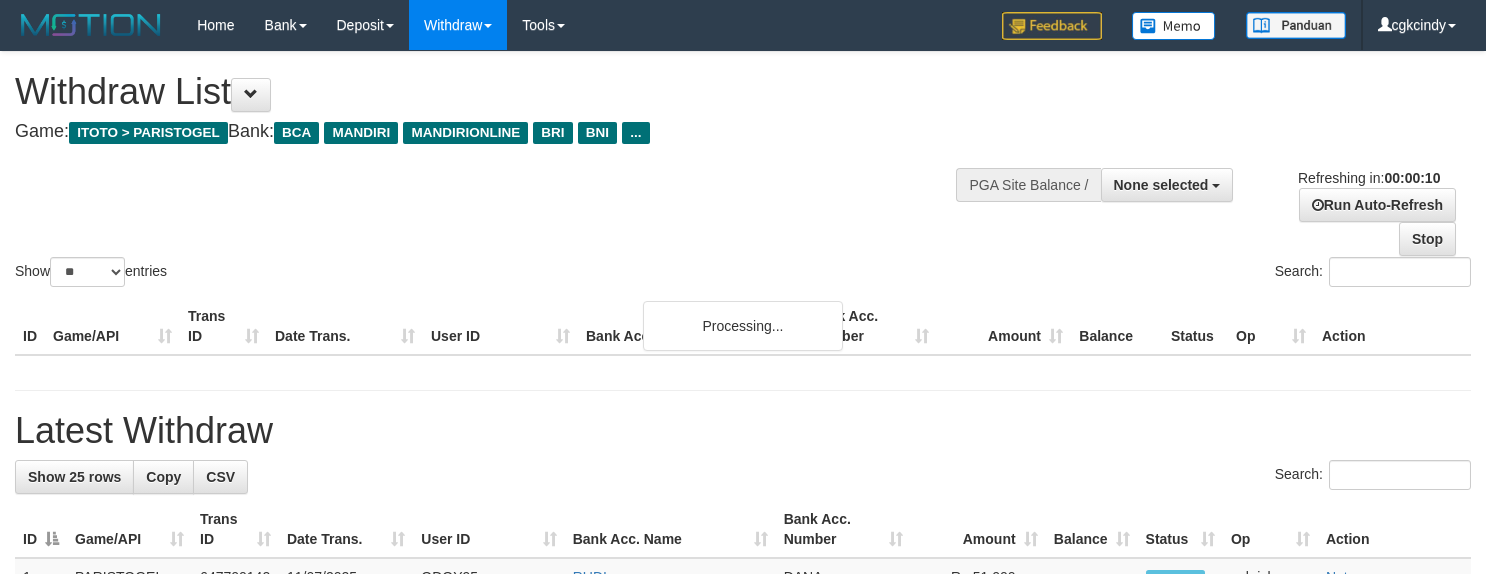 select 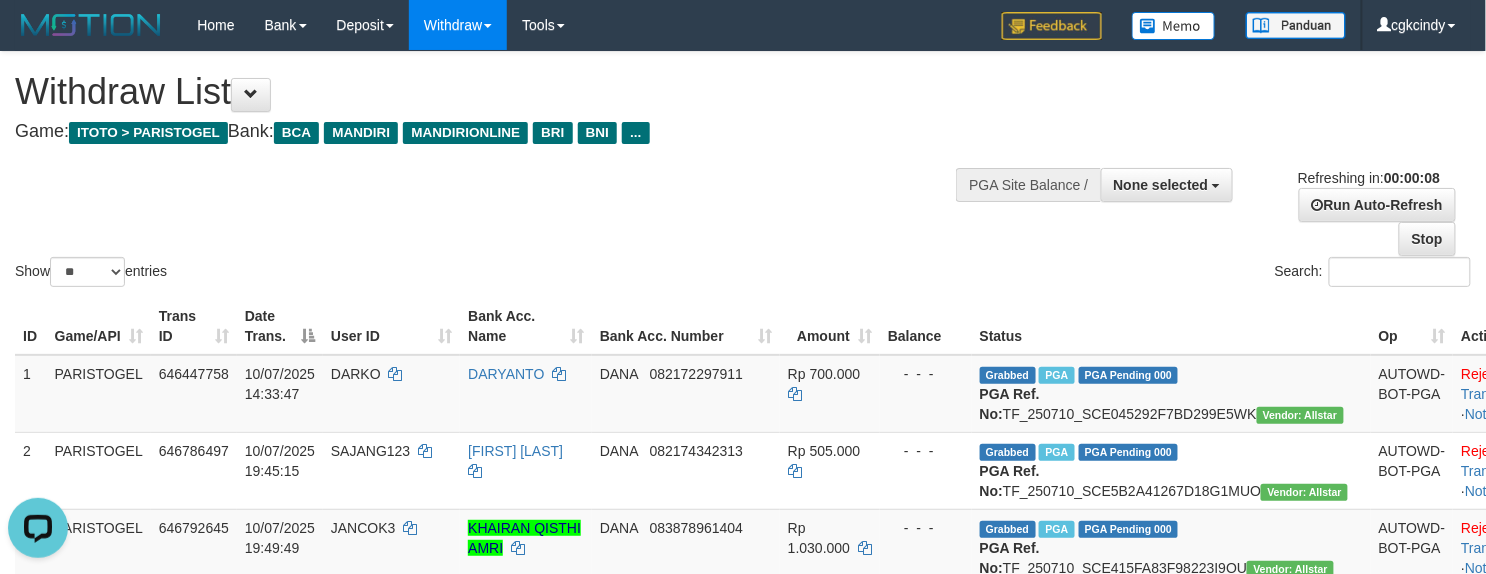 scroll, scrollTop: 0, scrollLeft: 0, axis: both 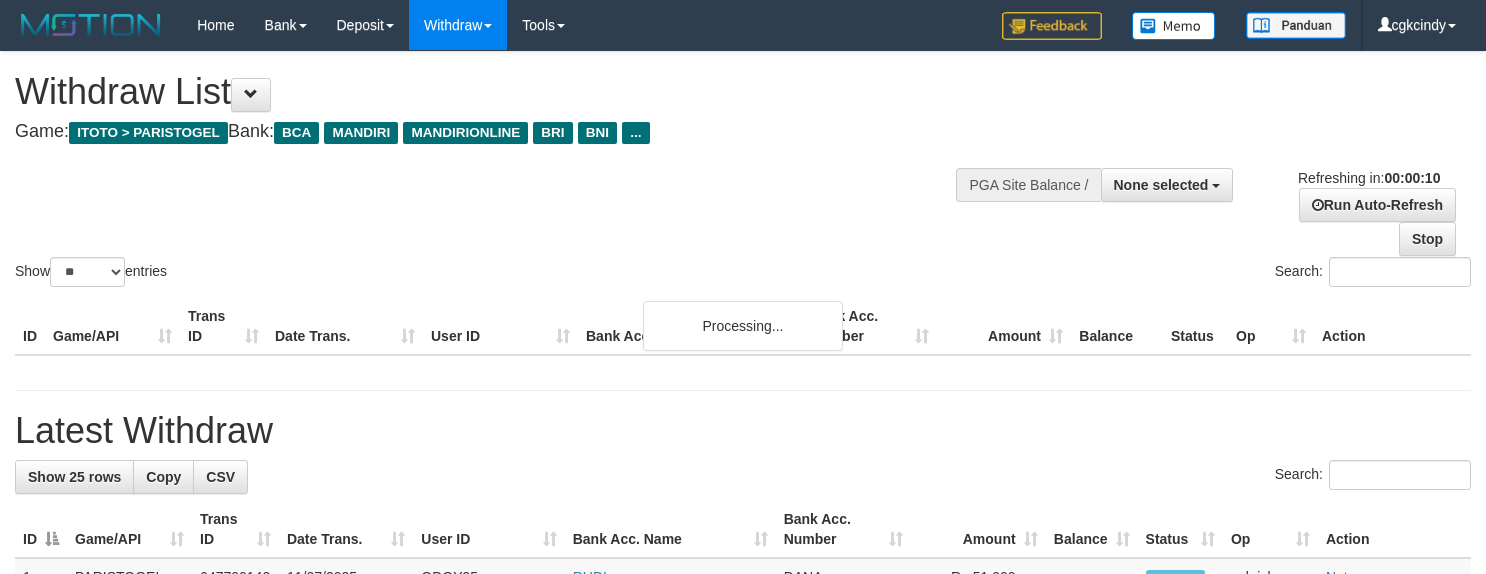 select 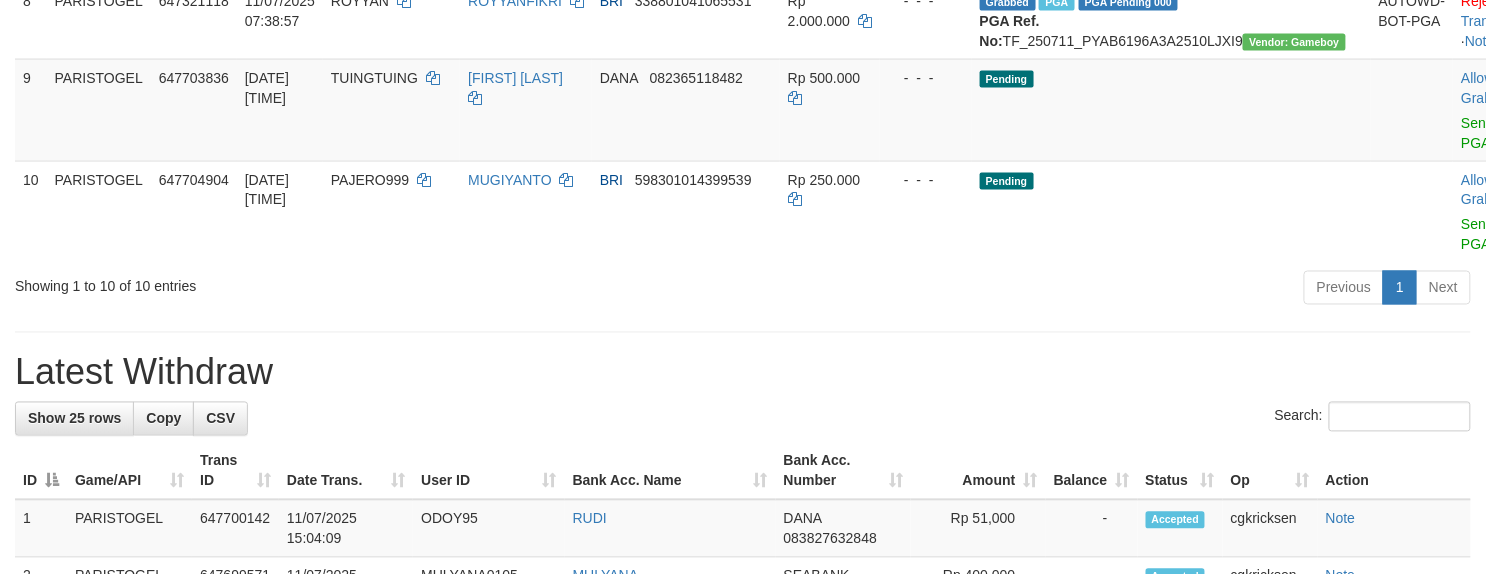 scroll, scrollTop: 1194, scrollLeft: 0, axis: vertical 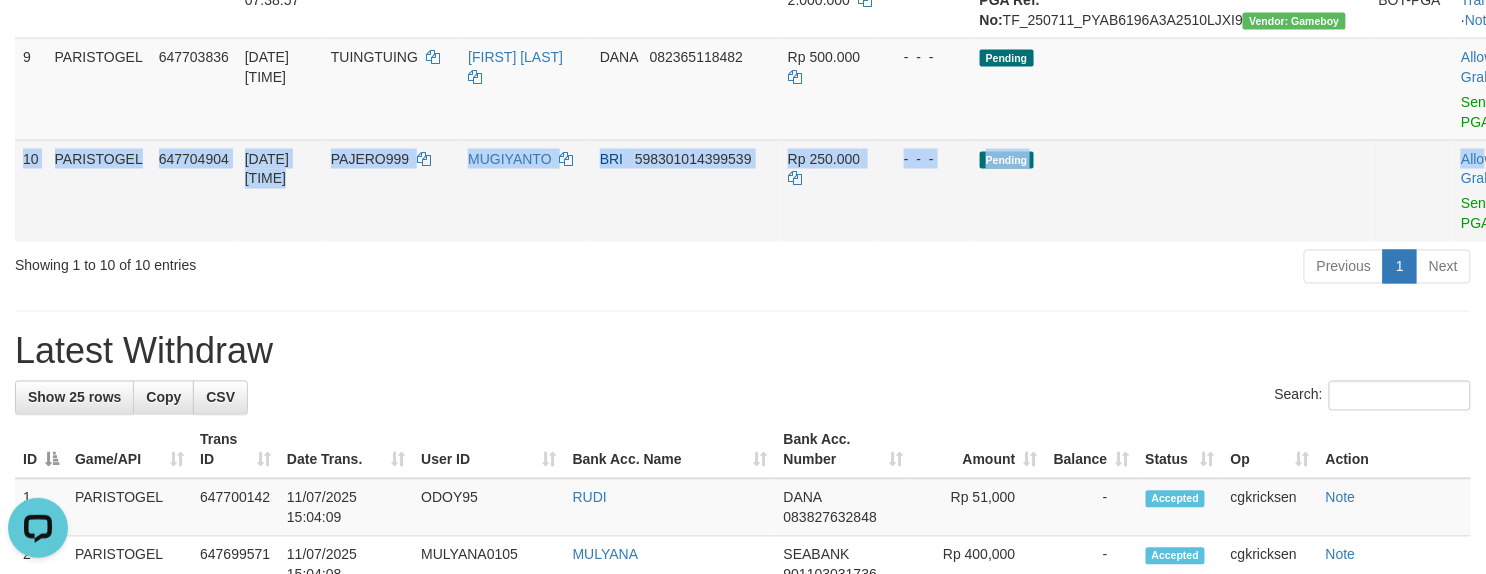 drag, startPoint x: 1405, startPoint y: 298, endPoint x: 1385, endPoint y: 306, distance: 21.540659 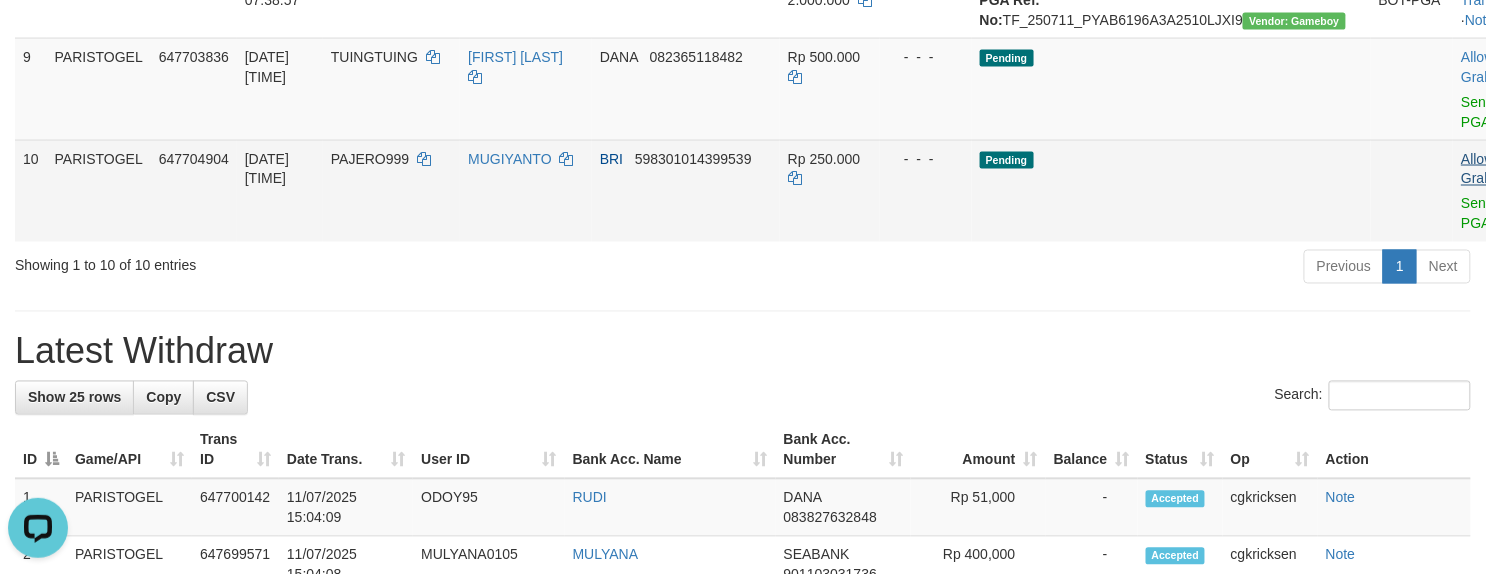 drag, startPoint x: 1428, startPoint y: 332, endPoint x: 1373, endPoint y: 328, distance: 55.145264 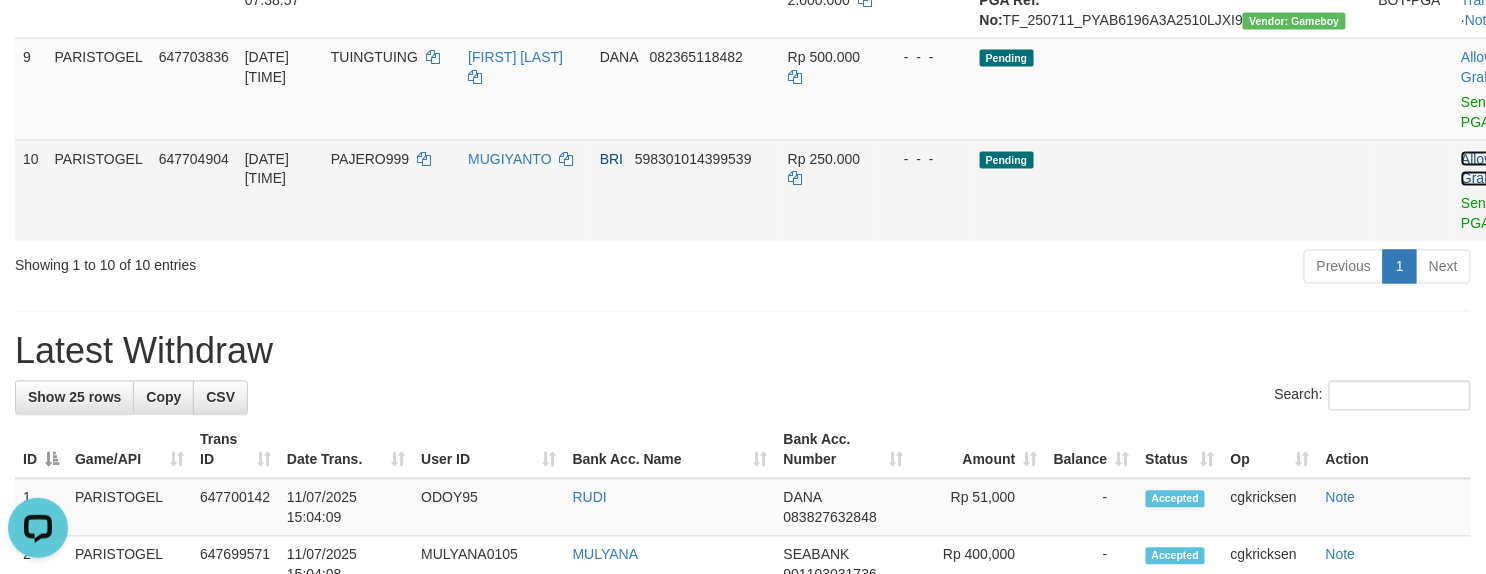 click on "Allow Grab" at bounding box center [1477, 169] 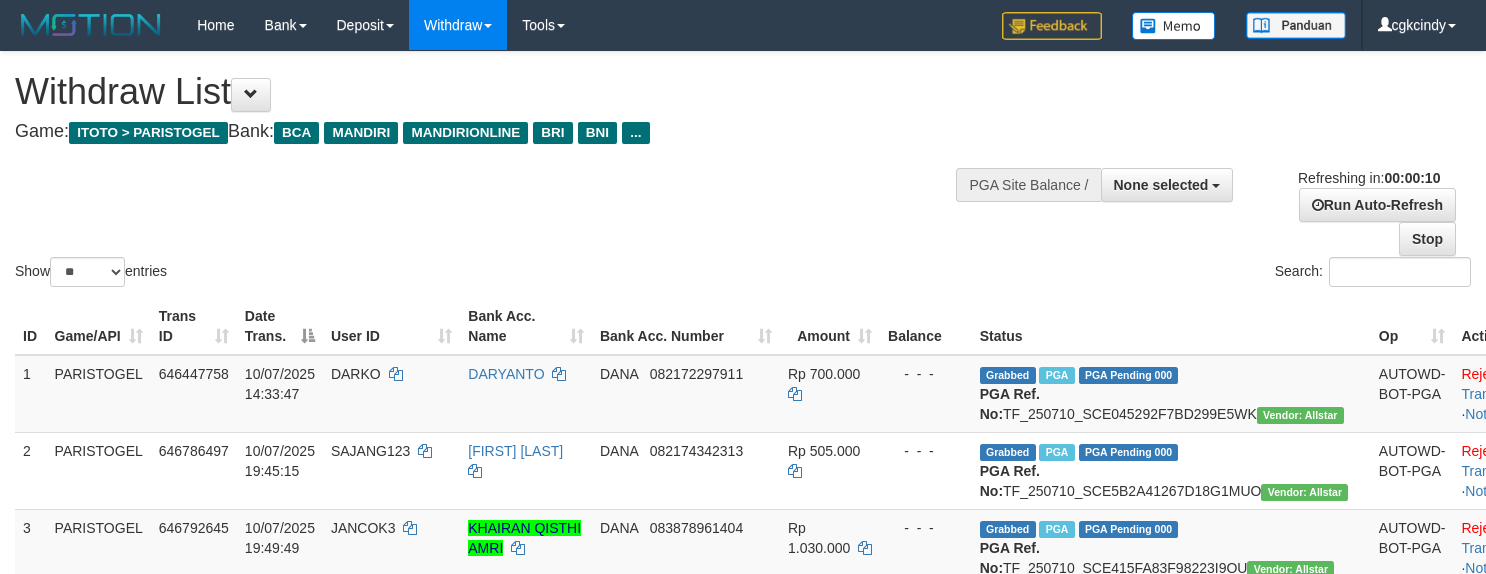 select 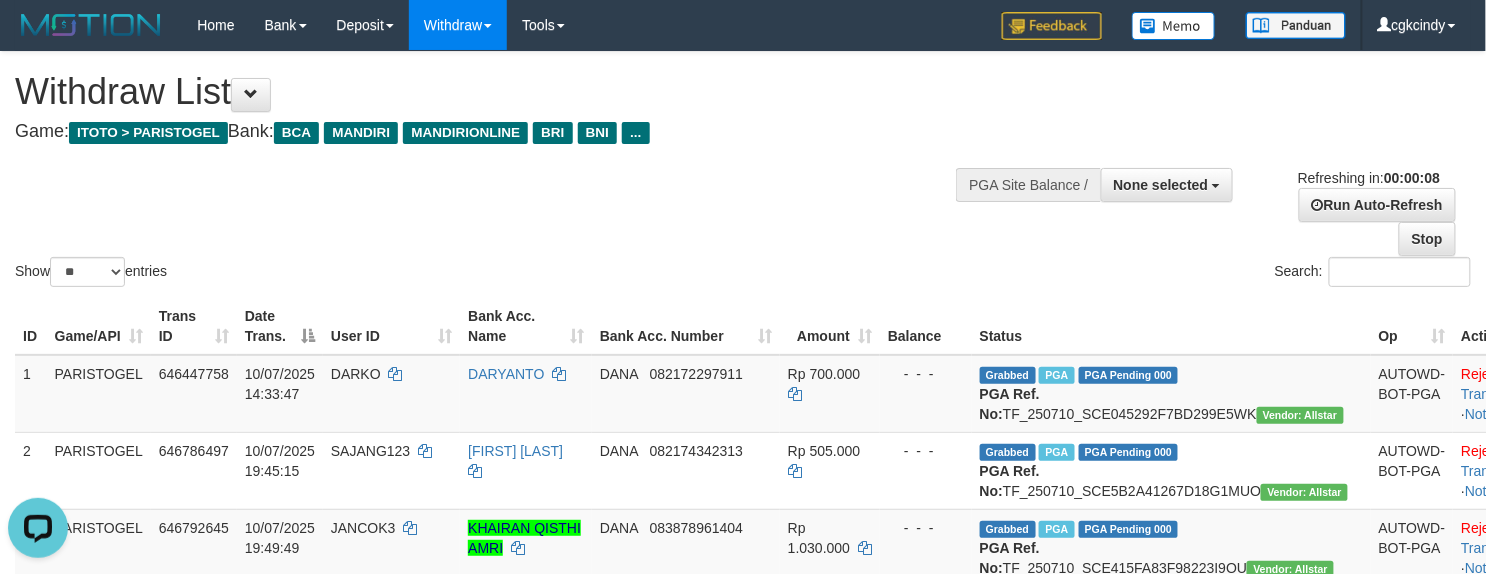 scroll, scrollTop: 0, scrollLeft: 0, axis: both 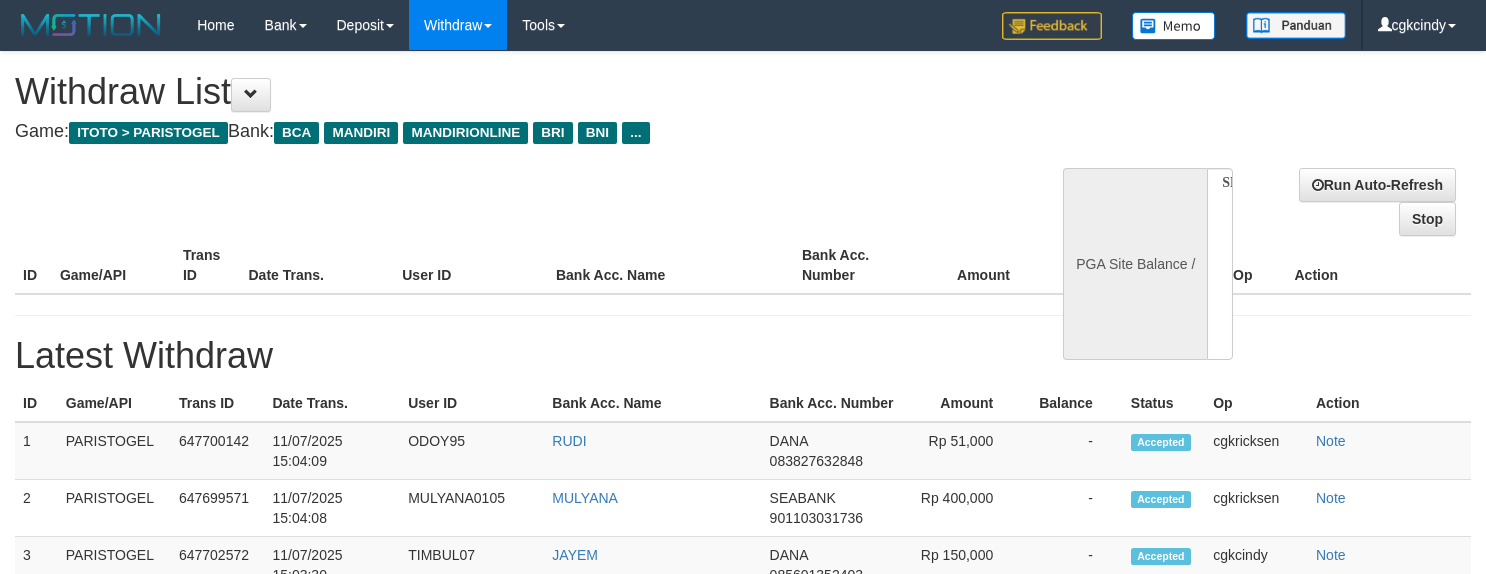 select 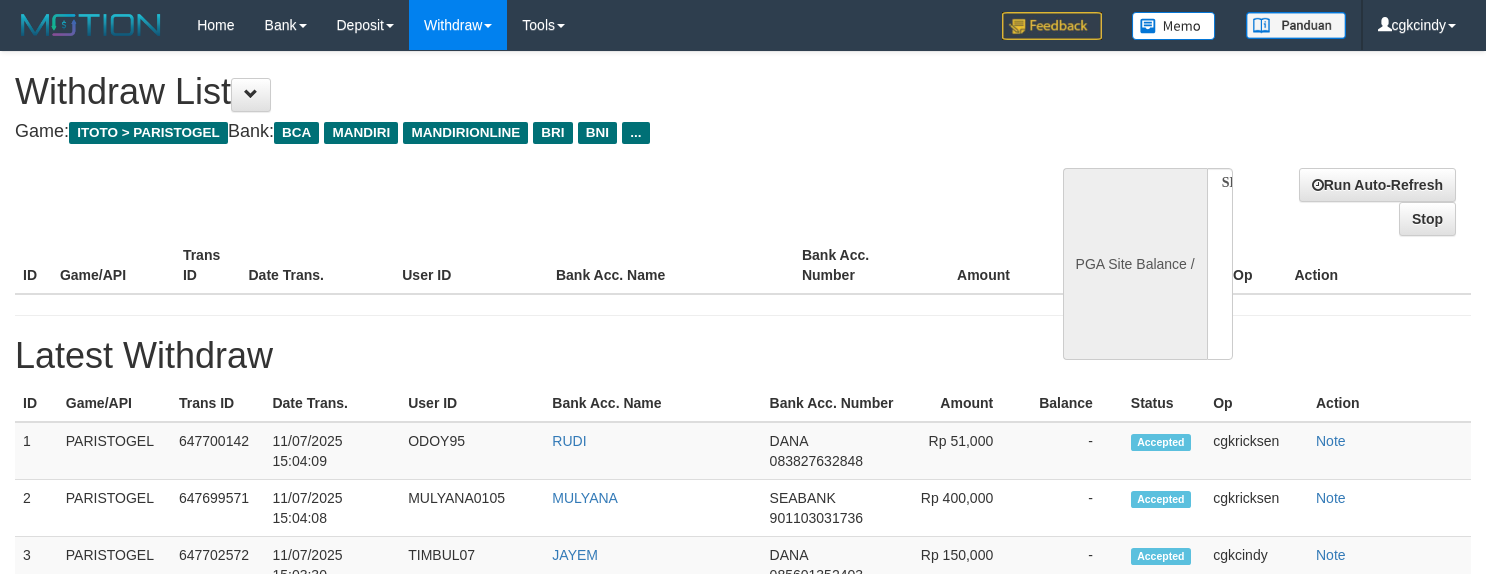 scroll, scrollTop: 0, scrollLeft: 0, axis: both 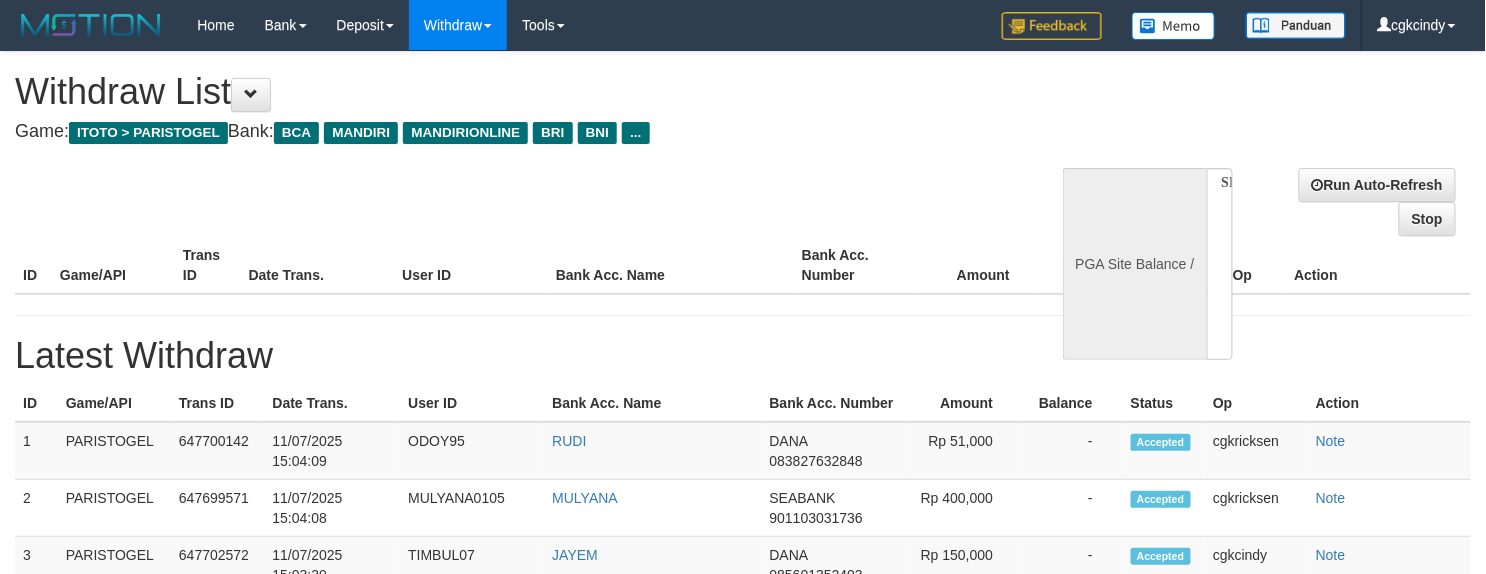 select on "**" 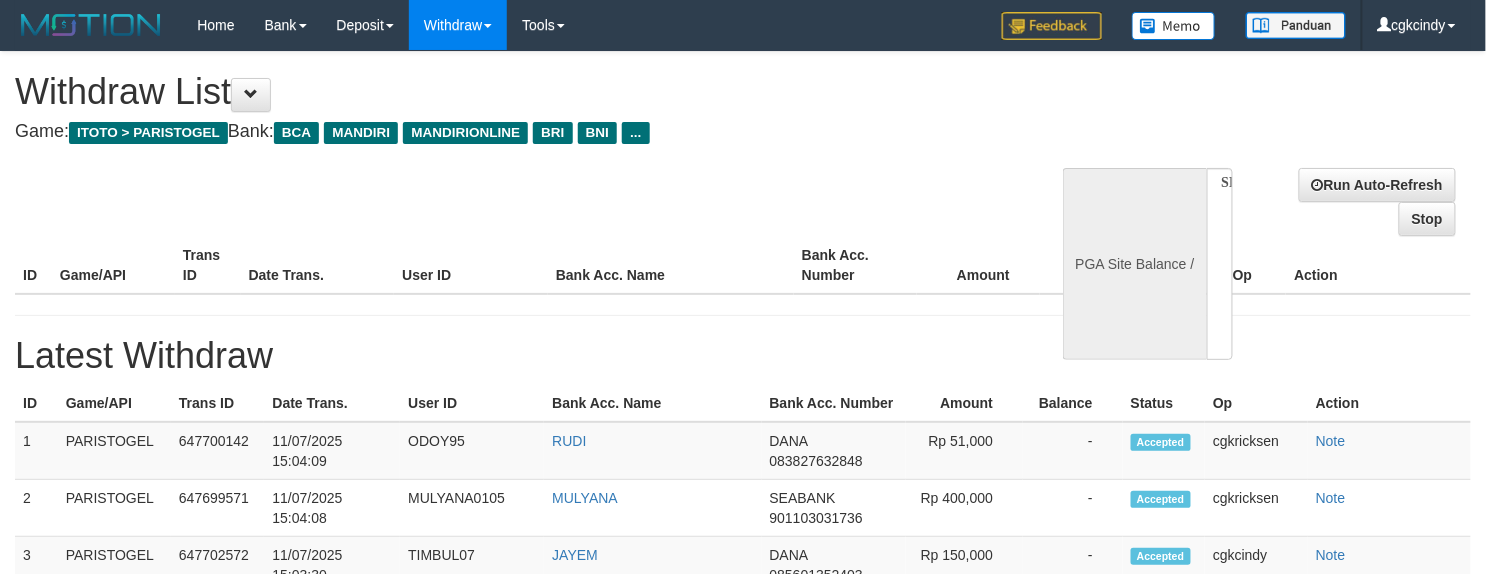 select 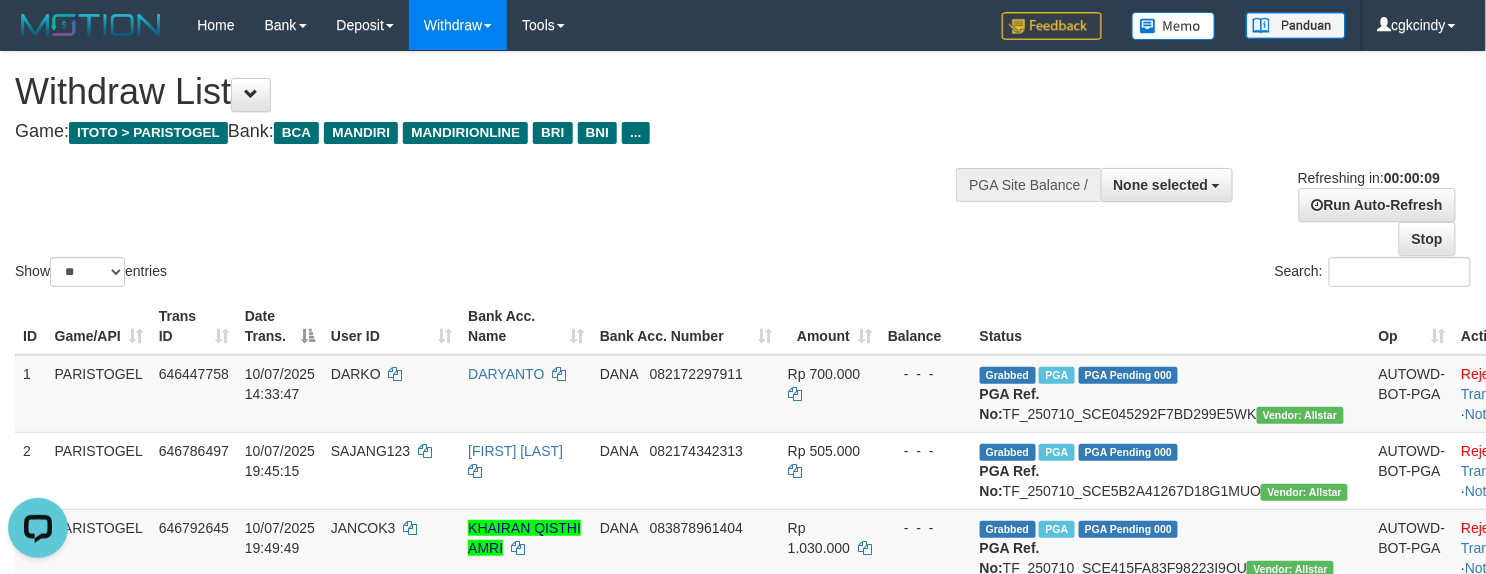 scroll, scrollTop: 0, scrollLeft: 0, axis: both 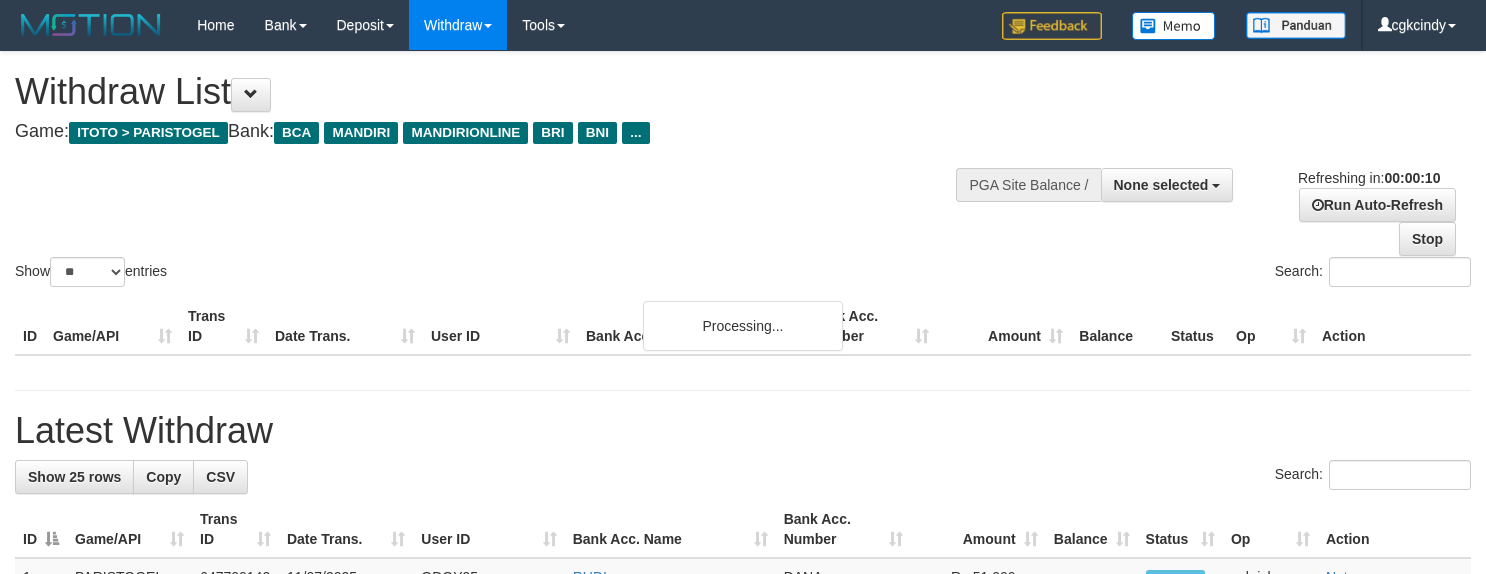 select 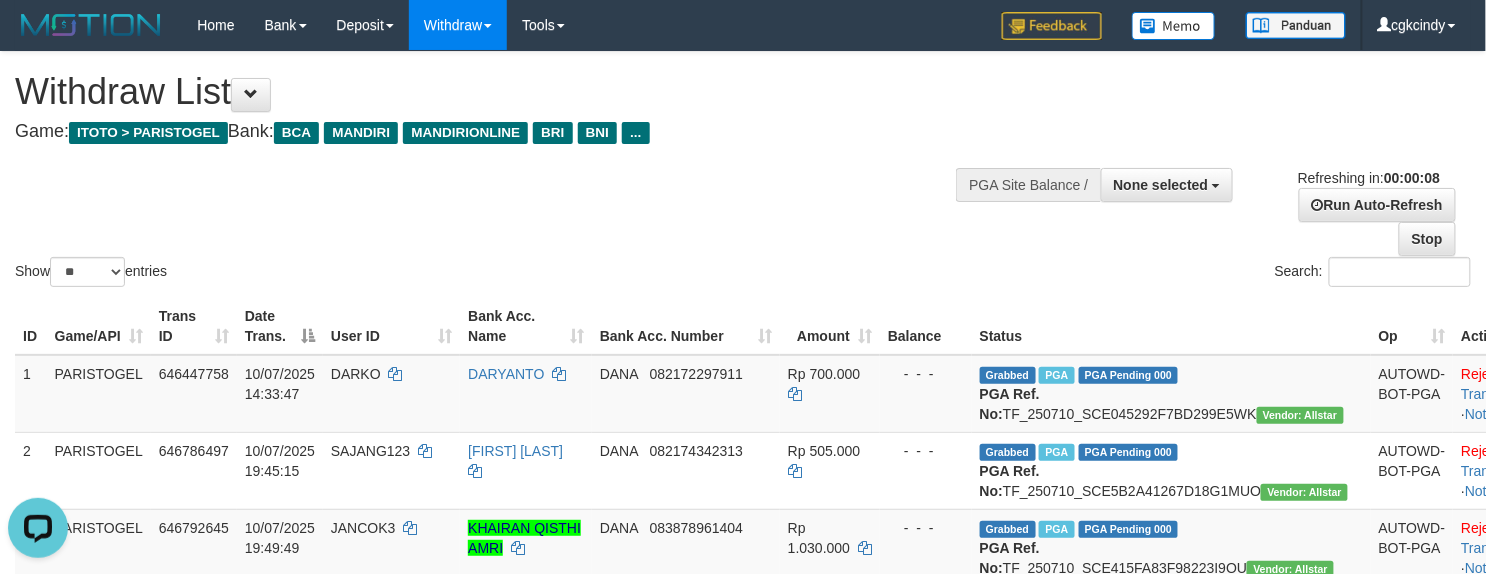 scroll, scrollTop: 0, scrollLeft: 0, axis: both 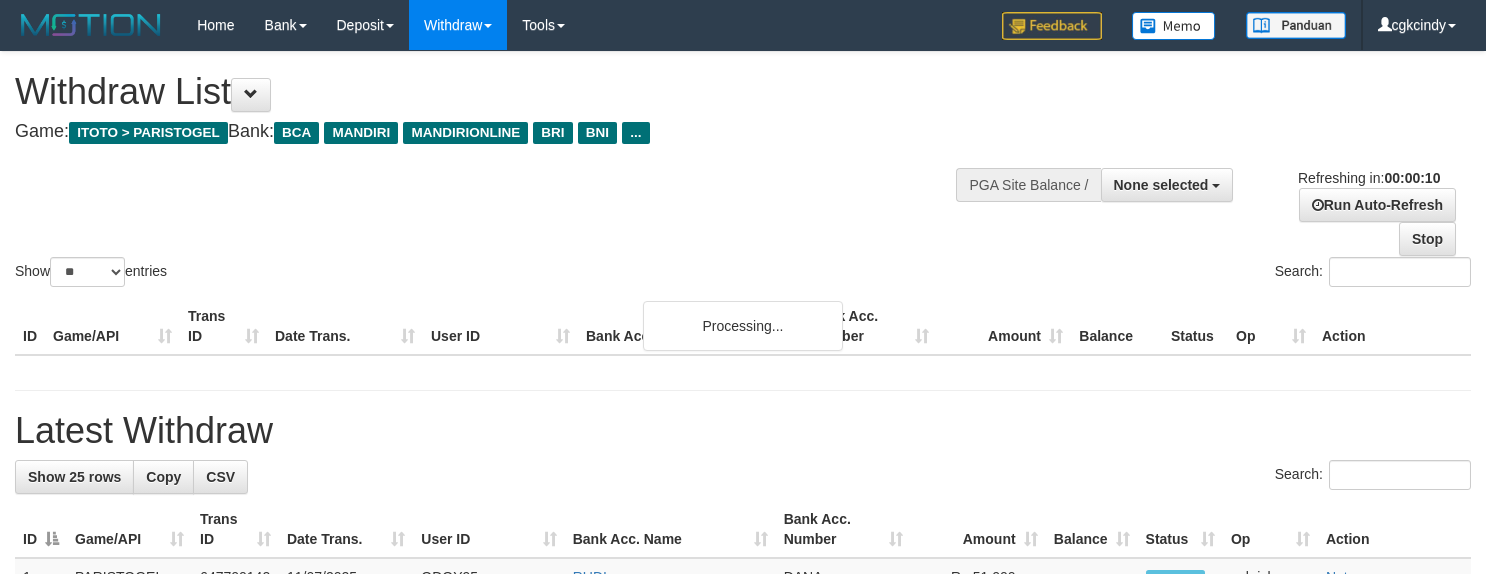 select 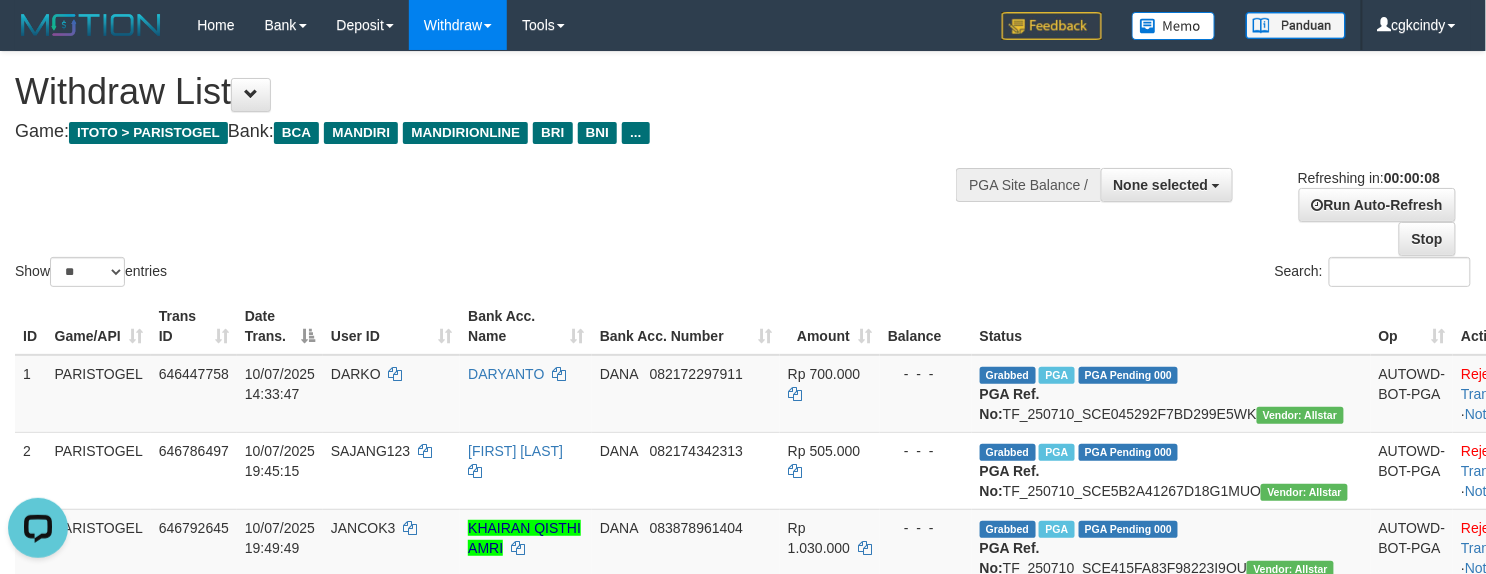scroll, scrollTop: 0, scrollLeft: 0, axis: both 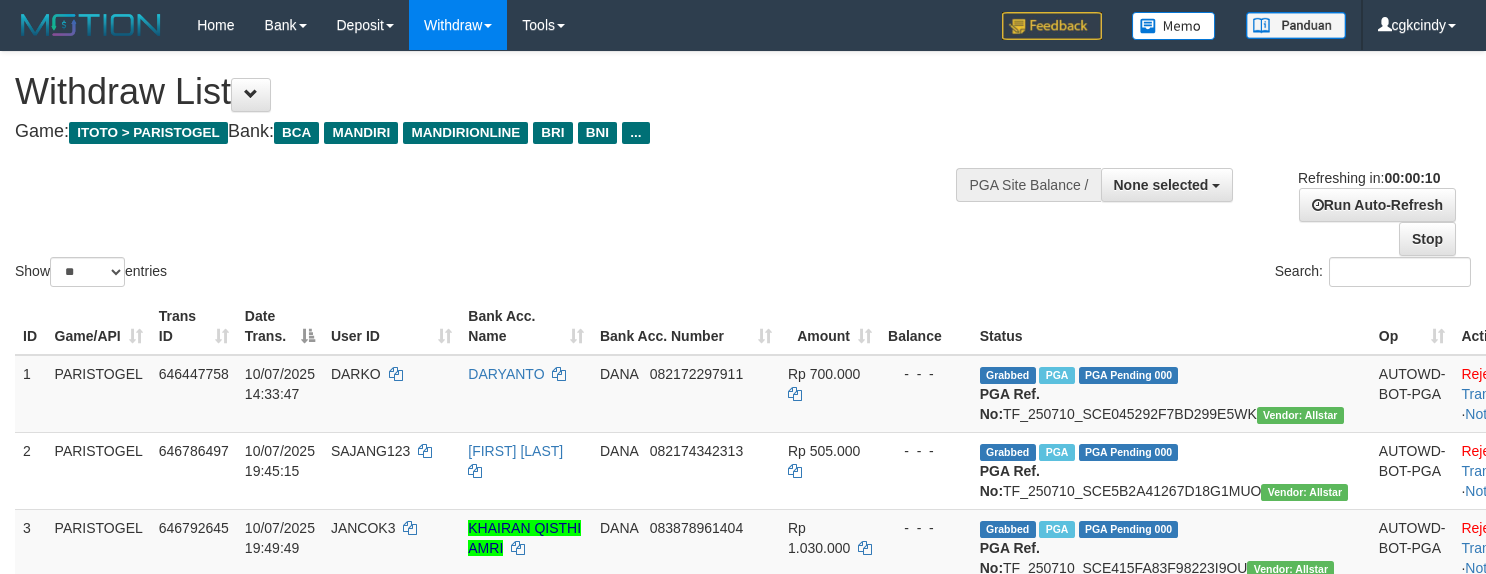 select 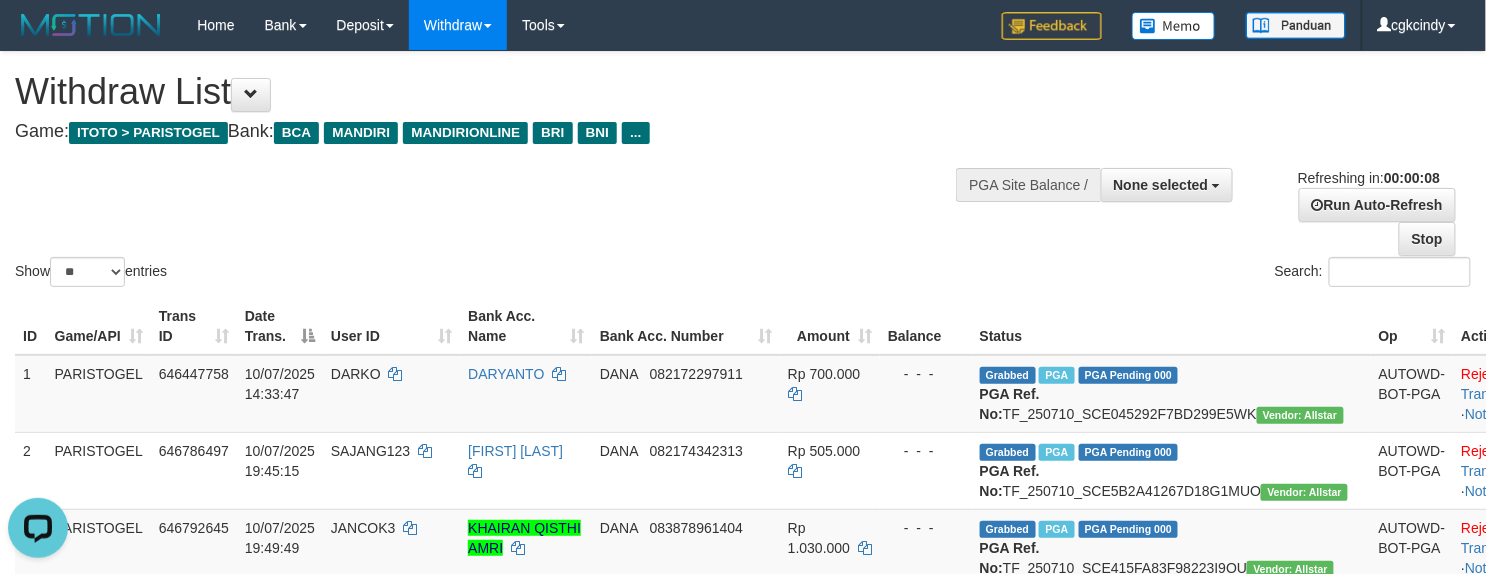 scroll, scrollTop: 0, scrollLeft: 0, axis: both 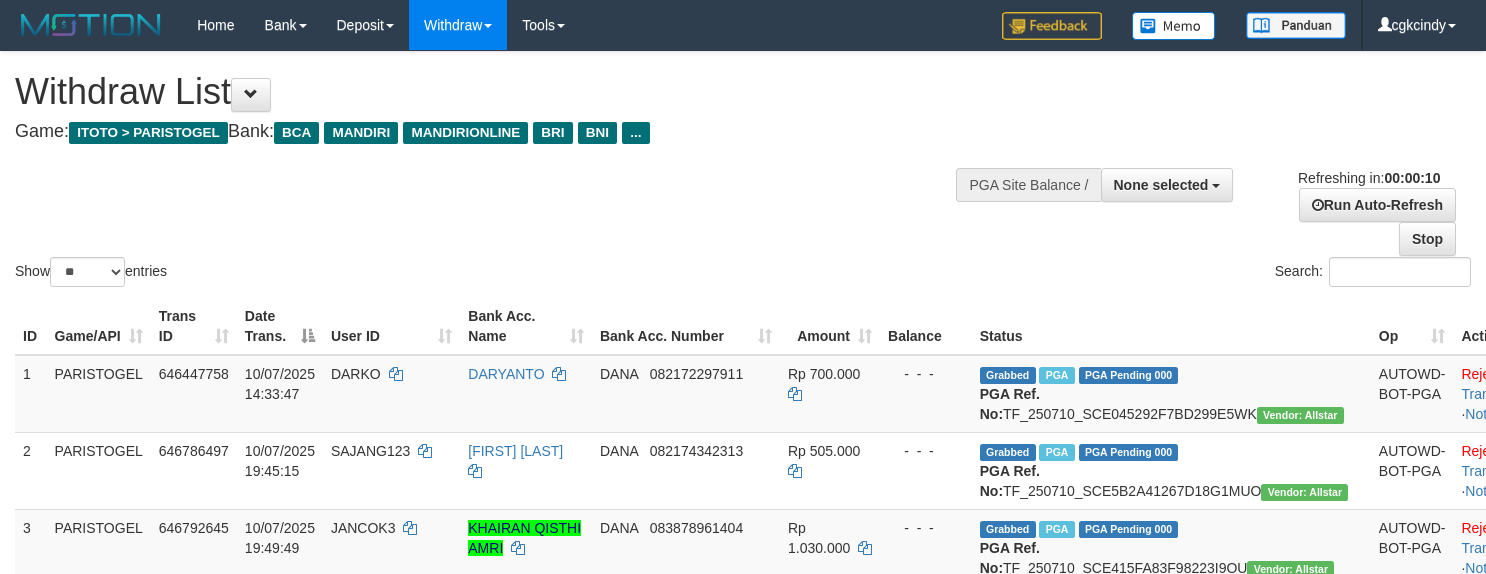 select 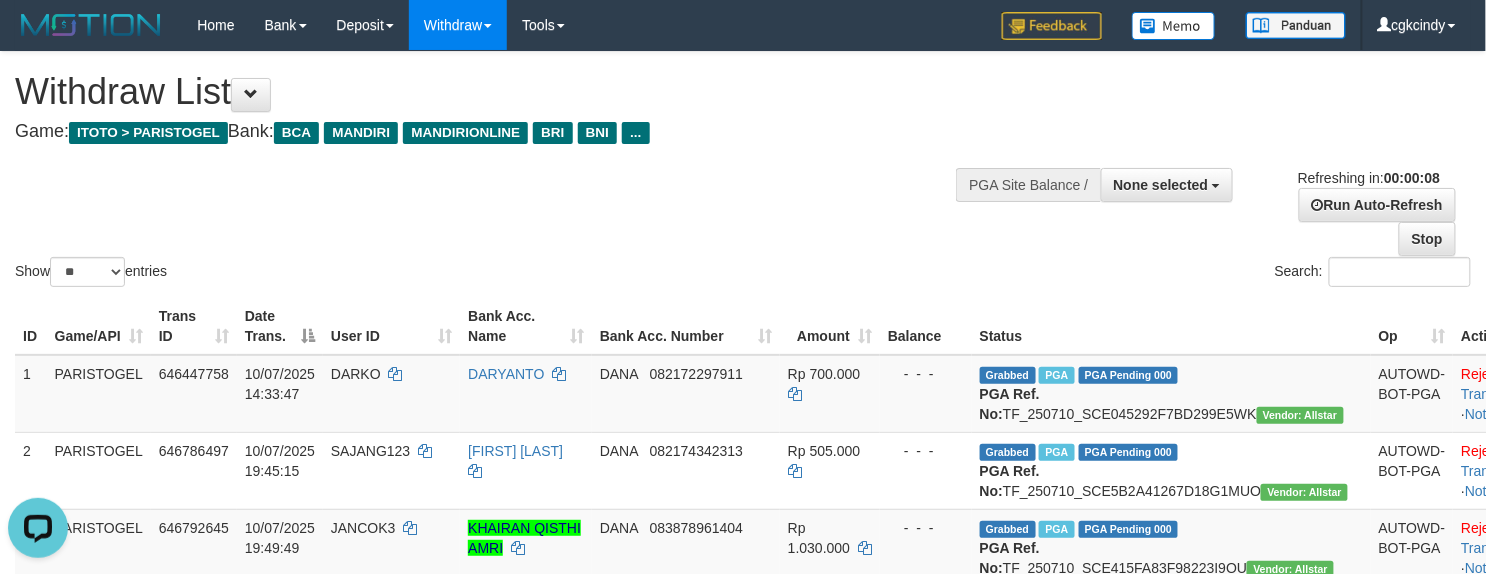 scroll, scrollTop: 0, scrollLeft: 0, axis: both 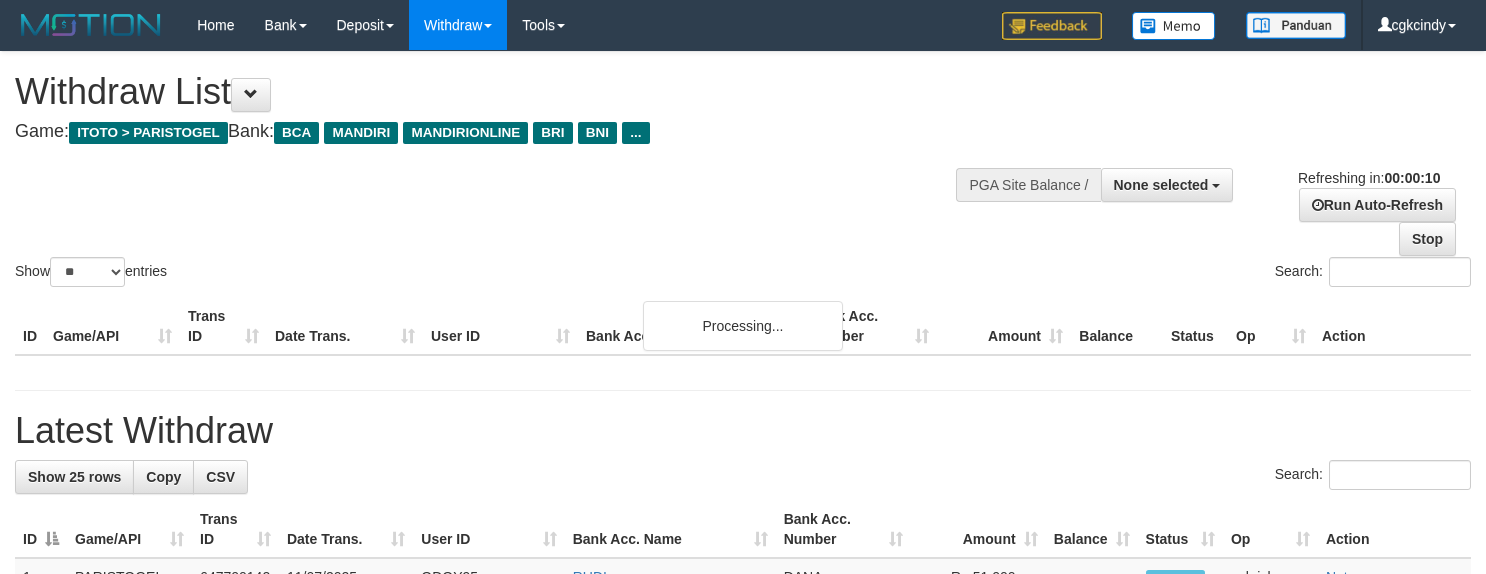 select 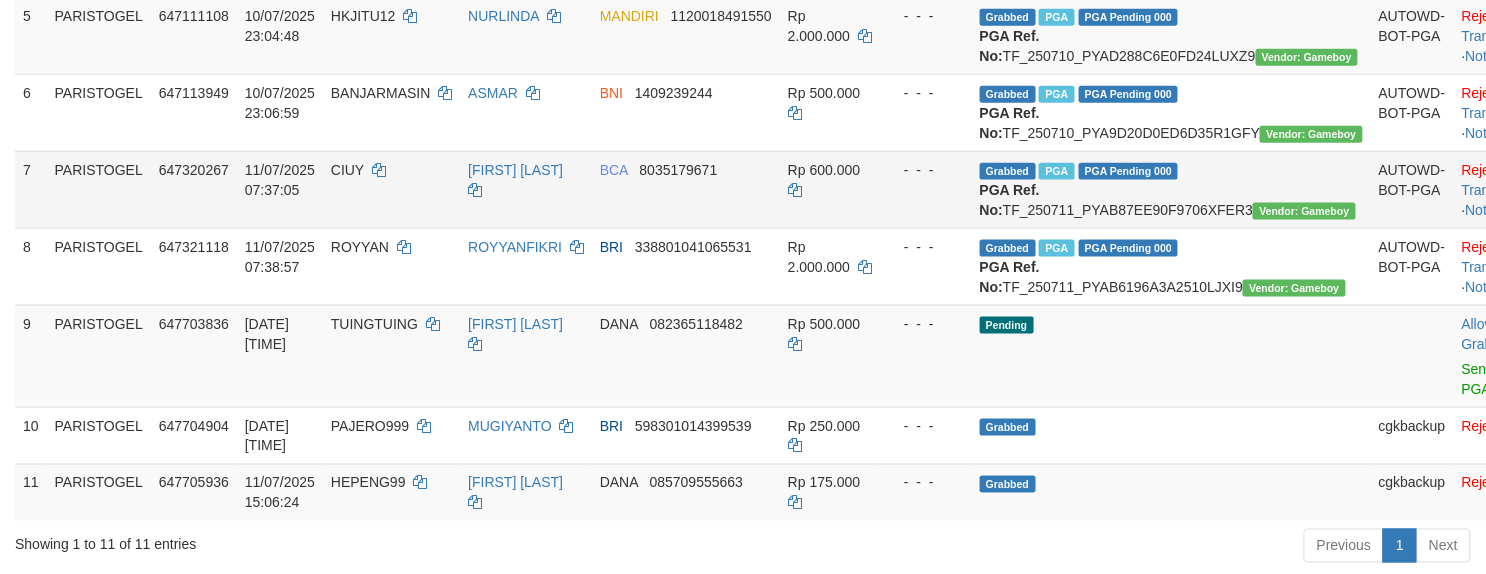 scroll, scrollTop: 1066, scrollLeft: 0, axis: vertical 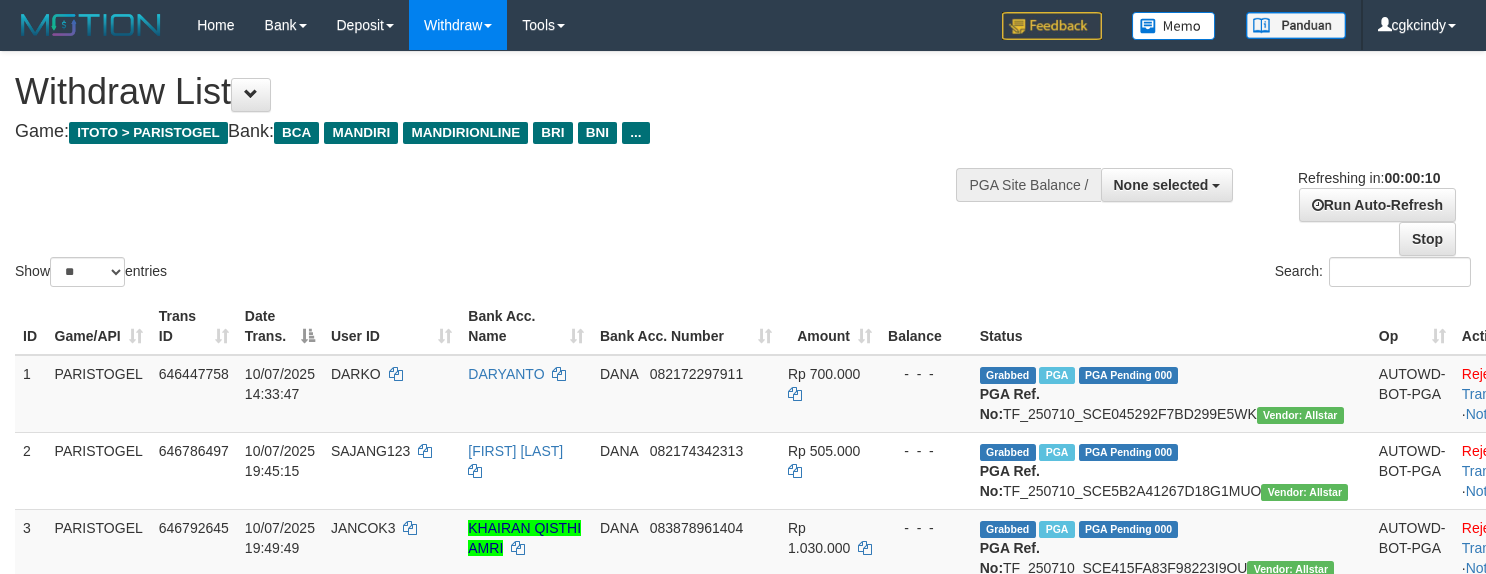 select 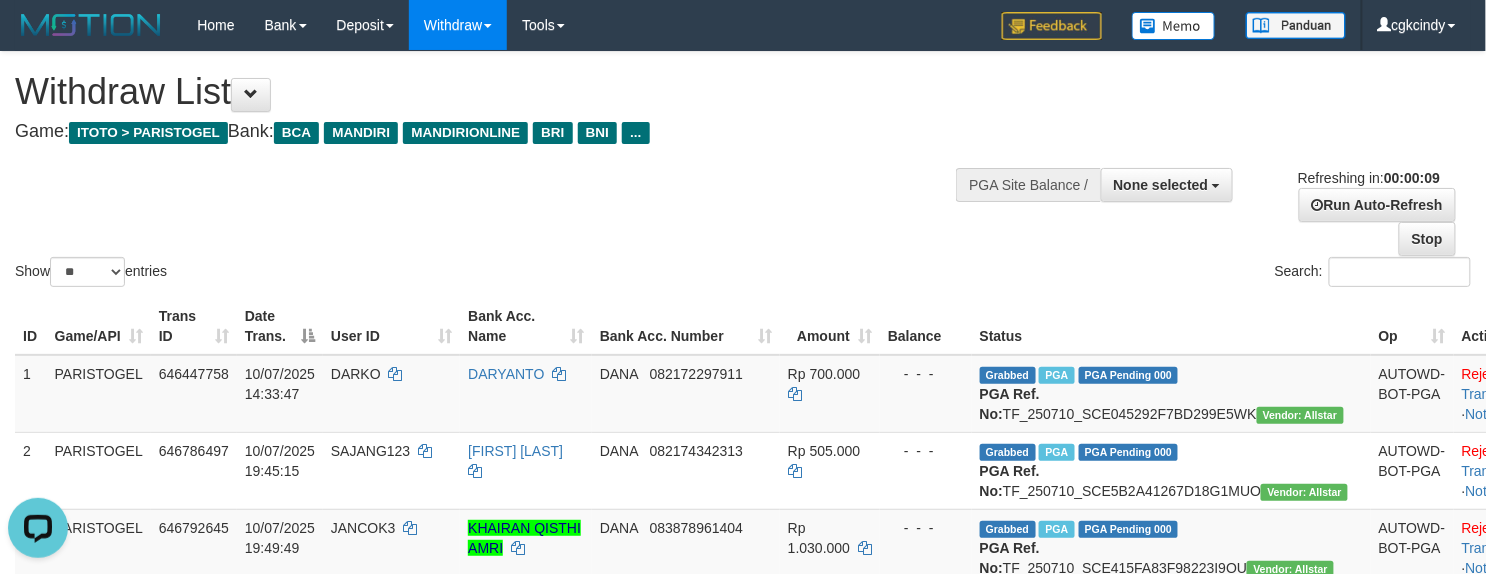 scroll, scrollTop: 0, scrollLeft: 0, axis: both 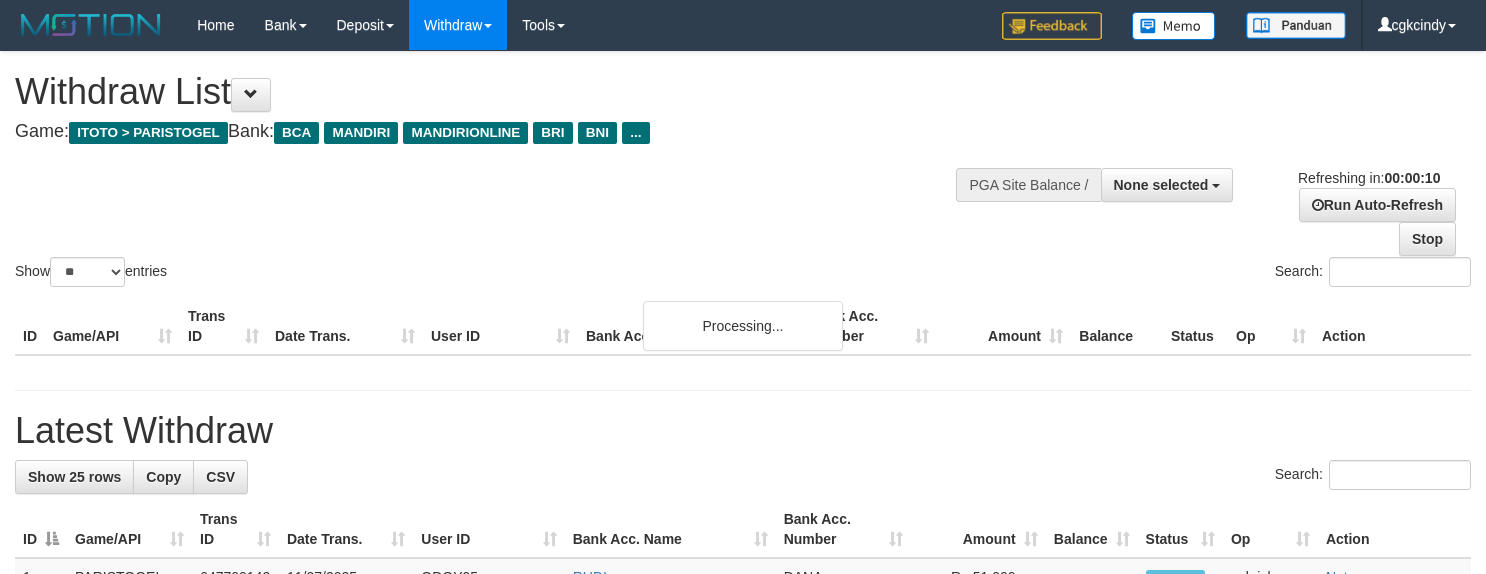 select 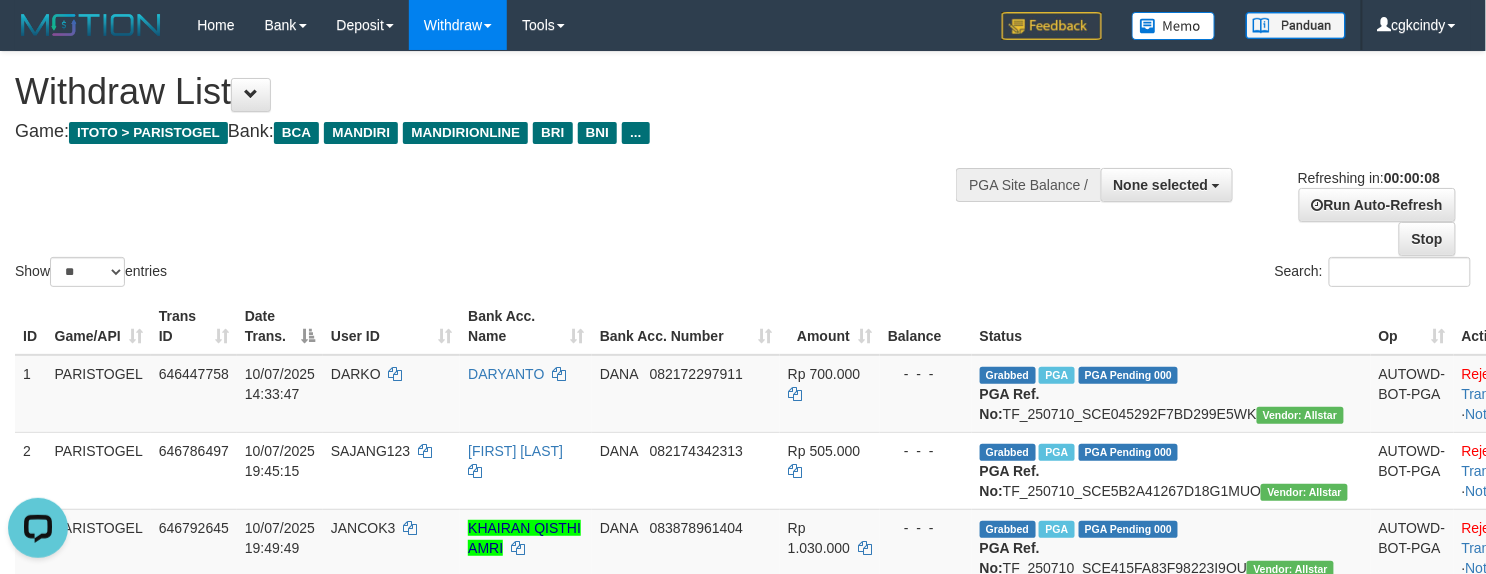 scroll, scrollTop: 0, scrollLeft: 0, axis: both 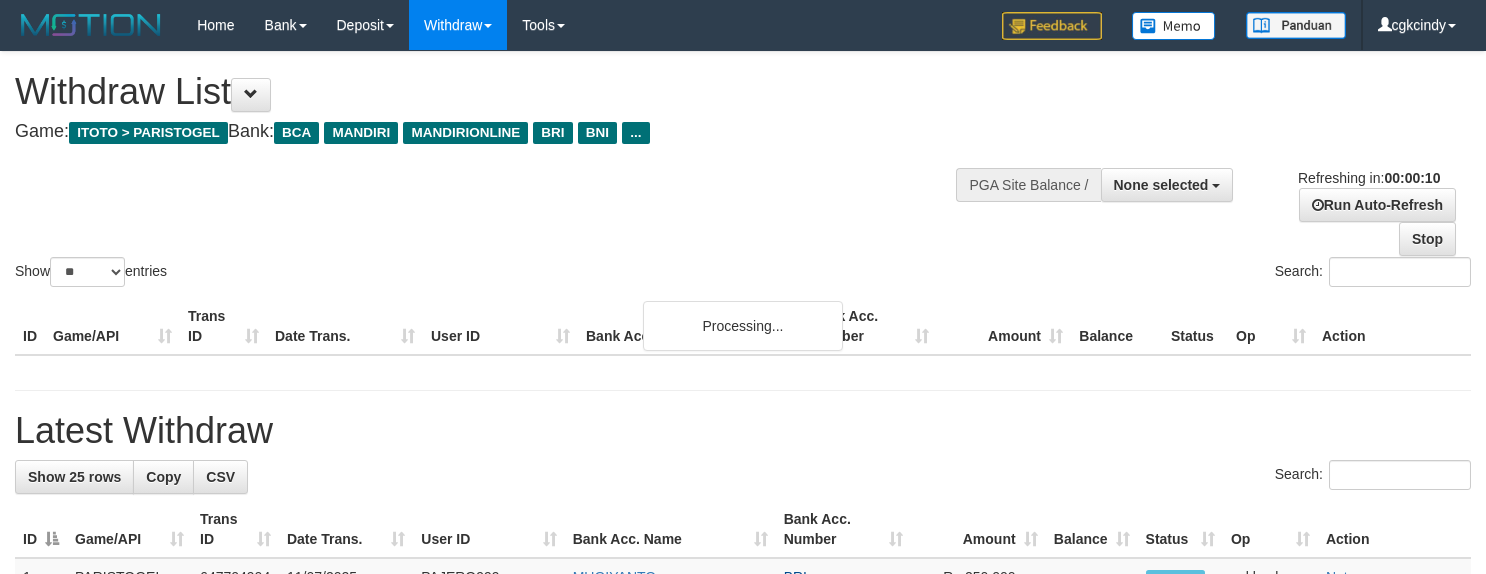 select 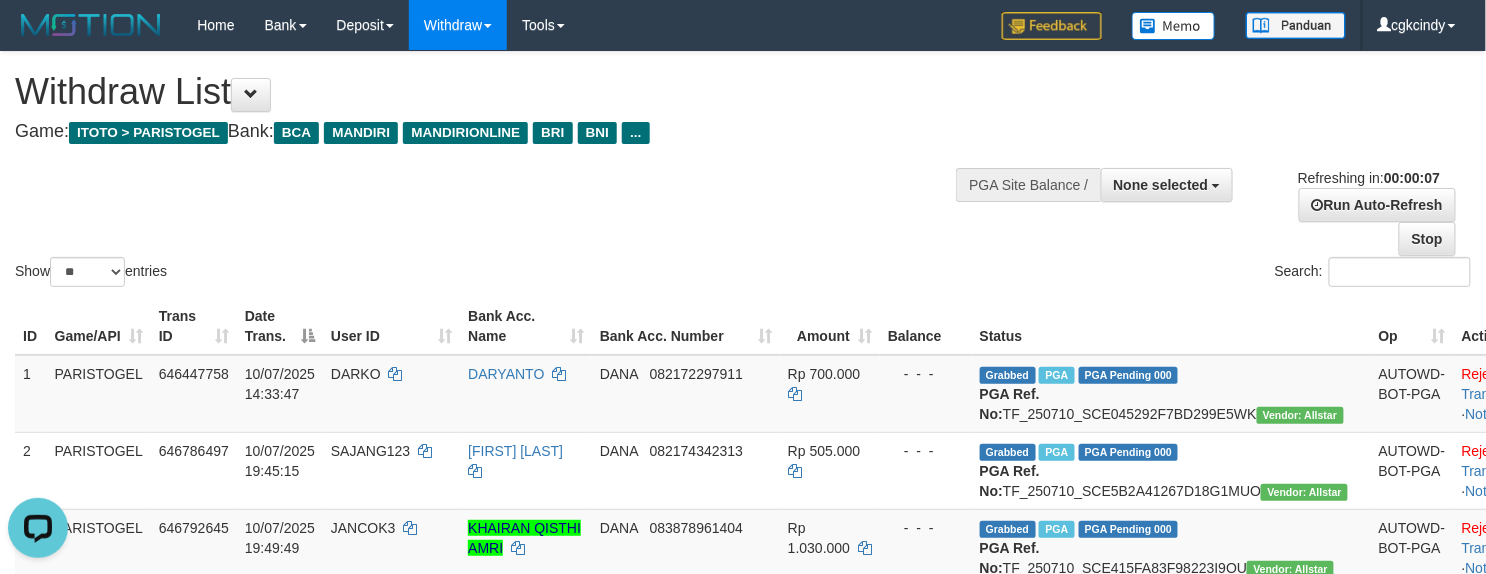 scroll, scrollTop: 0, scrollLeft: 0, axis: both 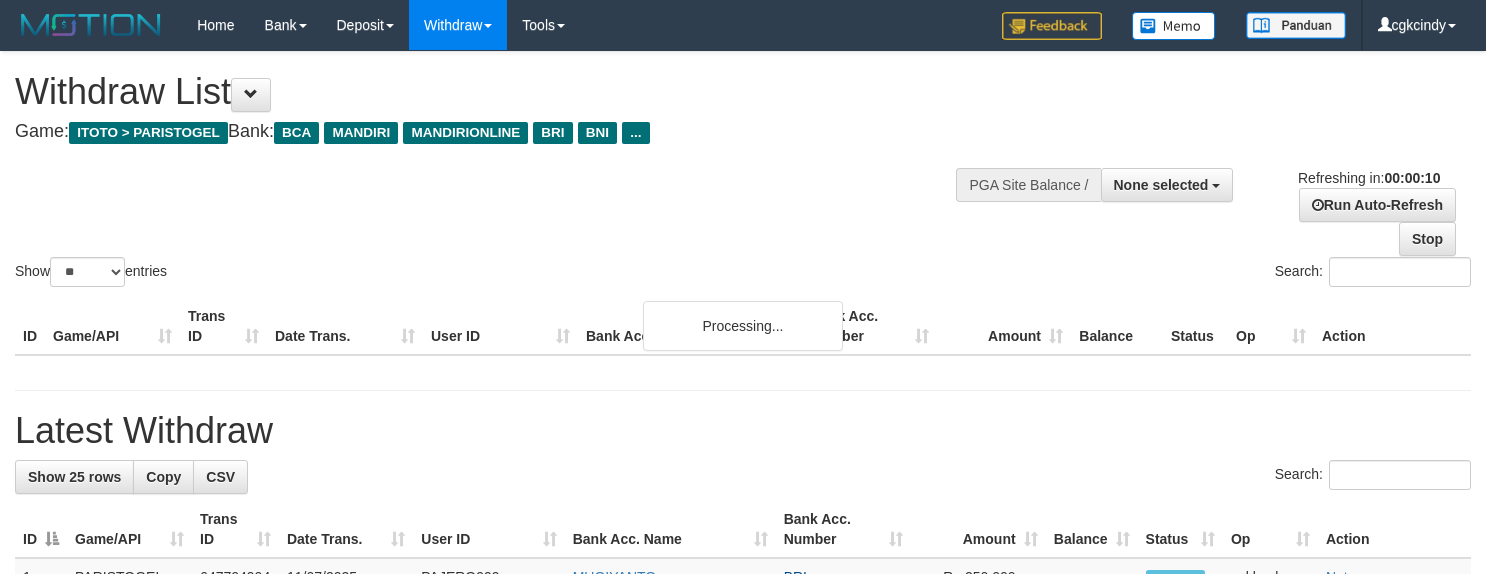 select 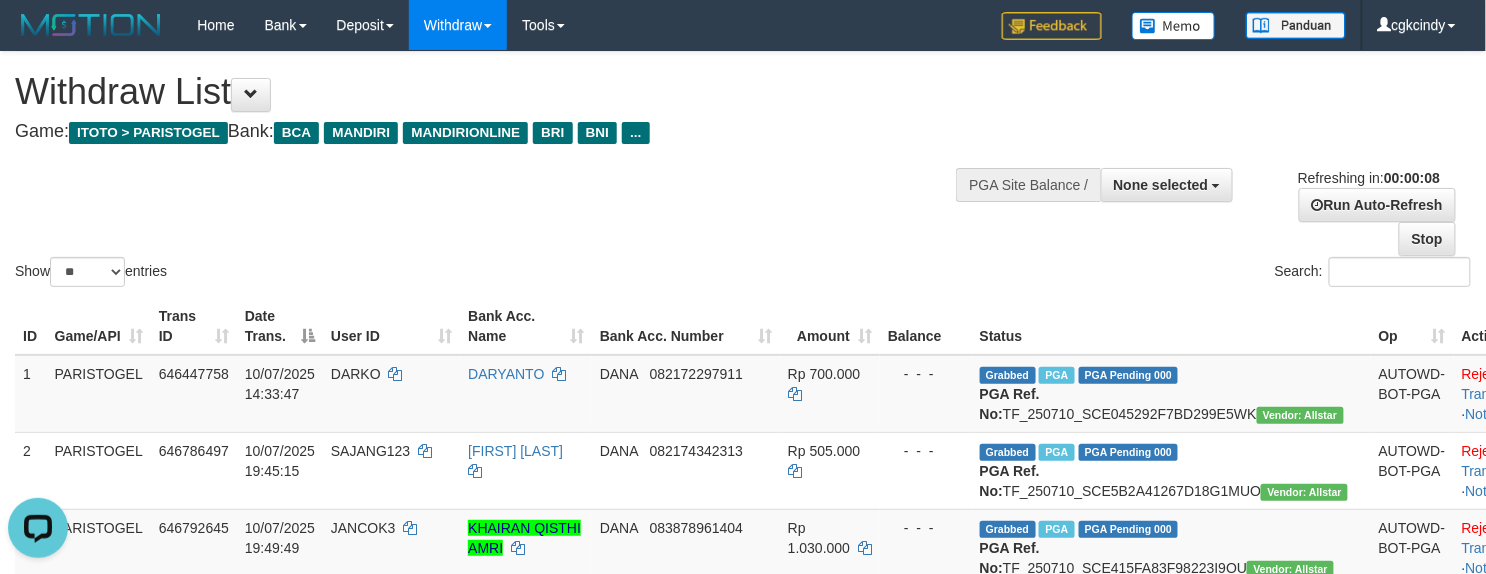 scroll, scrollTop: 0, scrollLeft: 0, axis: both 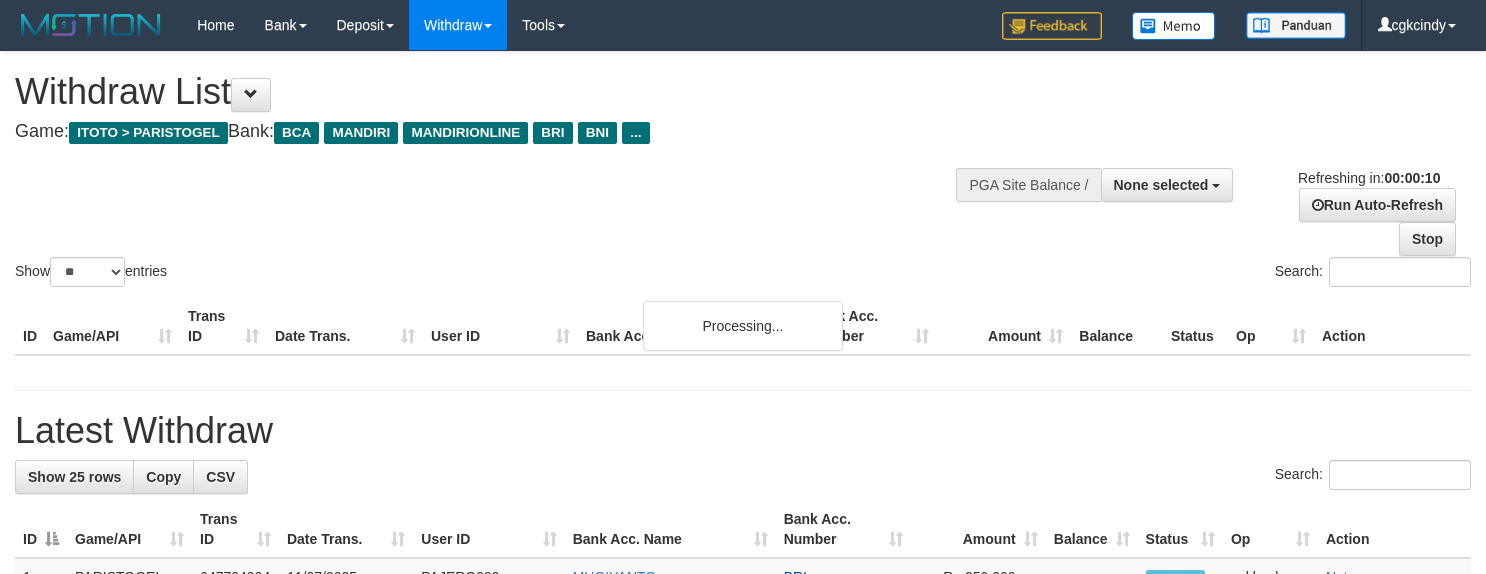 select 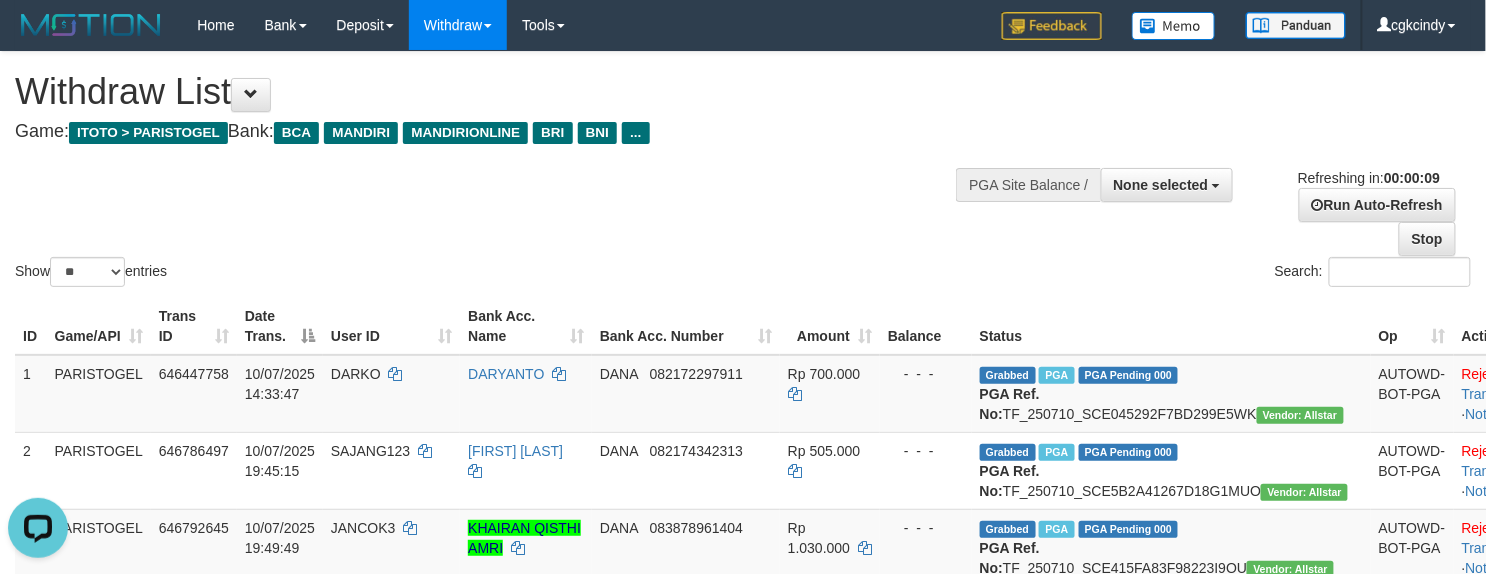 scroll, scrollTop: 0, scrollLeft: 0, axis: both 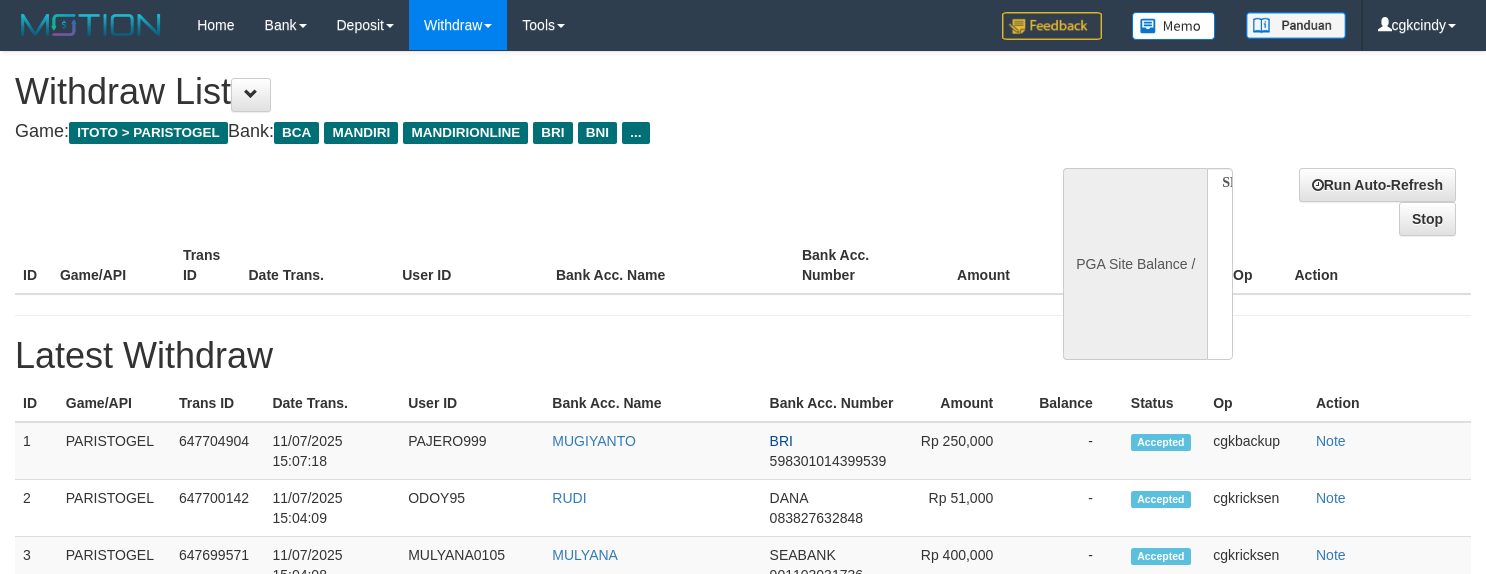 select 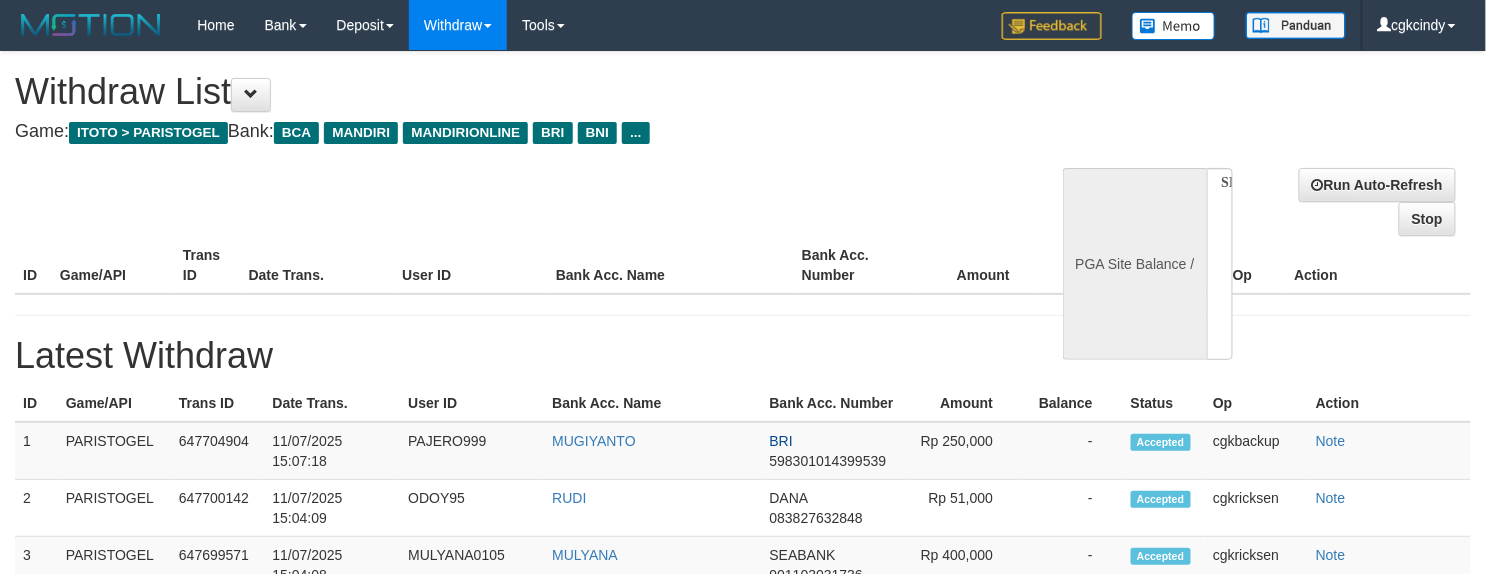 select on "**" 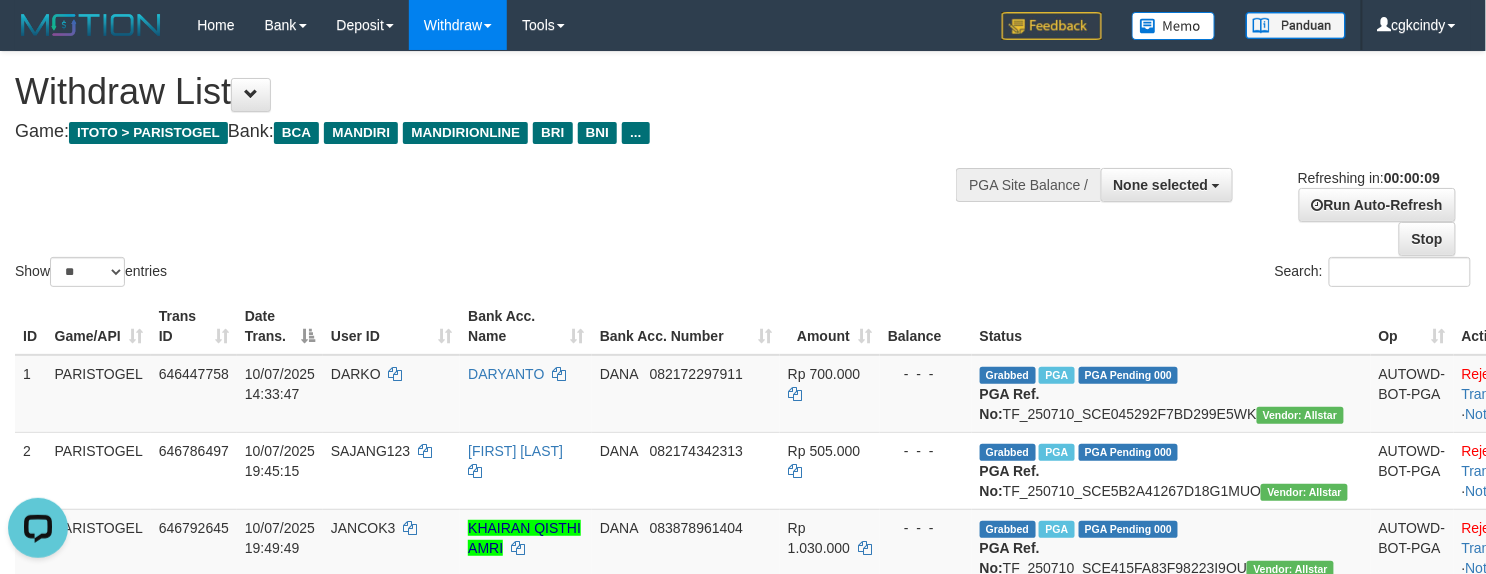 scroll, scrollTop: 0, scrollLeft: 0, axis: both 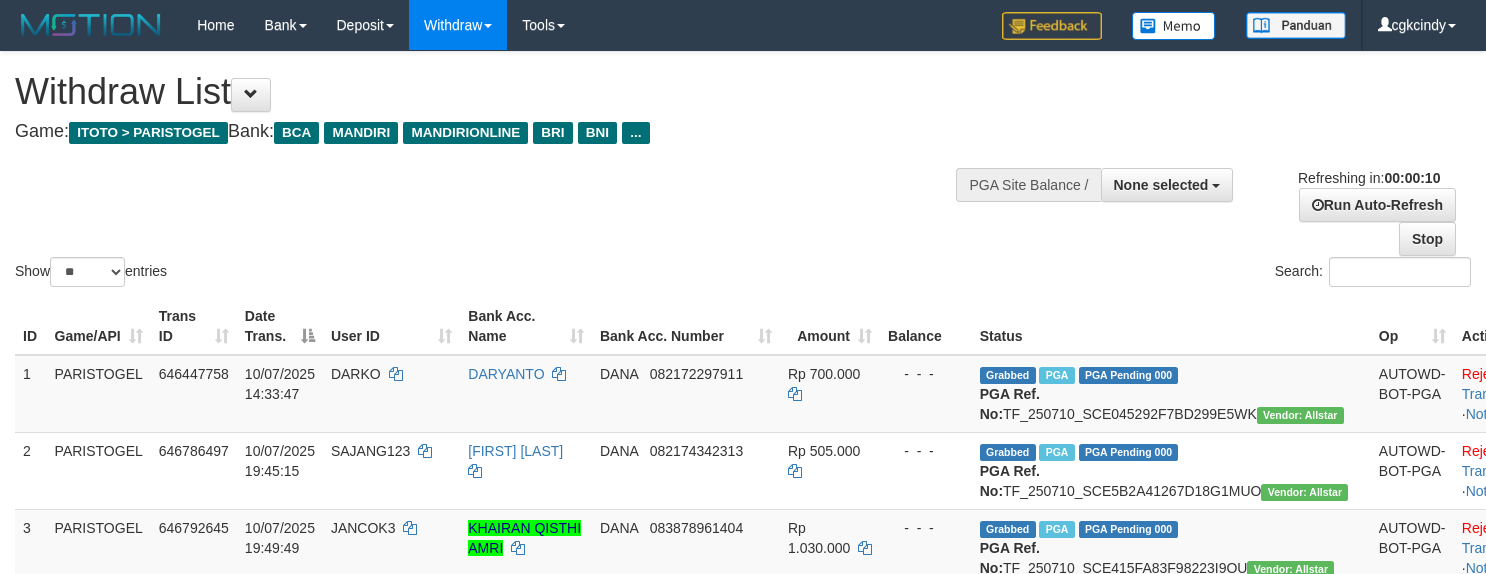 select 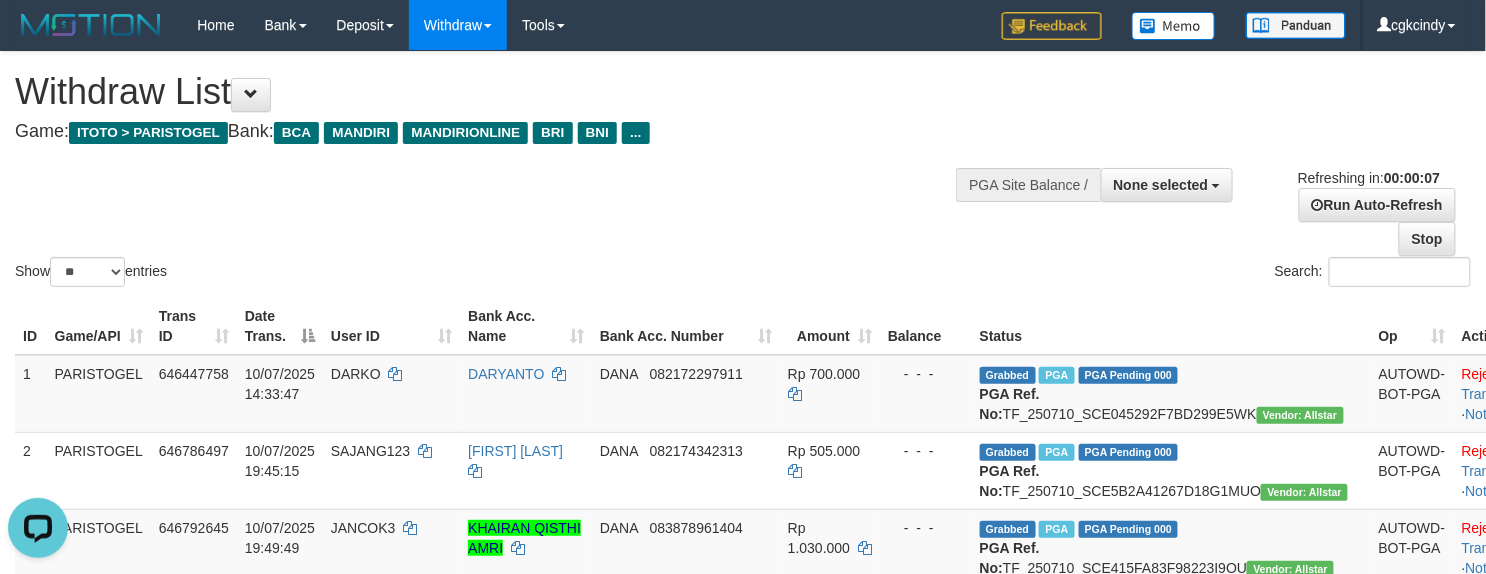 scroll, scrollTop: 0, scrollLeft: 0, axis: both 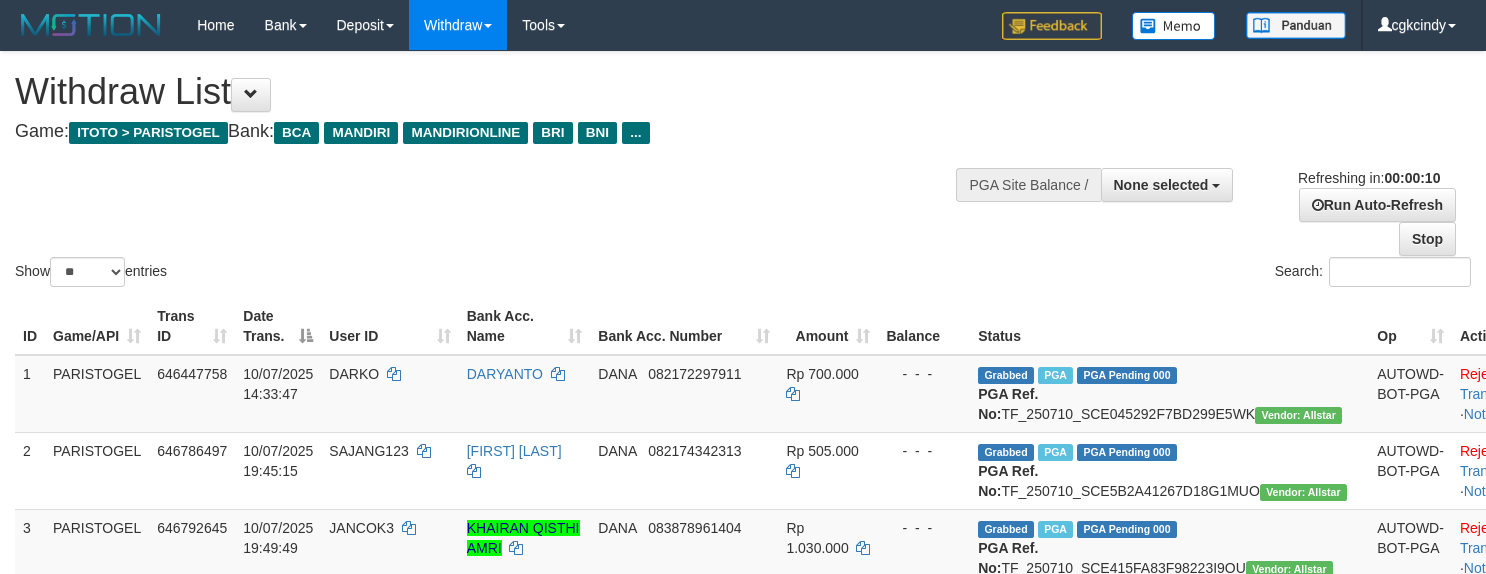 select 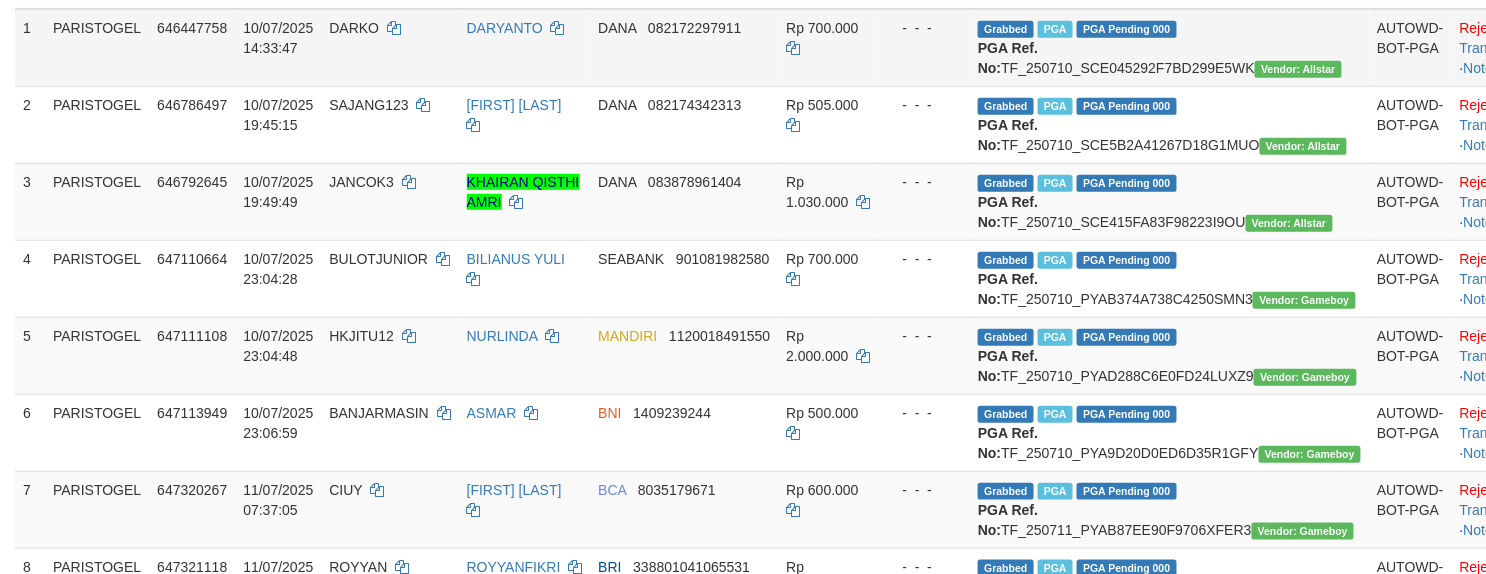 scroll, scrollTop: 800, scrollLeft: 0, axis: vertical 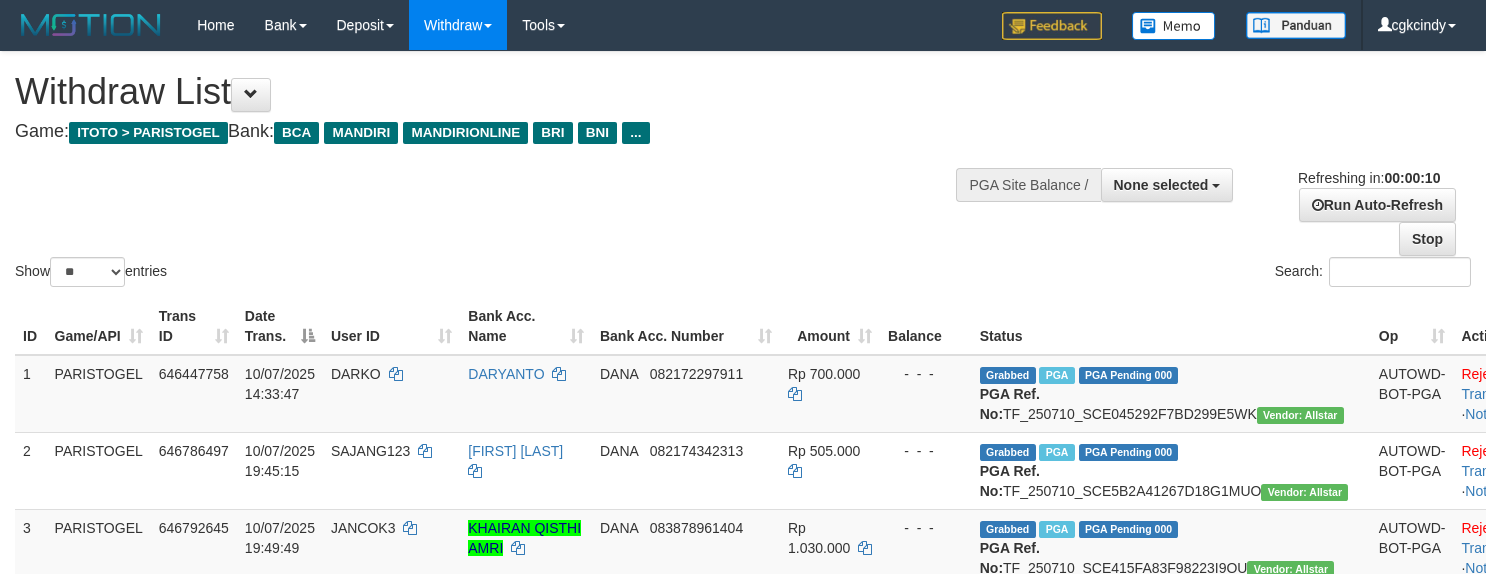 select 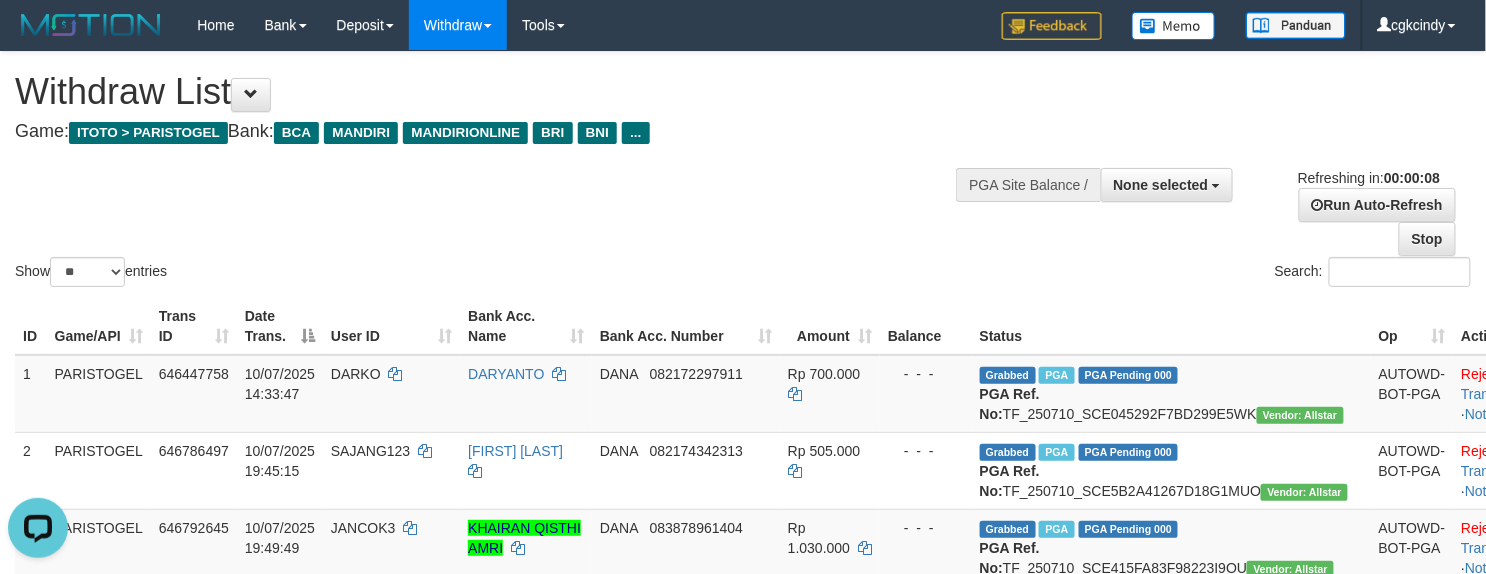 scroll, scrollTop: 0, scrollLeft: 0, axis: both 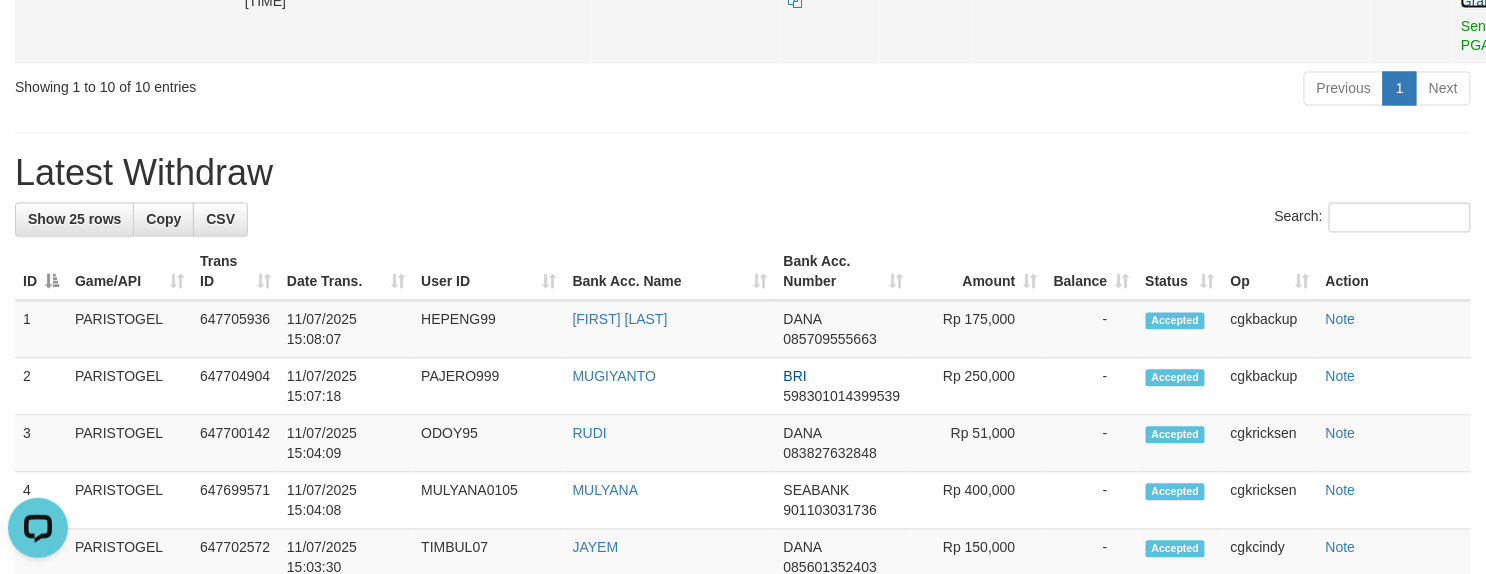 click on "Allow Grab" at bounding box center (1477, -9) 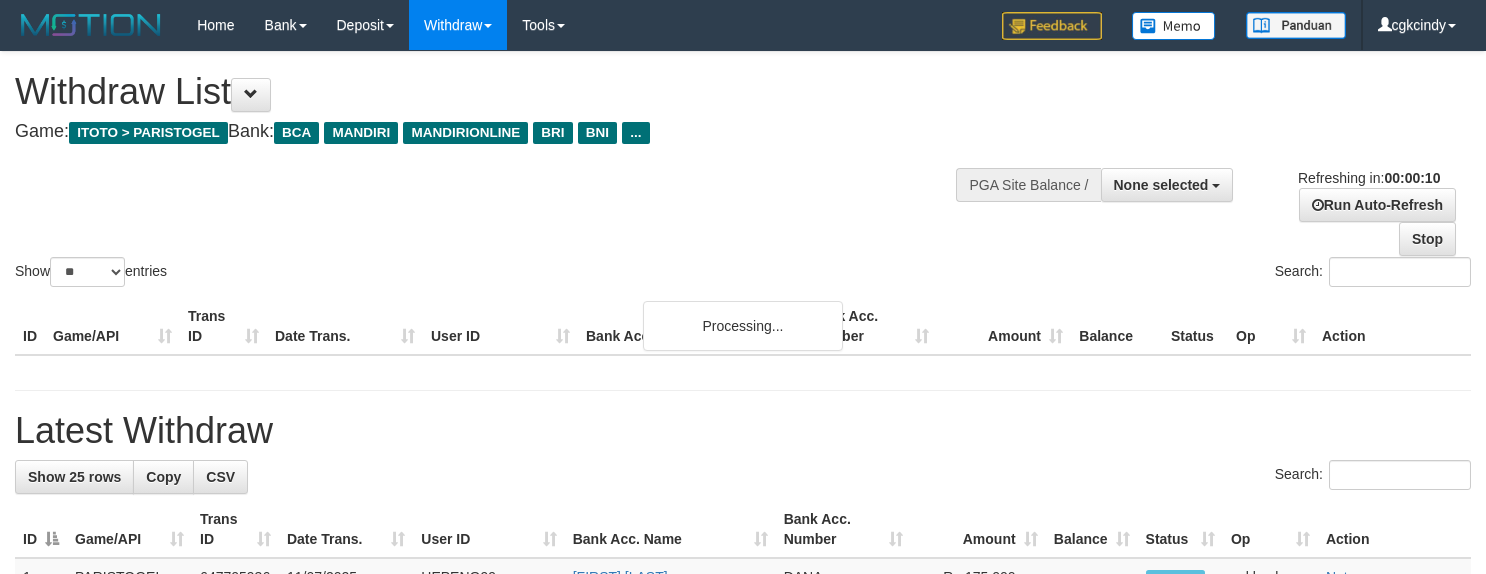 select 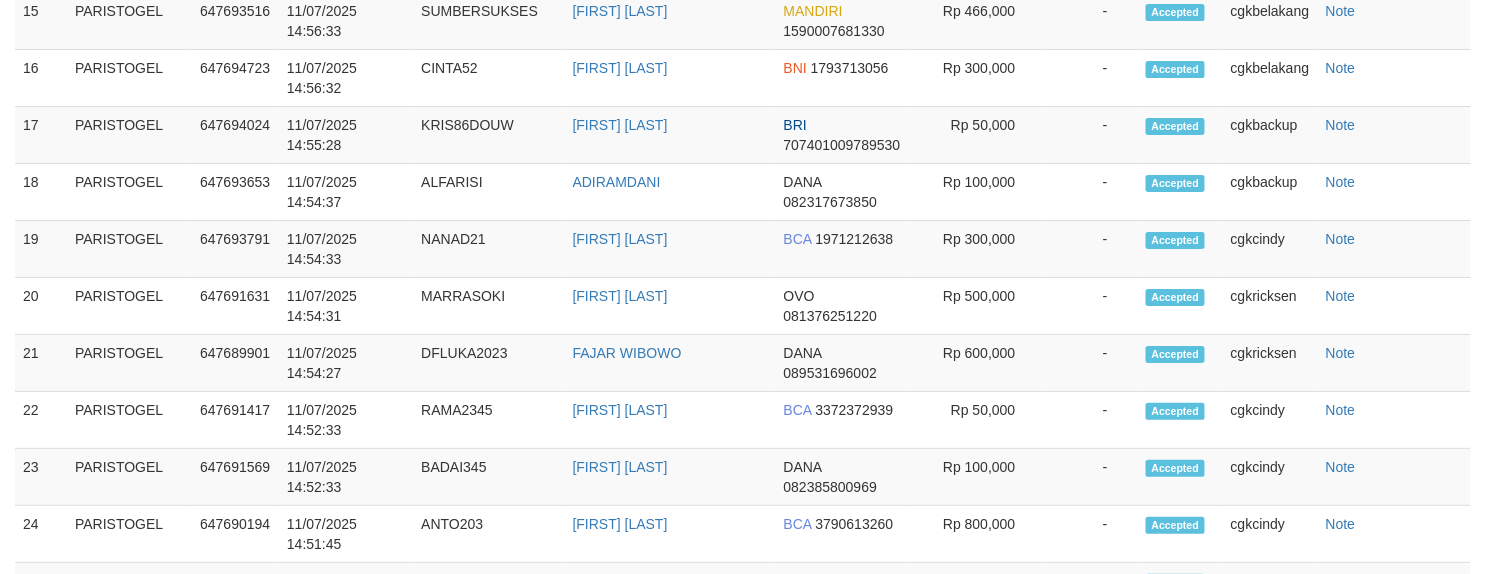 scroll, scrollTop: 1656, scrollLeft: 0, axis: vertical 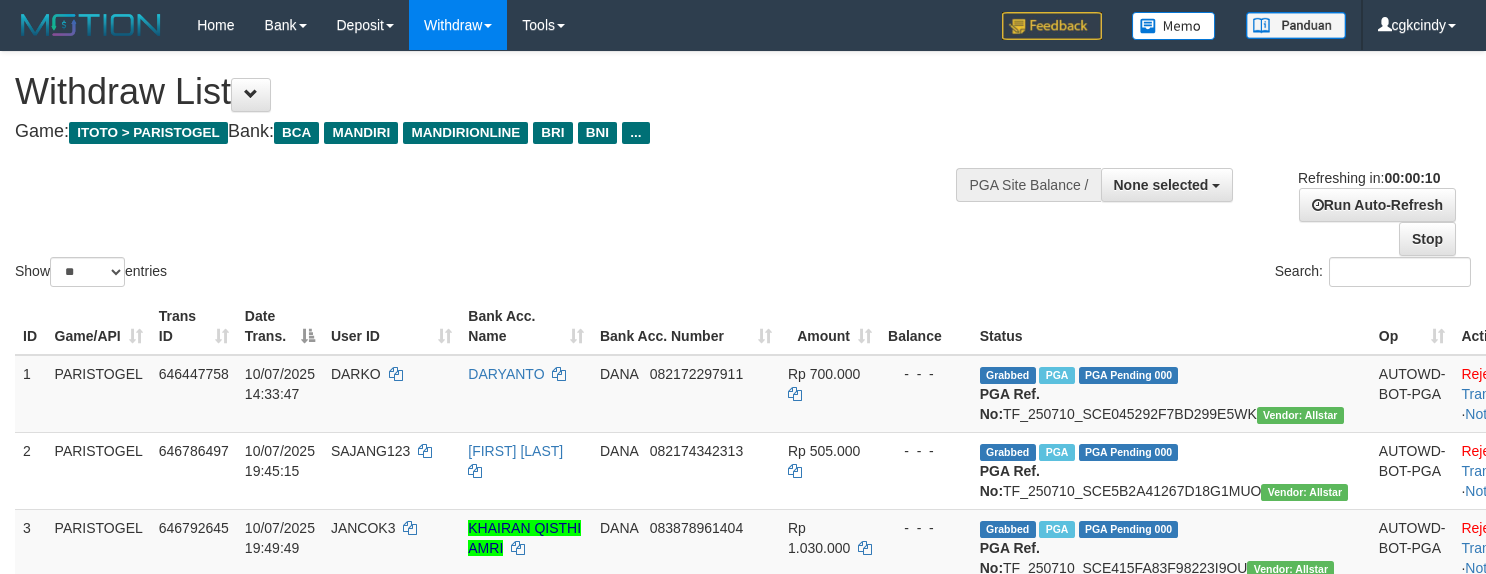 select 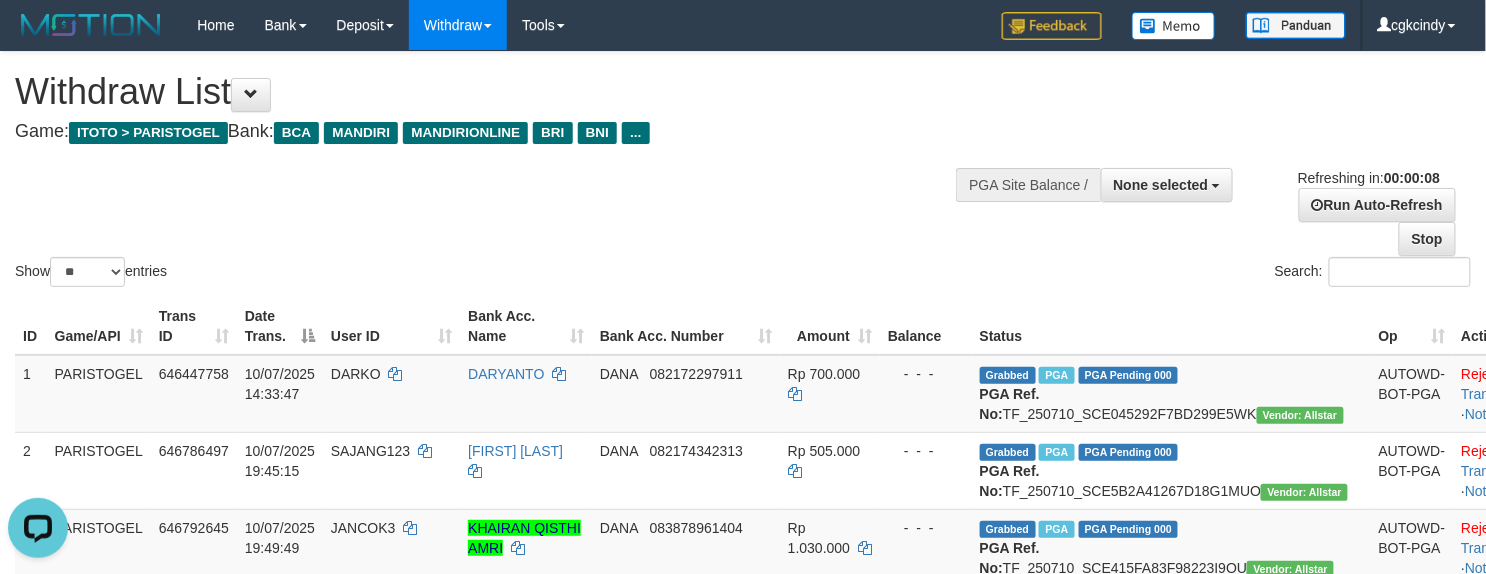 scroll, scrollTop: 0, scrollLeft: 0, axis: both 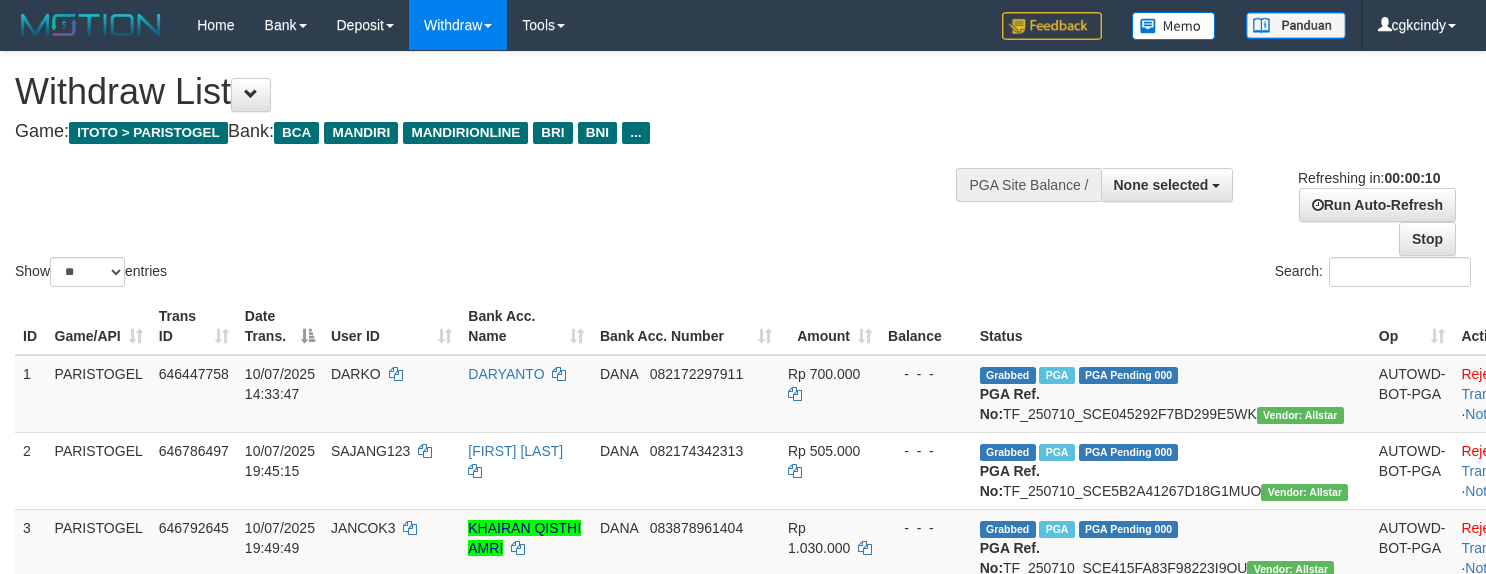 select 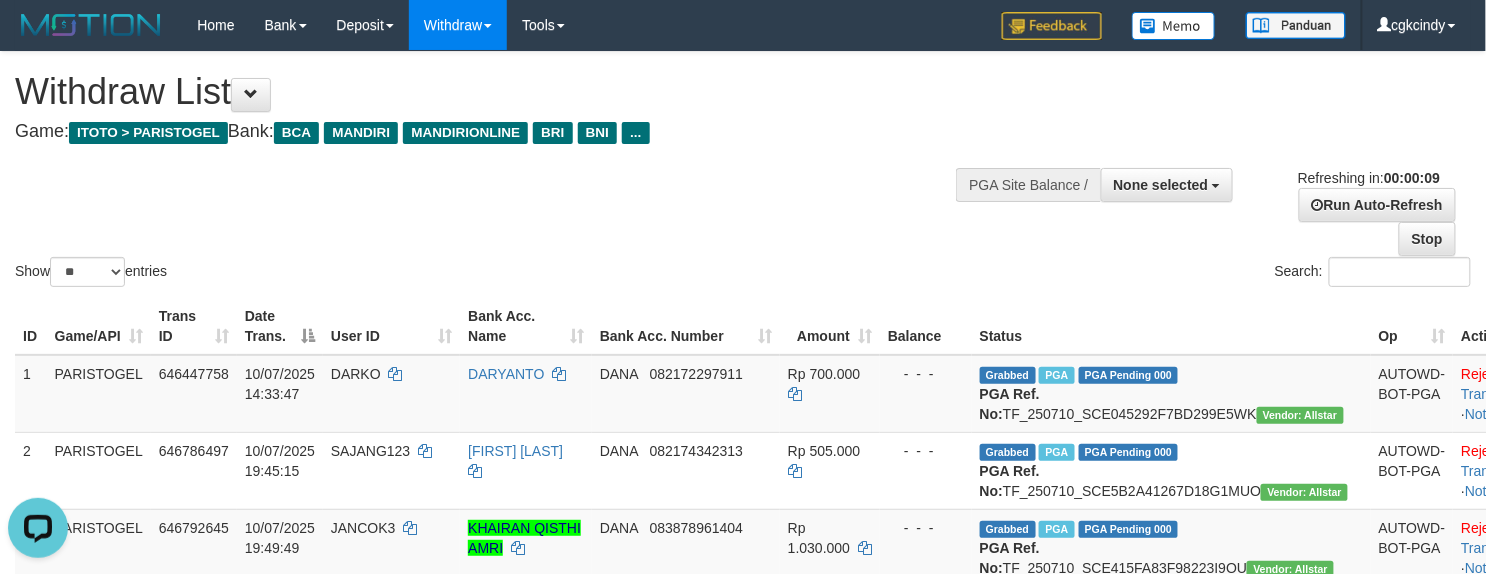 scroll, scrollTop: 0, scrollLeft: 0, axis: both 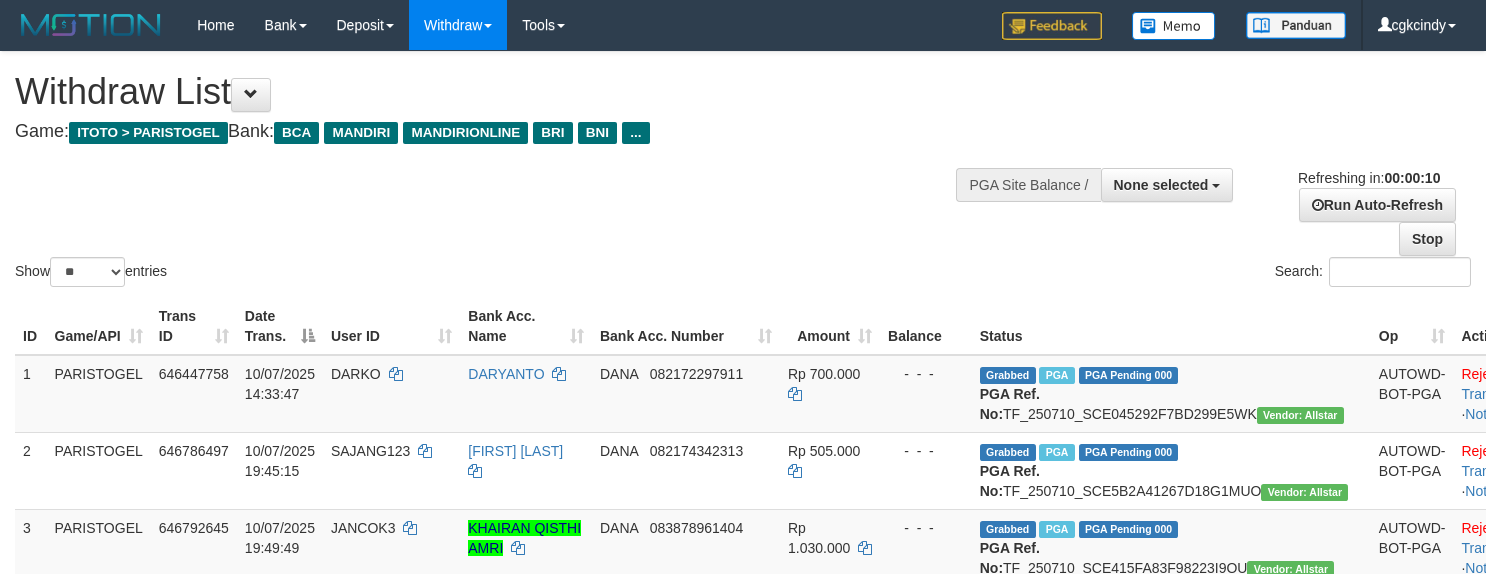 select 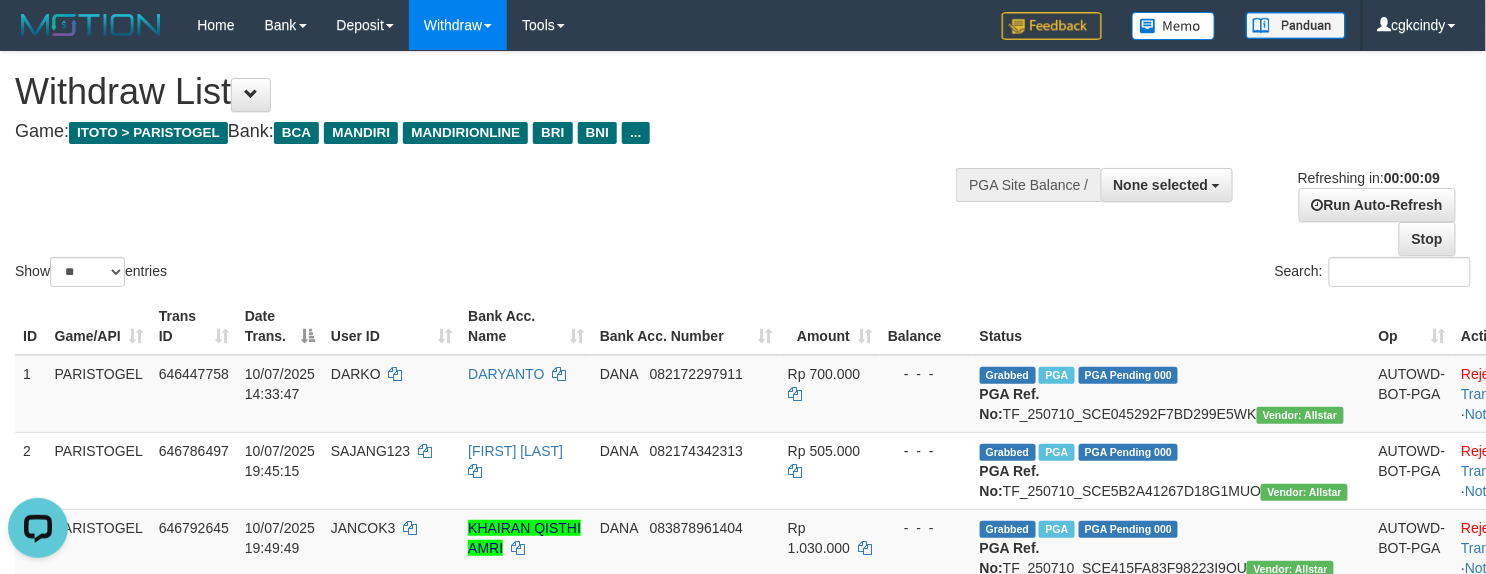 scroll, scrollTop: 0, scrollLeft: 0, axis: both 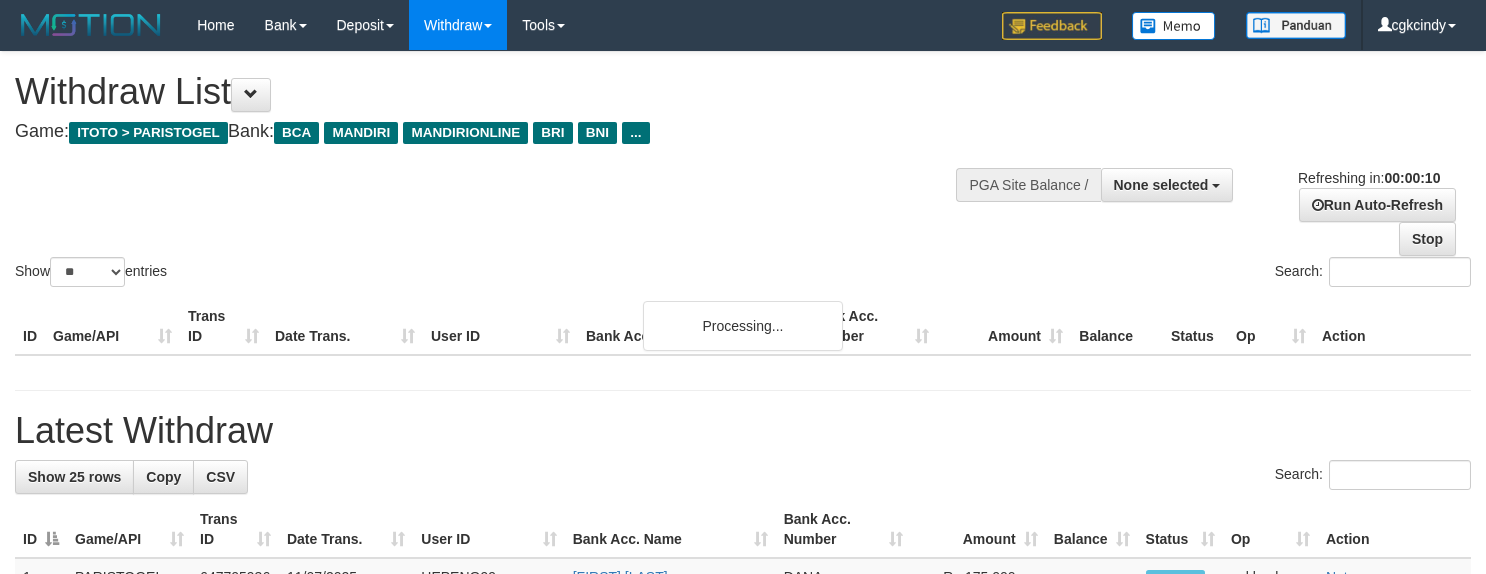 select 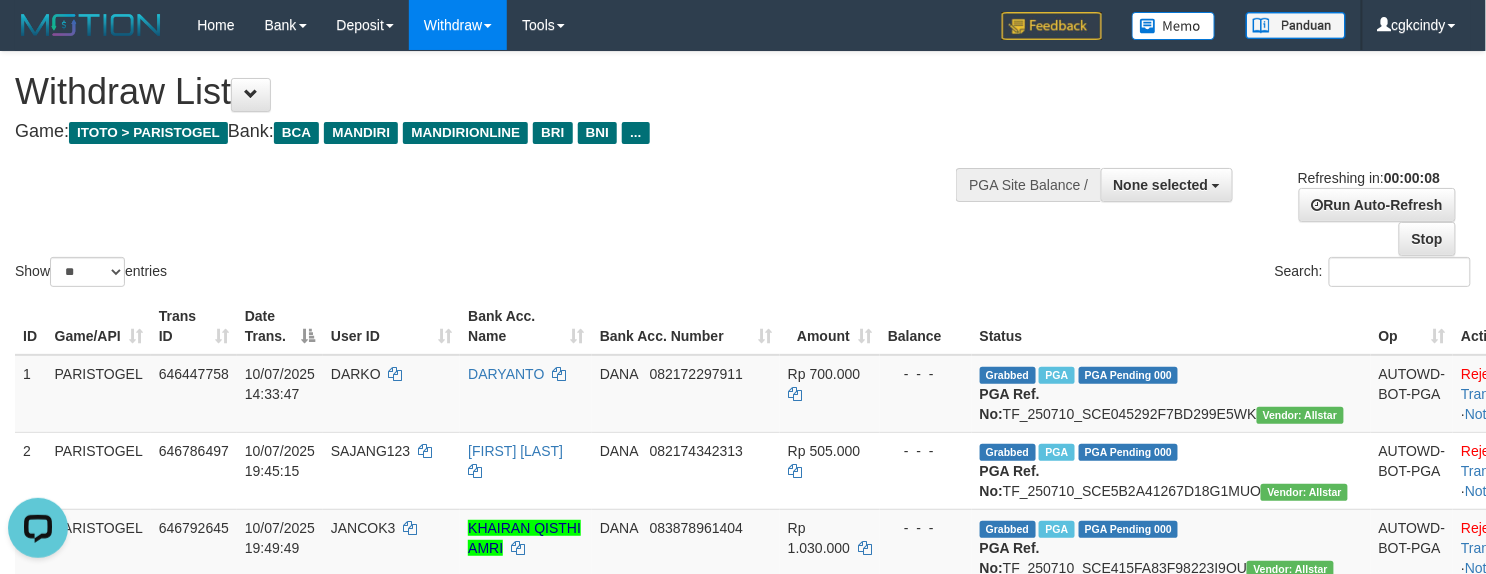 scroll, scrollTop: 0, scrollLeft: 0, axis: both 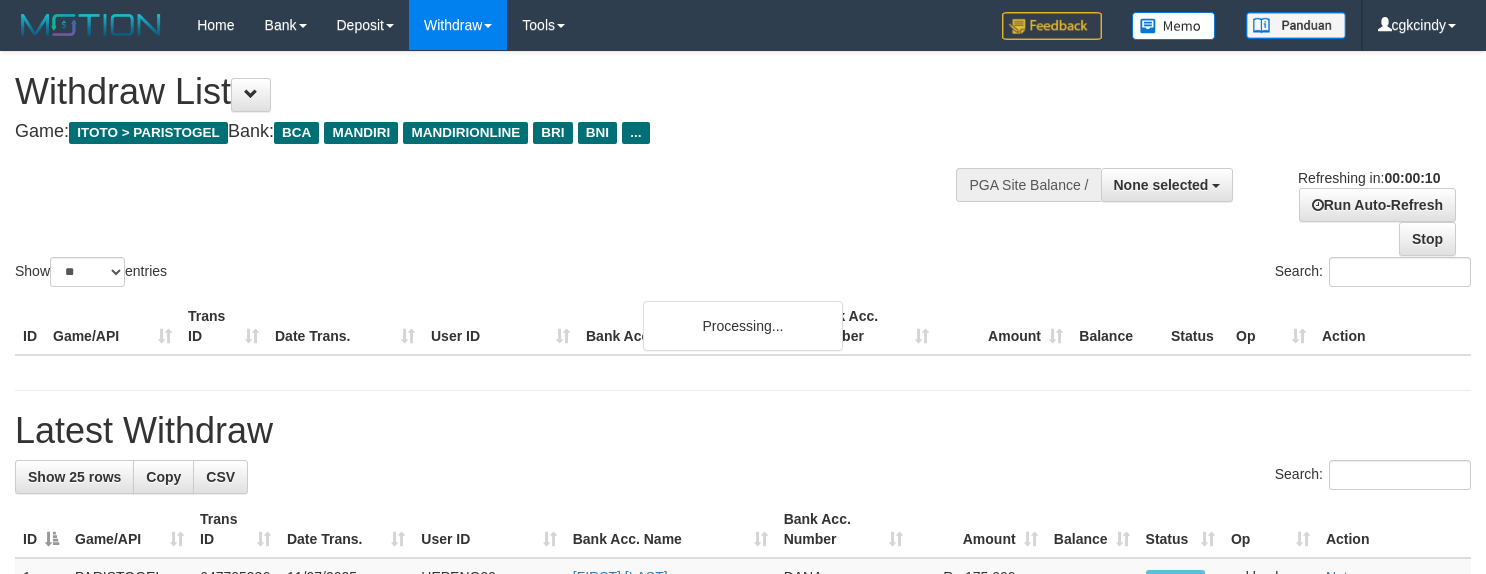 select 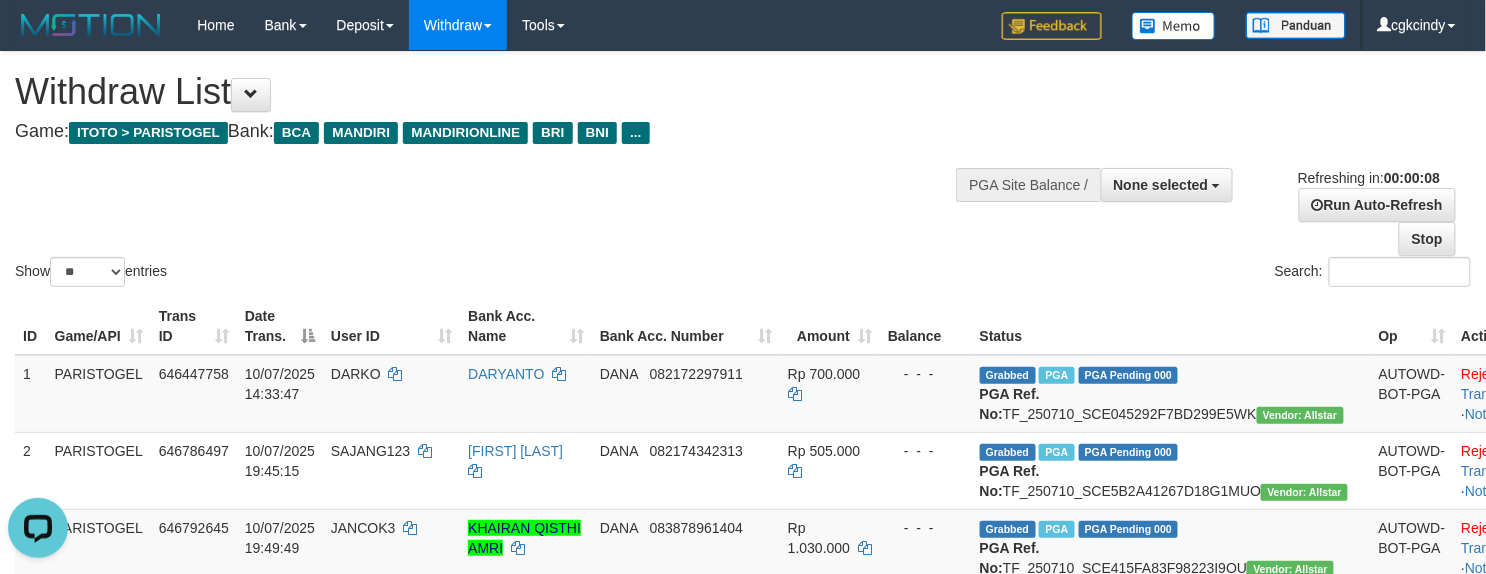 scroll, scrollTop: 0, scrollLeft: 0, axis: both 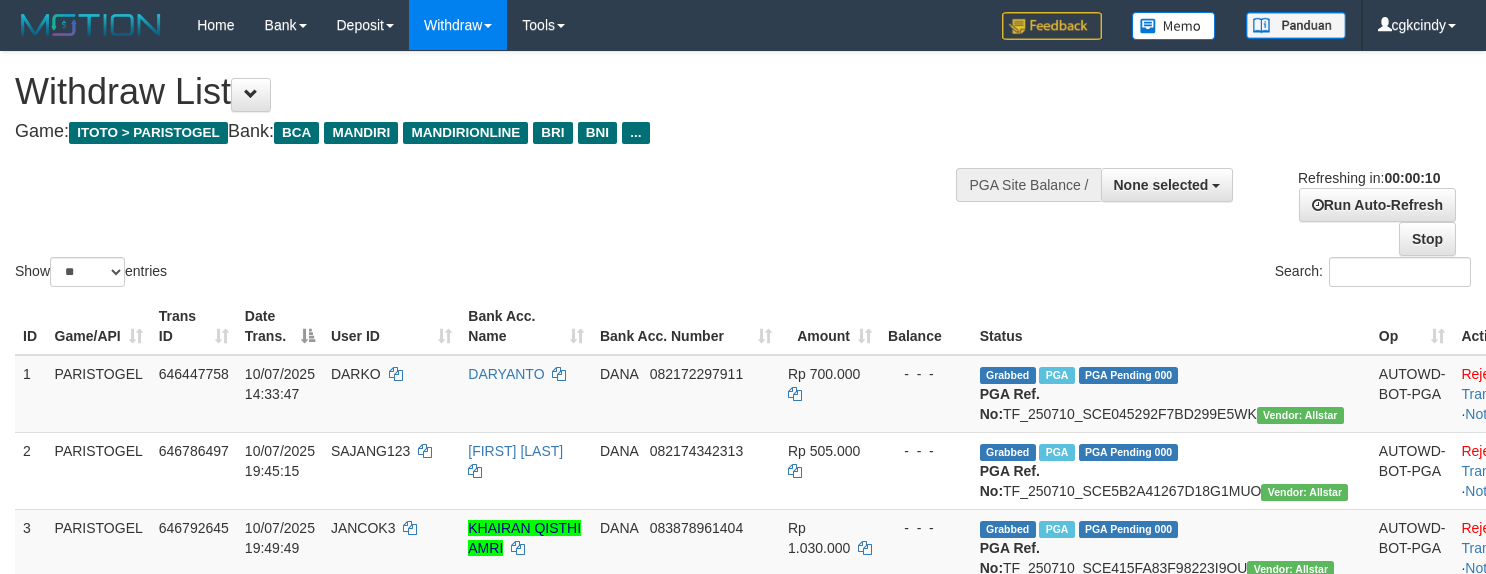 select 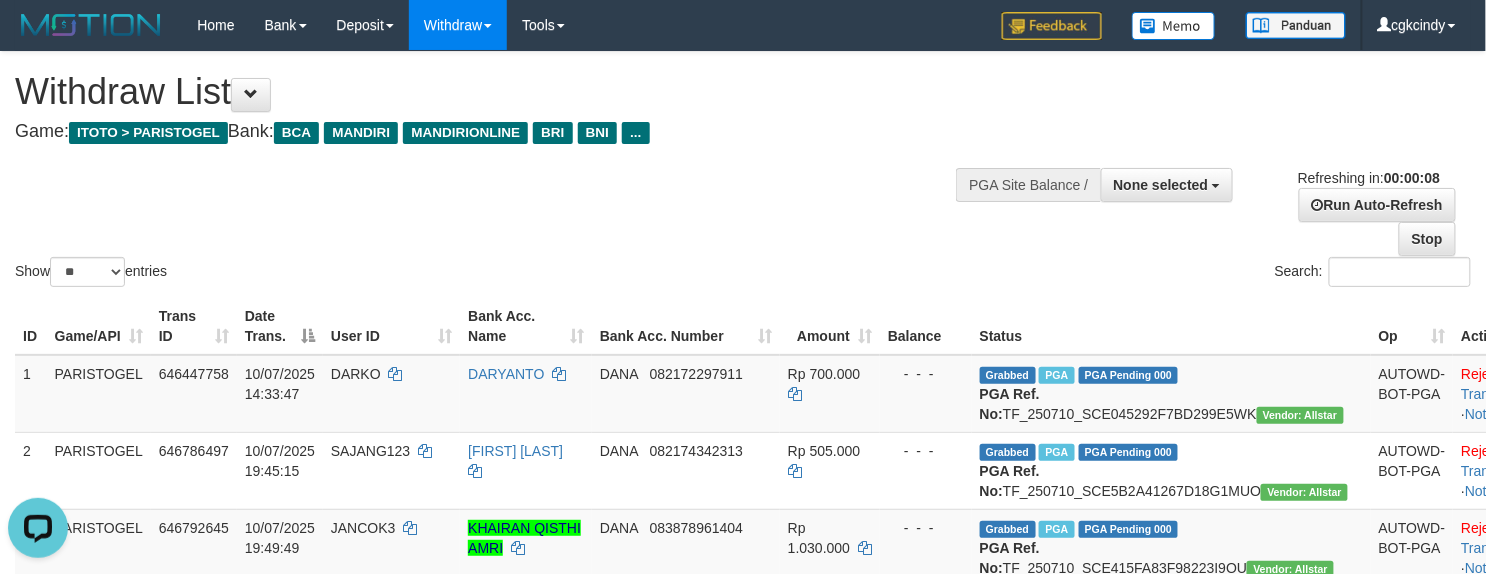 scroll, scrollTop: 0, scrollLeft: 0, axis: both 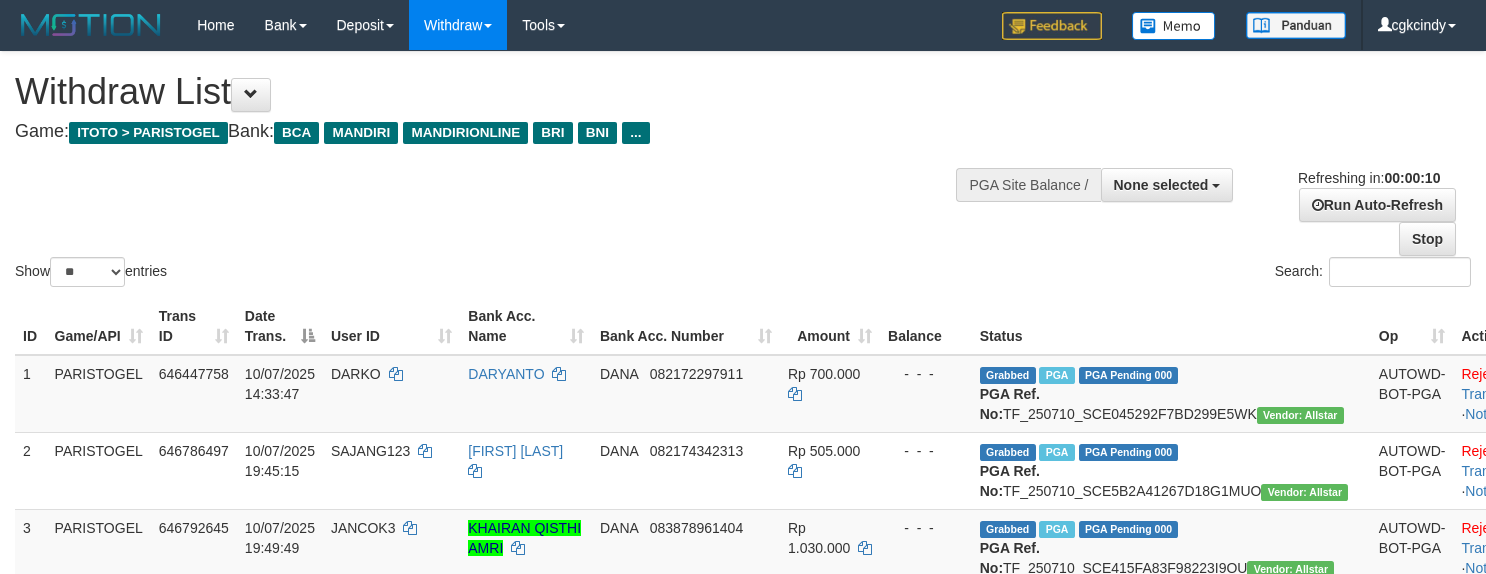 select 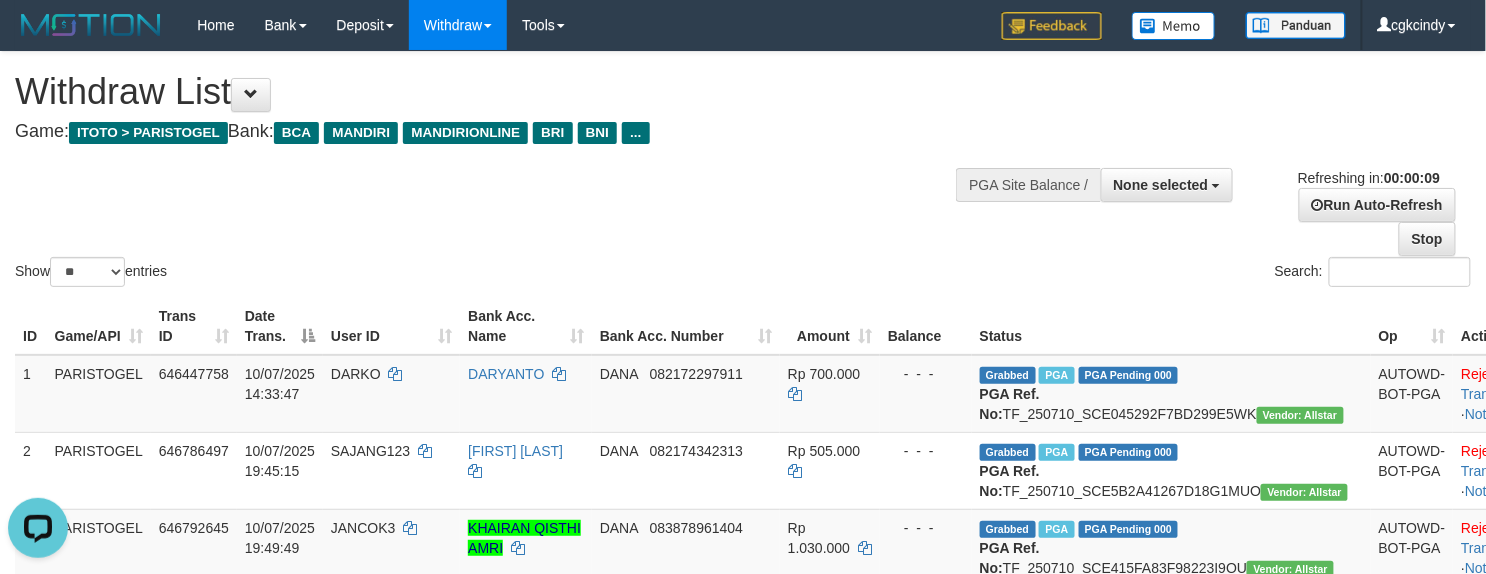 scroll, scrollTop: 0, scrollLeft: 0, axis: both 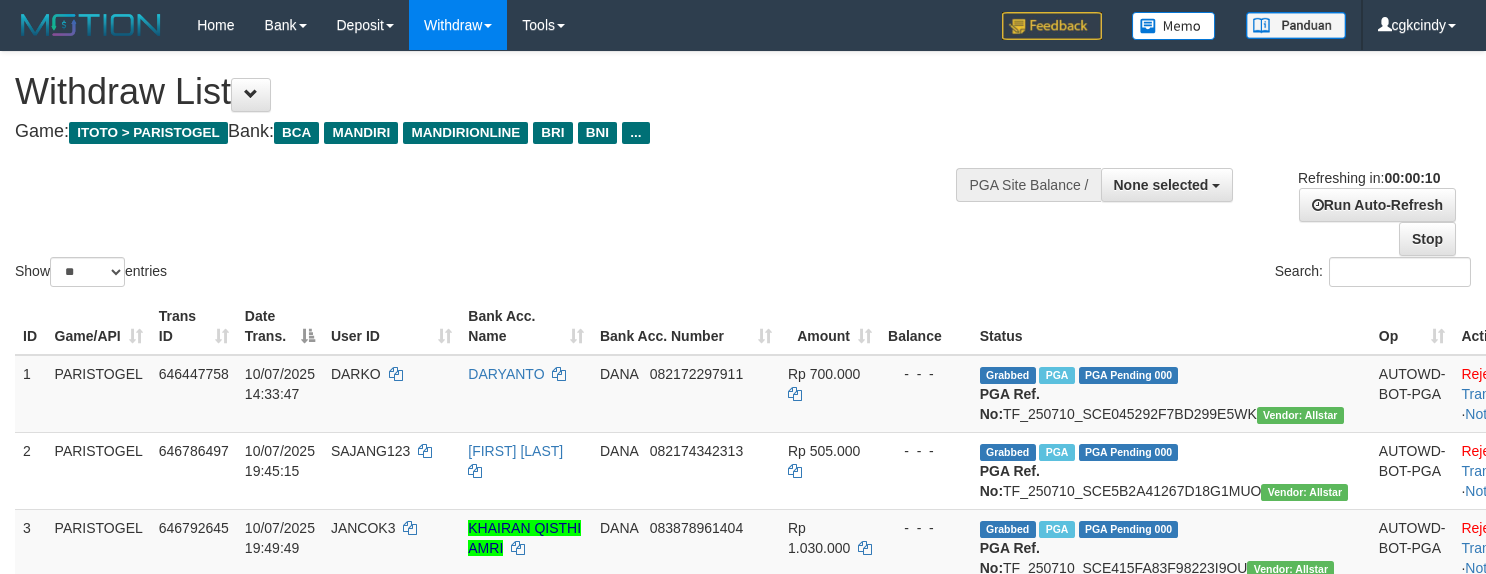 select 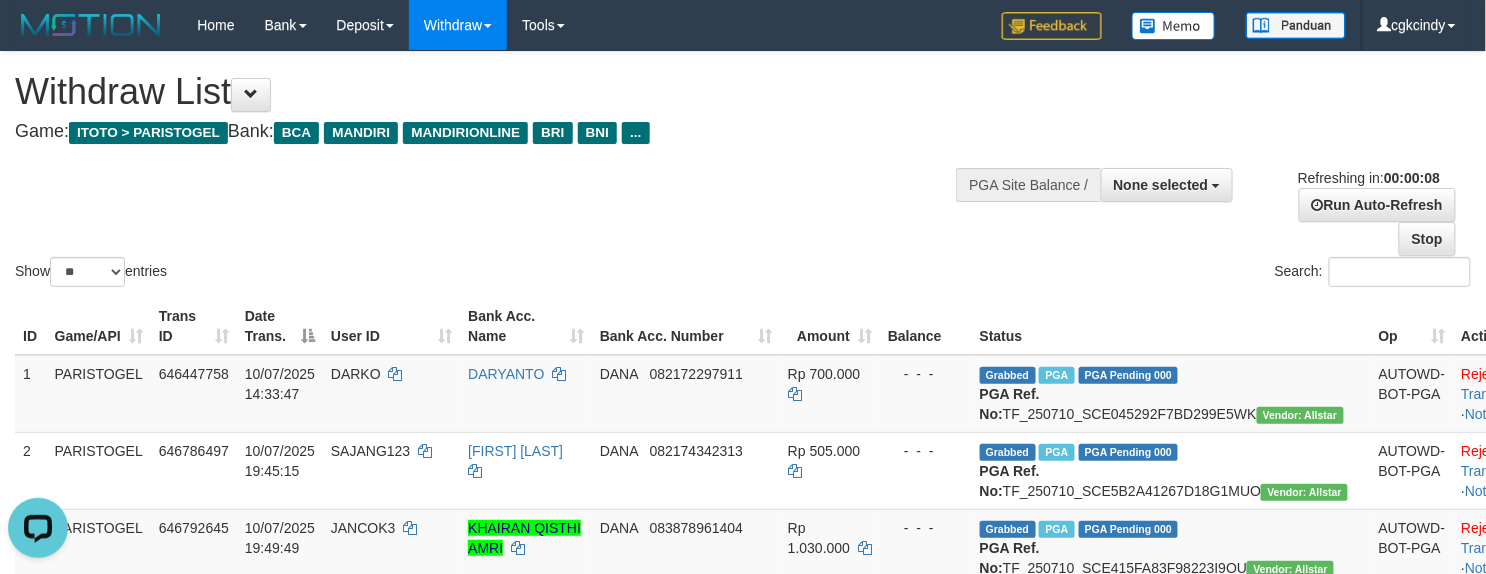 scroll, scrollTop: 0, scrollLeft: 0, axis: both 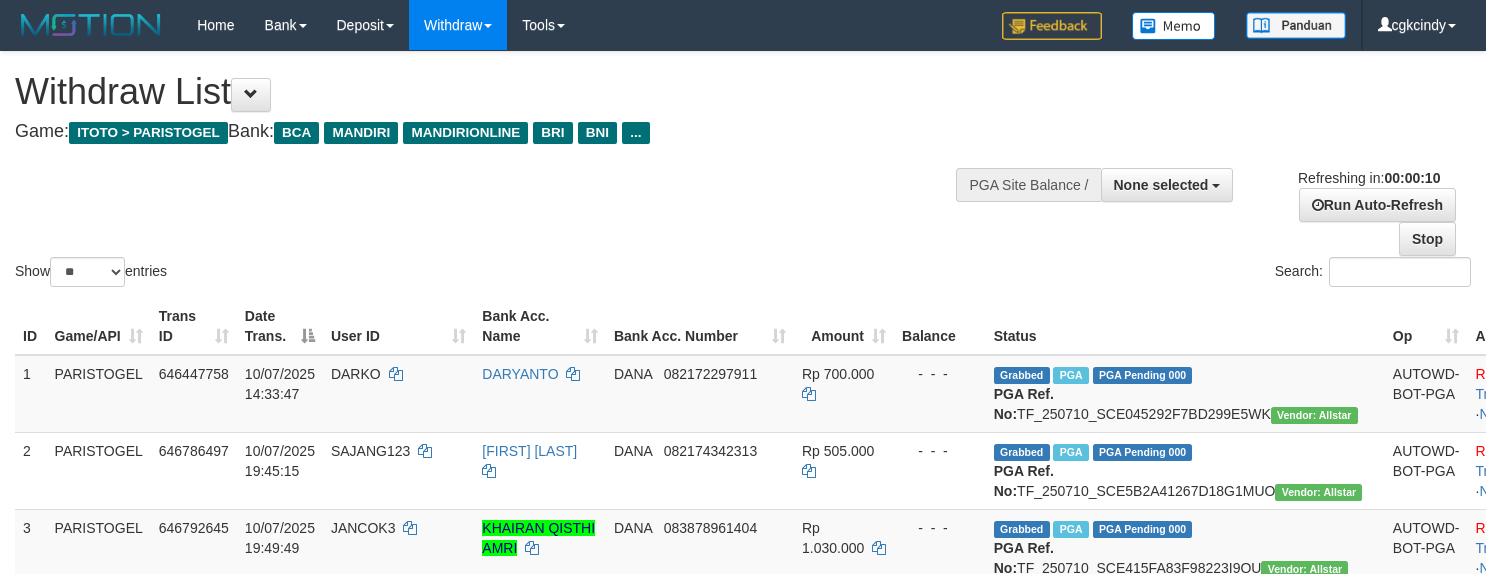 select 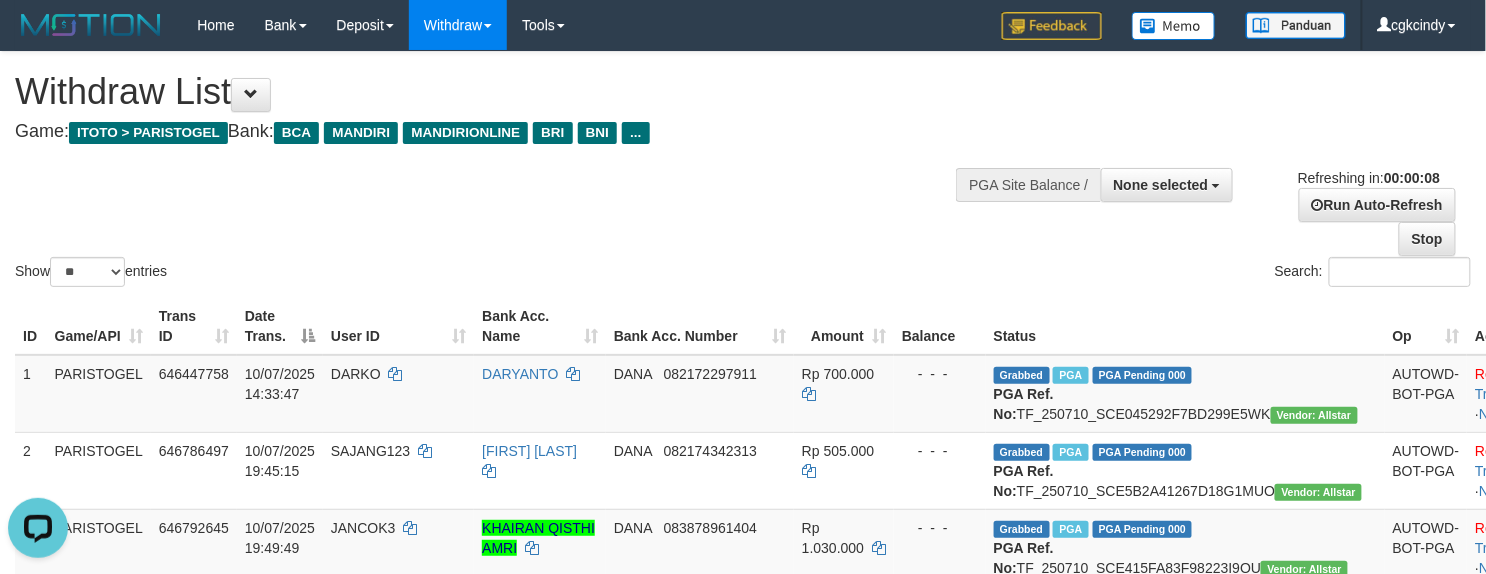 scroll, scrollTop: 0, scrollLeft: 0, axis: both 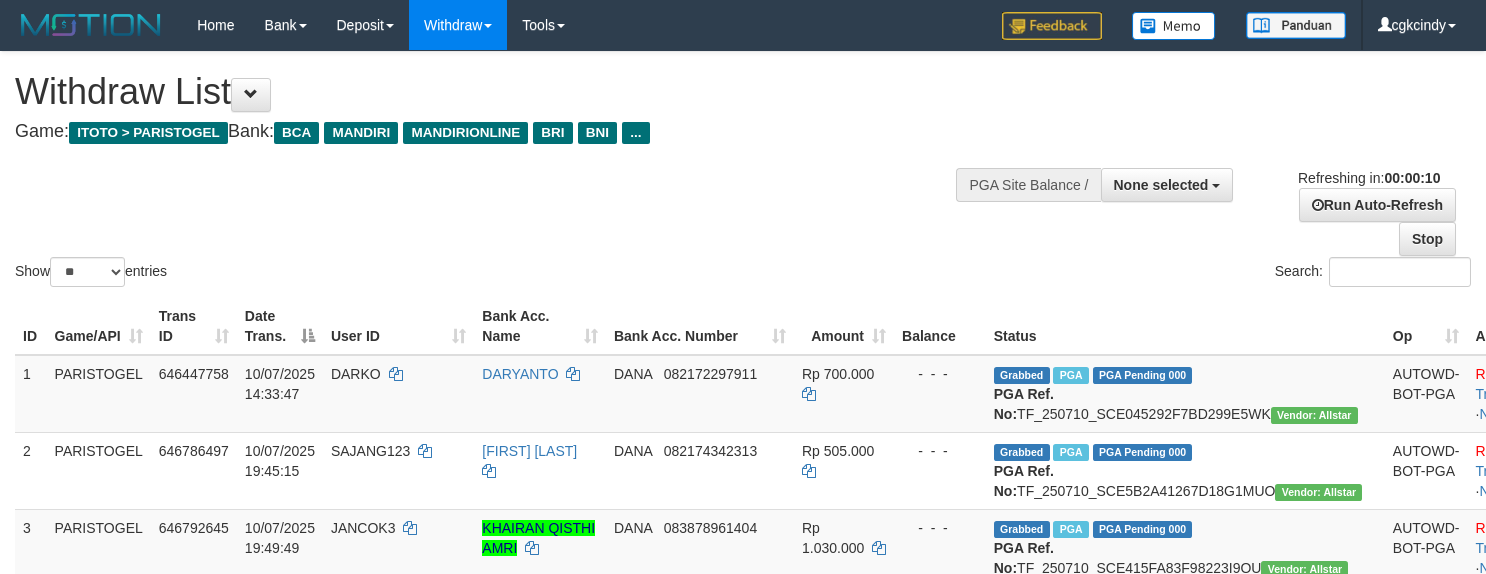 select 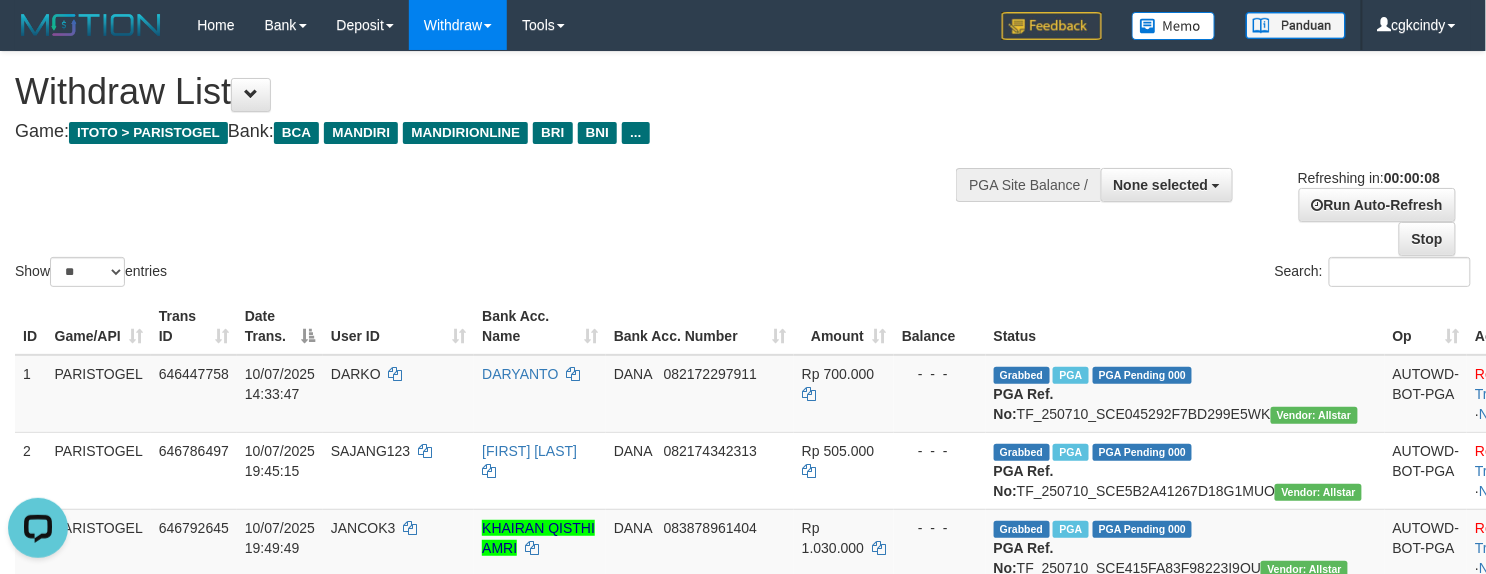 scroll, scrollTop: 0, scrollLeft: 0, axis: both 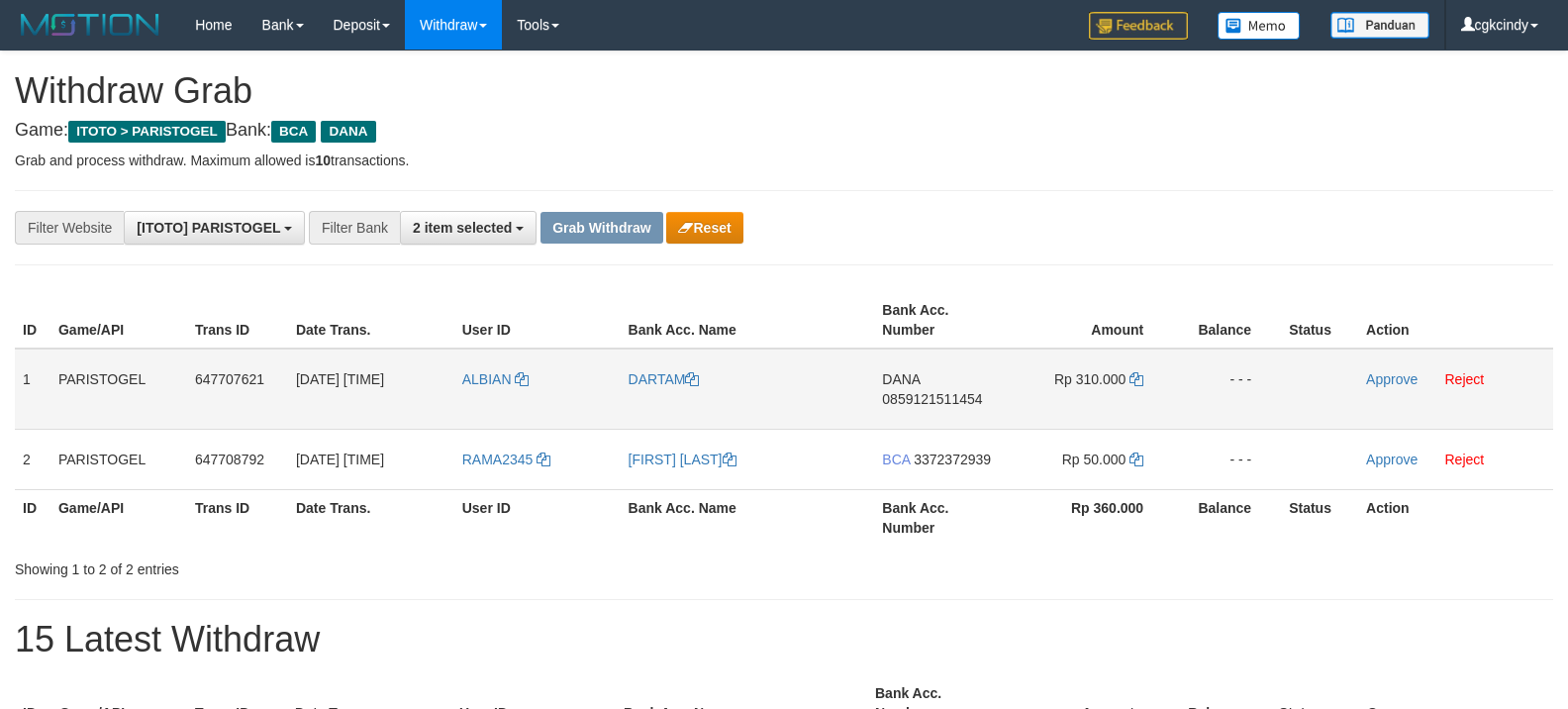 click on "ALBIAN" at bounding box center (538, 389) 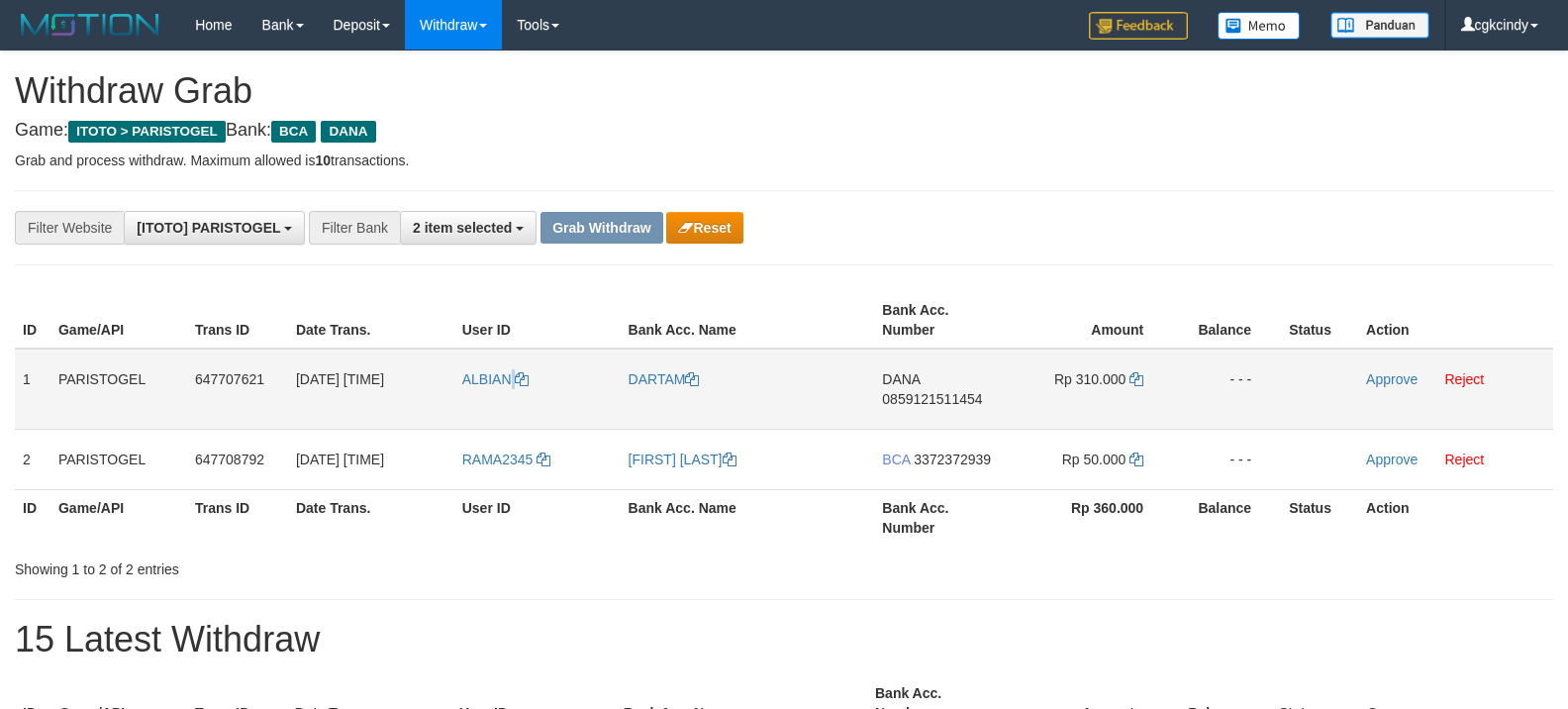 copy 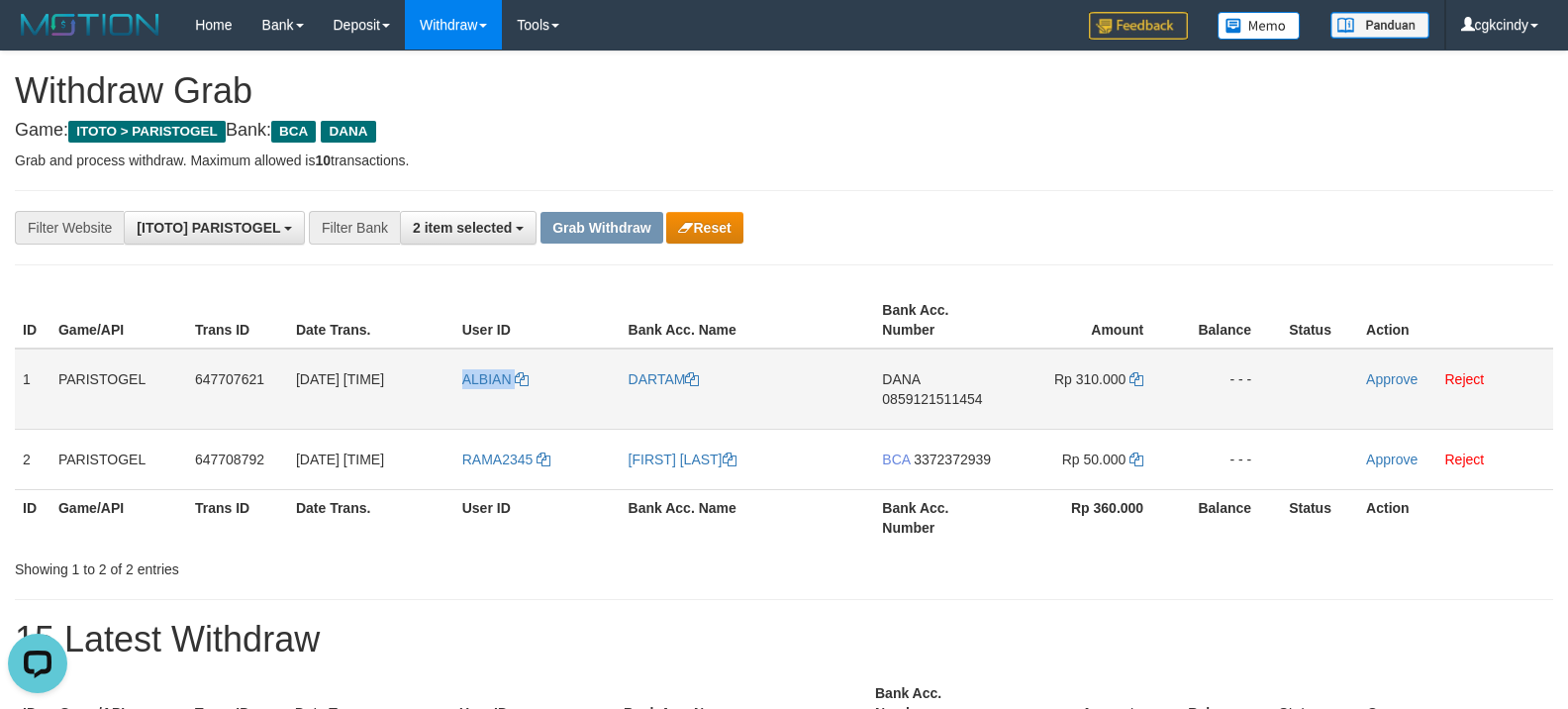 scroll, scrollTop: 0, scrollLeft: 0, axis: both 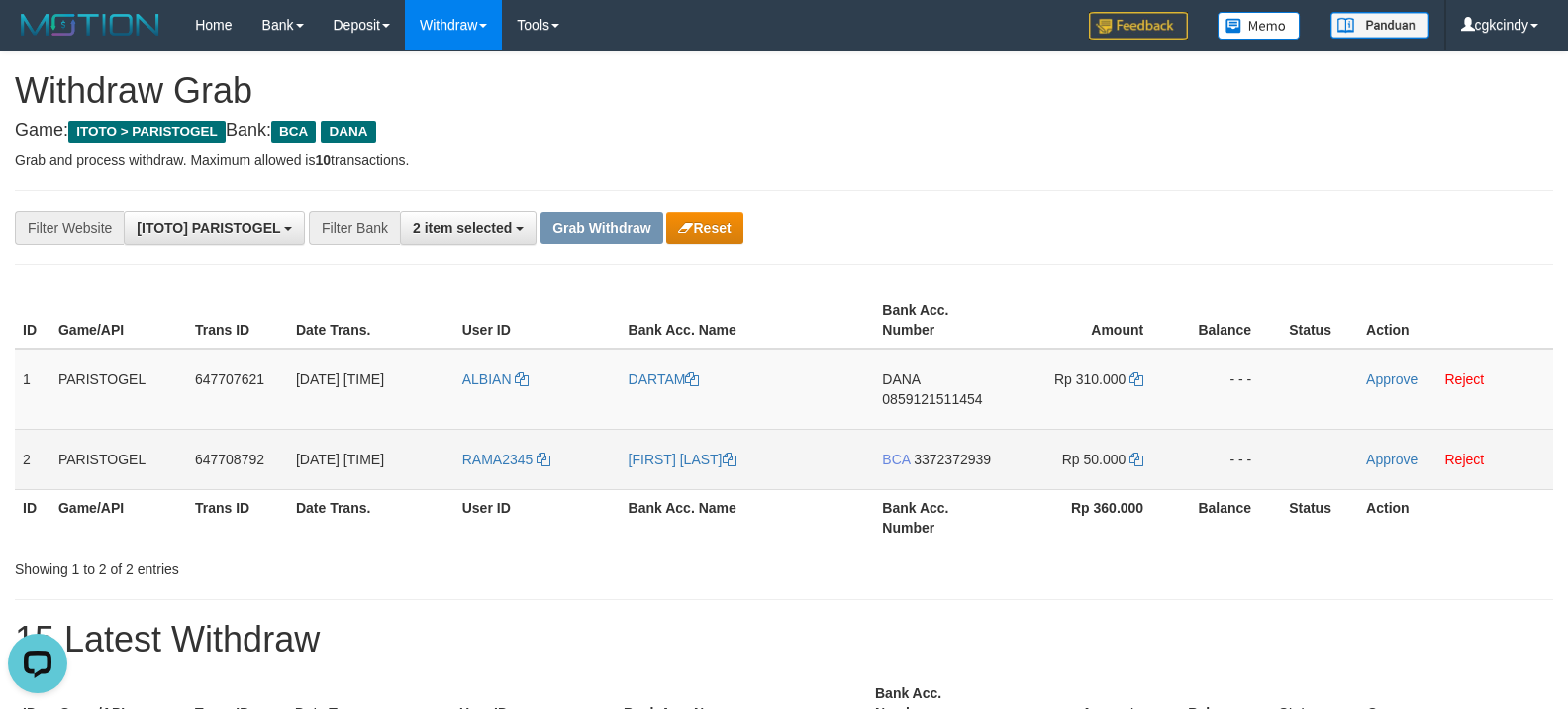 click on "RAMA2345" at bounding box center [538, 458] 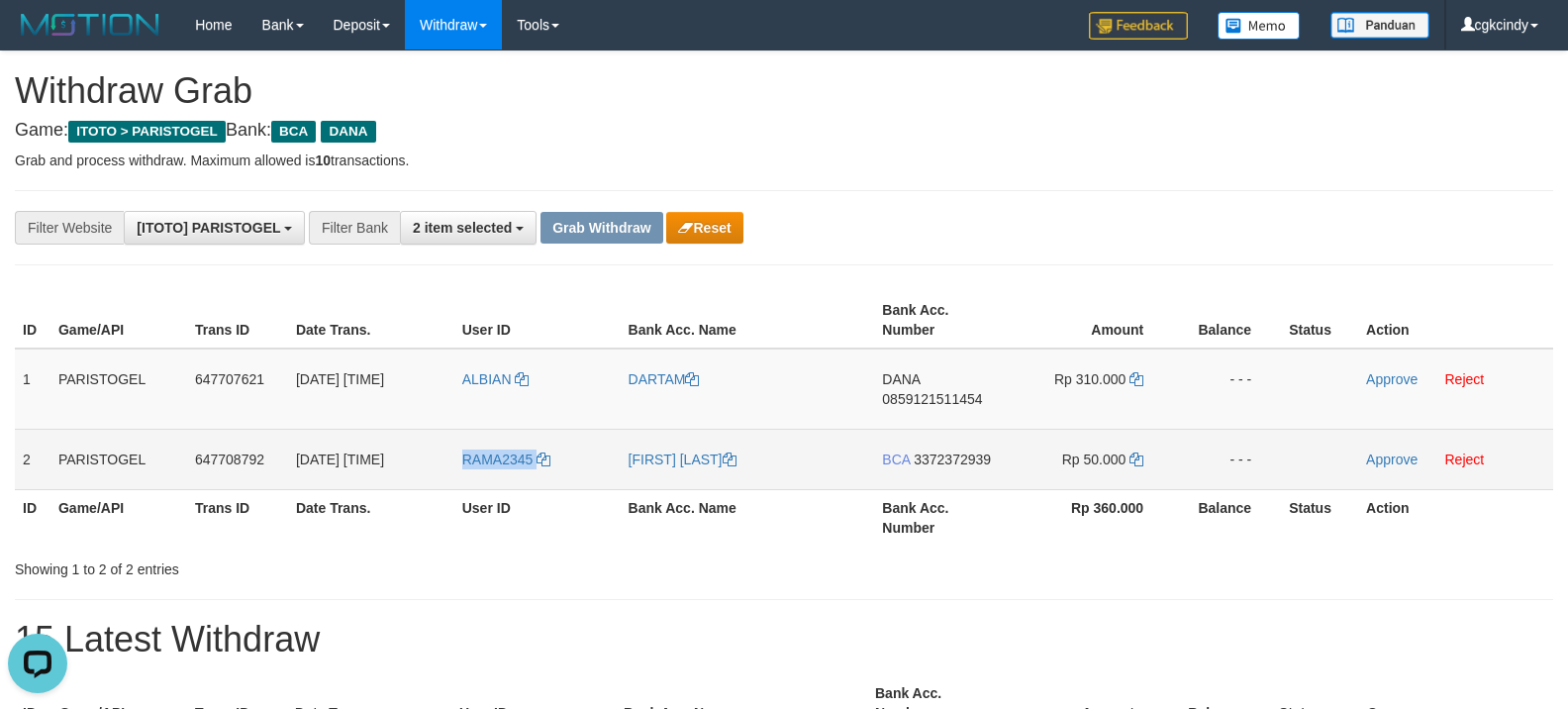 copy on "RAMA2345" 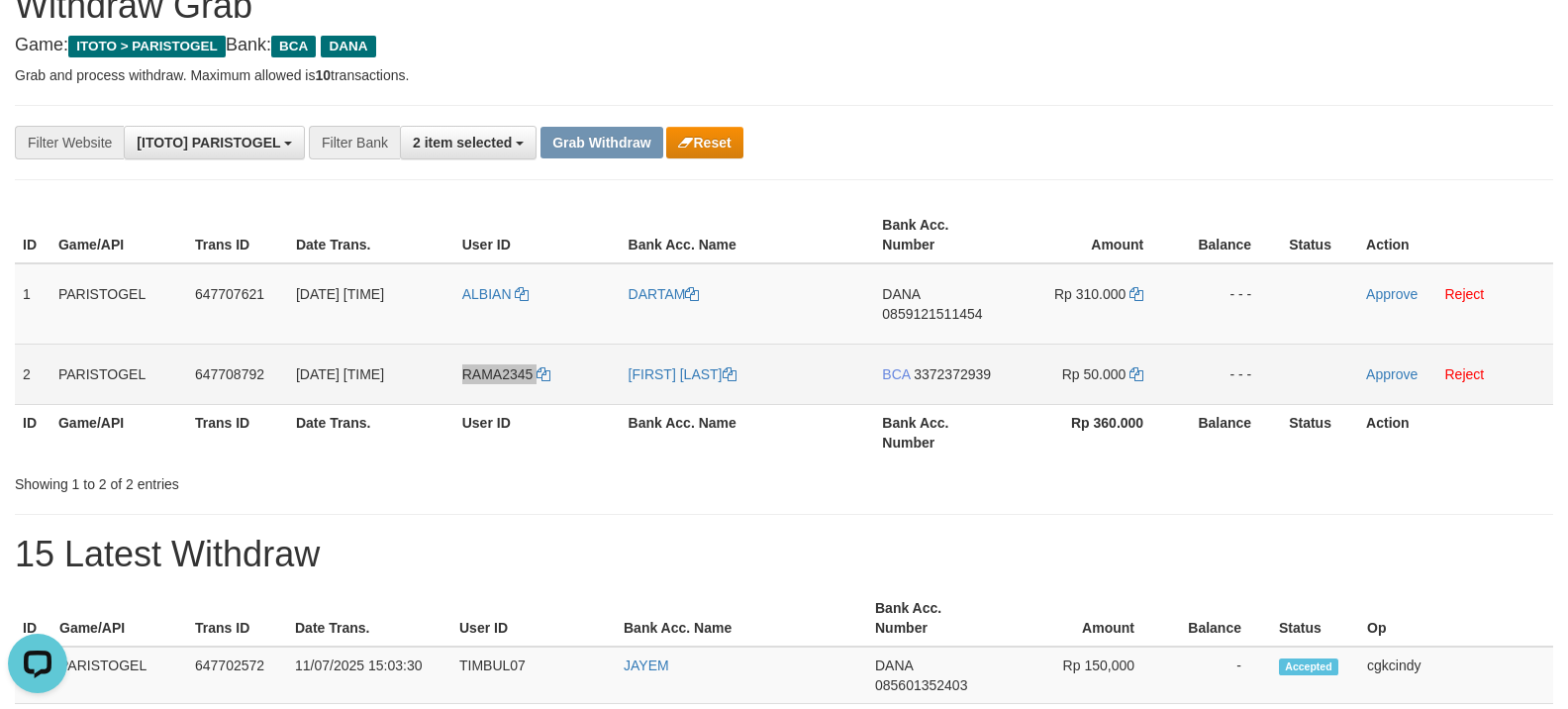 scroll, scrollTop: 132, scrollLeft: 0, axis: vertical 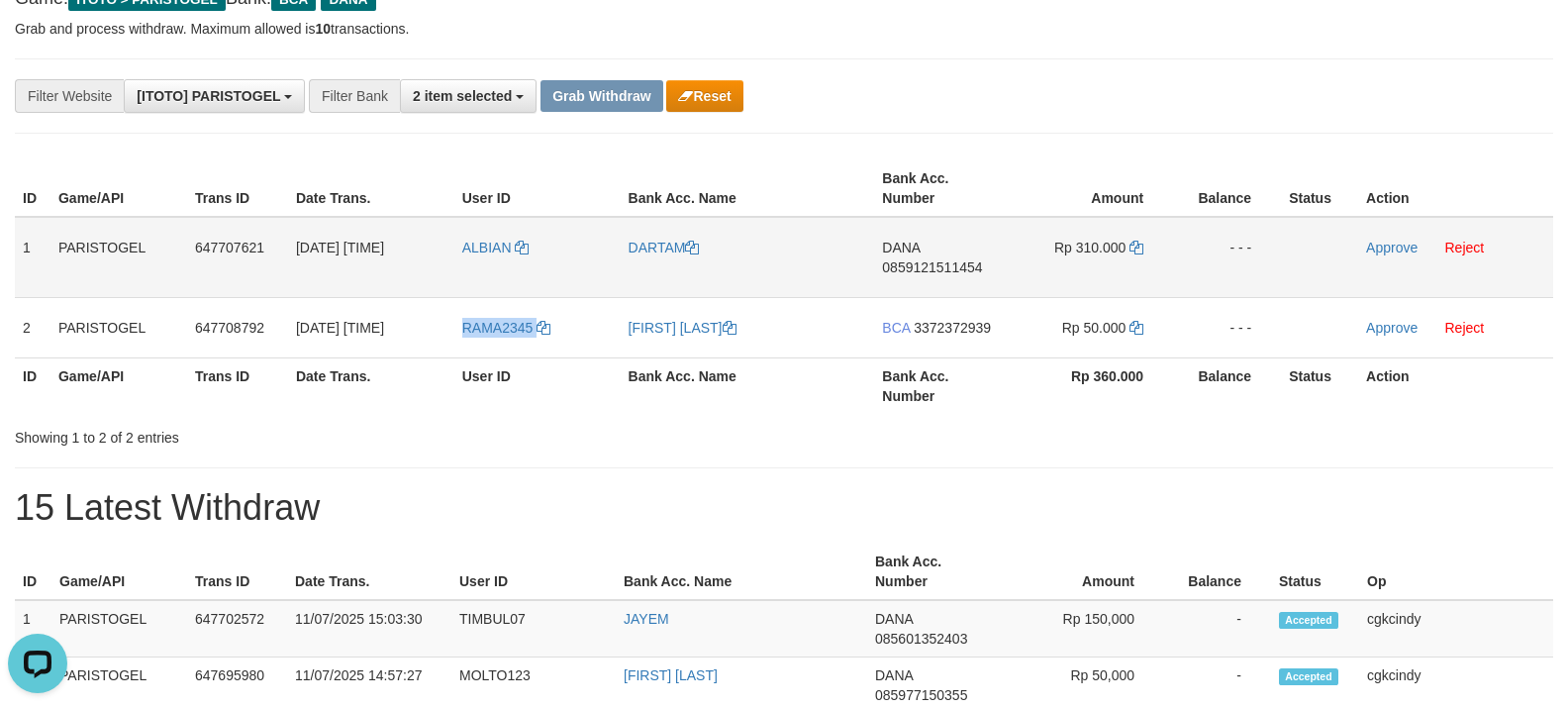 drag, startPoint x: 467, startPoint y: 303, endPoint x: 467, endPoint y: 282, distance: 21 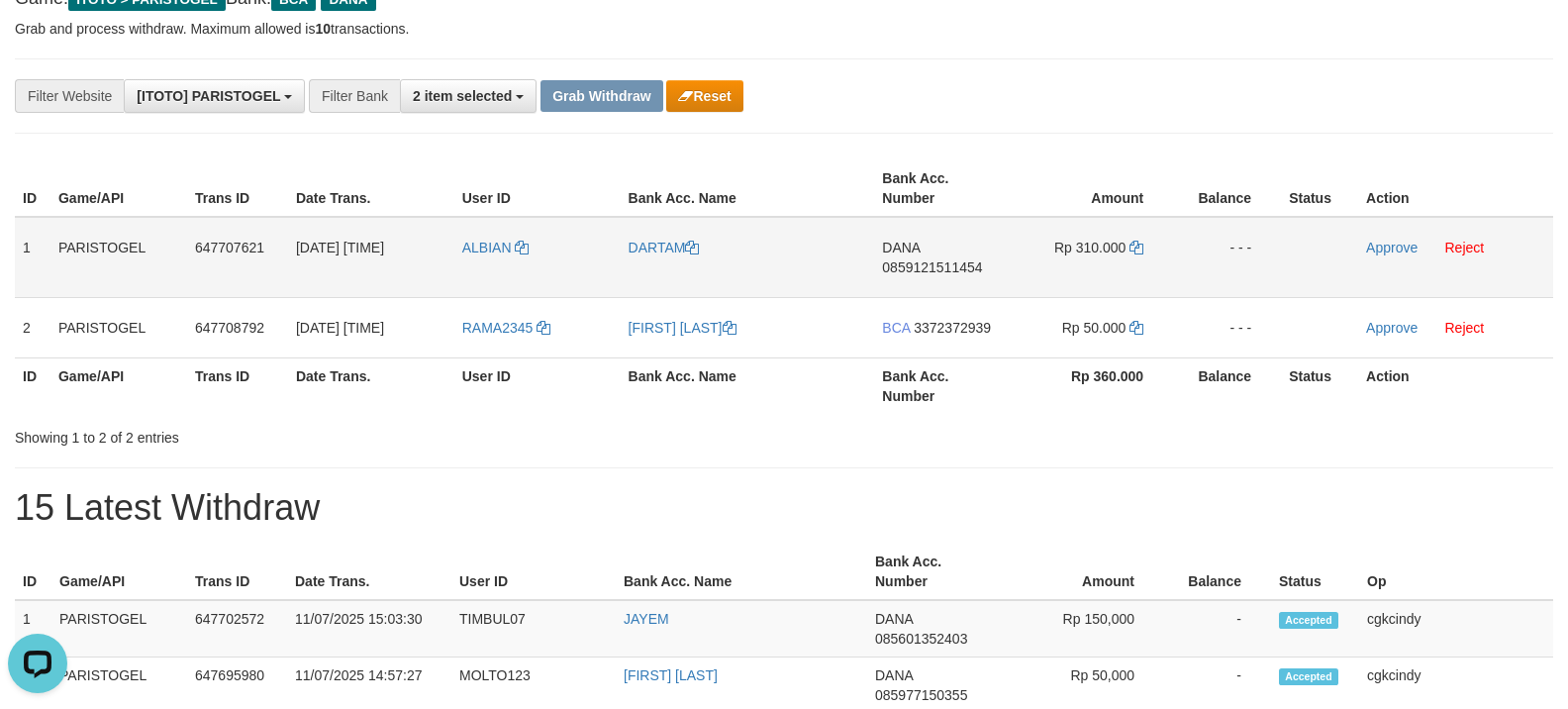 click on "ALBIAN" at bounding box center (538, 257) 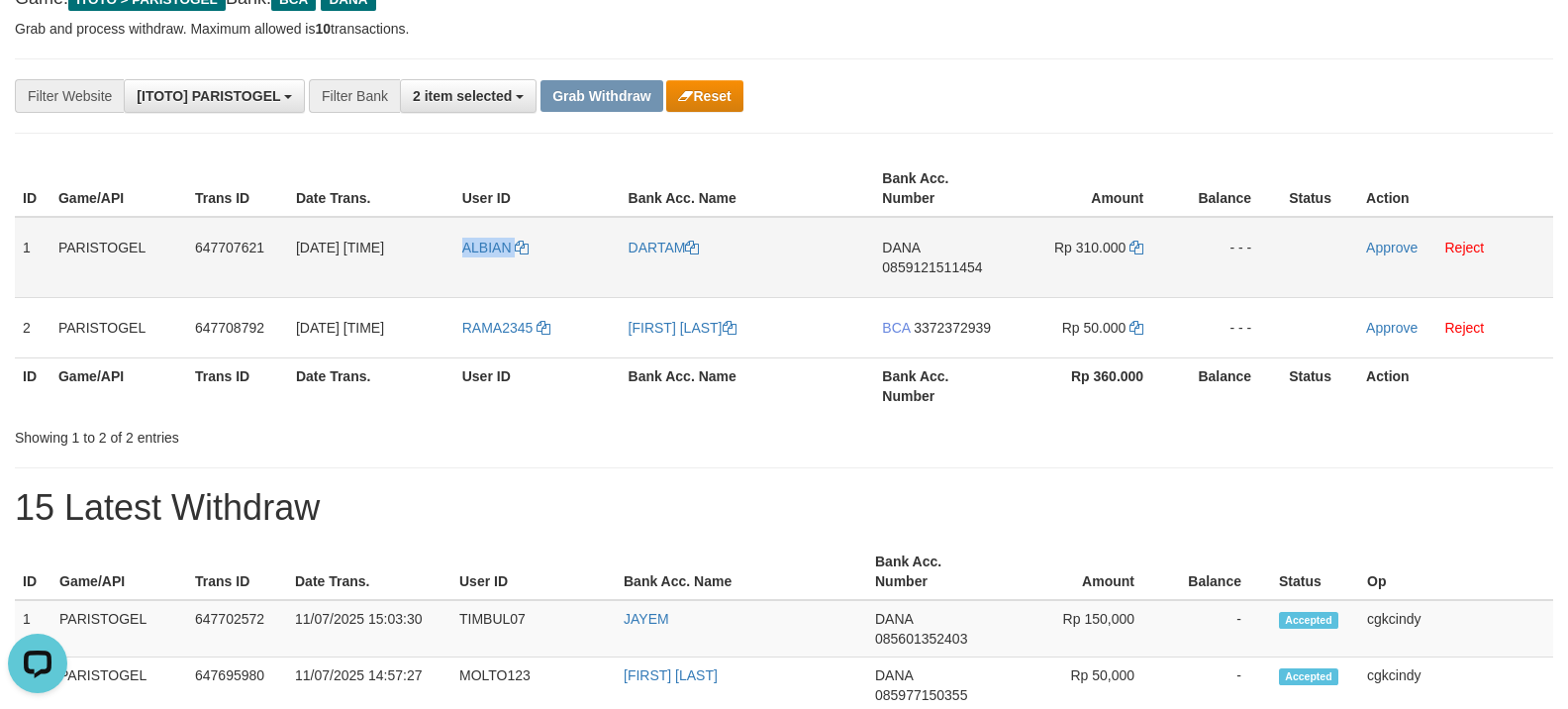 click on "ALBIAN" at bounding box center [538, 257] 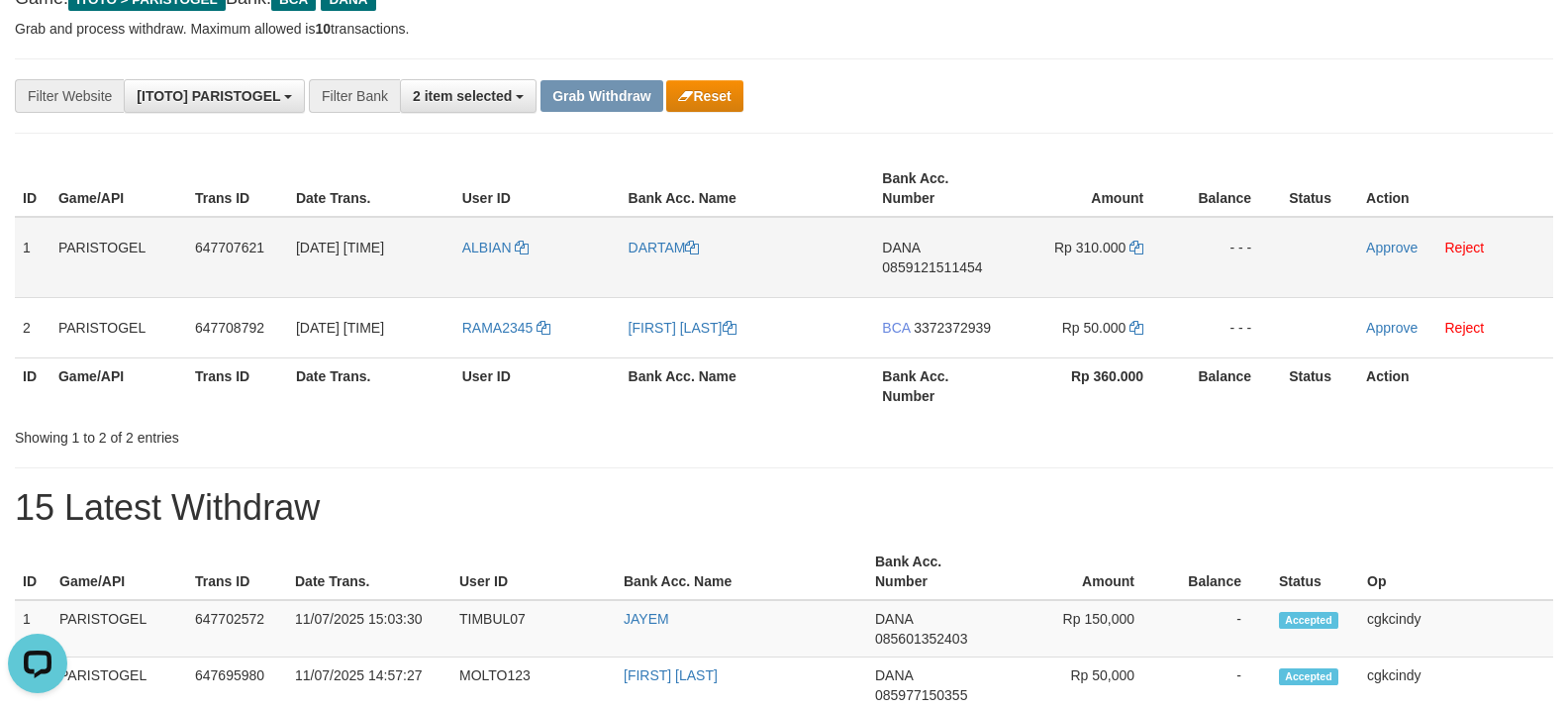 click on "DARTAM" at bounding box center [747, 257] 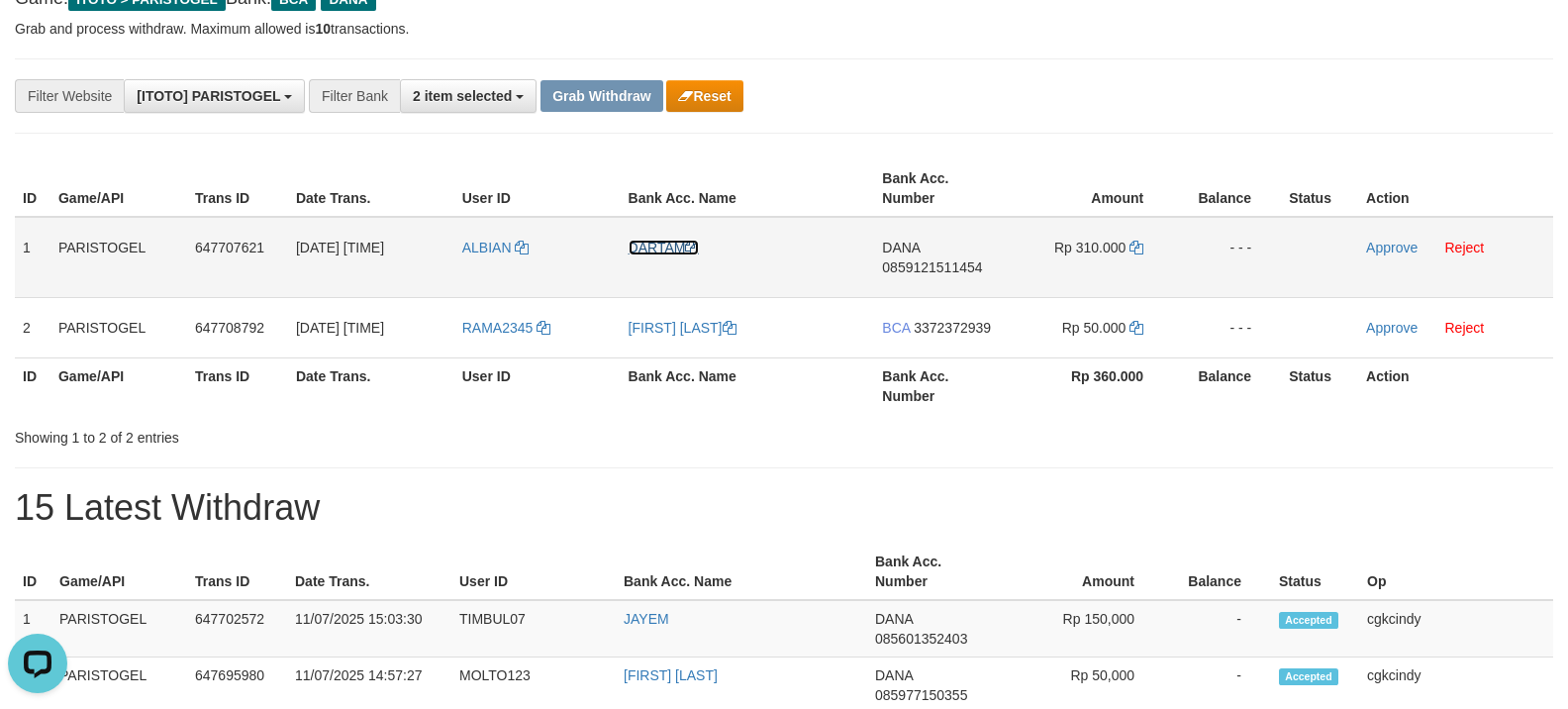 click on "DARTAM" at bounding box center (664, 248) 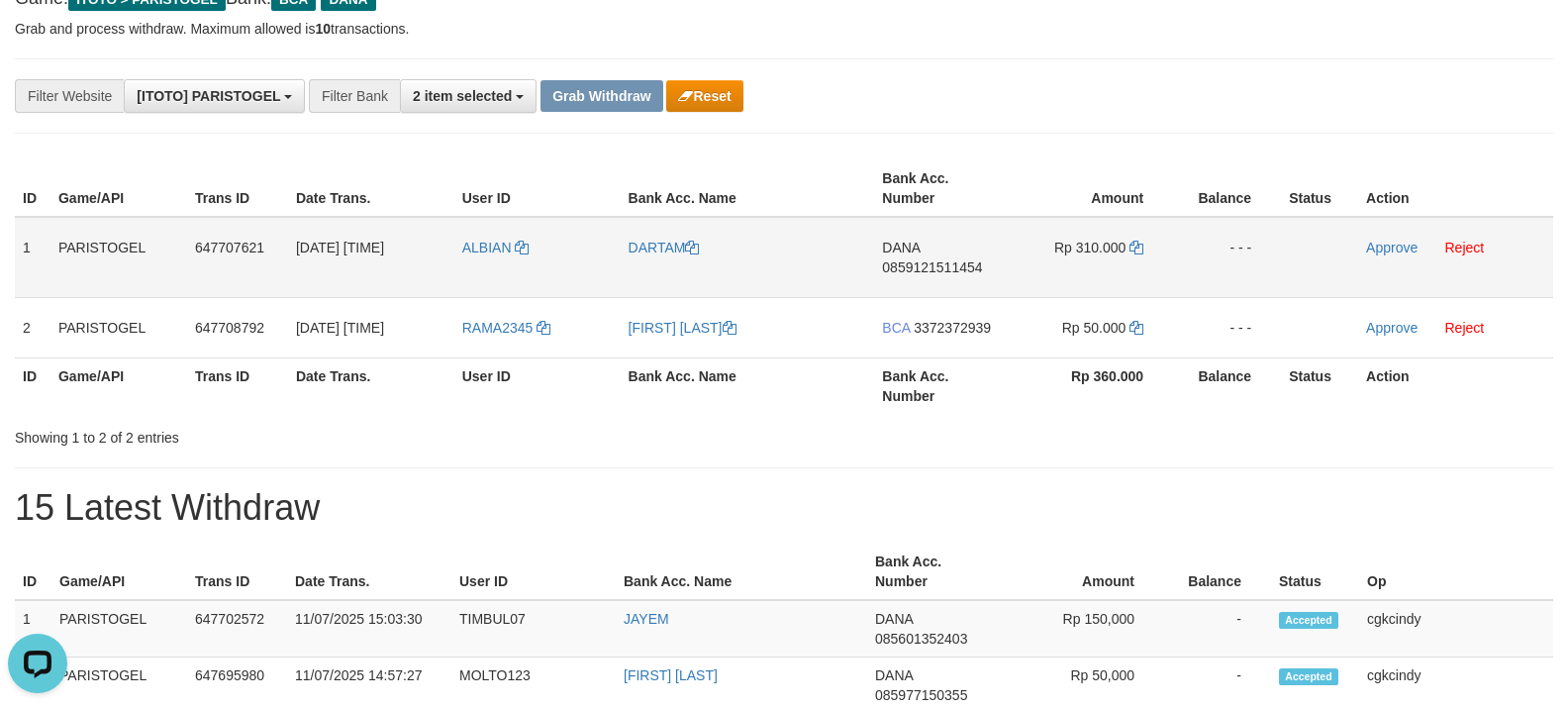click on "DARTAM" at bounding box center [747, 257] 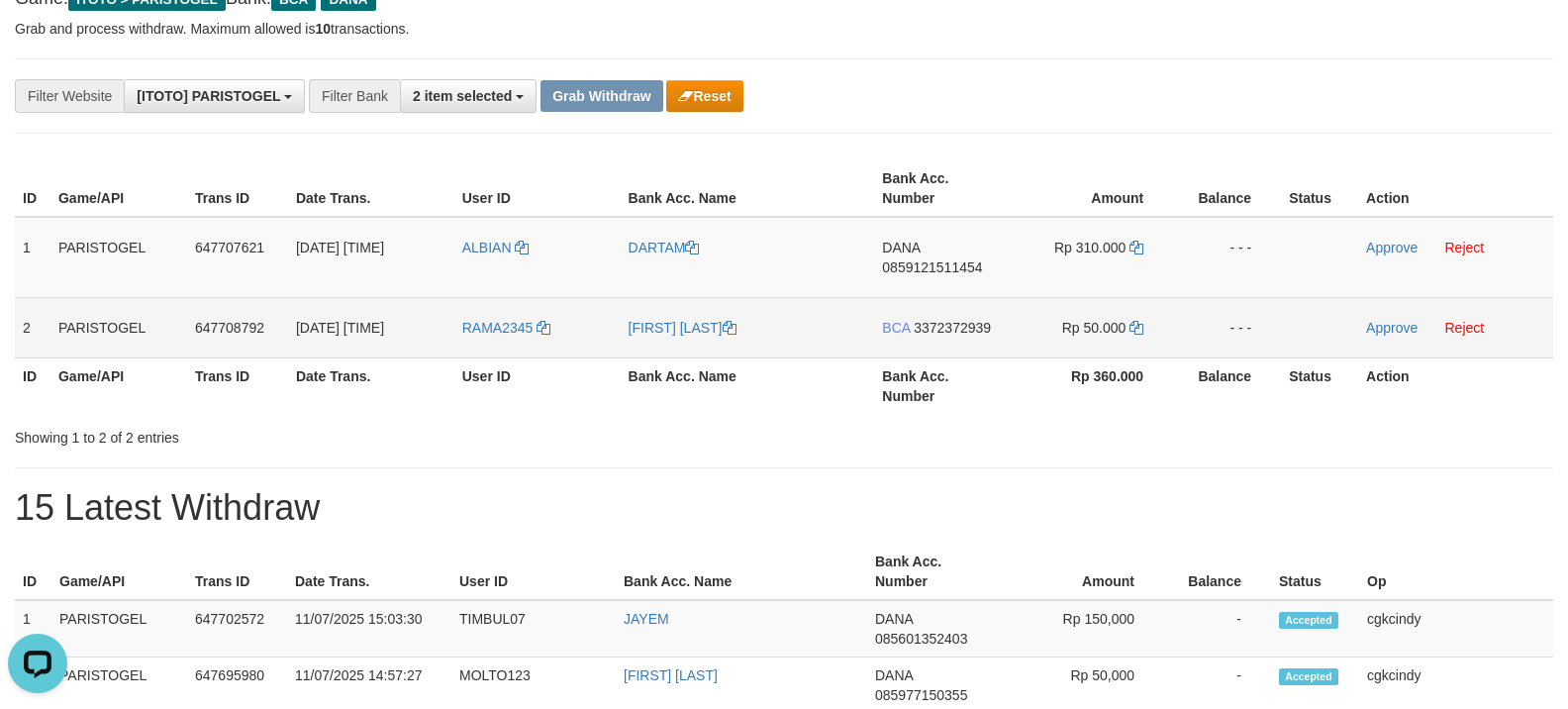 copy on "DARTAM" 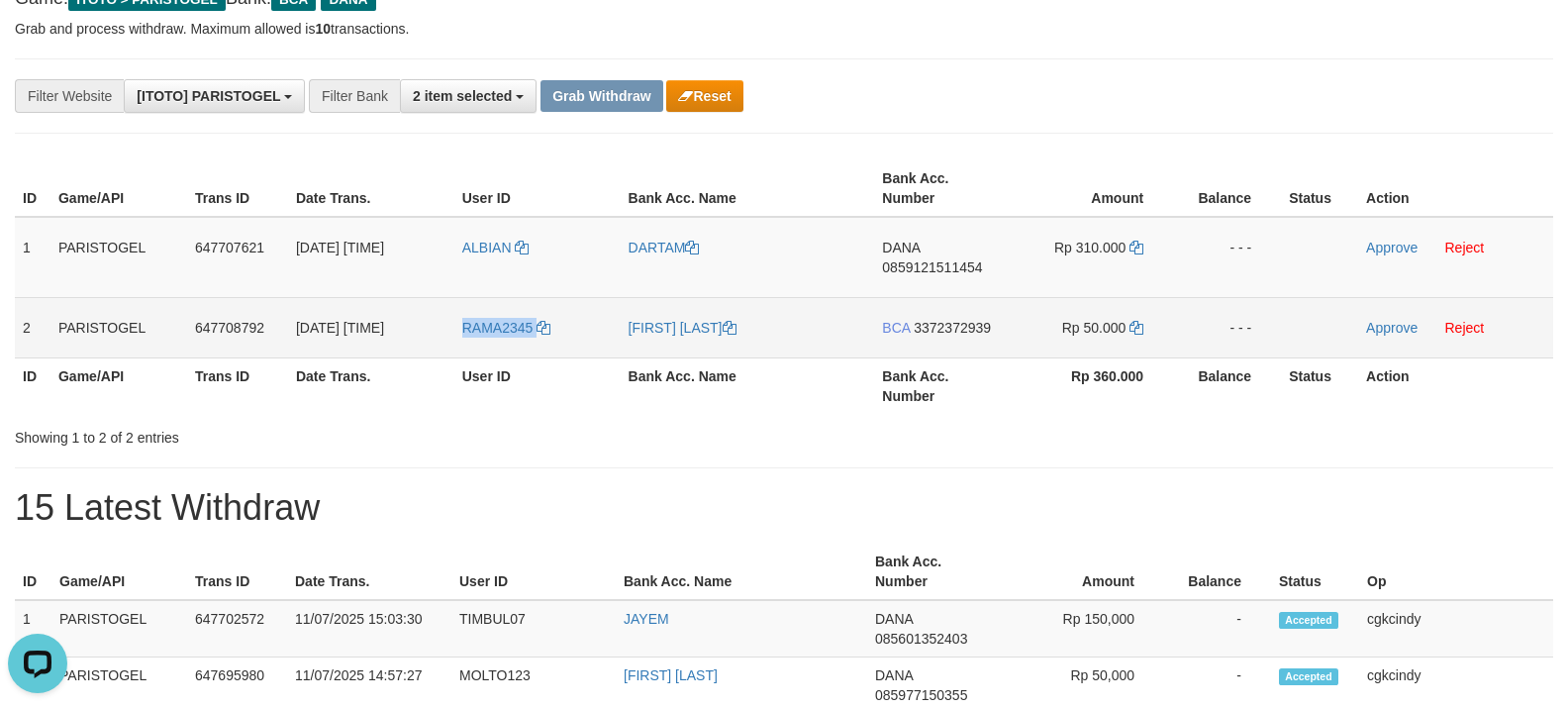 click on "RAMA2345" at bounding box center [538, 327] 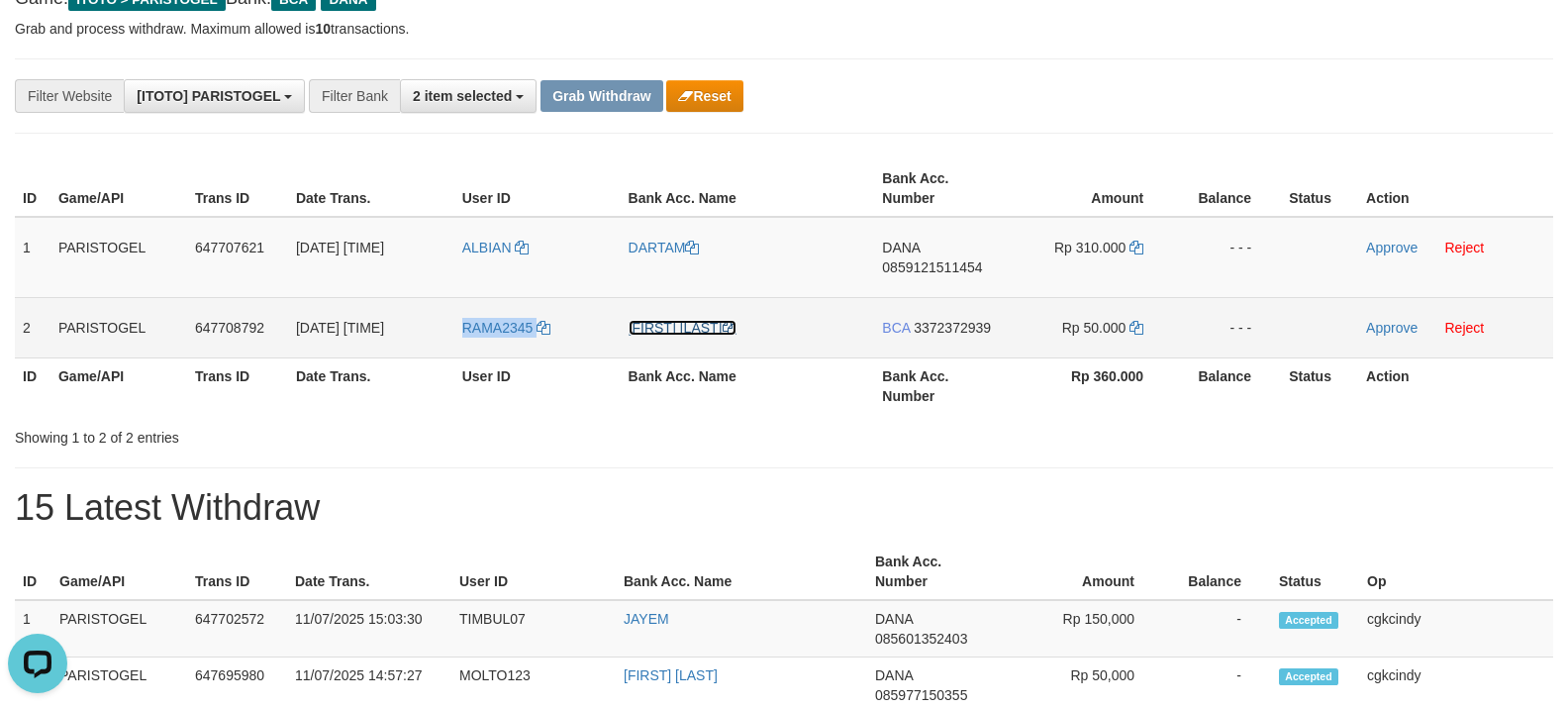 copy on "RAMA2345" 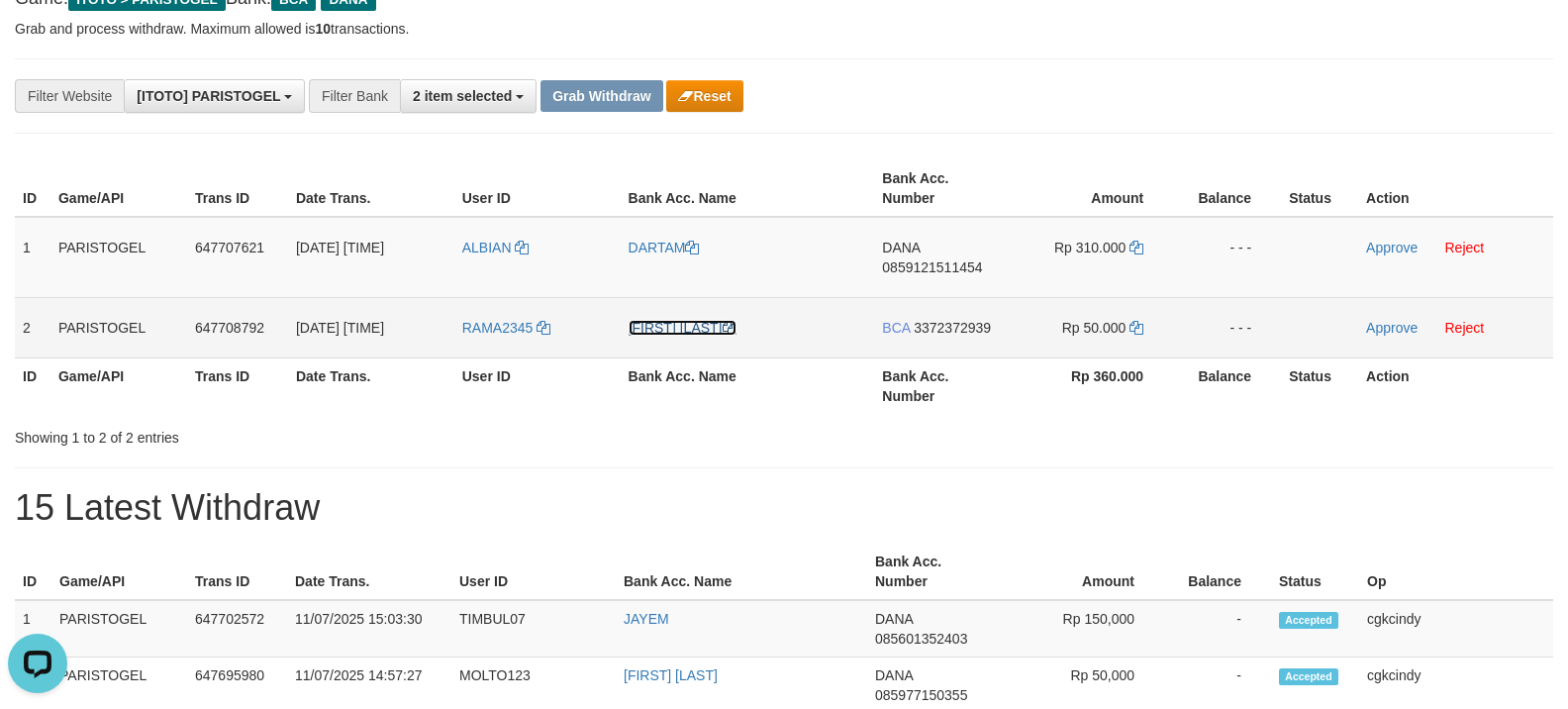click on "[FIRST] [LAST]" at bounding box center (682, 328) 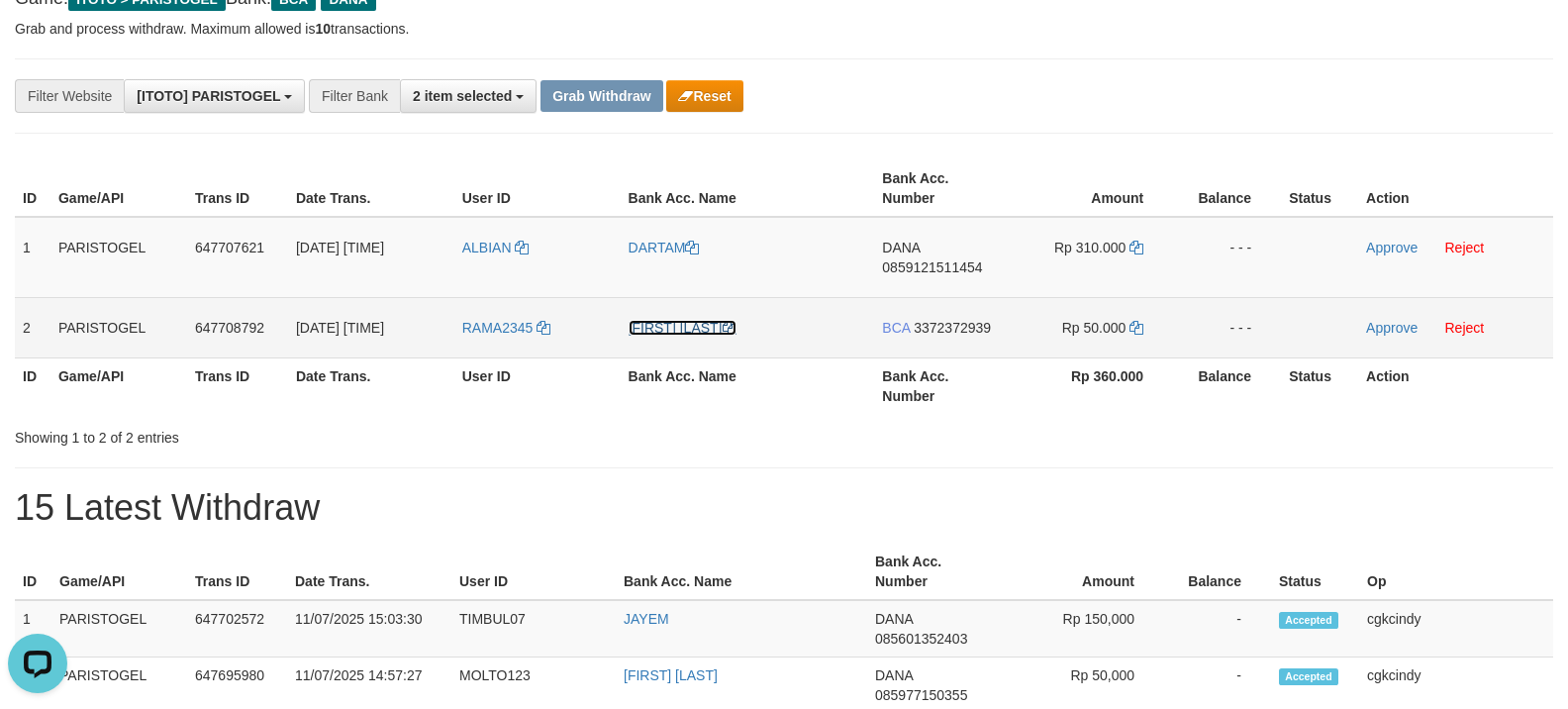 click on "[FIRST] [LAST]" at bounding box center (682, 328) 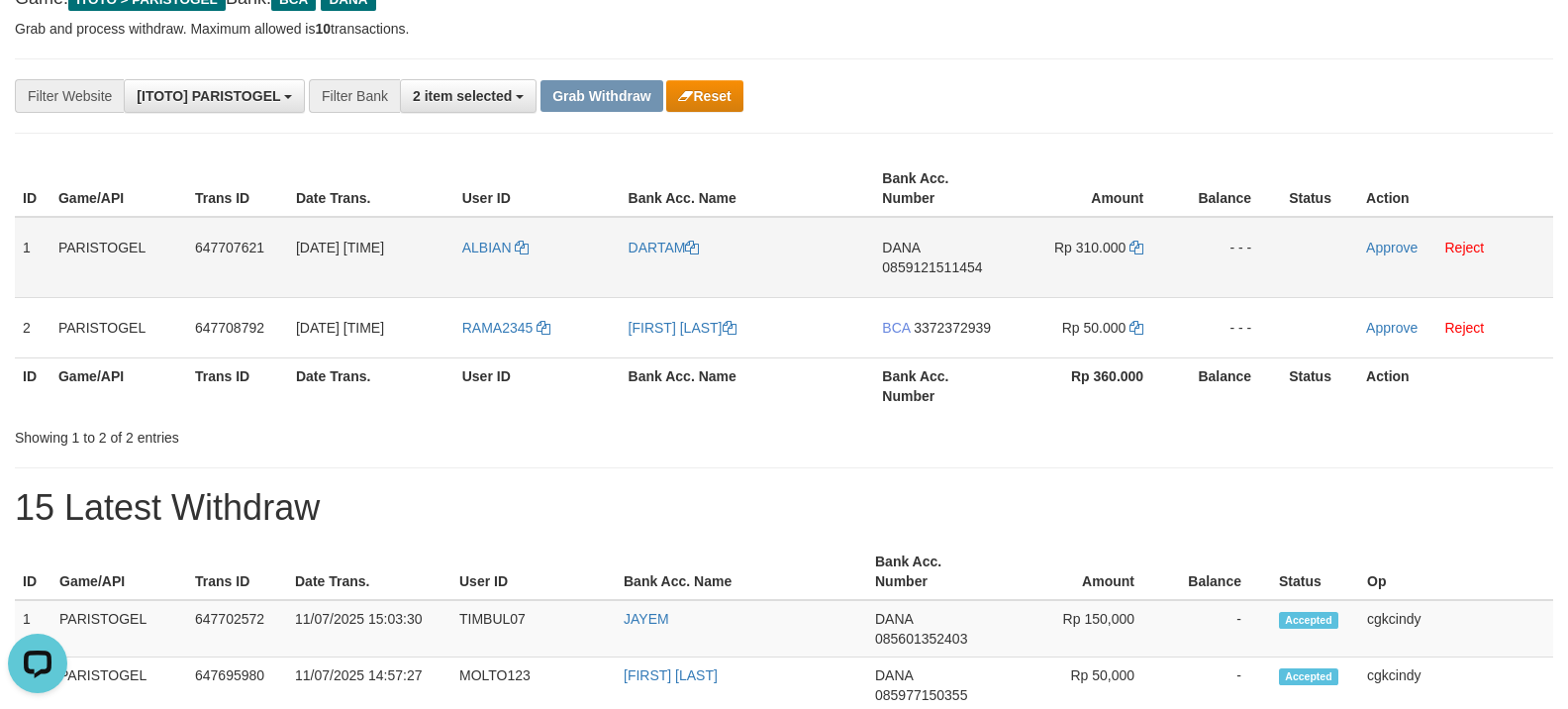 click on "DANA
0859121511454" at bounding box center [942, 257] 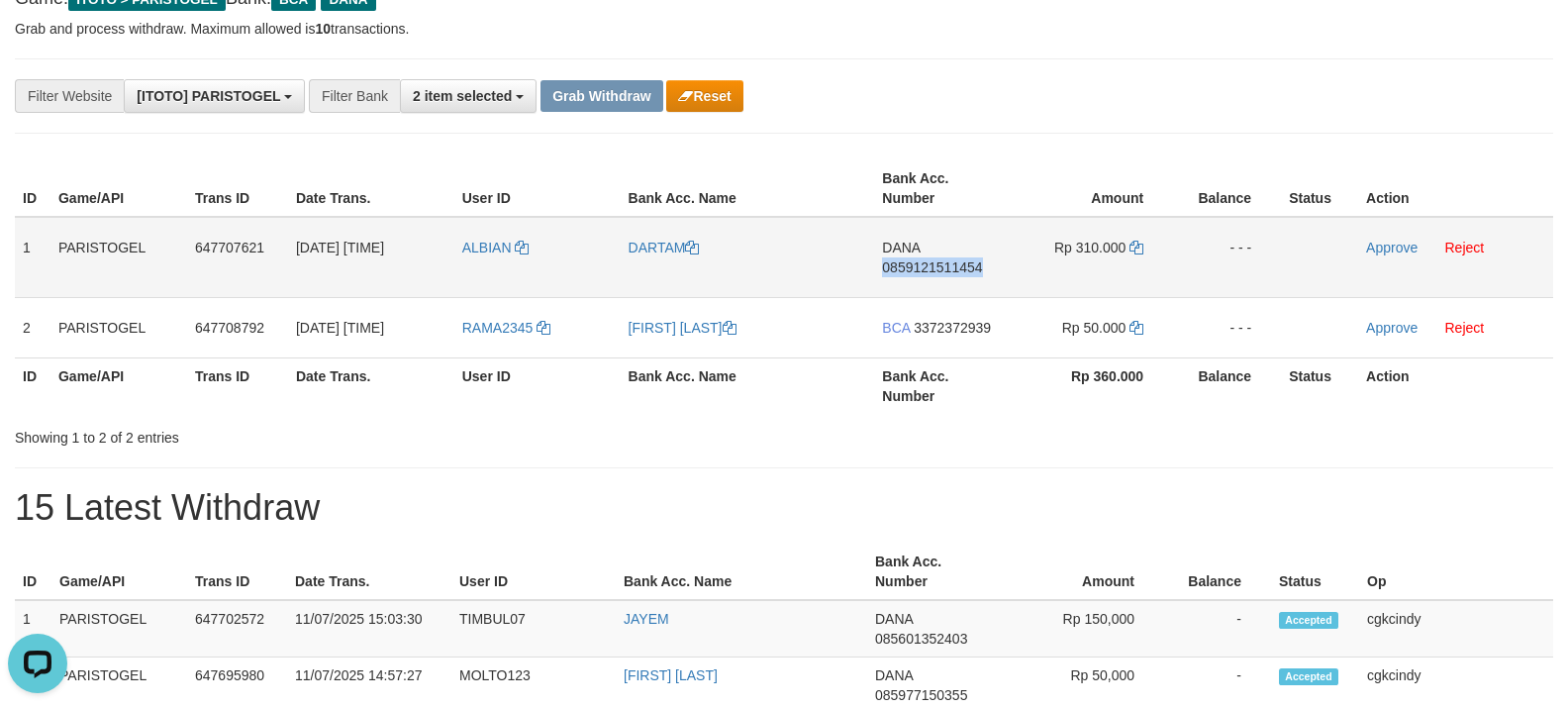 click on "DANA
0859121511454" at bounding box center [942, 257] 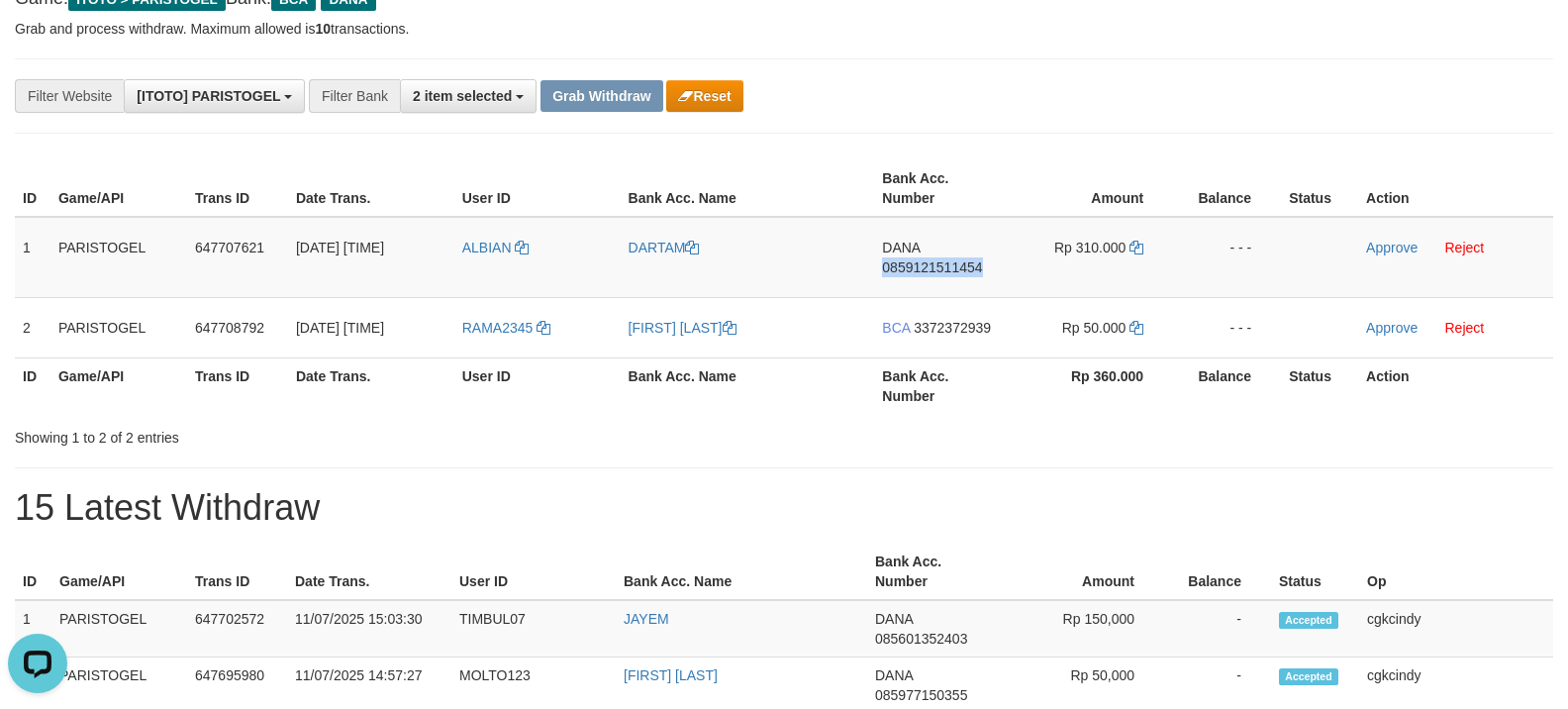 copy on "0859121511454" 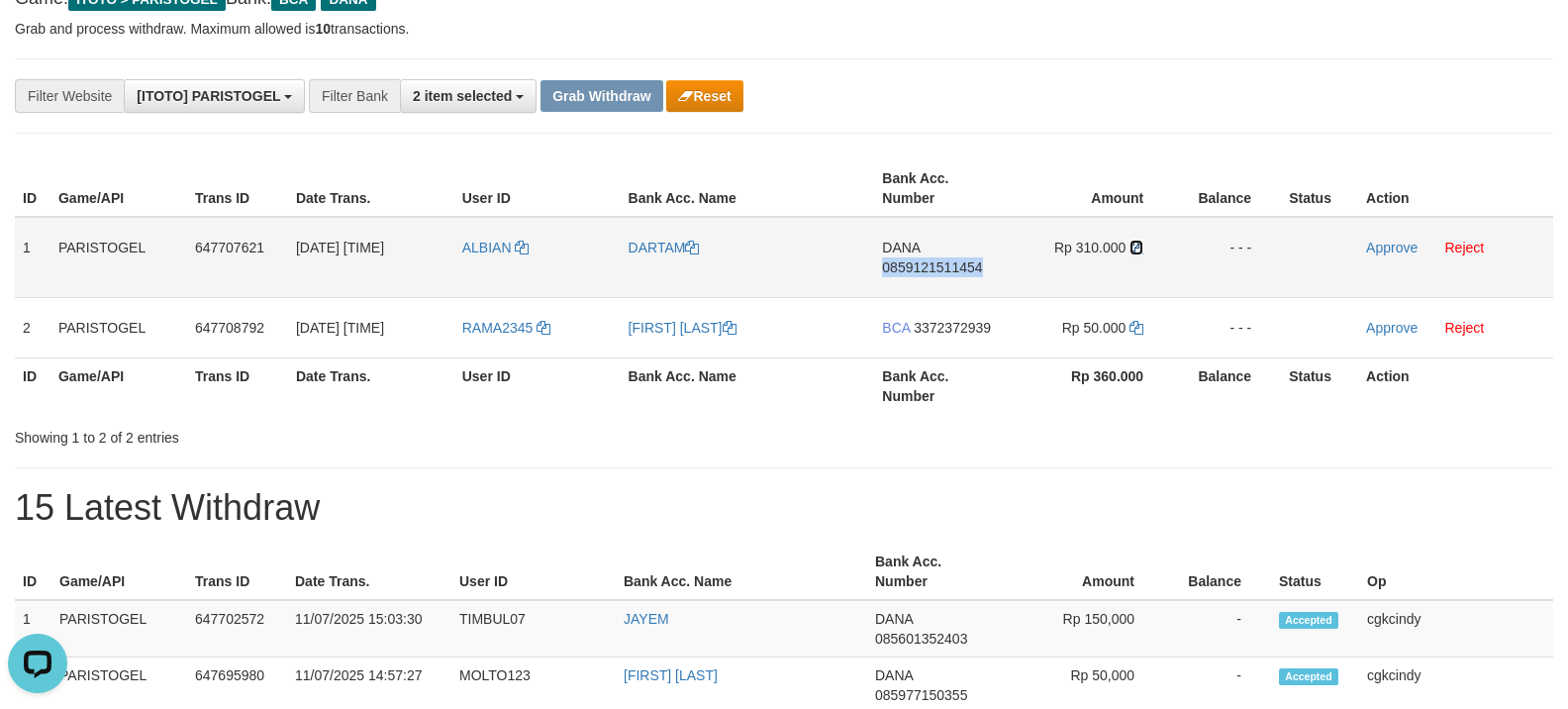 click at bounding box center [1136, 248] 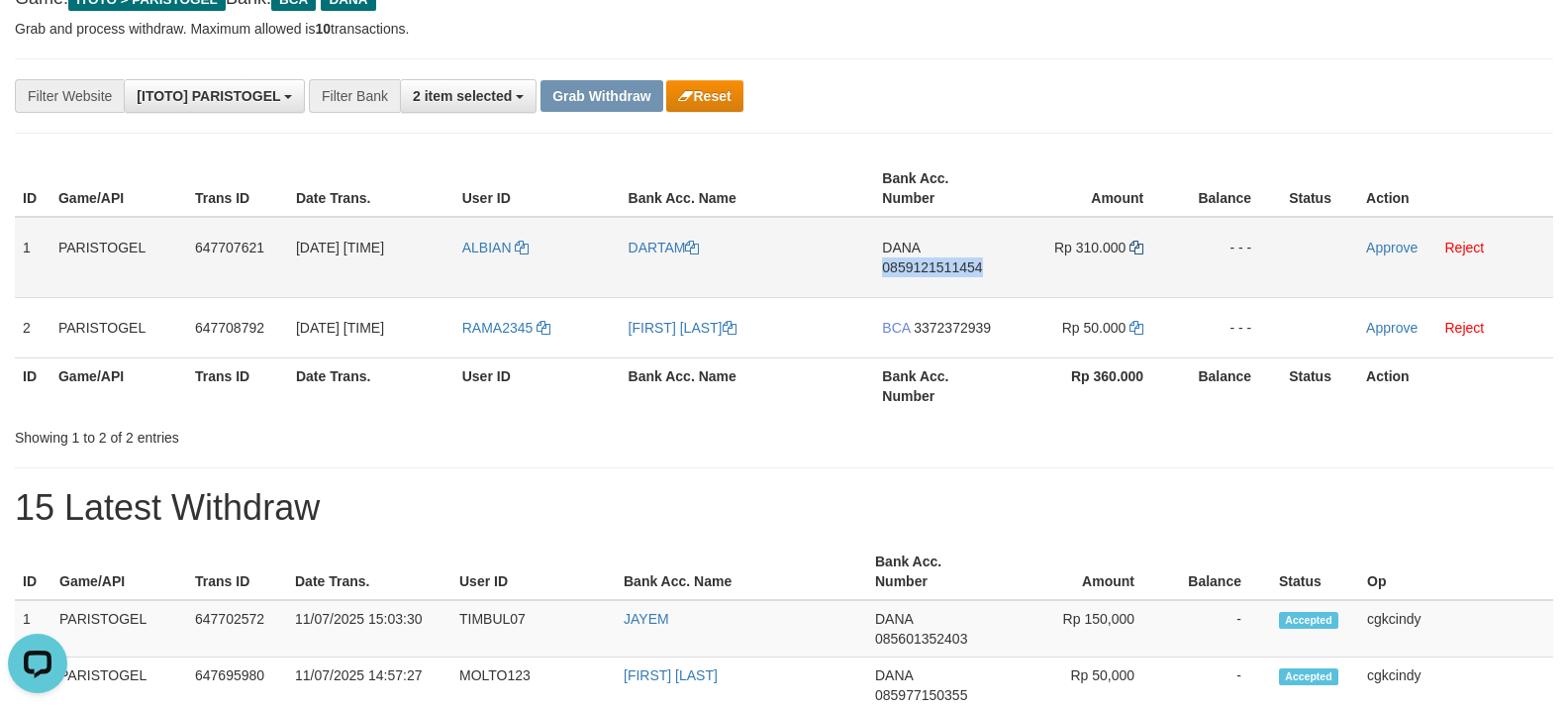 copy on "0859121511454" 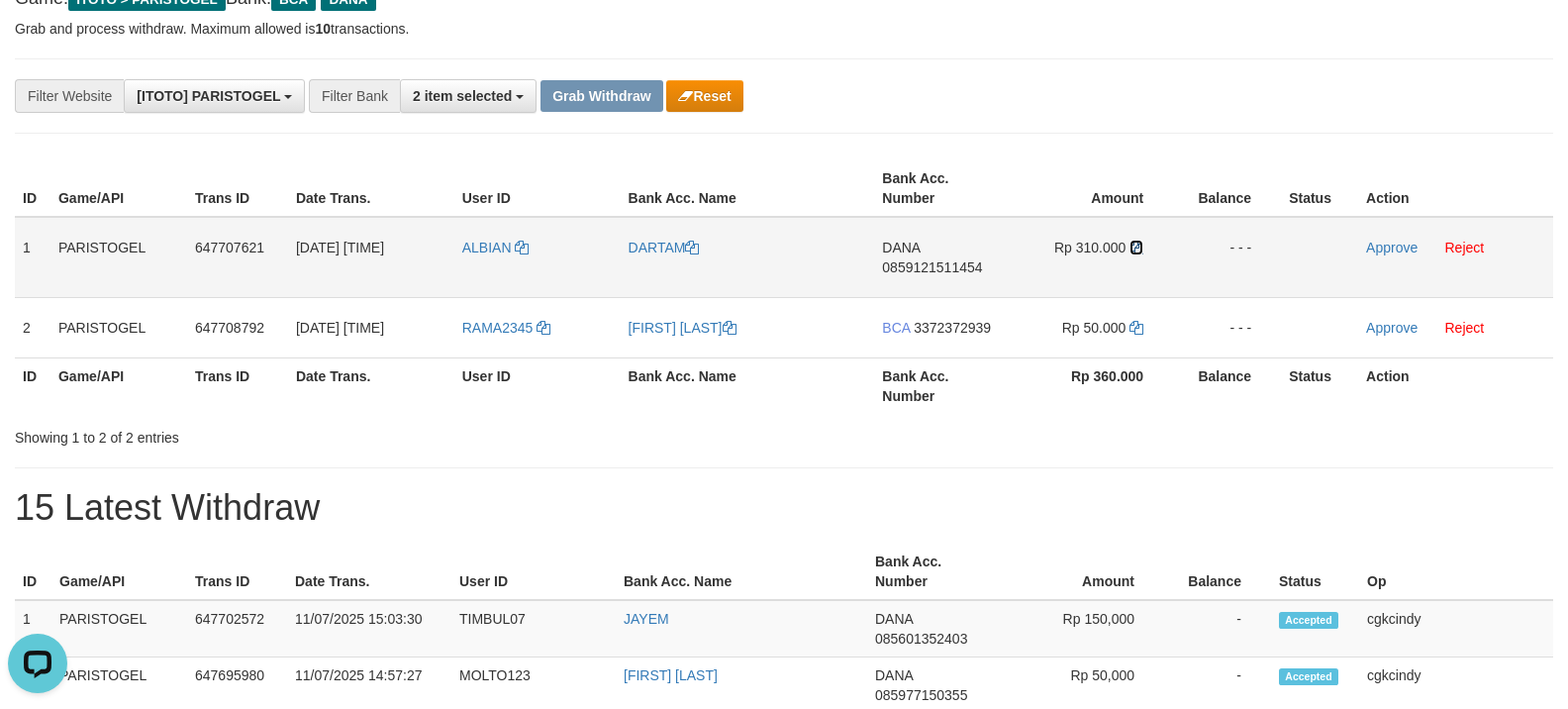 click at bounding box center (1136, 248) 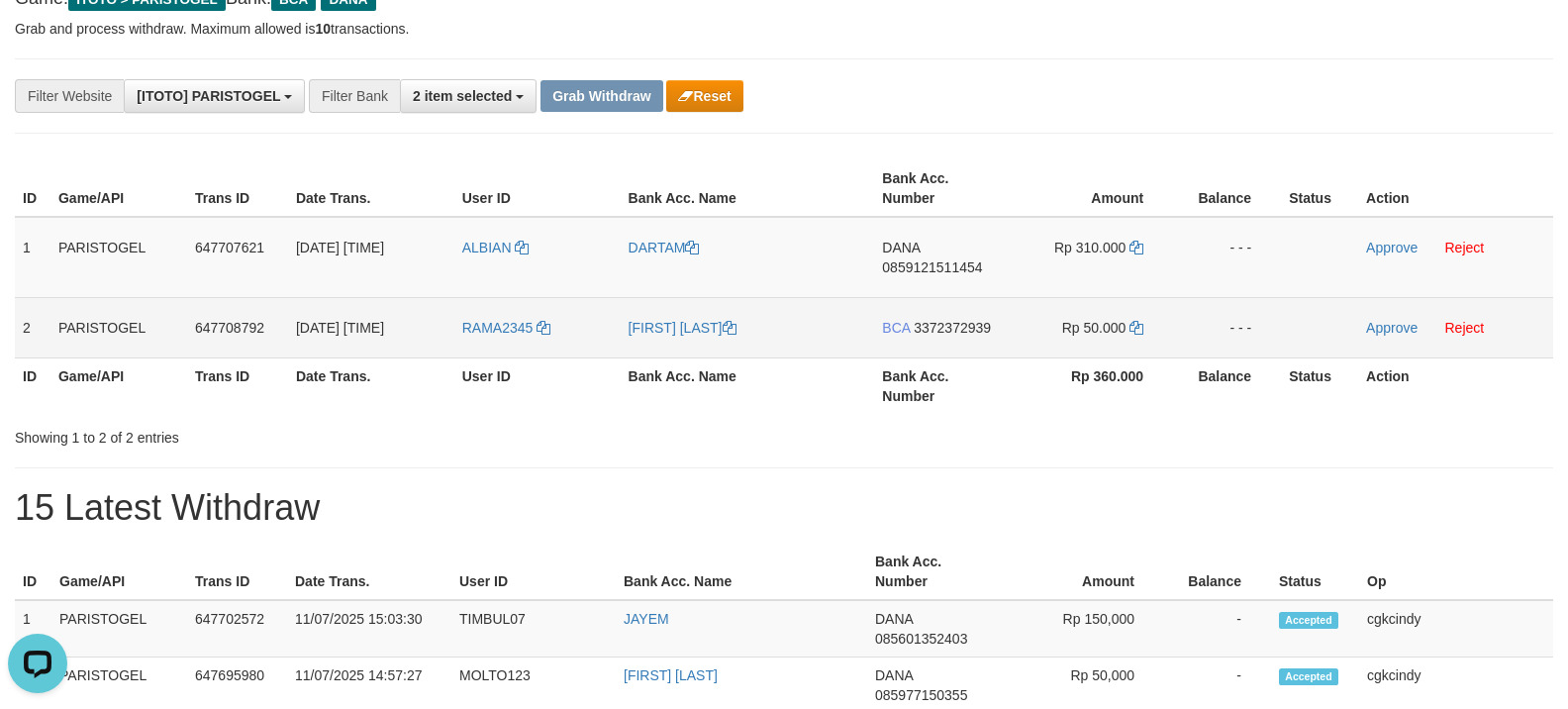 drag, startPoint x: 920, startPoint y: 370, endPoint x: 955, endPoint y: 337, distance: 48.104054 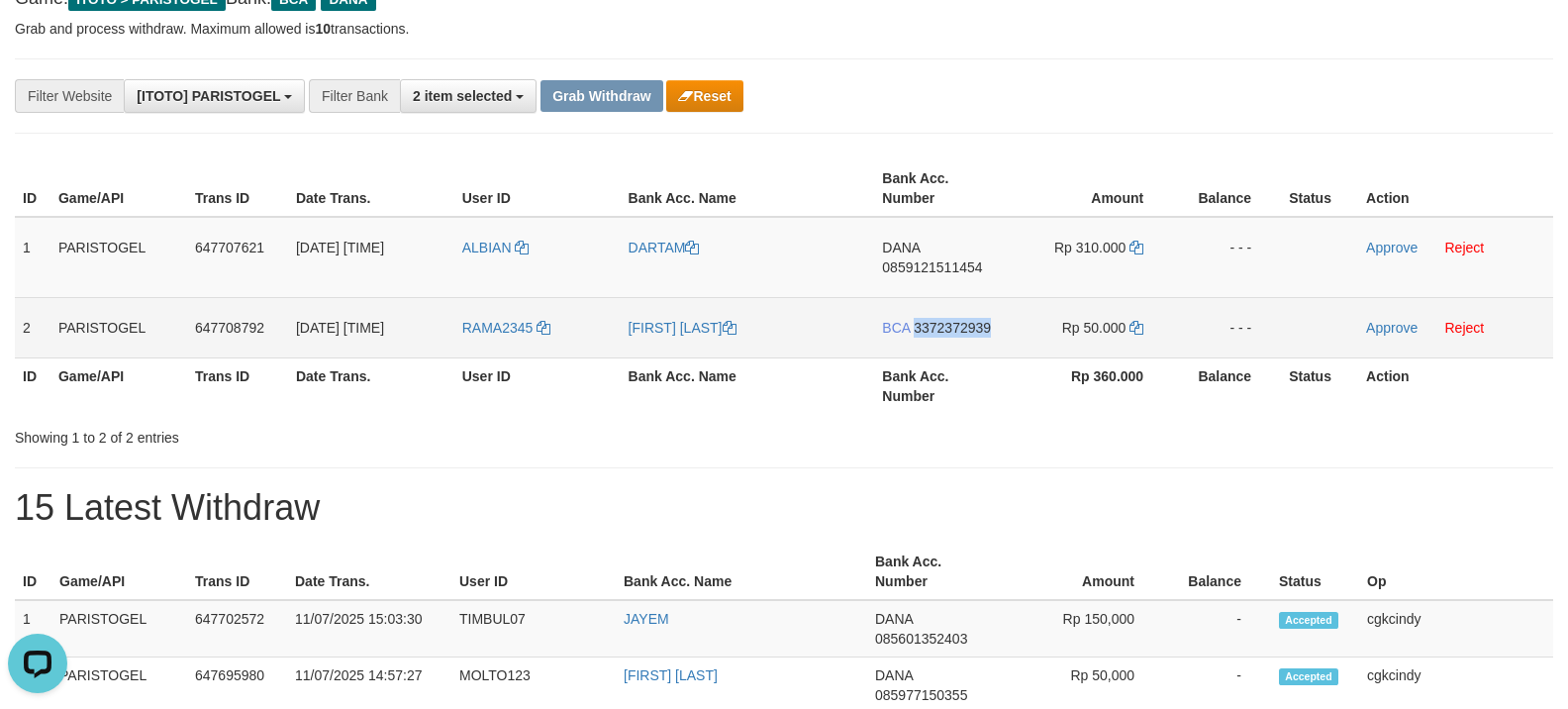 copy on "3372372939" 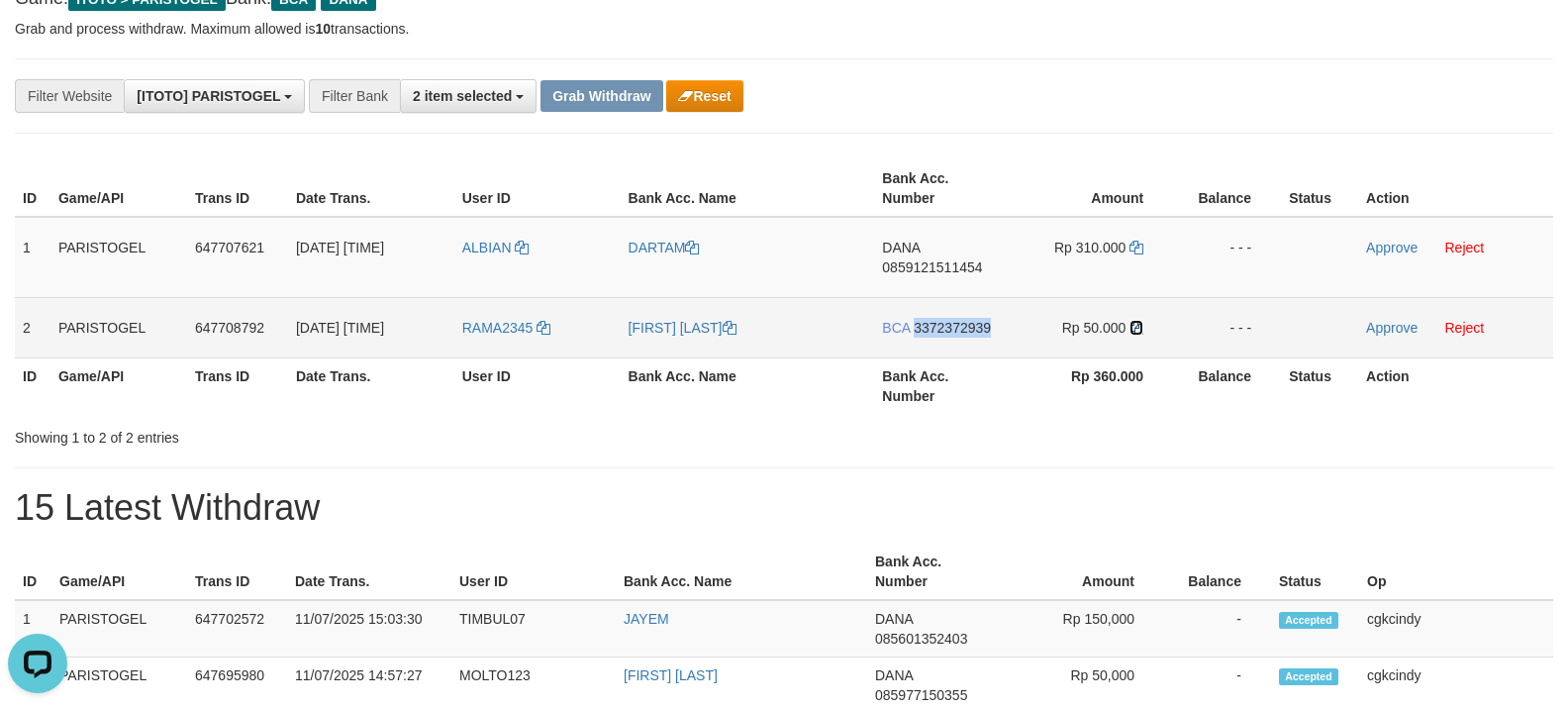click at bounding box center (1136, 328) 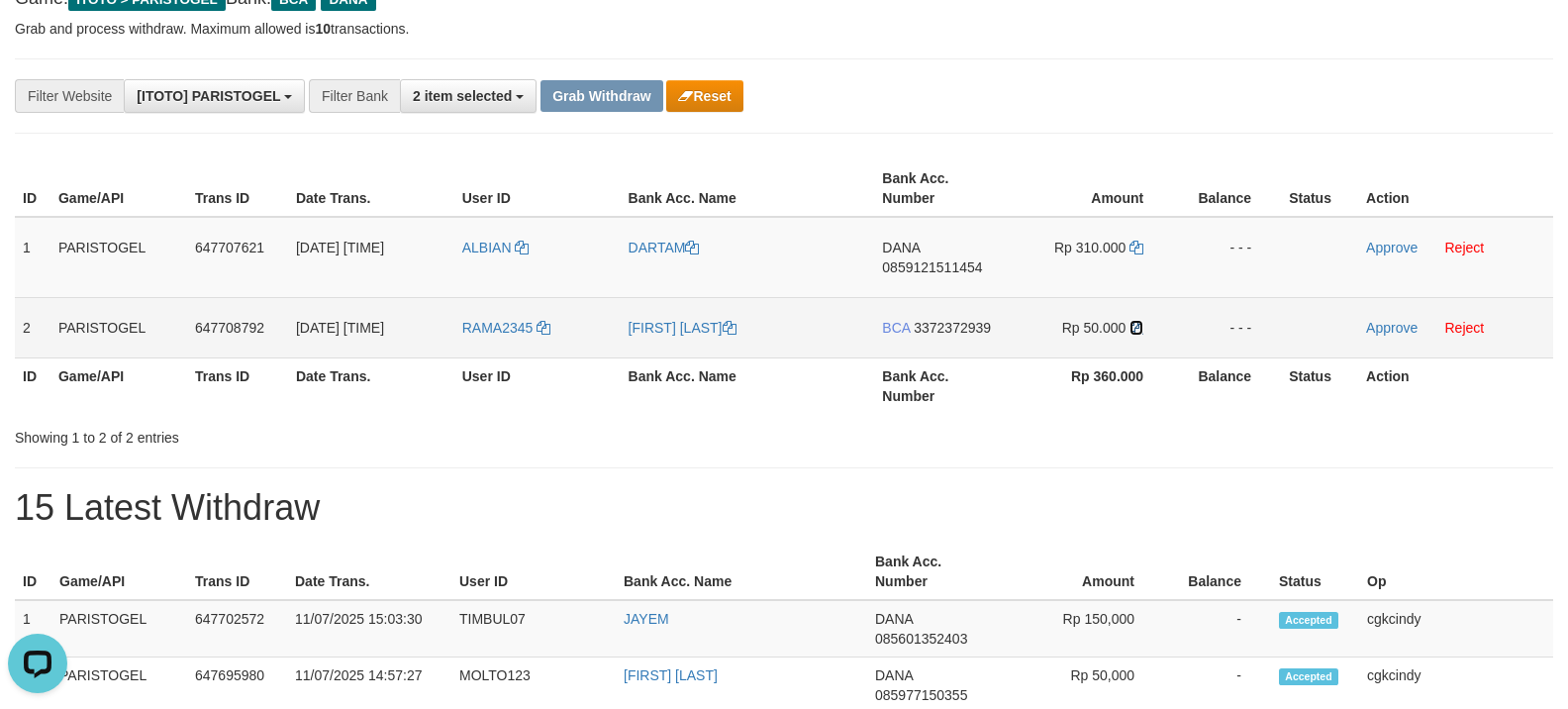 click at bounding box center (1136, 328) 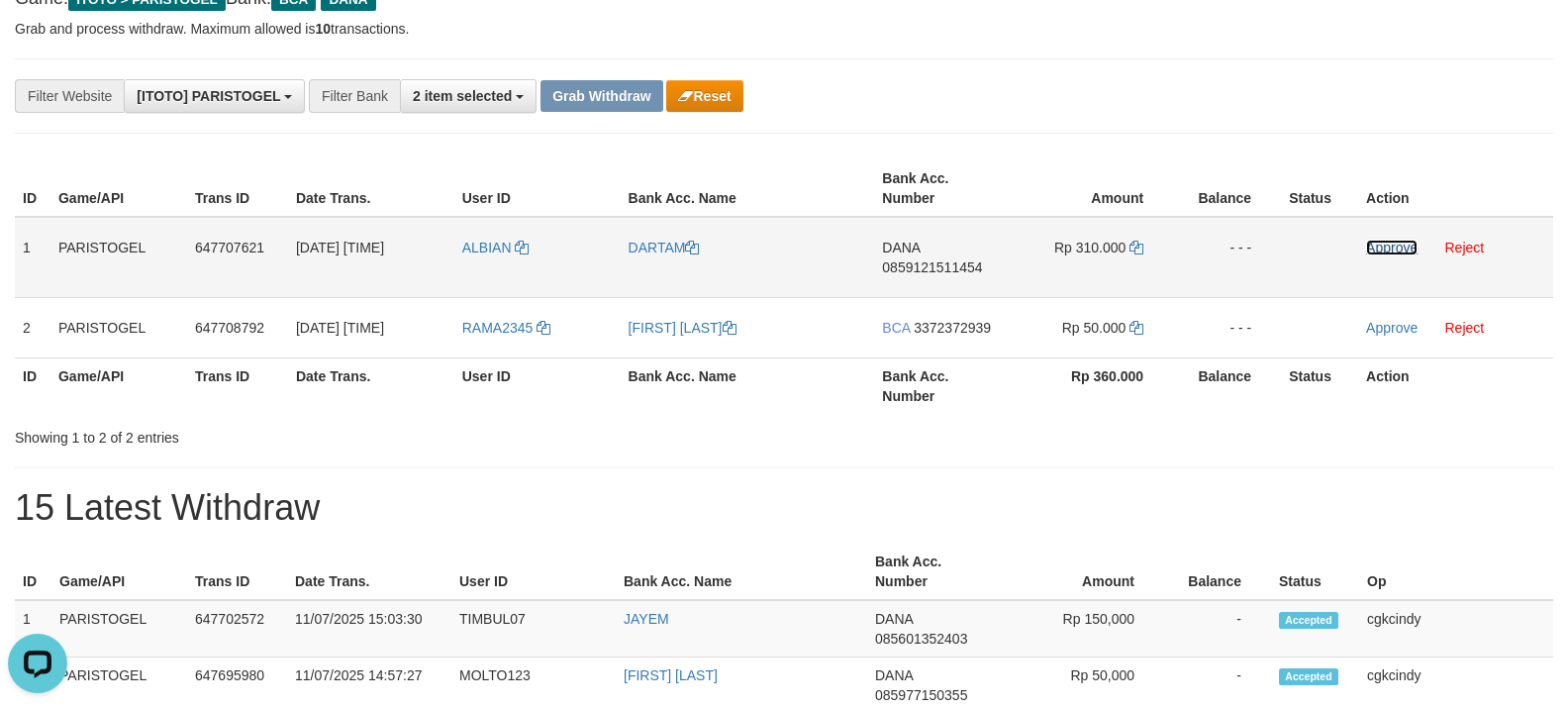 click on "Approve" at bounding box center (1392, 248) 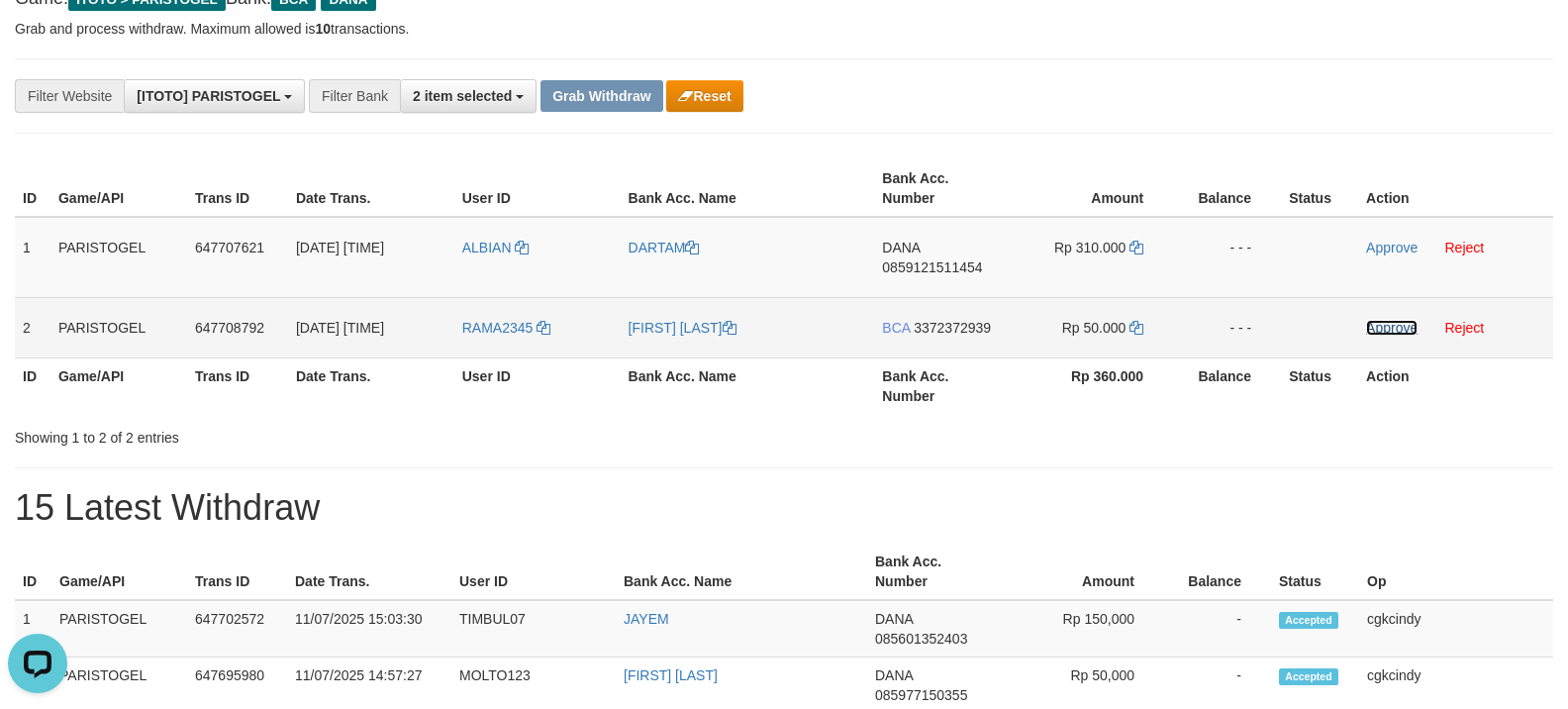 click on "Approve" at bounding box center (1392, 328) 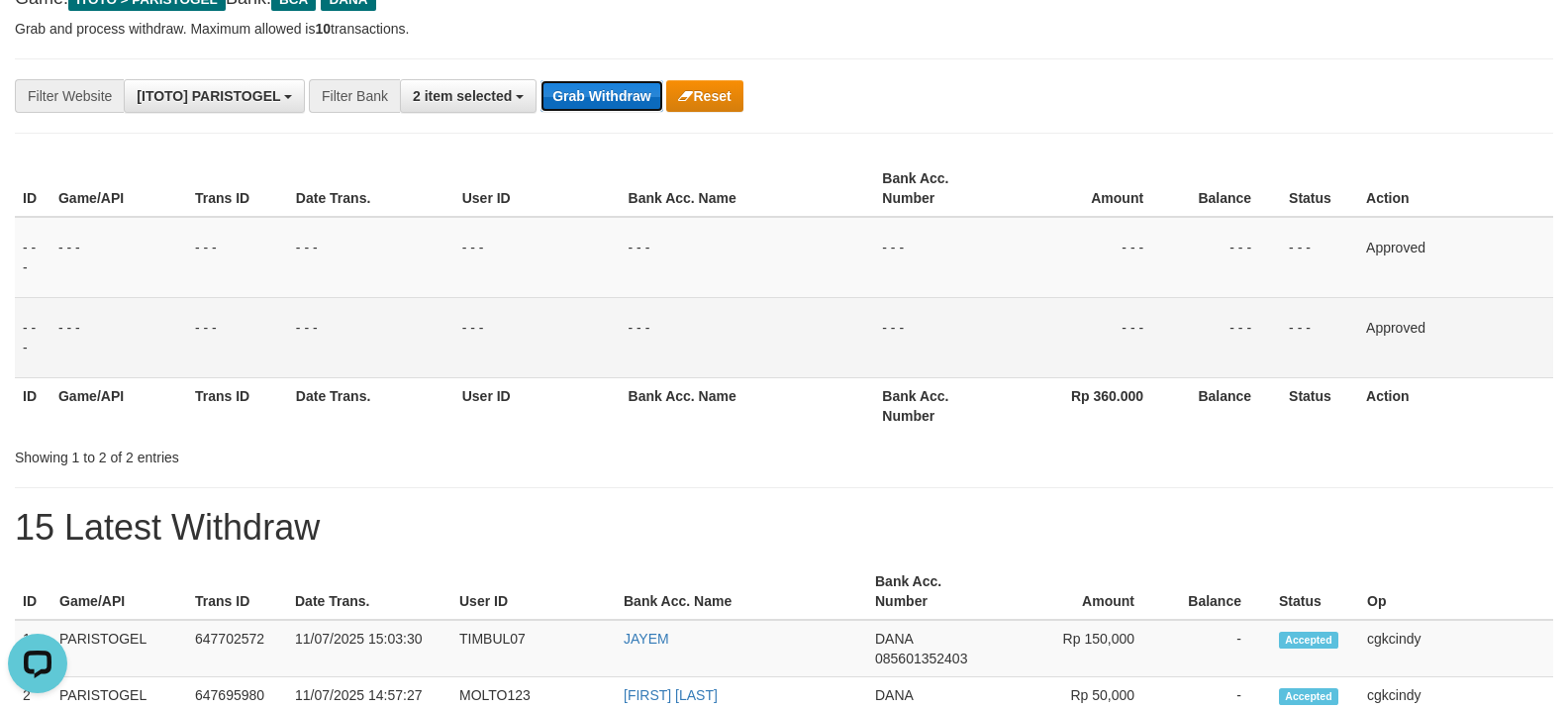 click on "Grab Withdraw" at bounding box center [601, 96] 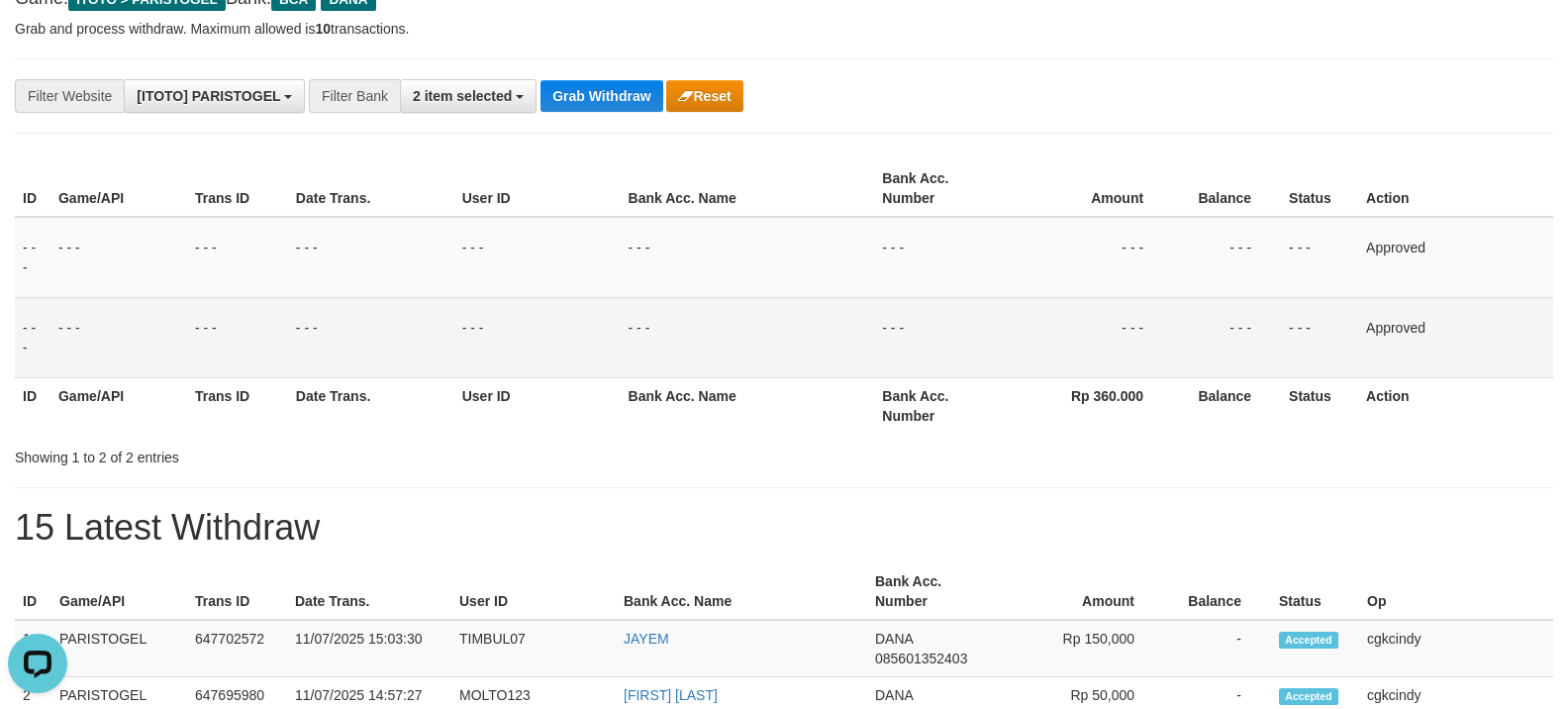 drag, startPoint x: 1059, startPoint y: 93, endPoint x: 880, endPoint y: 55, distance: 182.98907 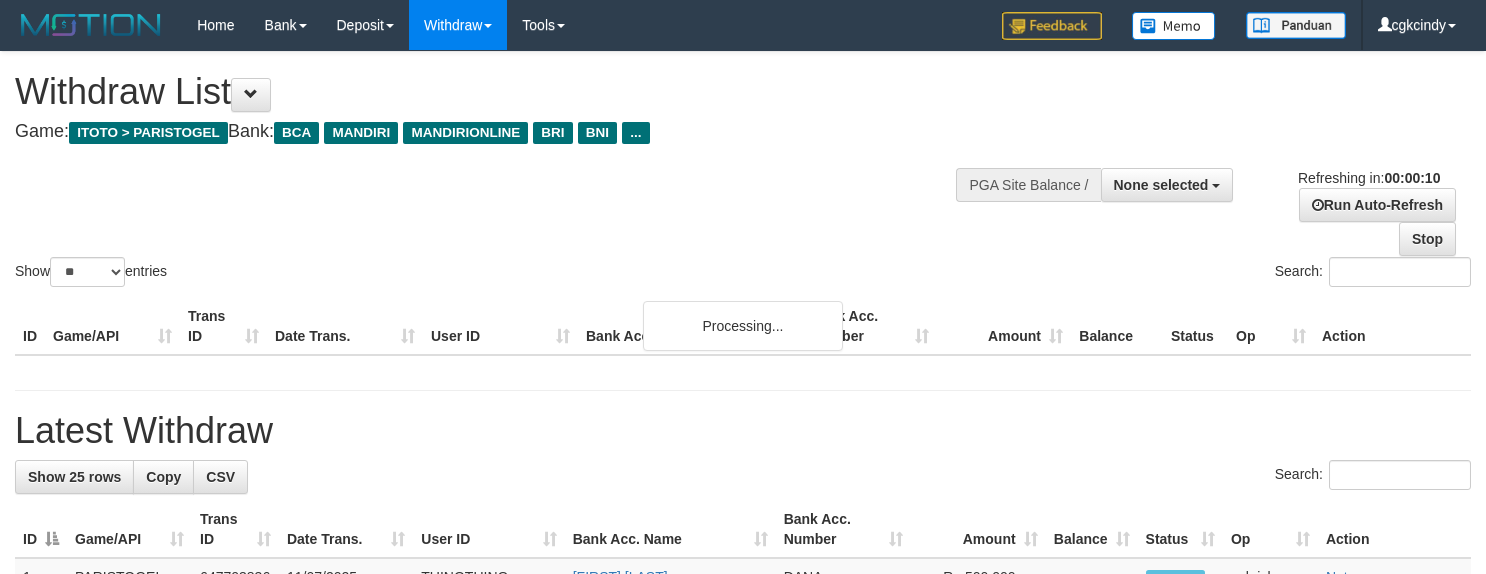 select 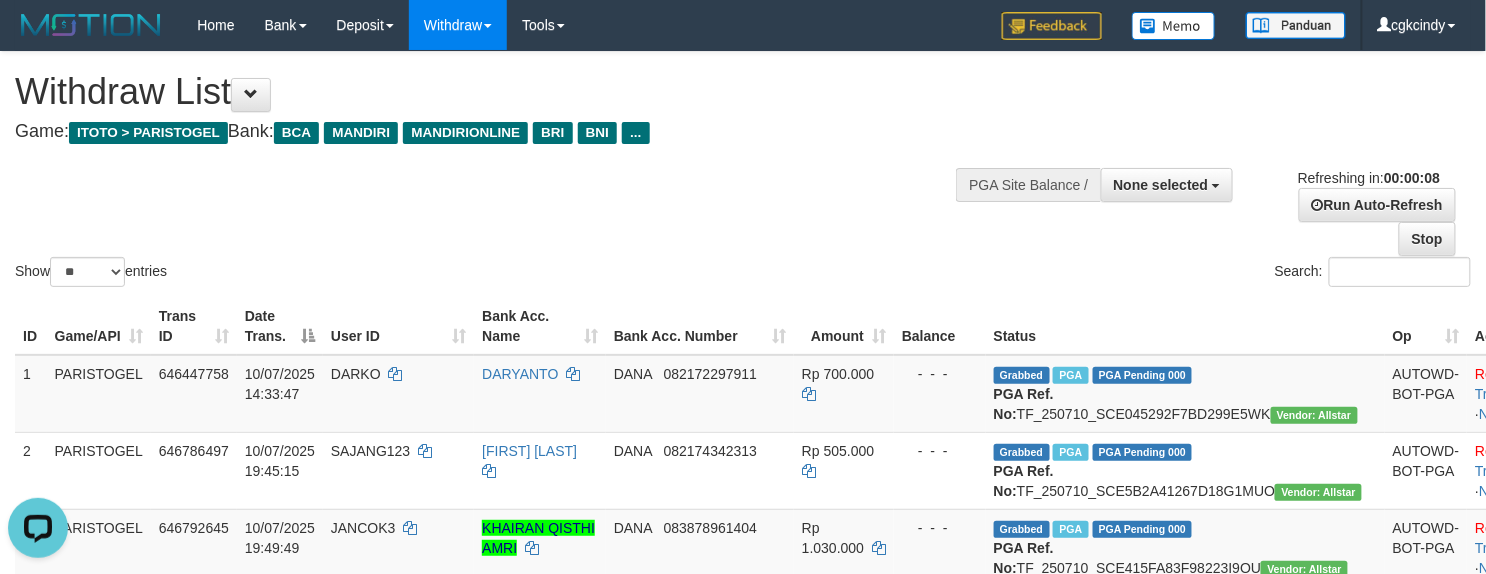 scroll, scrollTop: 0, scrollLeft: 0, axis: both 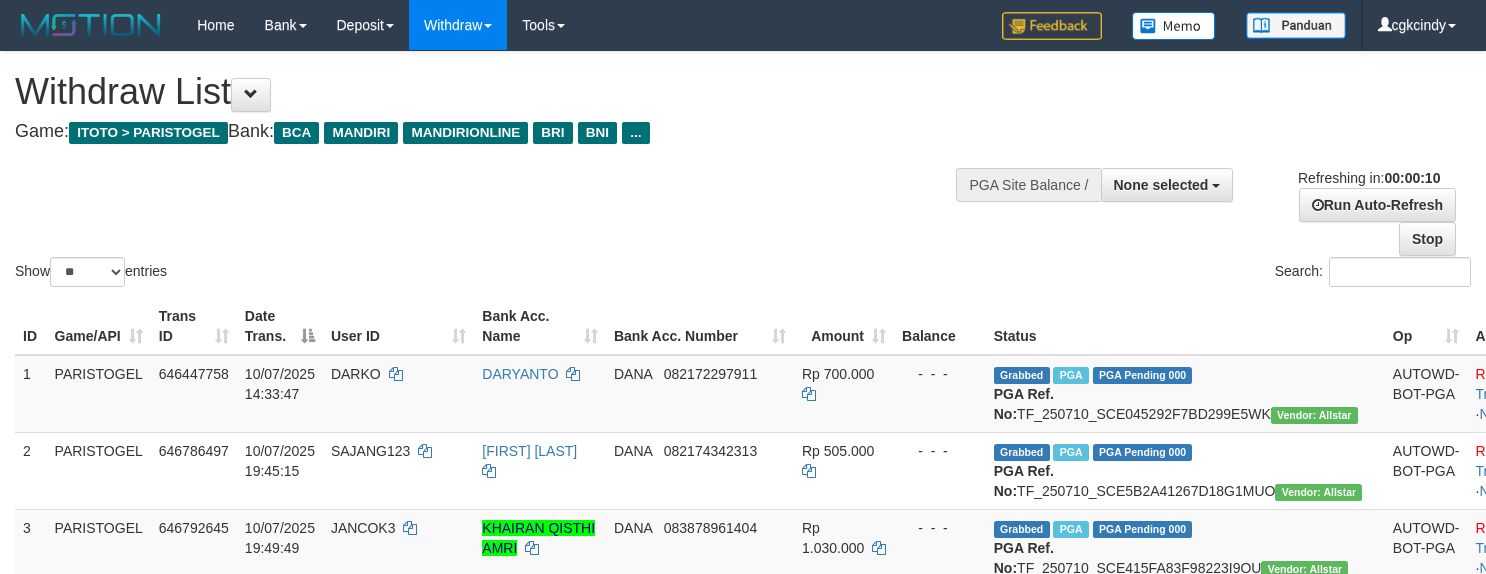 select 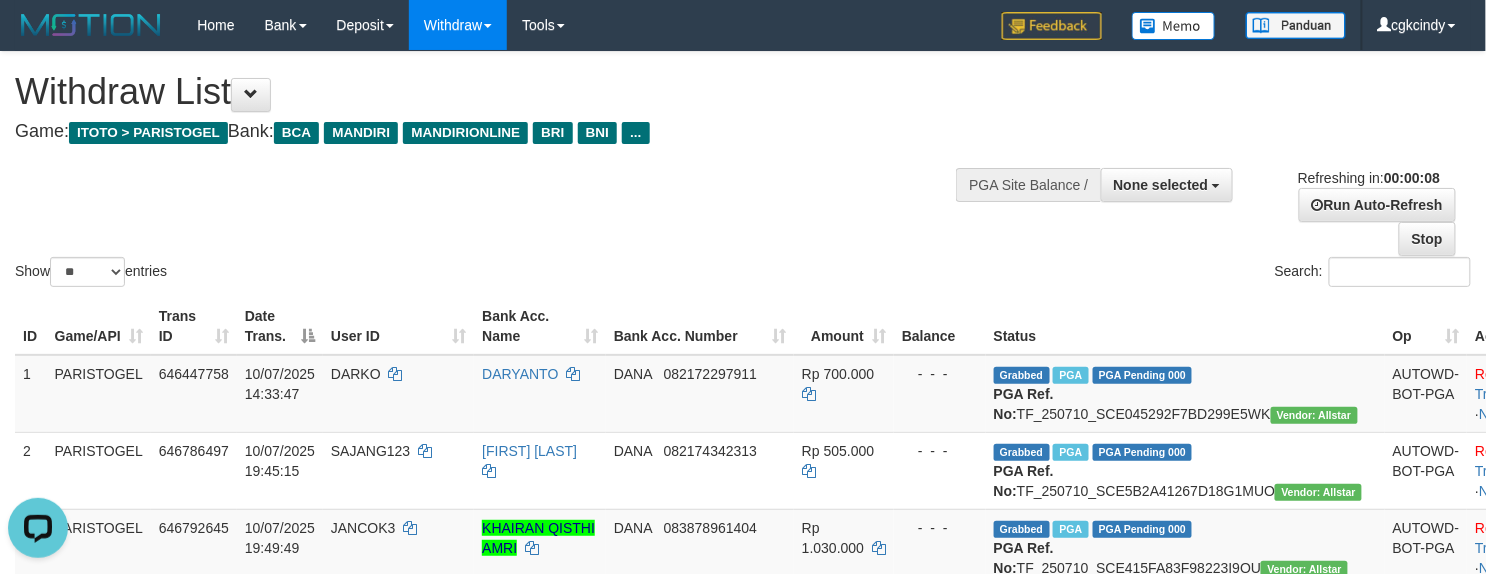 scroll, scrollTop: 0, scrollLeft: 0, axis: both 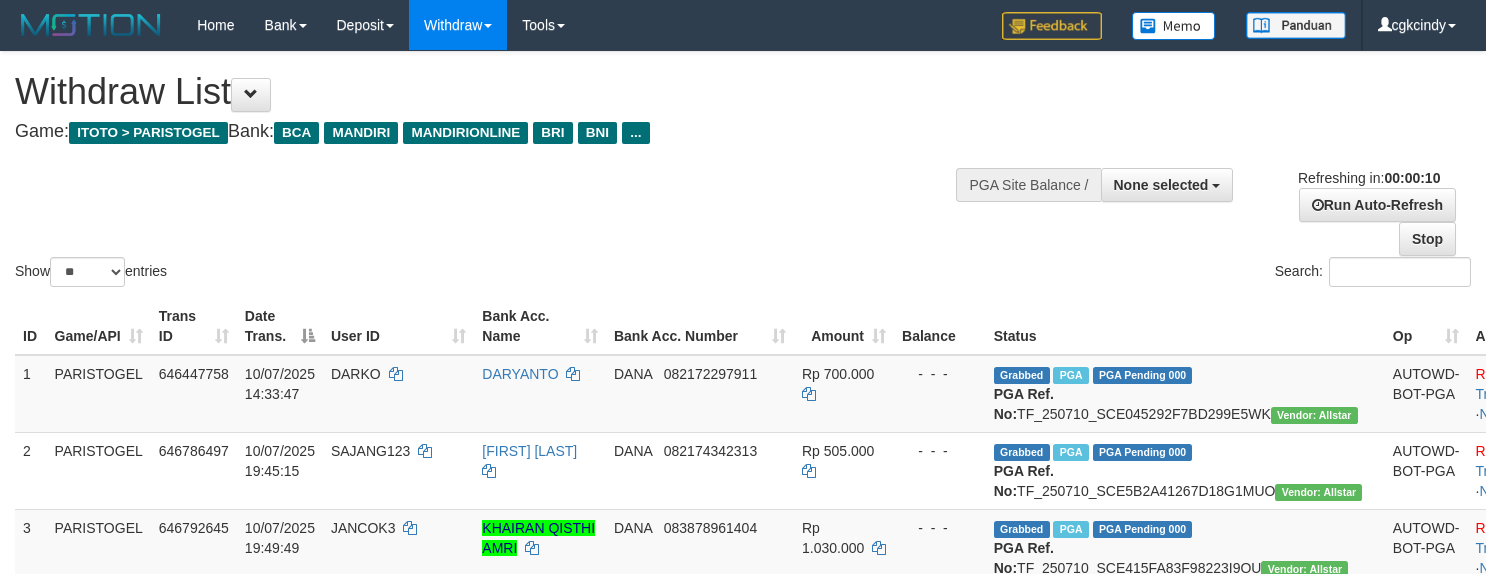 select 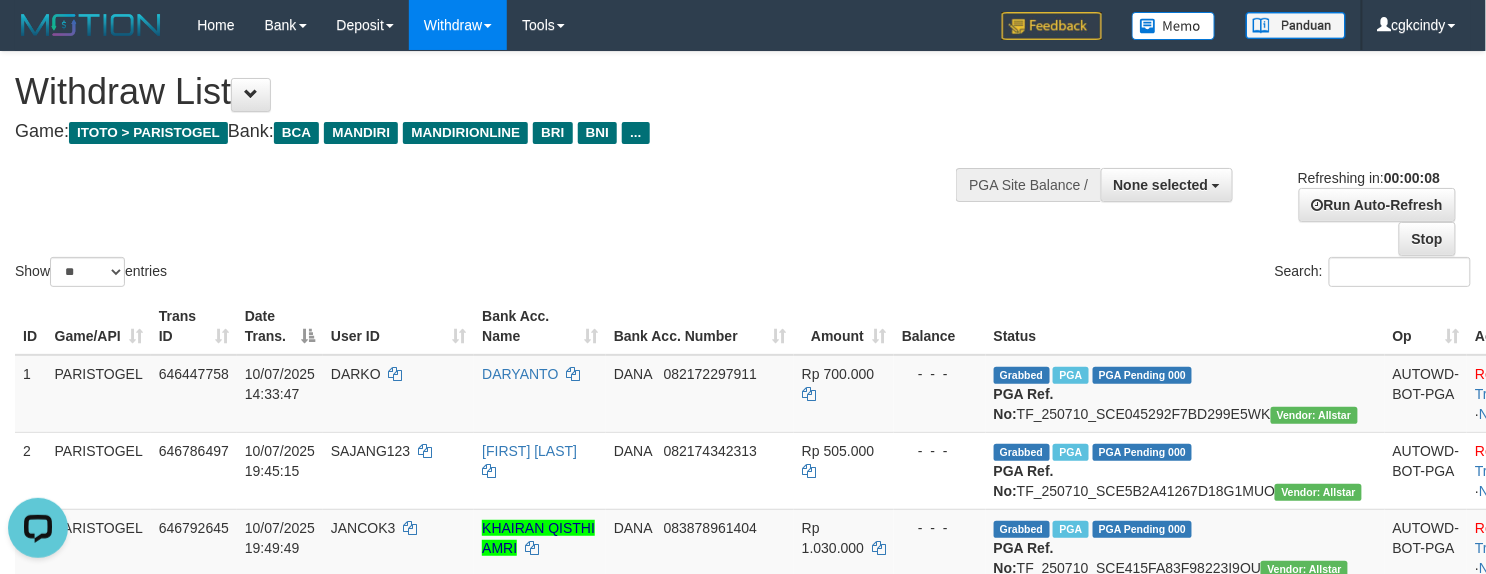 scroll, scrollTop: 0, scrollLeft: 0, axis: both 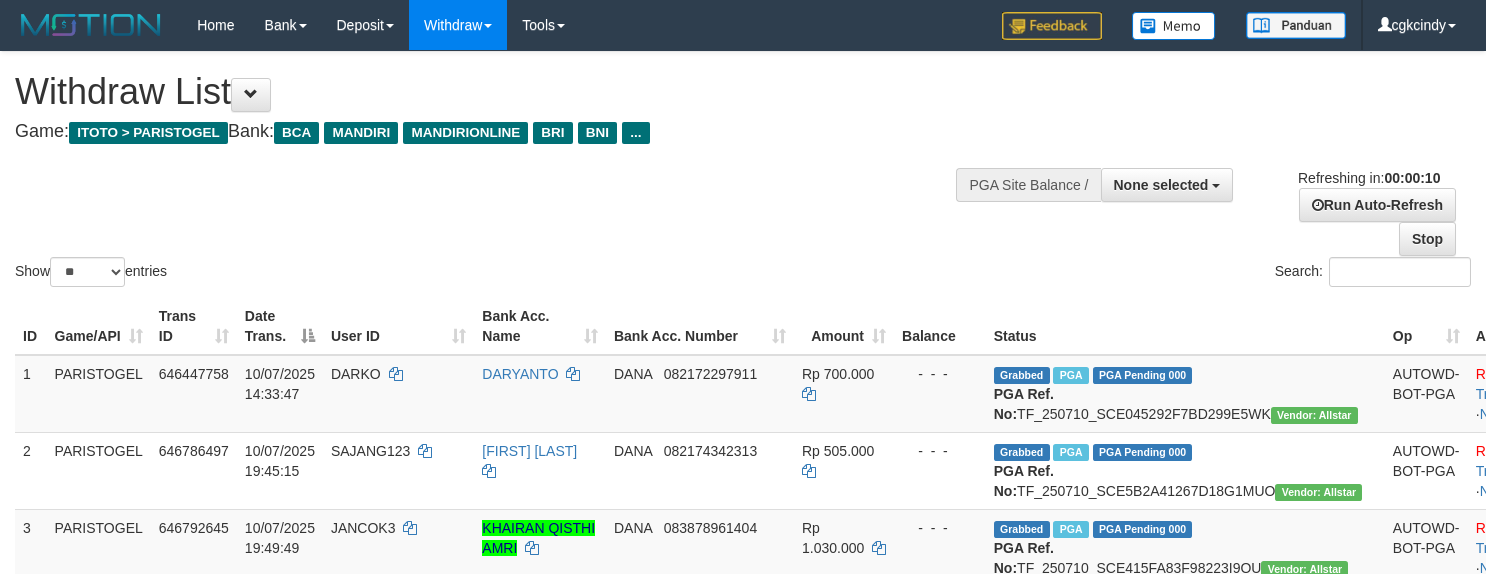 select 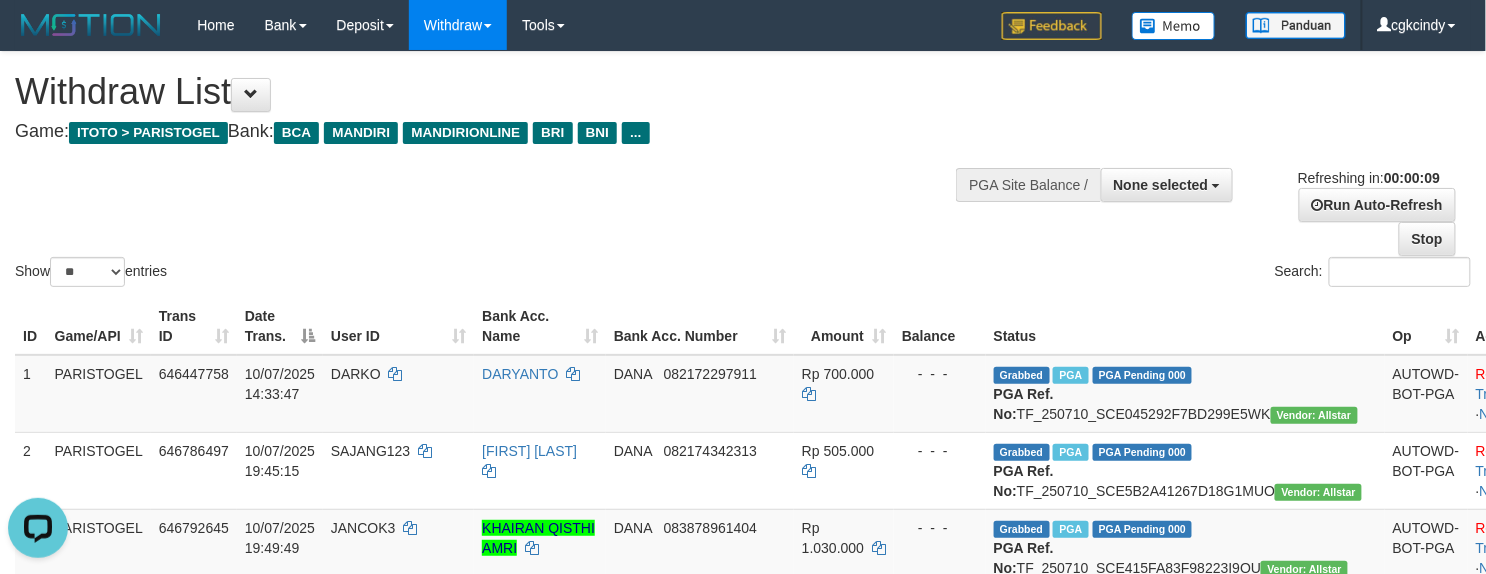 scroll, scrollTop: 0, scrollLeft: 0, axis: both 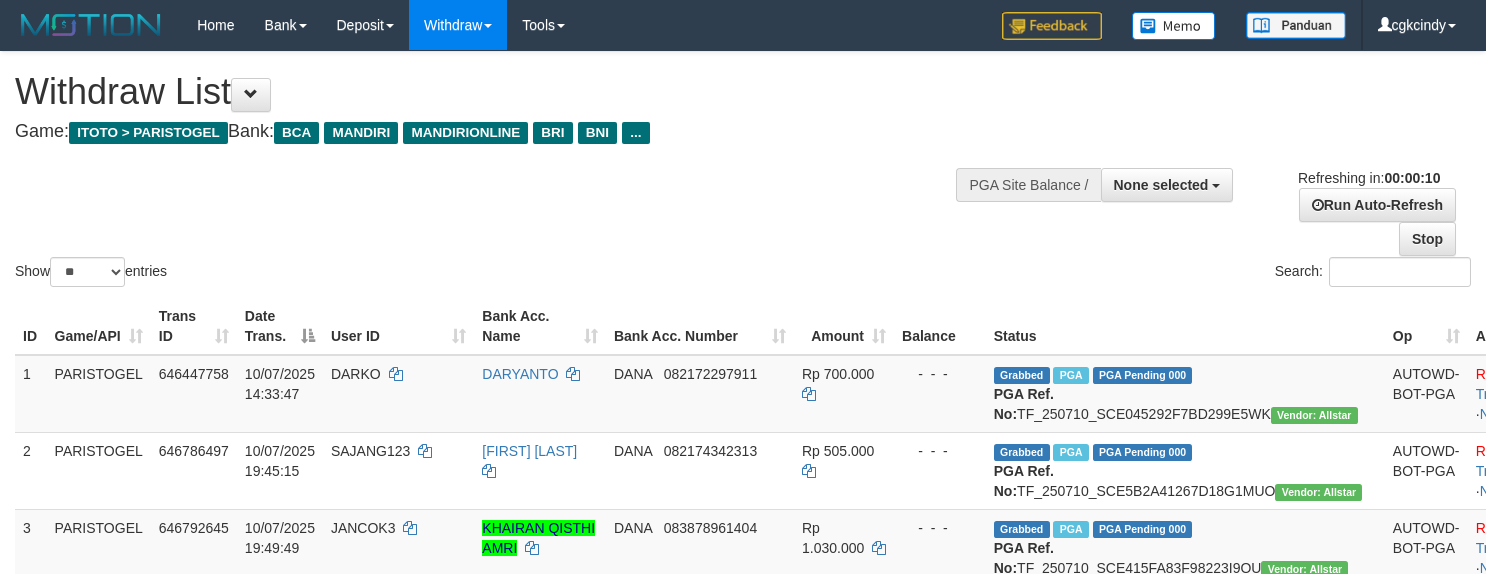 select 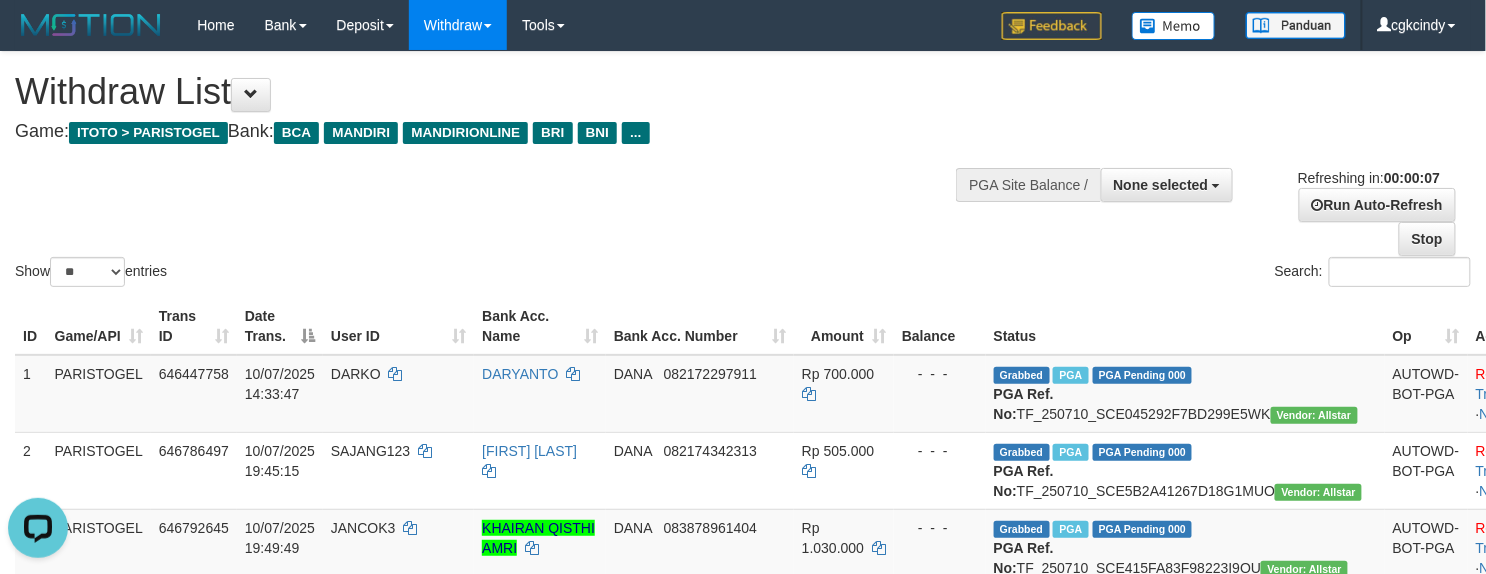 scroll, scrollTop: 0, scrollLeft: 0, axis: both 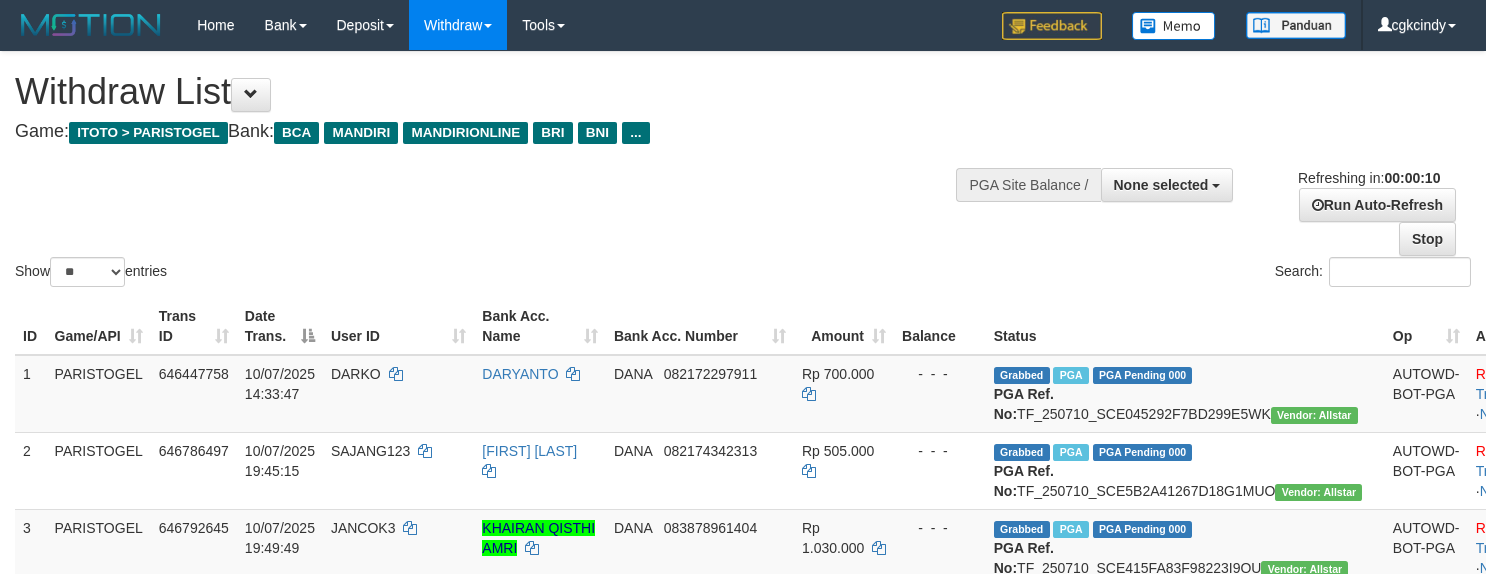 select 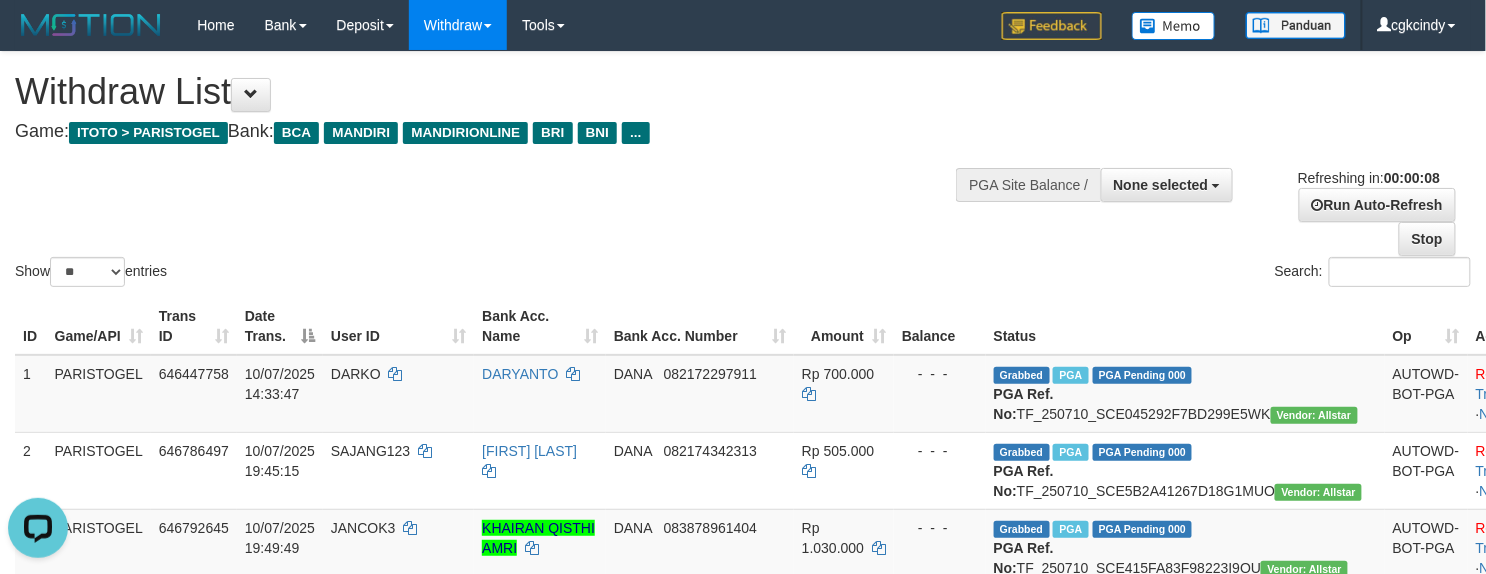 scroll, scrollTop: 0, scrollLeft: 0, axis: both 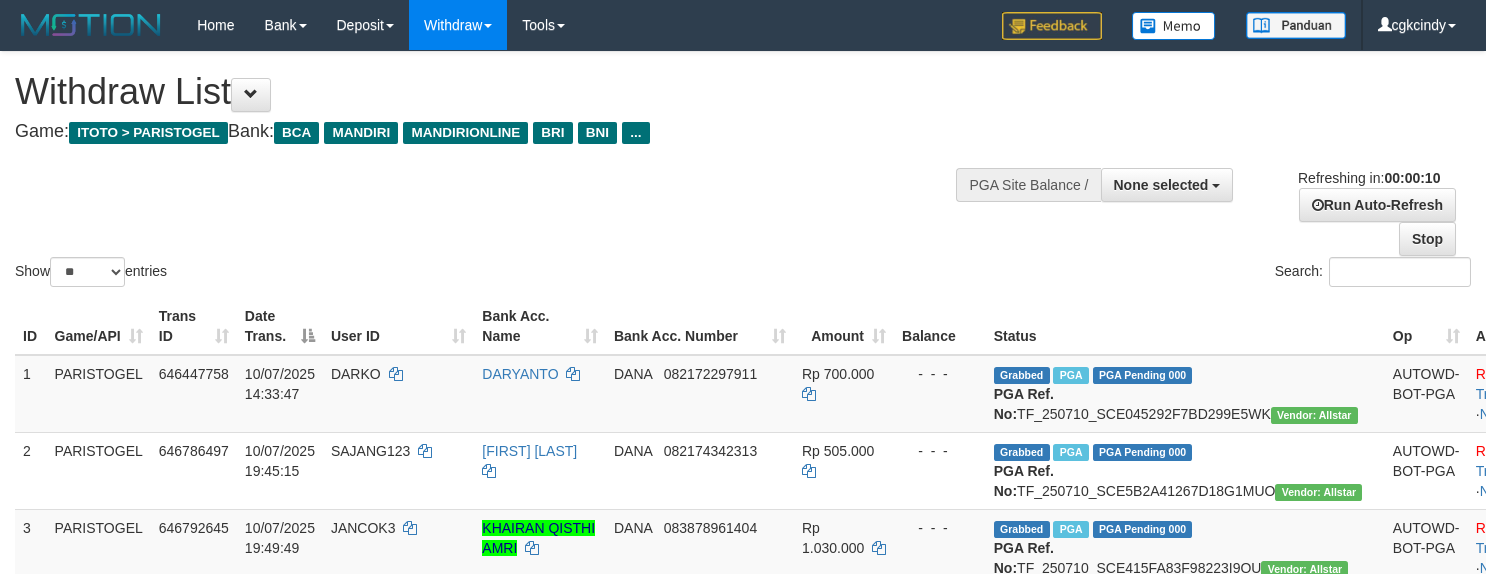 select 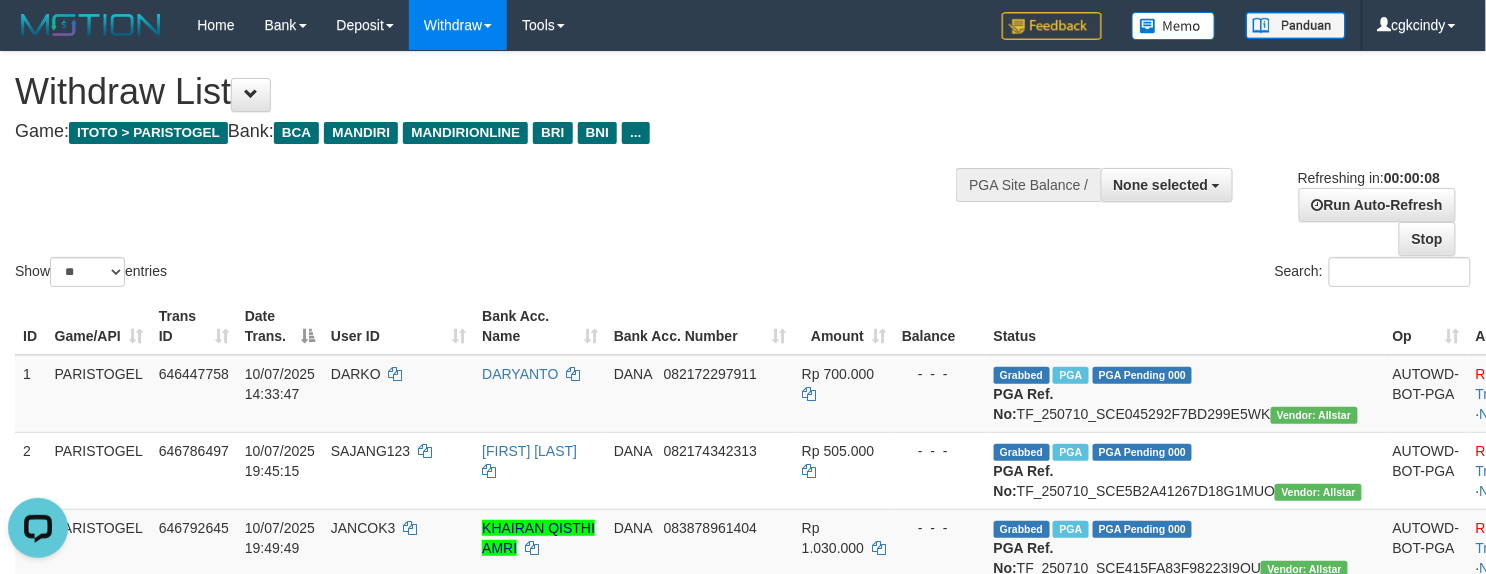 scroll, scrollTop: 0, scrollLeft: 0, axis: both 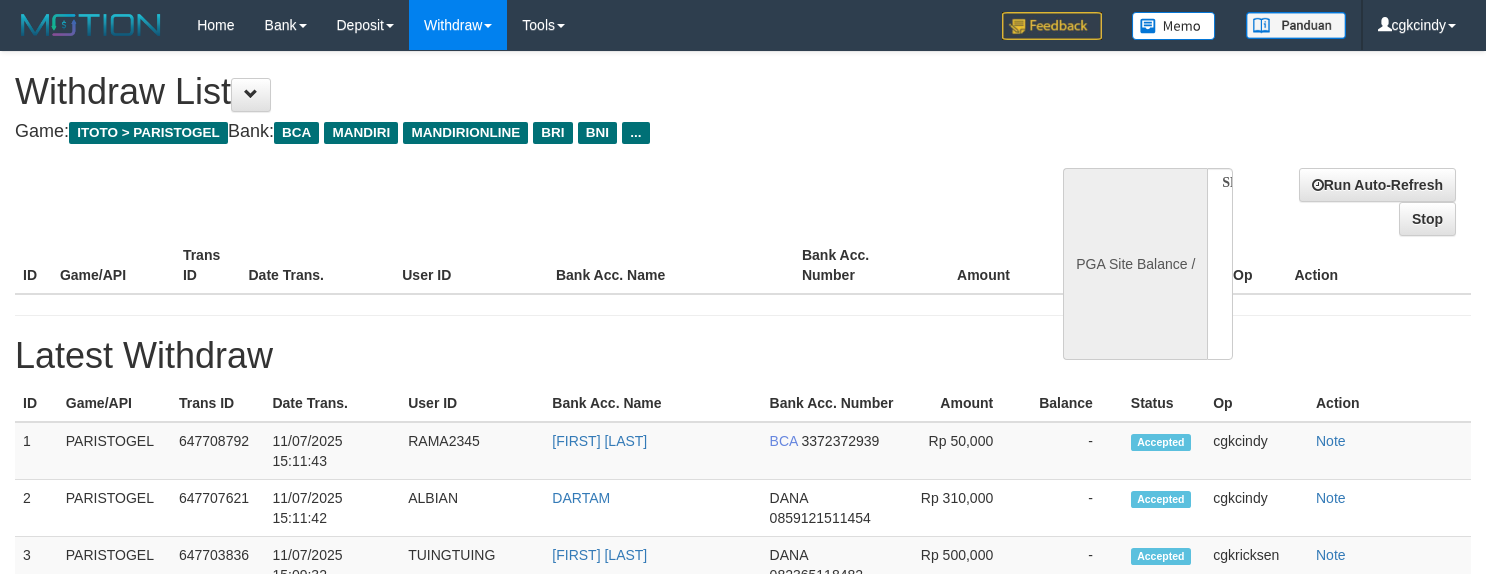 select 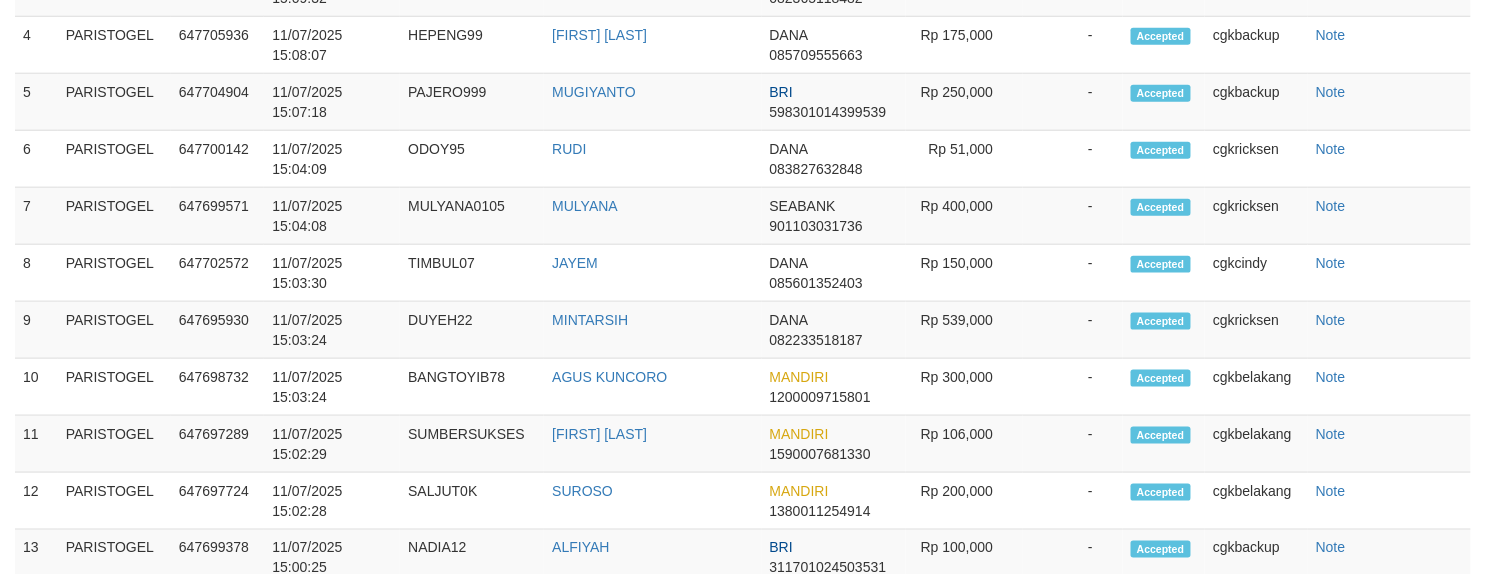 select on "**" 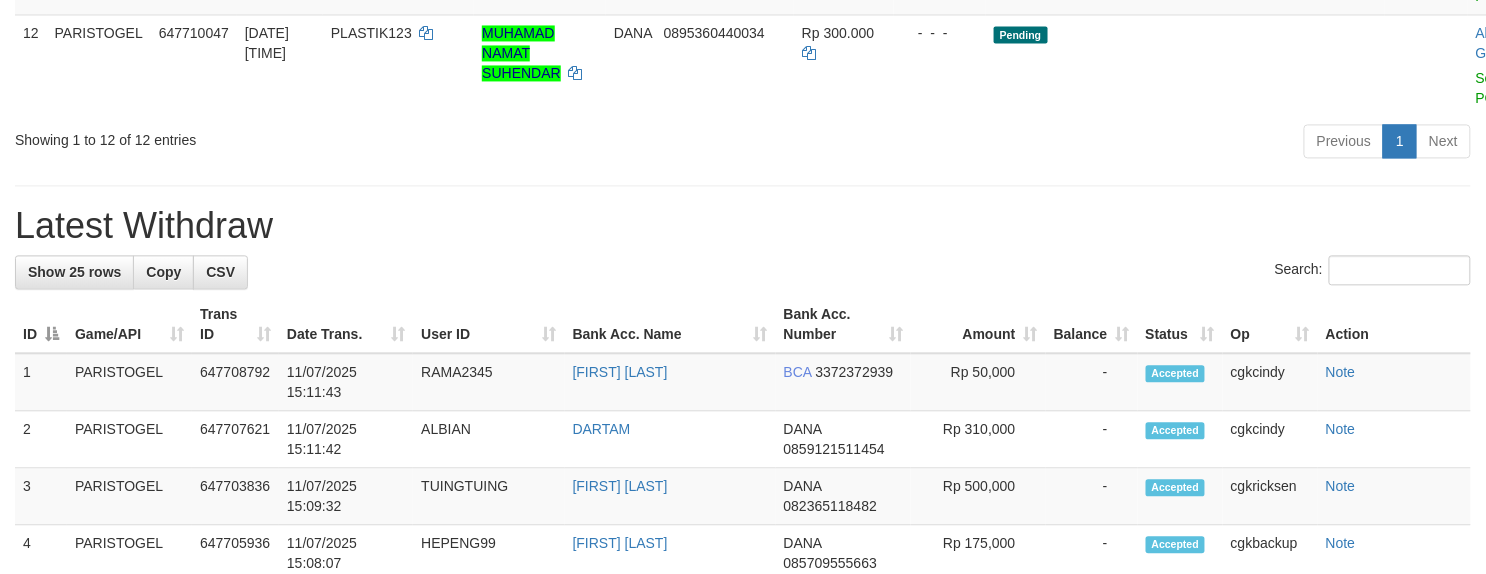 scroll, scrollTop: 1176, scrollLeft: 0, axis: vertical 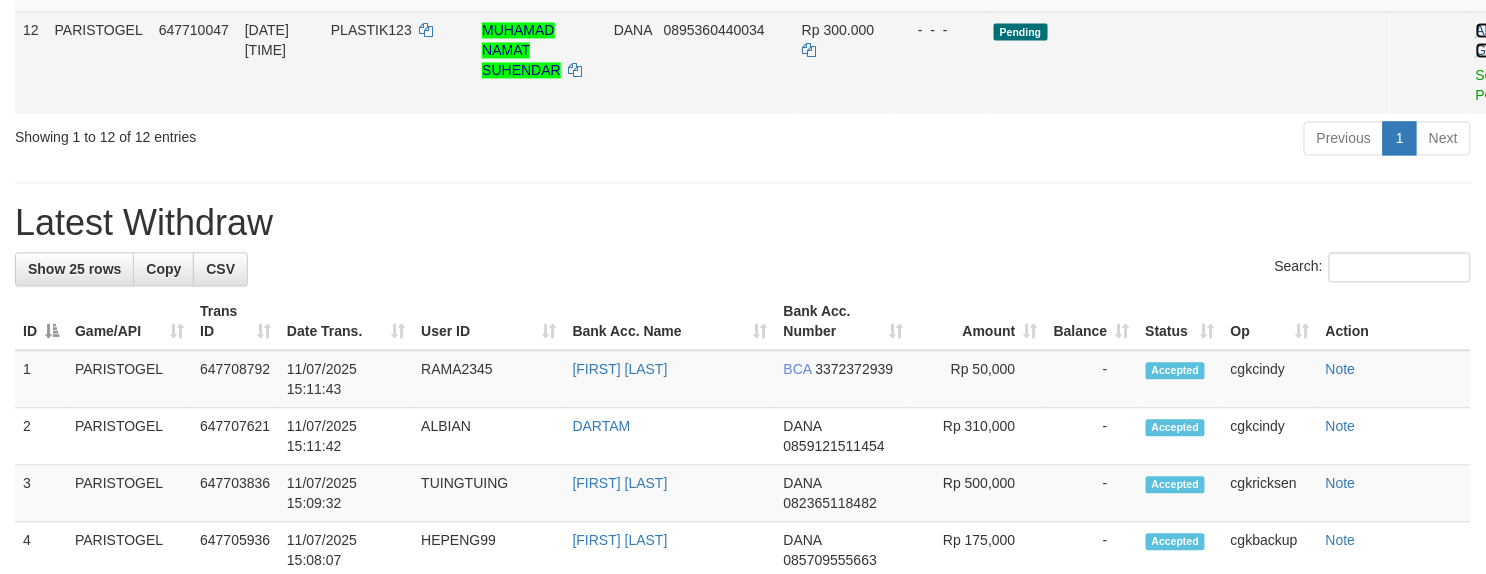 click on "Allow Grab" at bounding box center [1492, 40] 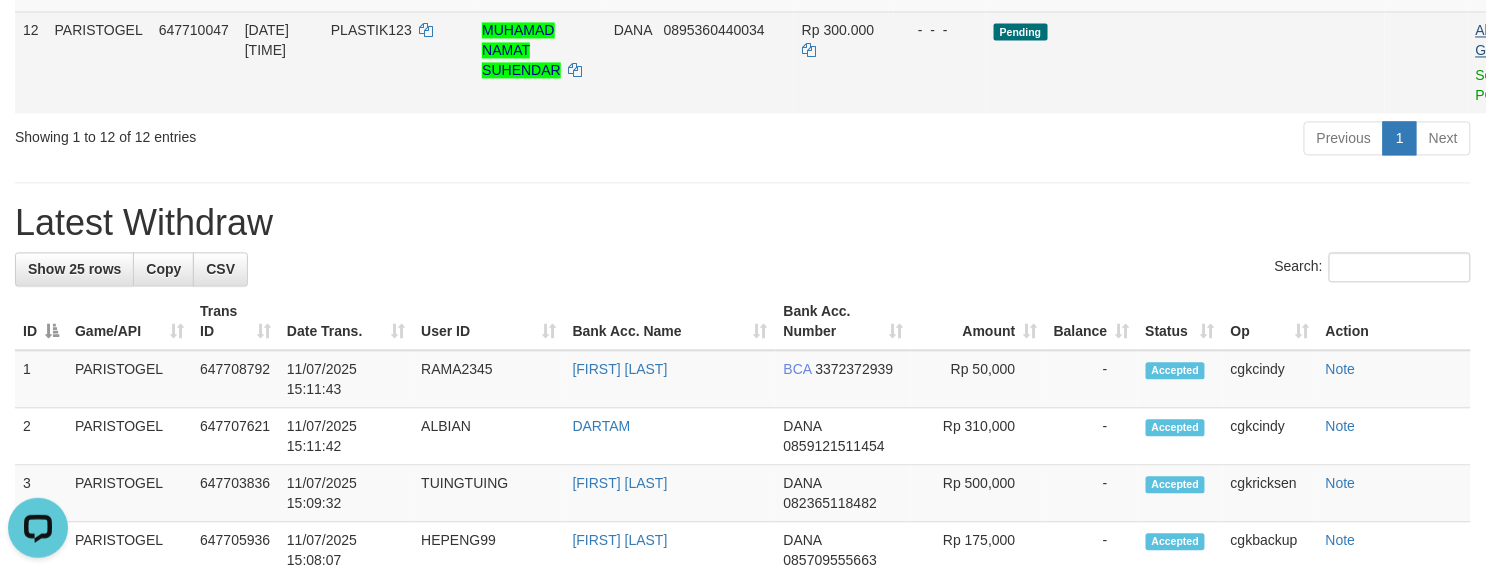 scroll, scrollTop: 0, scrollLeft: 0, axis: both 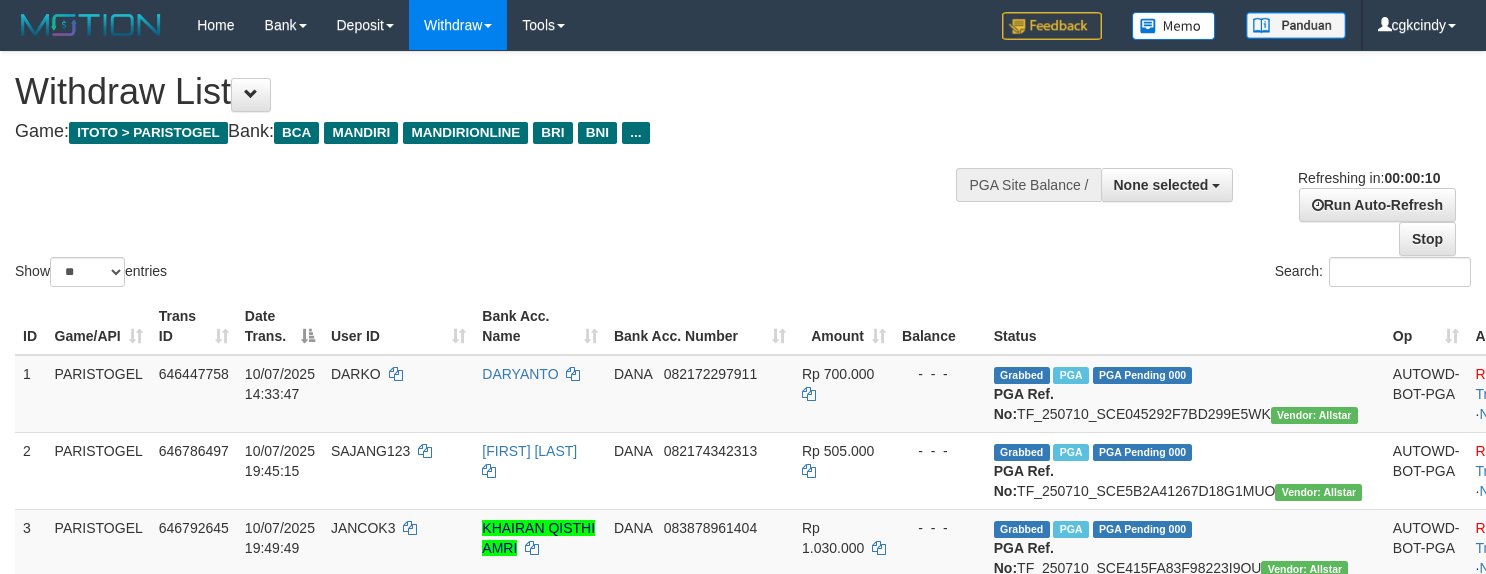 select 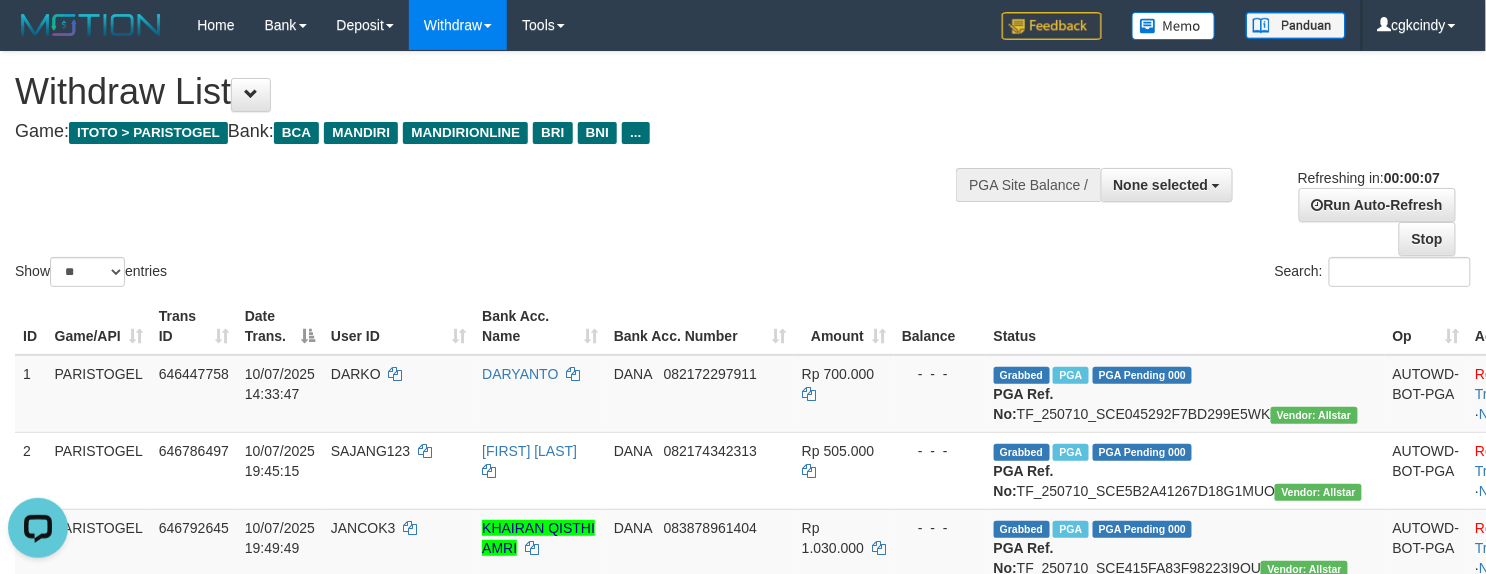 scroll, scrollTop: 0, scrollLeft: 0, axis: both 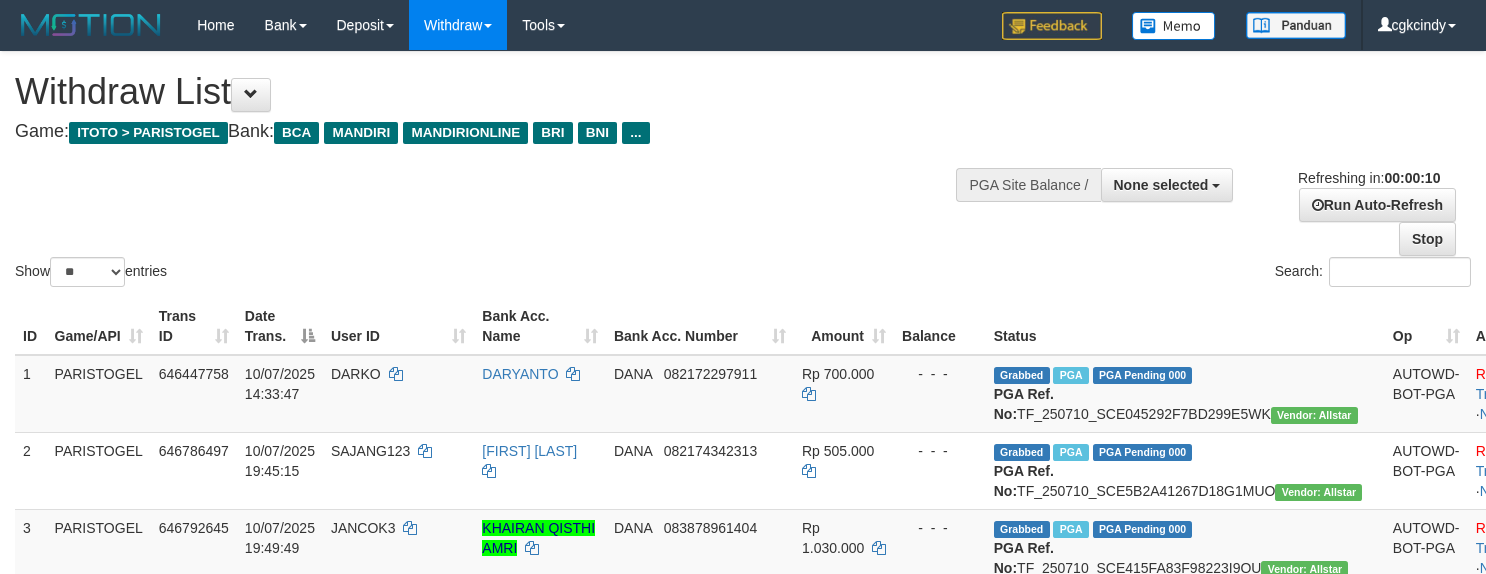 select 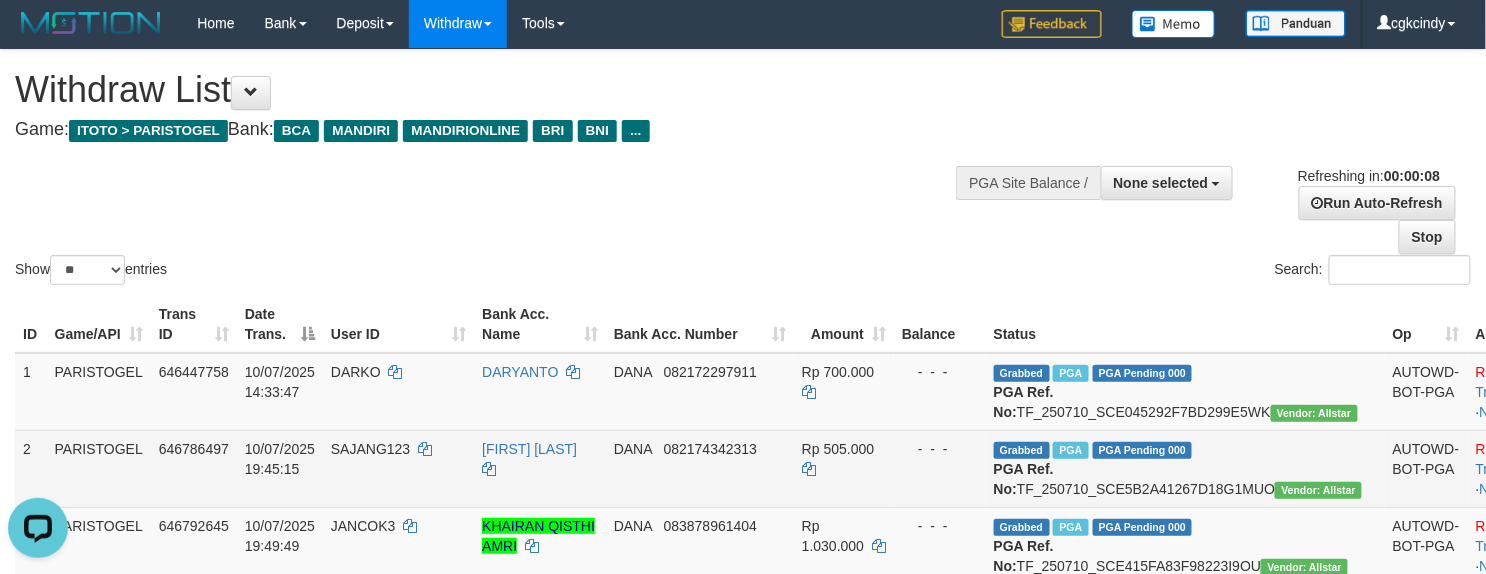 scroll, scrollTop: 0, scrollLeft: 0, axis: both 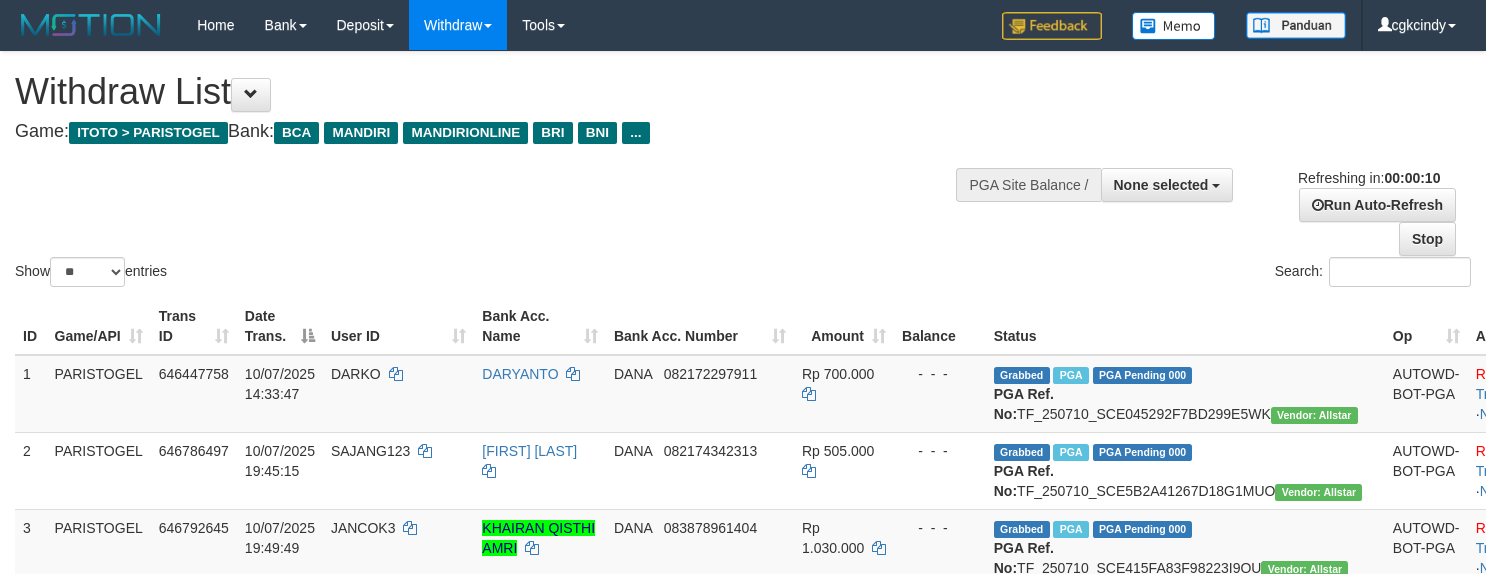 select 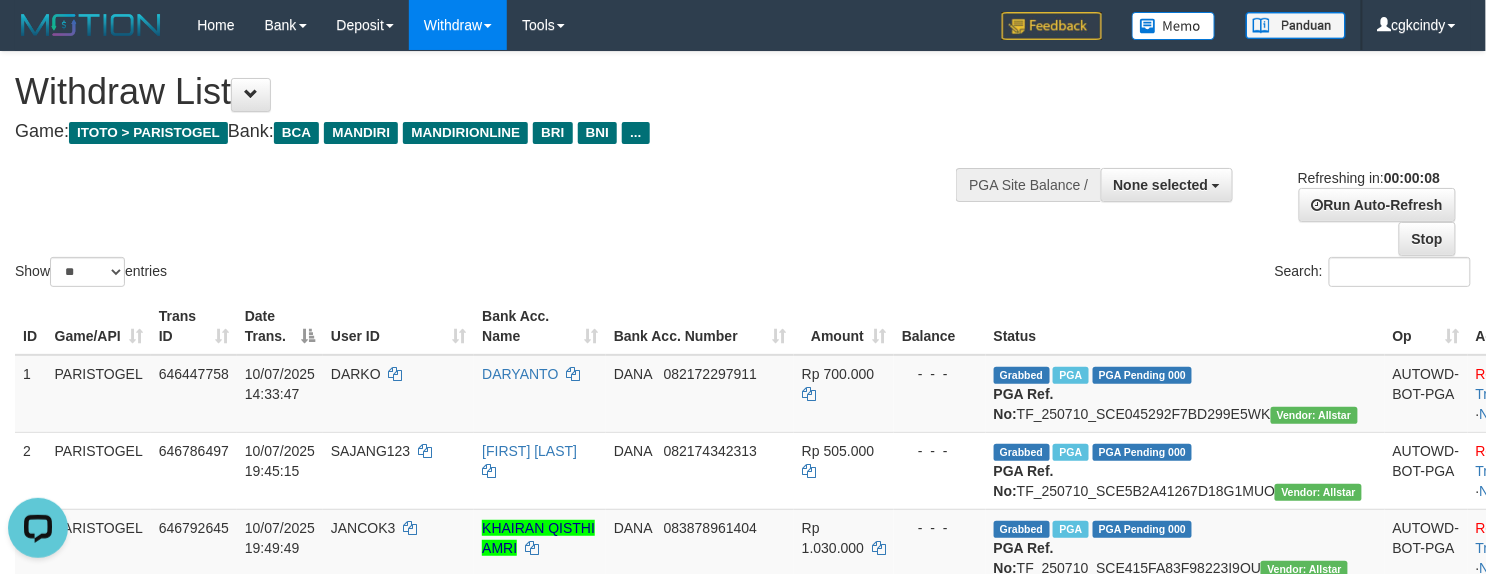 scroll, scrollTop: 0, scrollLeft: 0, axis: both 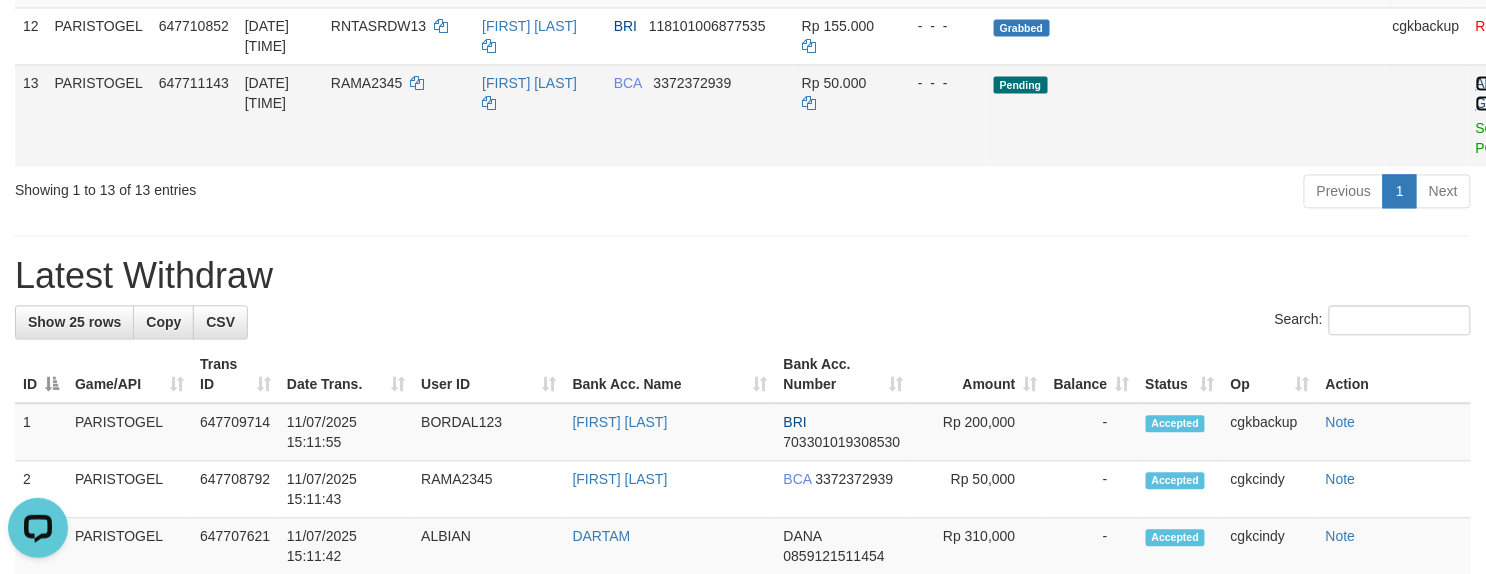 click on "Allow Grab" at bounding box center (1492, 93) 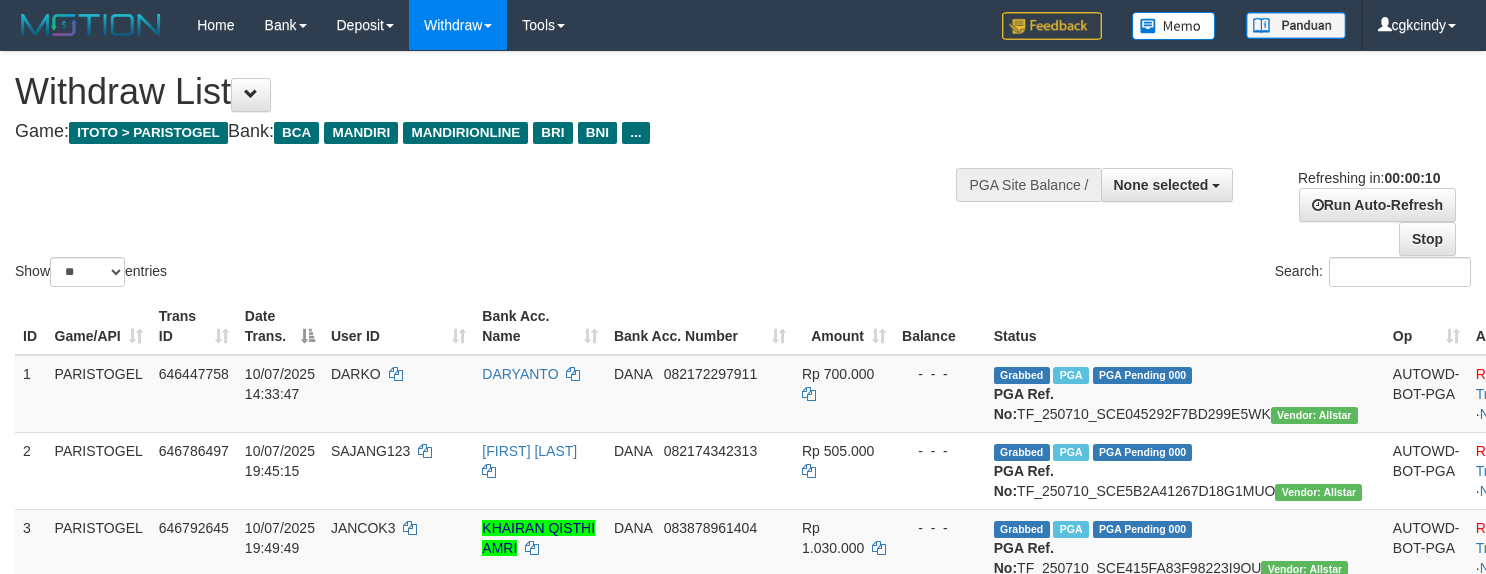 select 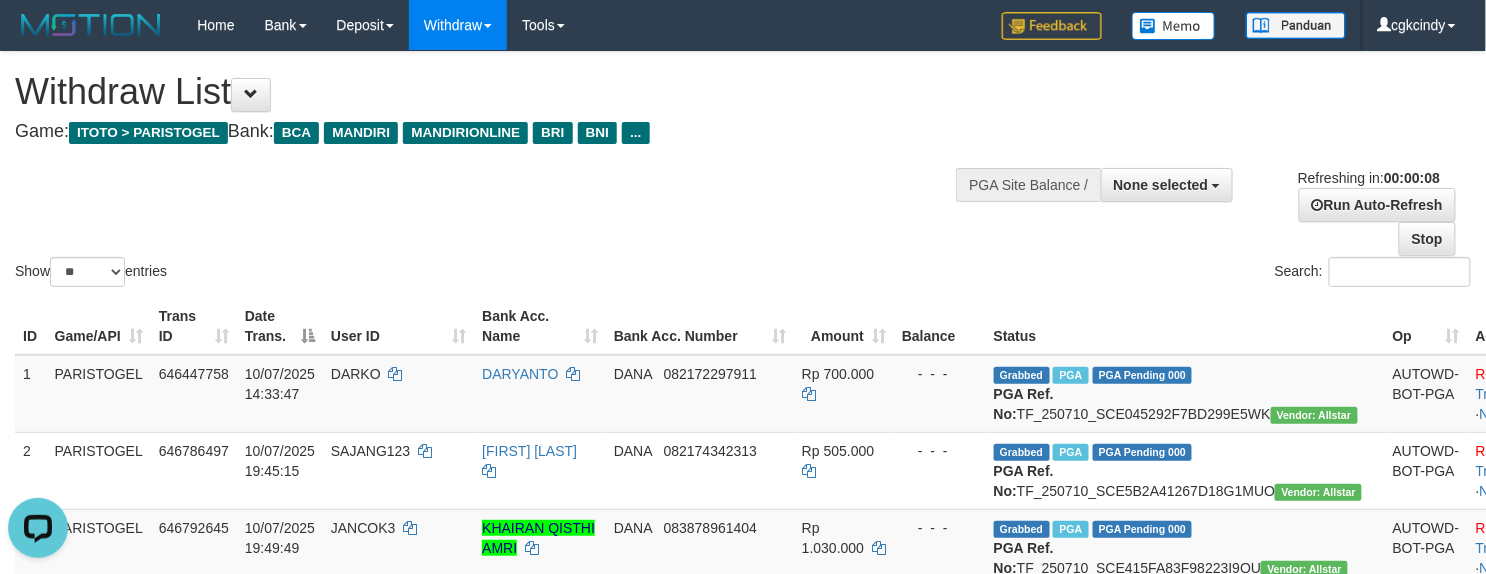 scroll, scrollTop: 0, scrollLeft: 0, axis: both 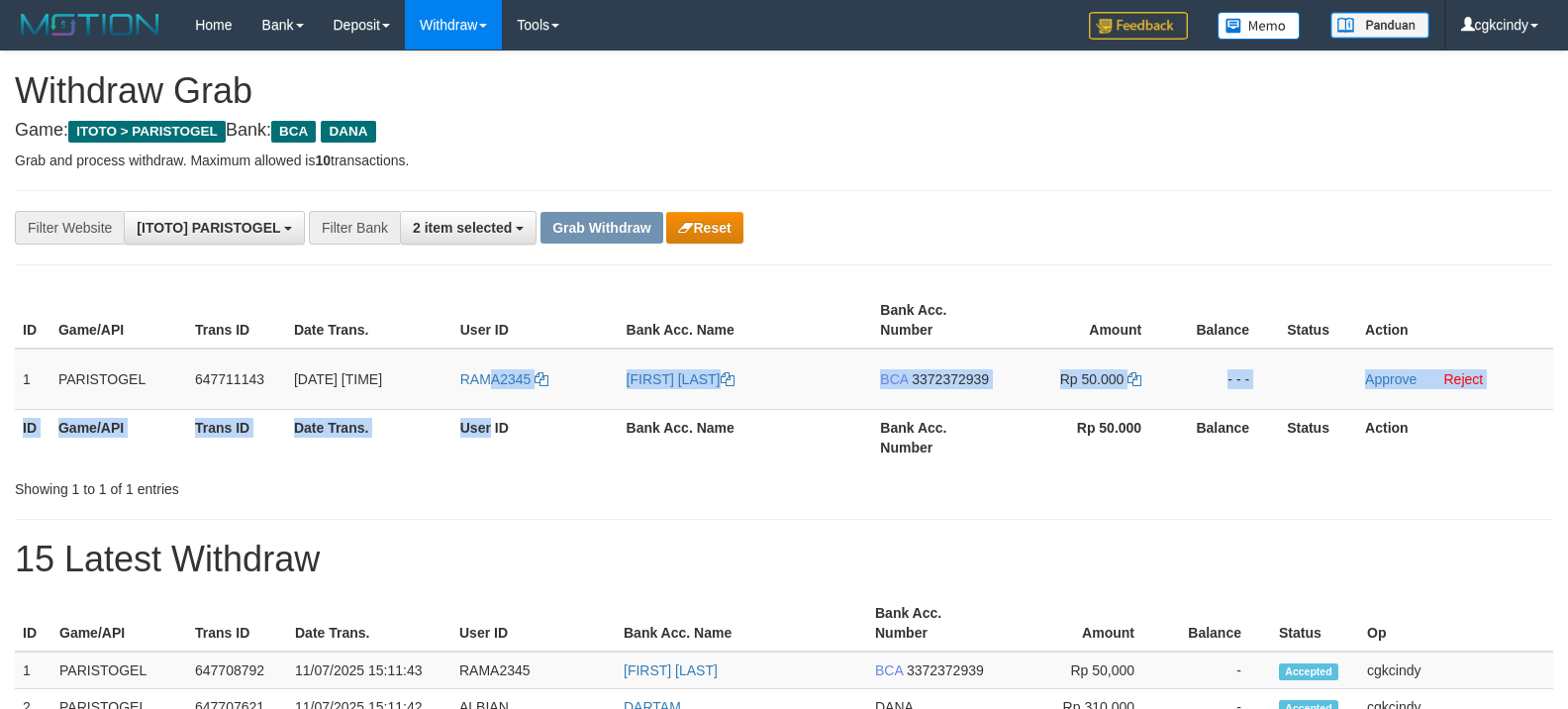 drag, startPoint x: 492, startPoint y: 418, endPoint x: 492, endPoint y: 404, distance: 14 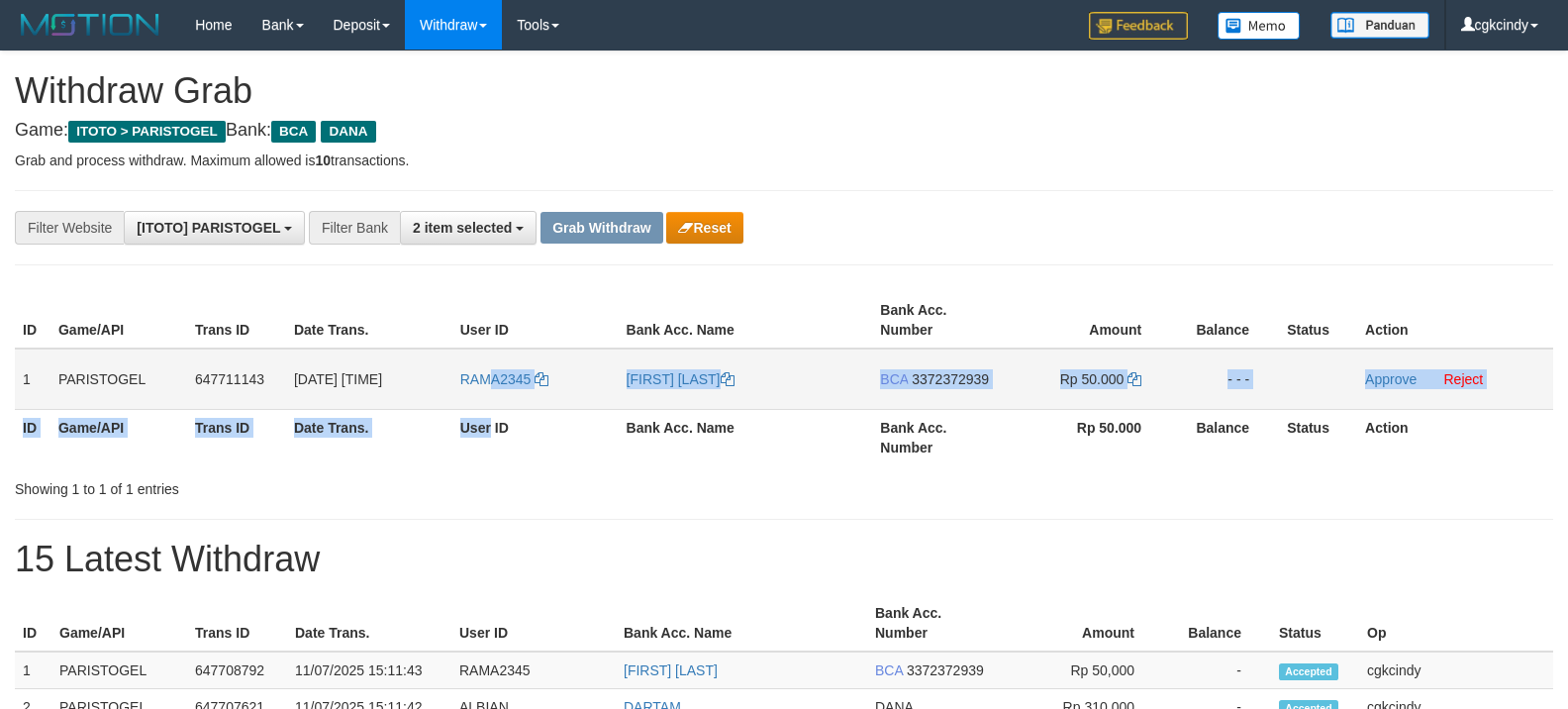click on "RAMA2345" at bounding box center [536, 379] 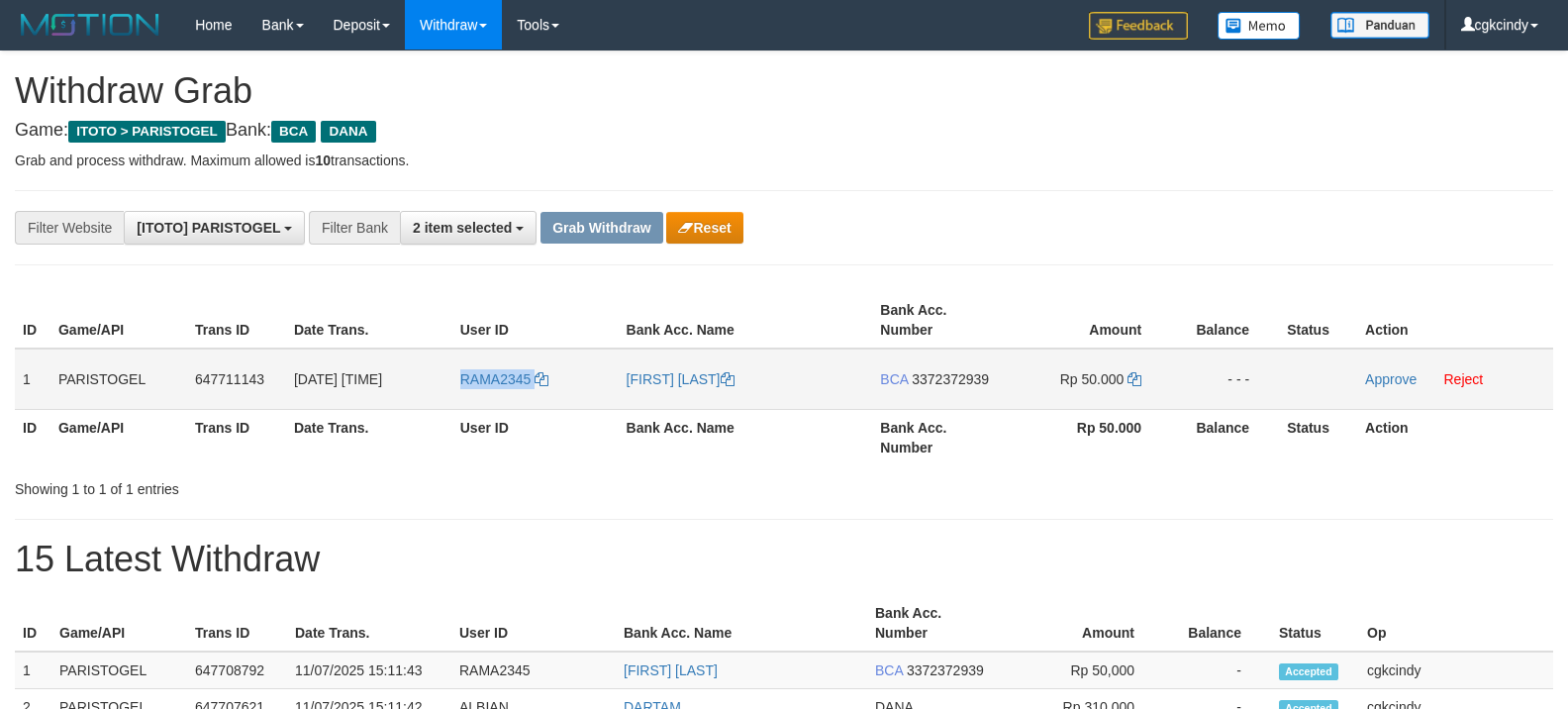 click on "RAMA2345" at bounding box center [536, 379] 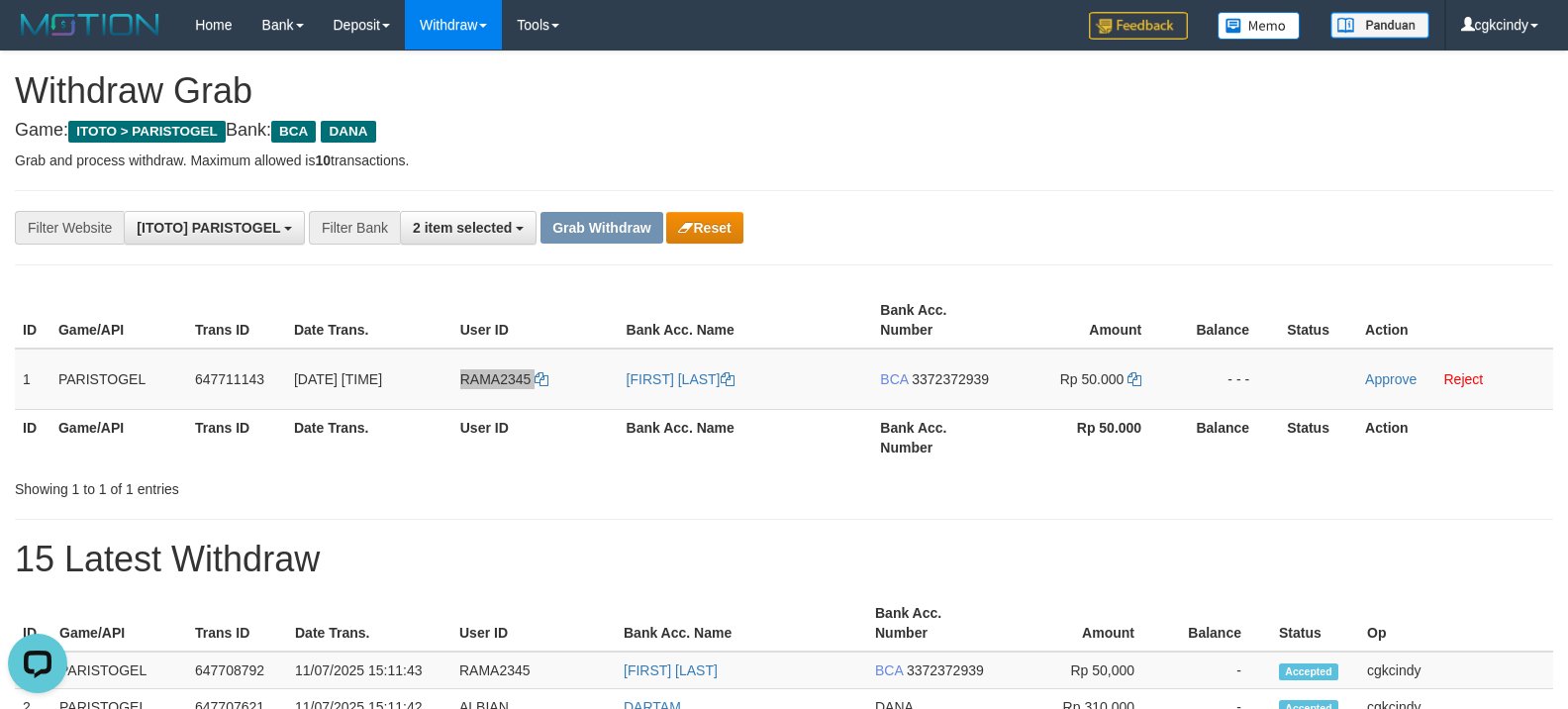 scroll, scrollTop: 0, scrollLeft: 0, axis: both 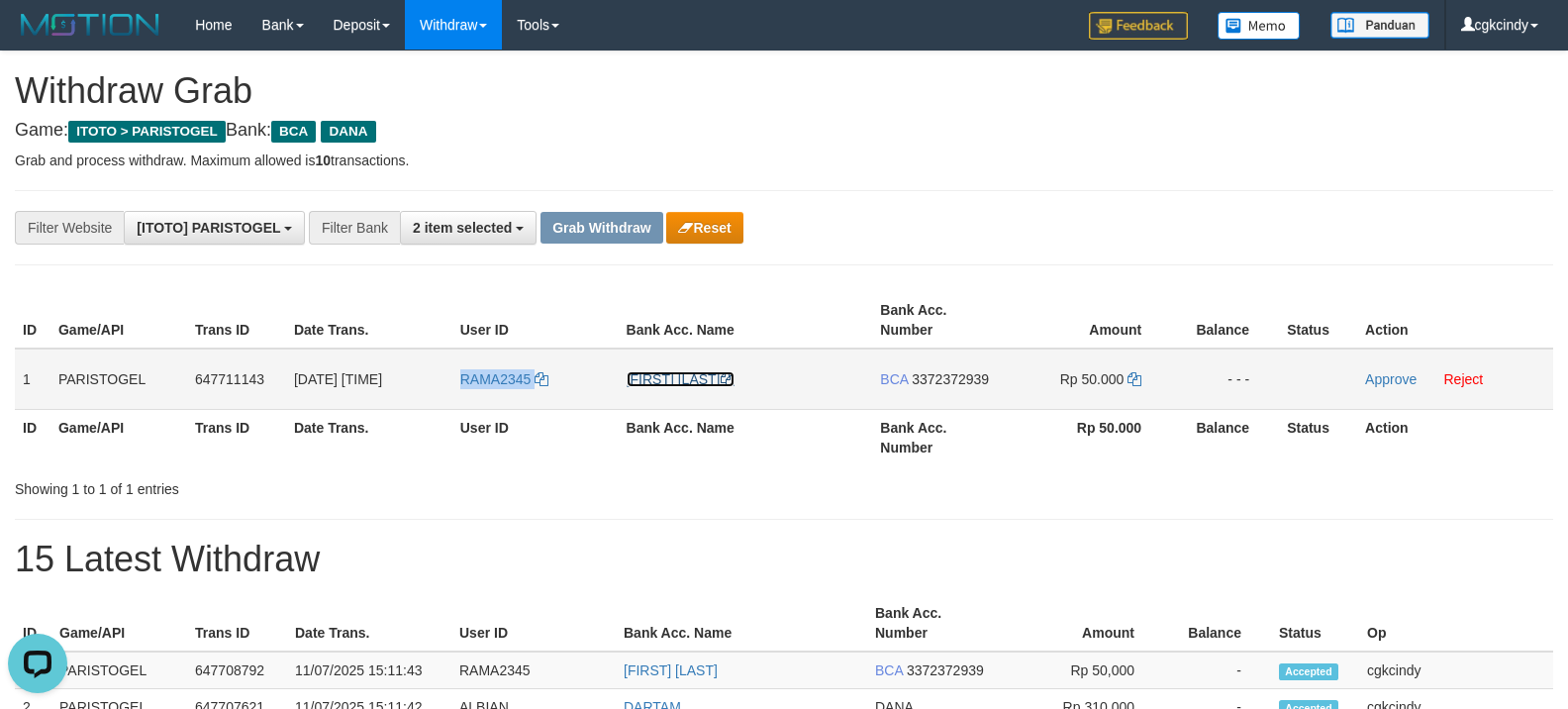 click on "[FIRST] [LAST]" at bounding box center (680, 379) 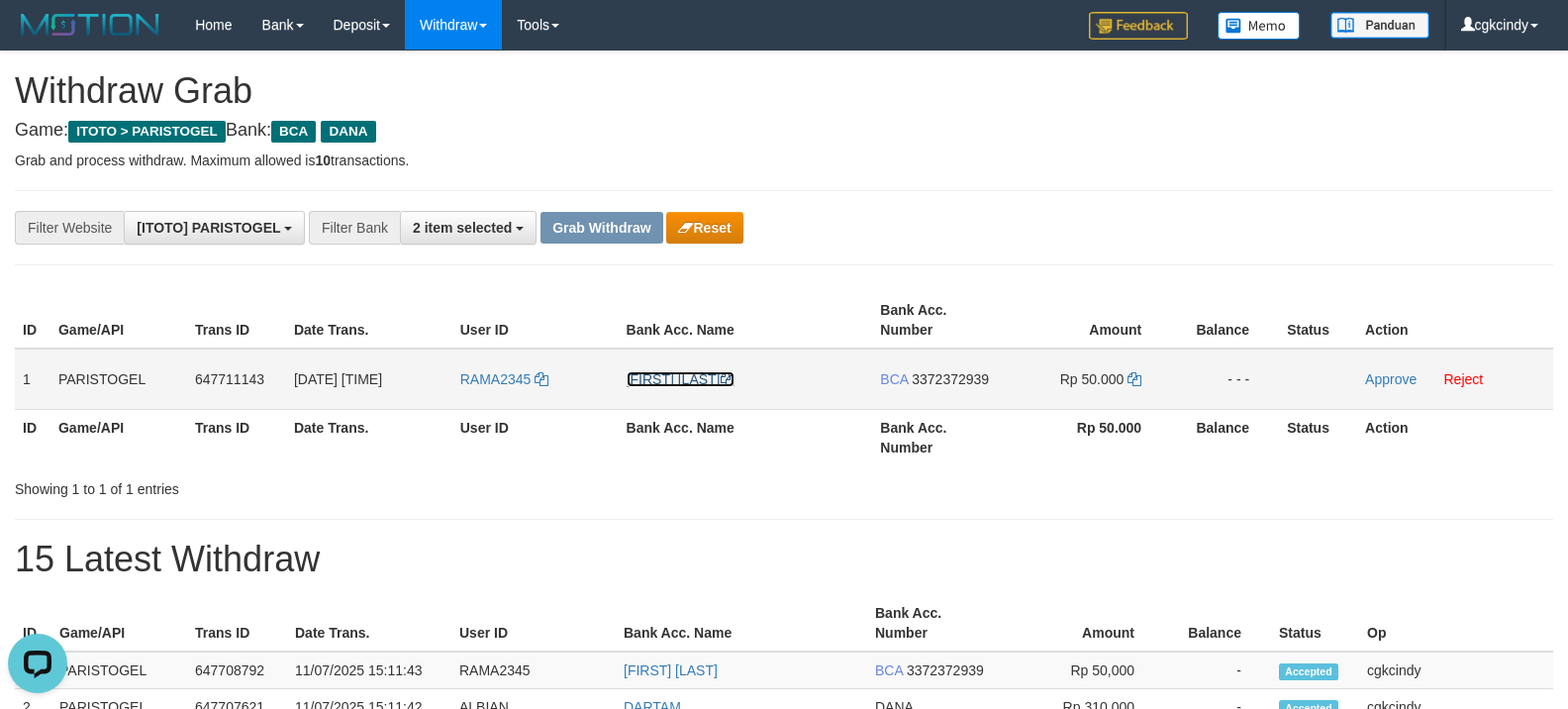 click on "[FIRST] [LAST]" at bounding box center [680, 379] 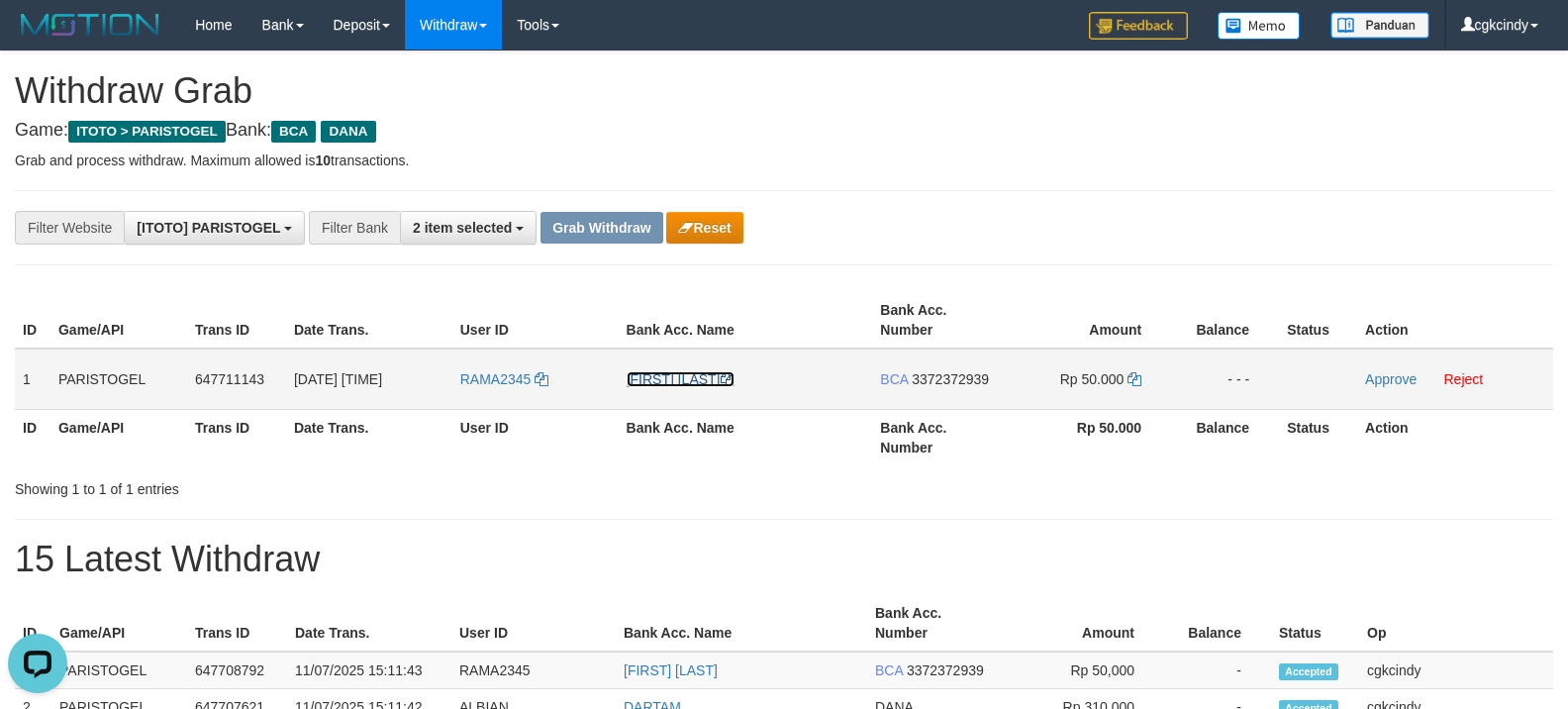 click on "[LAST] [LAST]" at bounding box center [680, 379] 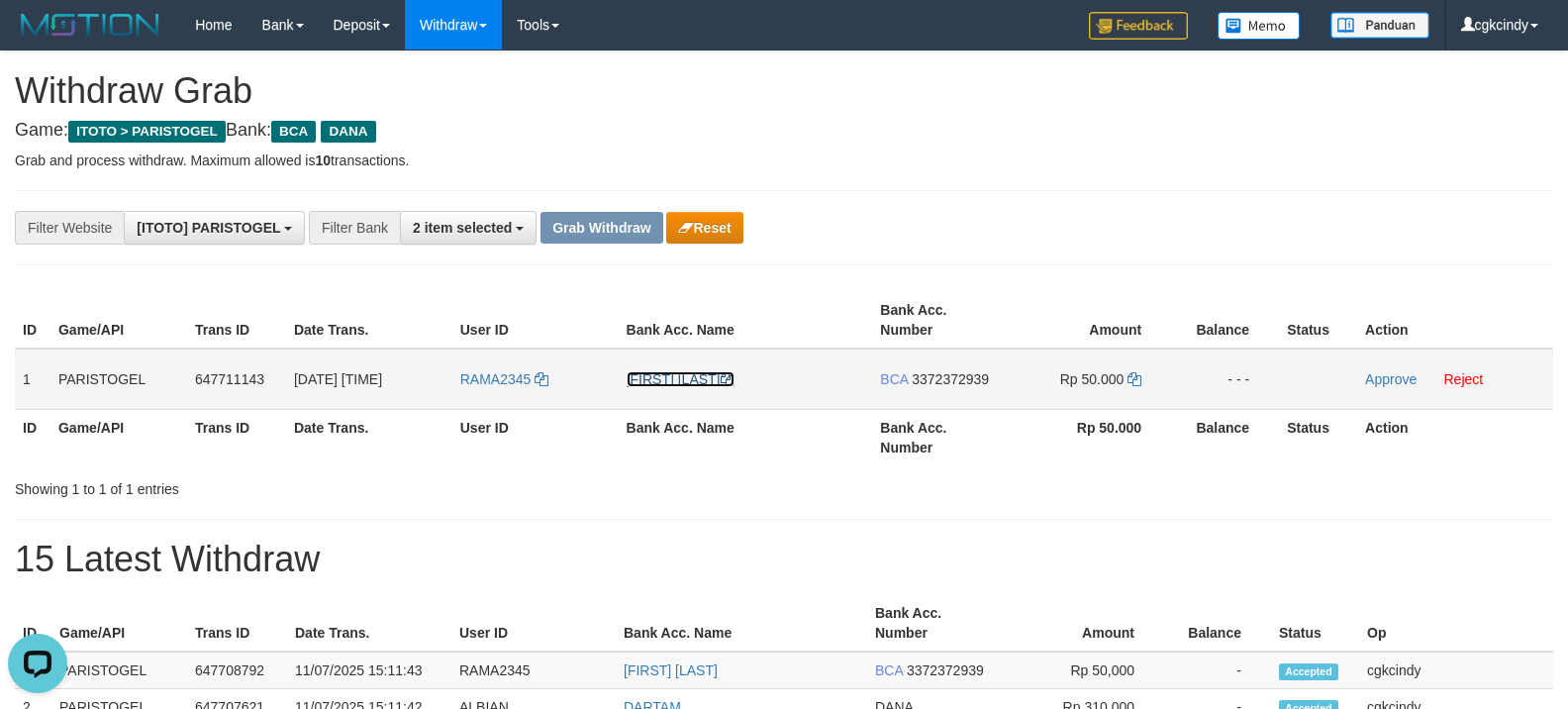click on "[LAST] [LAST]" at bounding box center [680, 379] 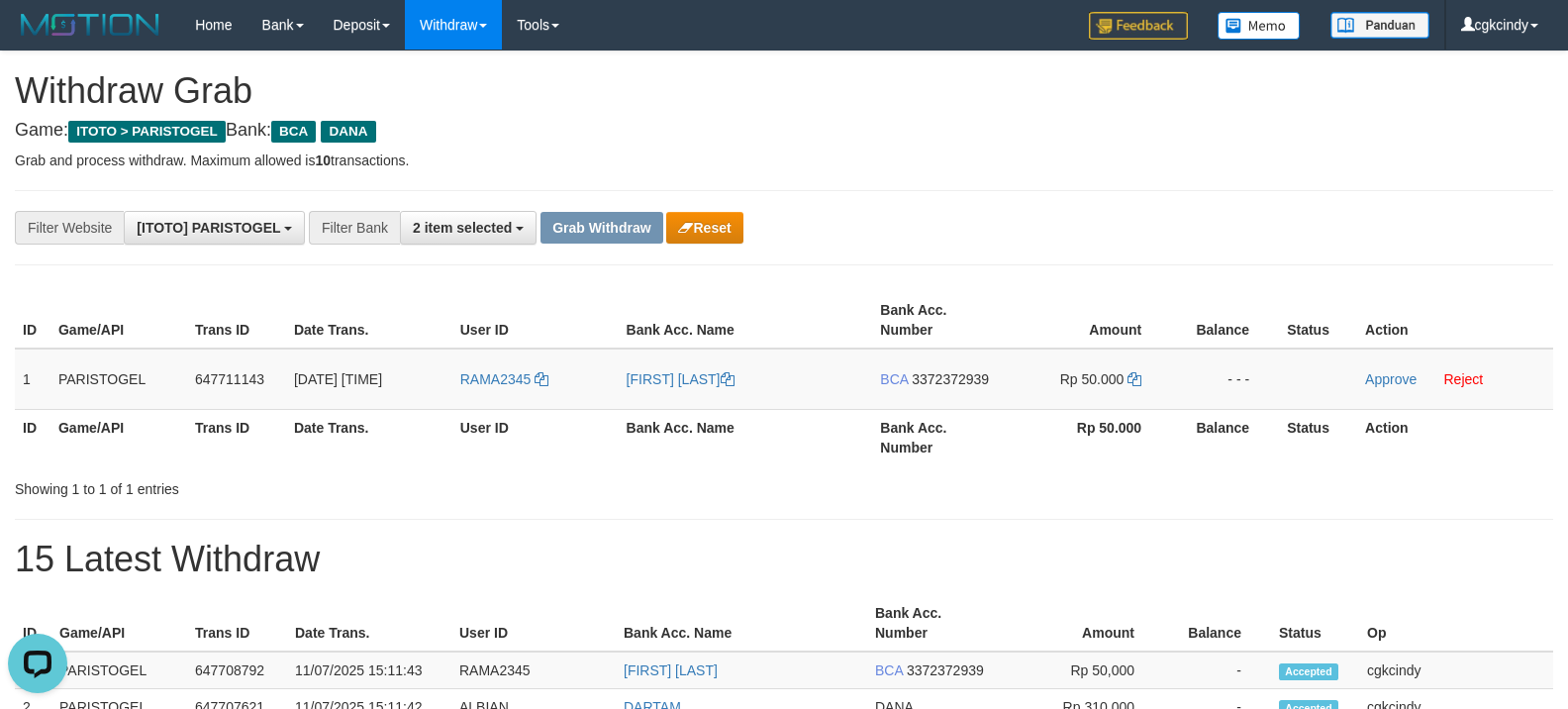 click on "Bank Acc. Number" at bounding box center [940, 437] 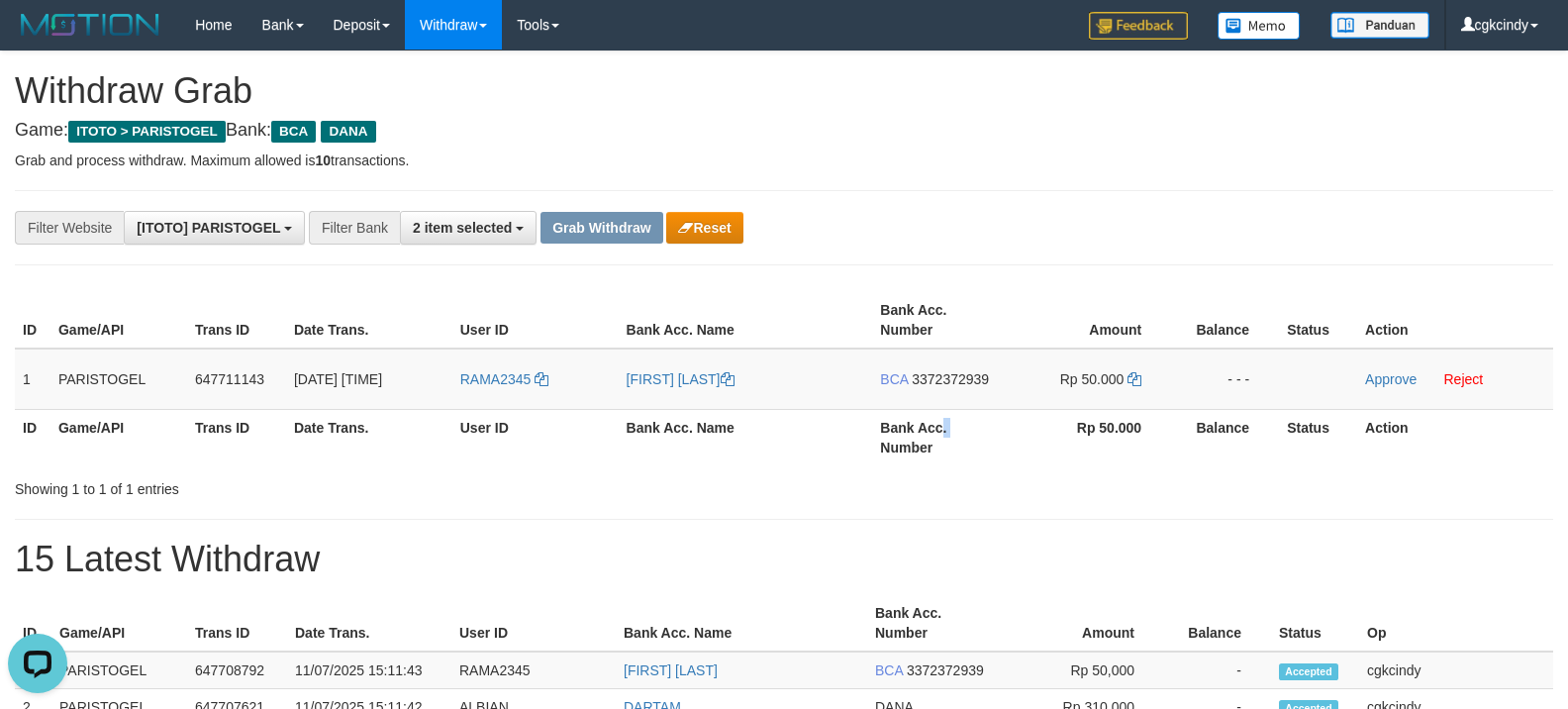 copy on "." 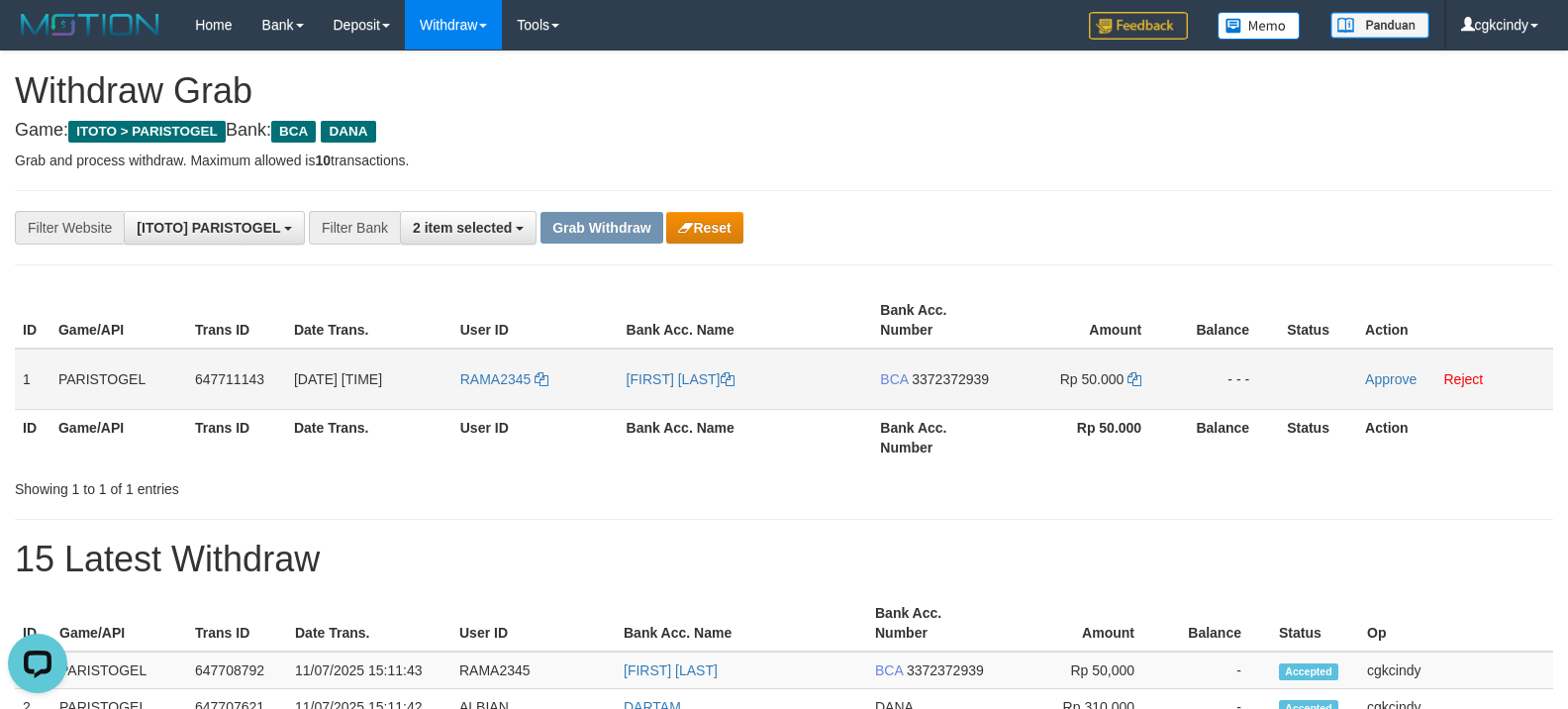 click on "BCA
3372372939" at bounding box center [940, 379] 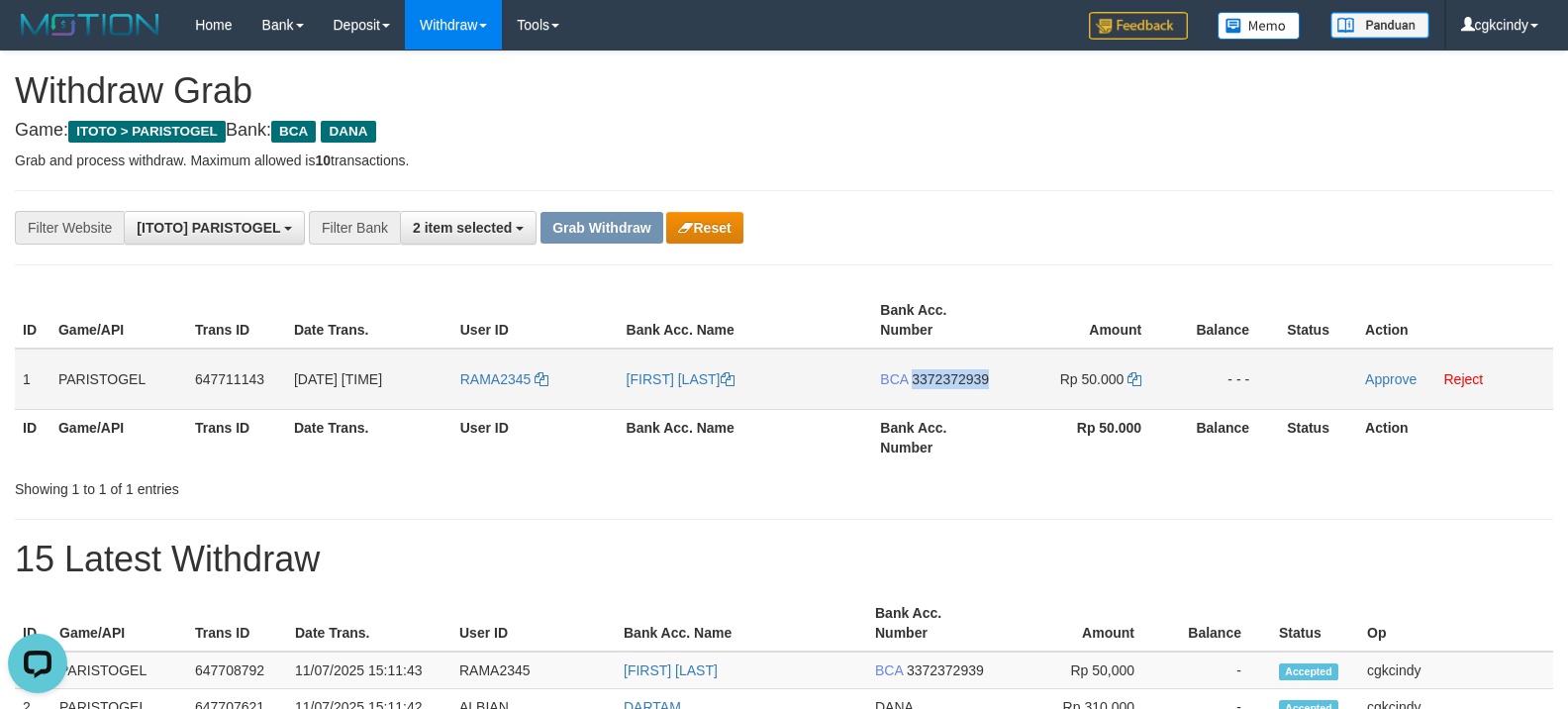 copy on "3372372939" 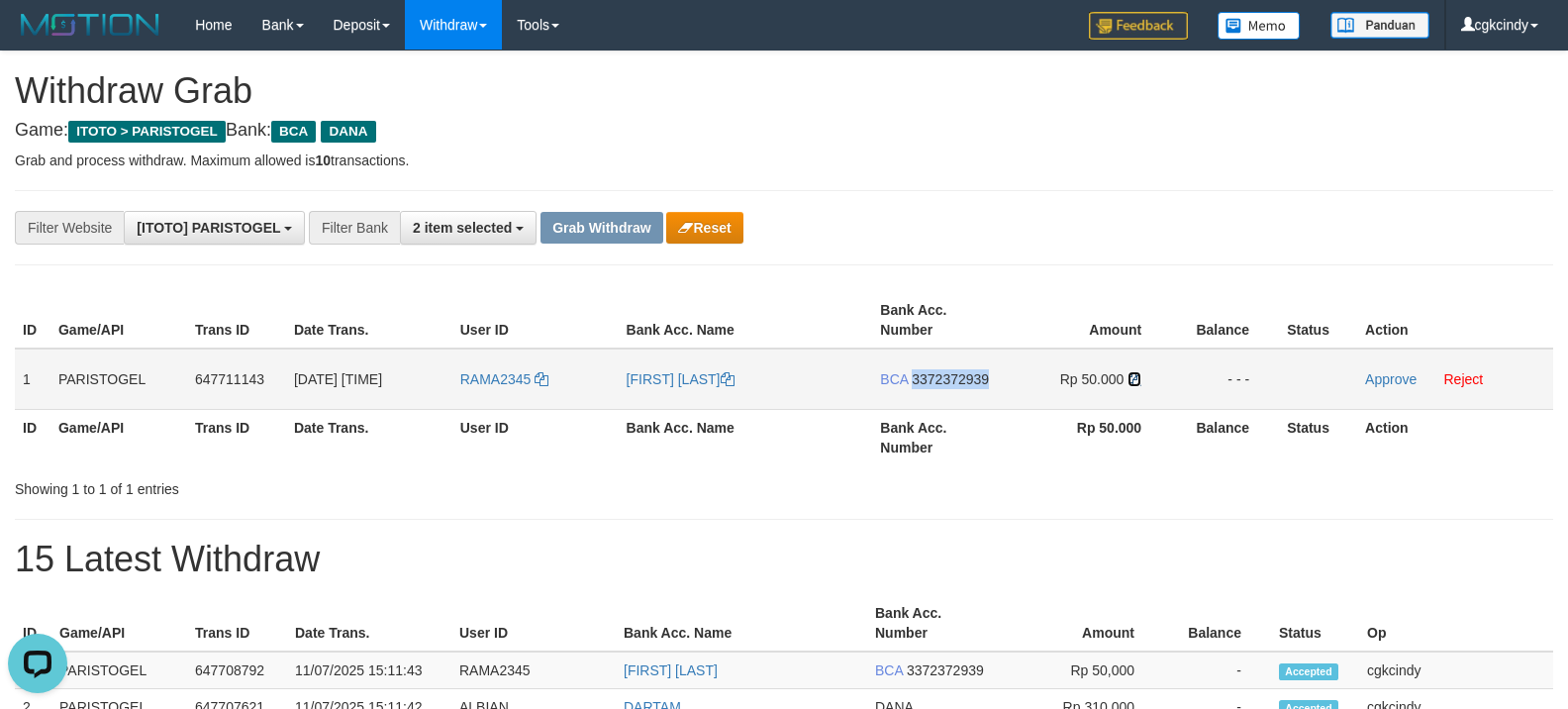 click at bounding box center (1134, 379) 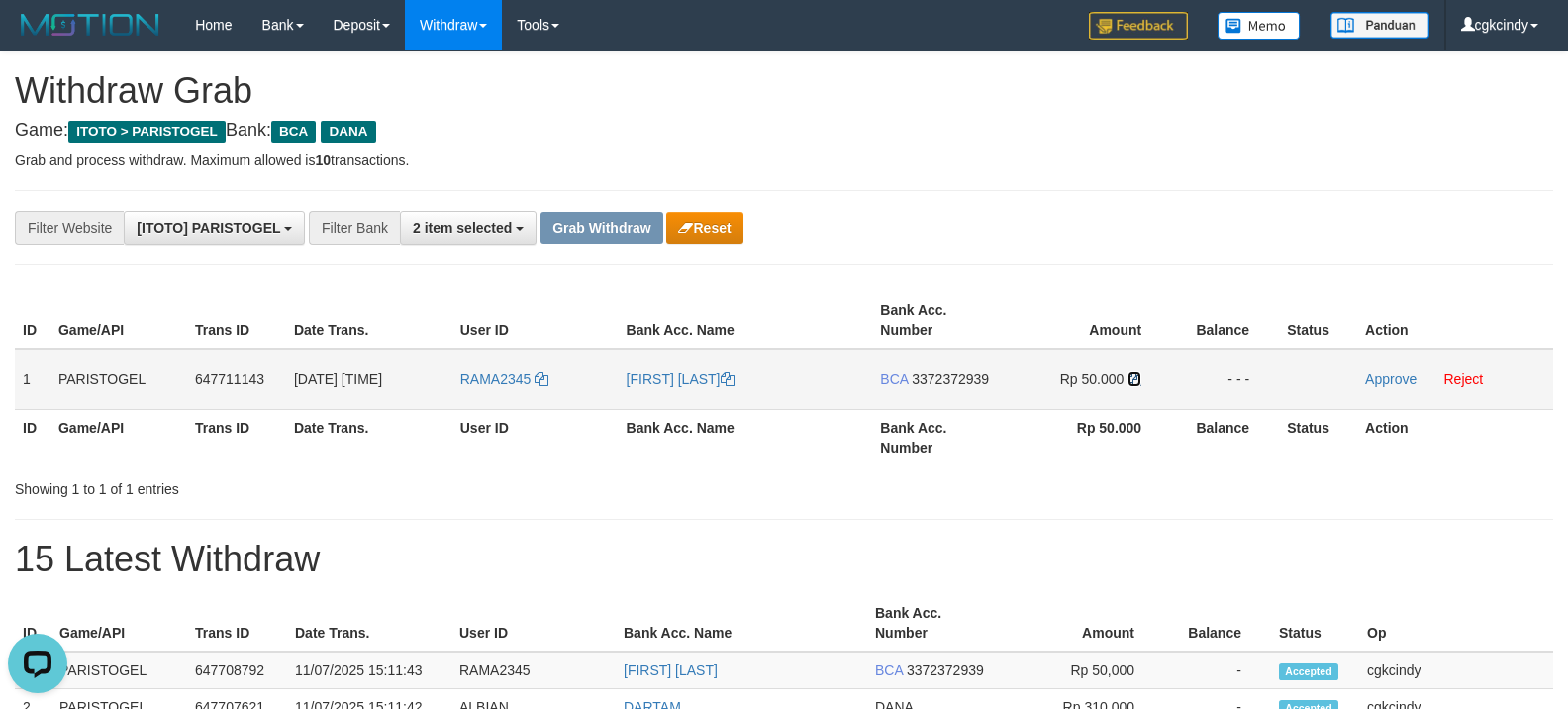 click at bounding box center (1134, 379) 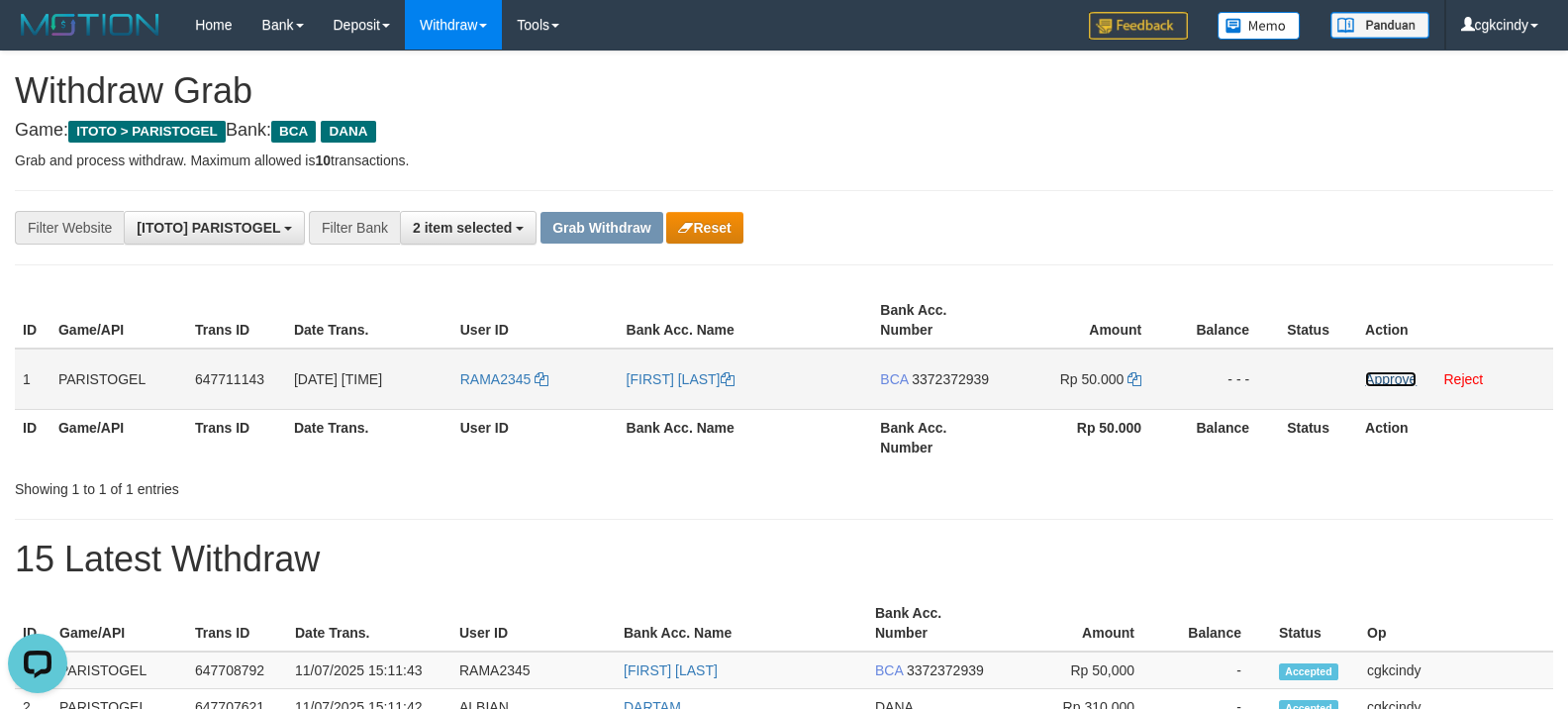 click on "Approve" at bounding box center (1391, 379) 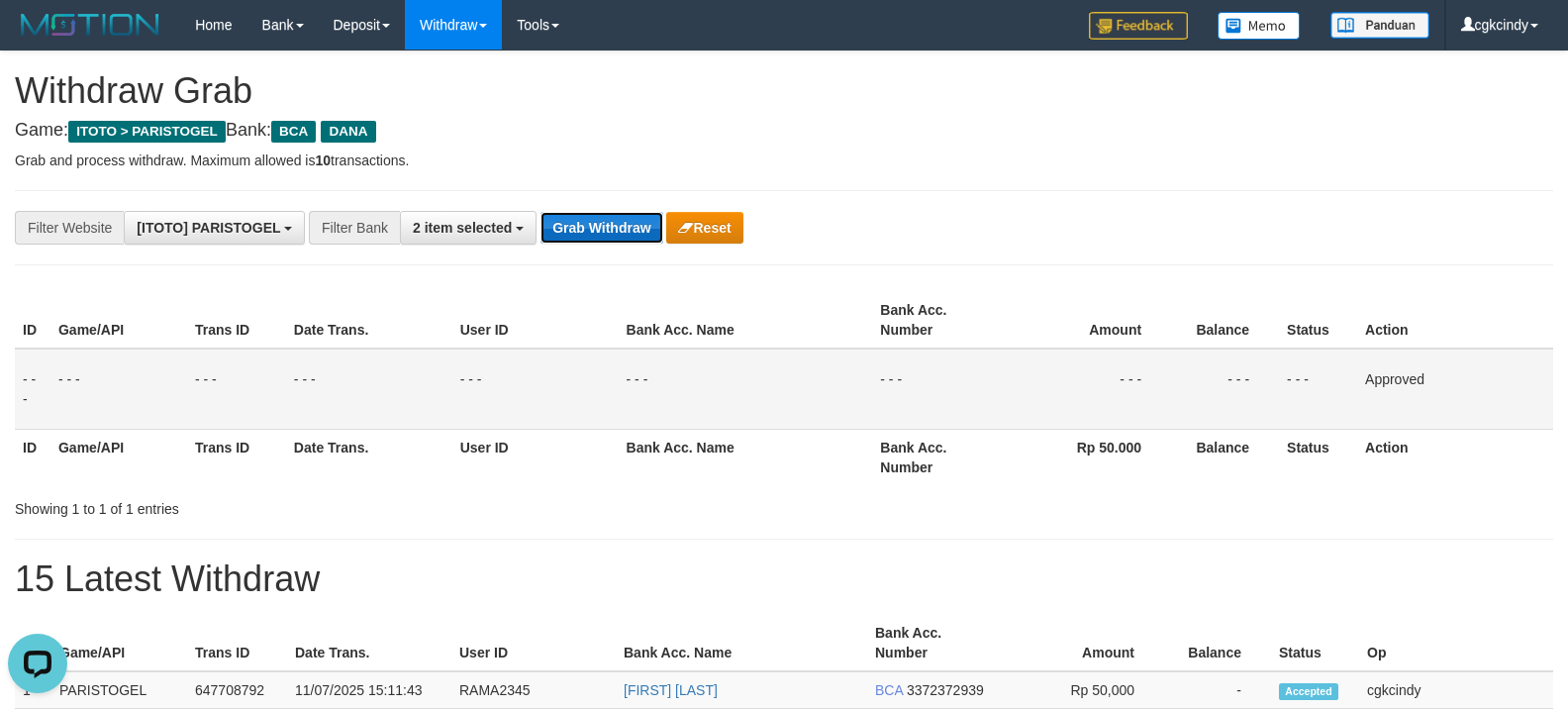 click on "Grab Withdraw" at bounding box center (601, 228) 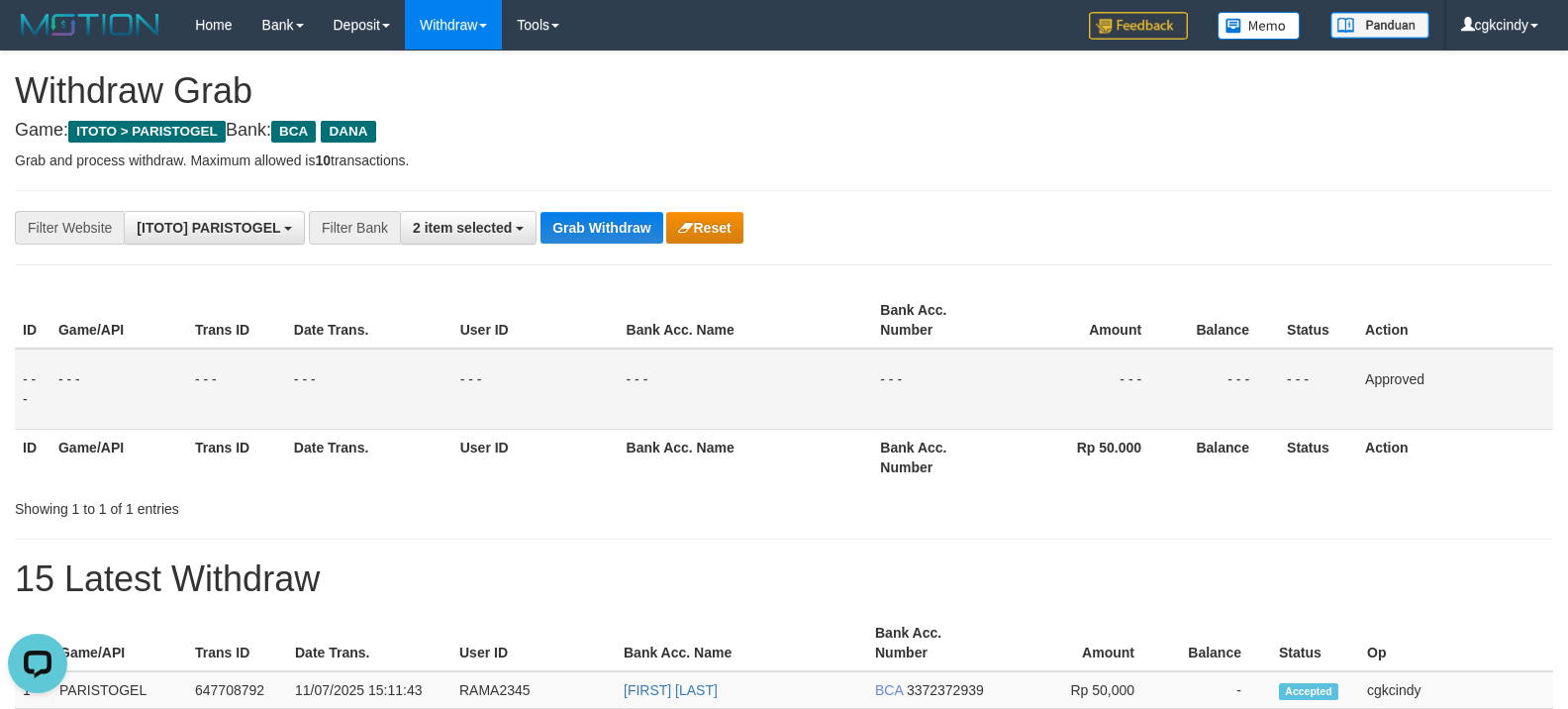 click on "**********" at bounding box center (653, 228) 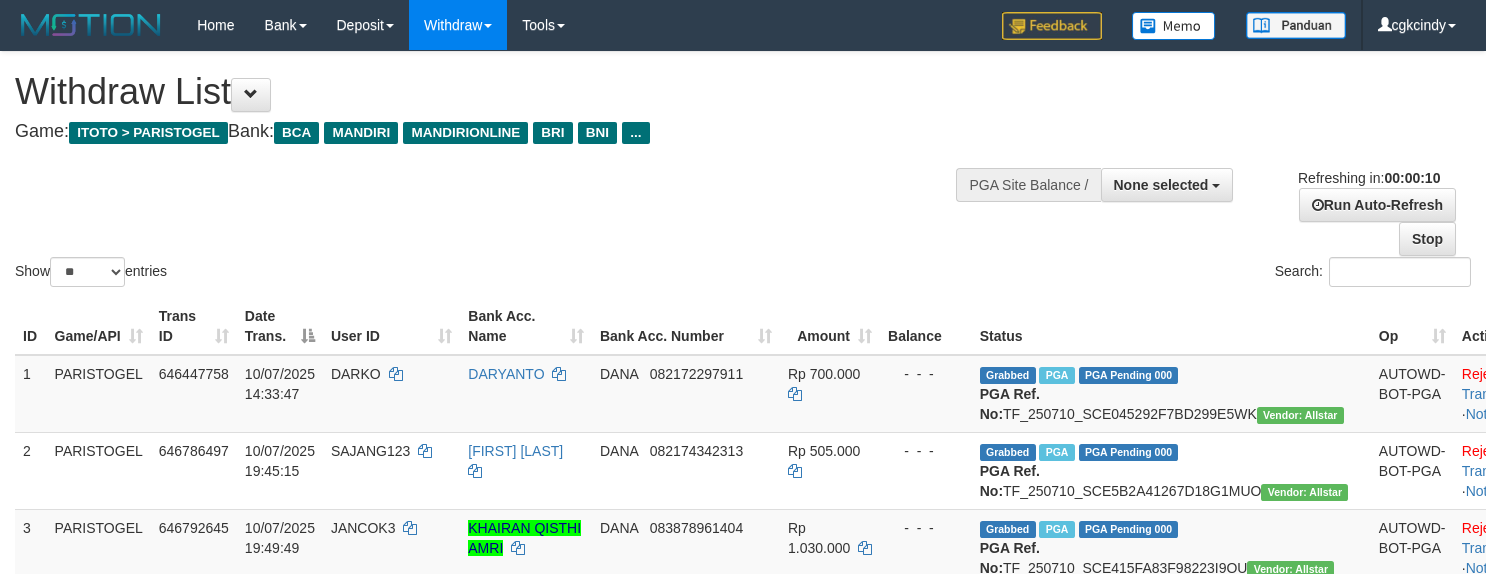 select 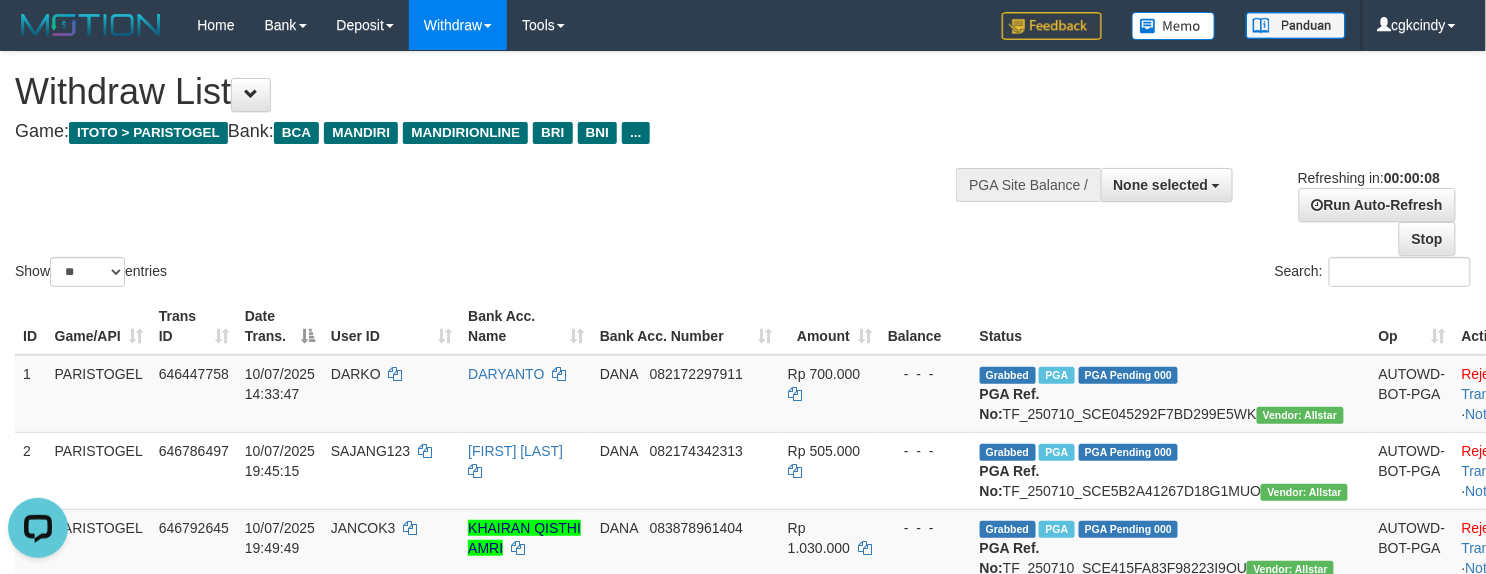 scroll, scrollTop: 0, scrollLeft: 0, axis: both 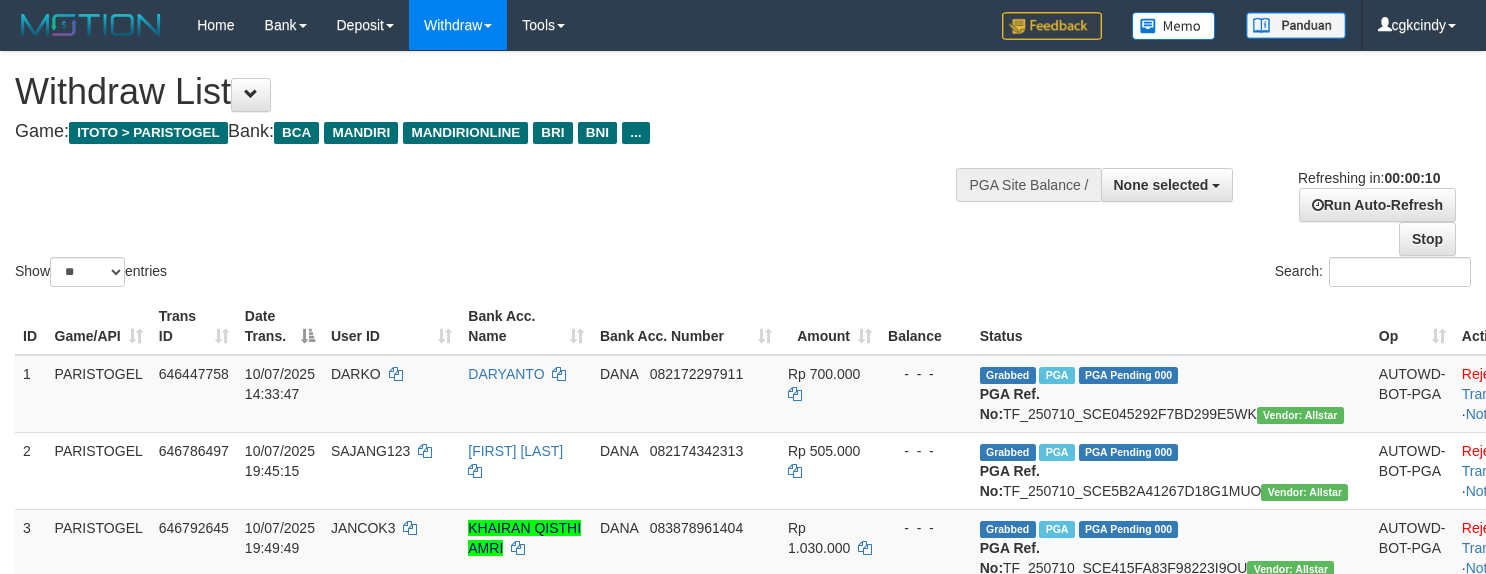 select 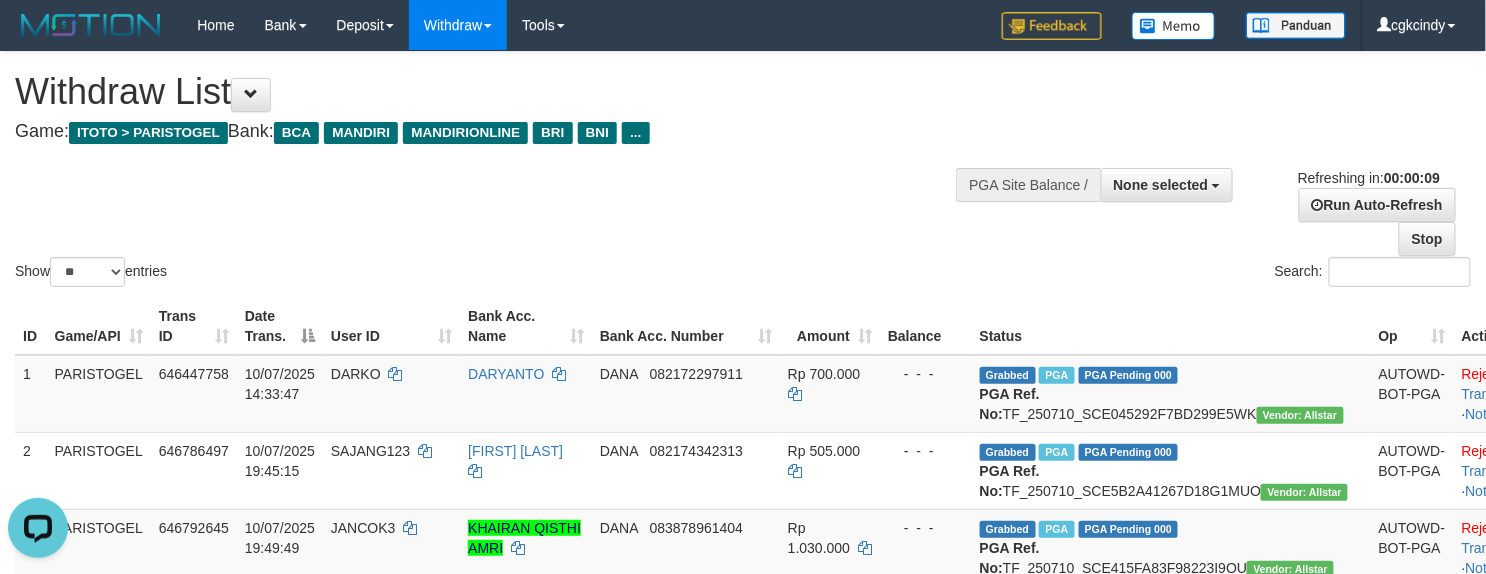 scroll, scrollTop: 0, scrollLeft: 0, axis: both 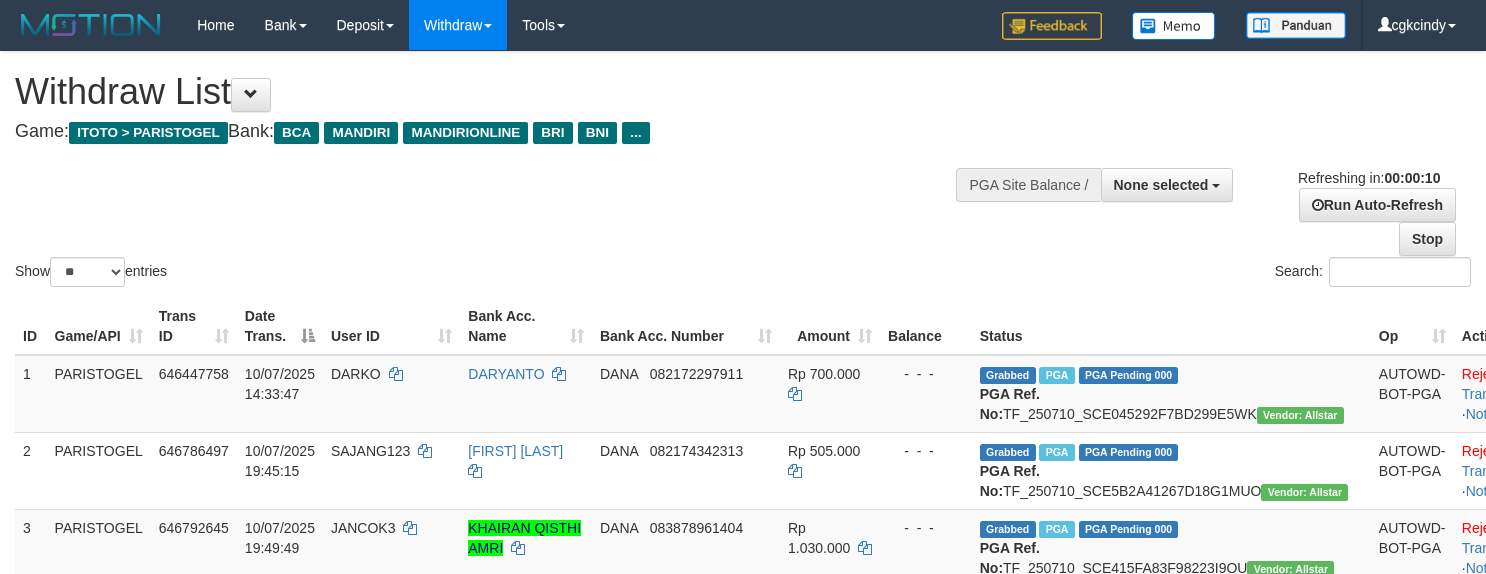 select 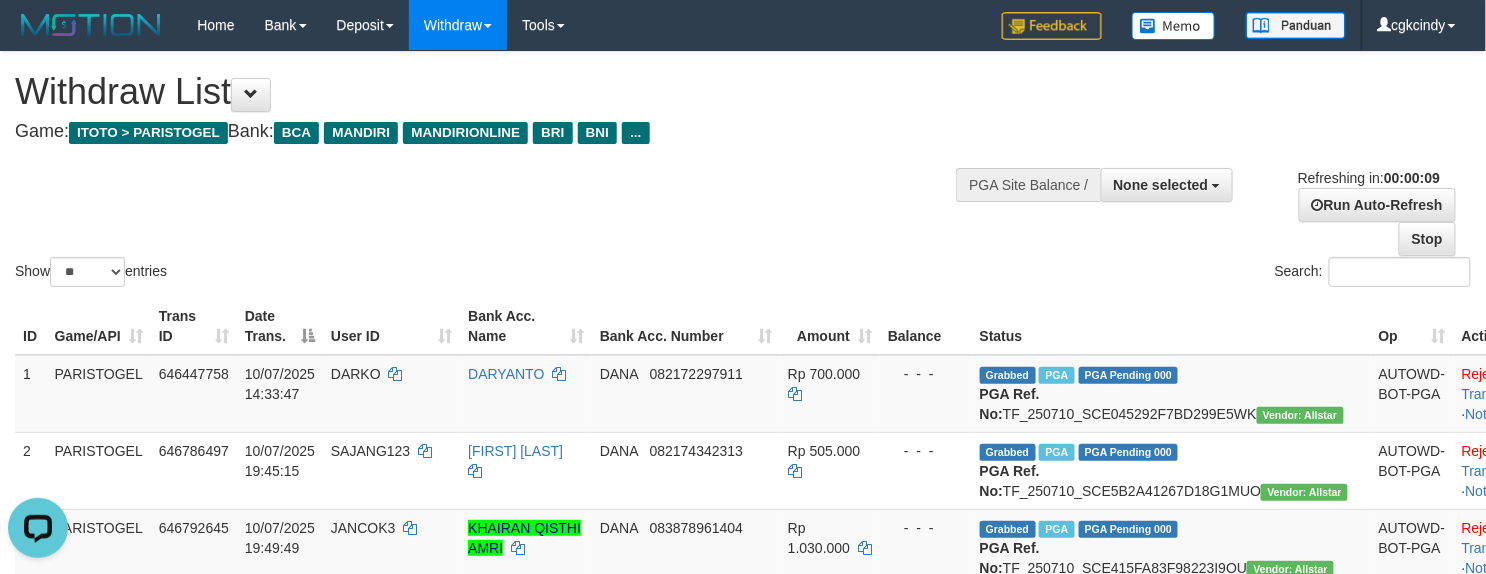 scroll, scrollTop: 0, scrollLeft: 0, axis: both 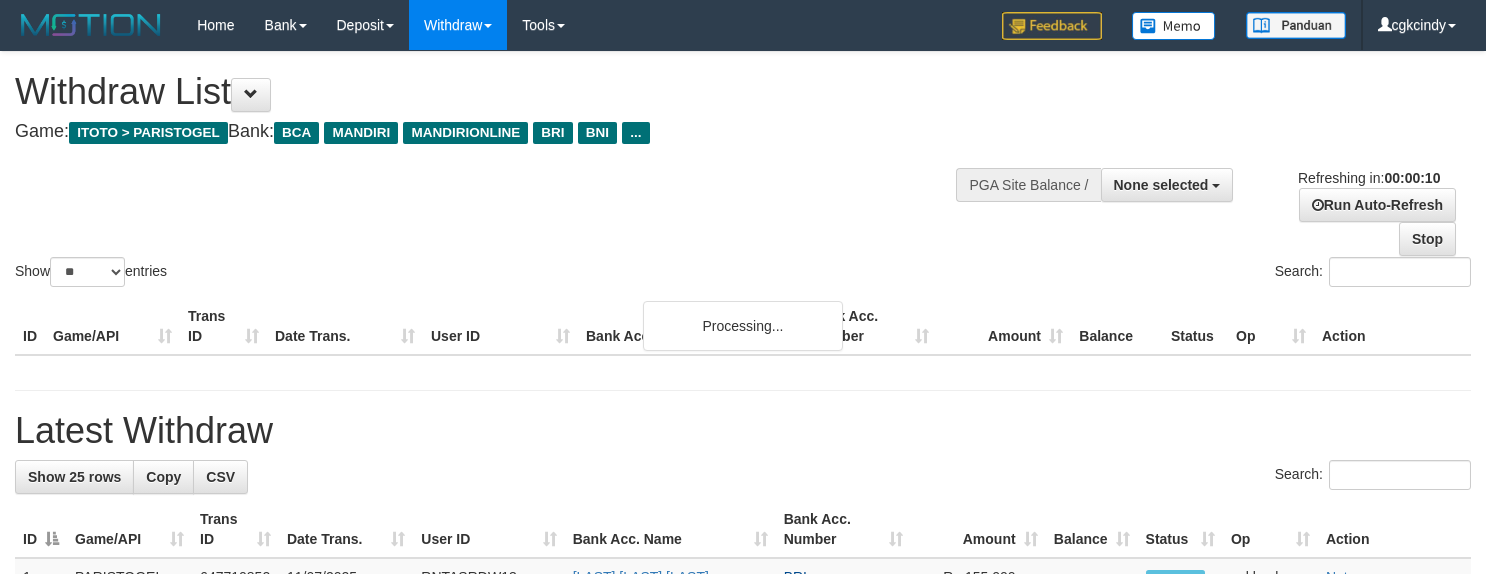 select 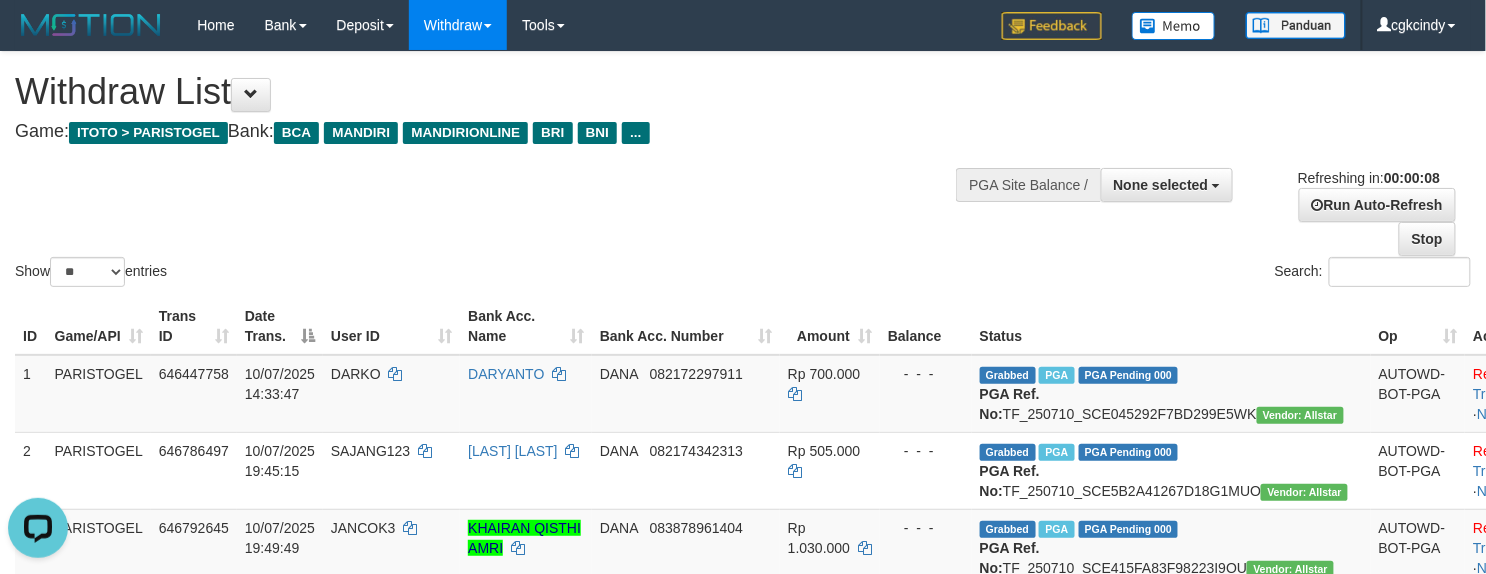 scroll, scrollTop: 0, scrollLeft: 0, axis: both 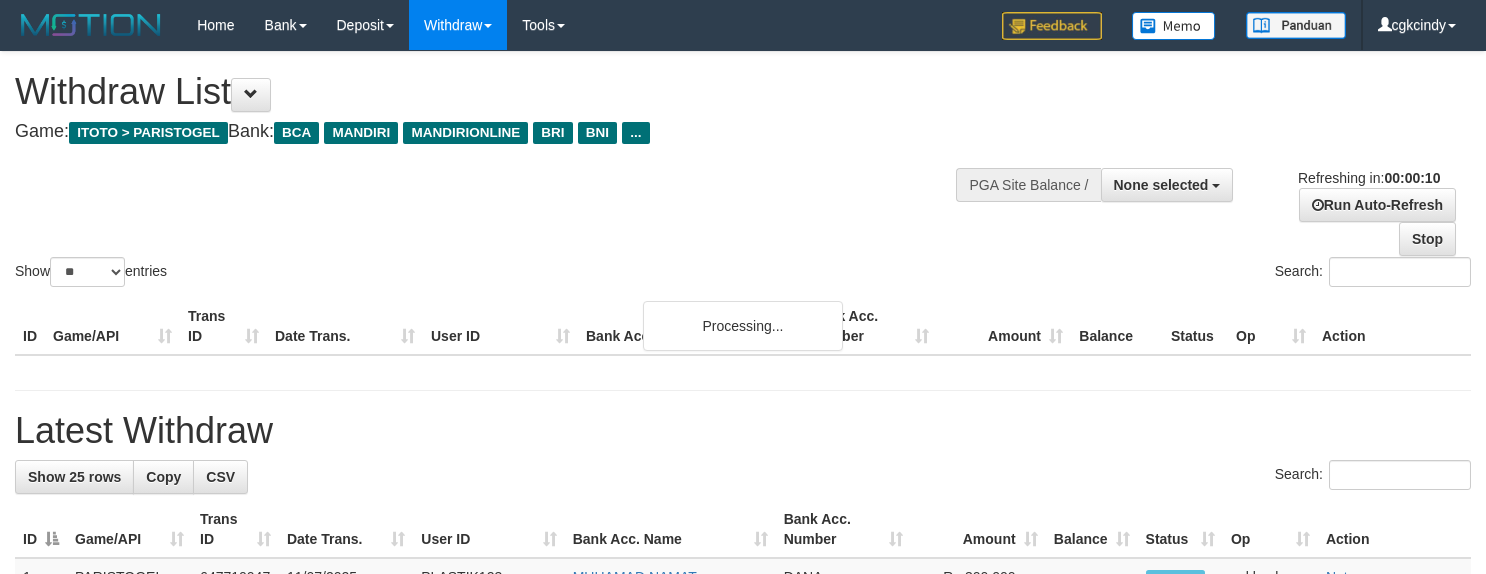 select 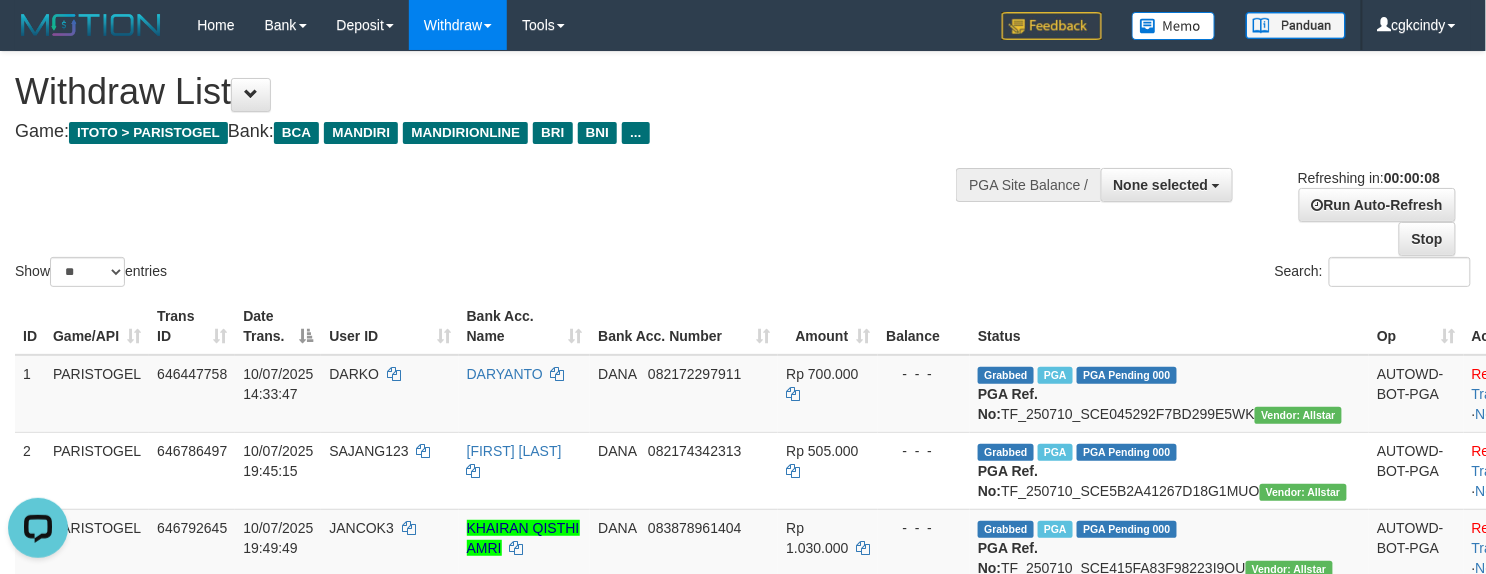scroll, scrollTop: 0, scrollLeft: 0, axis: both 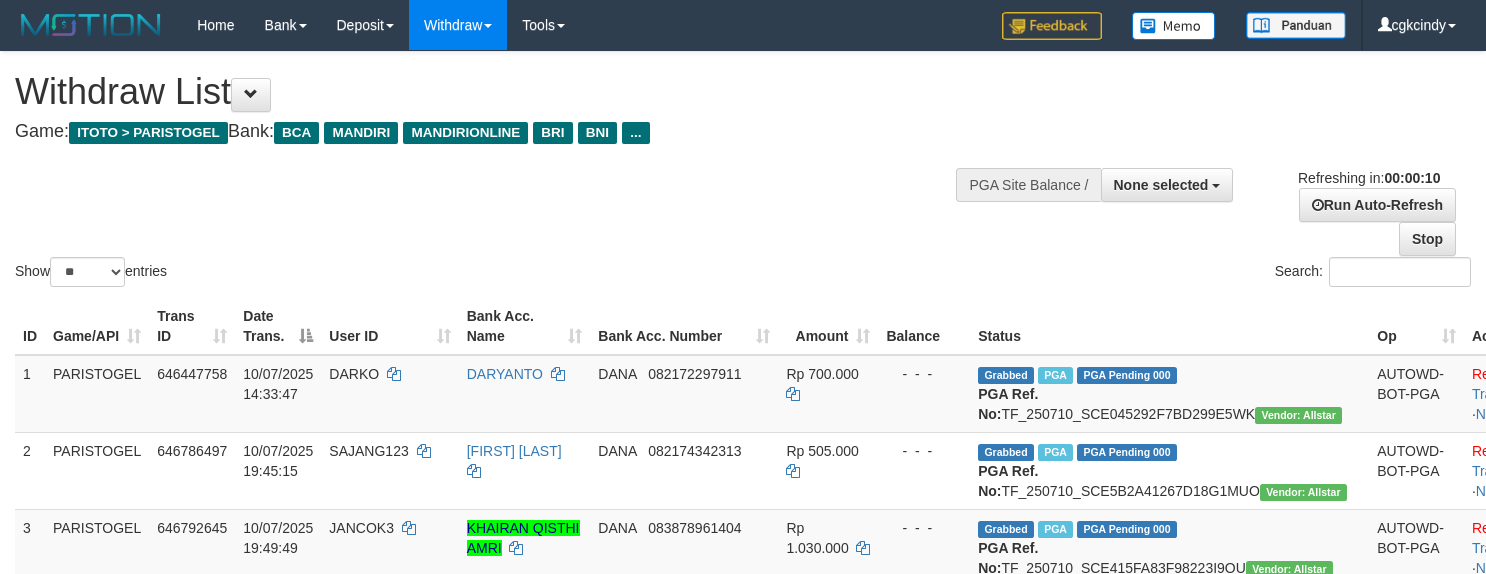 select 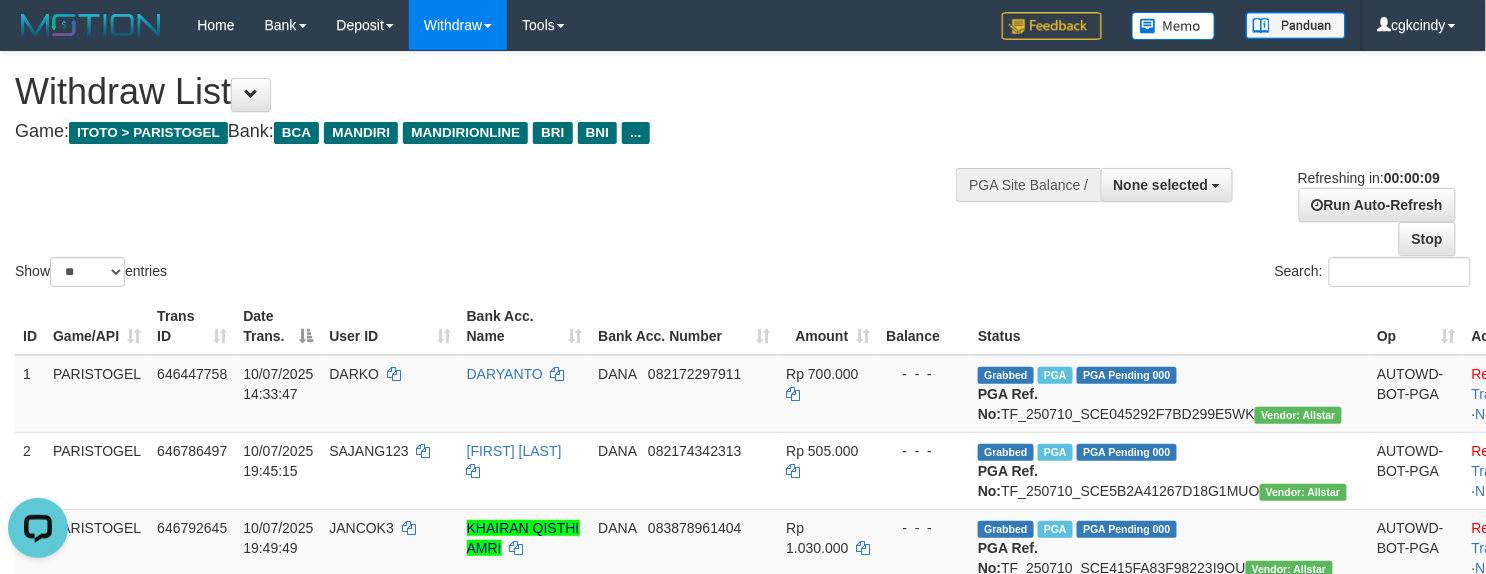 scroll, scrollTop: 0, scrollLeft: 0, axis: both 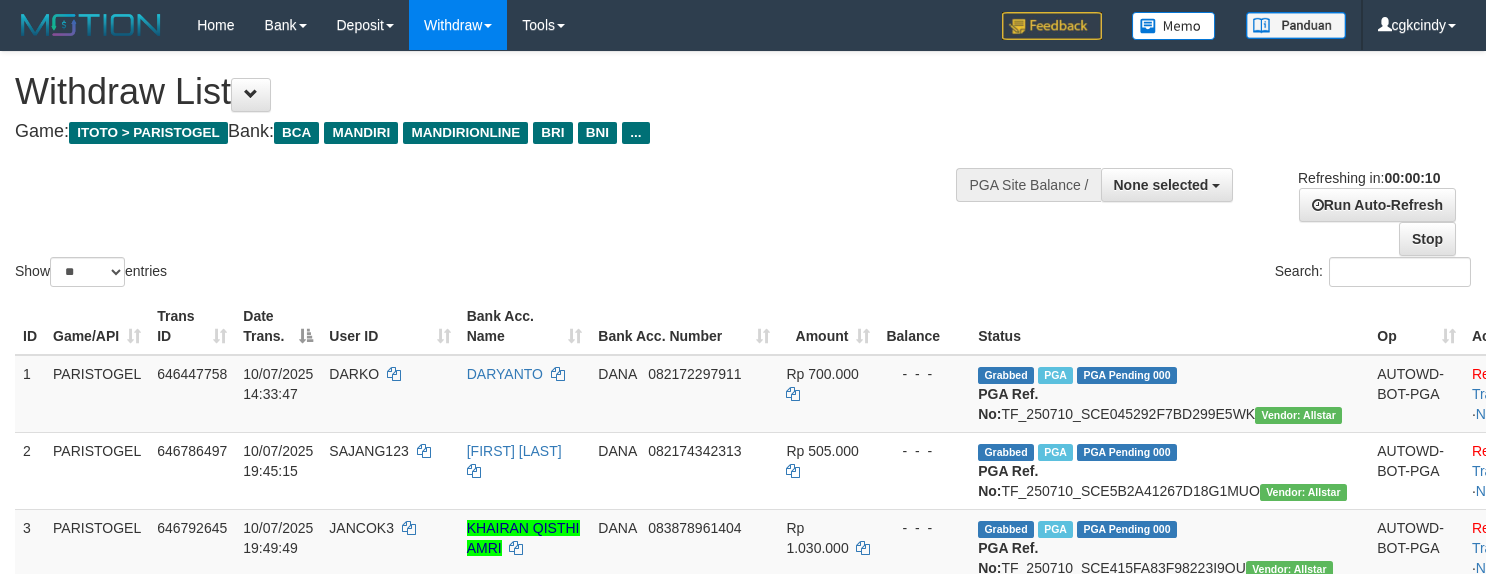select 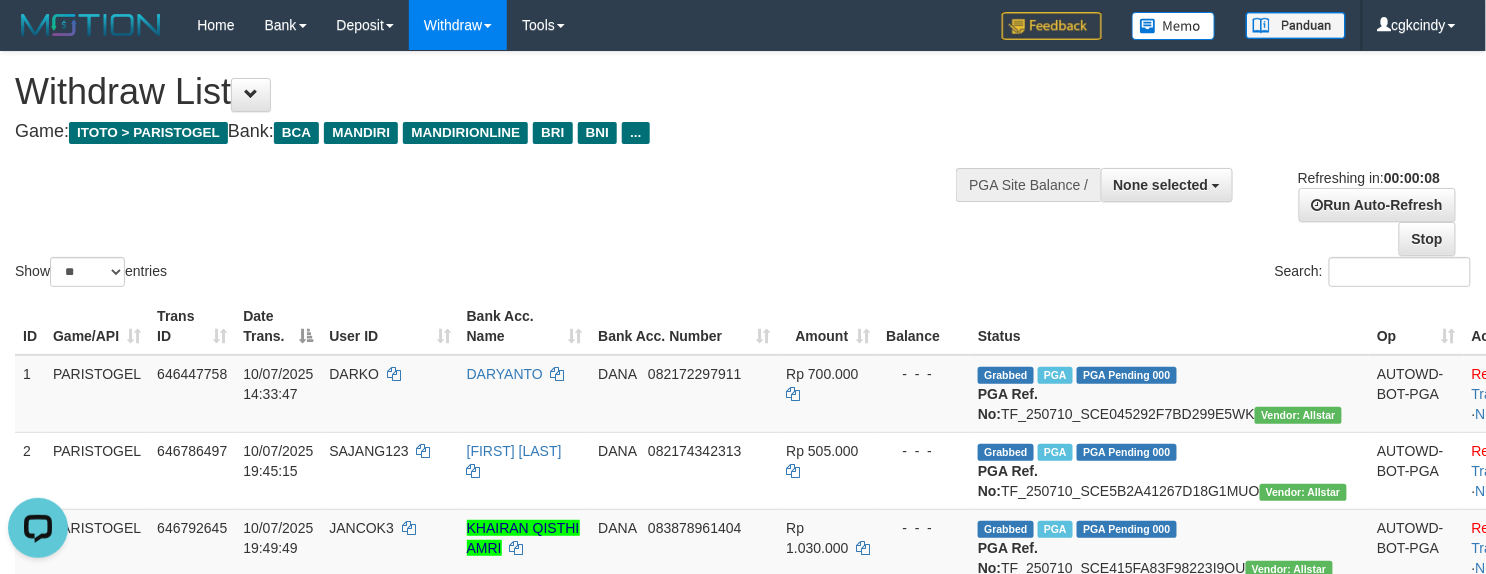 scroll, scrollTop: 0, scrollLeft: 0, axis: both 